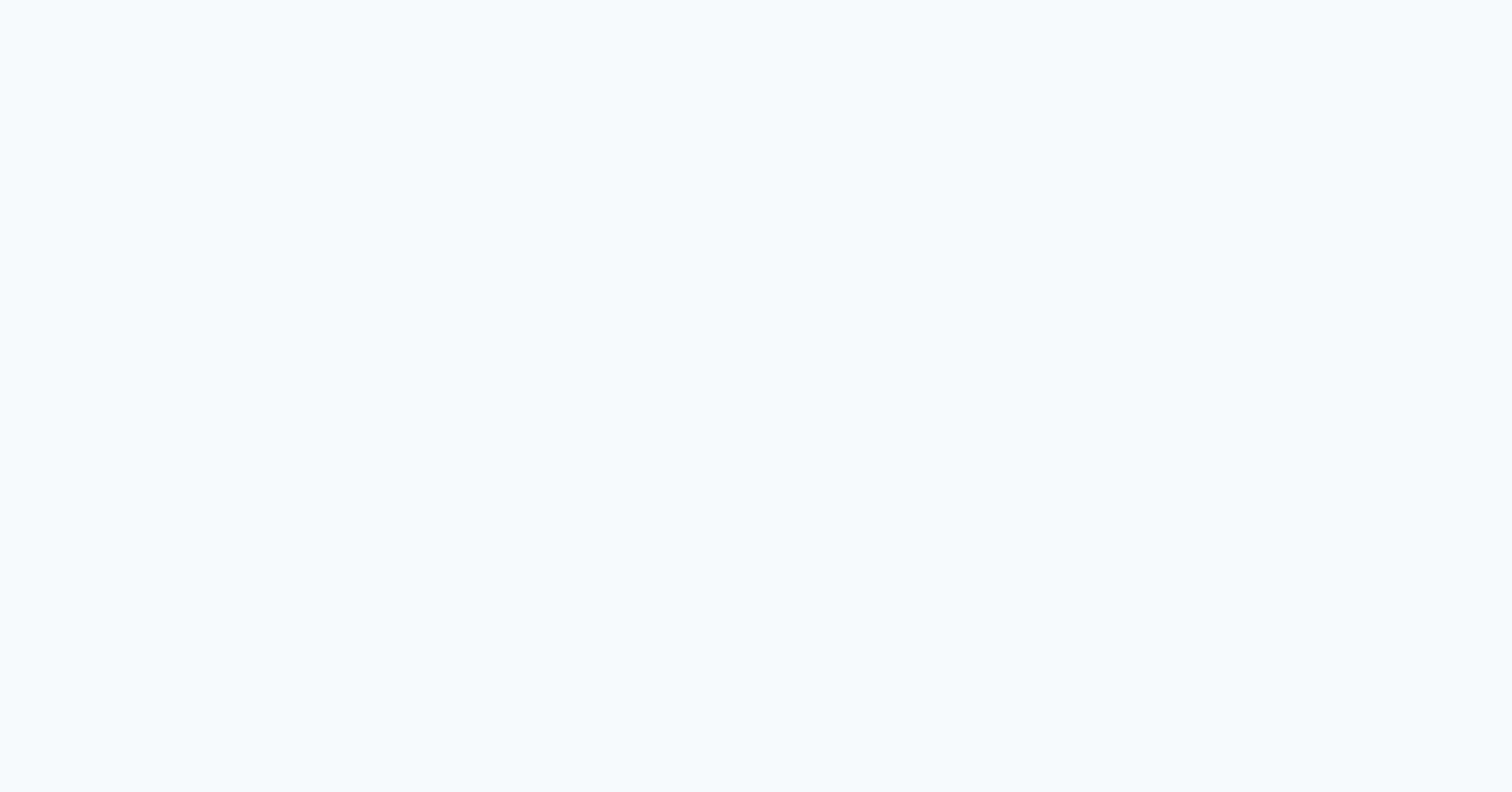 scroll, scrollTop: 0, scrollLeft: 0, axis: both 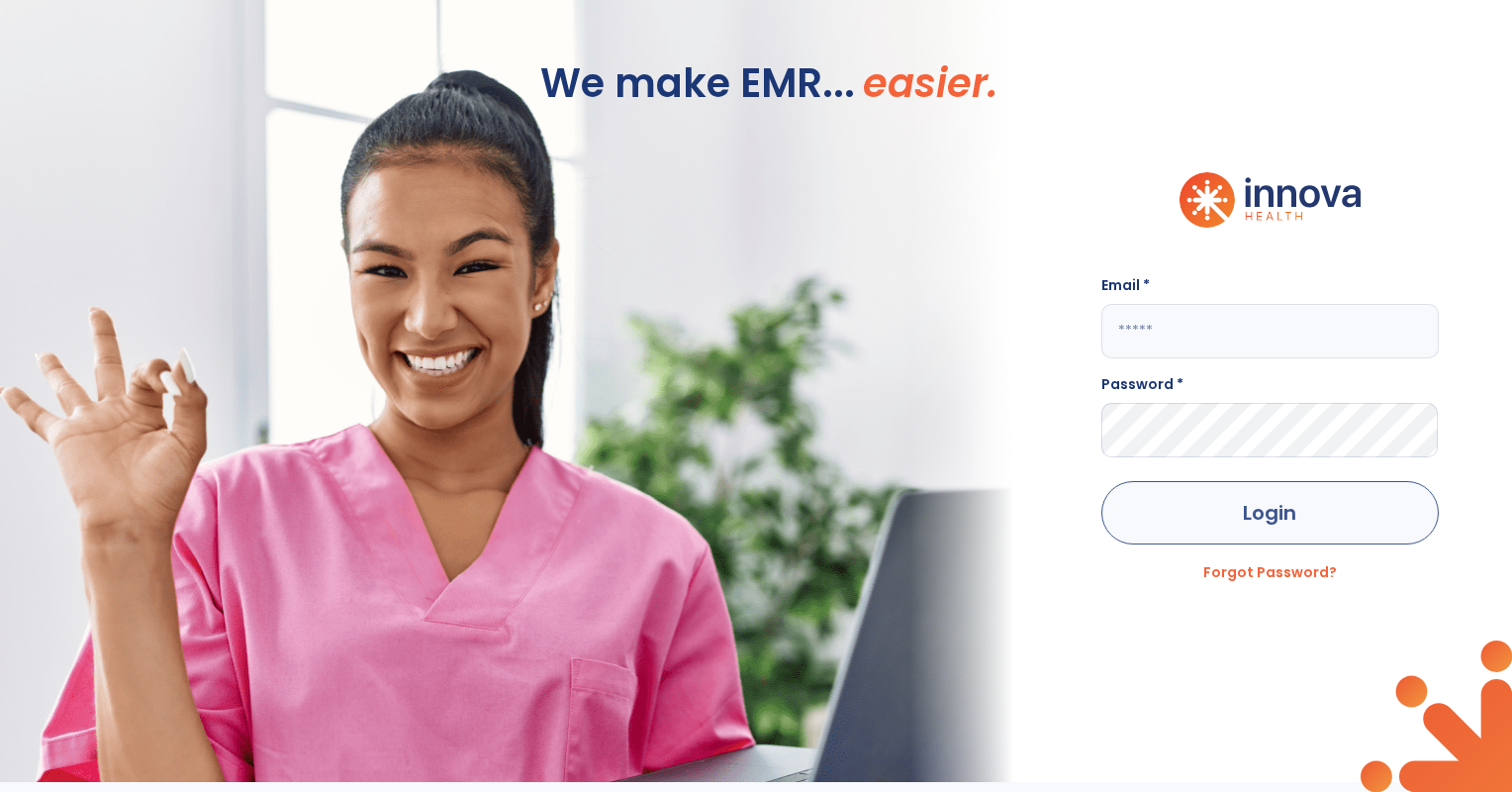 type on "**********" 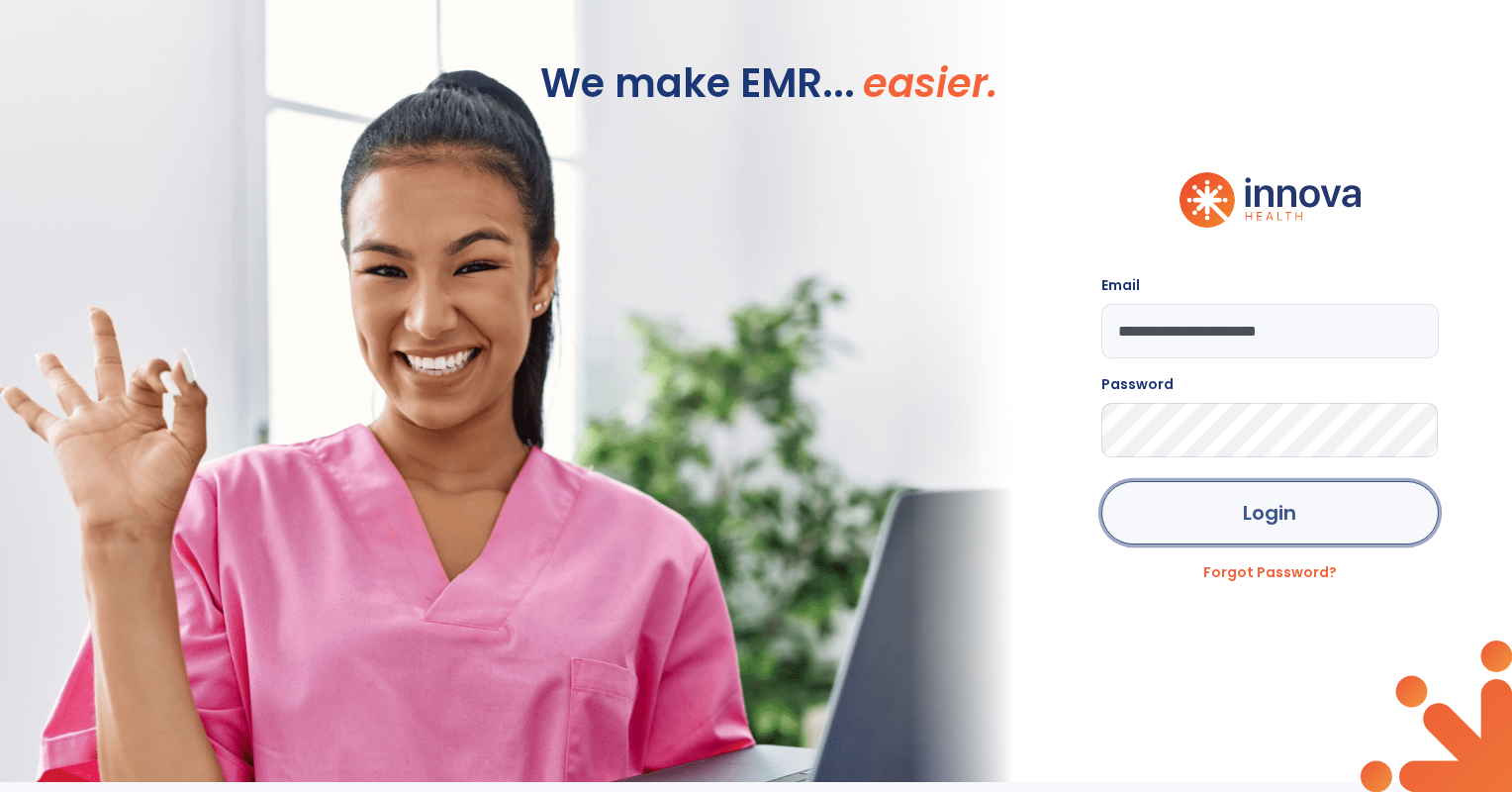 click on "Login" 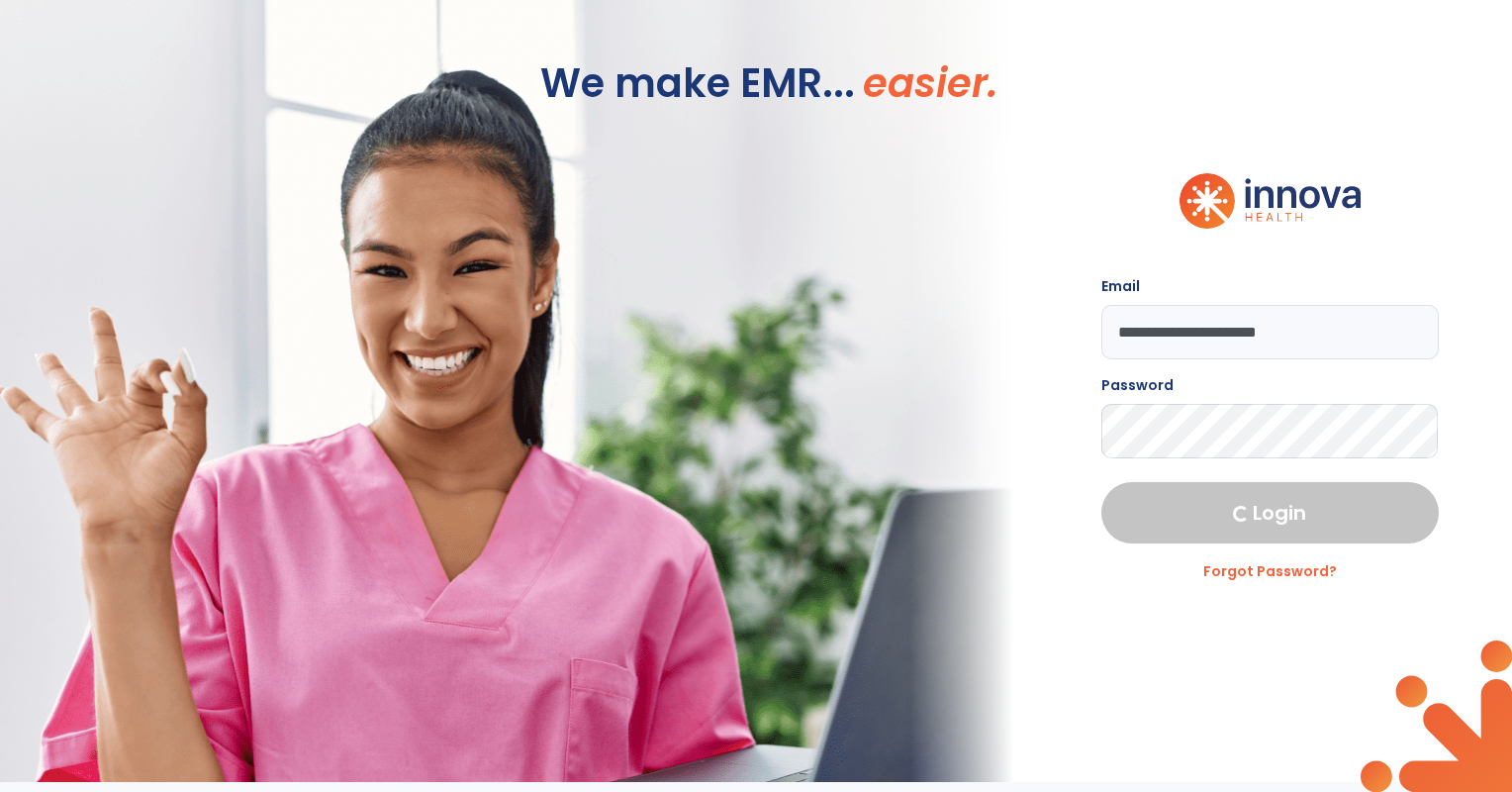 select on "****" 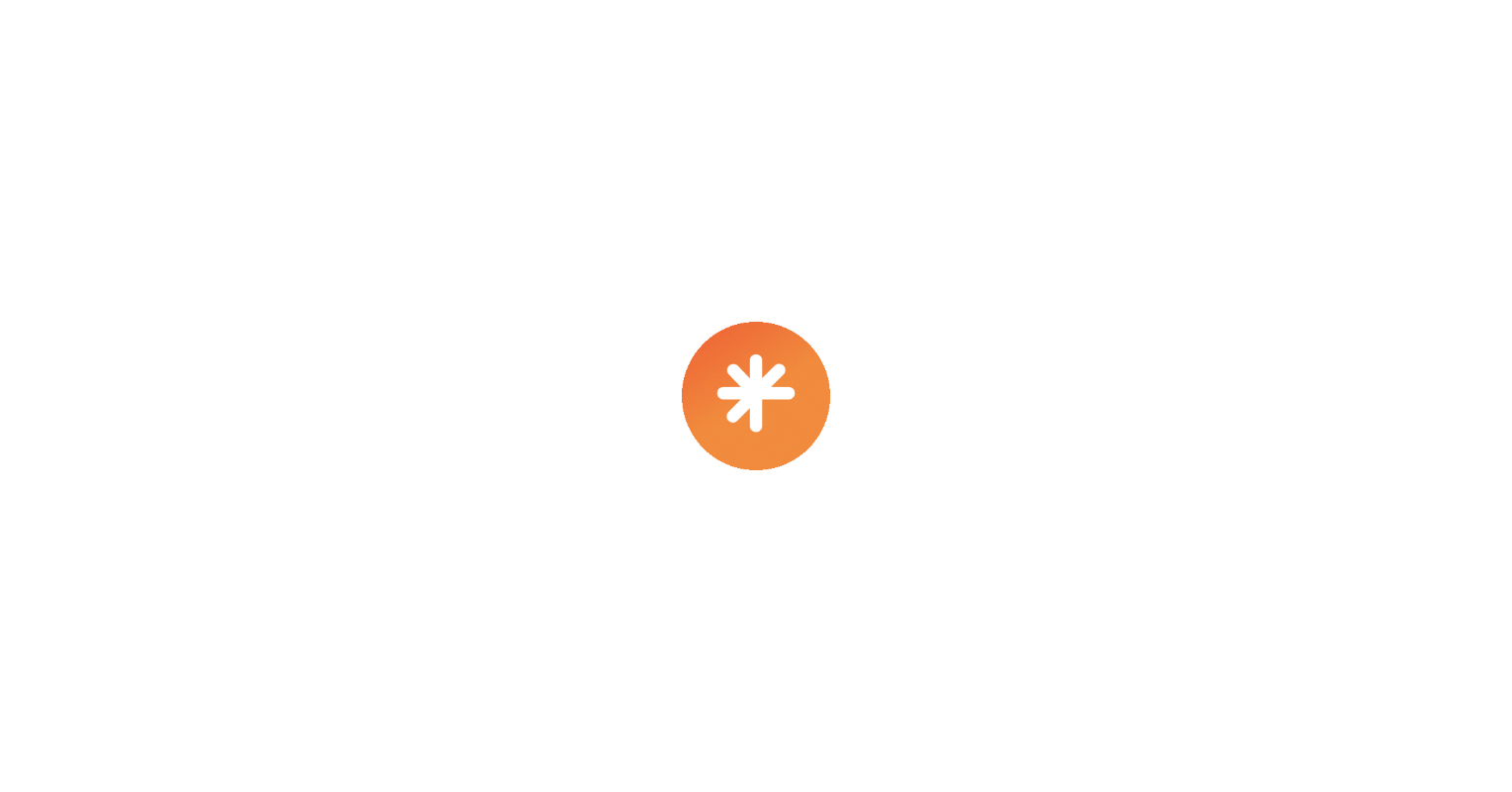 scroll, scrollTop: 0, scrollLeft: 0, axis: both 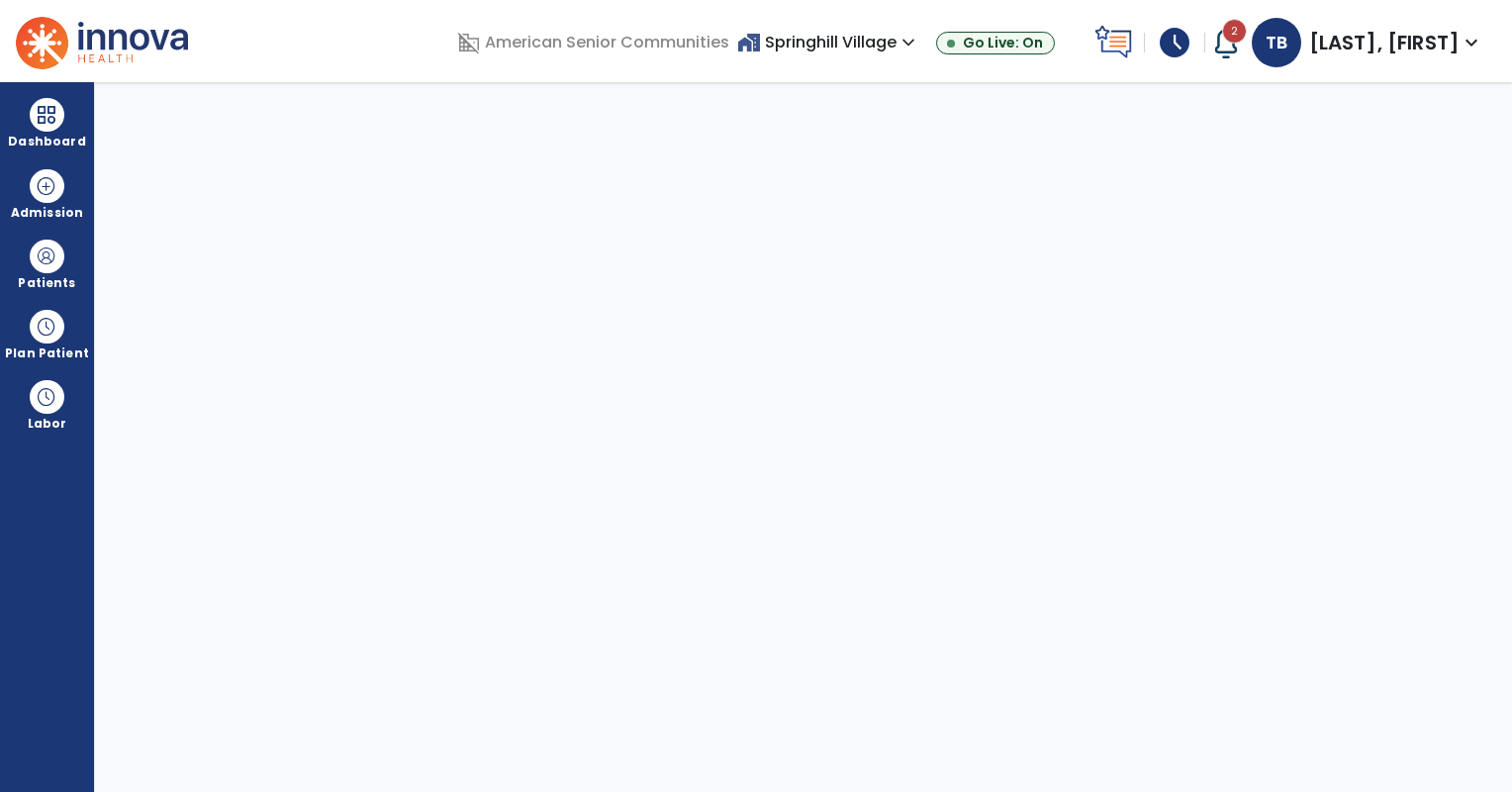 select on "****" 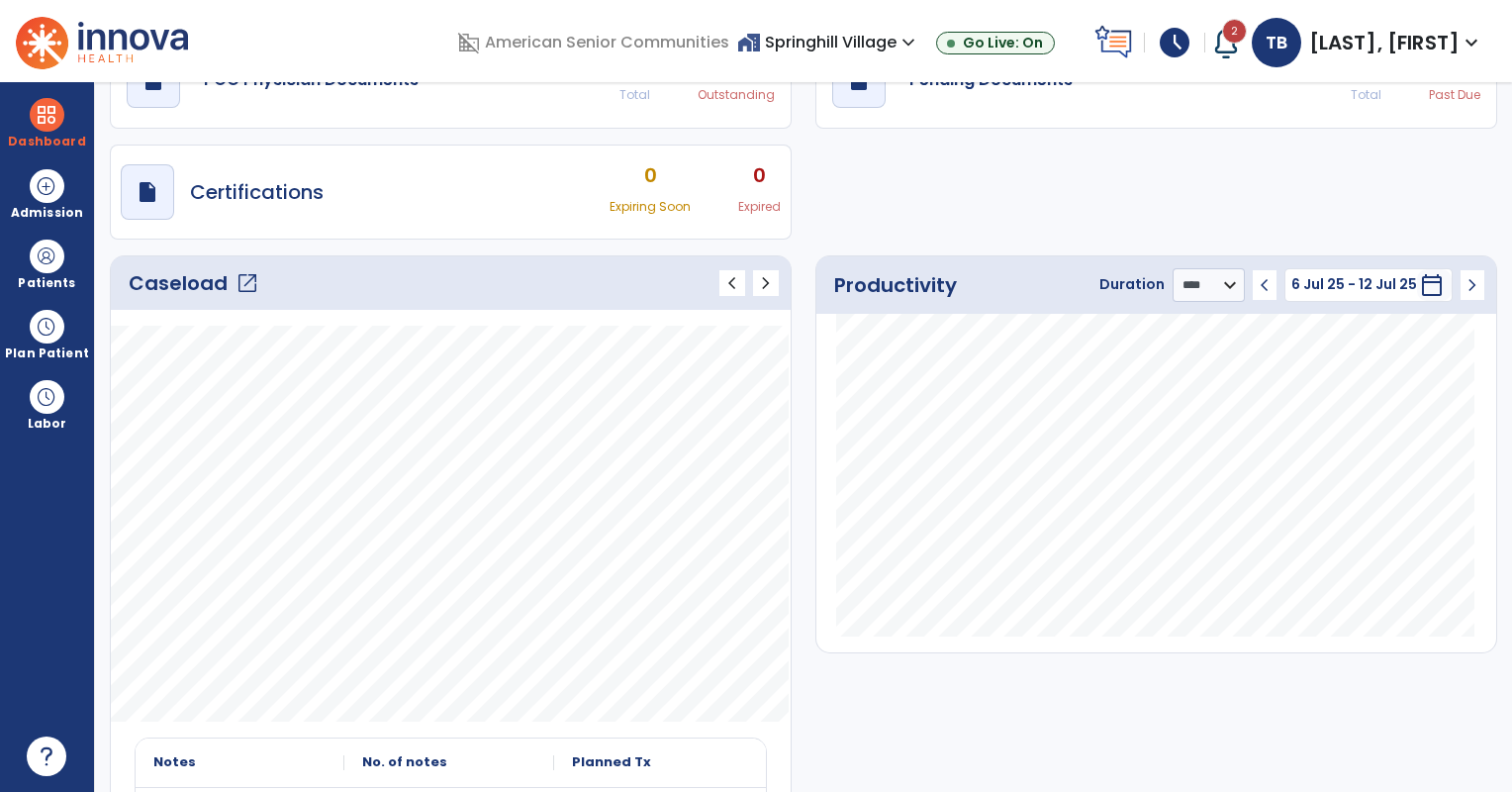 scroll, scrollTop: 0, scrollLeft: 0, axis: both 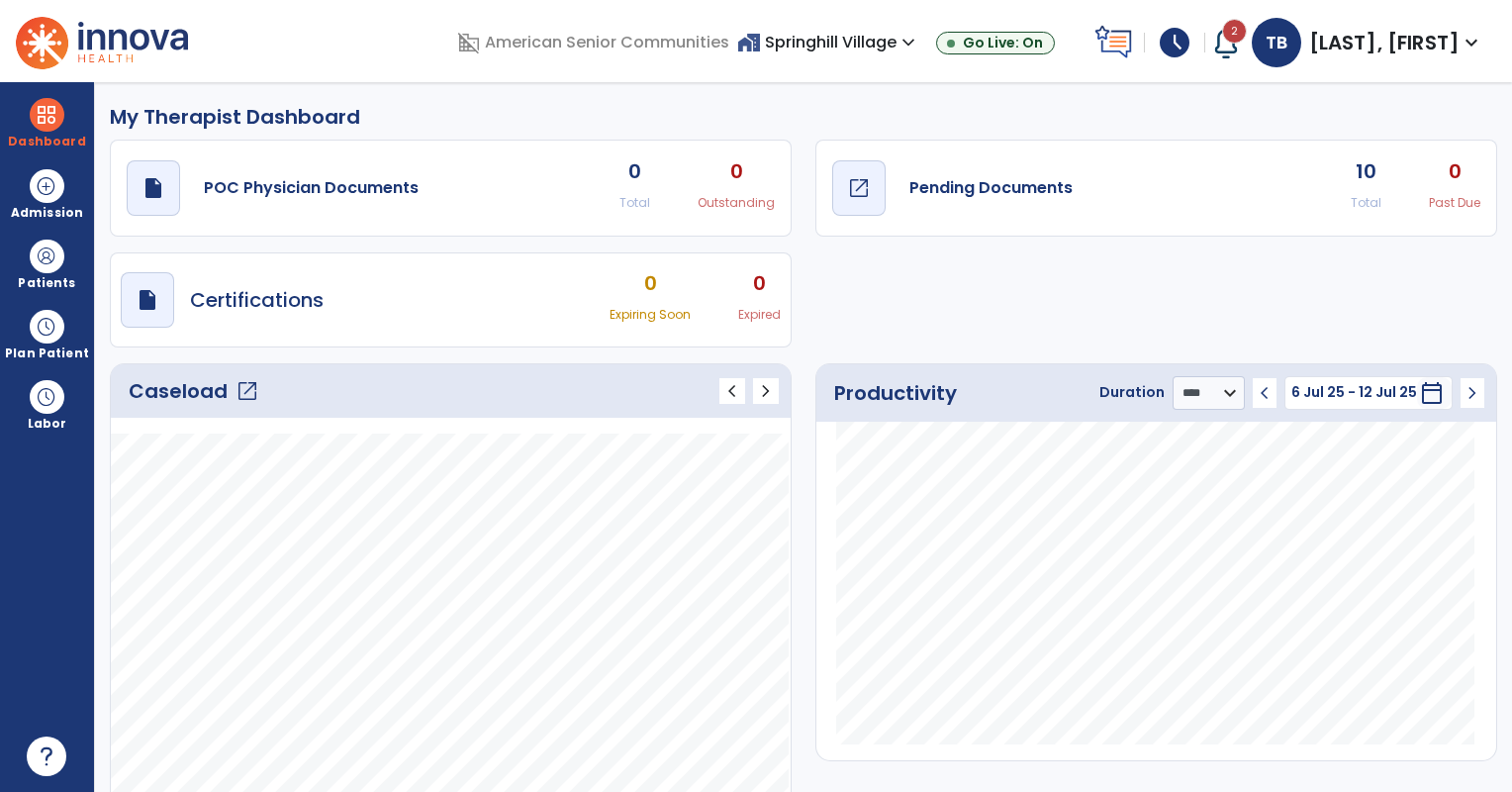 click on "draft   open_in_new" 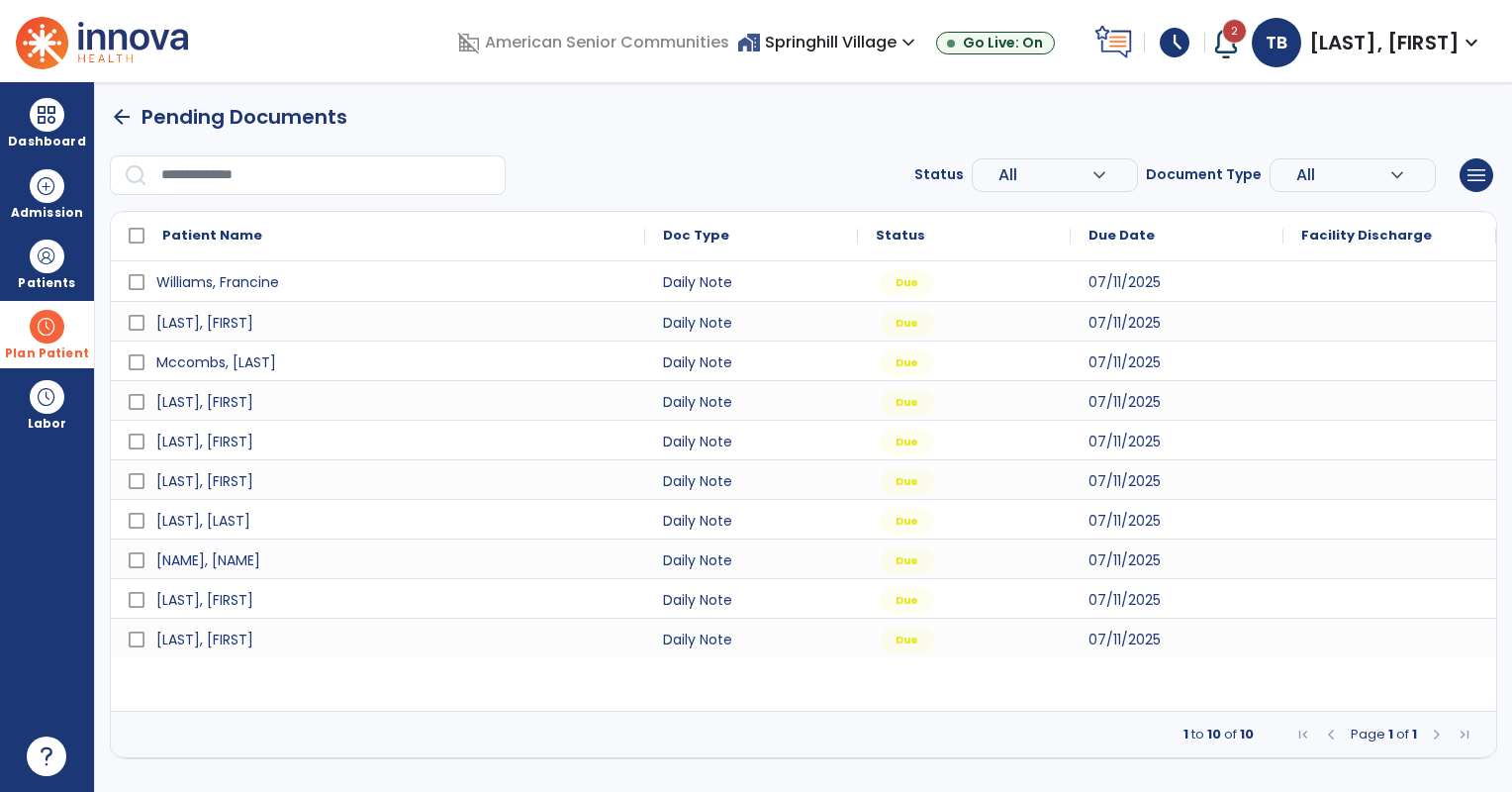 click at bounding box center (47, 327) 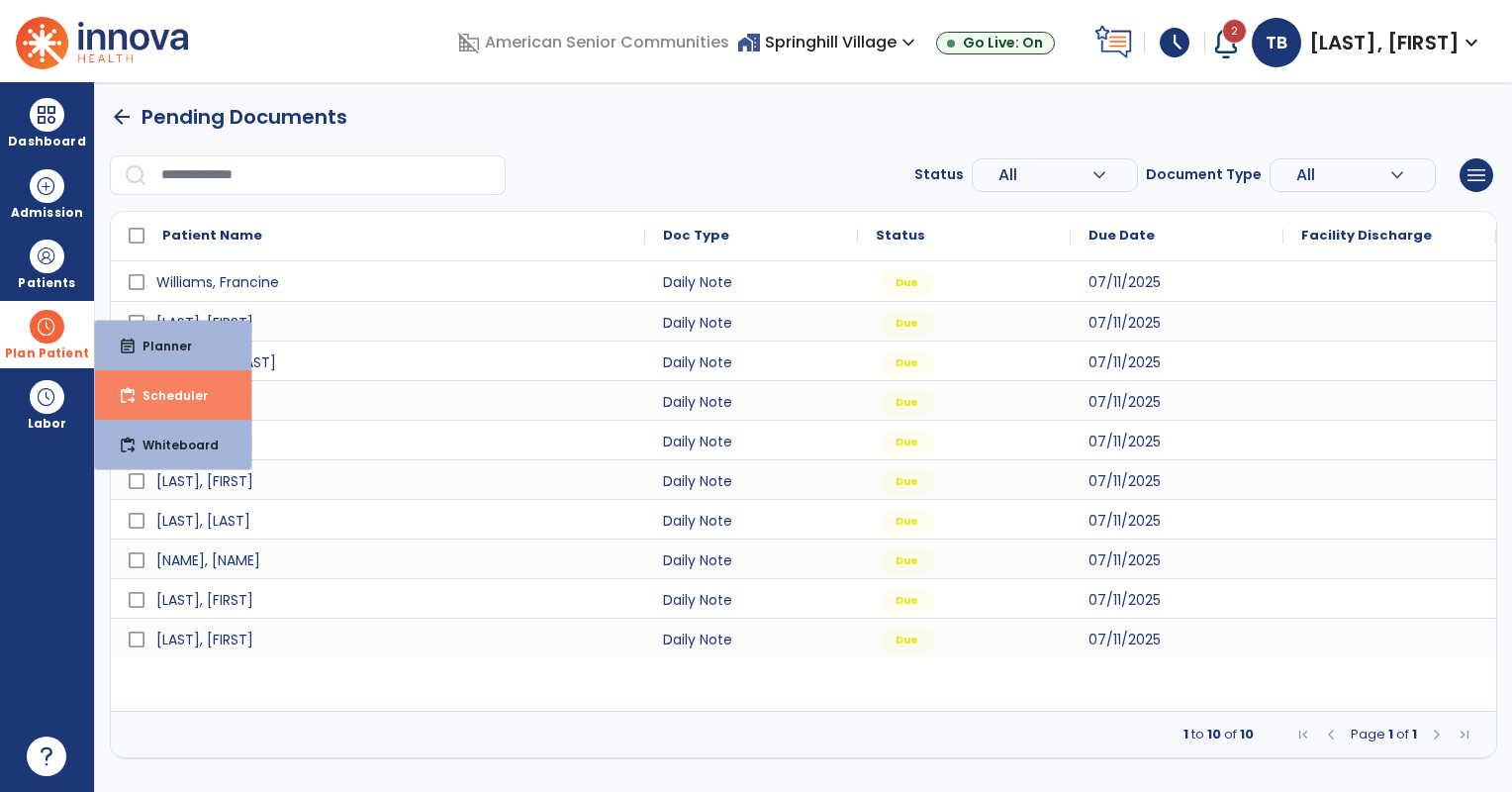 click on "content_paste_go  Scheduler" at bounding box center (173, 395) 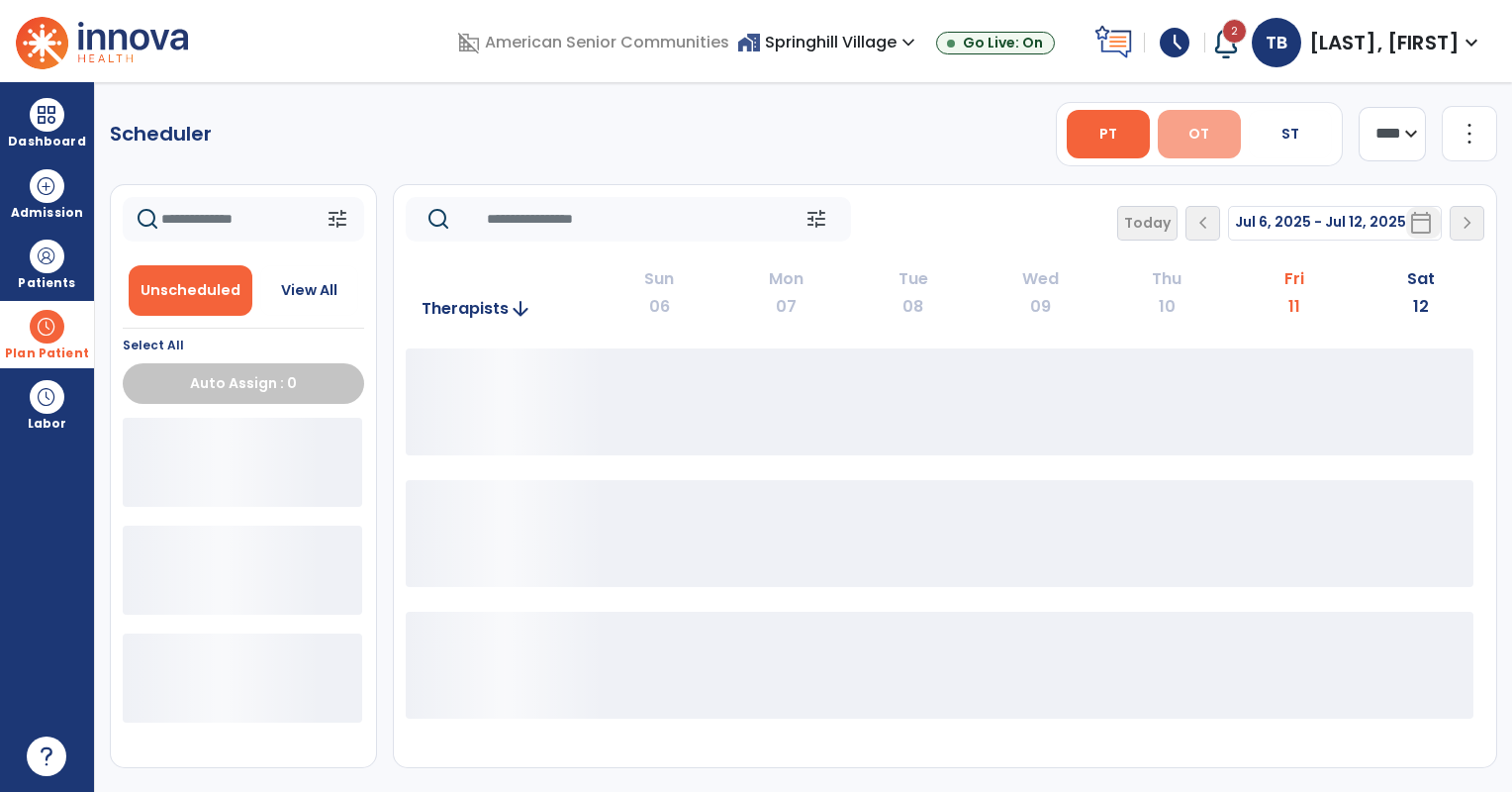 click on "OT" at bounding box center [1198, 134] 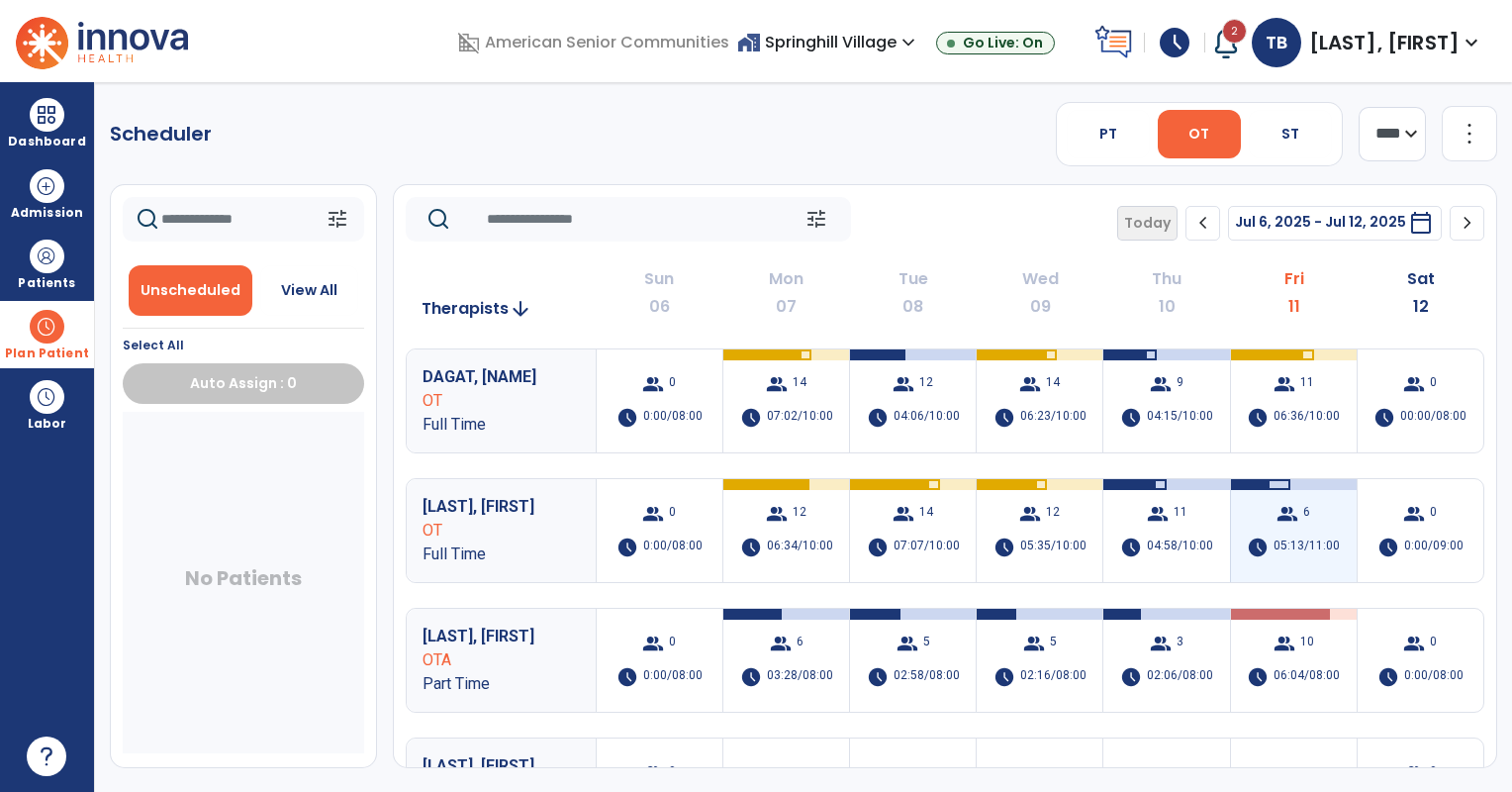 click on "group 6 schedule 05:13/11:00" at bounding box center [1293, 531] 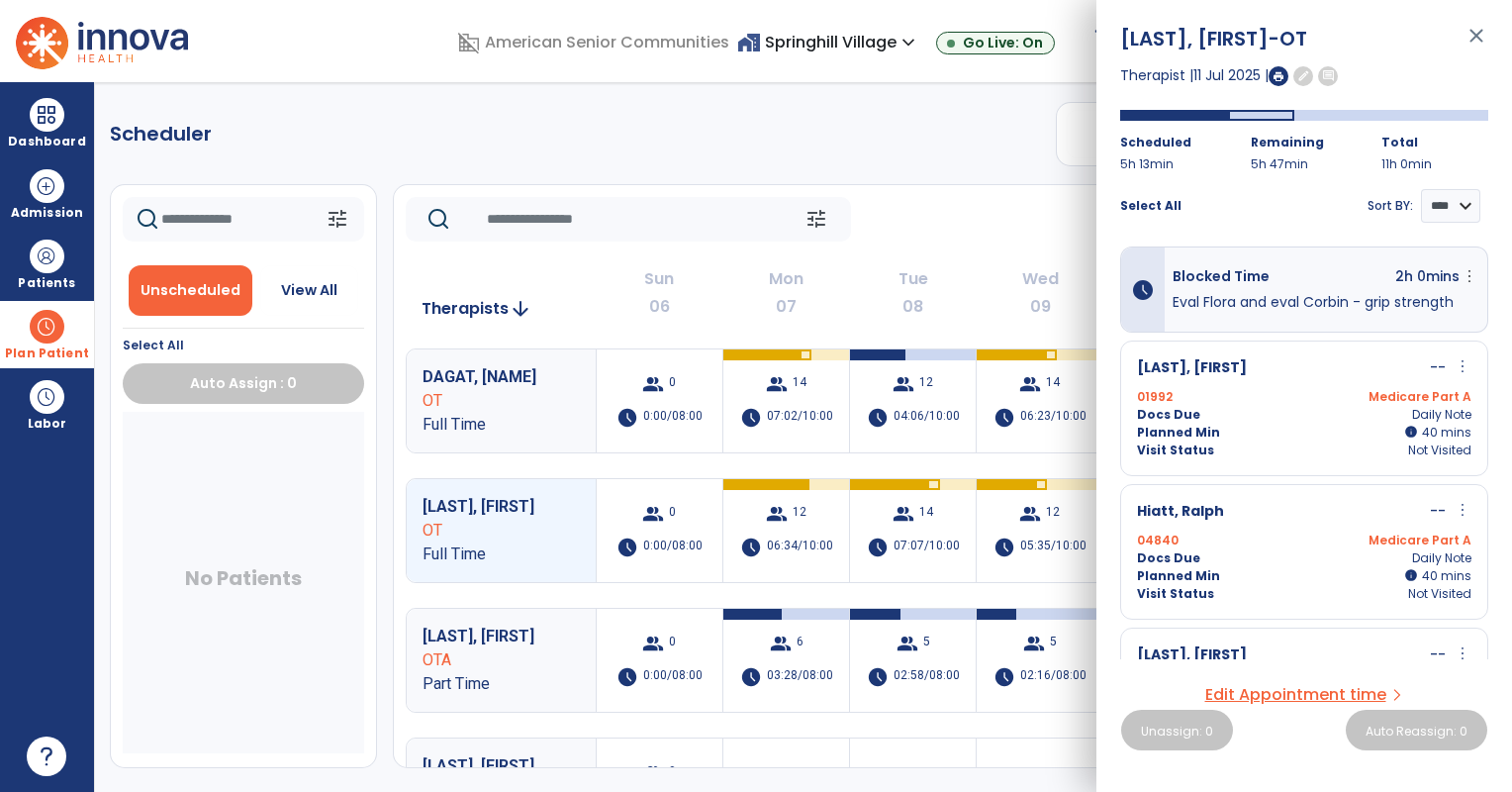 drag, startPoint x: 1482, startPoint y: 296, endPoint x: 1511, endPoint y: 509, distance: 214.96511 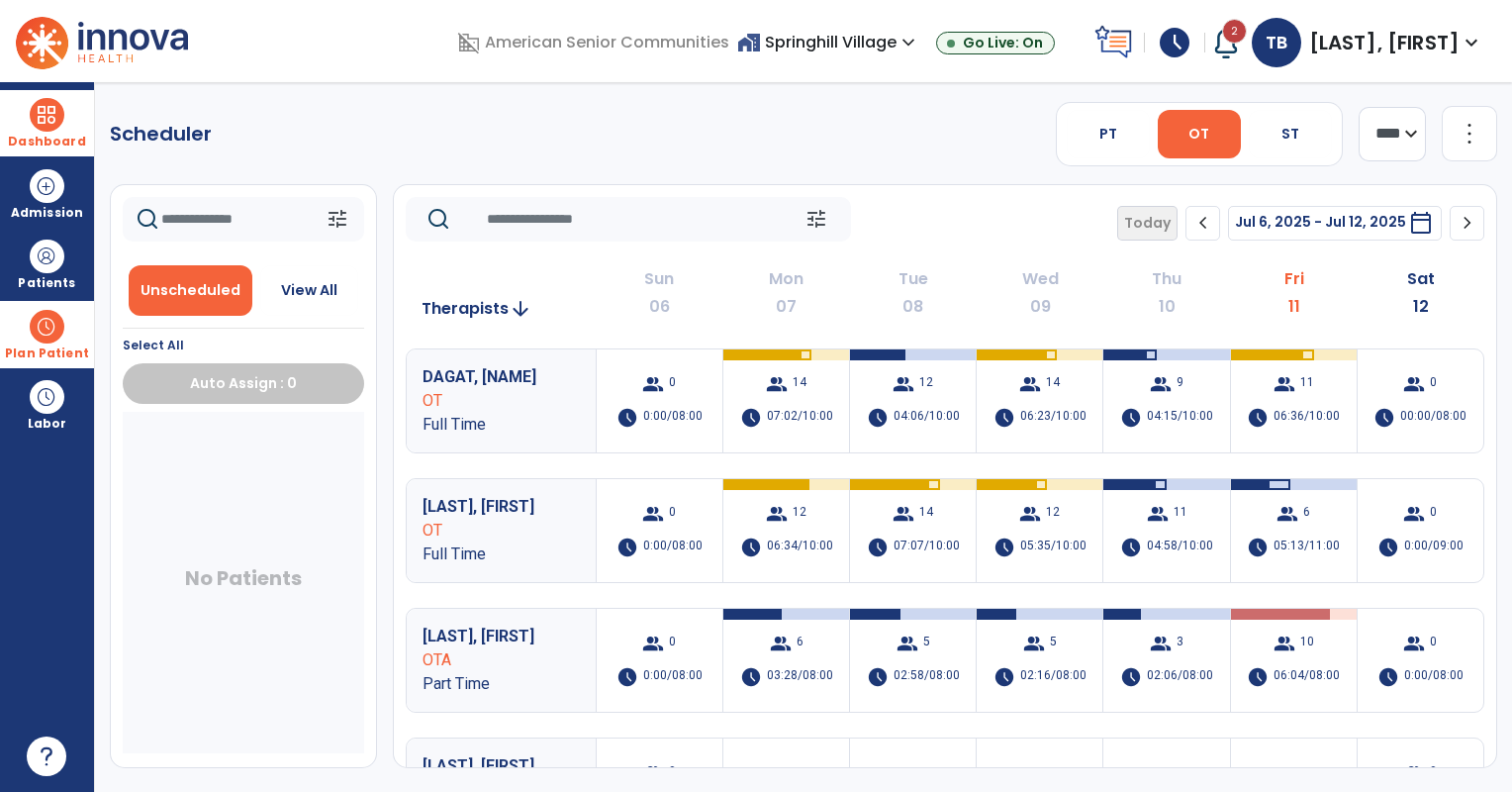 click on "Dashboard" at bounding box center [47, 123] 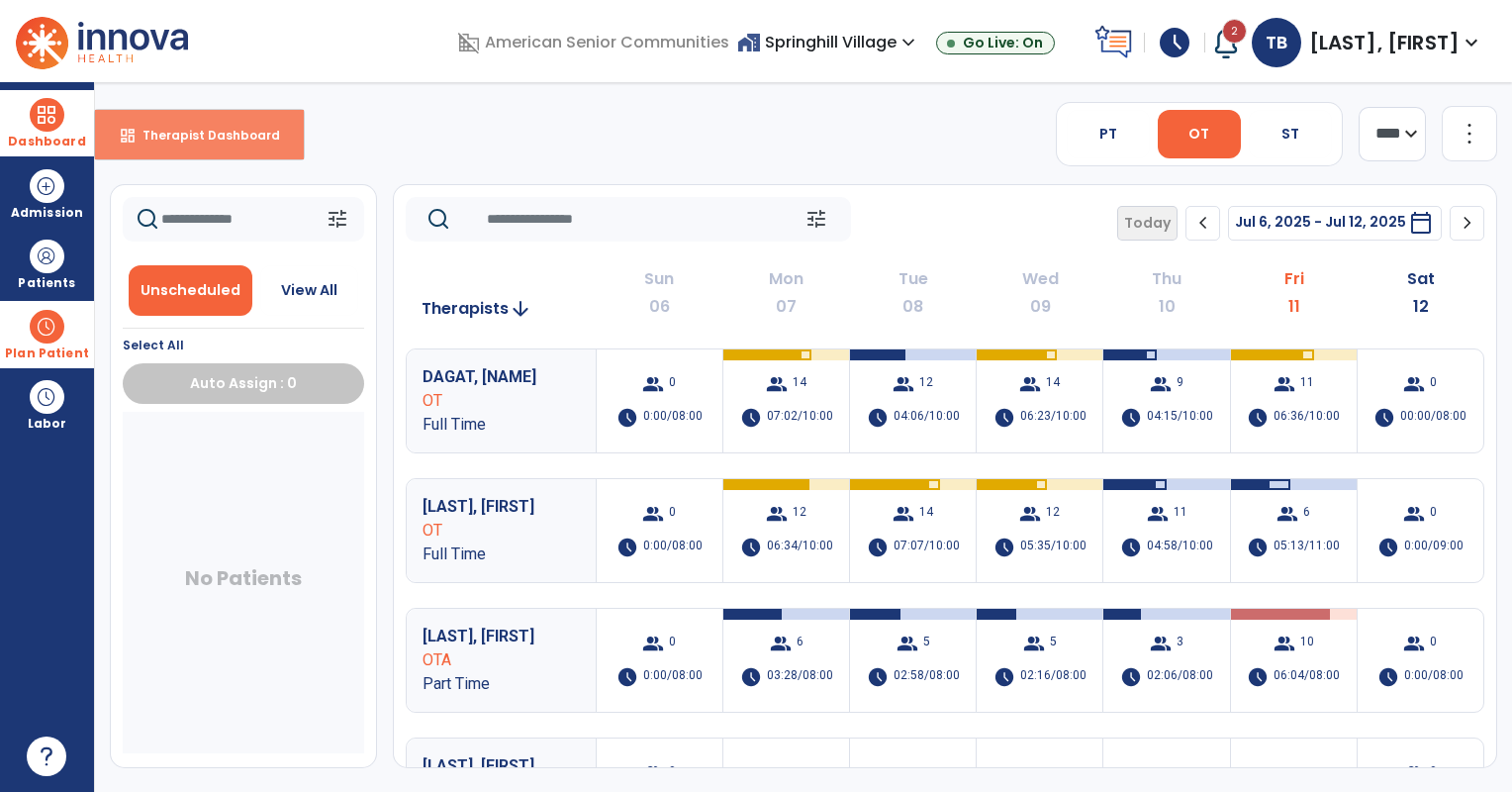 click on "Therapist Dashboard" at bounding box center (203, 135) 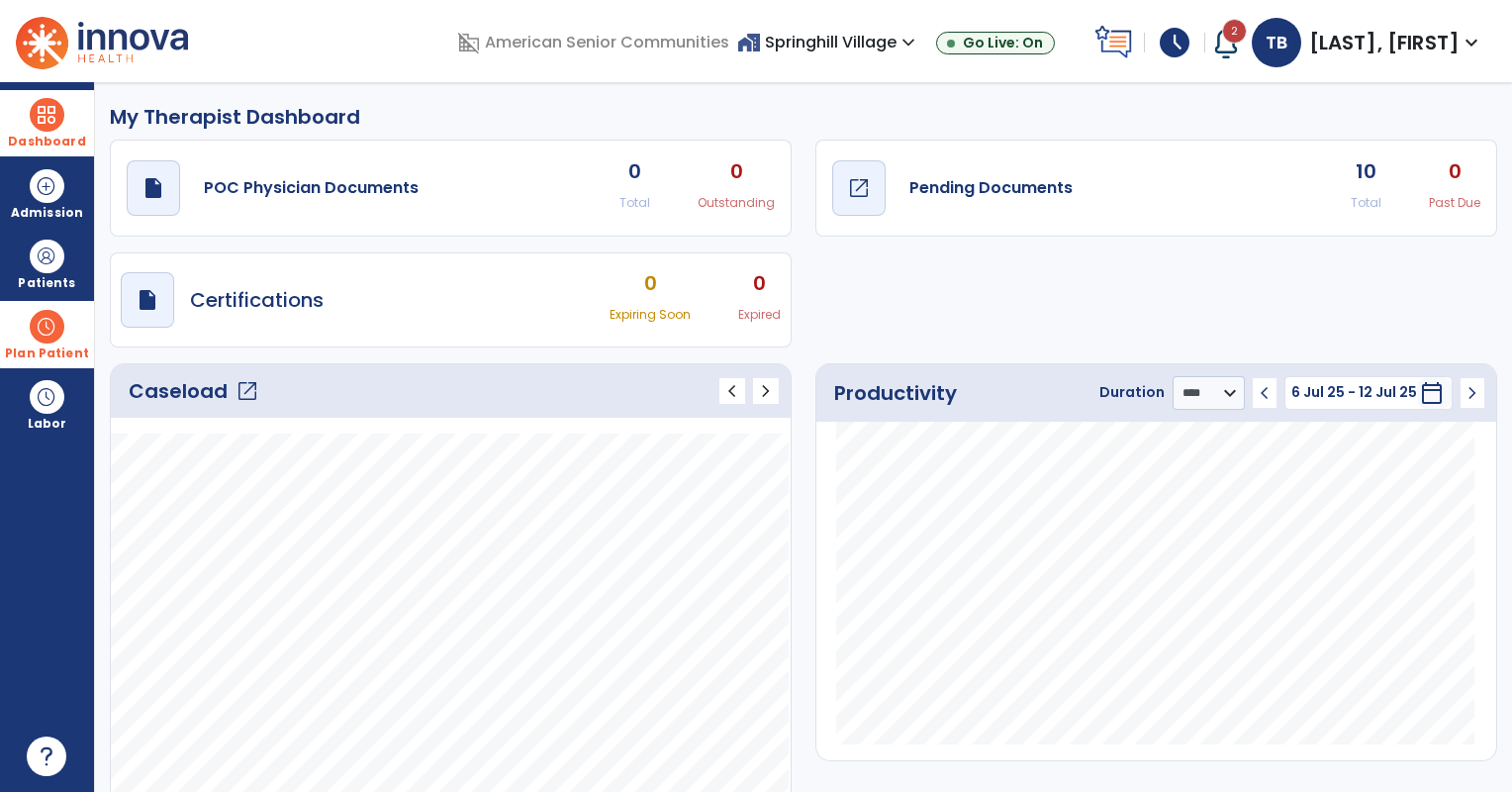 click on "open_in_new" 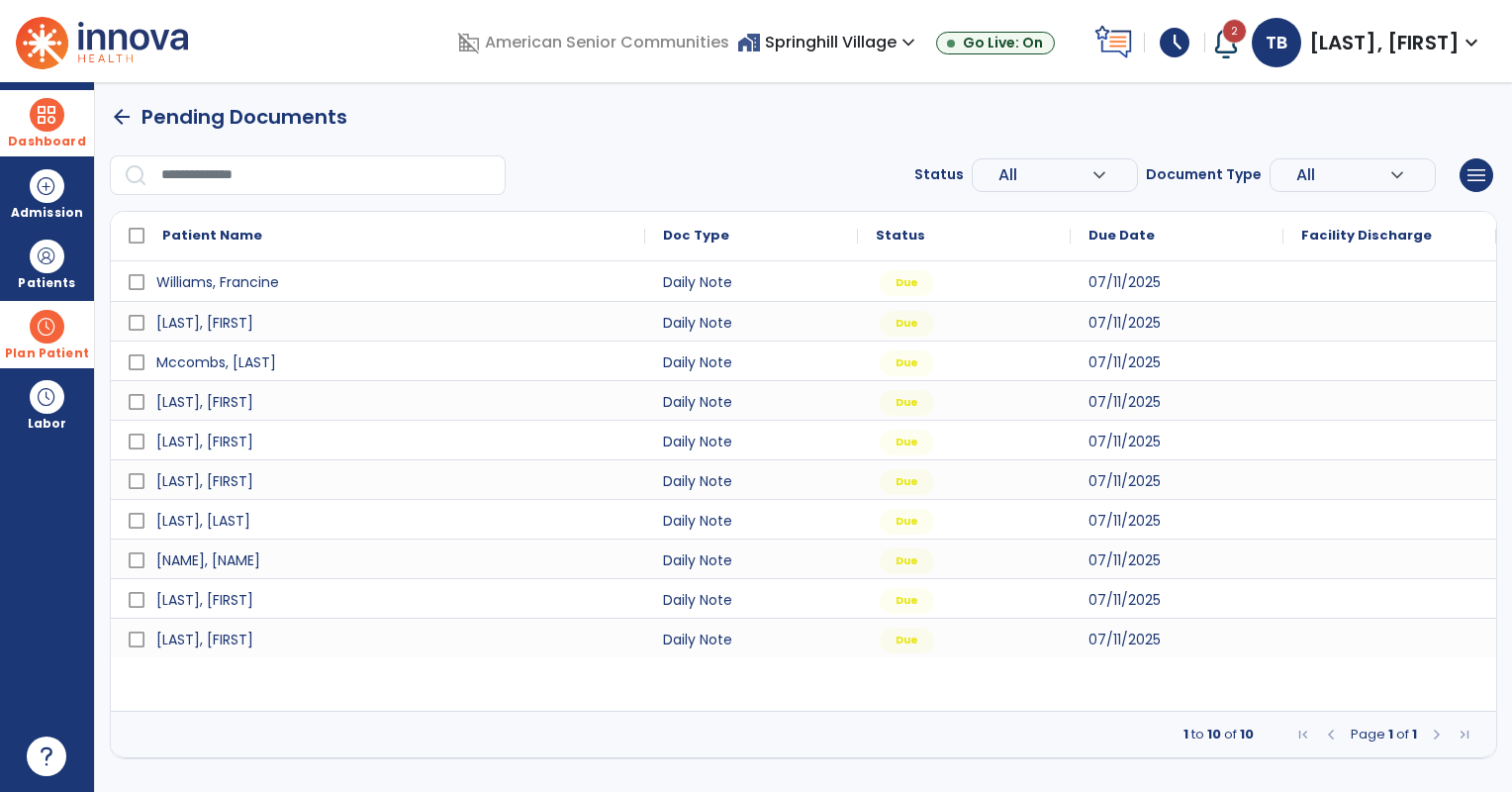 click on "arrow_back" at bounding box center (122, 117) 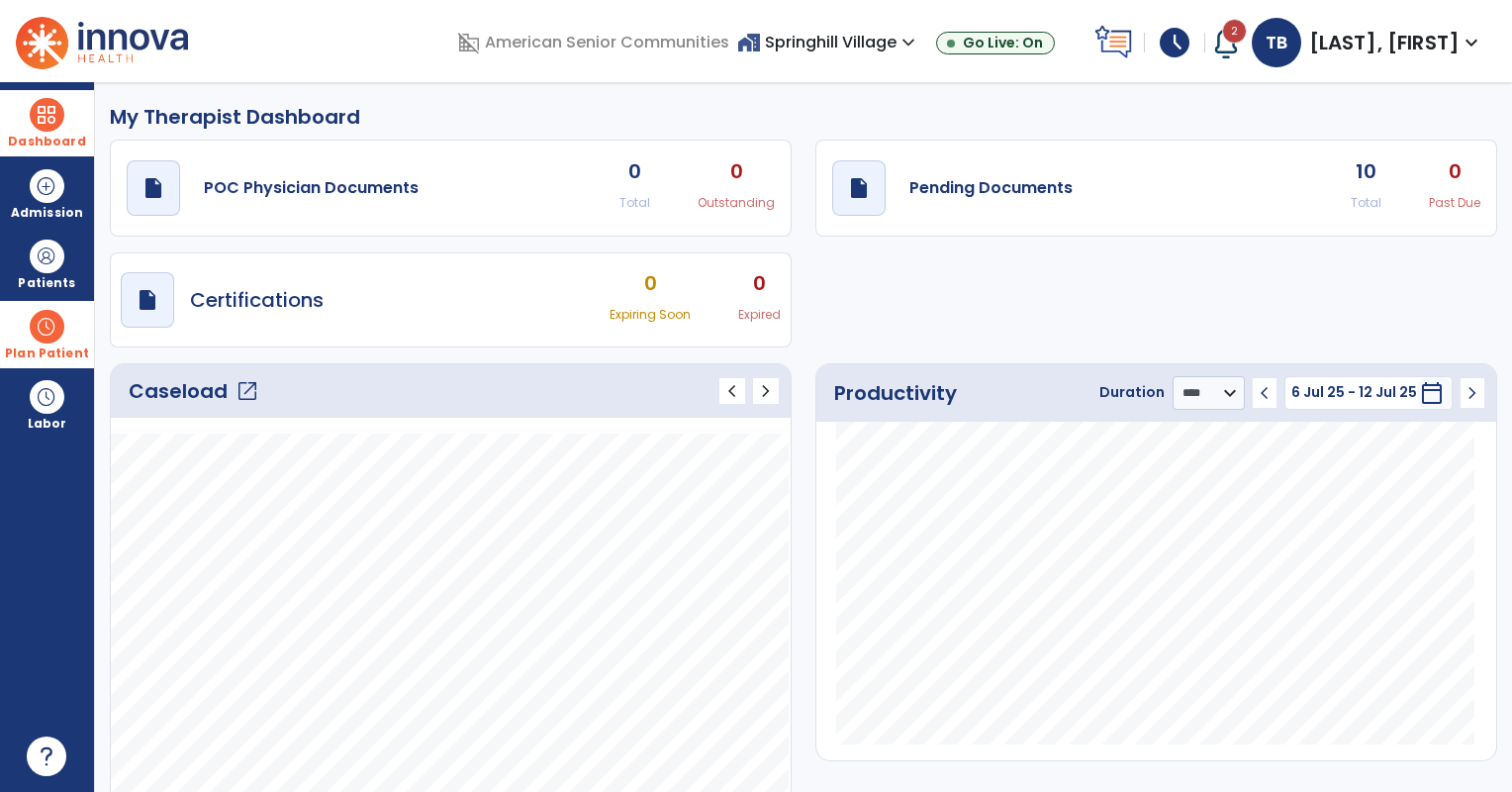 click on "open_in_new" 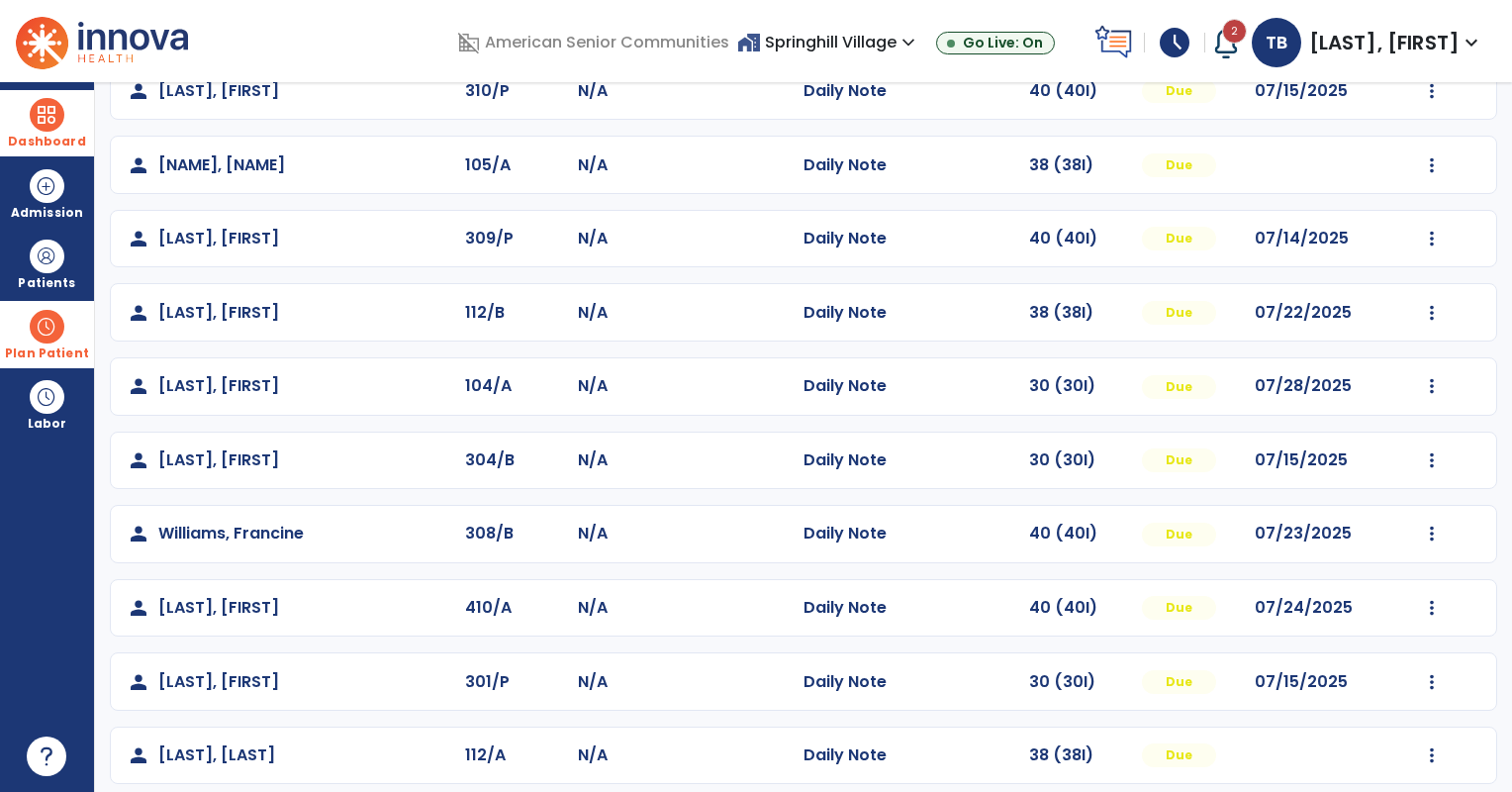 scroll, scrollTop: 212, scrollLeft: 0, axis: vertical 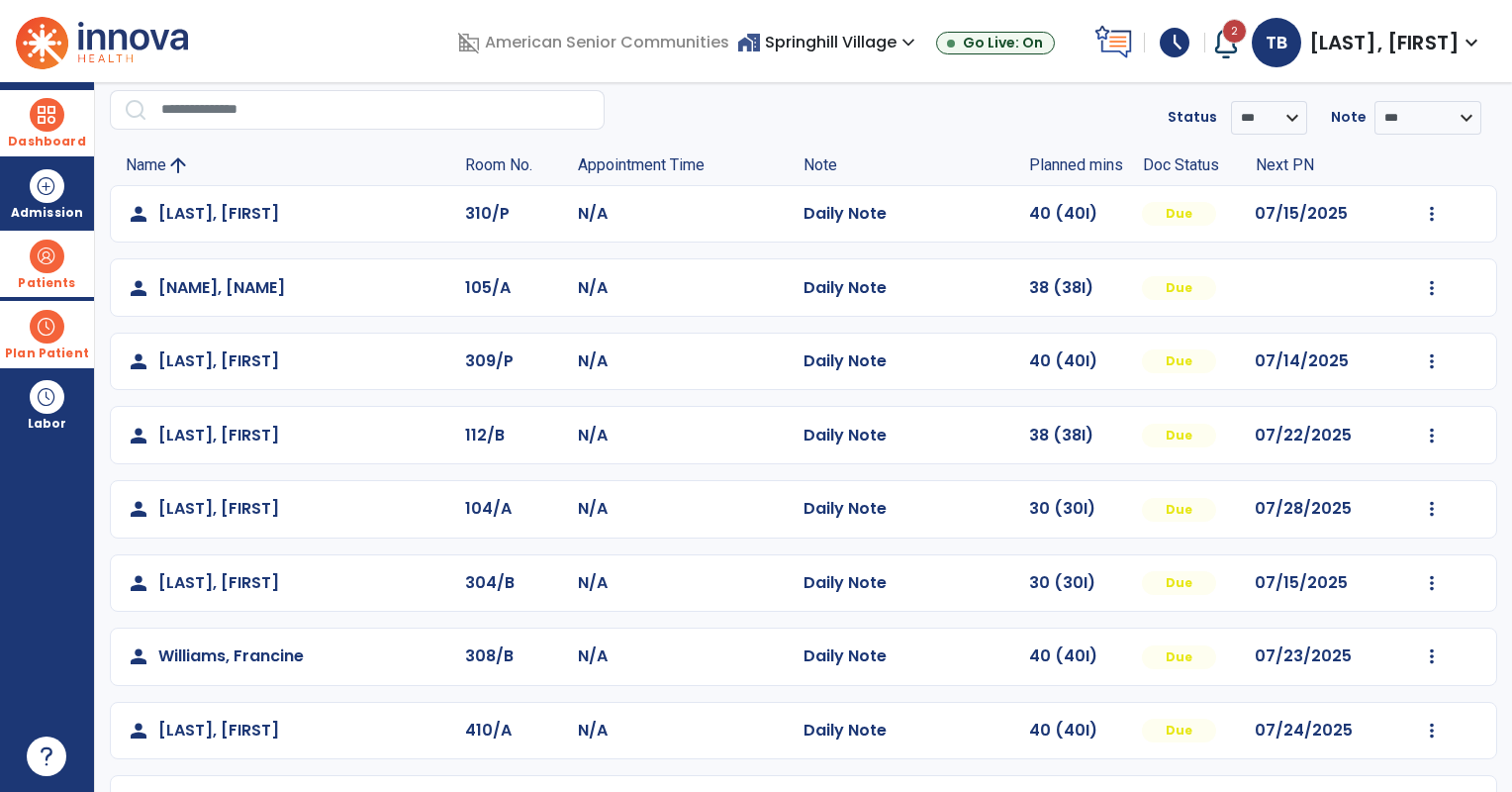 click on "Patients" at bounding box center (47, 283) 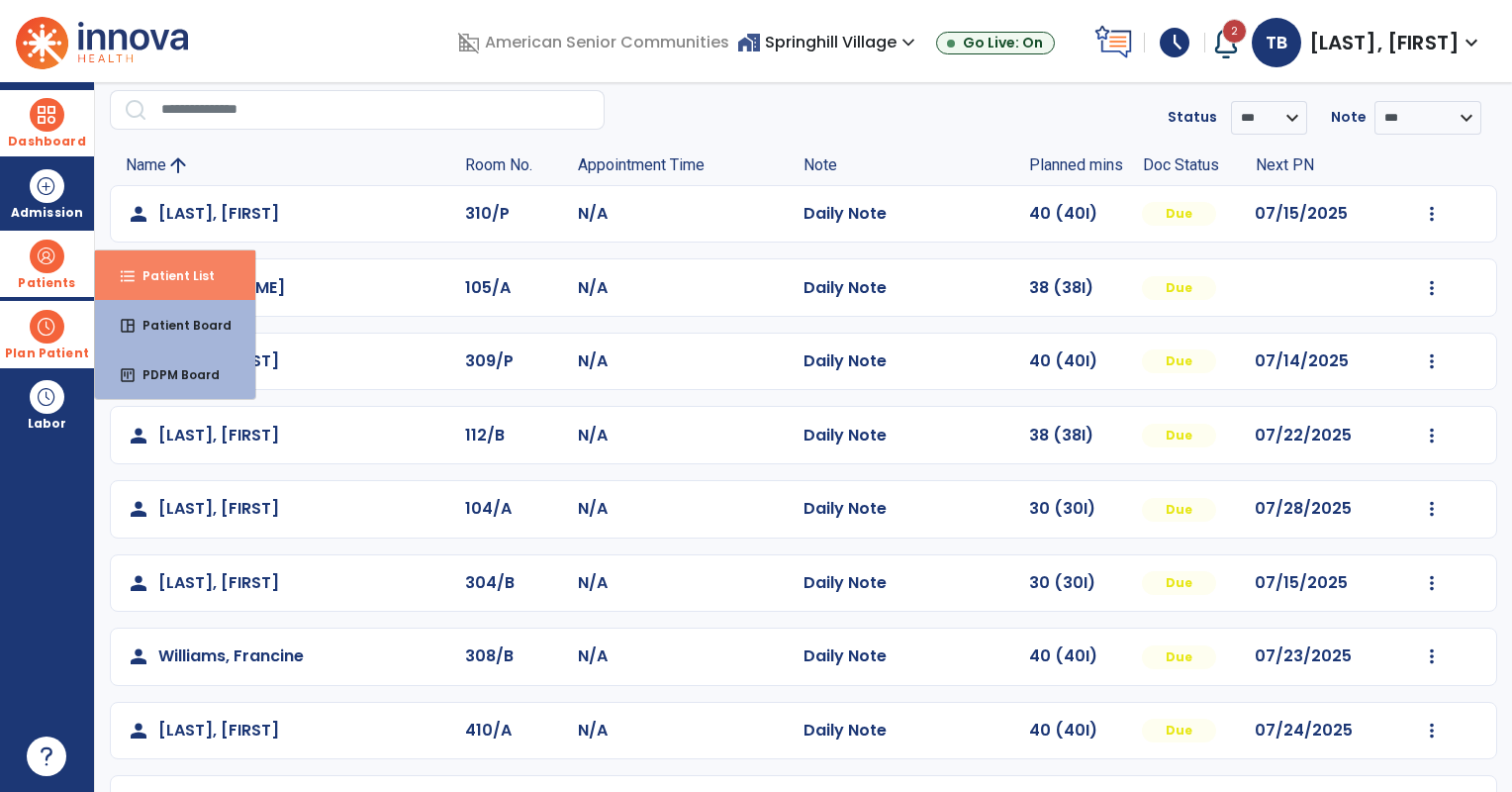 click on "format_list_bulleted  Patient List" at bounding box center [175, 275] 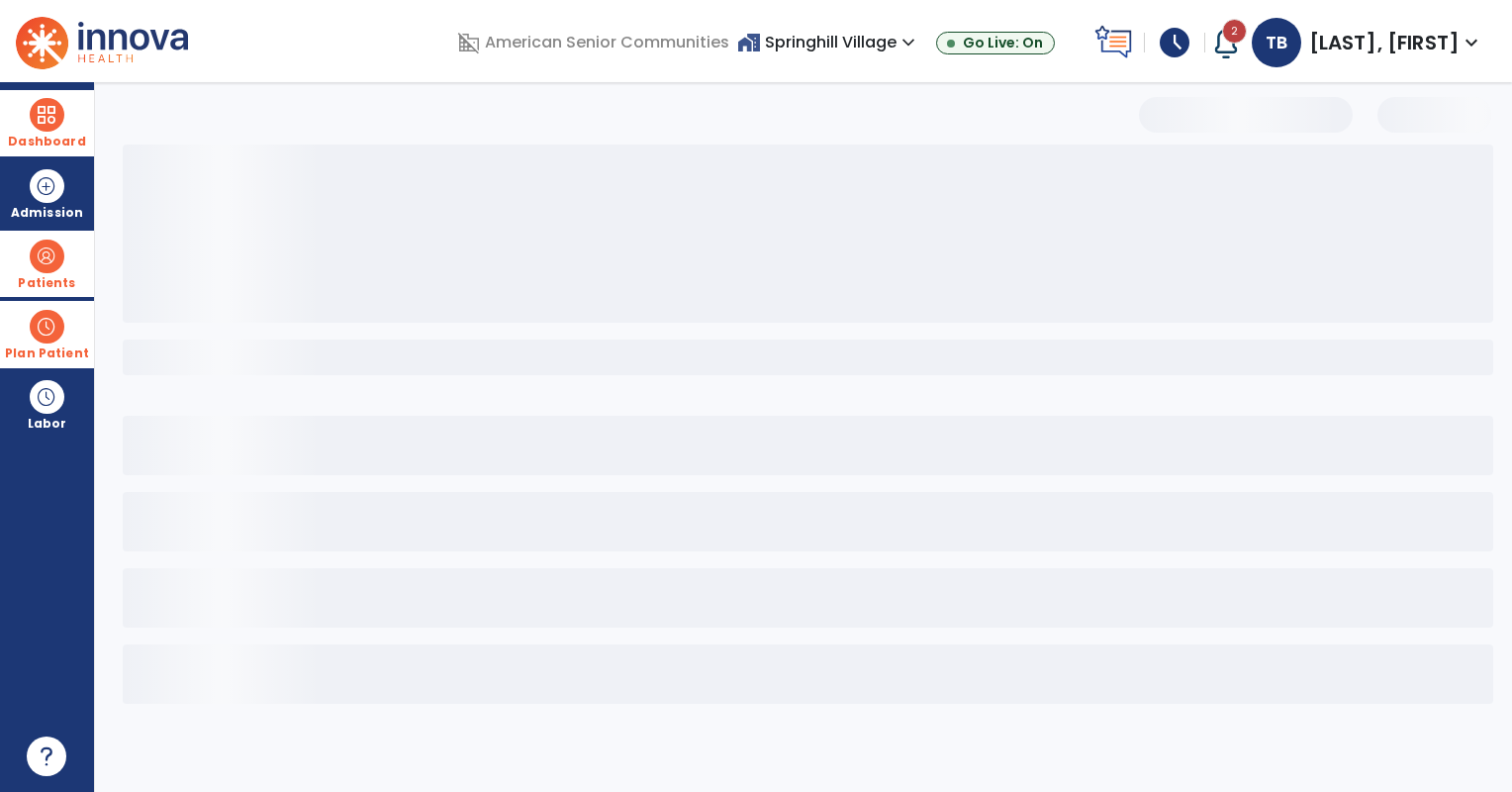 scroll, scrollTop: 0, scrollLeft: 0, axis: both 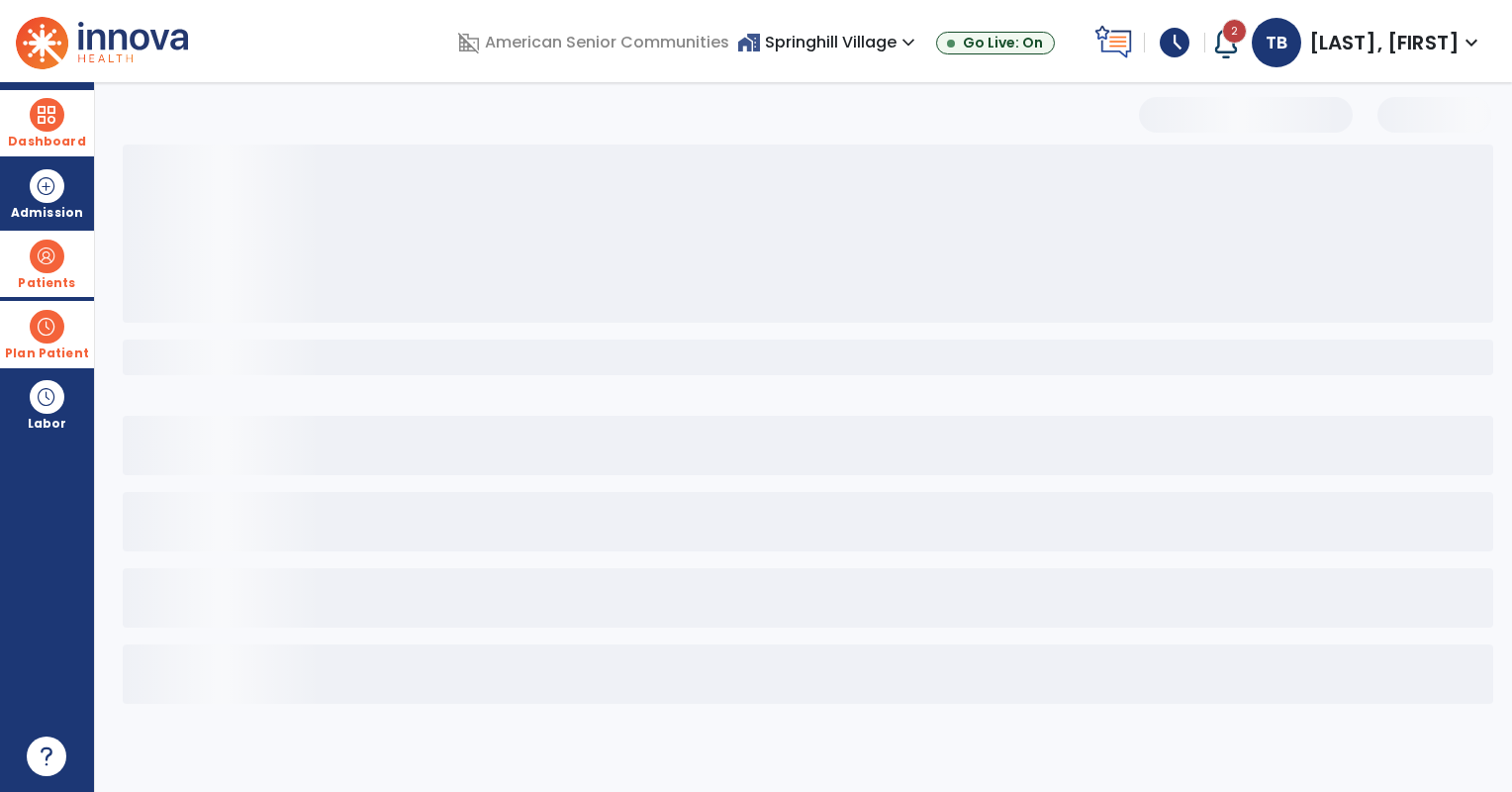 select on "***" 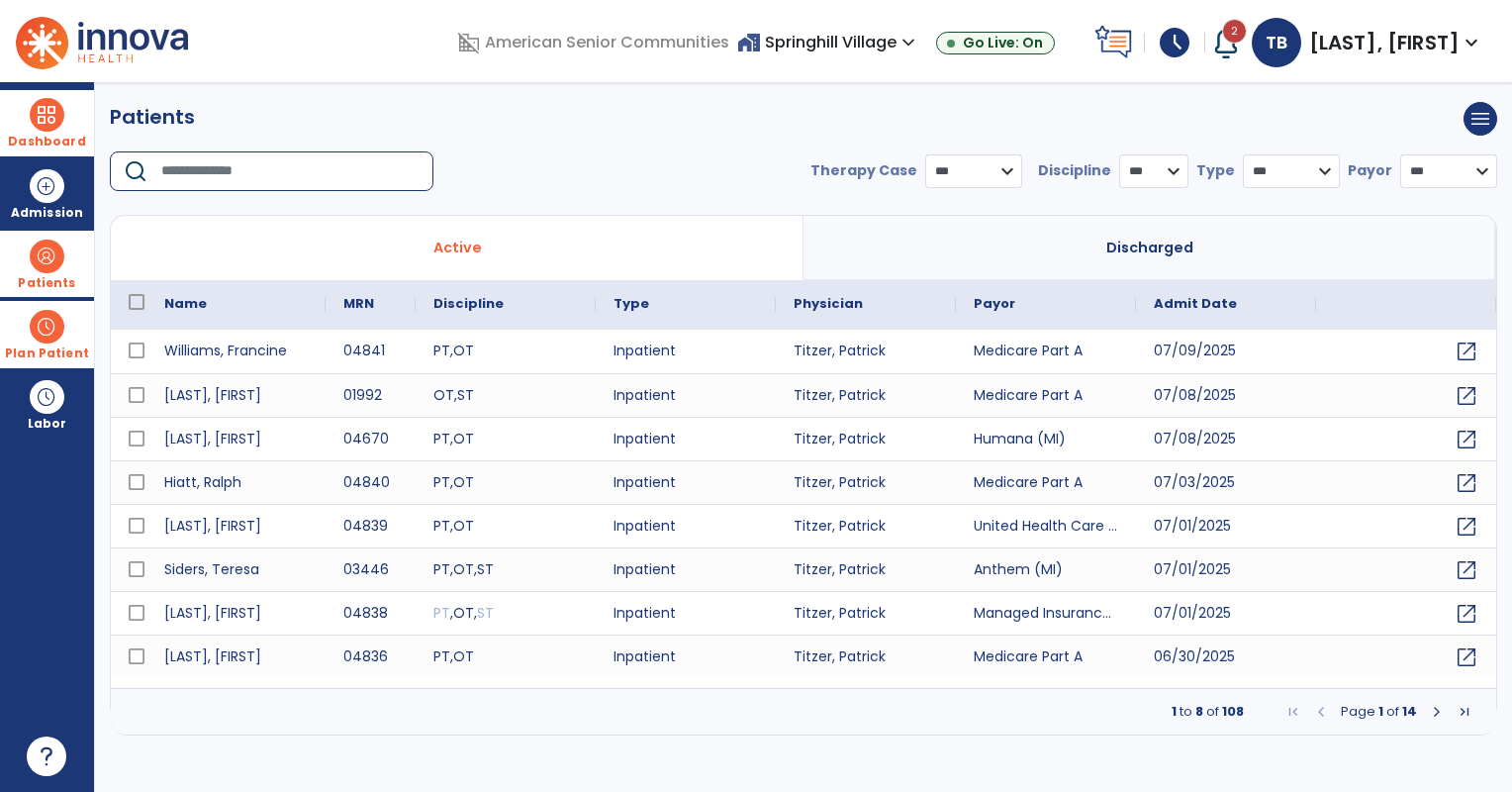 click at bounding box center (290, 171) 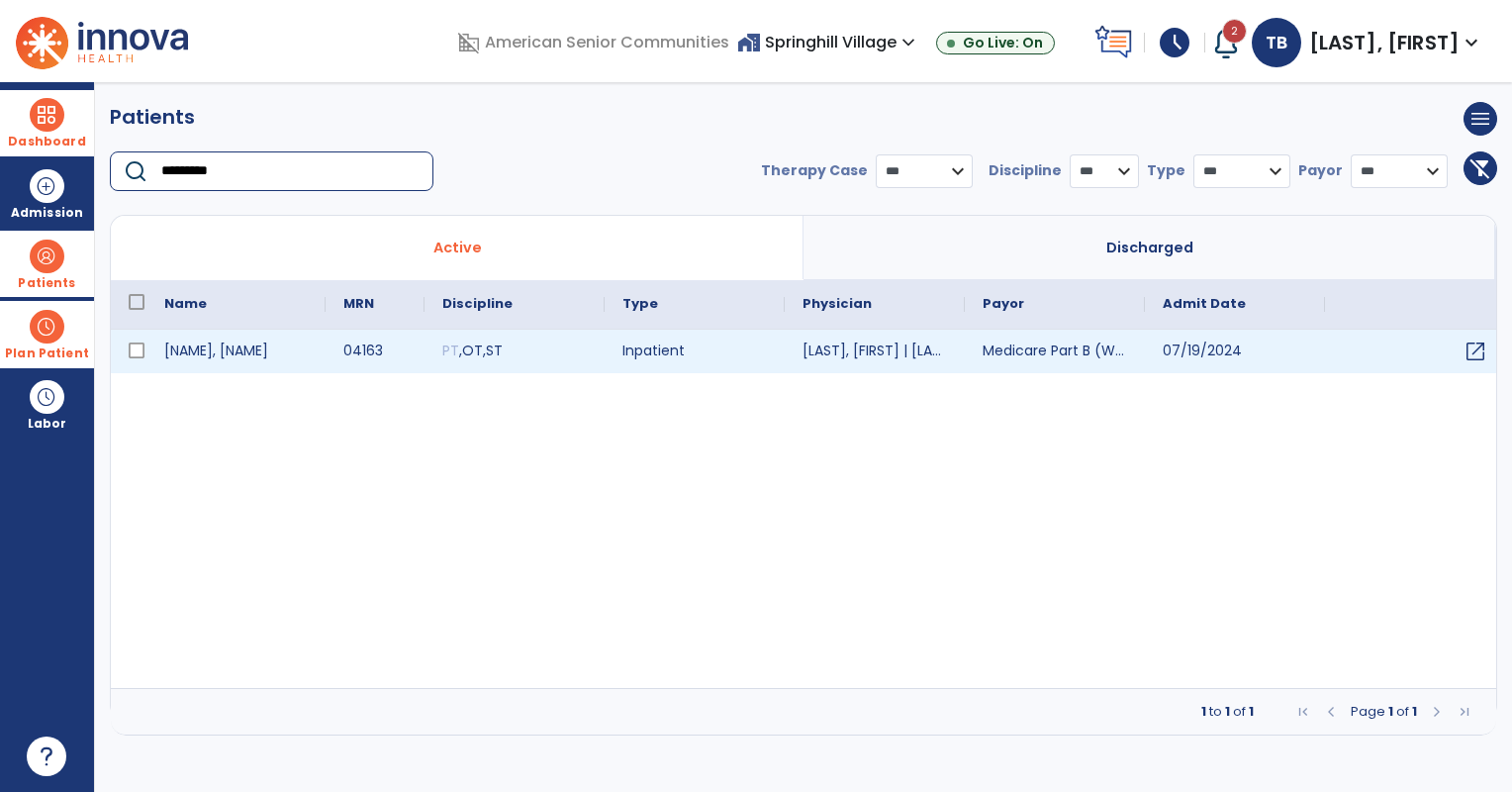 type on "*********" 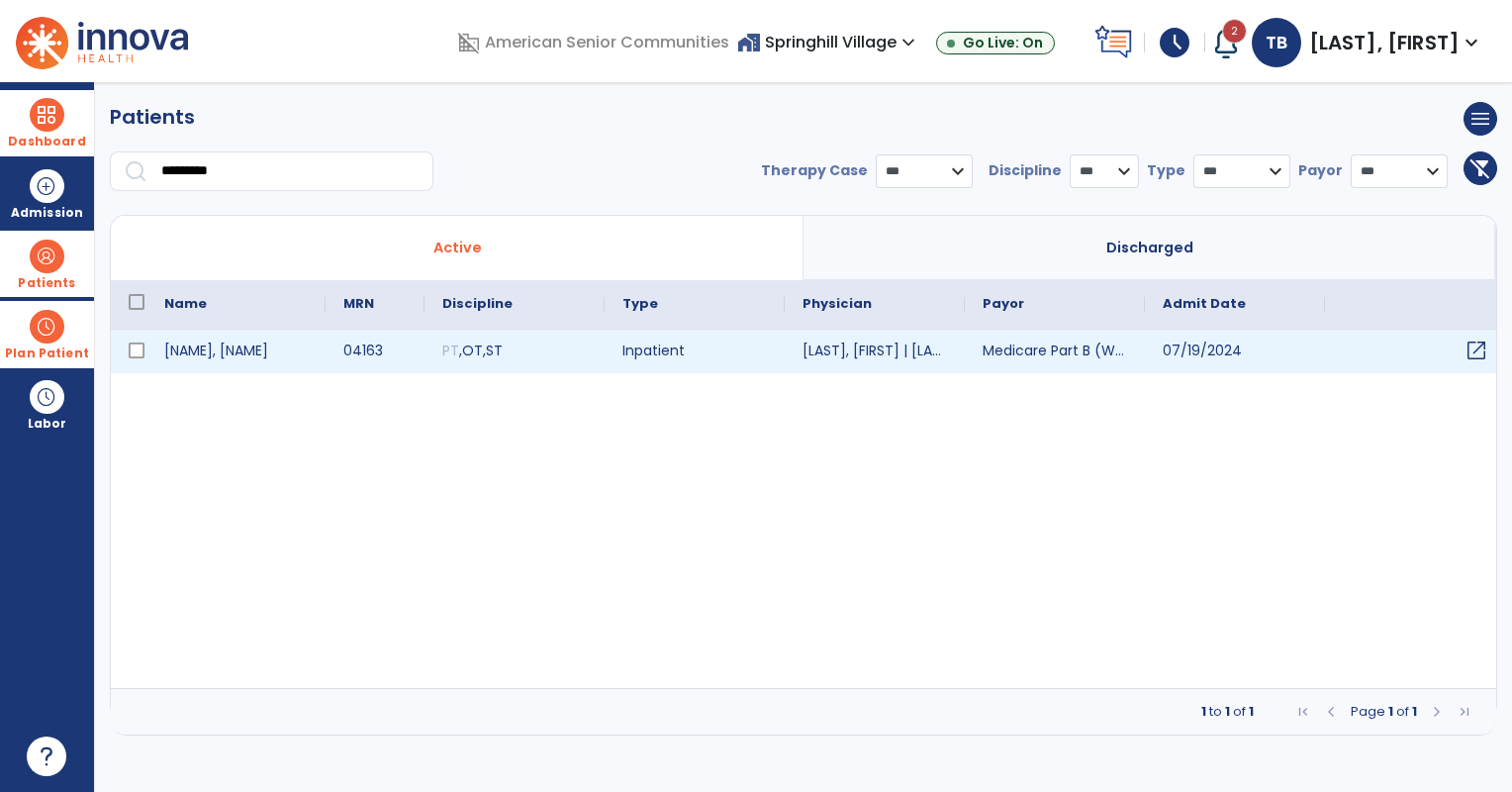 click on "open_in_new" at bounding box center (1476, 350) 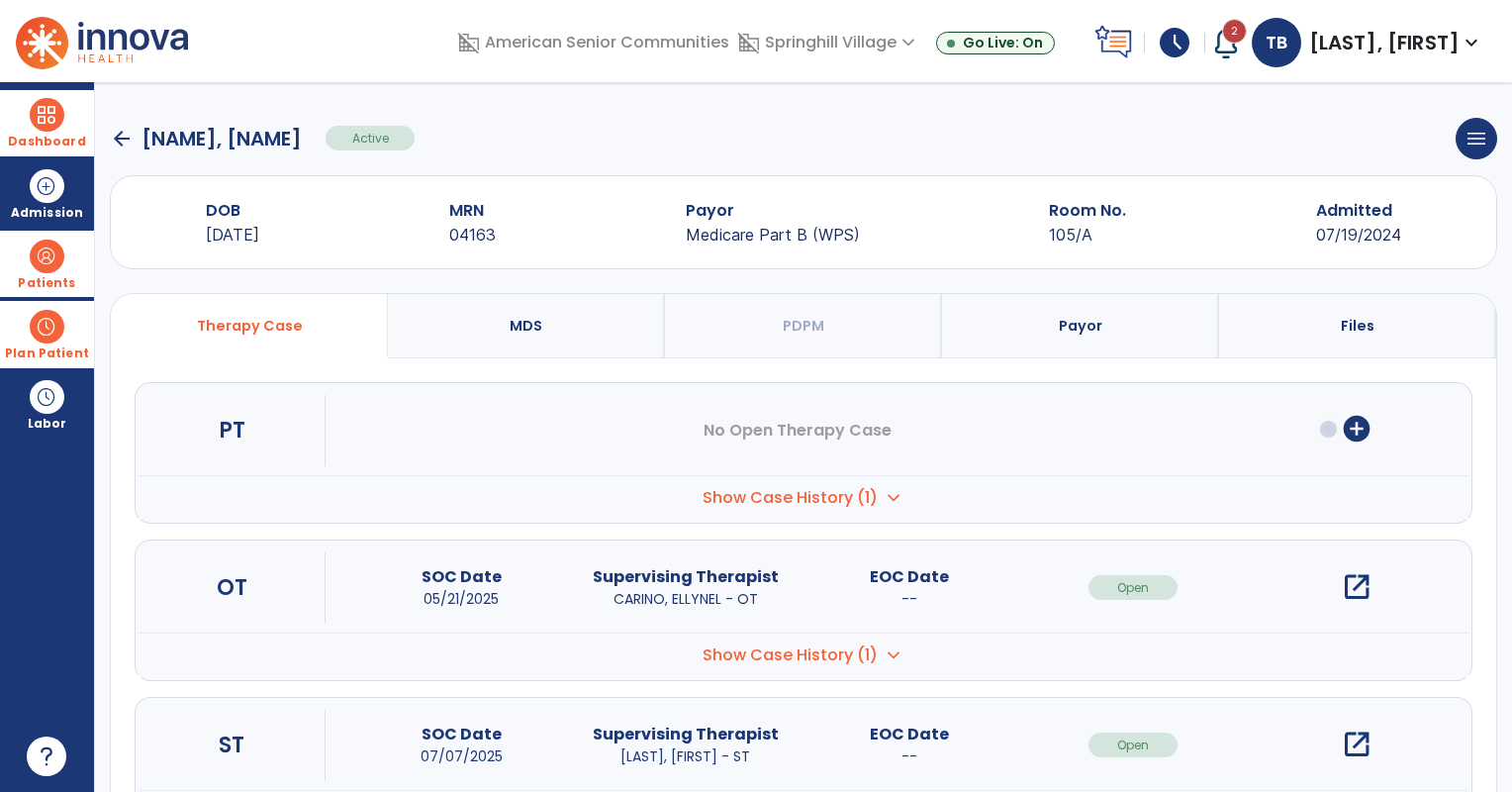 click on "open_in_new" at bounding box center (1357, 587) 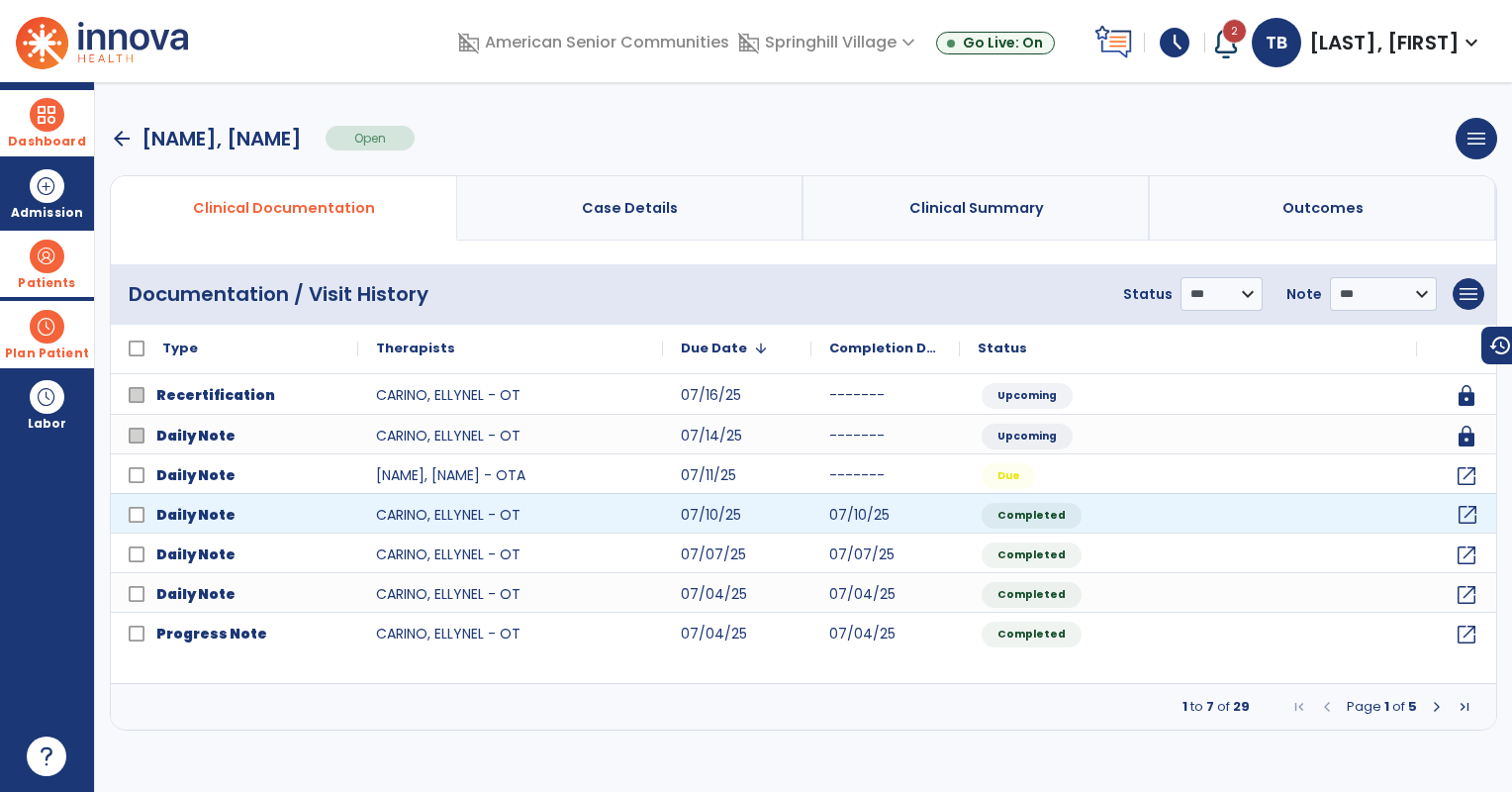 click on "open_in_new" 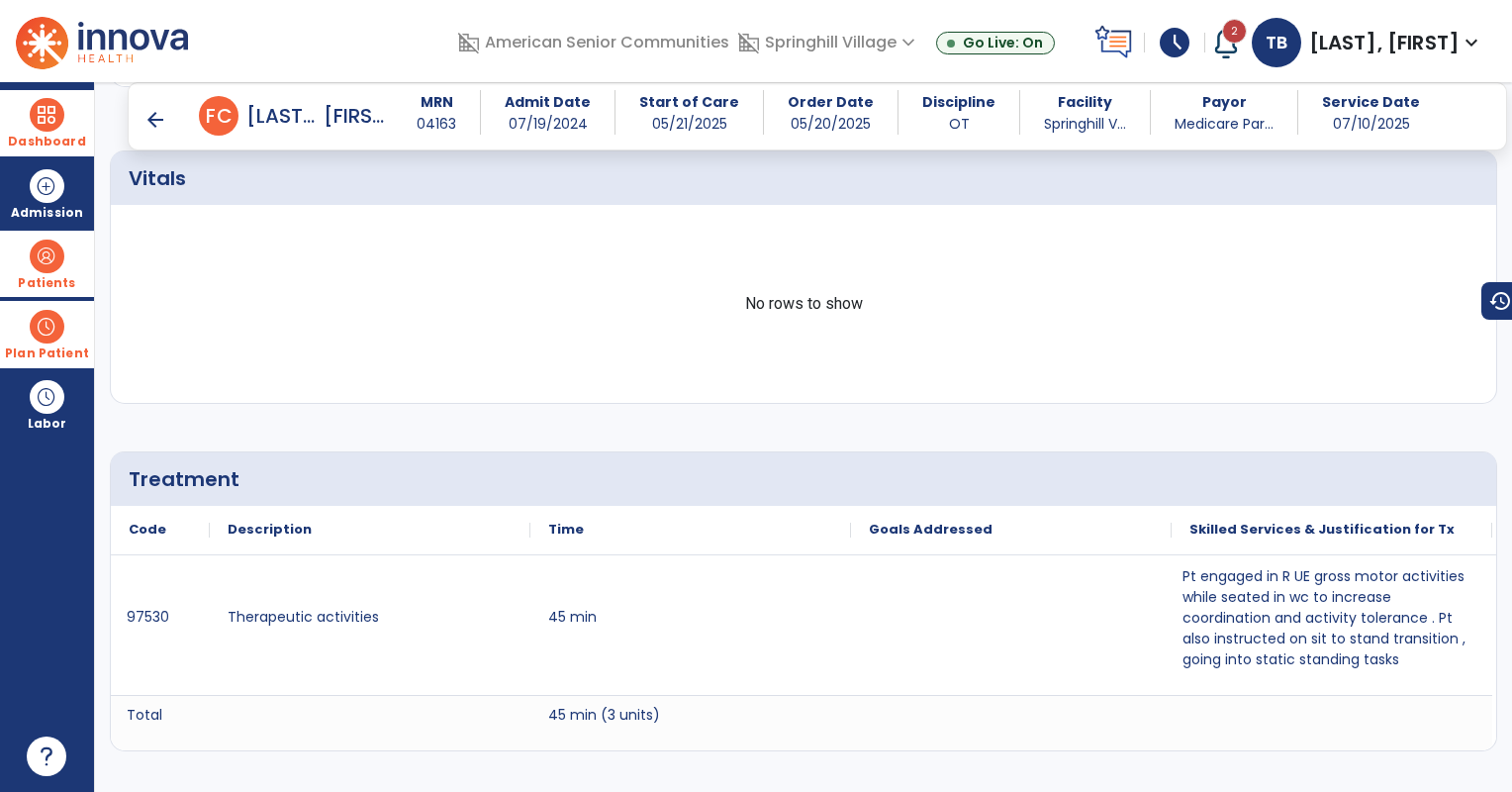 scroll, scrollTop: 911, scrollLeft: 0, axis: vertical 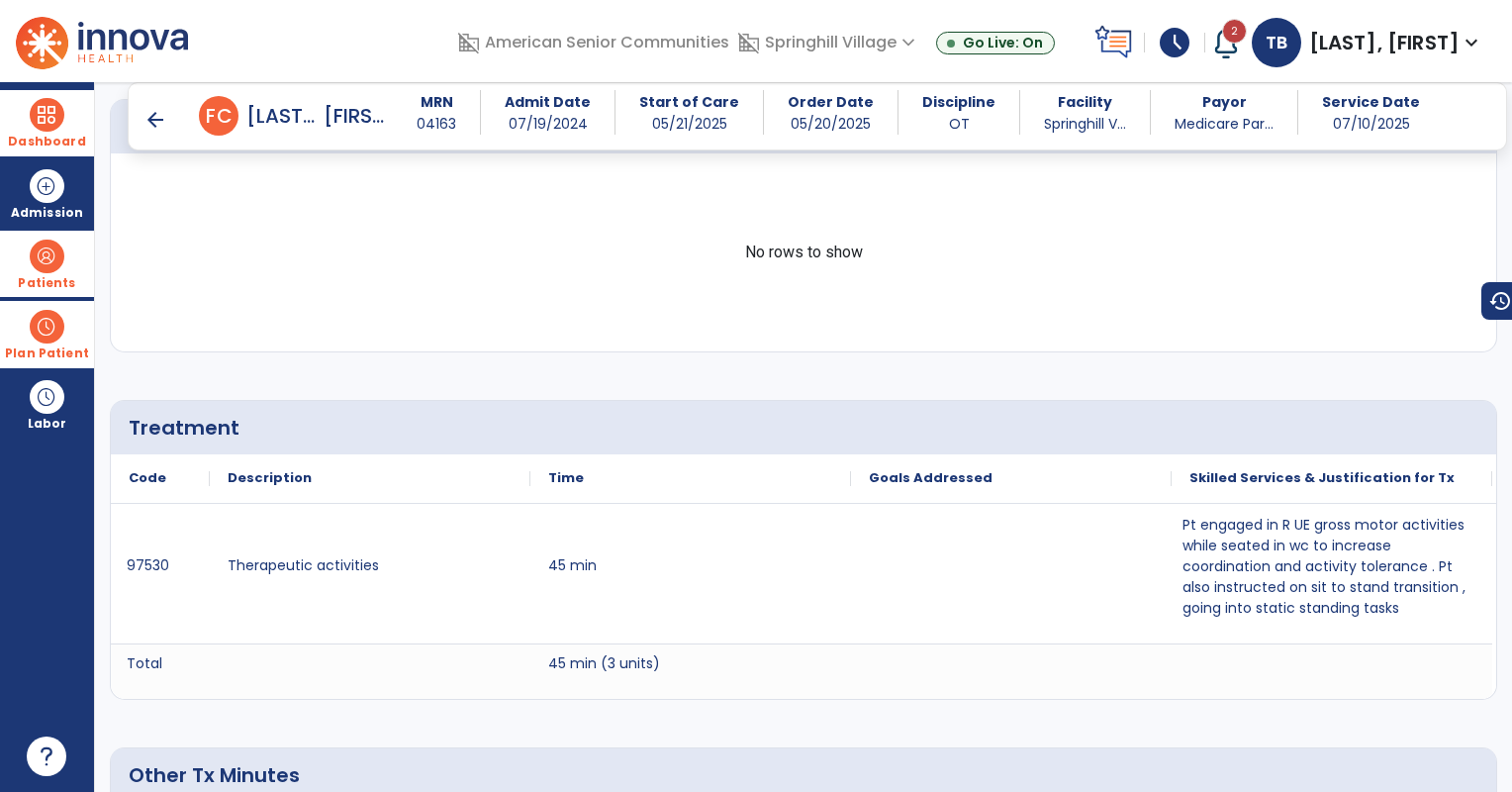 click on "arrow_back" at bounding box center (155, 120) 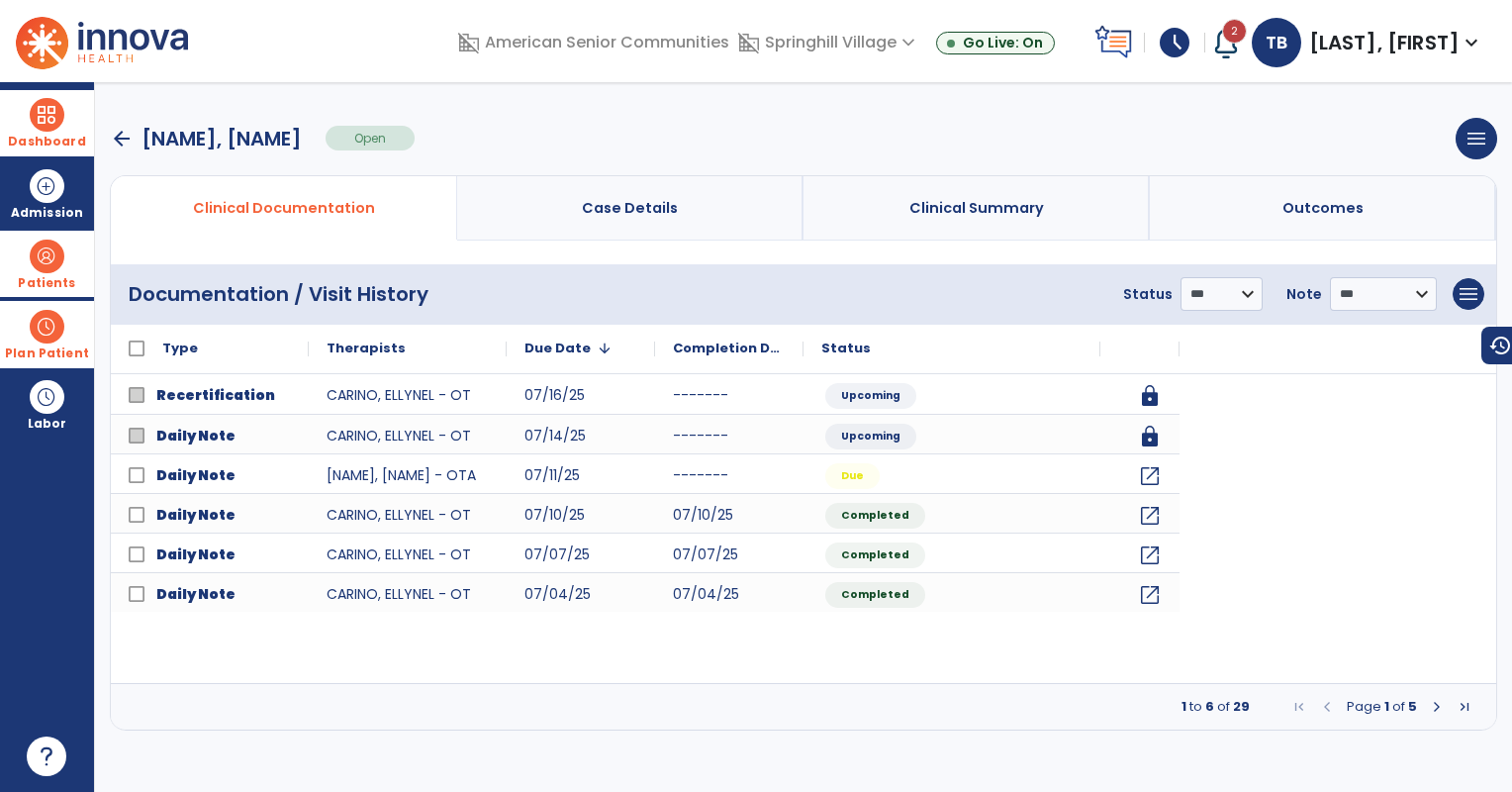 scroll, scrollTop: 0, scrollLeft: 0, axis: both 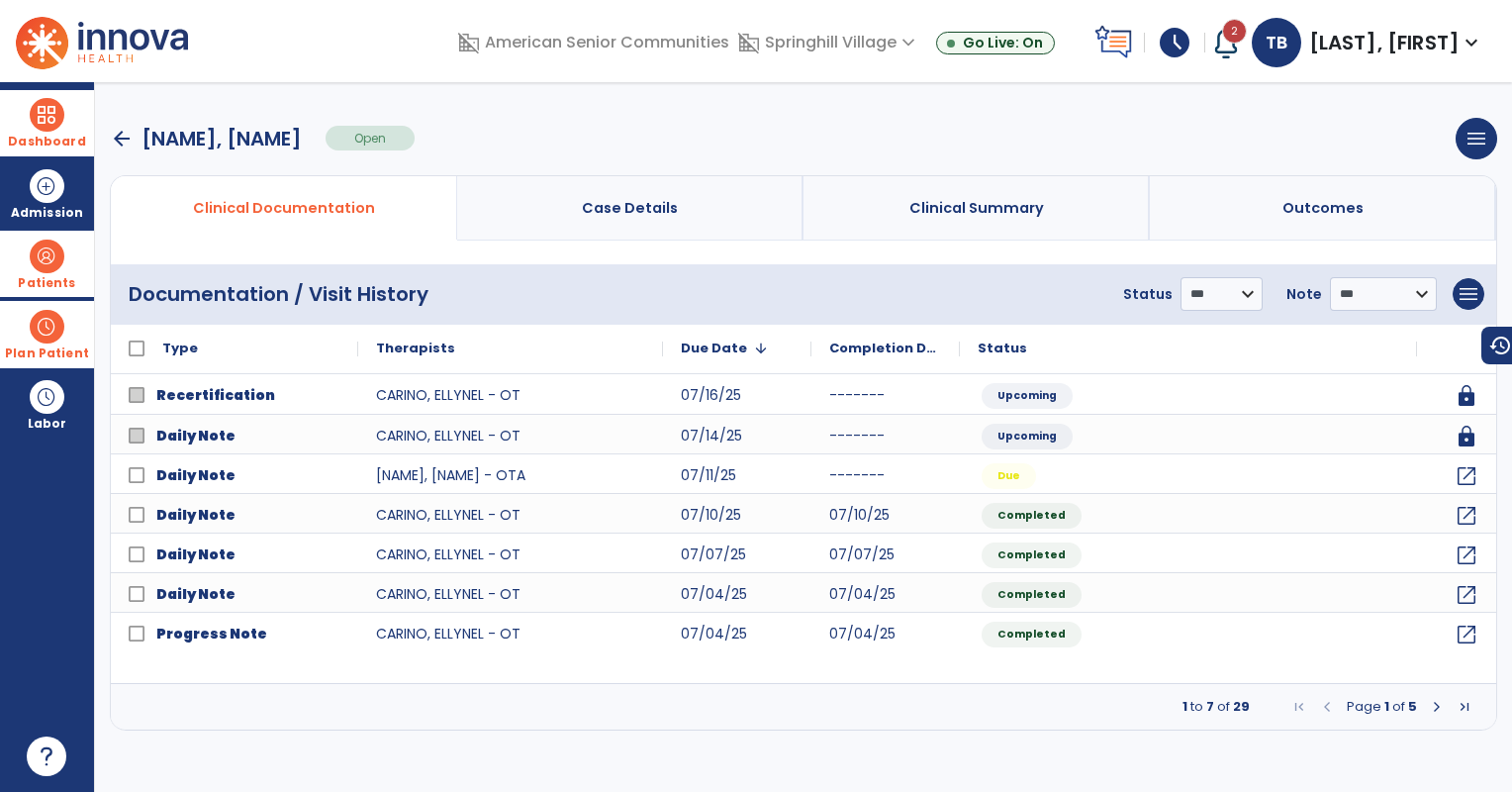 click at bounding box center (1437, 707) 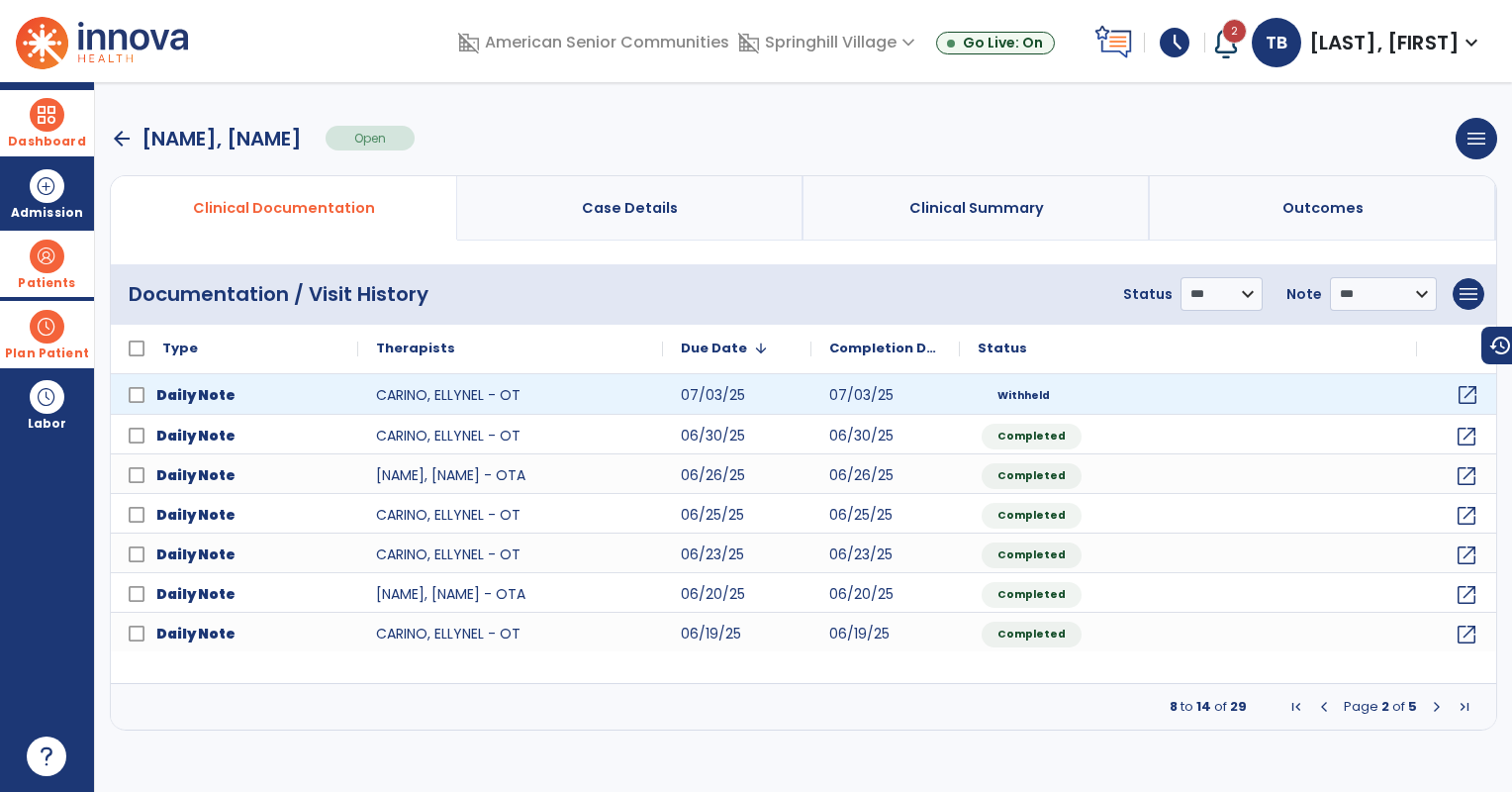 click on "open_in_new" 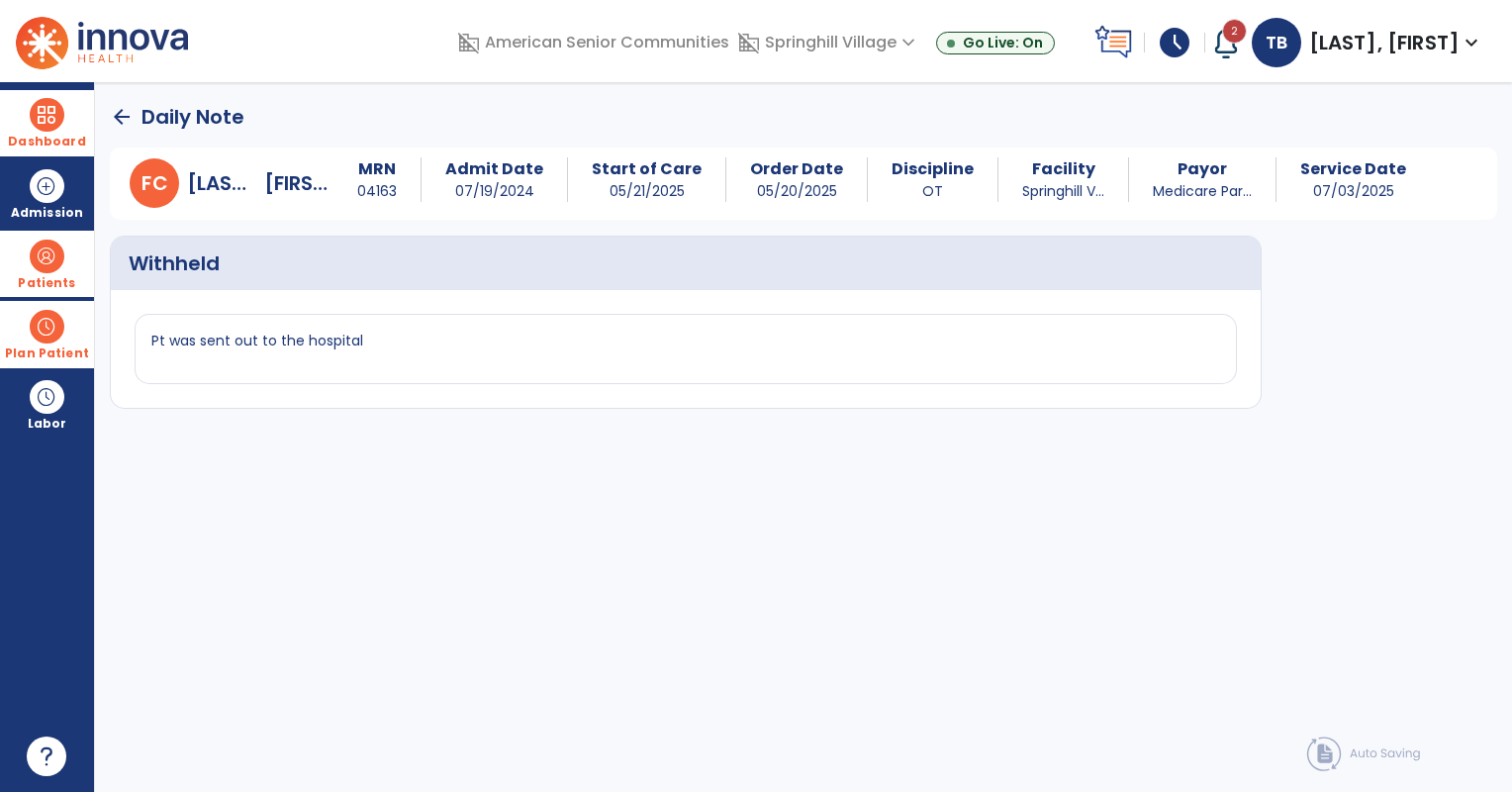 click on "arrow_back" 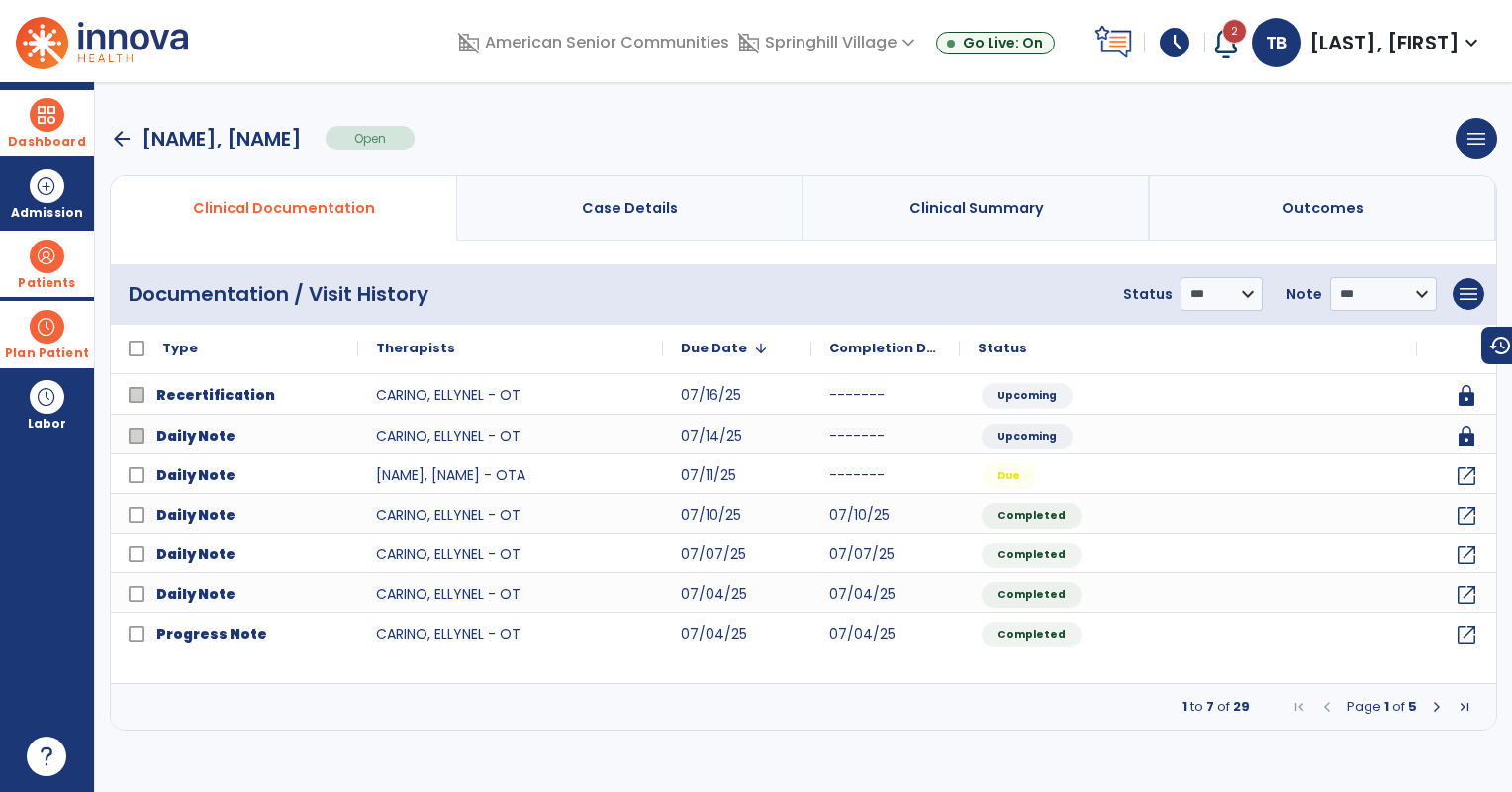 click at bounding box center [1437, 707] 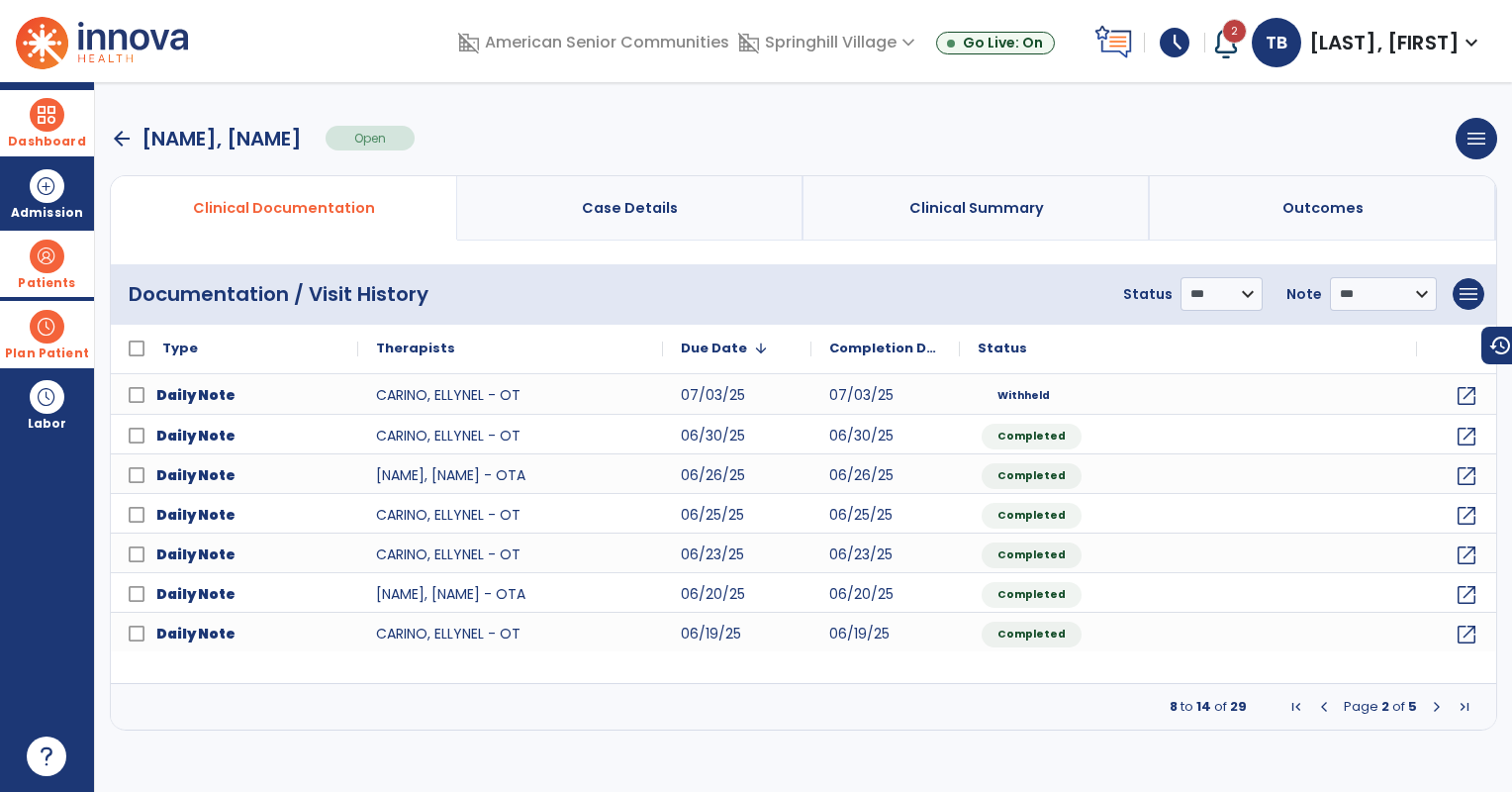 click at bounding box center [1437, 707] 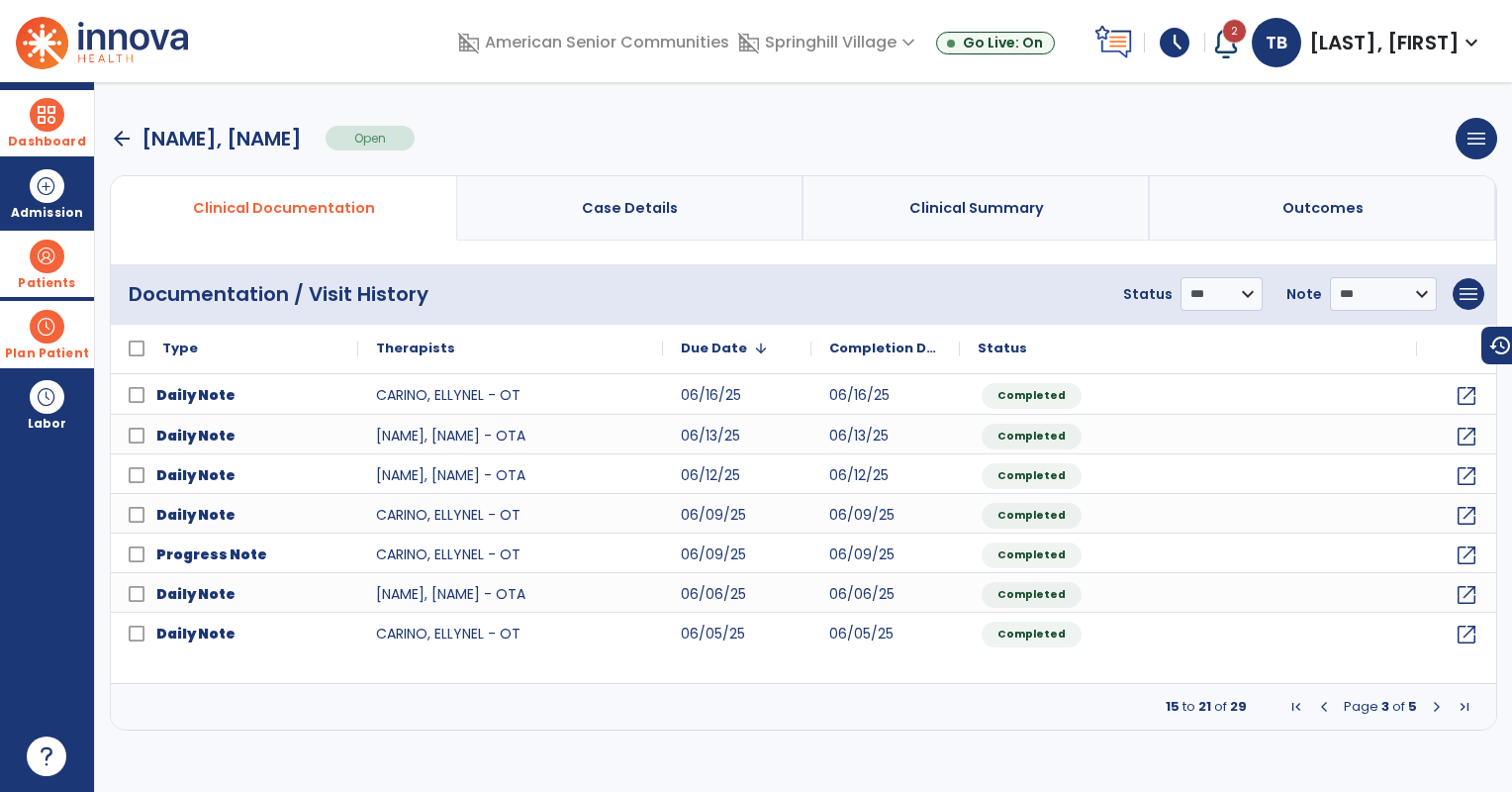 click at bounding box center [1437, 707] 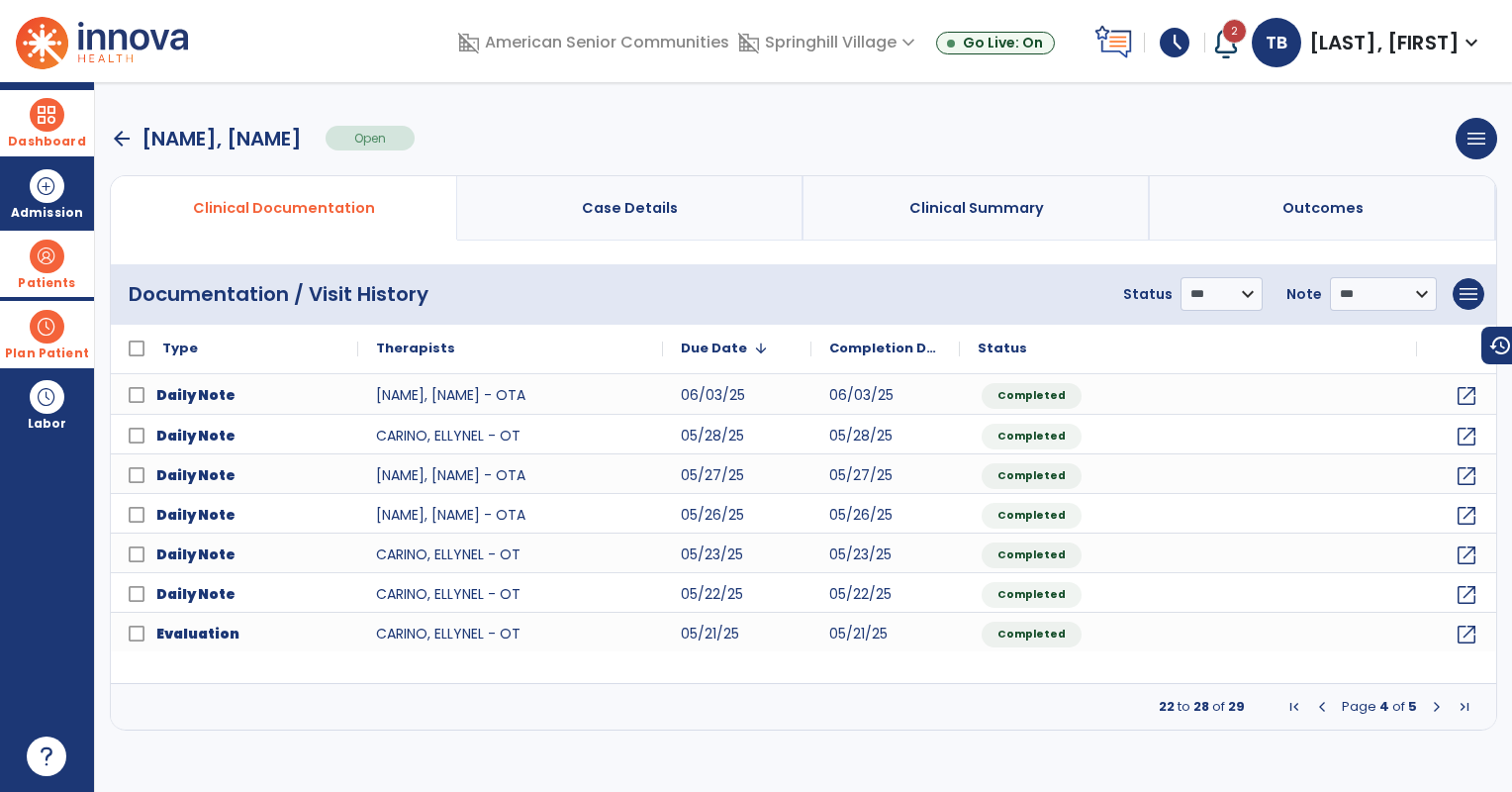 click at bounding box center [1322, 707] 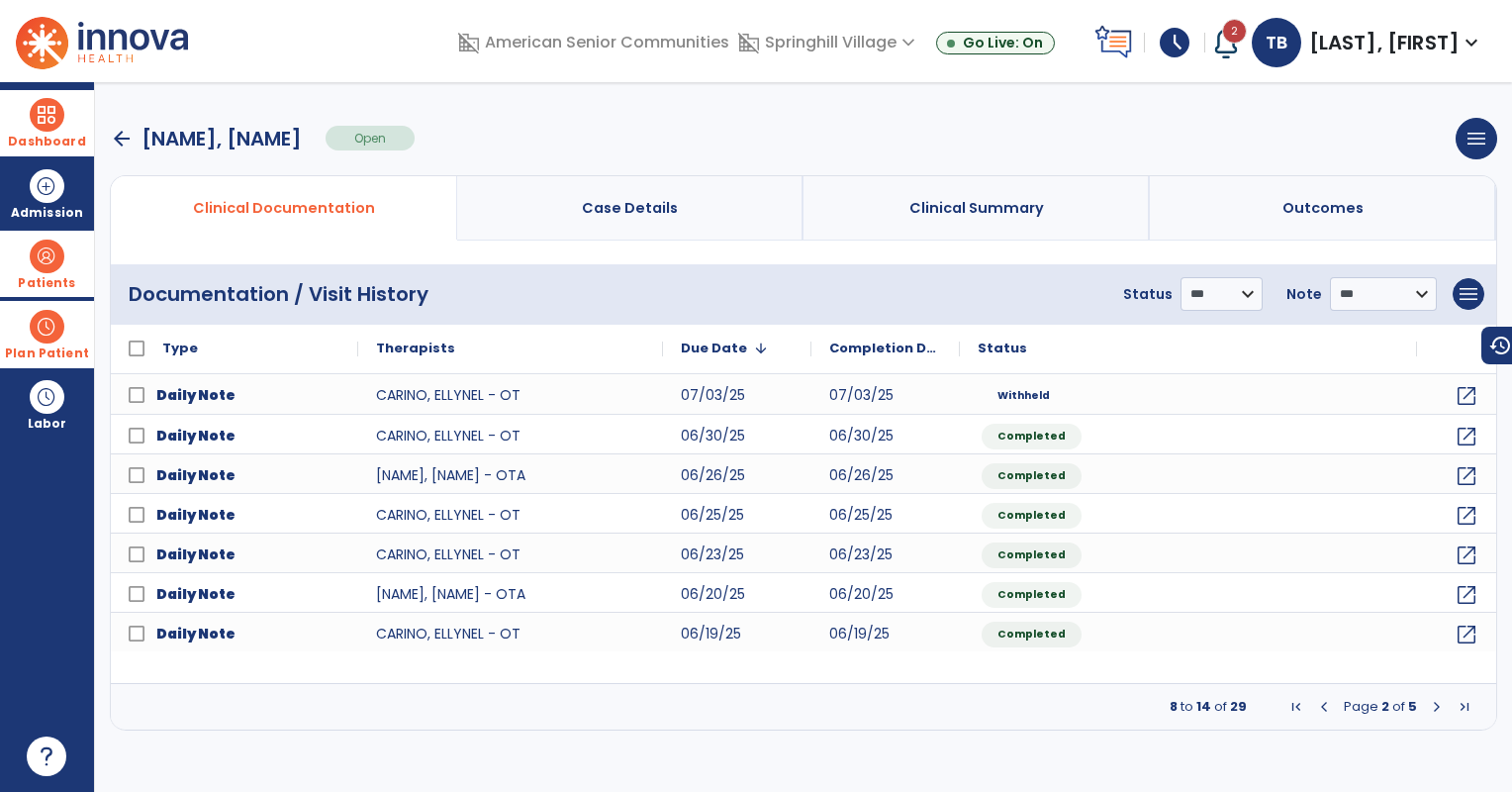 click at bounding box center [1324, 707] 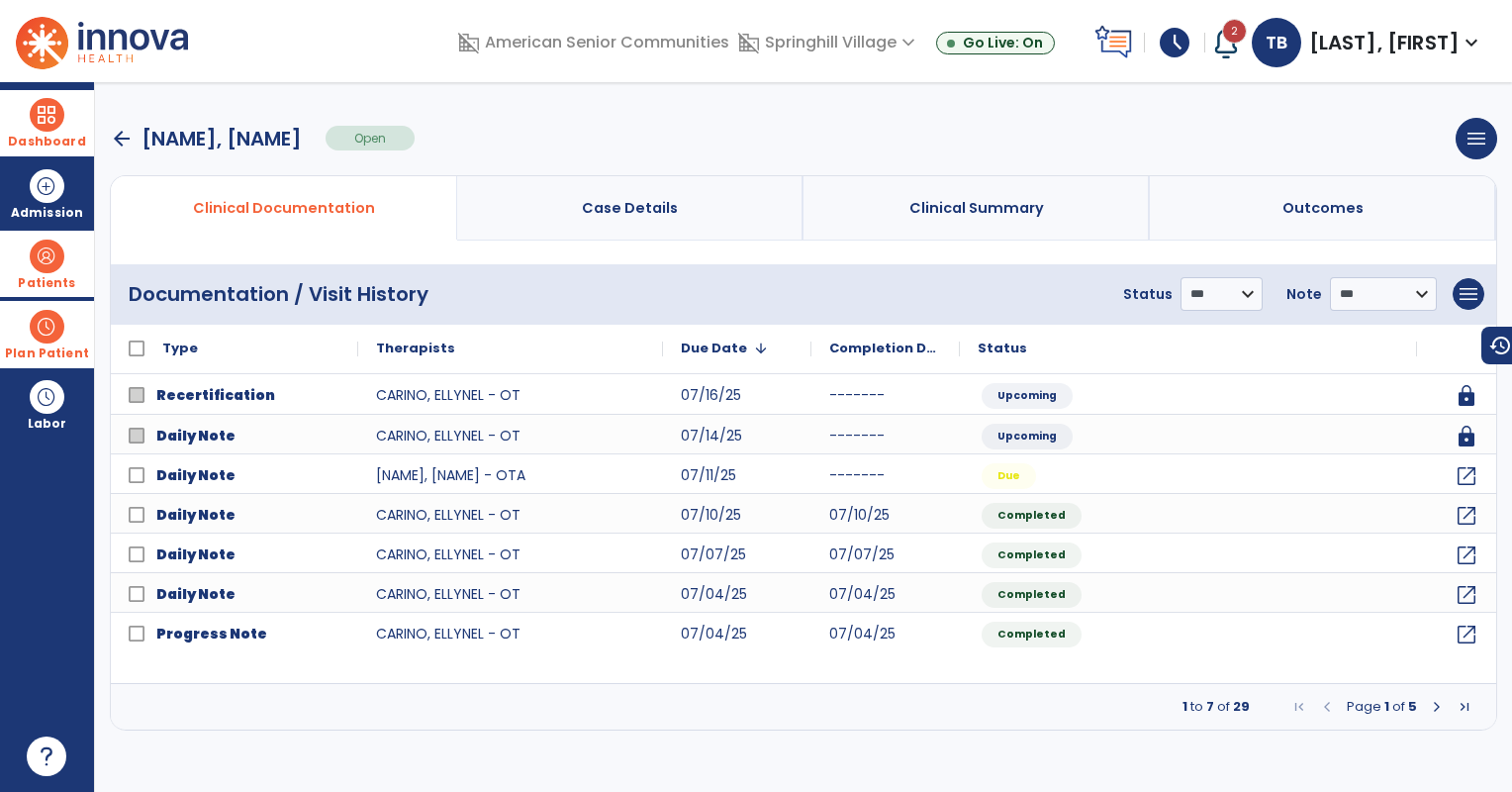click at bounding box center (1327, 707) 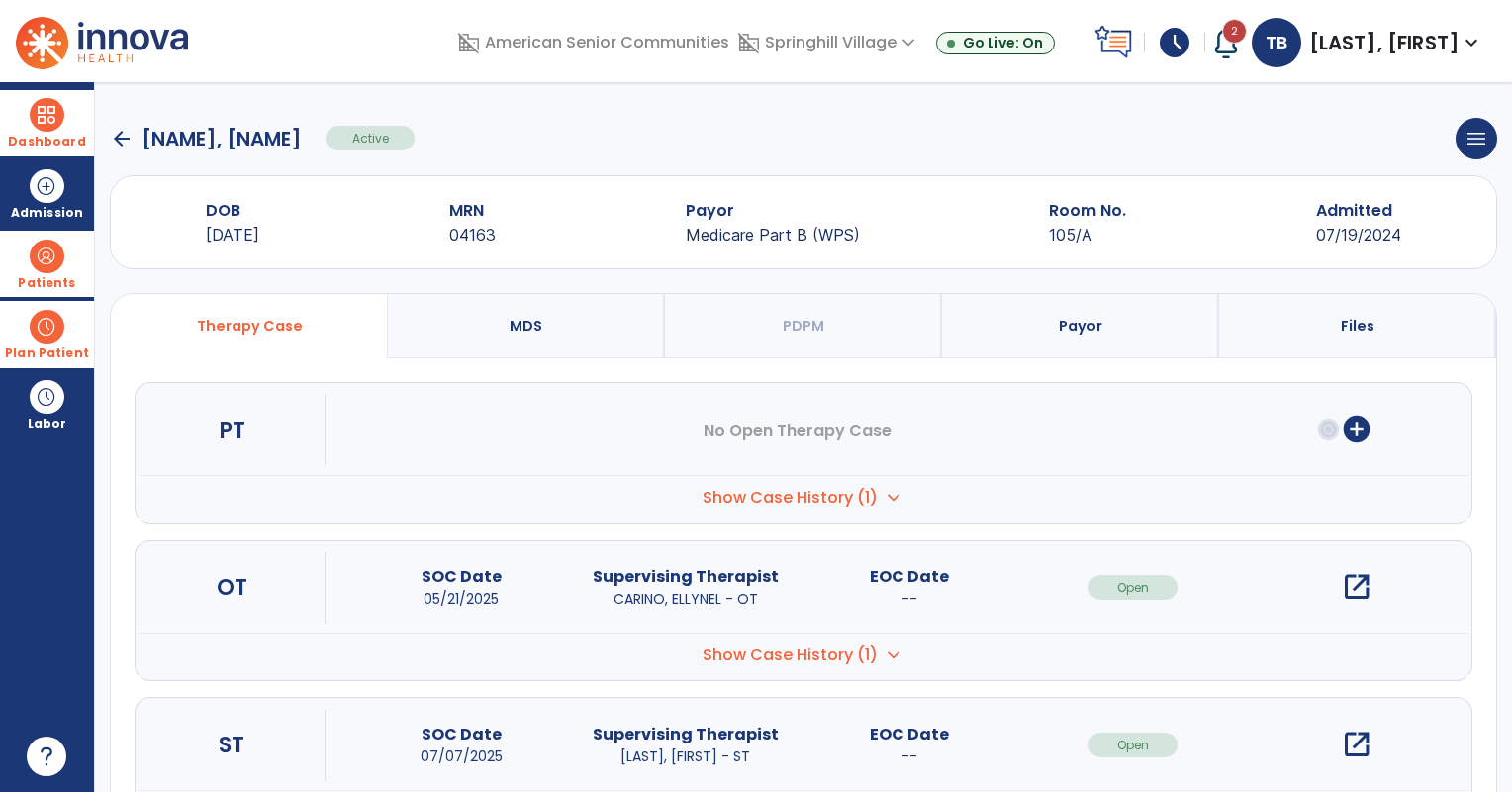 click on "Dashboard" at bounding box center (47, 123) 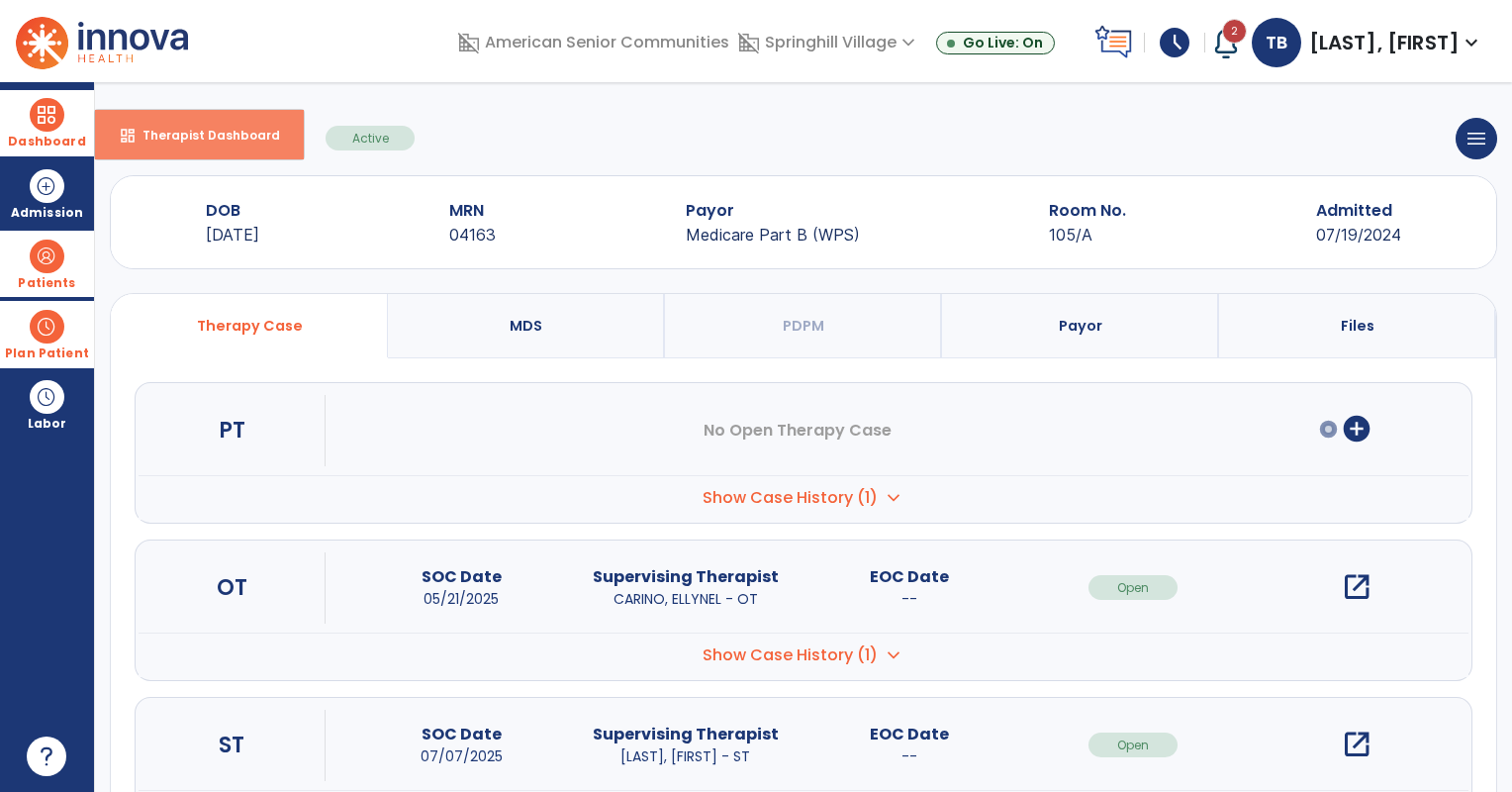 click on "Therapist Dashboard" at bounding box center [203, 135] 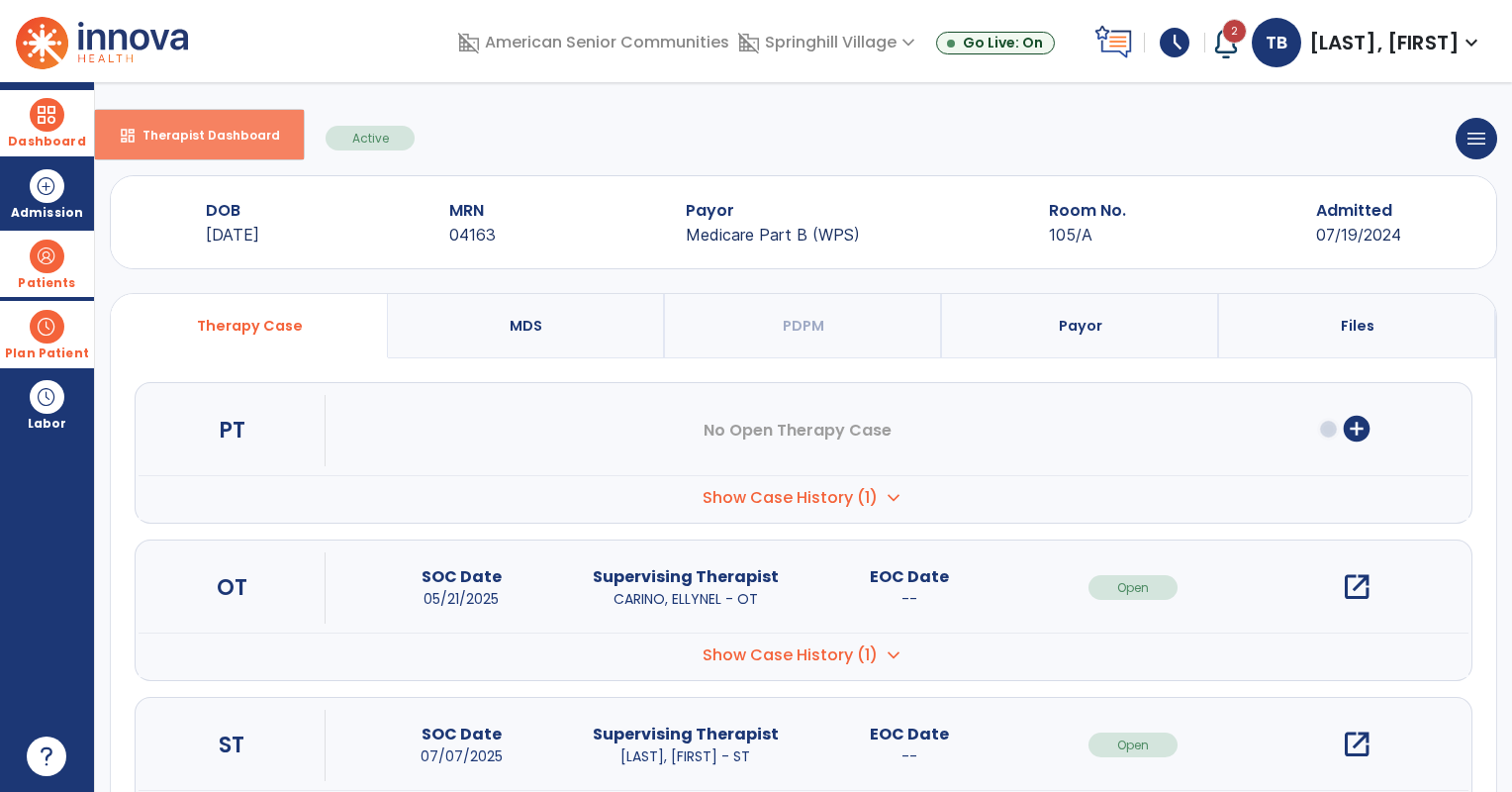 select on "****" 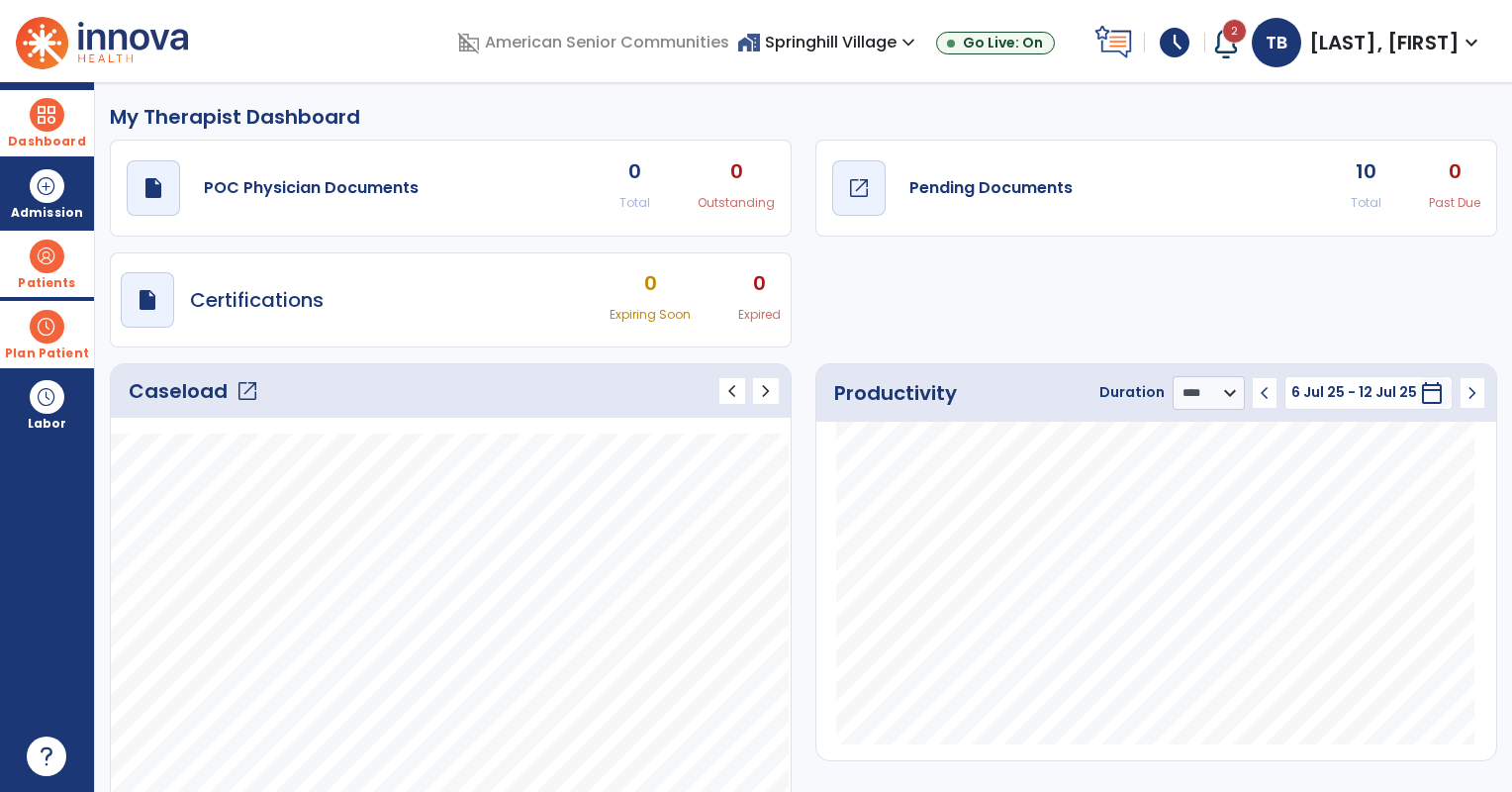 click on "draft   open_in_new" 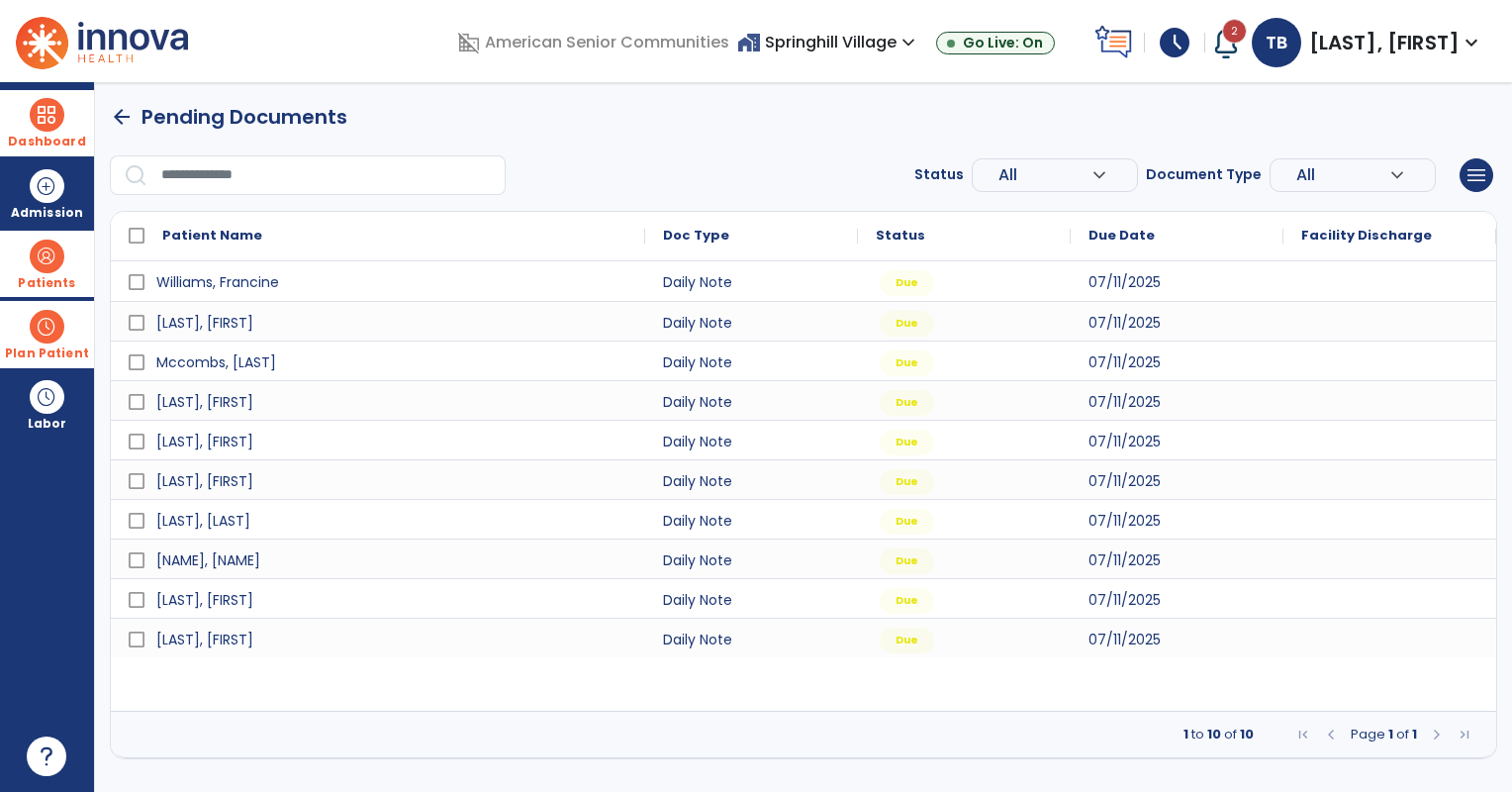 click on "arrow_back" at bounding box center (122, 117) 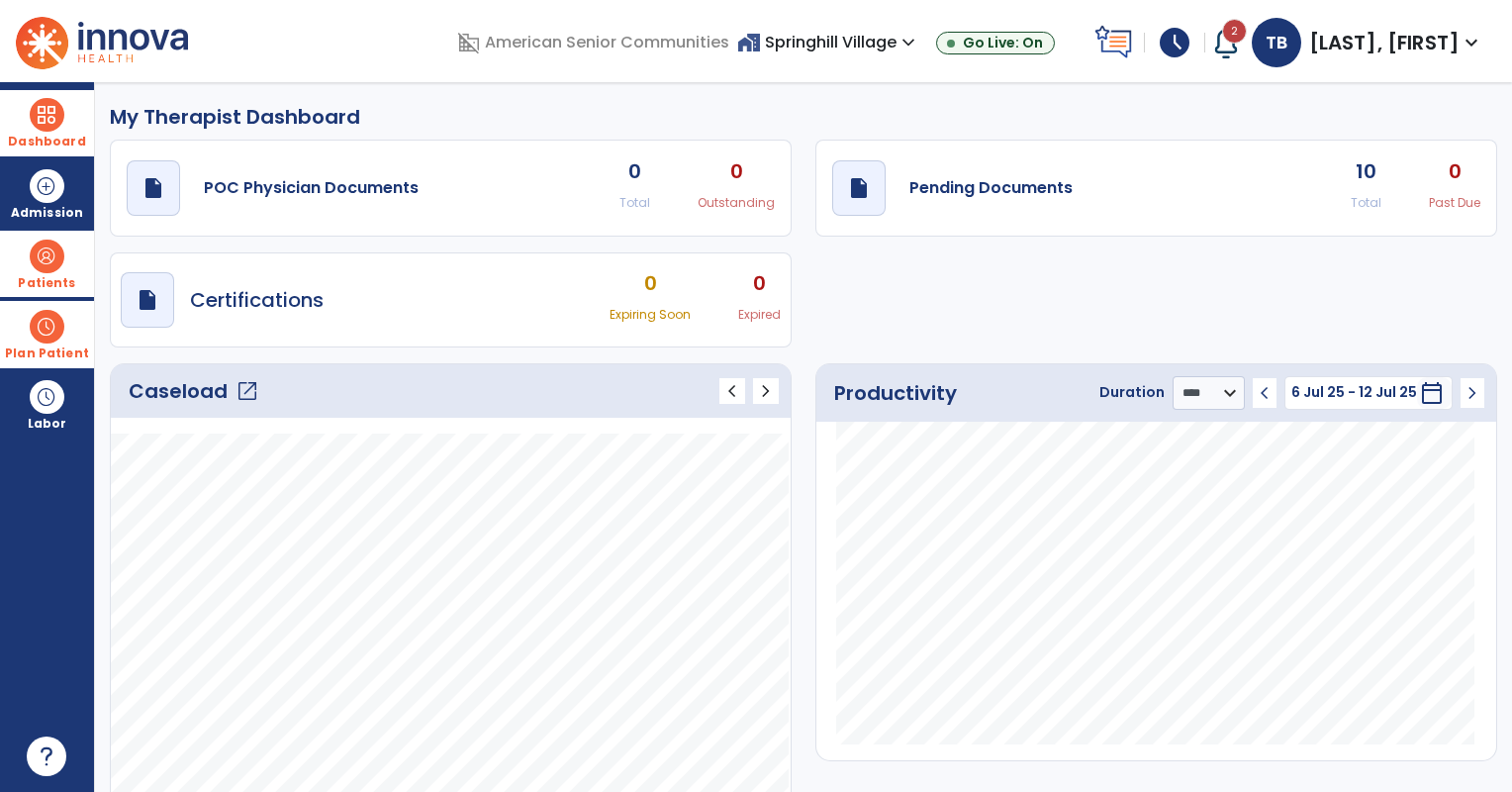 click on "open_in_new" 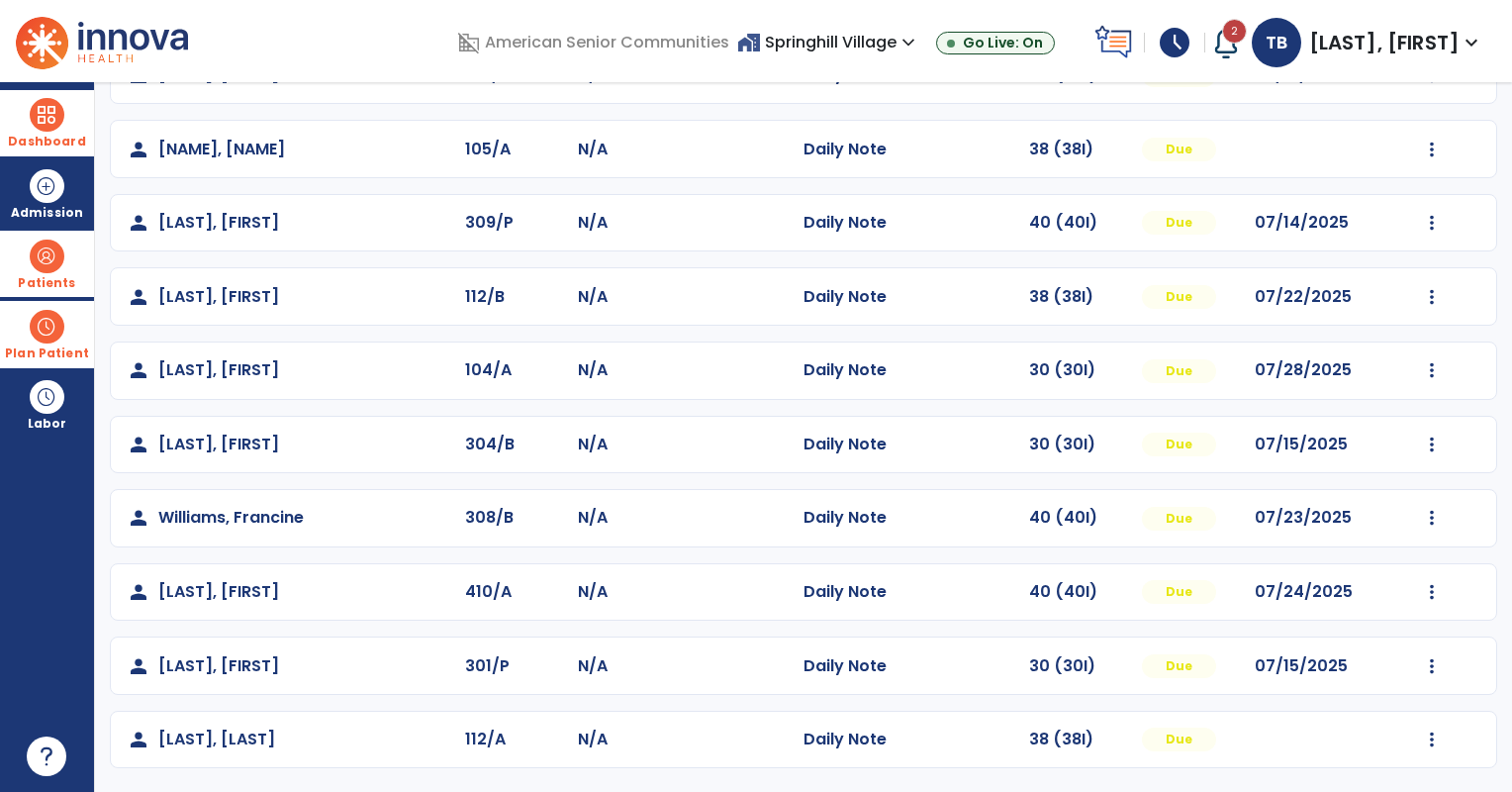 scroll, scrollTop: 212, scrollLeft: 0, axis: vertical 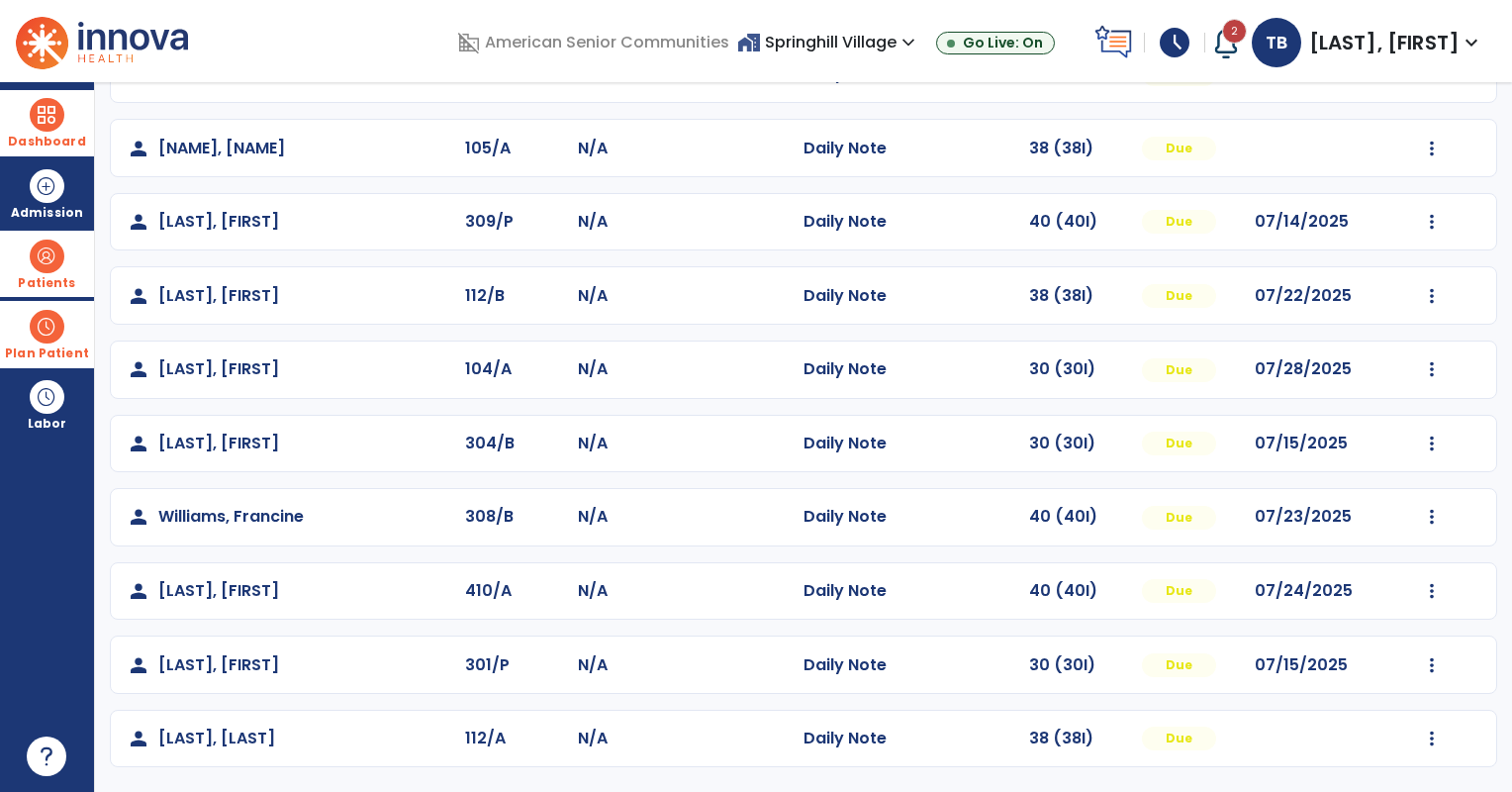 click at bounding box center [47, 256] 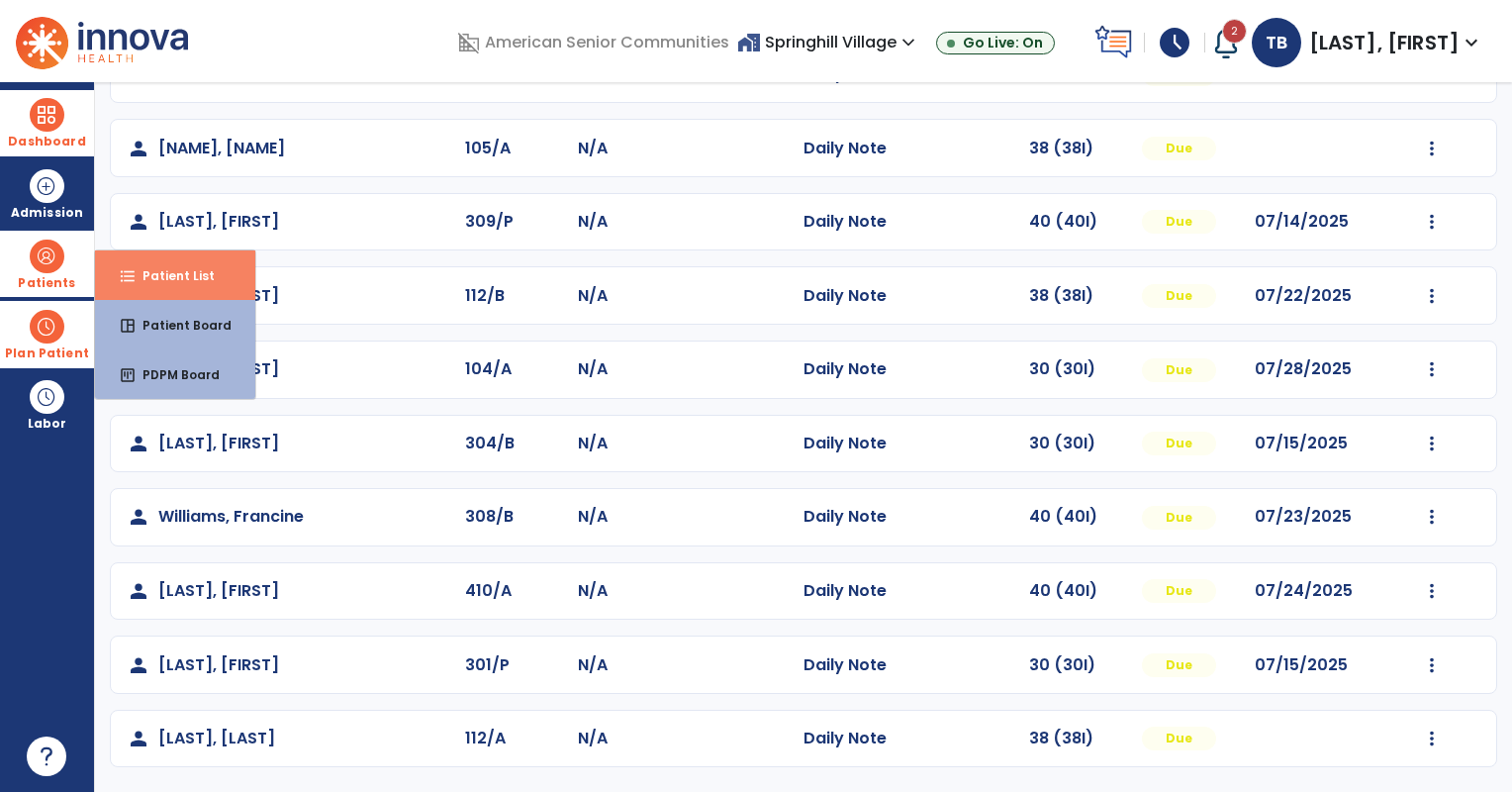 click on "format_list_bulleted  Patient List" at bounding box center [175, 275] 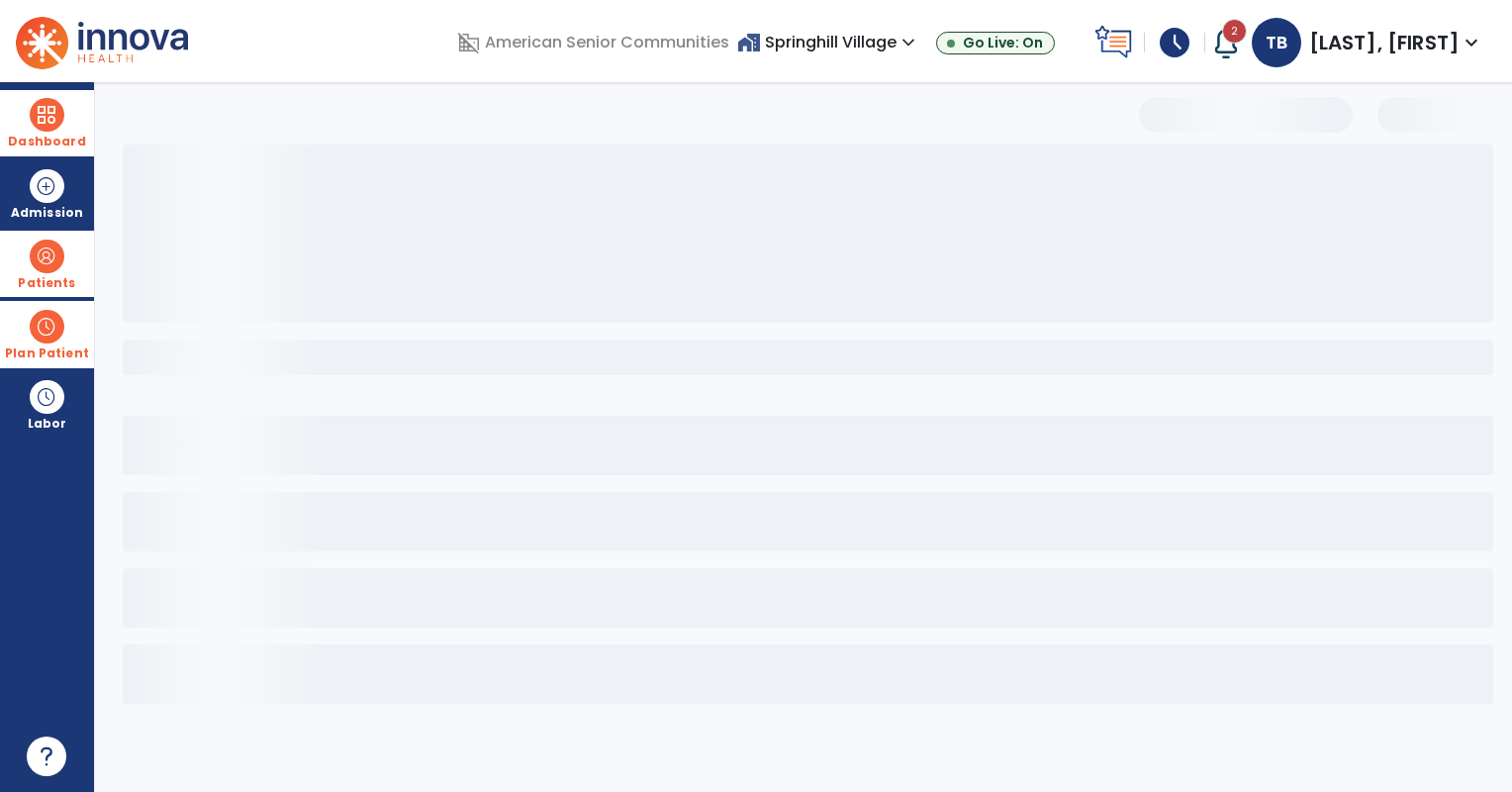 select on "***" 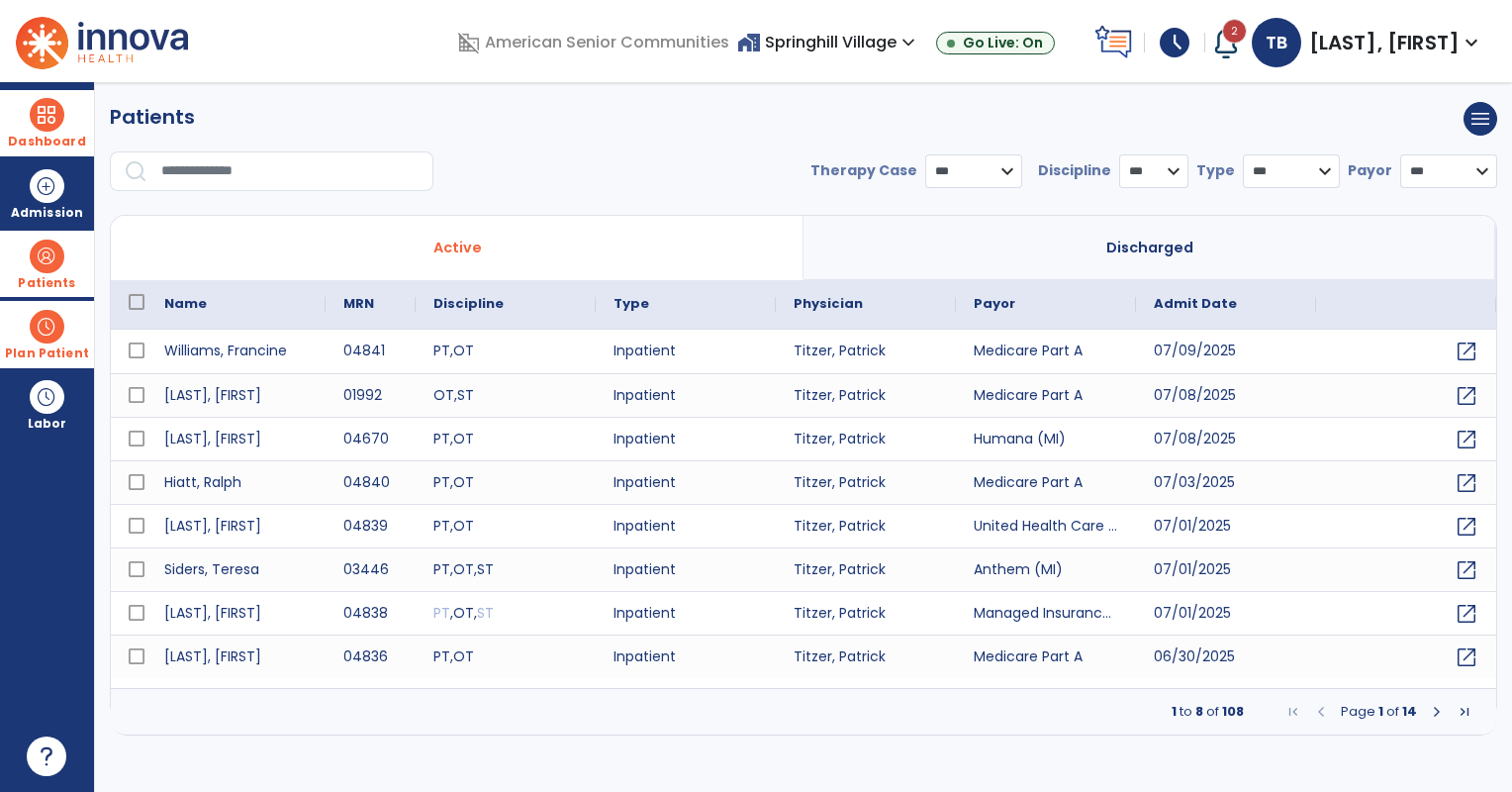 click at bounding box center [1437, 712] 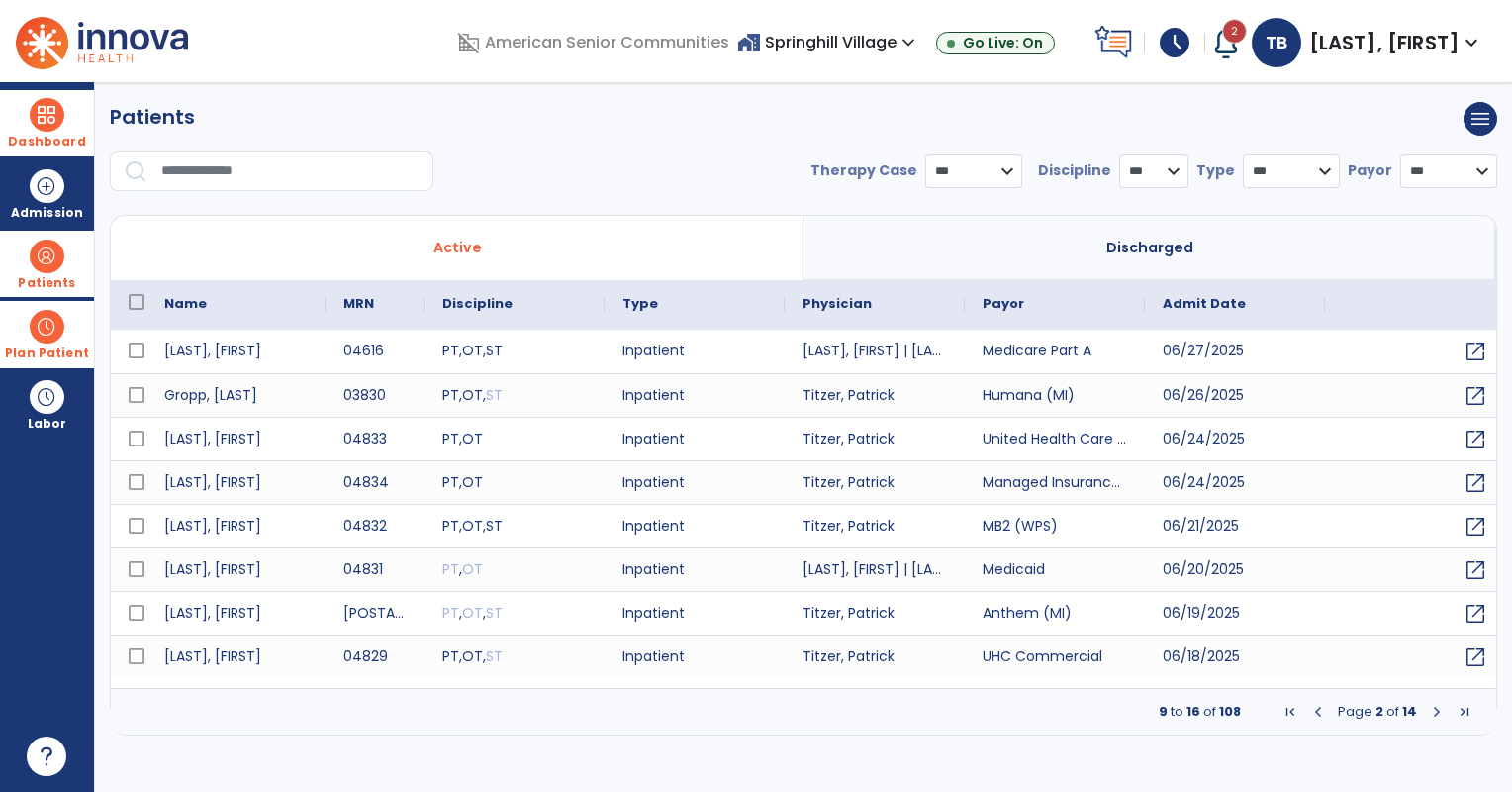 click at bounding box center [1318, 712] 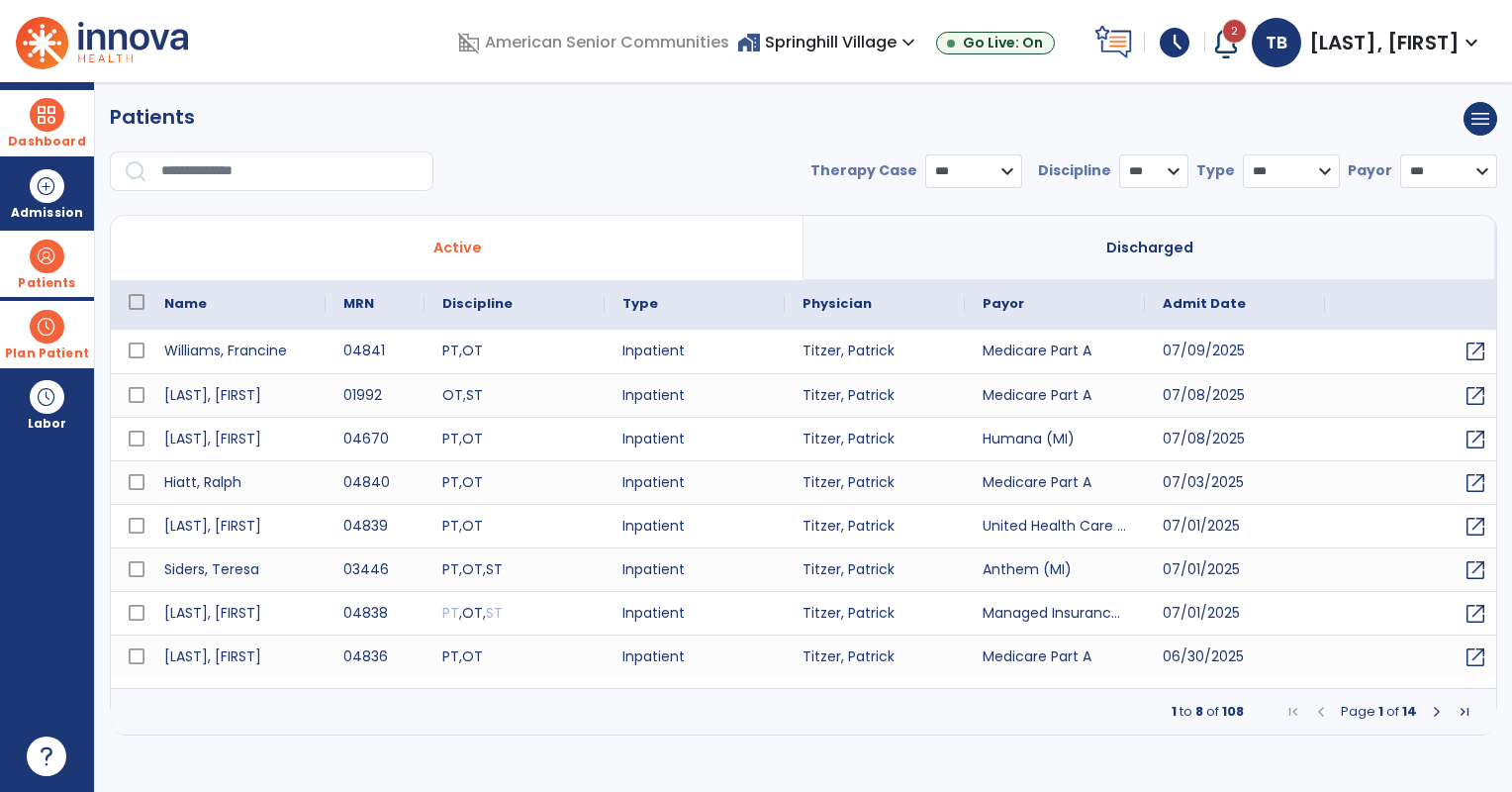 click at bounding box center [1437, 712] 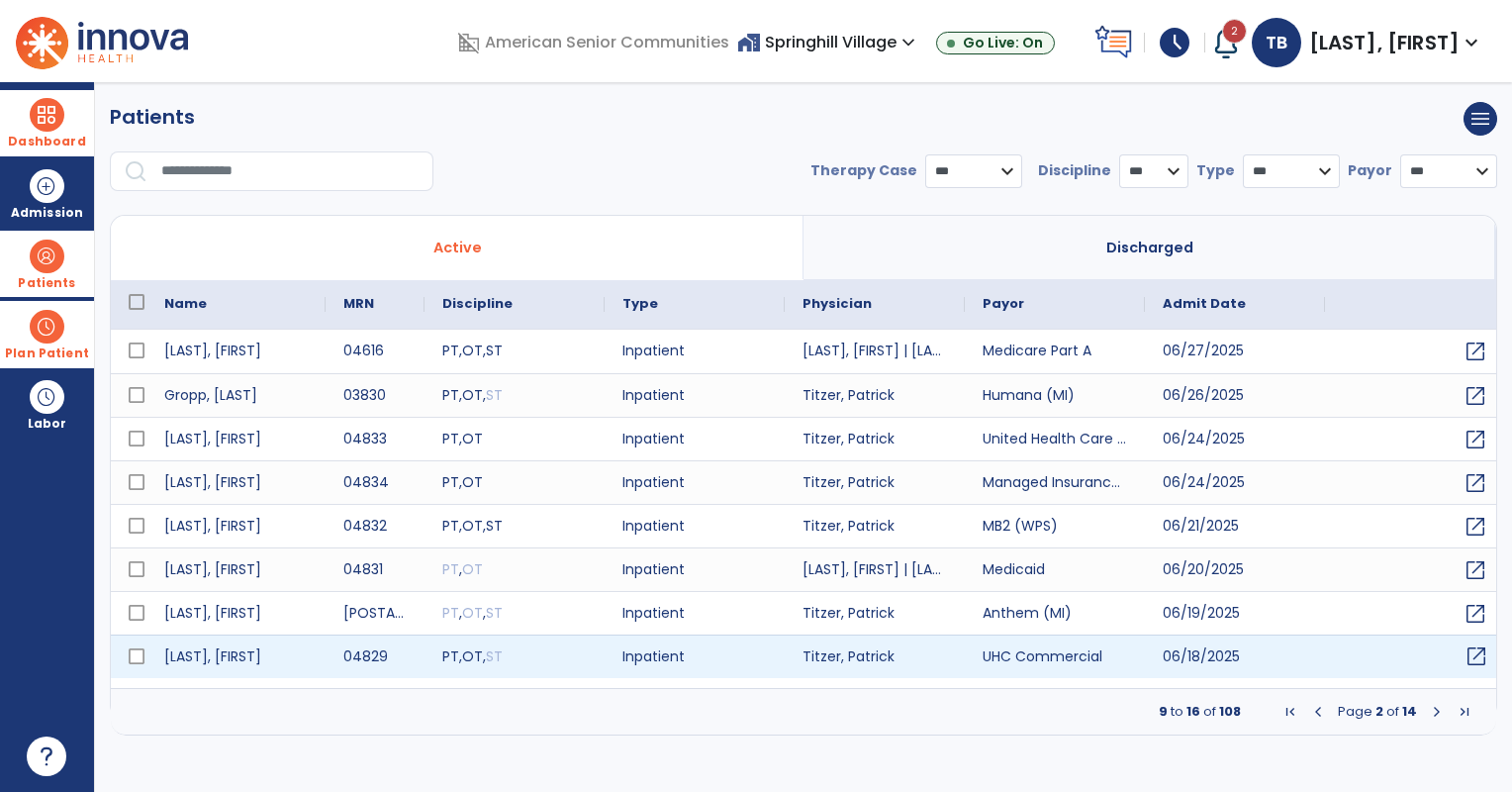 click on "open_in_new" at bounding box center [1476, 656] 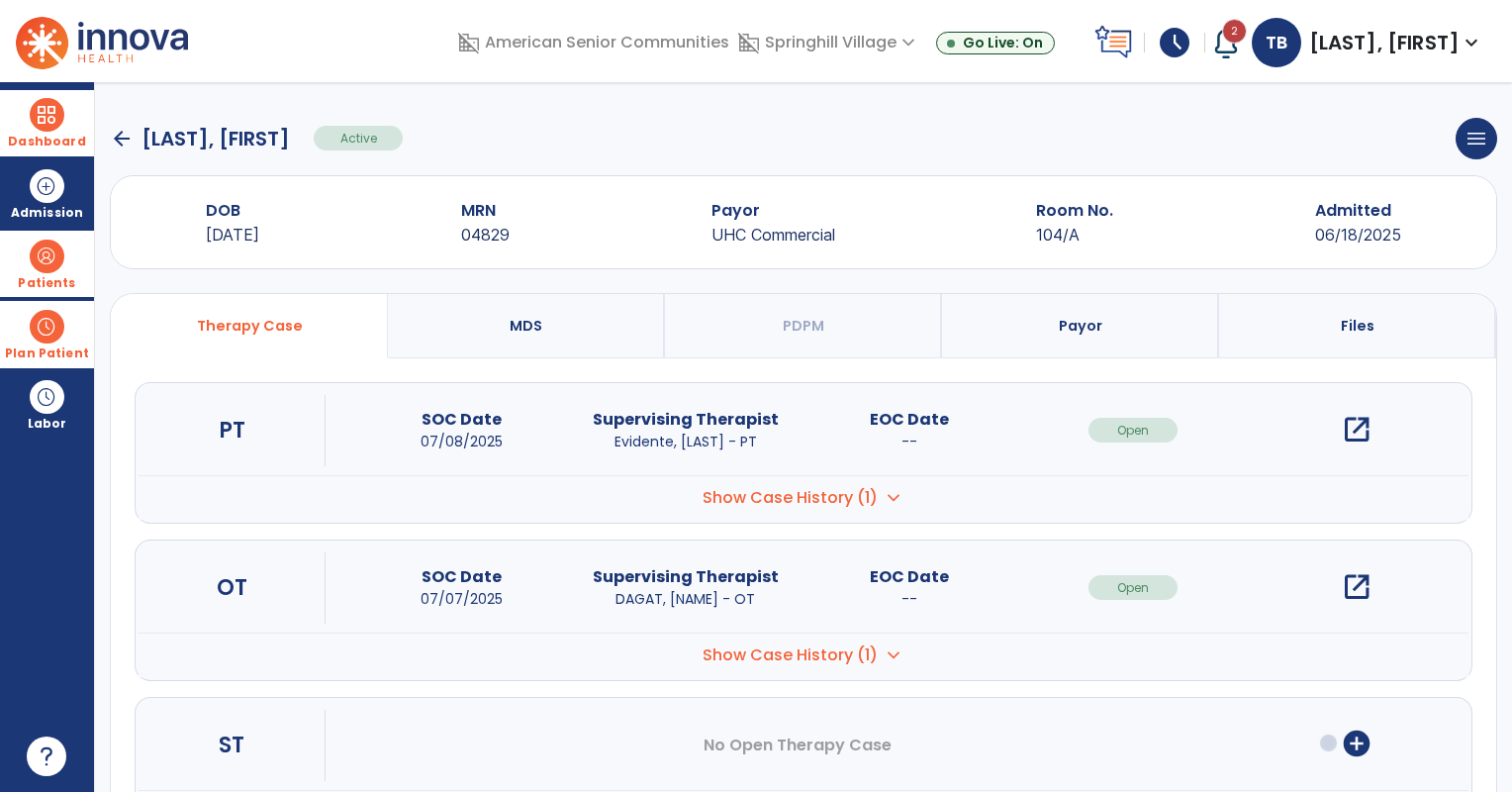click on "open_in_new" at bounding box center (1357, 587) 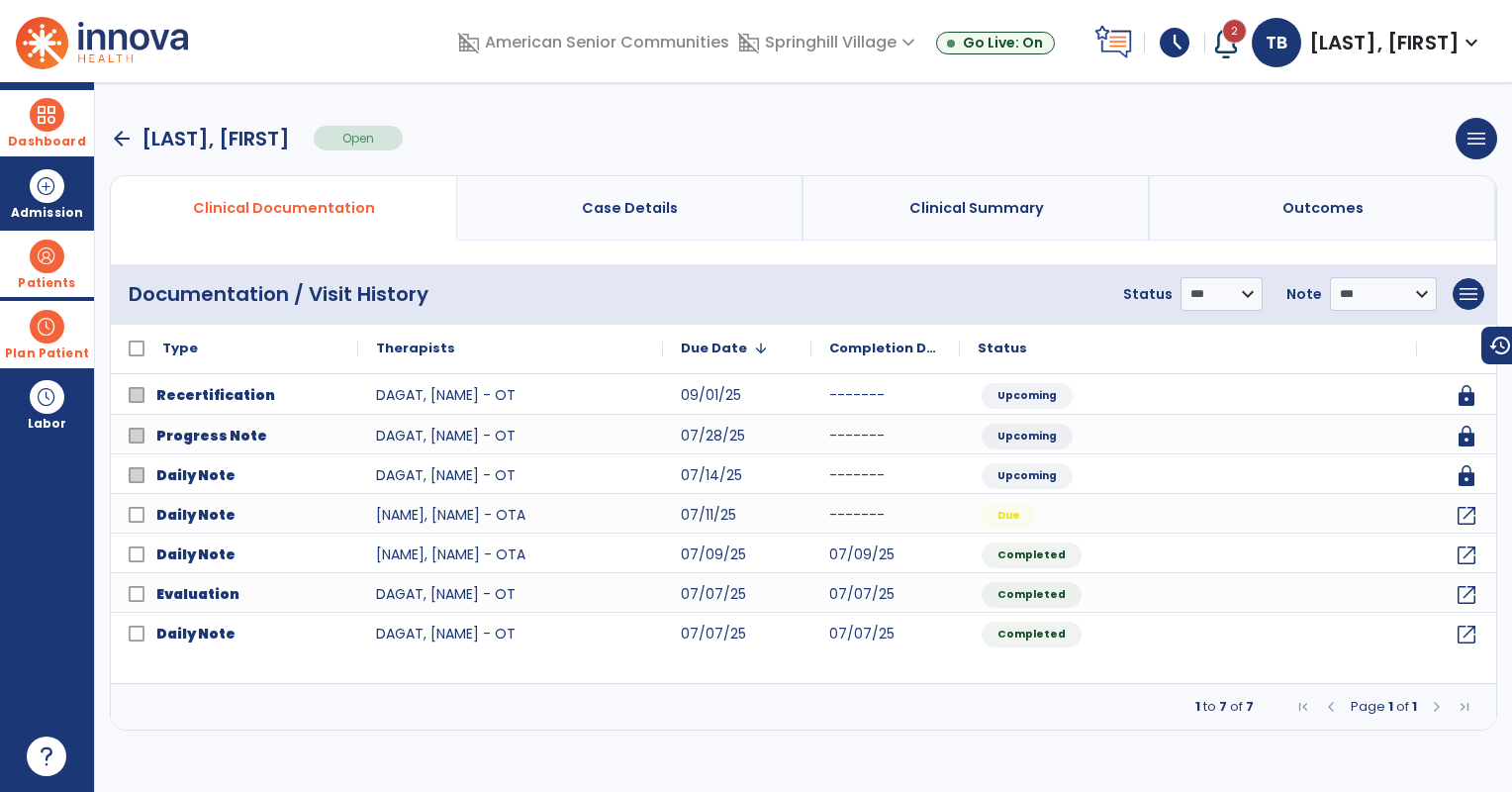click on "arrow_back" at bounding box center (122, 139) 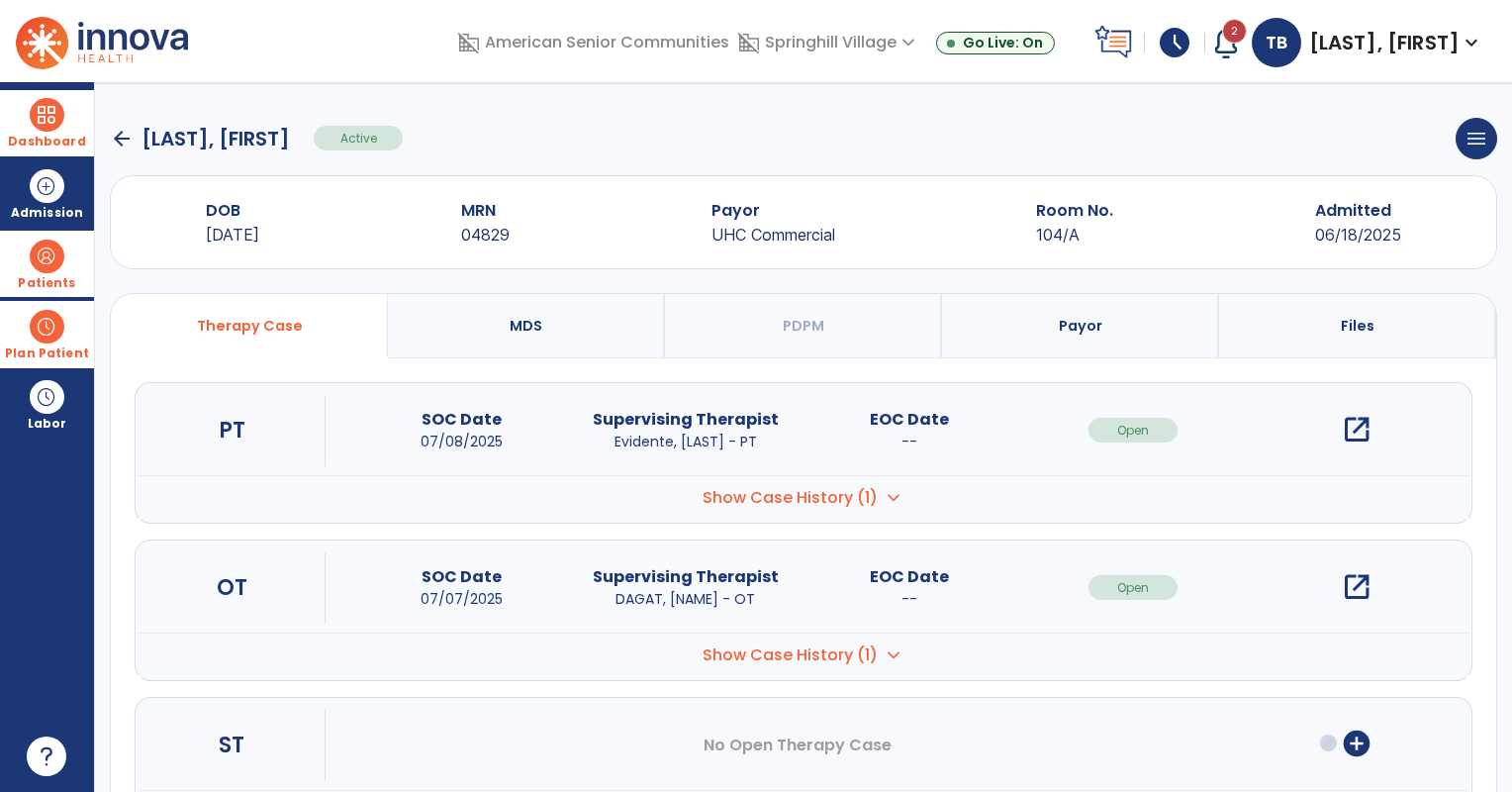 click on "arrow_back" 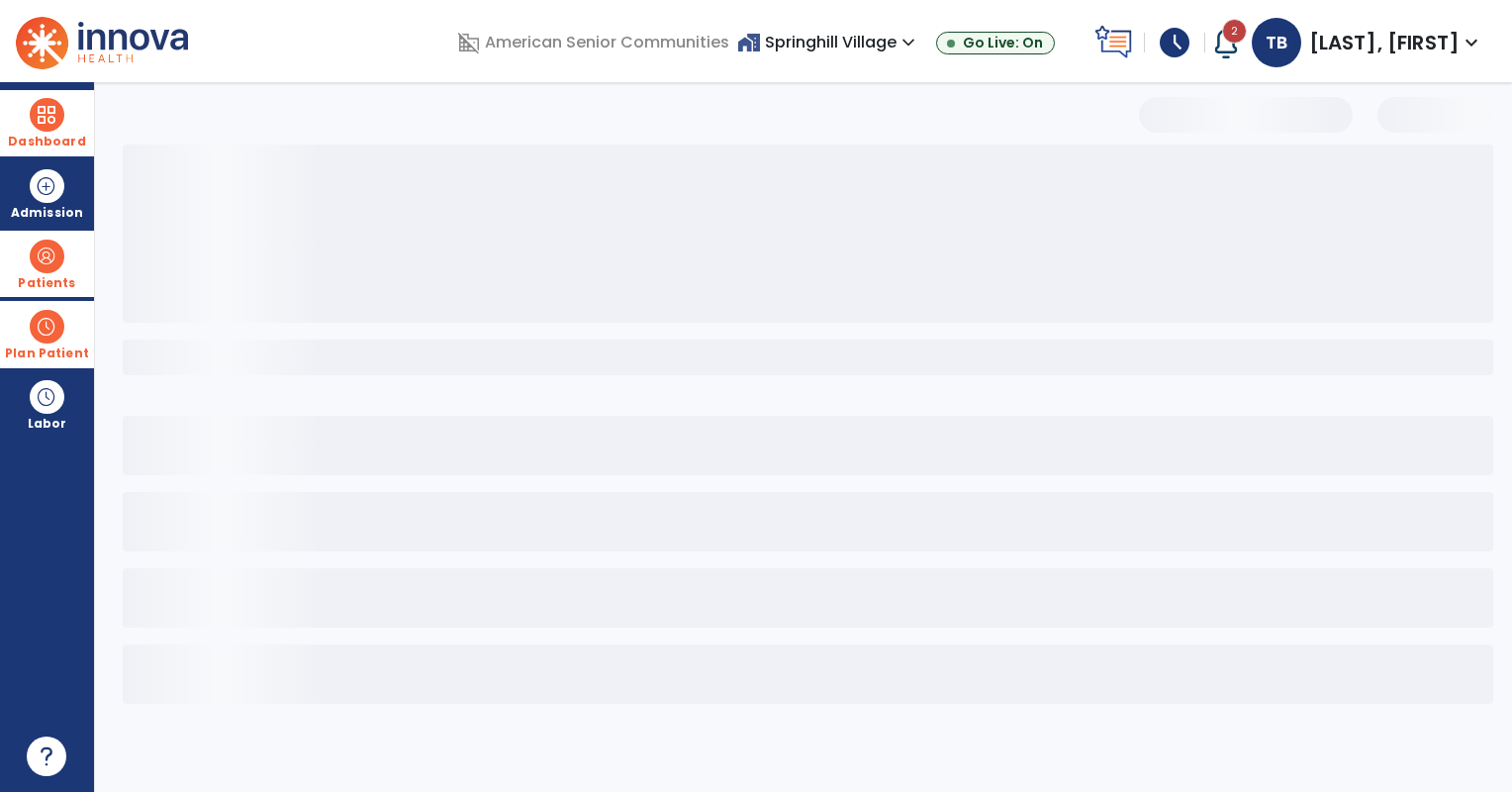 select on "***" 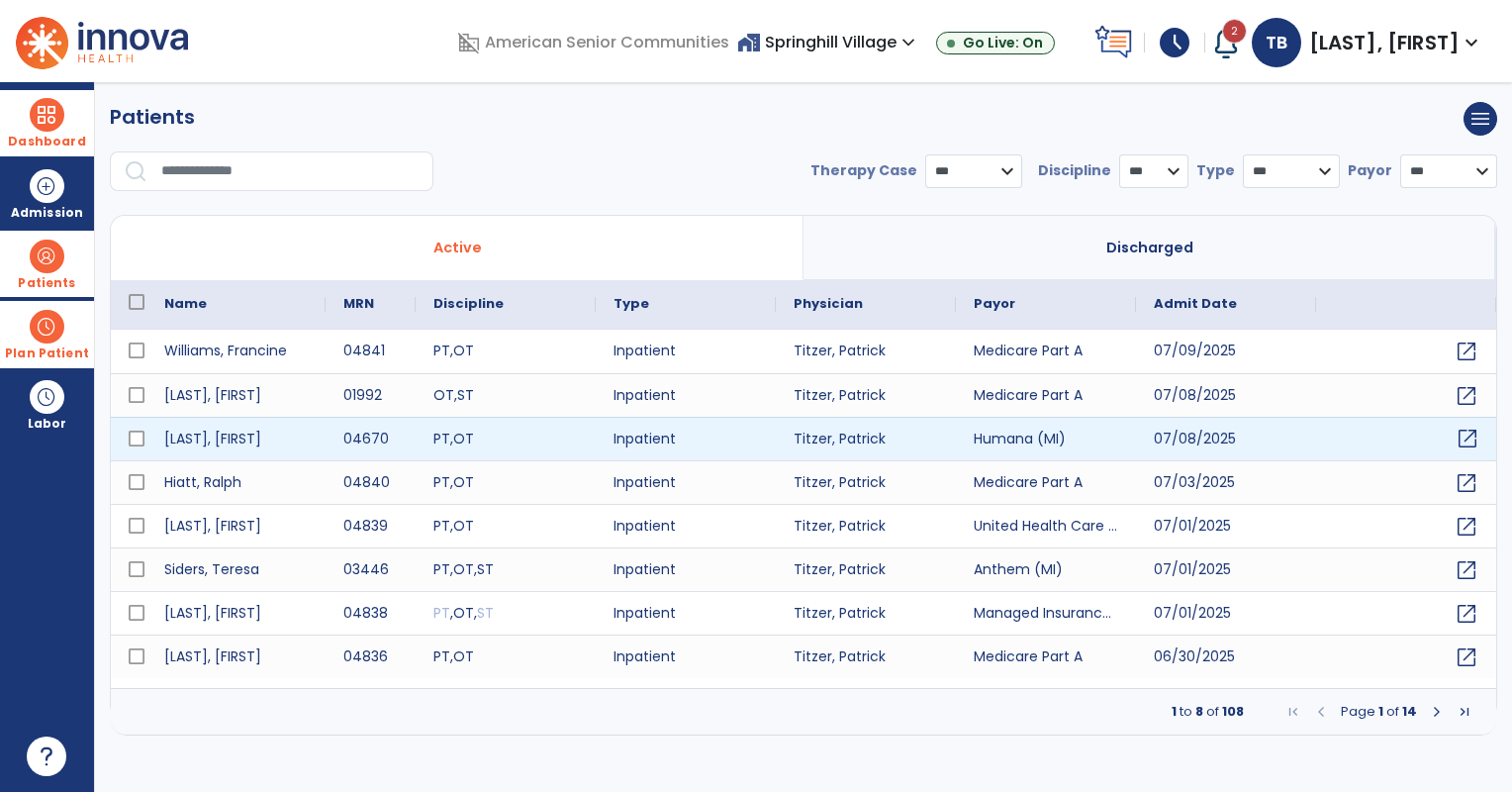 click on "open_in_new" at bounding box center [1467, 439] 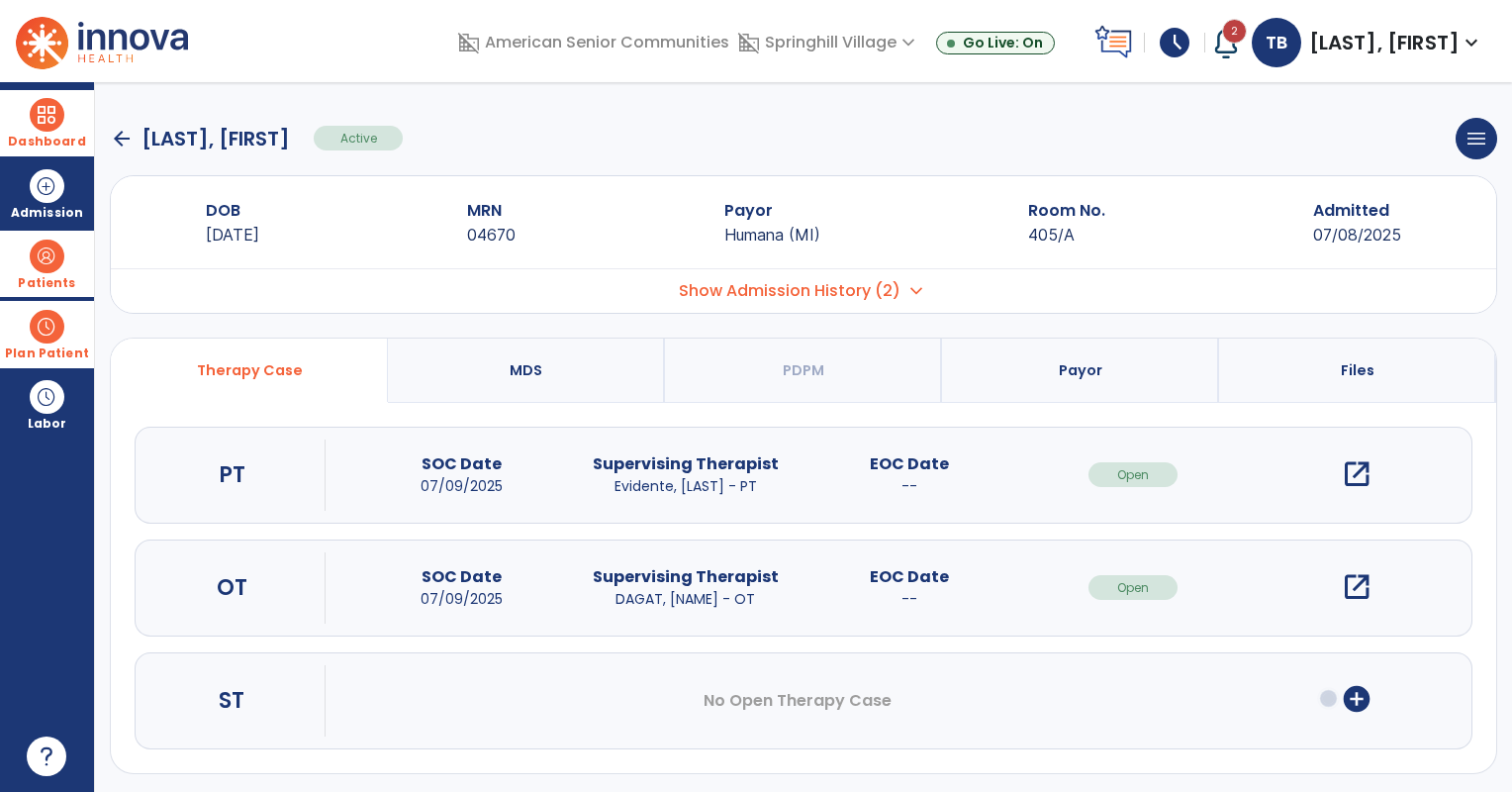 click on "open_in_new" at bounding box center [1357, 587] 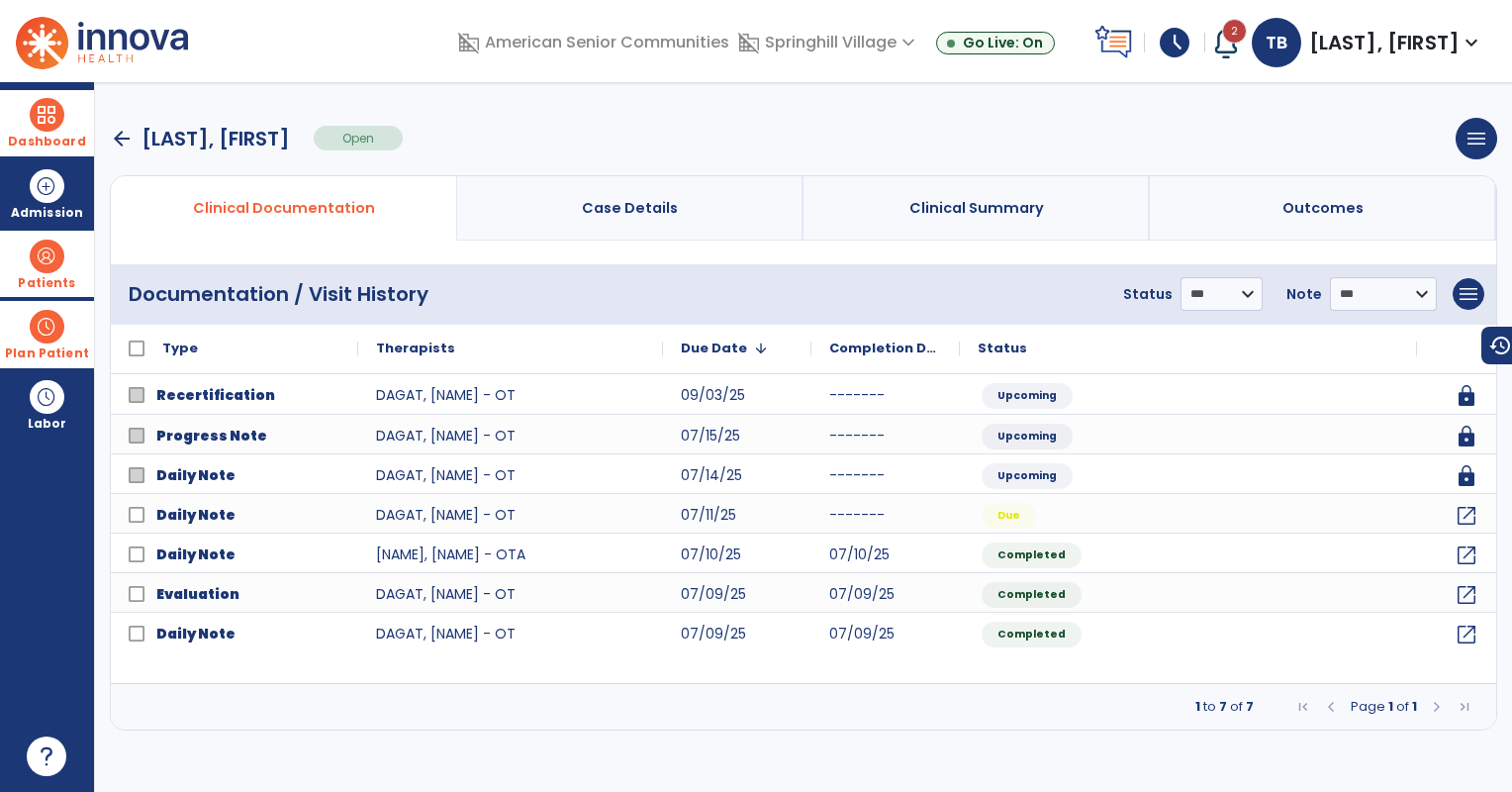 click at bounding box center (47, 256) 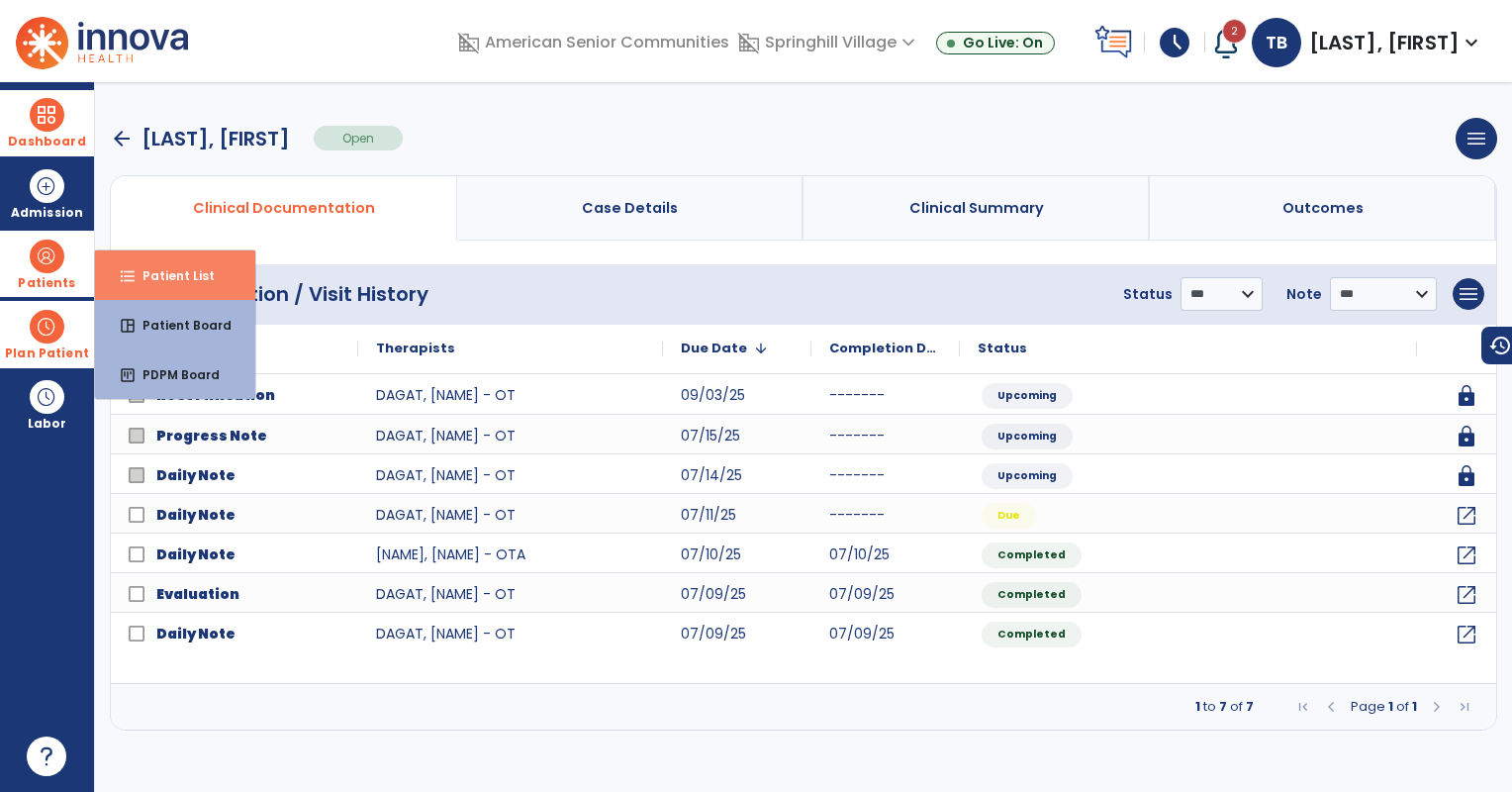 click on "Patient List" at bounding box center (170, 275) 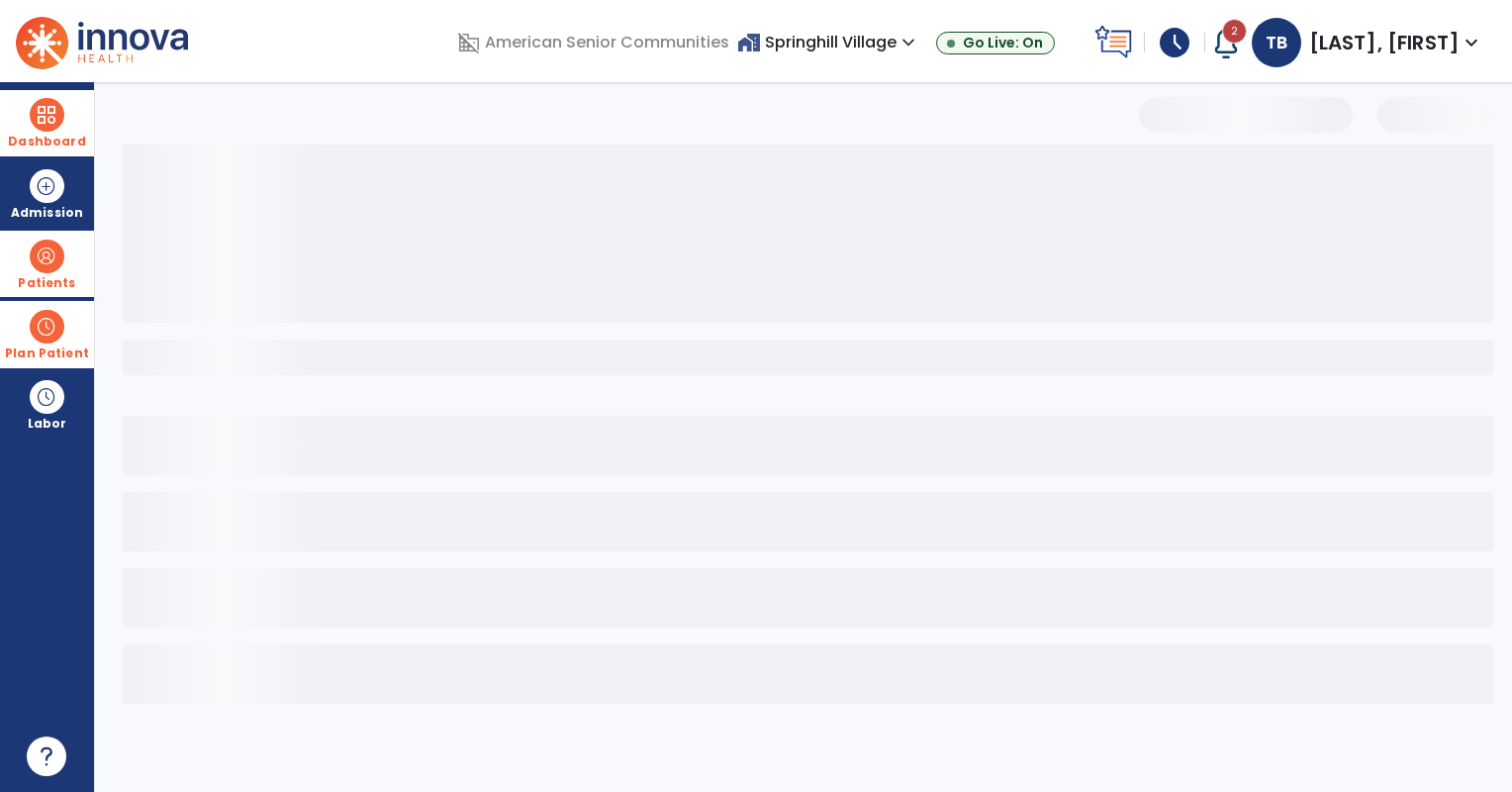 select on "***" 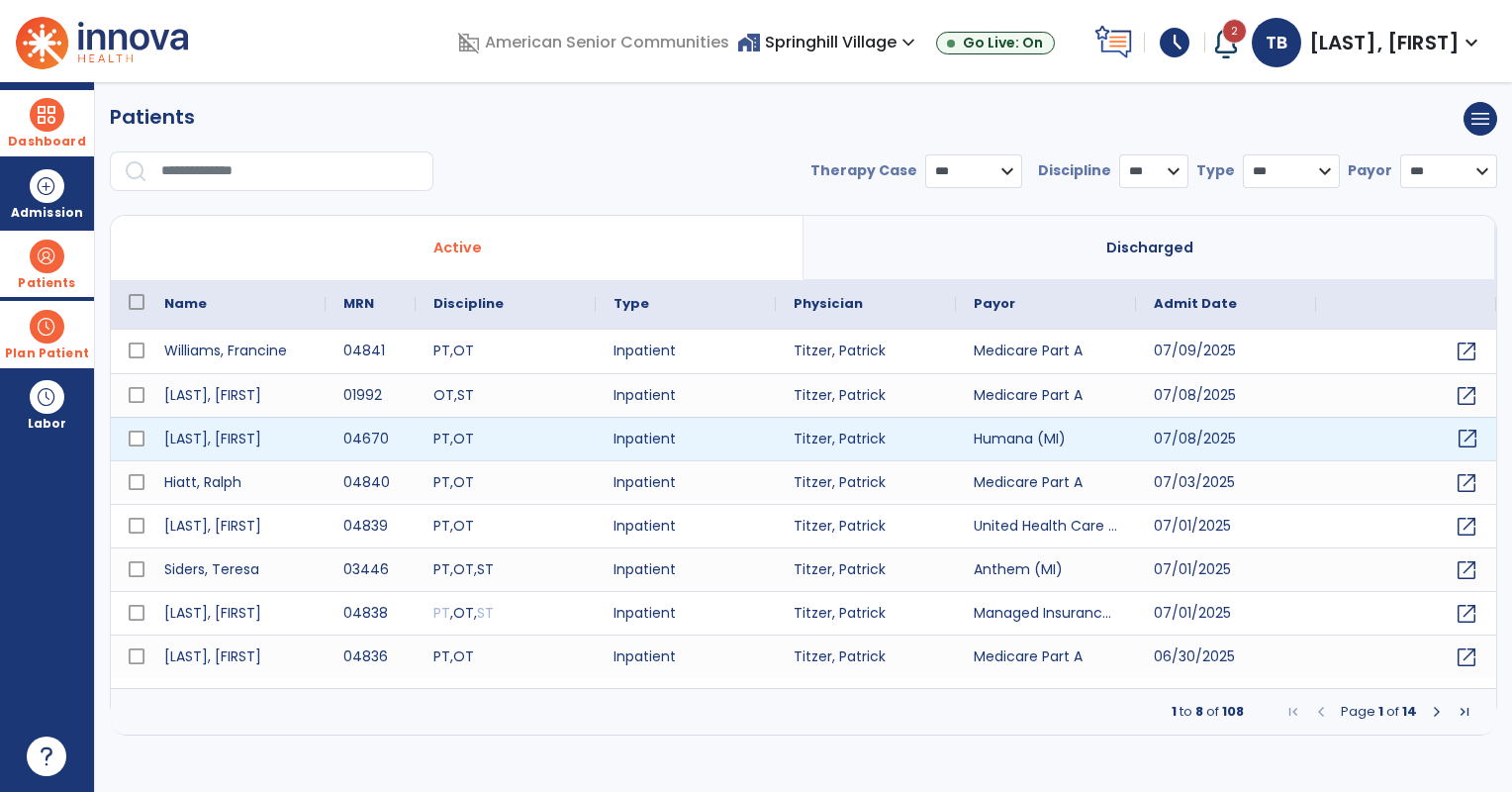 click on "open_in_new" at bounding box center [1467, 439] 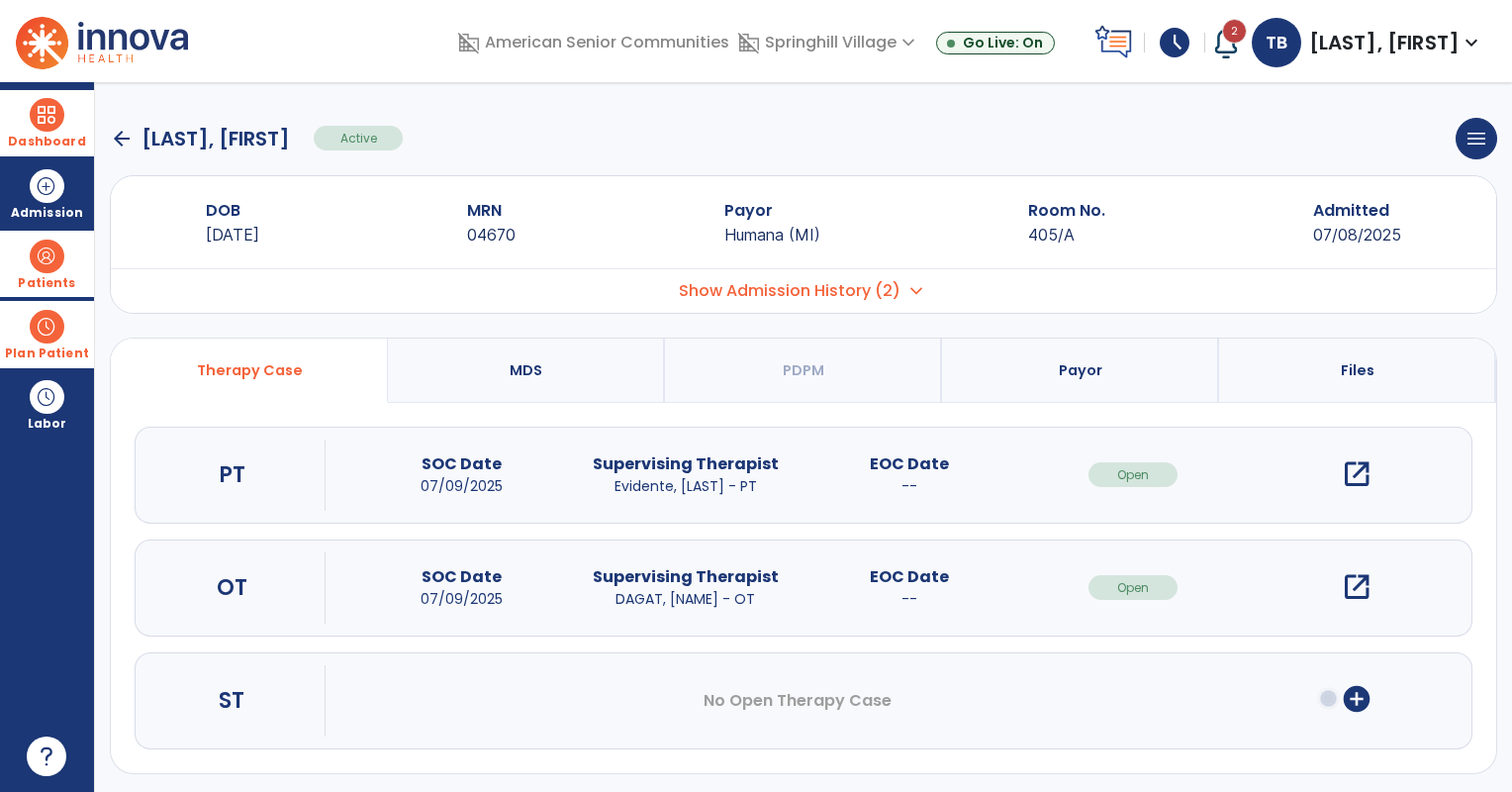 click on "open_in_new" at bounding box center [1357, 587] 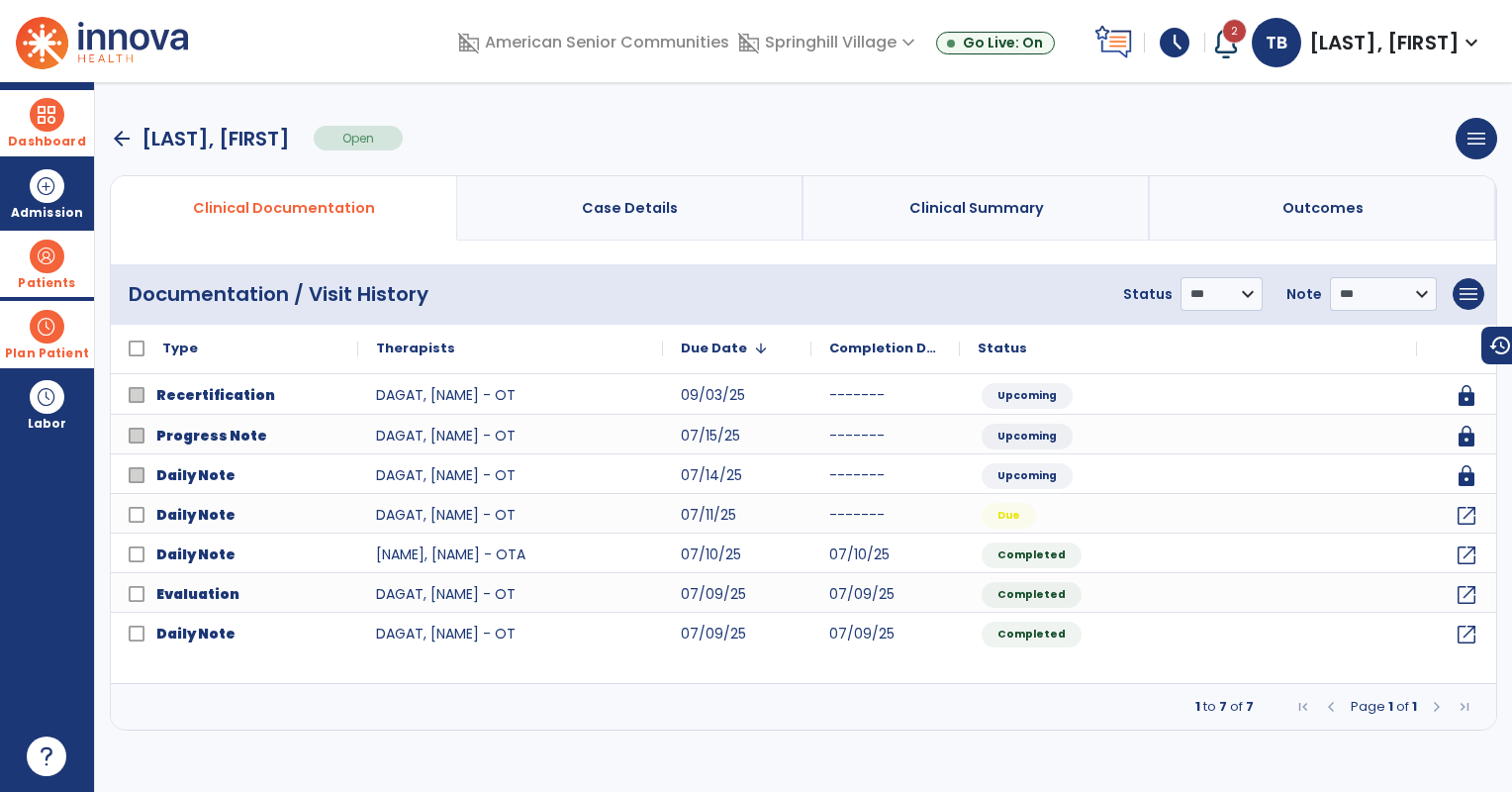click on "Plan Patient" at bounding box center [47, 283] 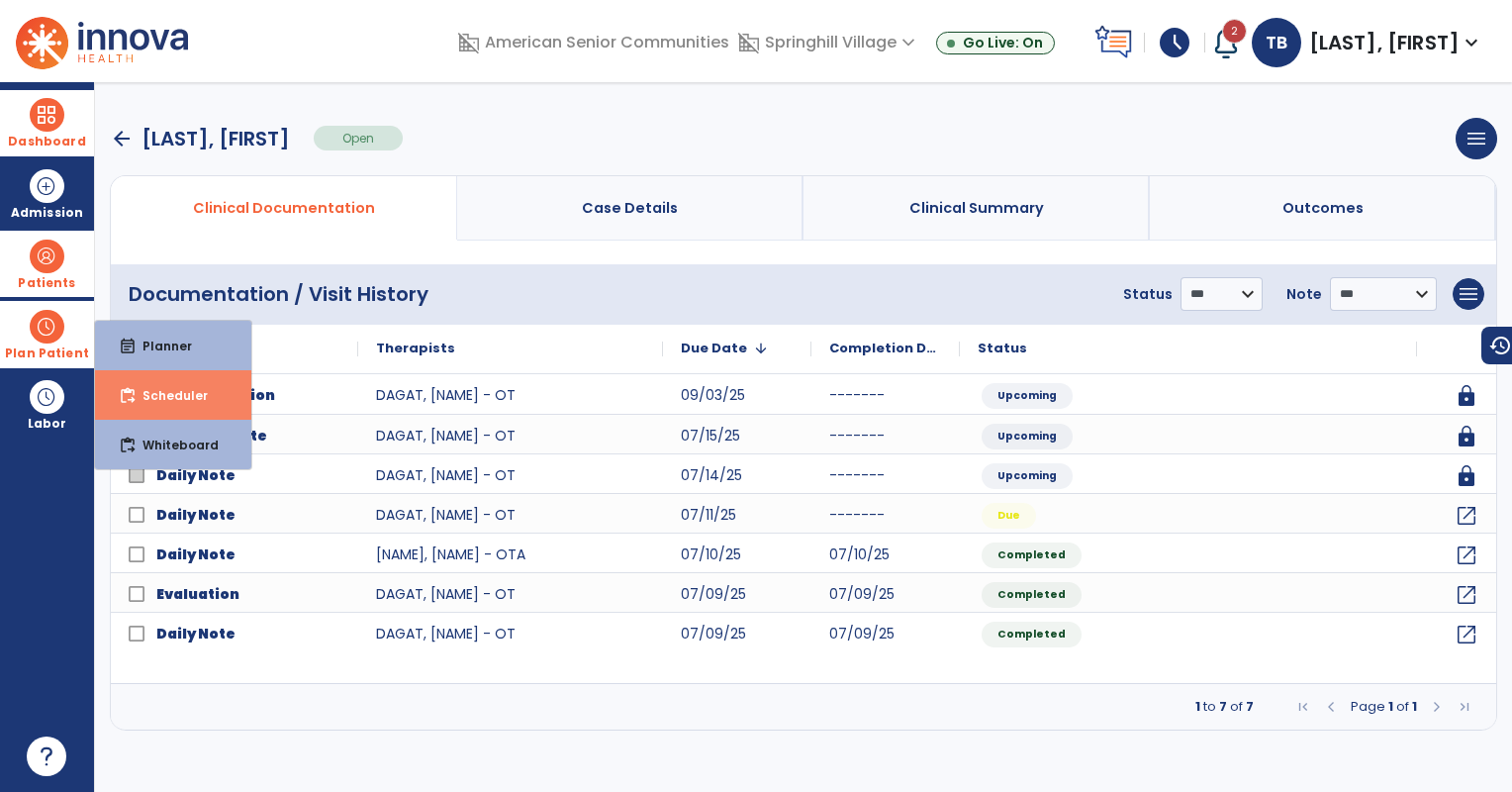 click on "Scheduler" at bounding box center [167, 395] 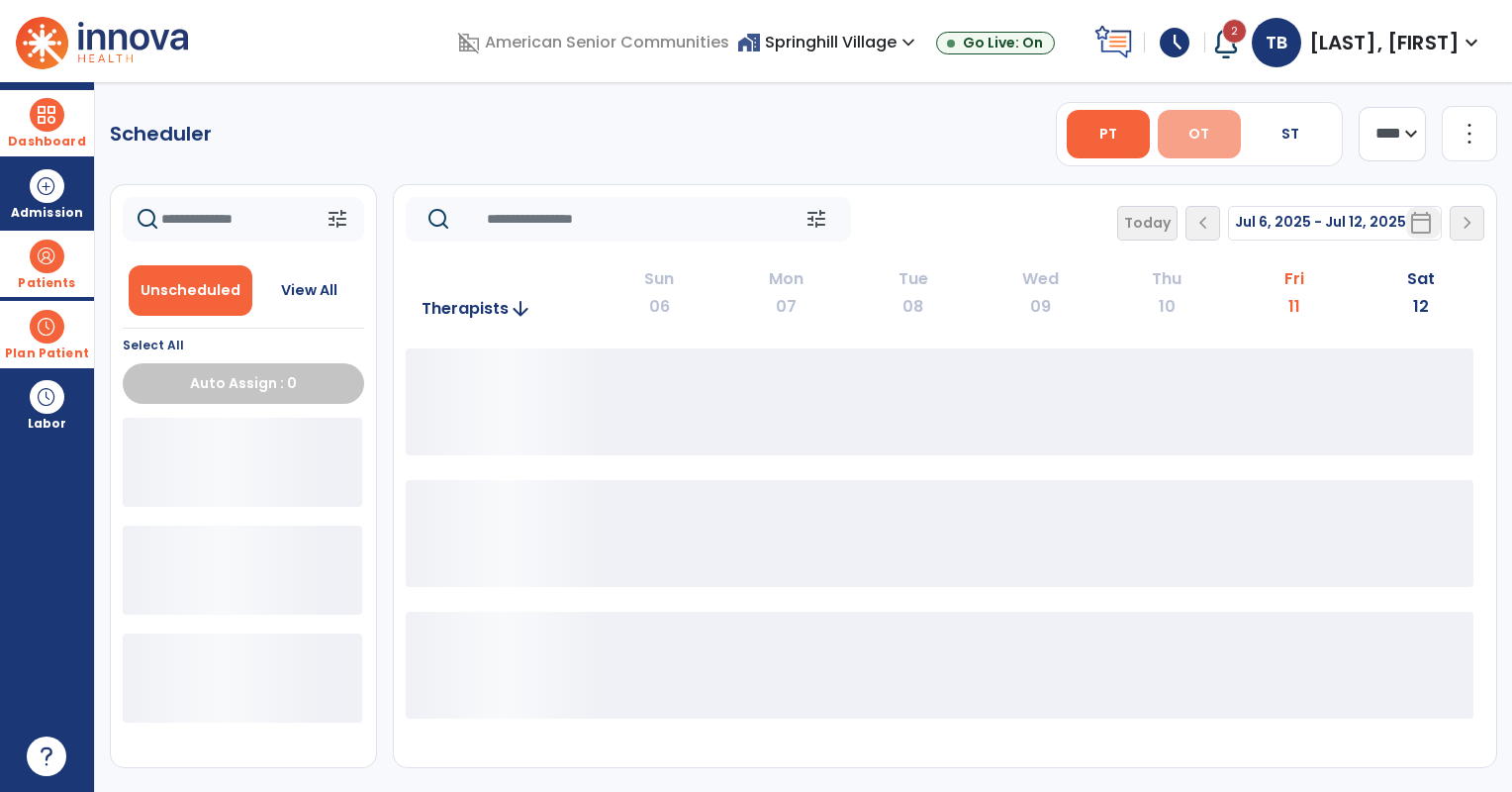 click on "OT" at bounding box center [1199, 134] 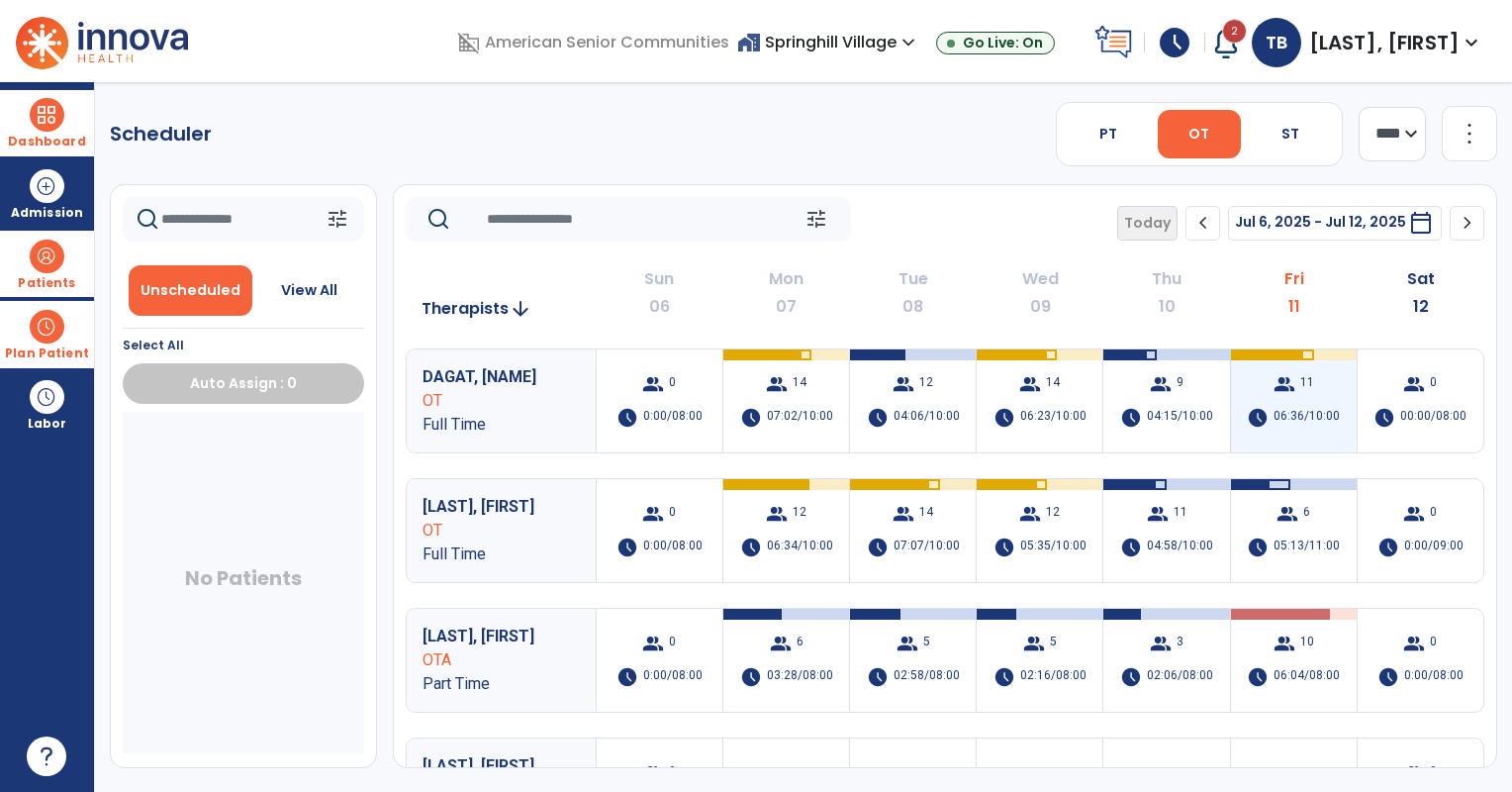 click on "group  11  schedule  06:36/10:00" at bounding box center [1293, 401] 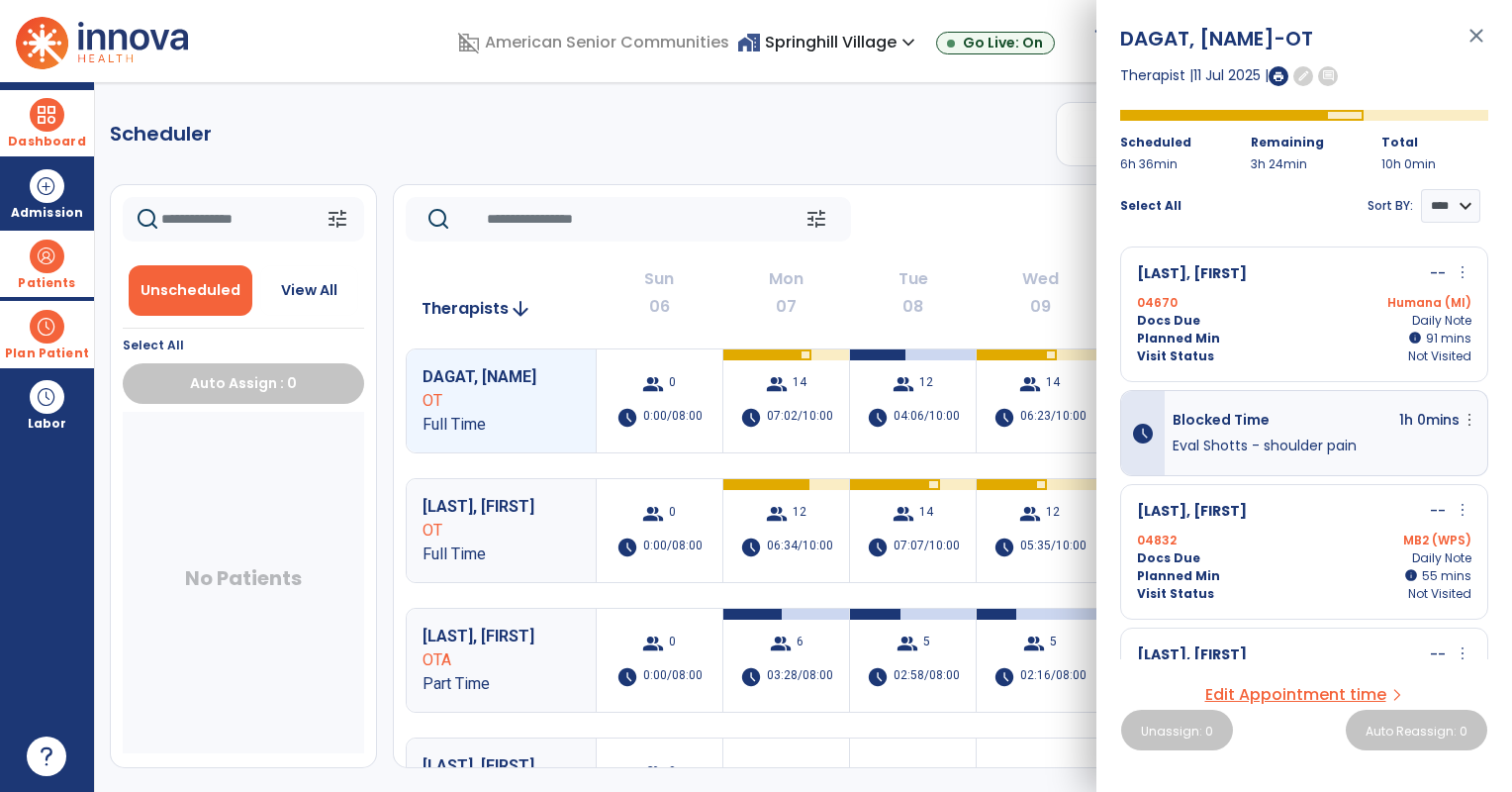 click on "close" at bounding box center [1476, 45] 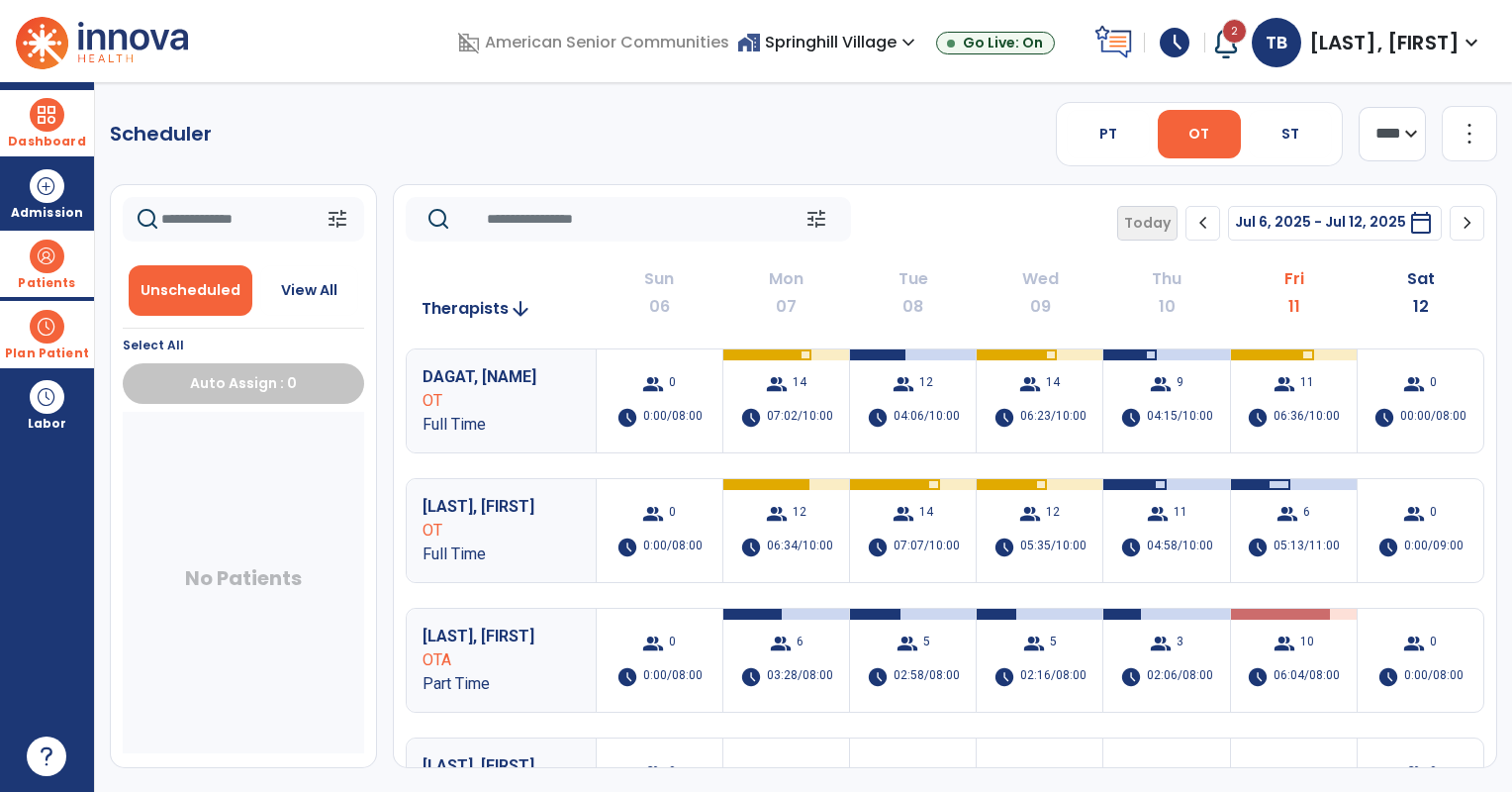 click at bounding box center [47, 115] 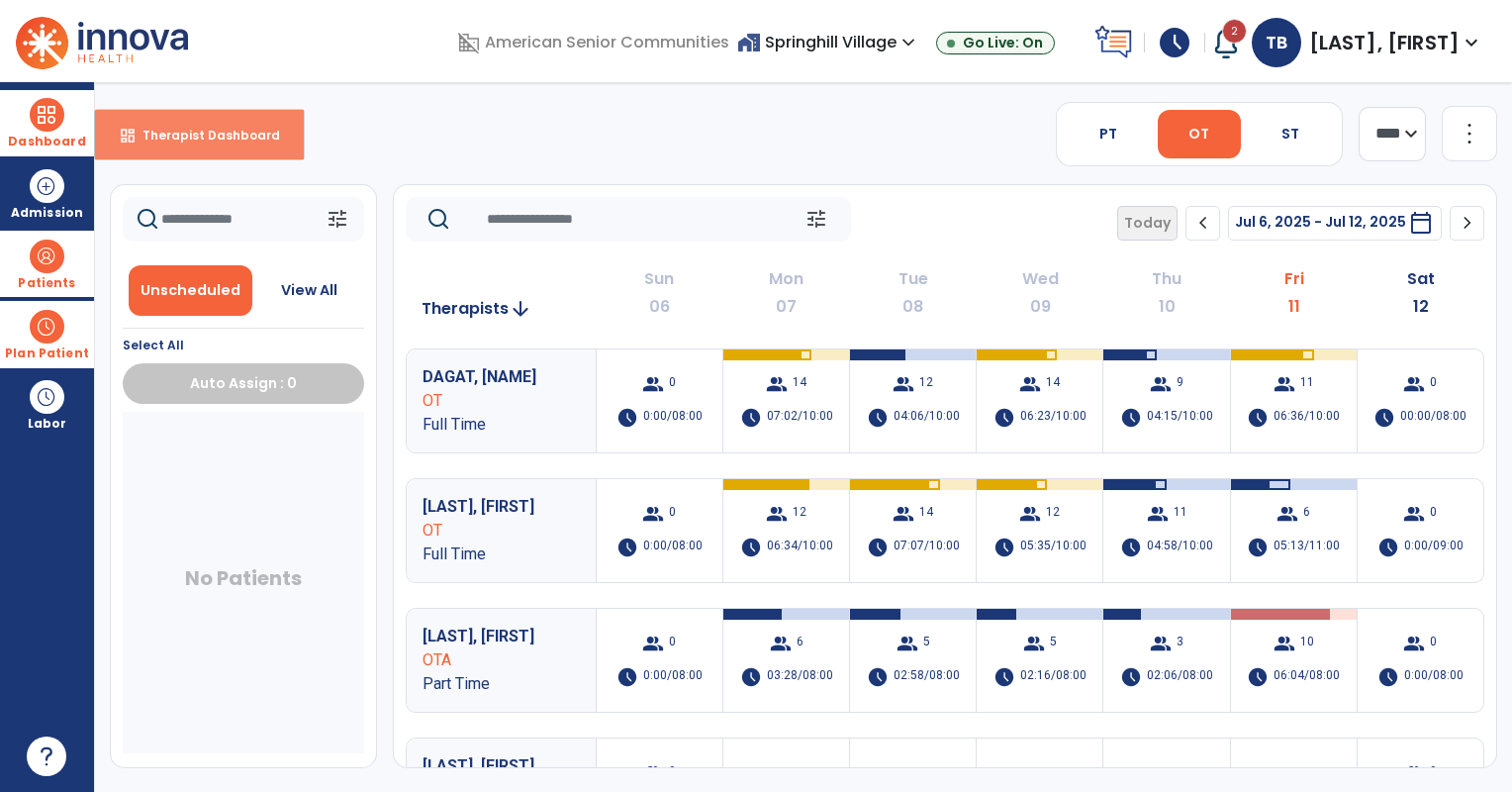 click on "dashboard  Therapist Dashboard" at bounding box center [199, 135] 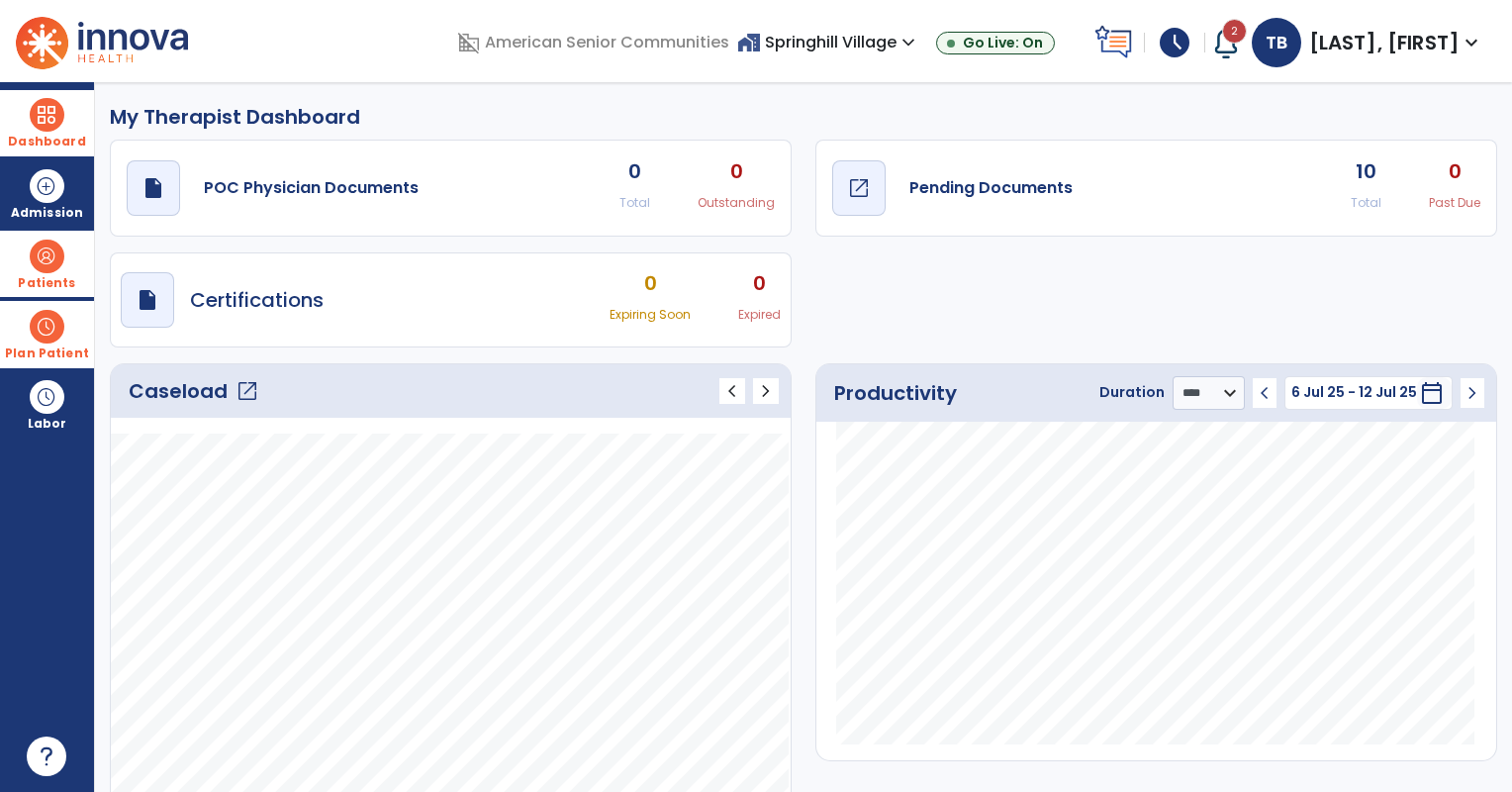 click on "open_in_new" 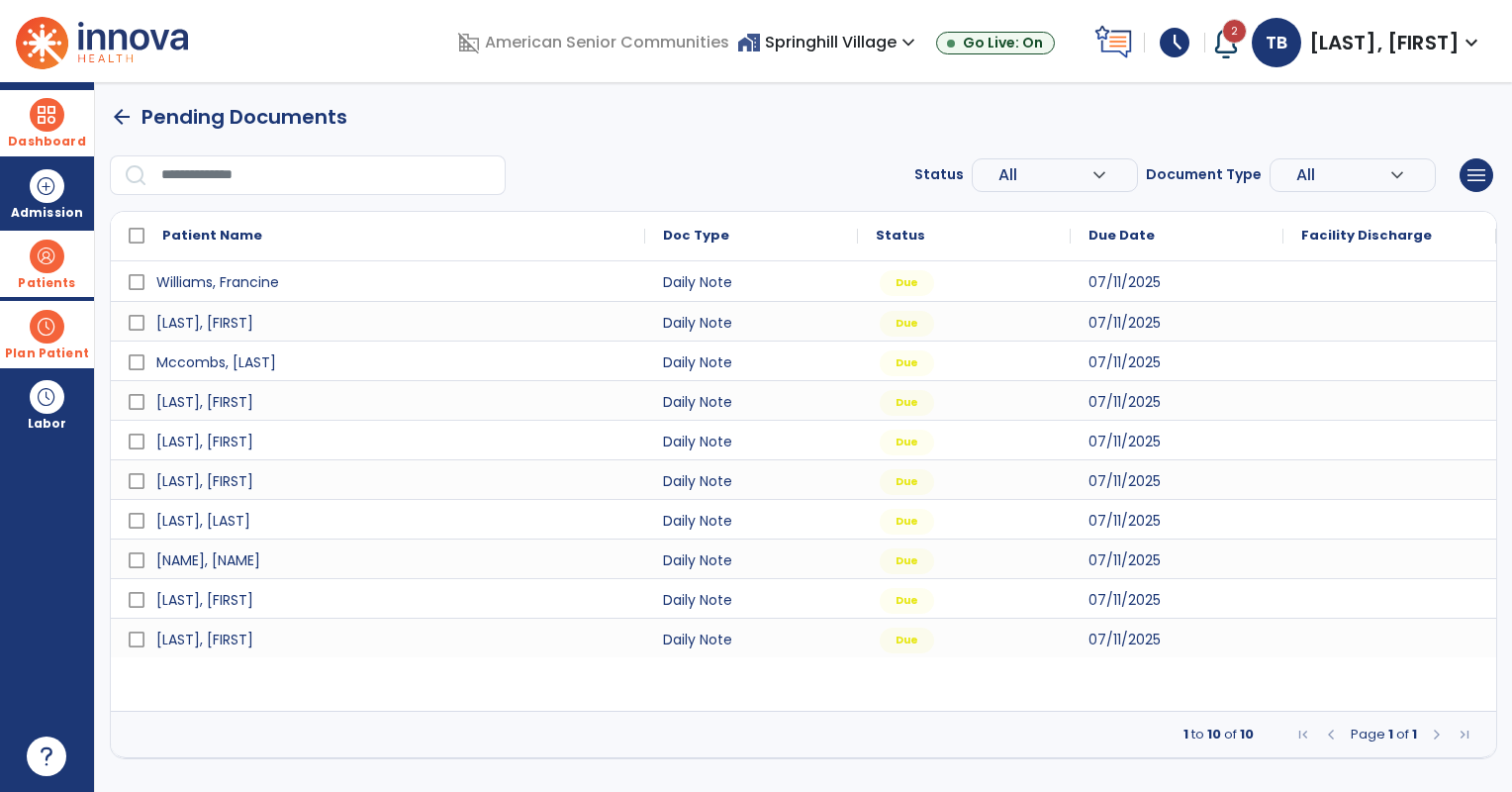 click on "arrow_back" at bounding box center (122, 117) 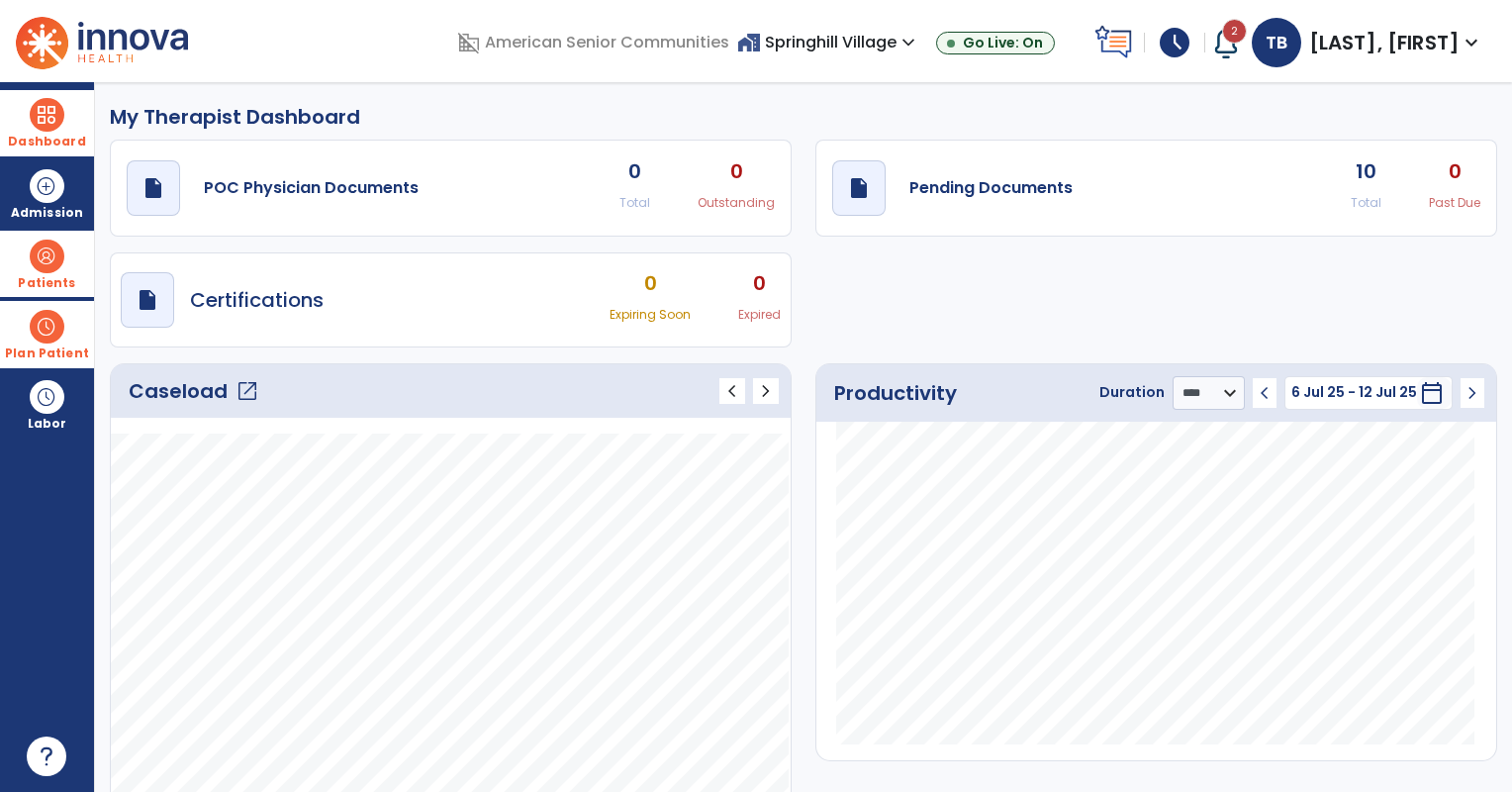 drag, startPoint x: 51, startPoint y: 270, endPoint x: 75, endPoint y: 258, distance: 26.832816 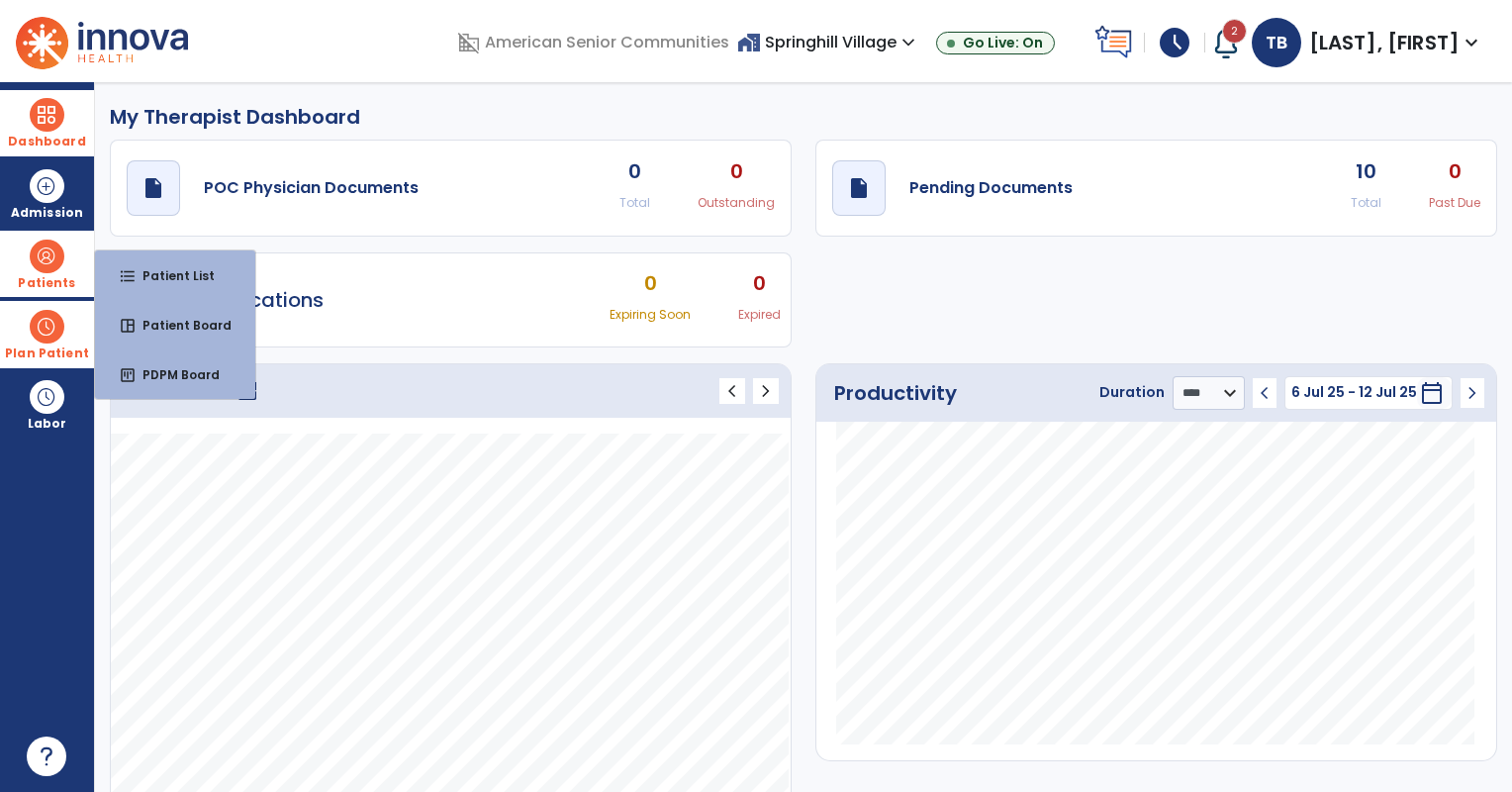 click on "Patients" at bounding box center [47, 263] 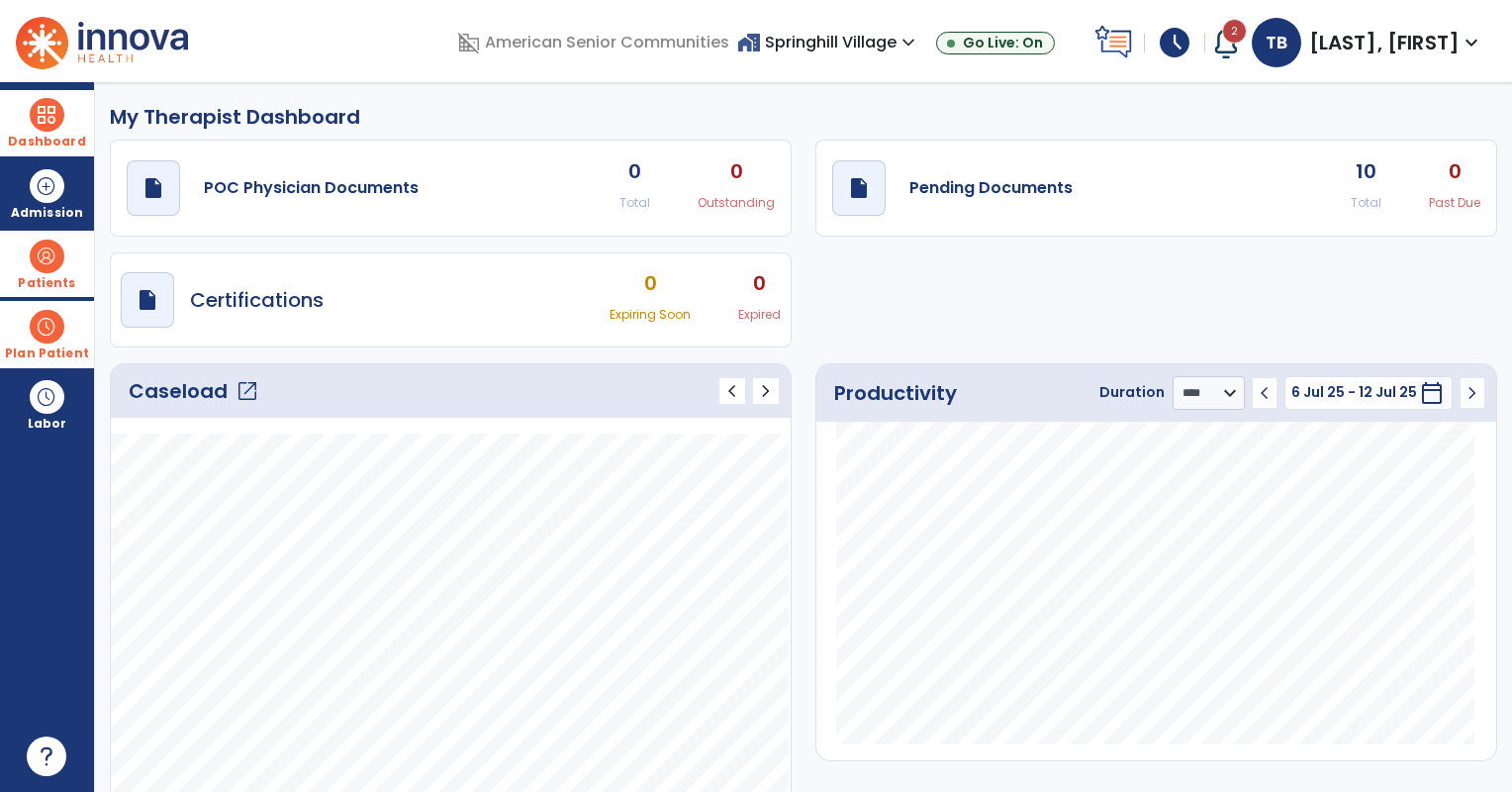 click on "Patients" at bounding box center [47, 263] 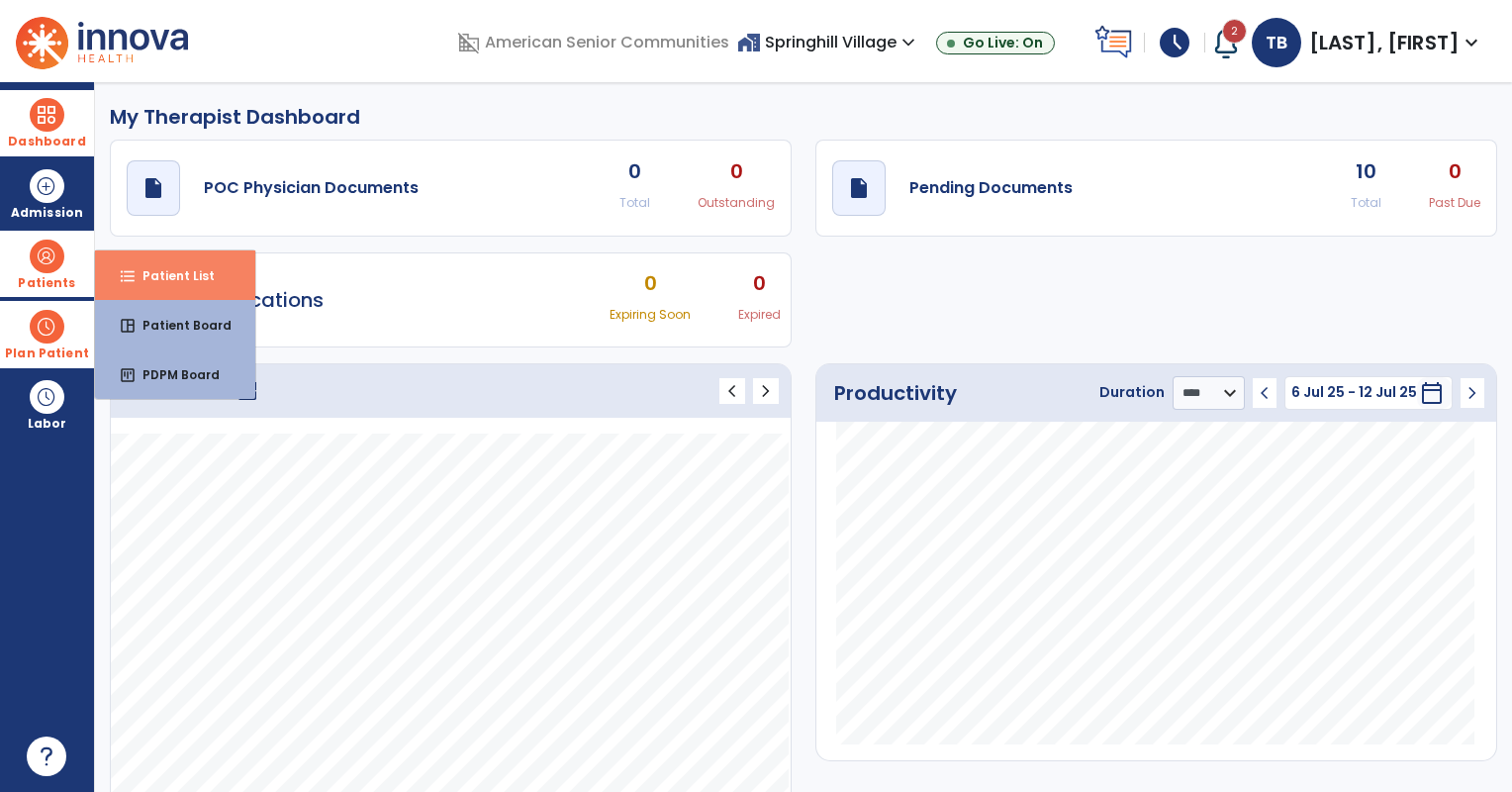 click on "Patient List" at bounding box center [170, 275] 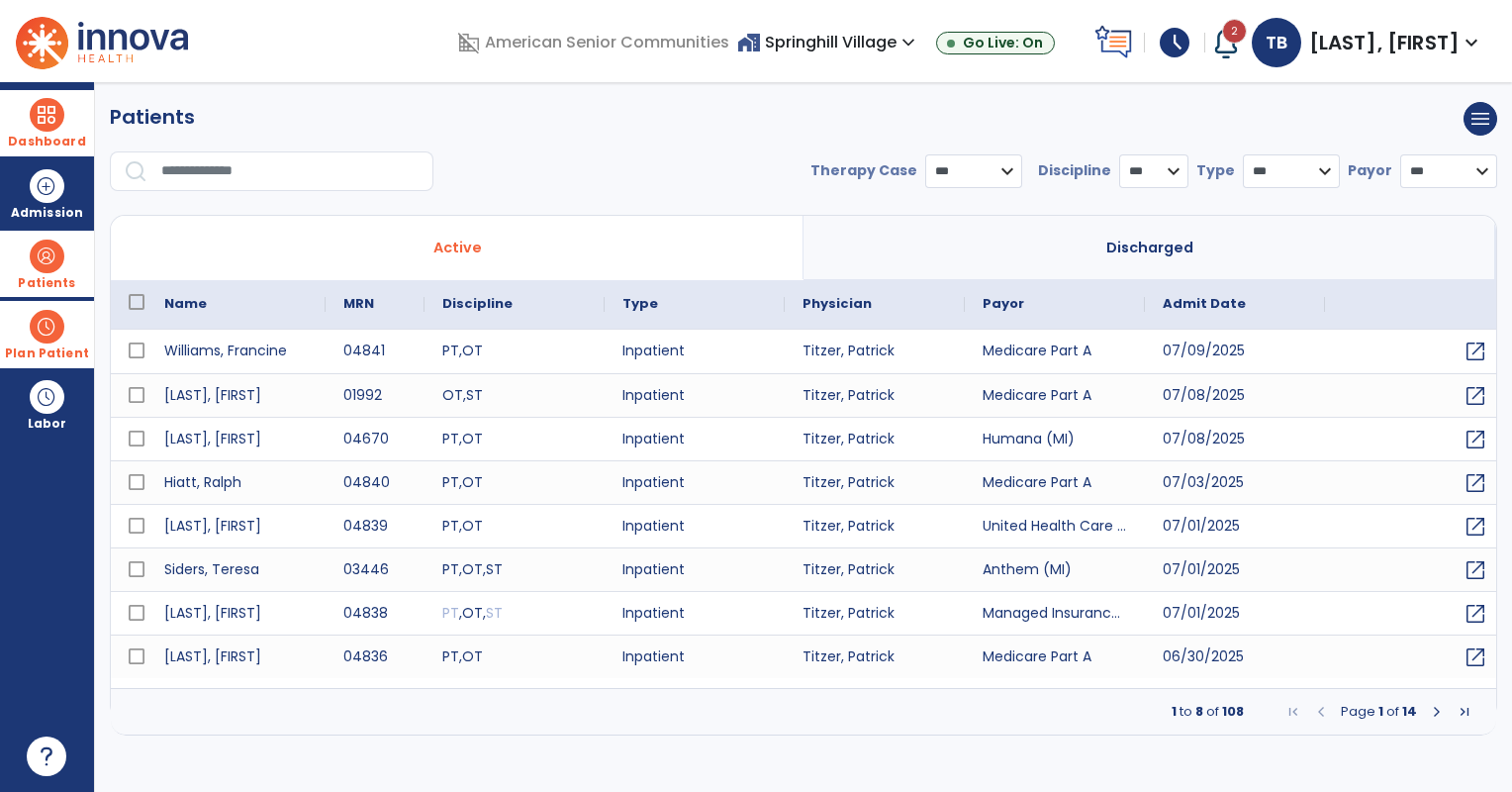 select on "***" 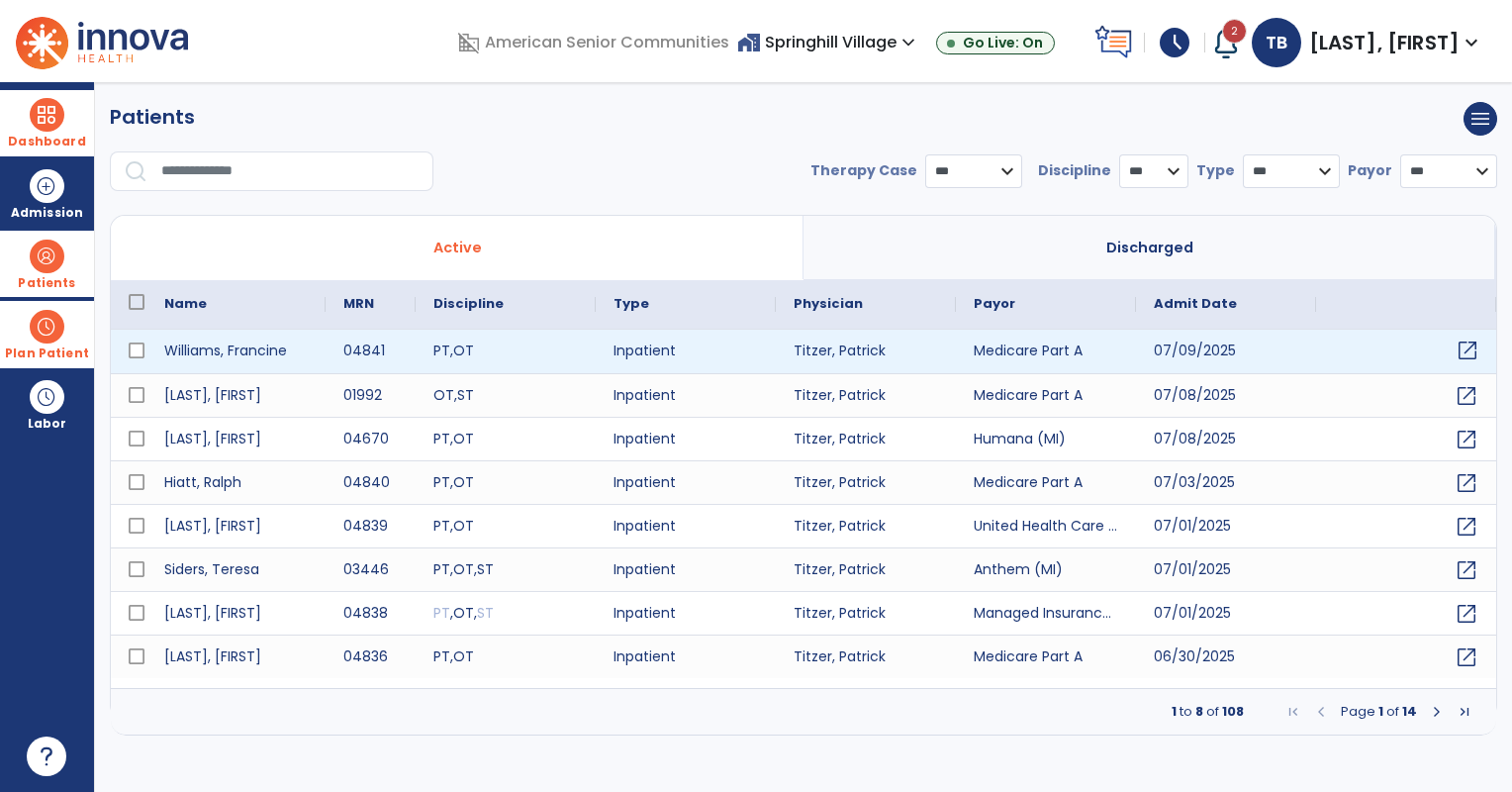 click on "open_in_new" at bounding box center [1467, 350] 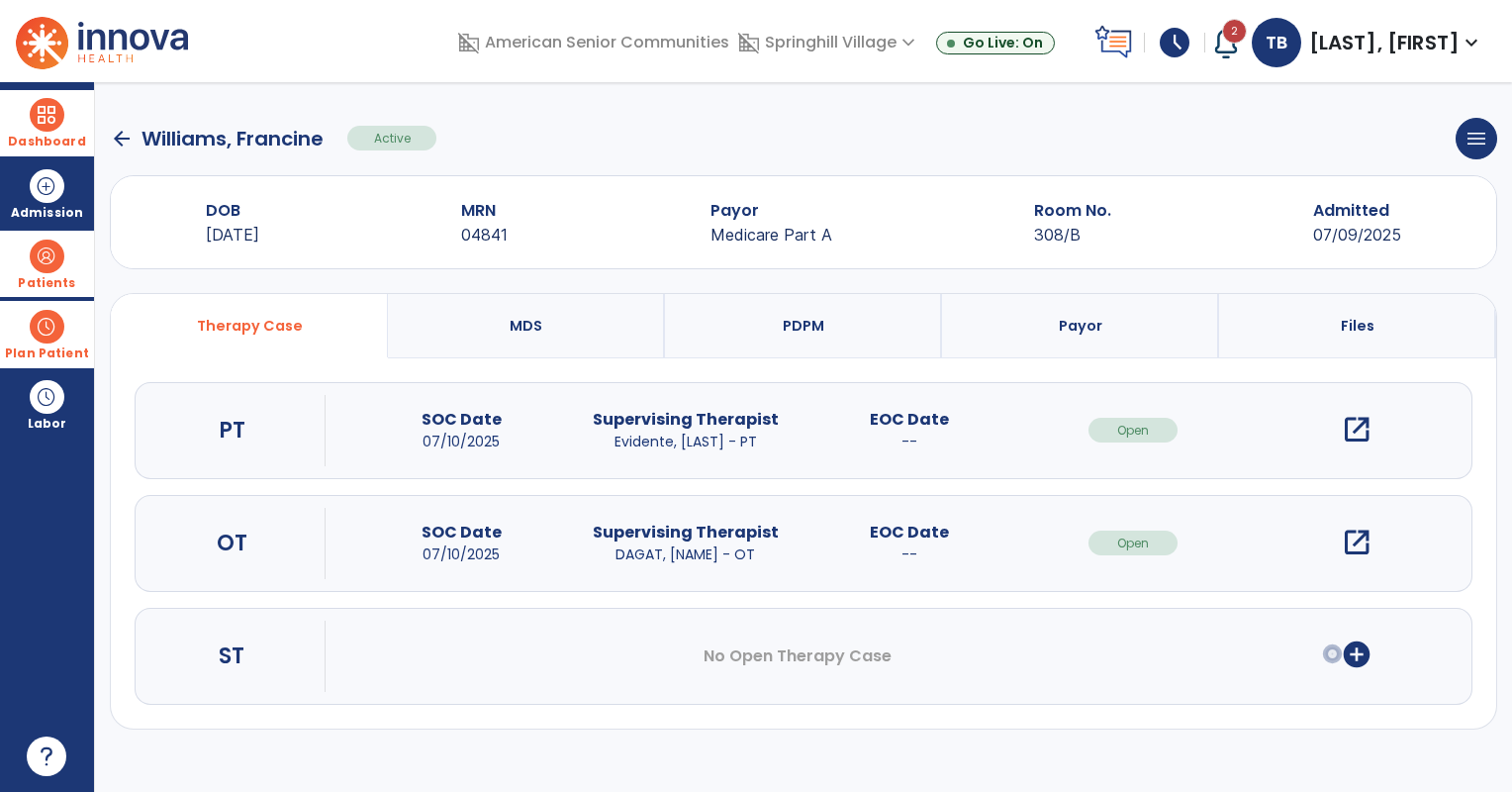 click on "open_in_new" at bounding box center (1357, 543) 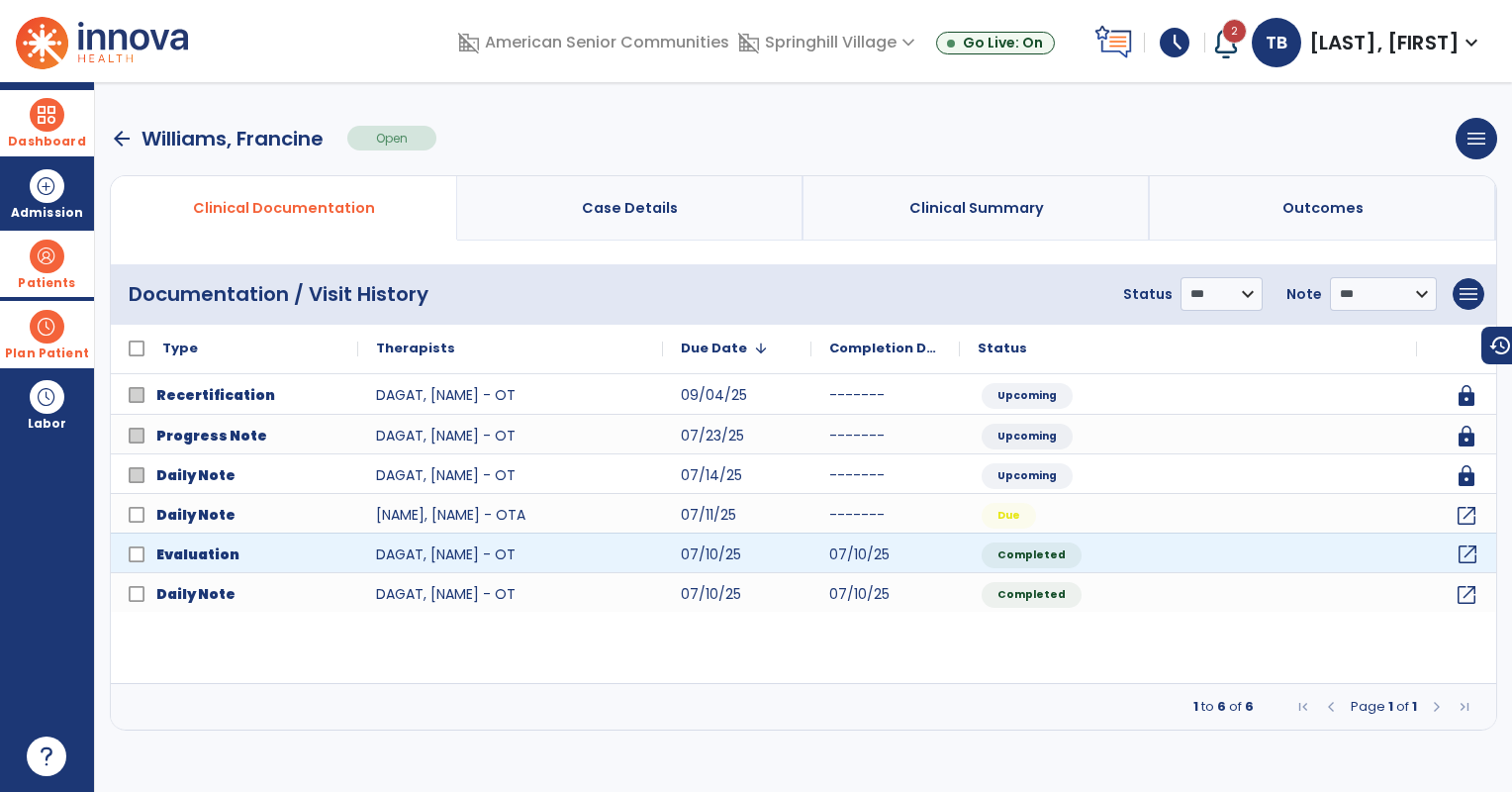 click on "open_in_new" 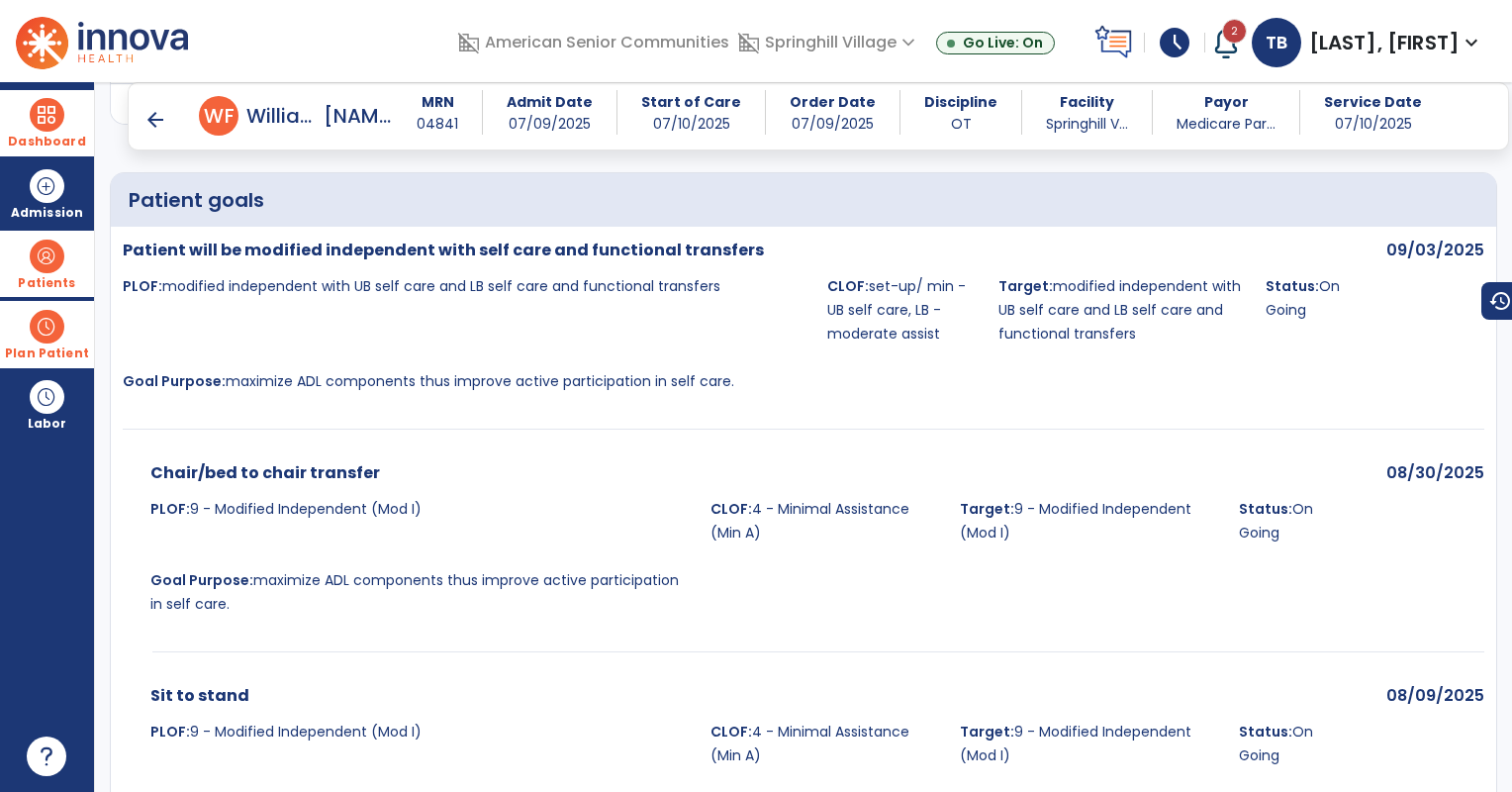 scroll, scrollTop: 5504, scrollLeft: 0, axis: vertical 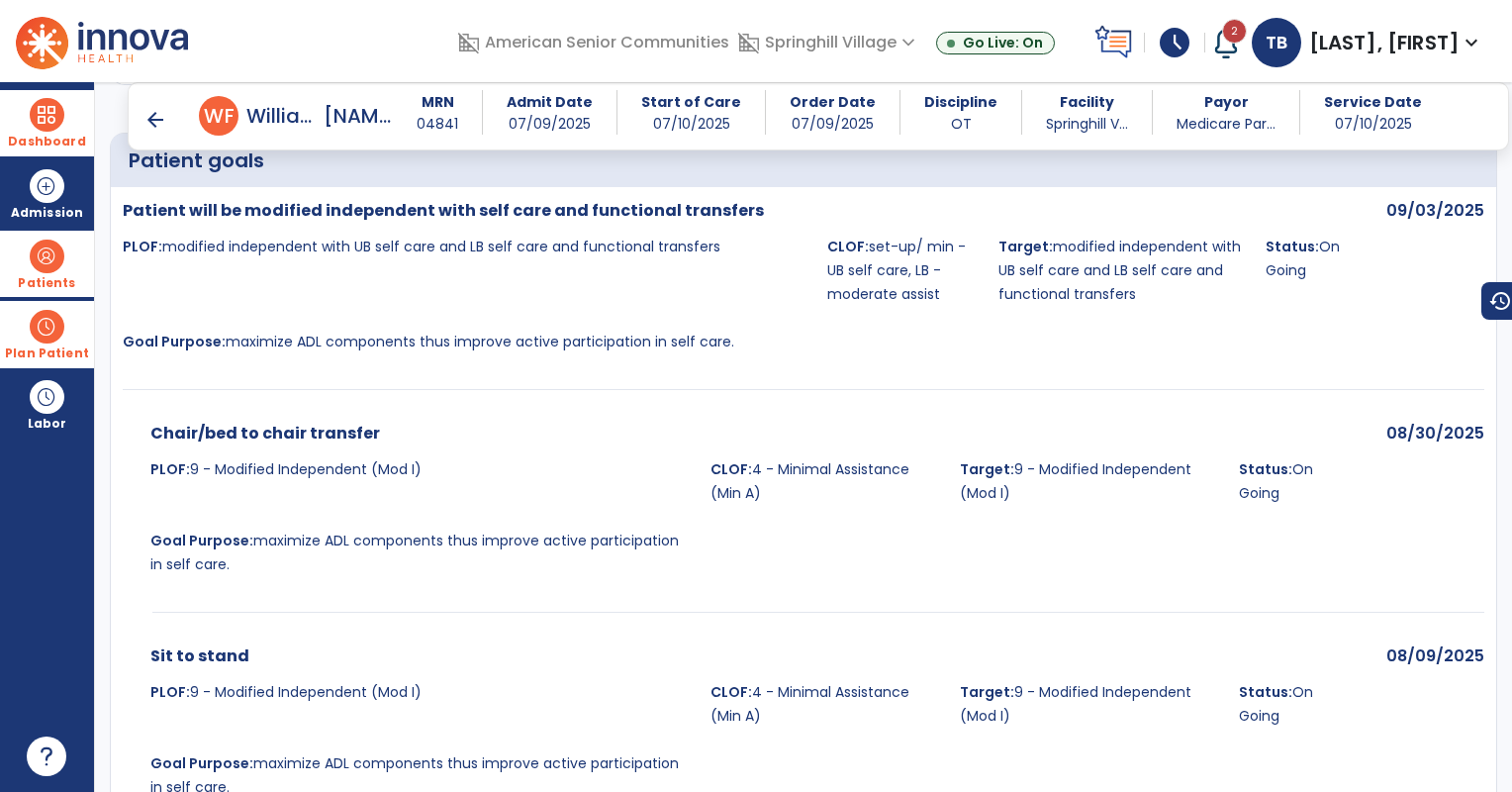 click on "arrow_back" at bounding box center [155, 120] 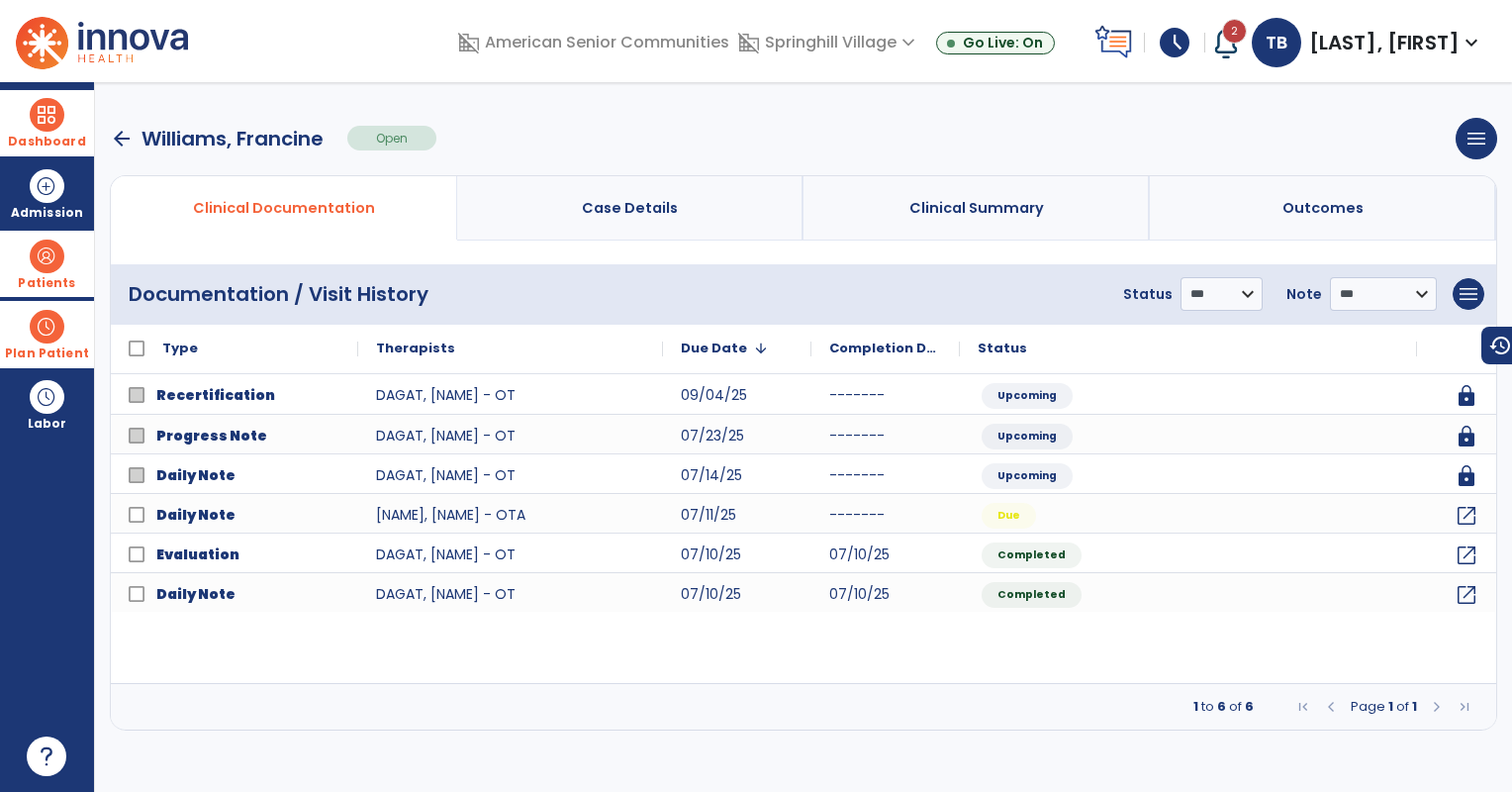 click on "arrow_back" at bounding box center [122, 139] 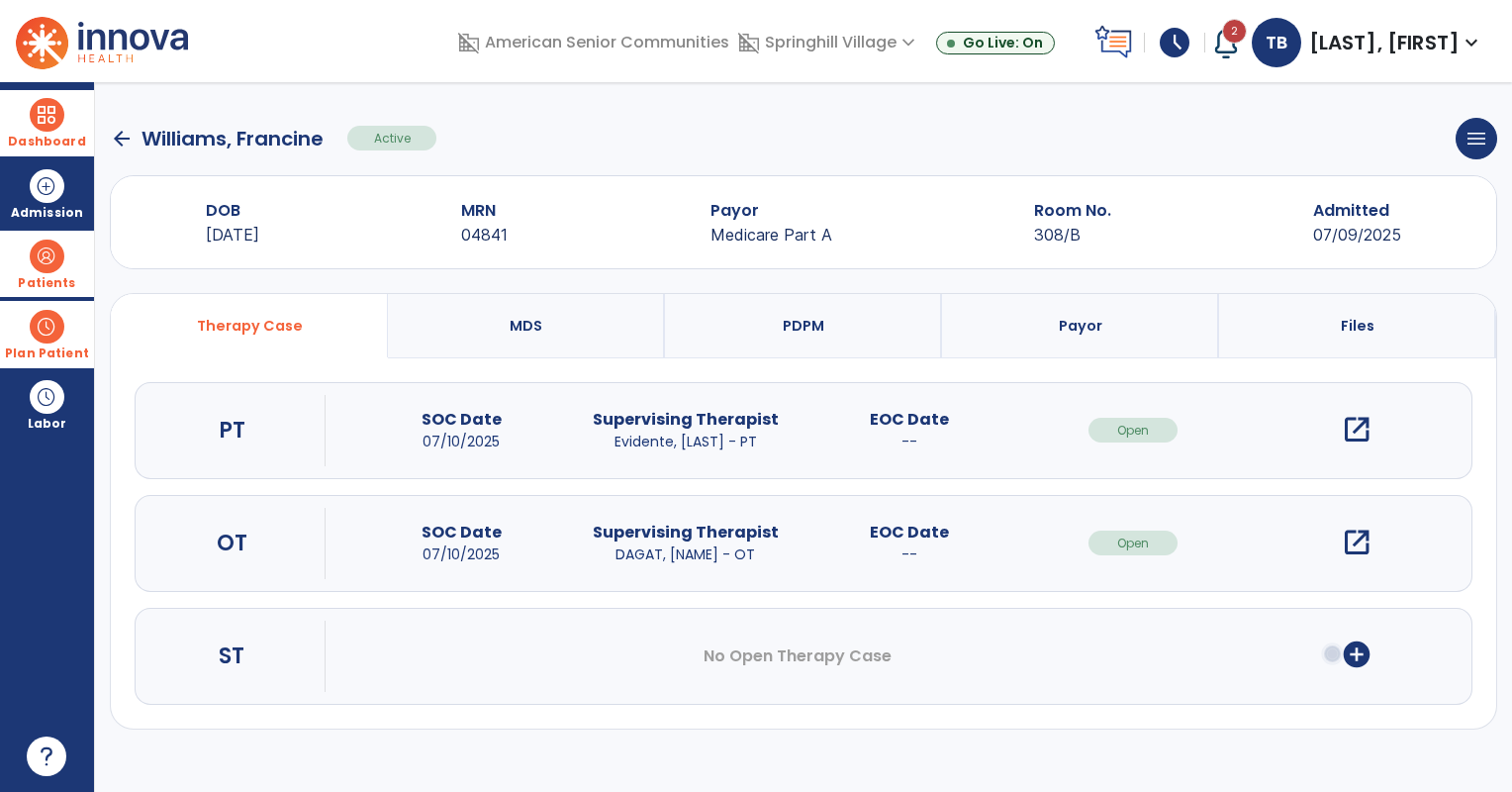 click on "arrow_back" 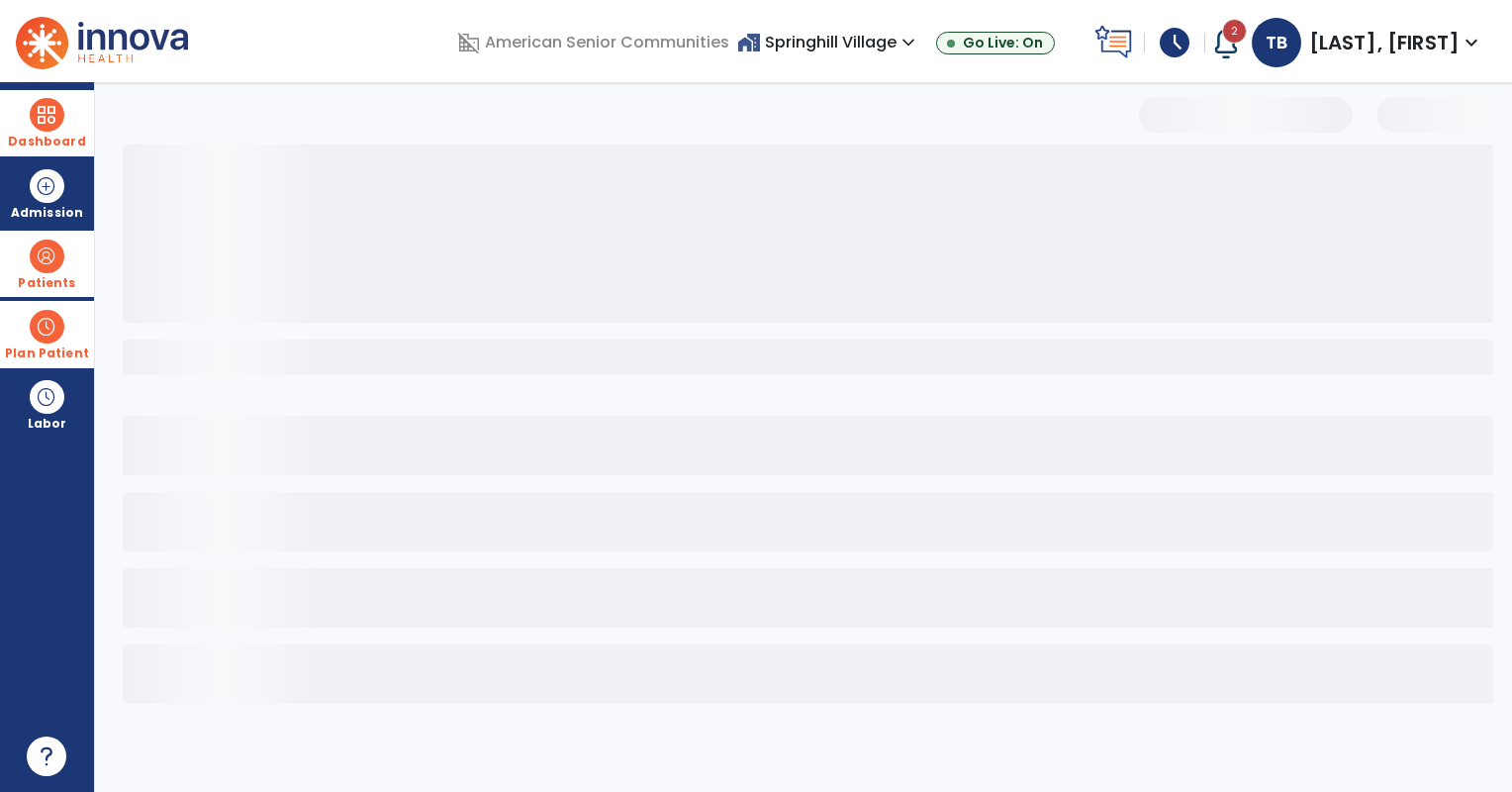 select on "***" 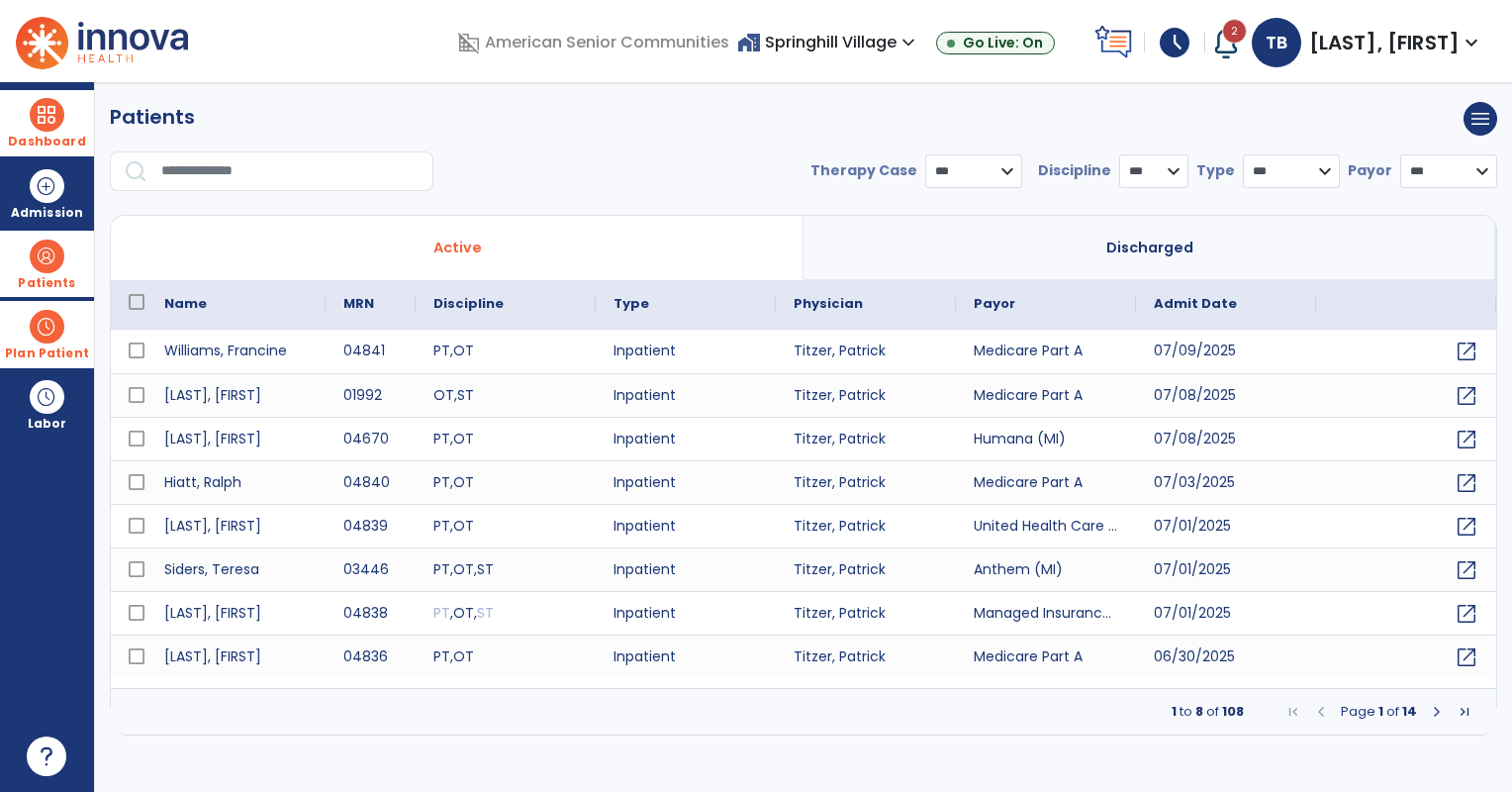 drag, startPoint x: 1436, startPoint y: 721, endPoint x: 1438, endPoint y: 709, distance: 12.165525 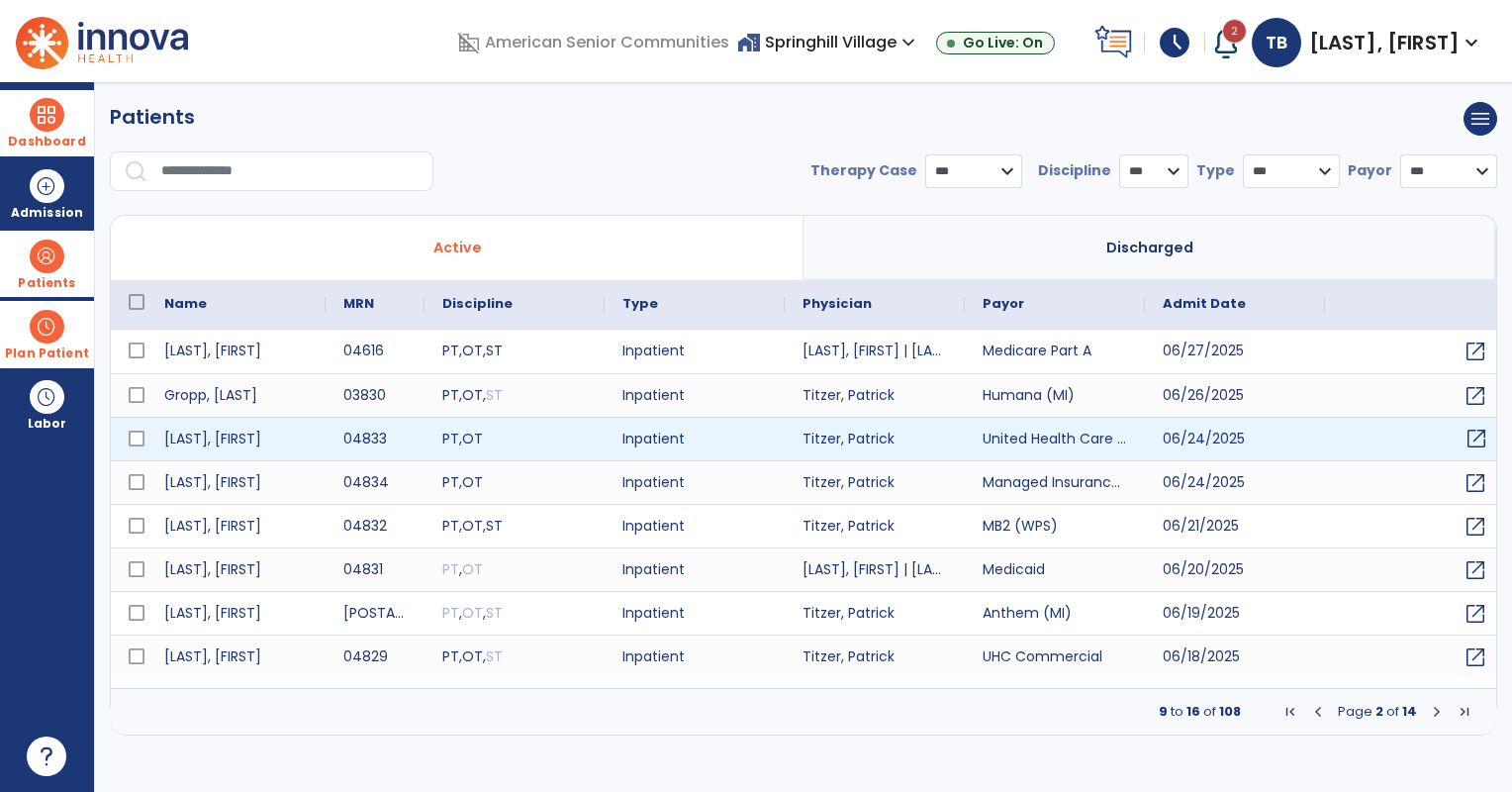 click on "open_in_new" at bounding box center (1476, 439) 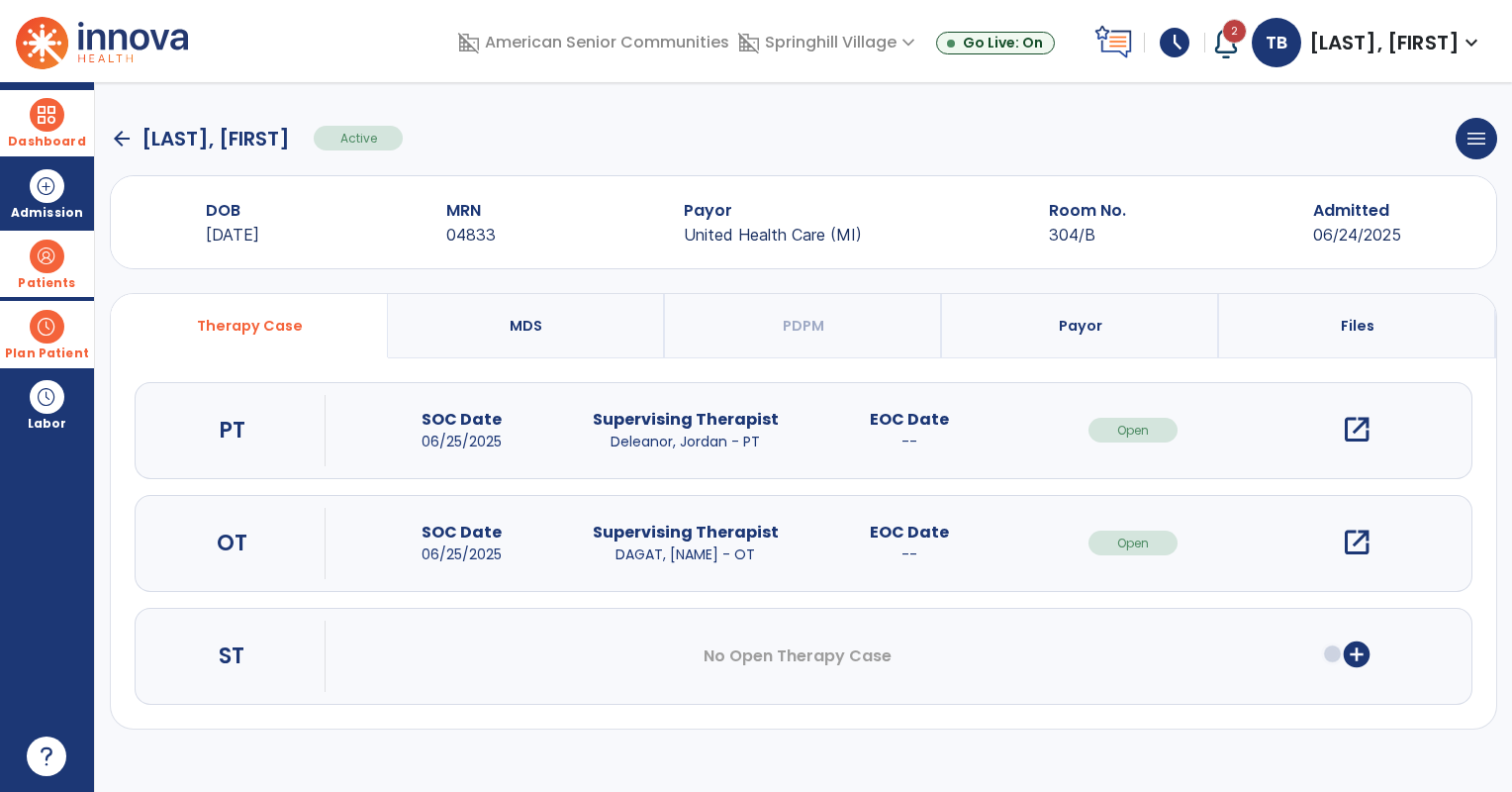 click on "open_in_new" at bounding box center [1357, 543] 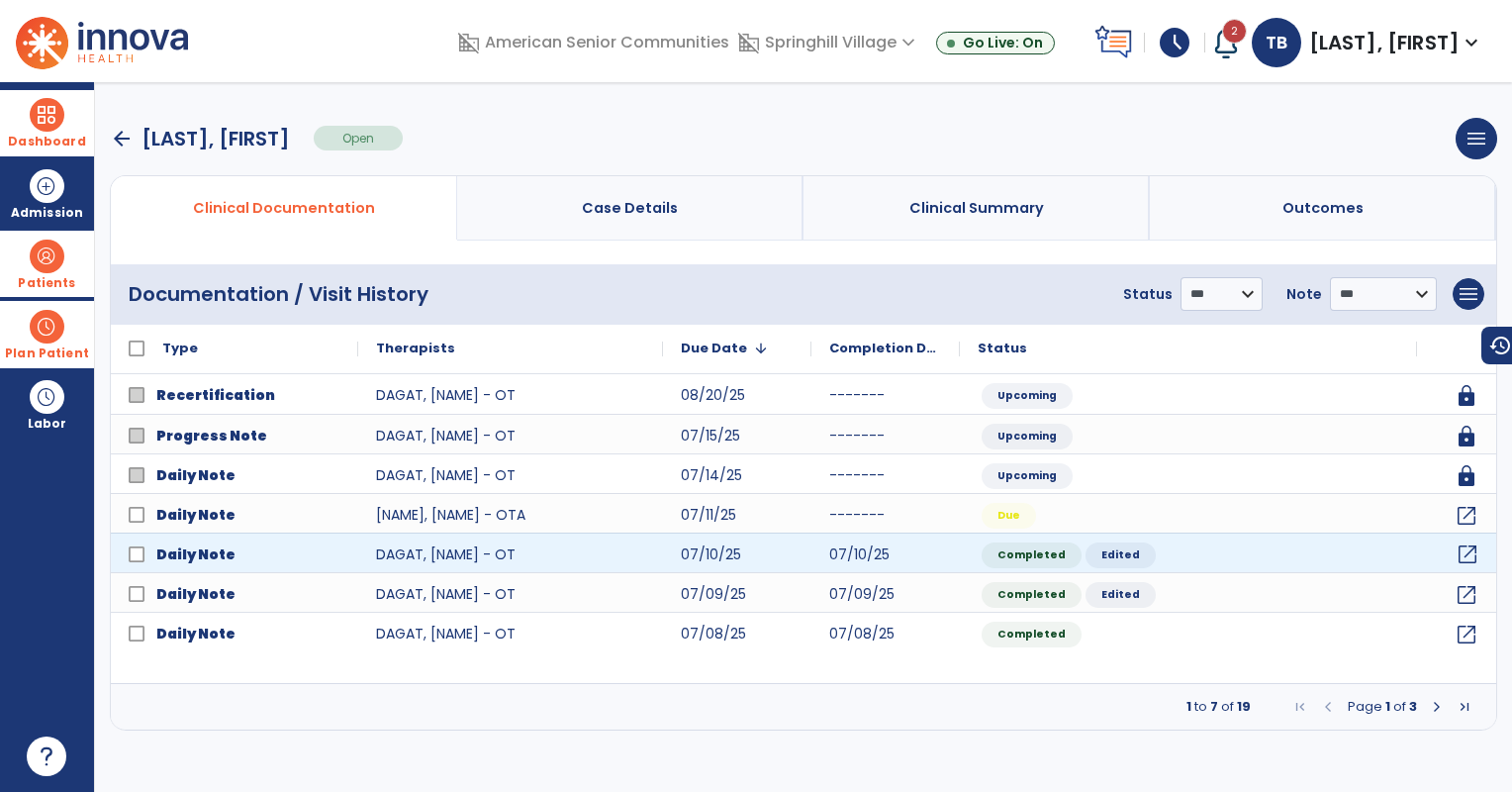 click on "open_in_new" 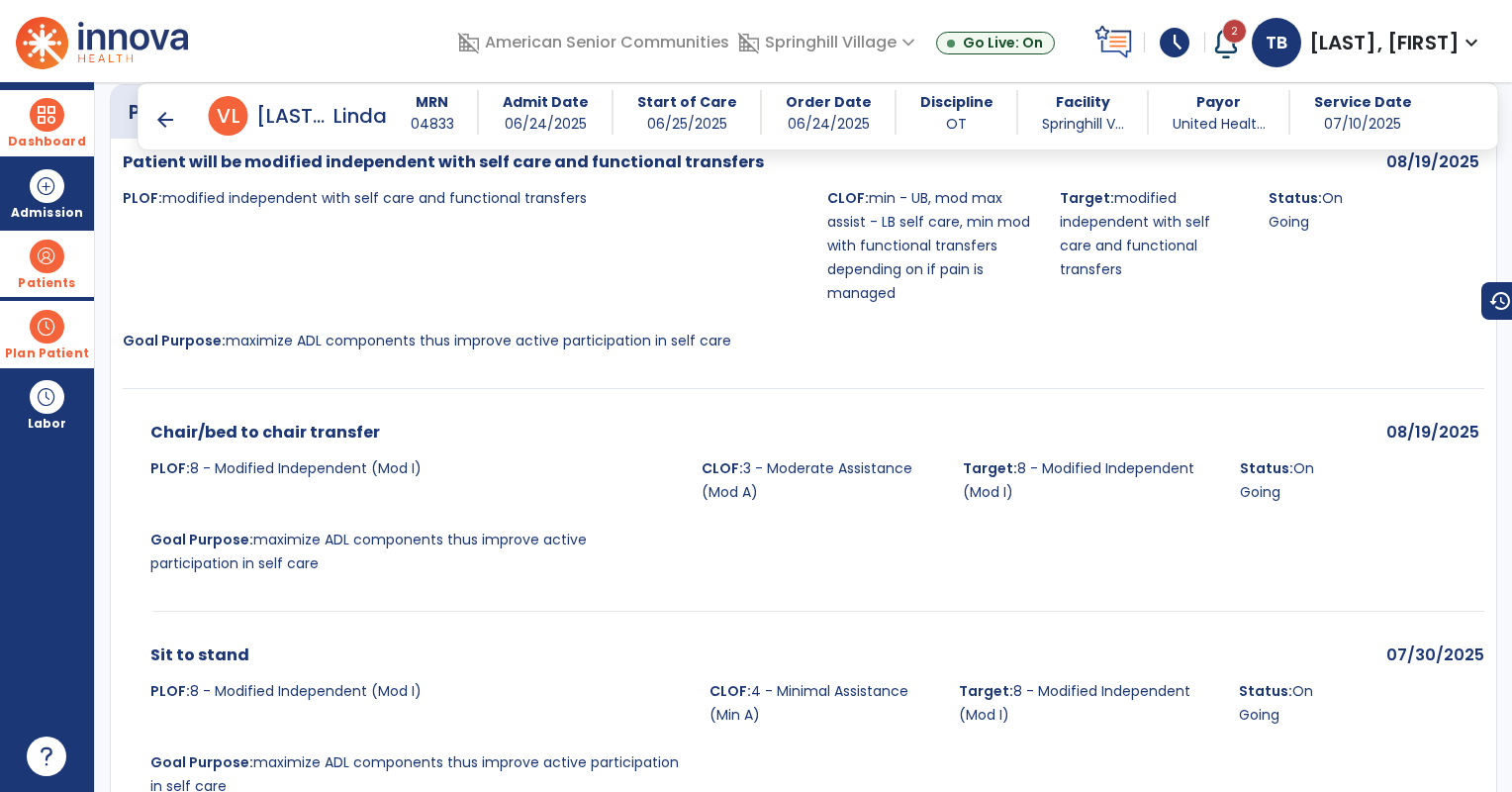 scroll, scrollTop: 2257, scrollLeft: 0, axis: vertical 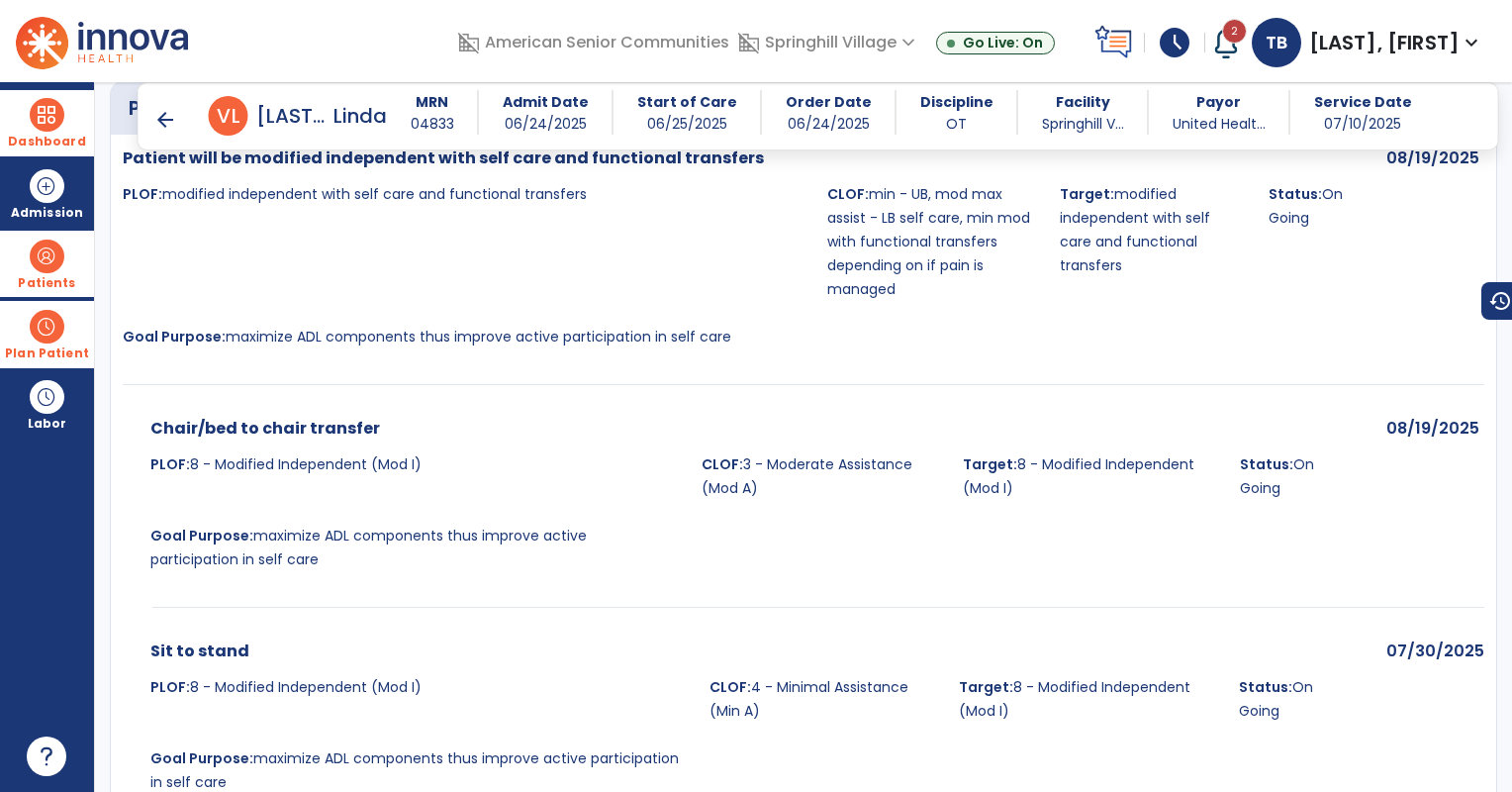 click on "arrow_back" at bounding box center (165, 120) 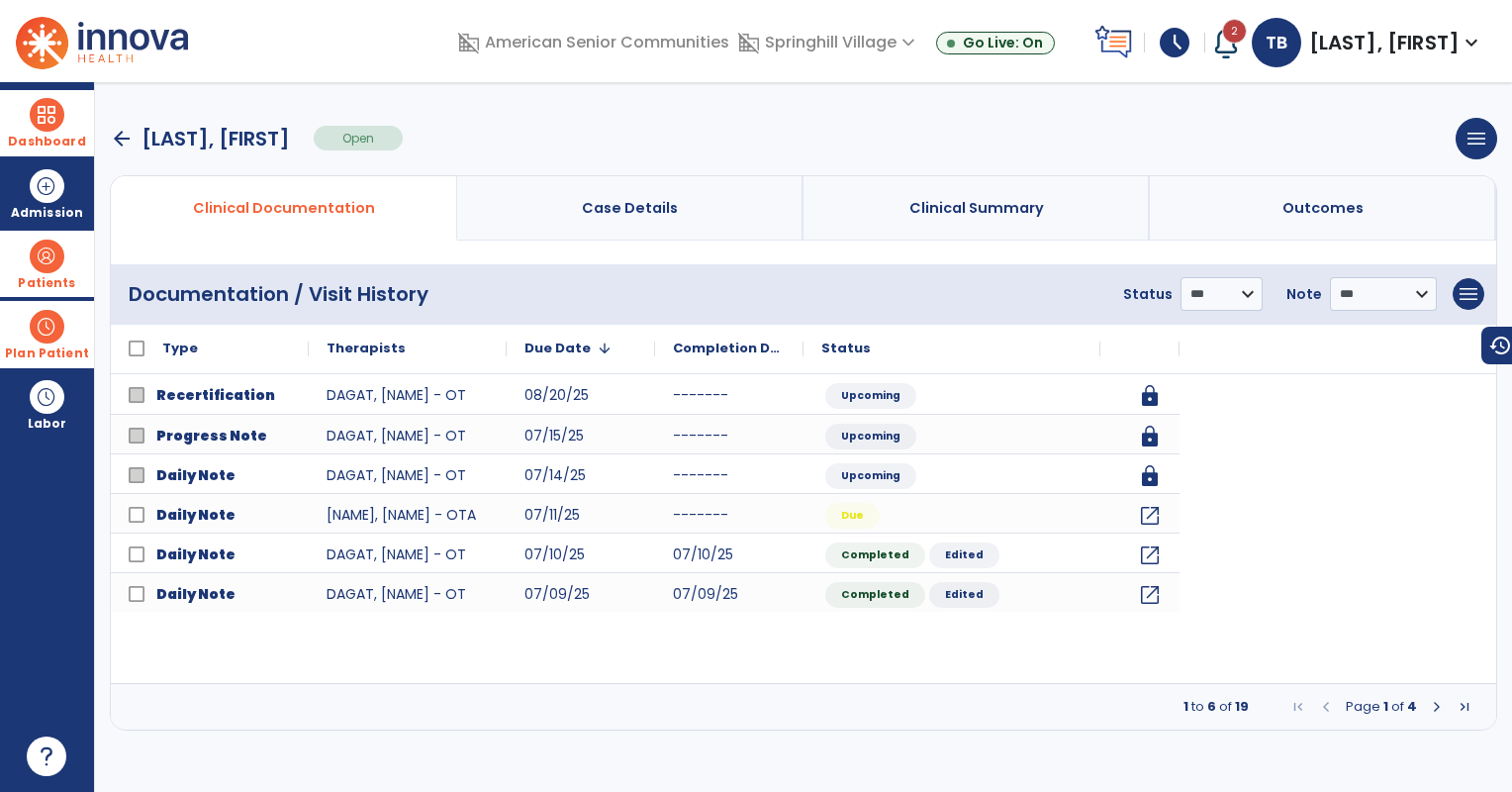 scroll, scrollTop: 0, scrollLeft: 0, axis: both 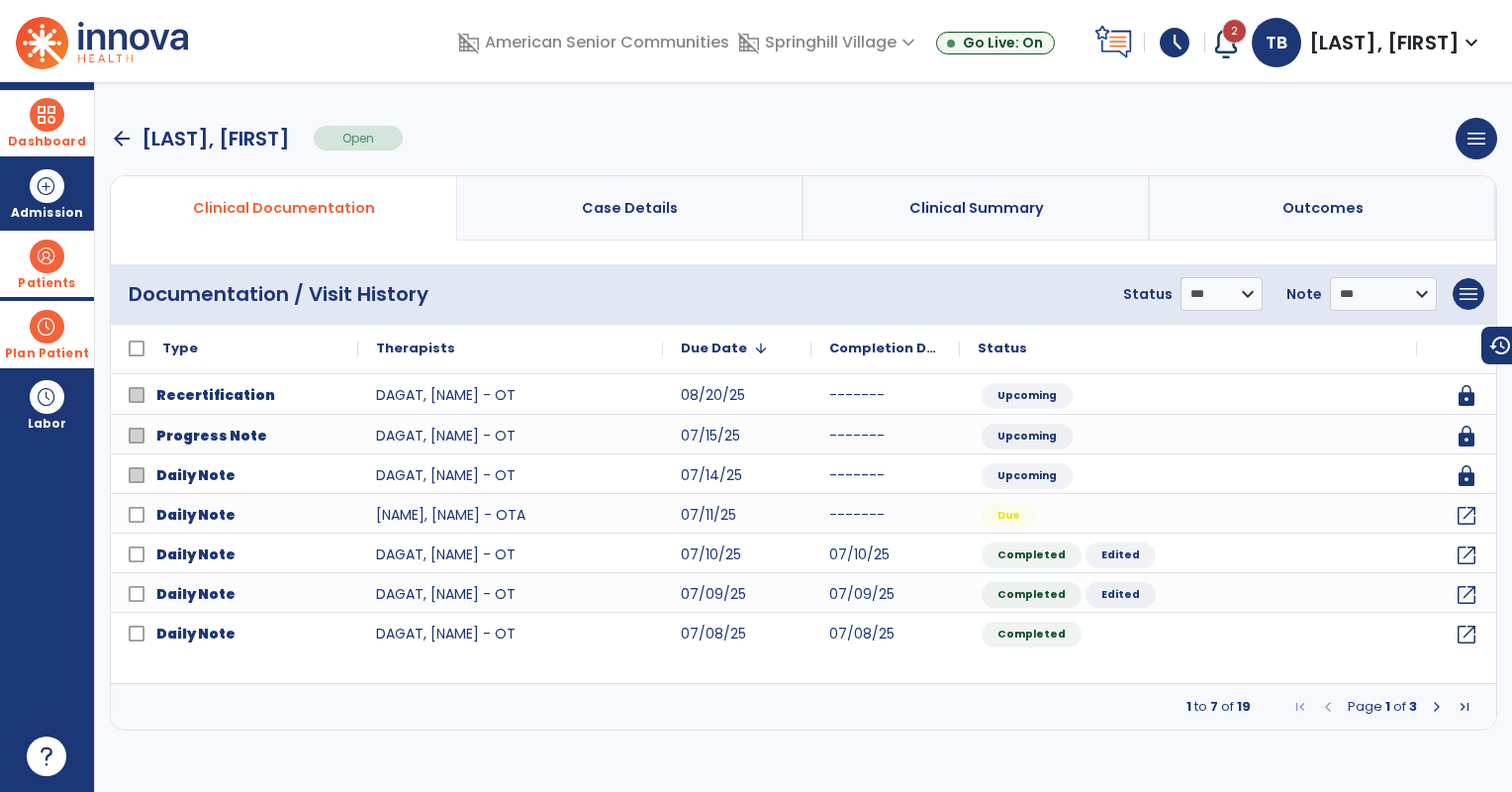 click on "arrow_back" at bounding box center [122, 139] 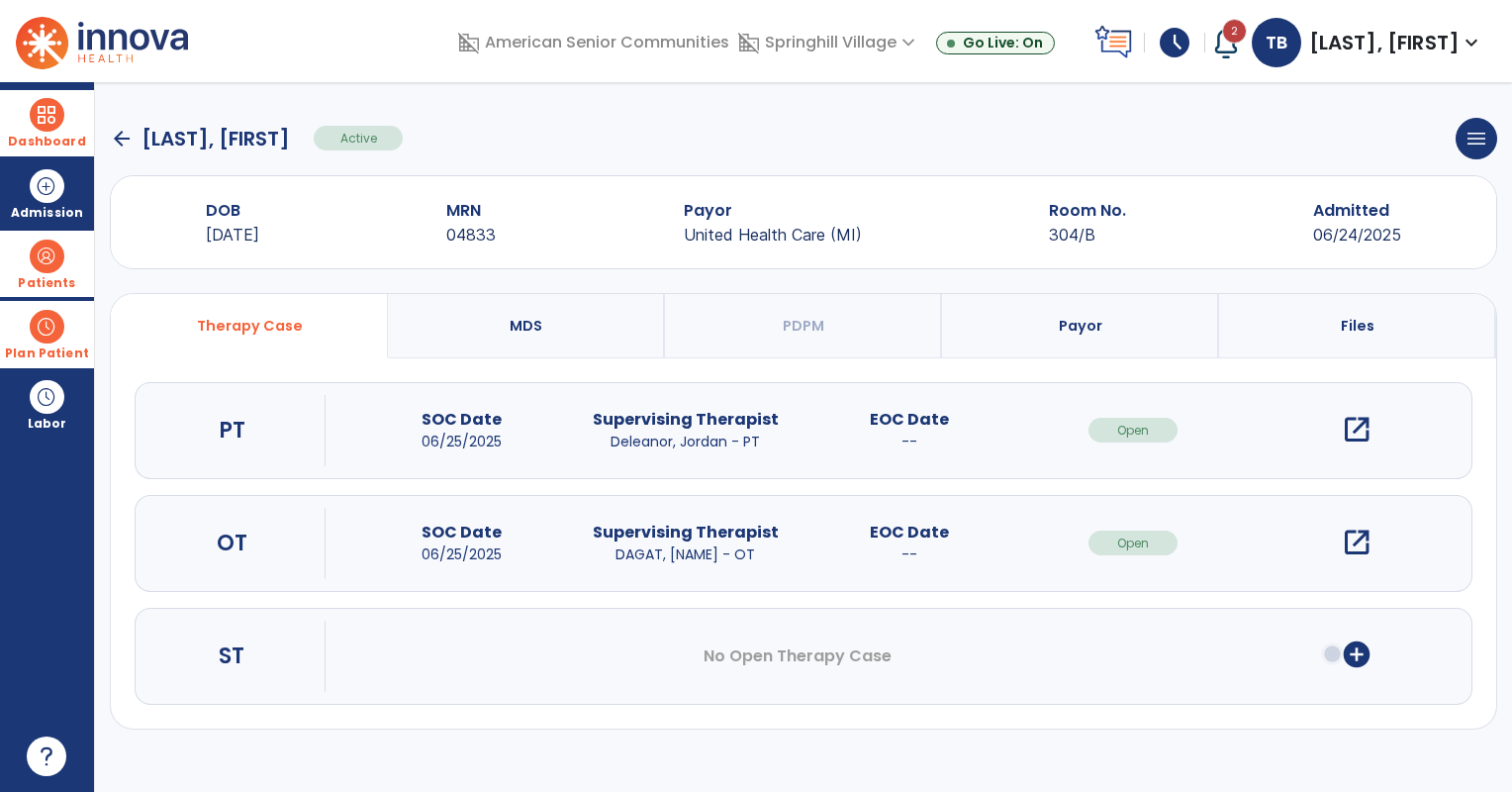click on "arrow_back" 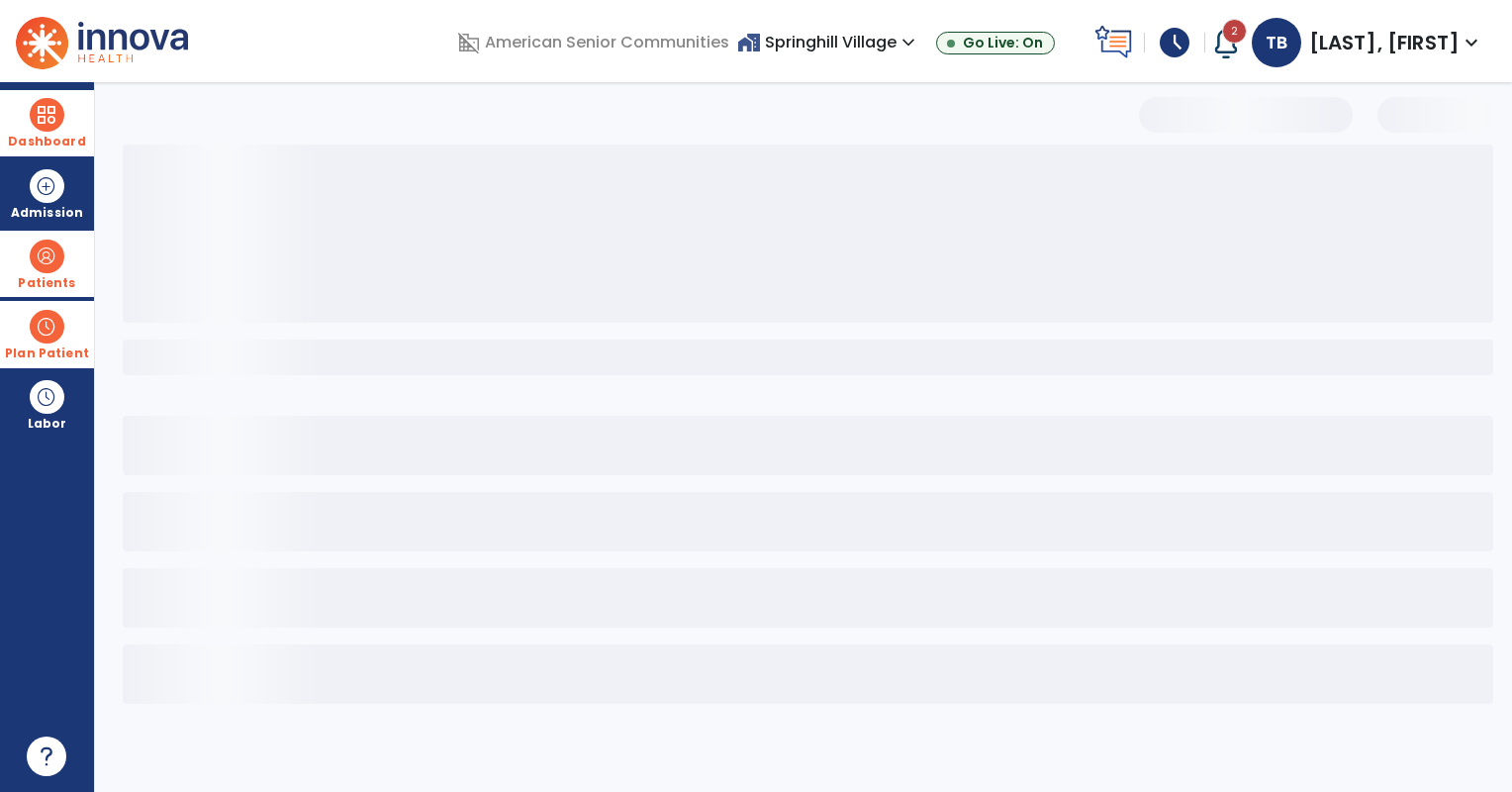 select on "***" 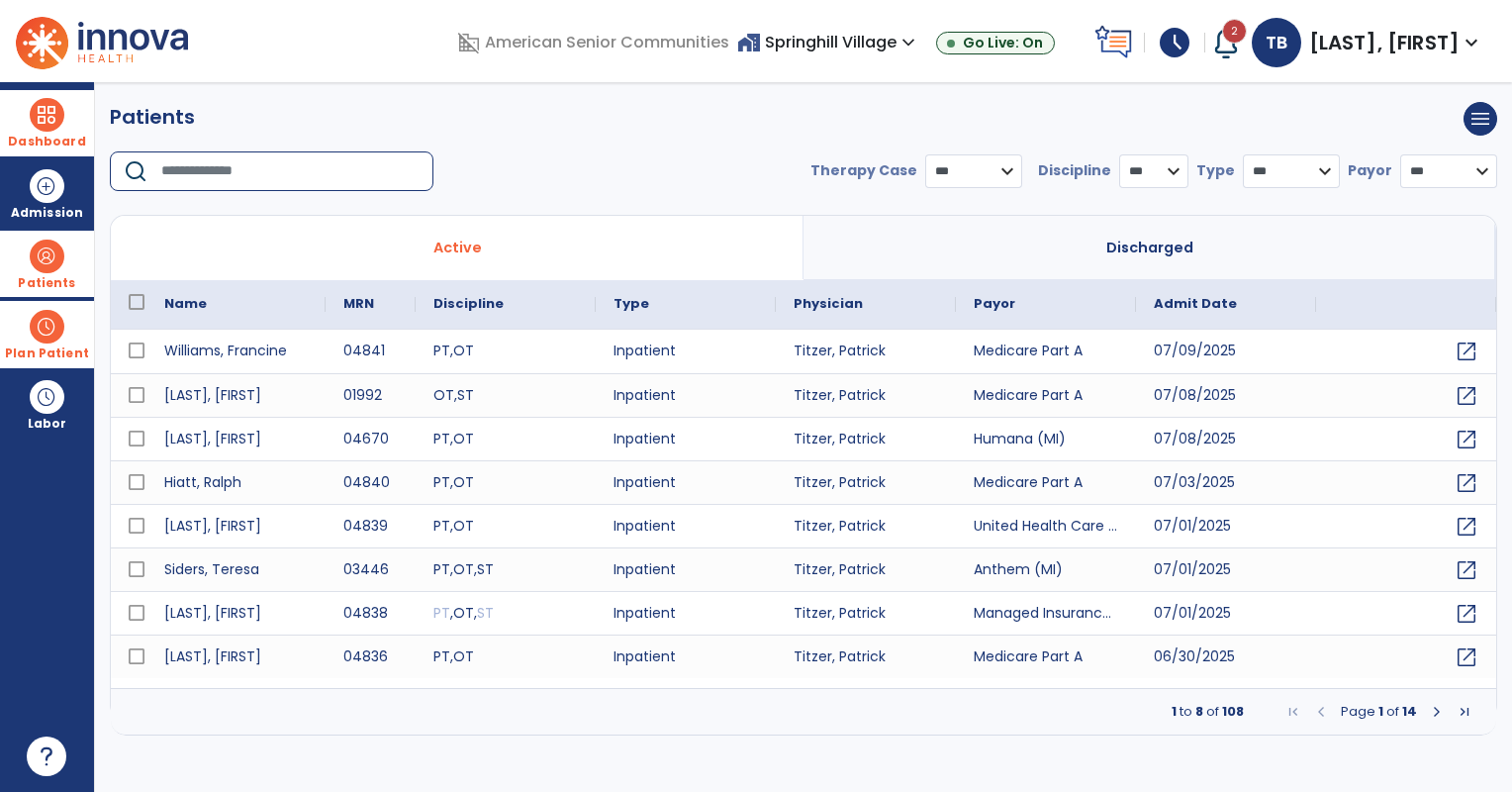click at bounding box center [290, 171] 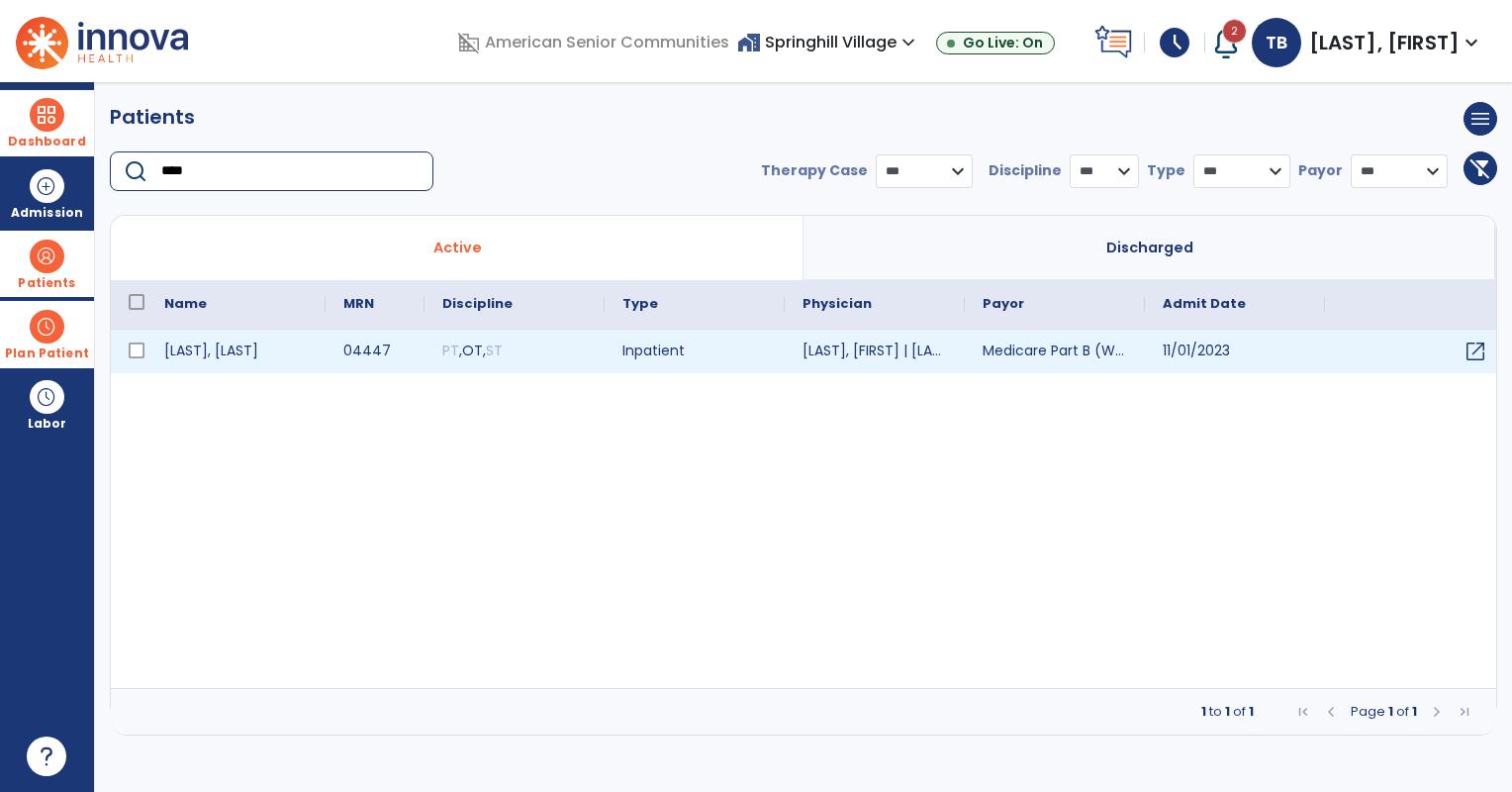 type on "****" 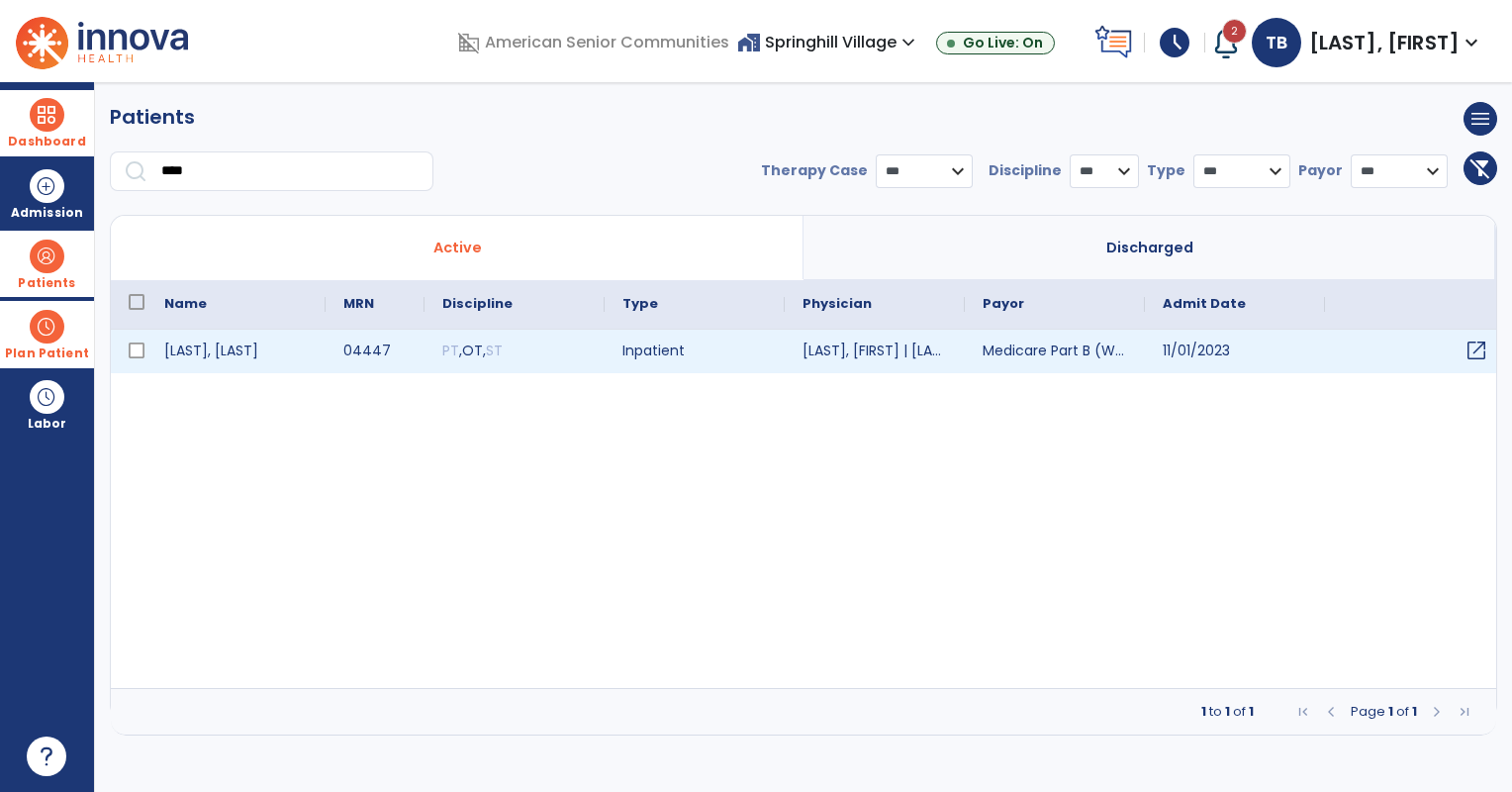 click on "open_in_new" at bounding box center [1476, 350] 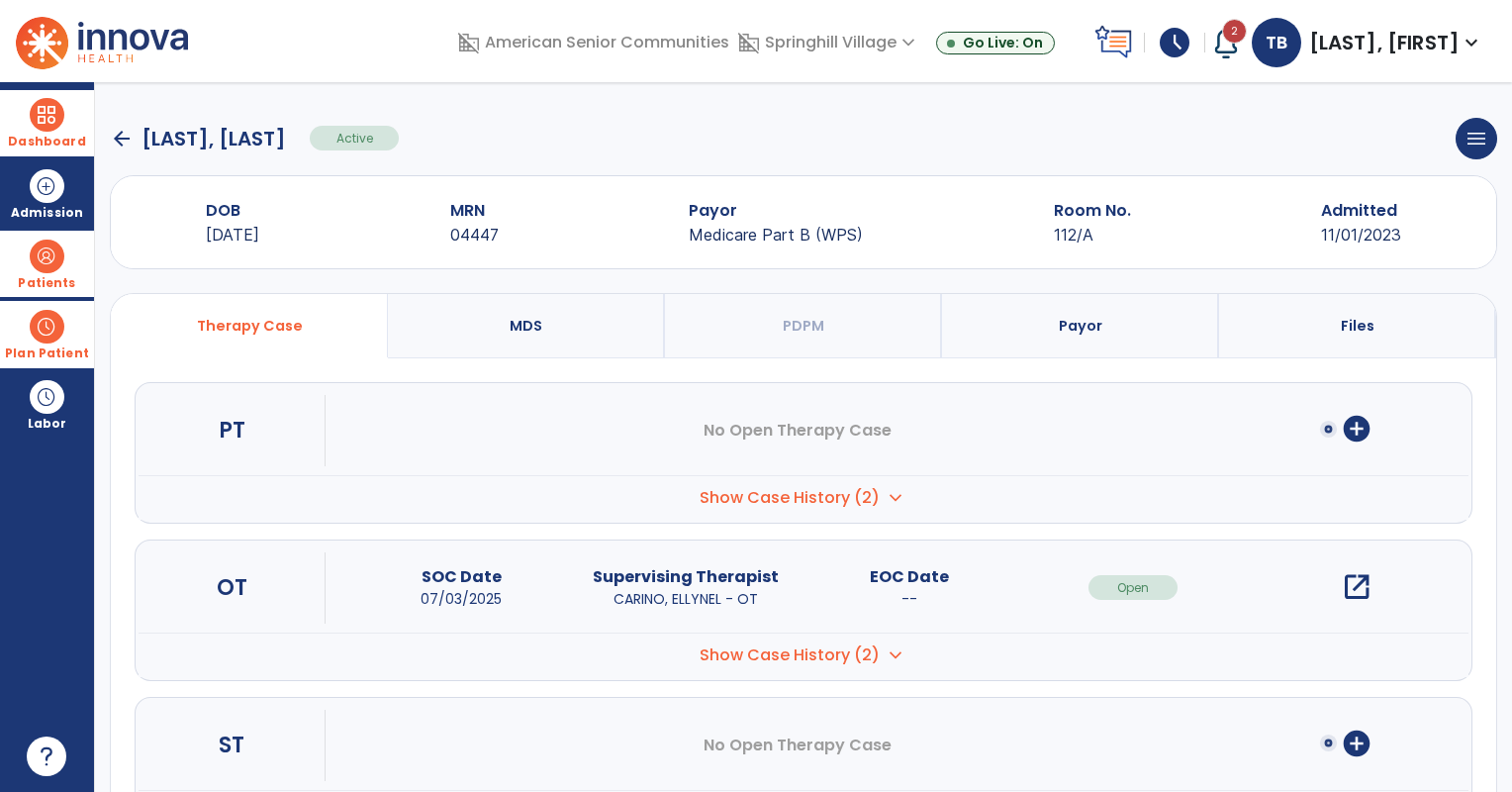 click on "open_in_new" at bounding box center (1357, 587) 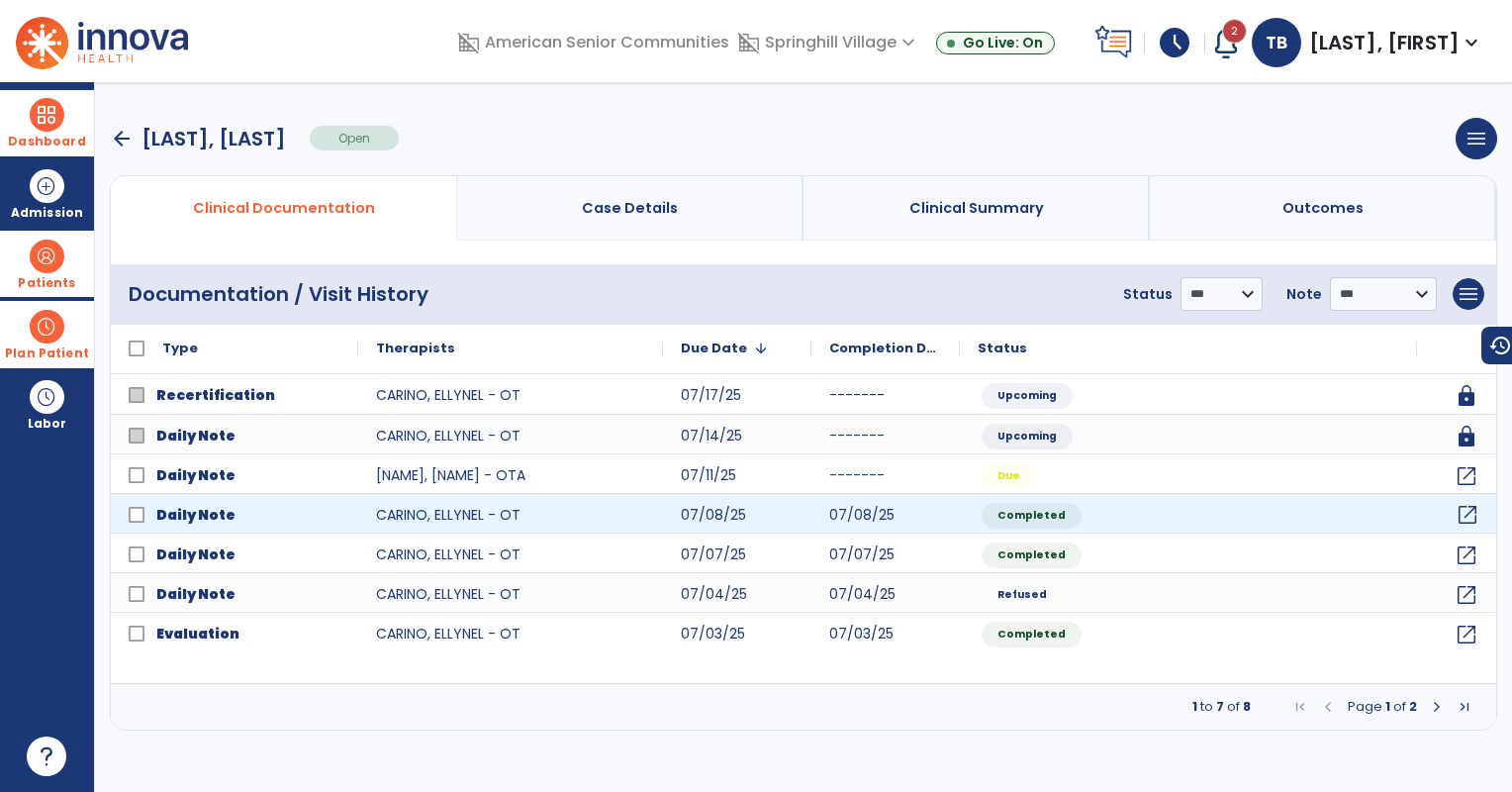 click on "open_in_new" 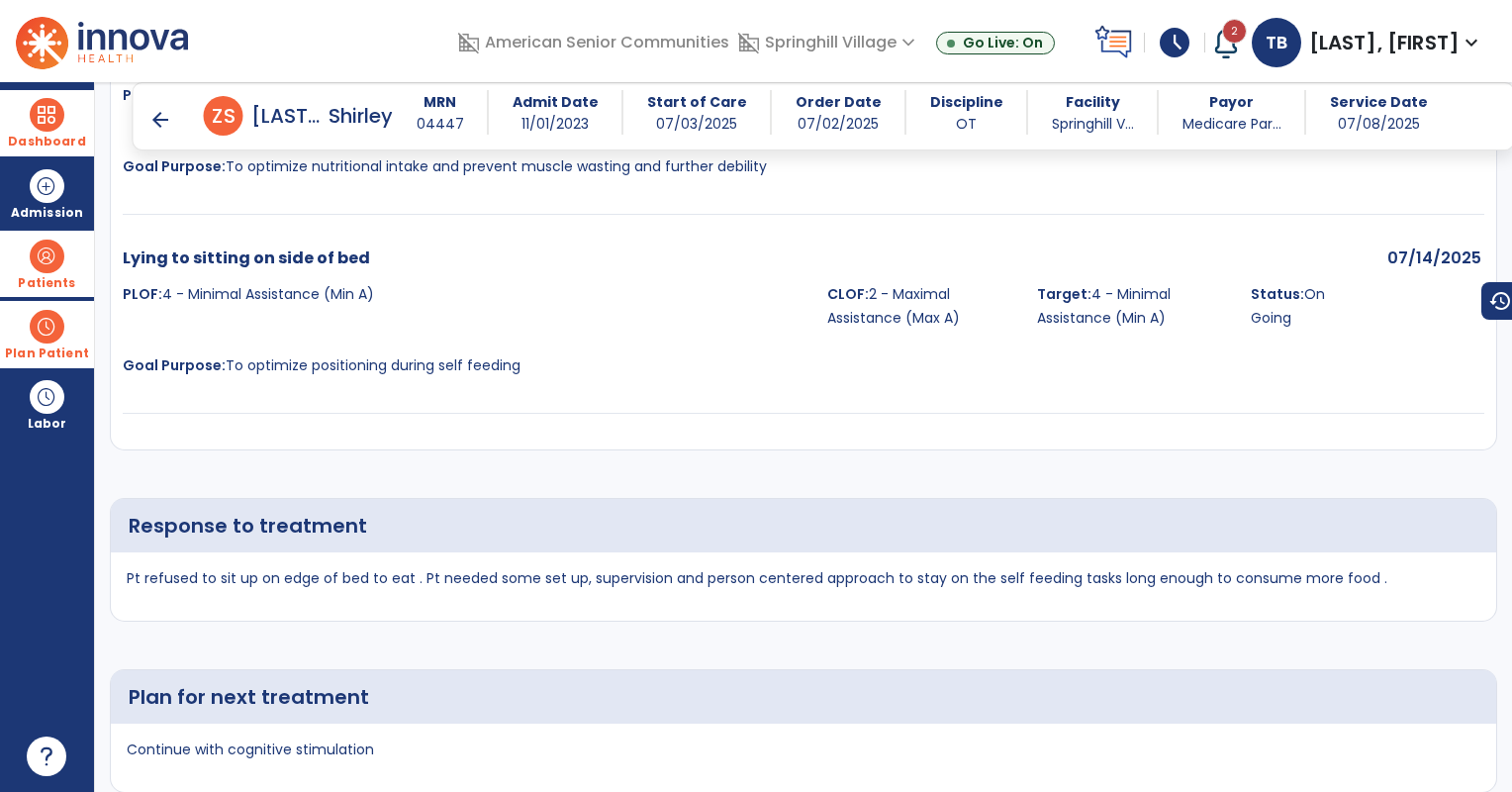 scroll, scrollTop: 2059, scrollLeft: 0, axis: vertical 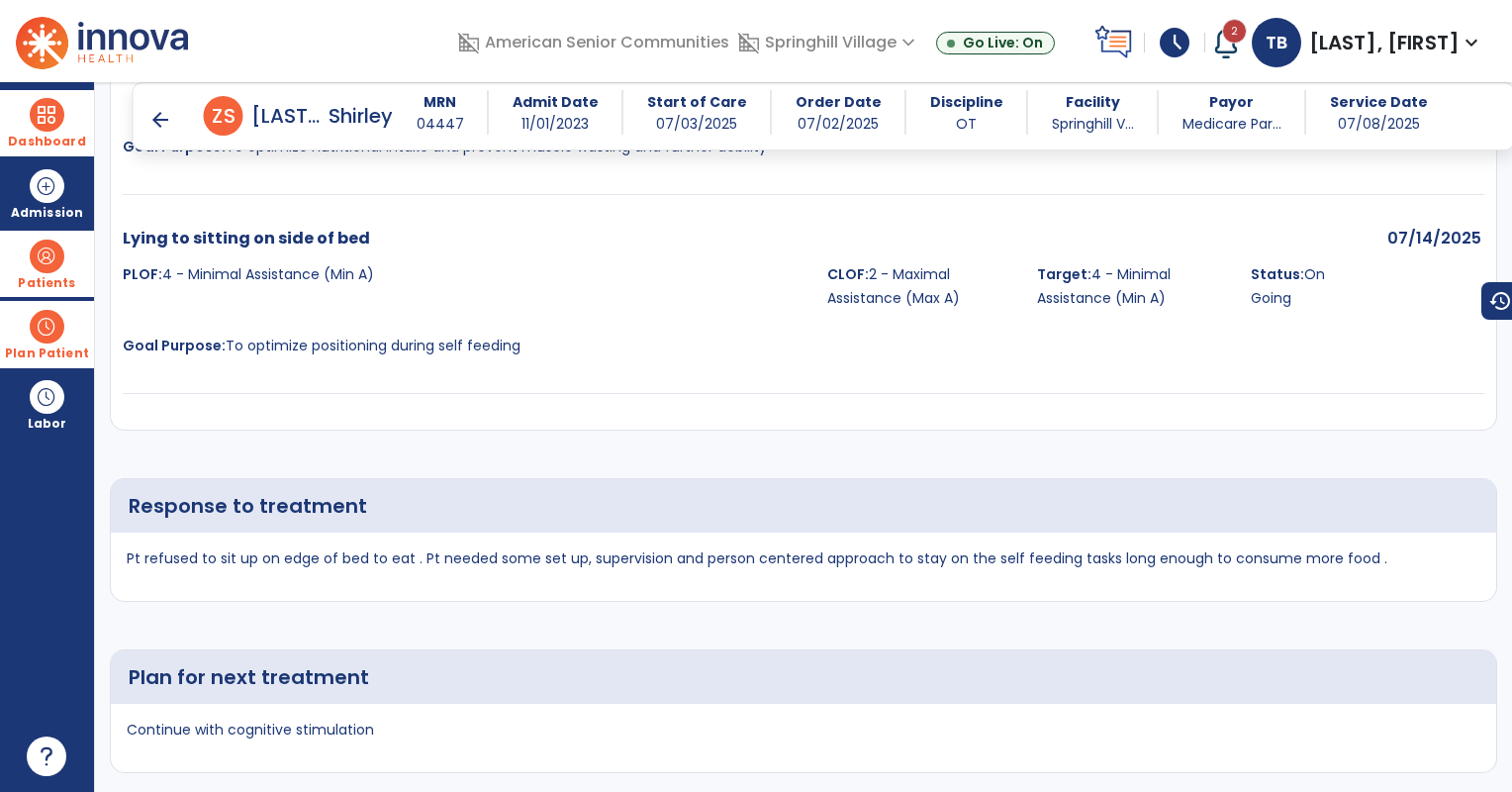 click on "arrow_back" at bounding box center (160, 120) 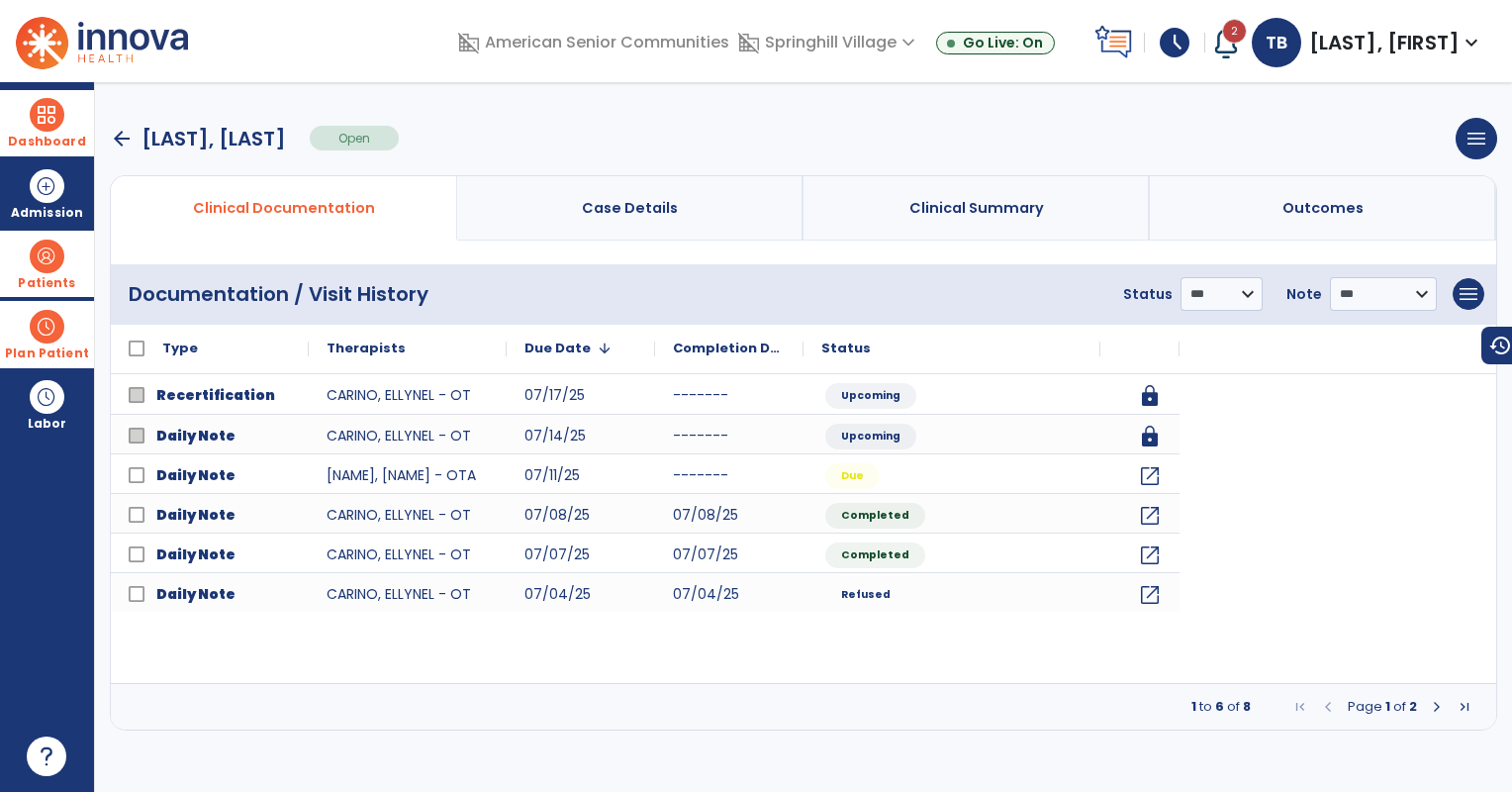 scroll, scrollTop: 0, scrollLeft: 0, axis: both 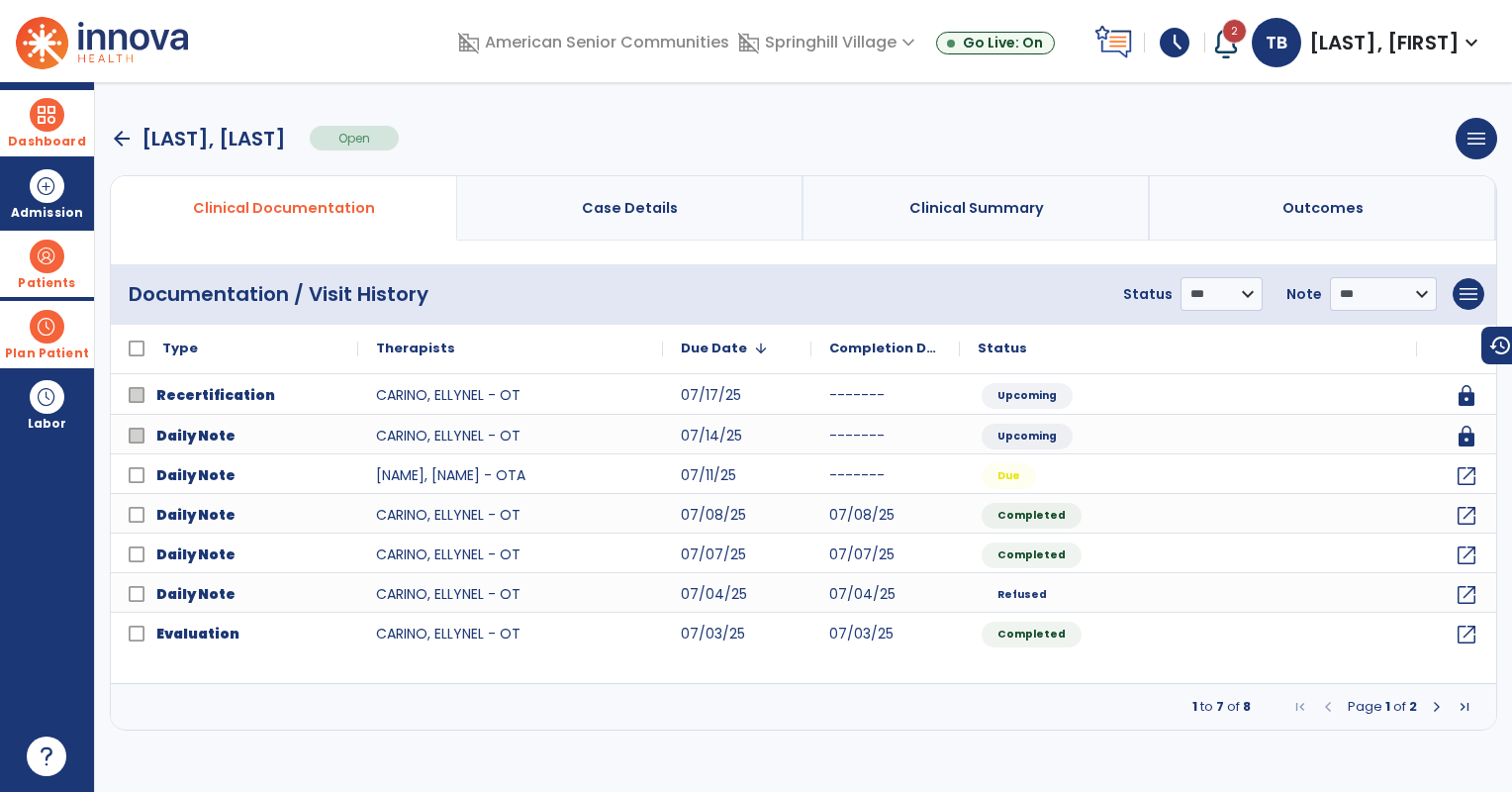 click on "arrow_back" at bounding box center (122, 139) 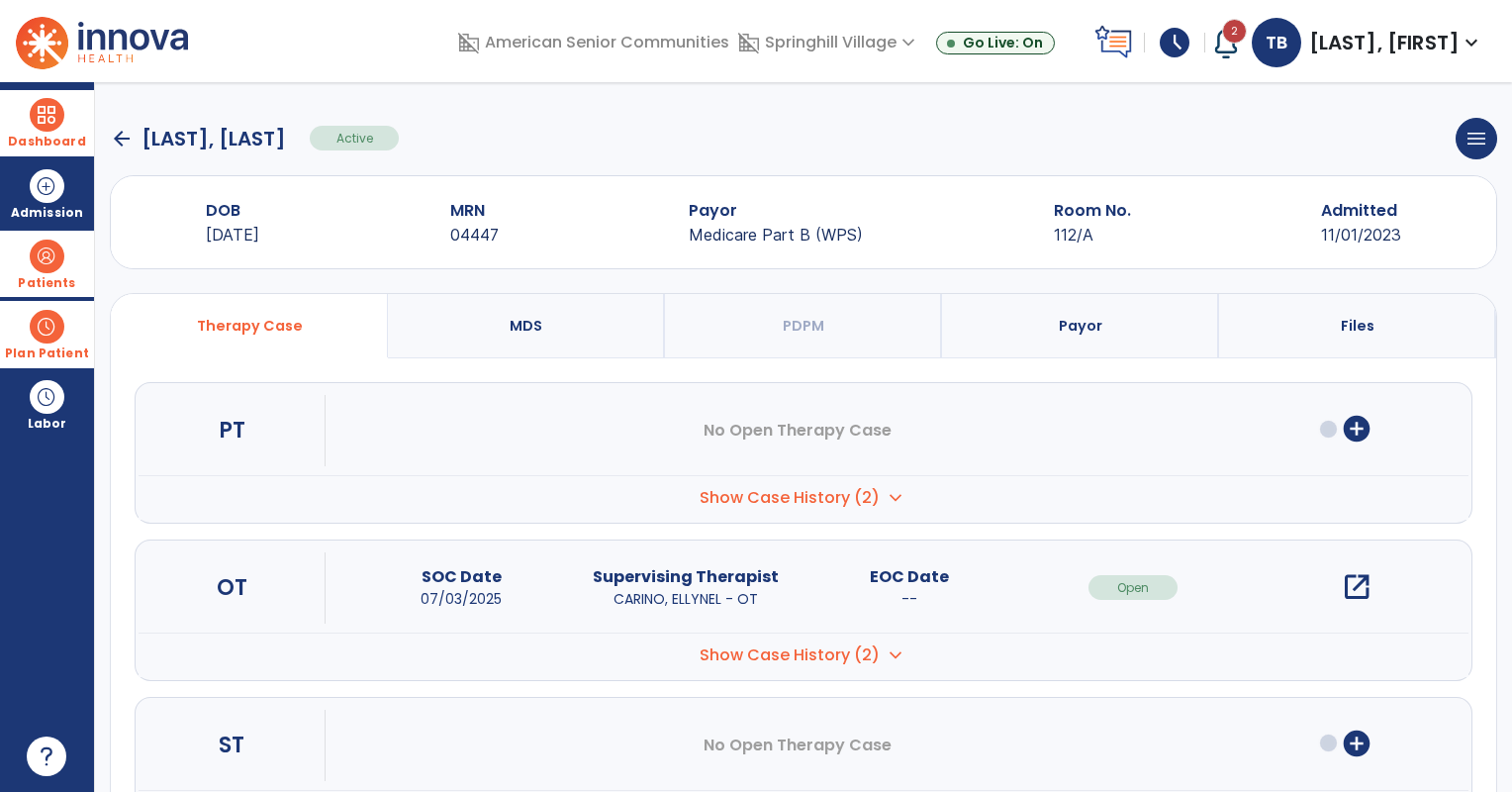 click on "arrow_back" 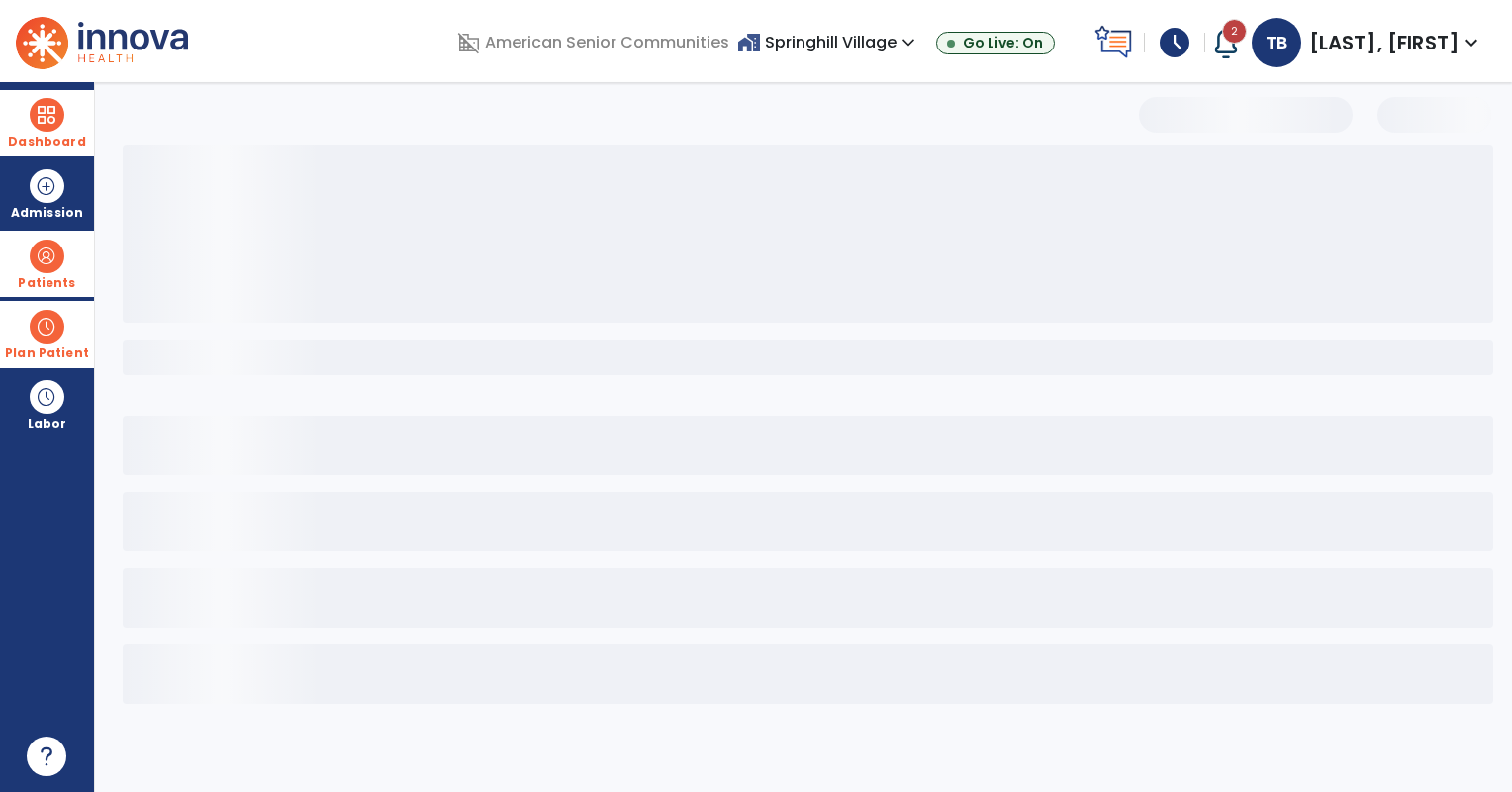 select on "***" 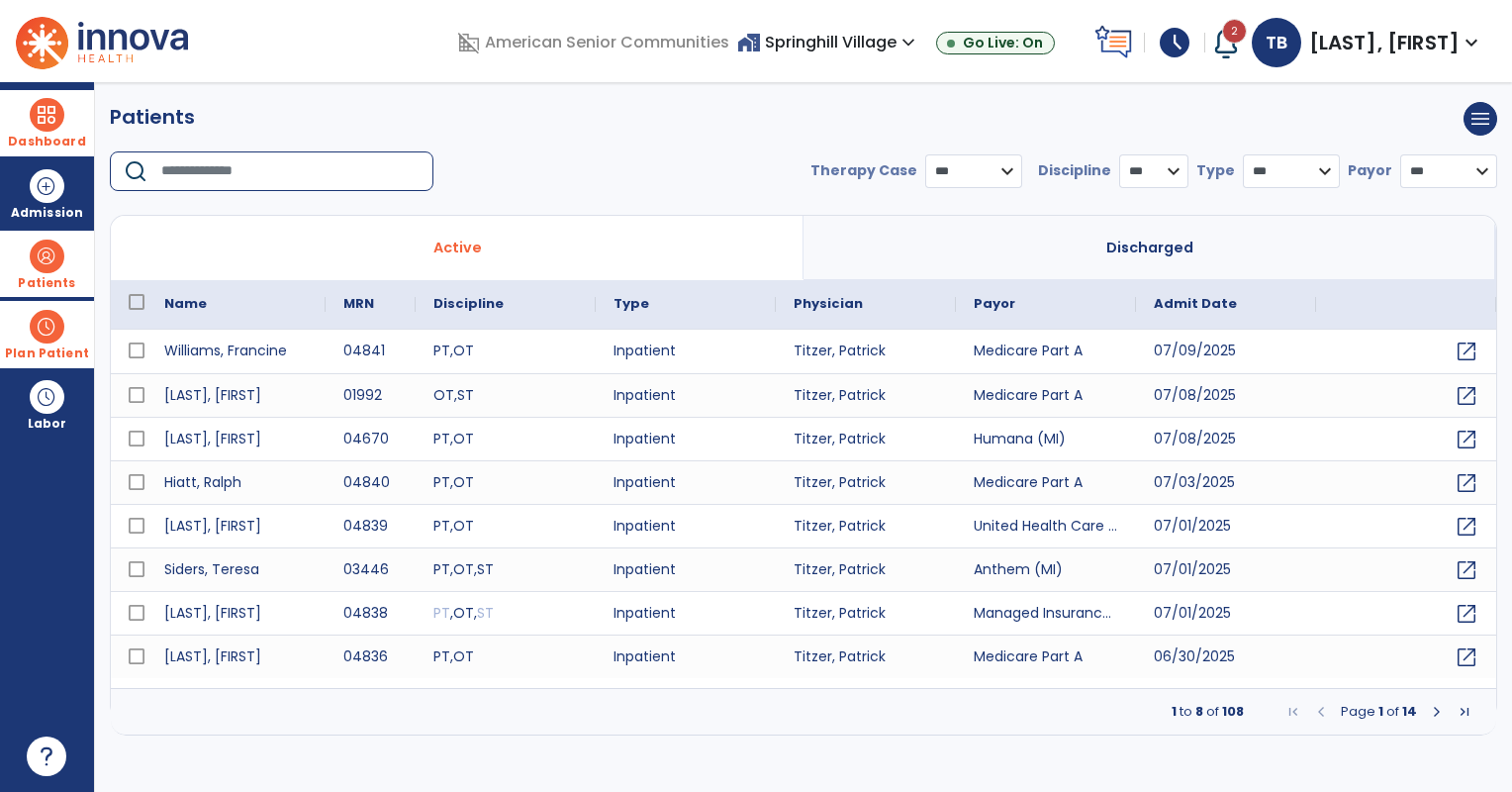 click at bounding box center [290, 171] 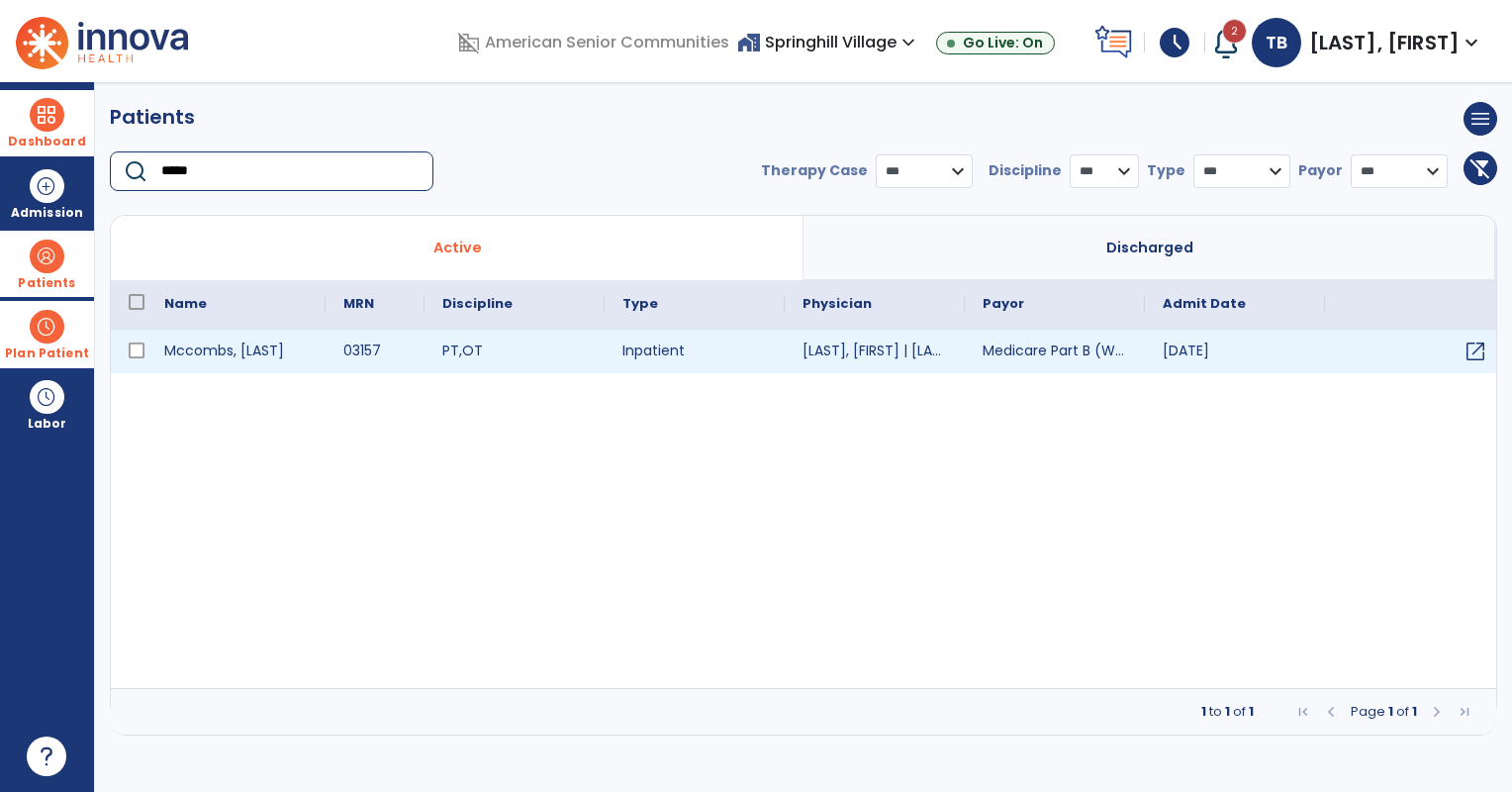 type on "*****" 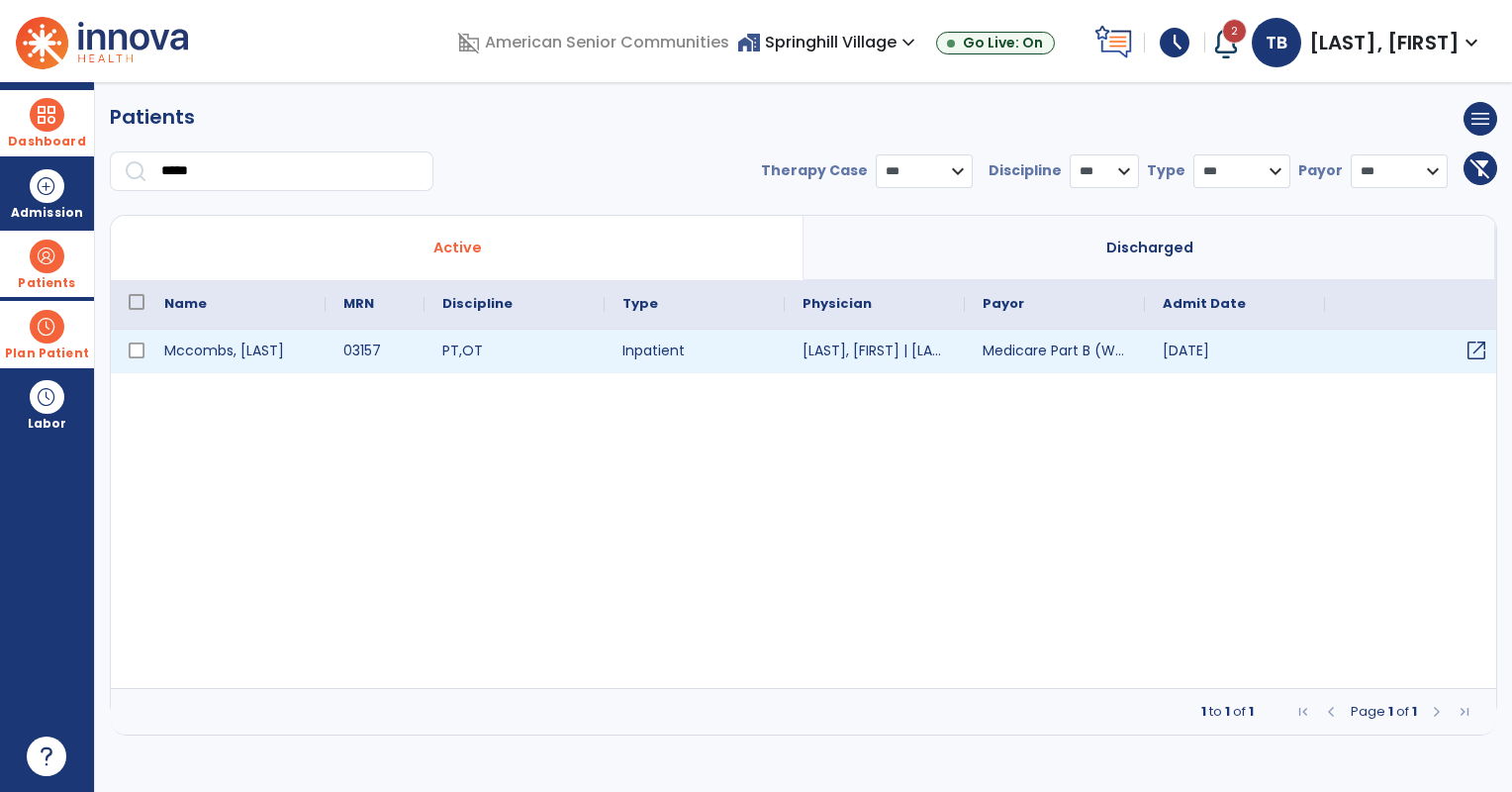 click on "open_in_new" at bounding box center (1476, 350) 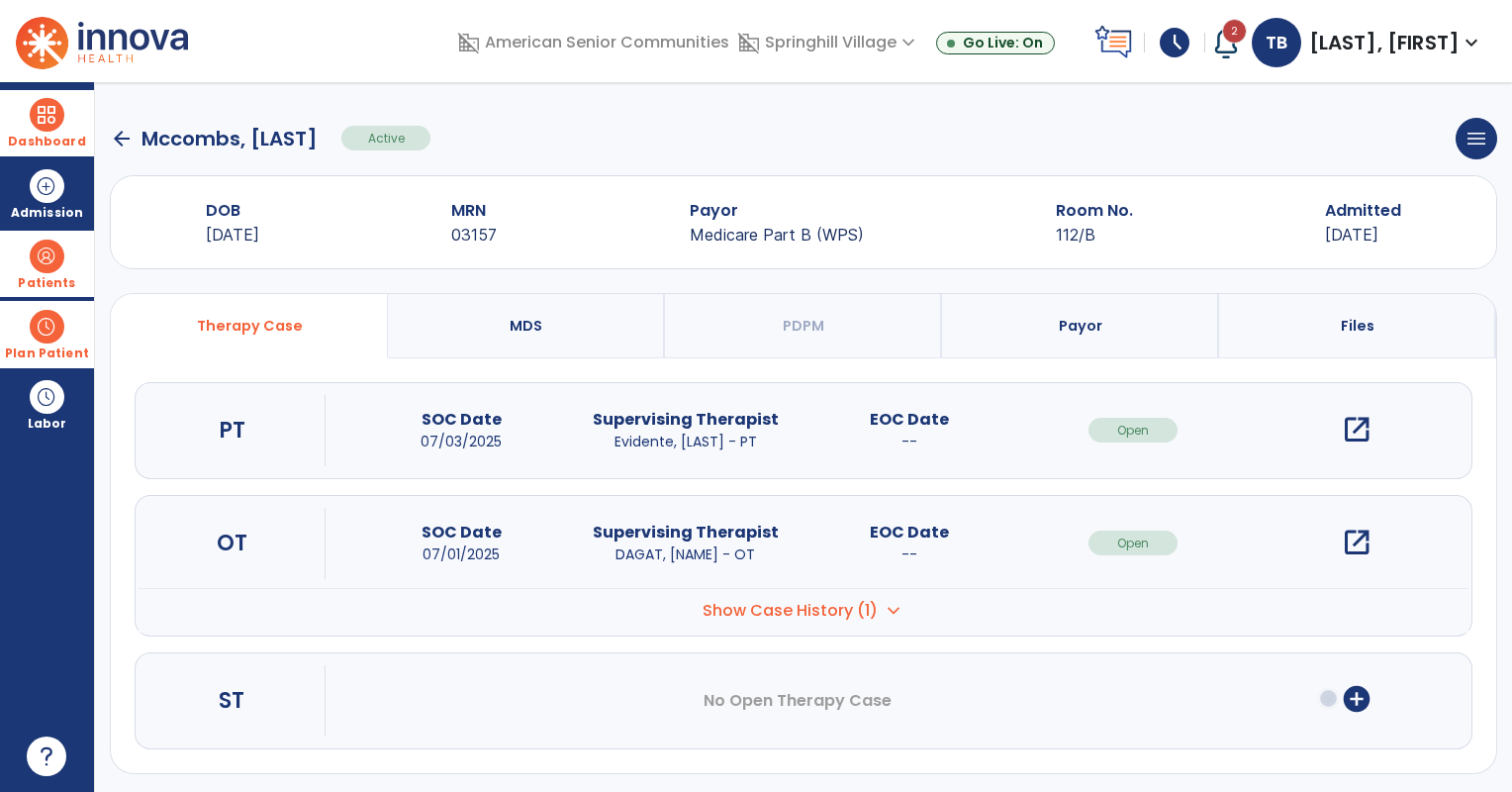 click on "open_in_new" at bounding box center (1357, 543) 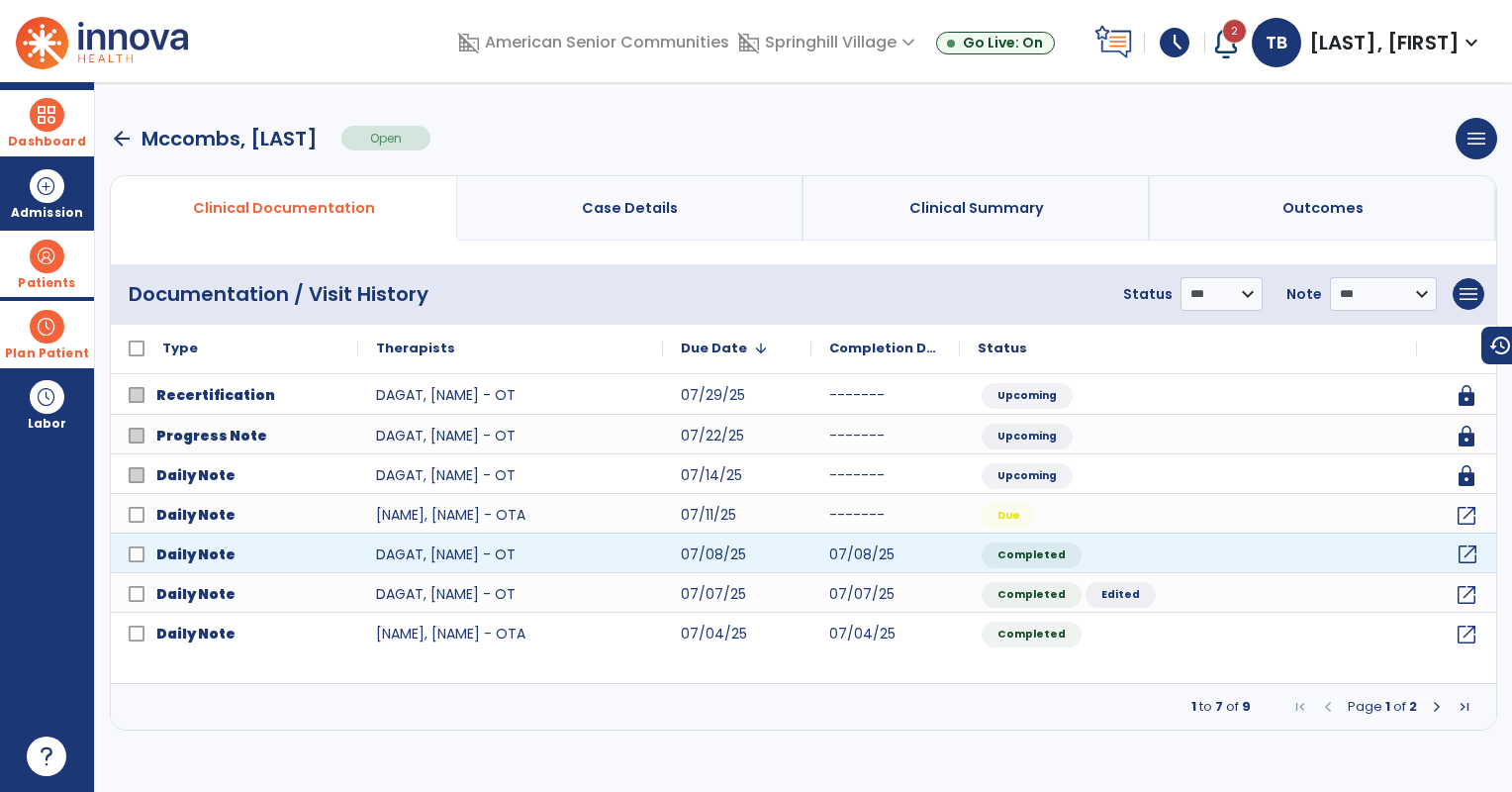 click on "open_in_new" 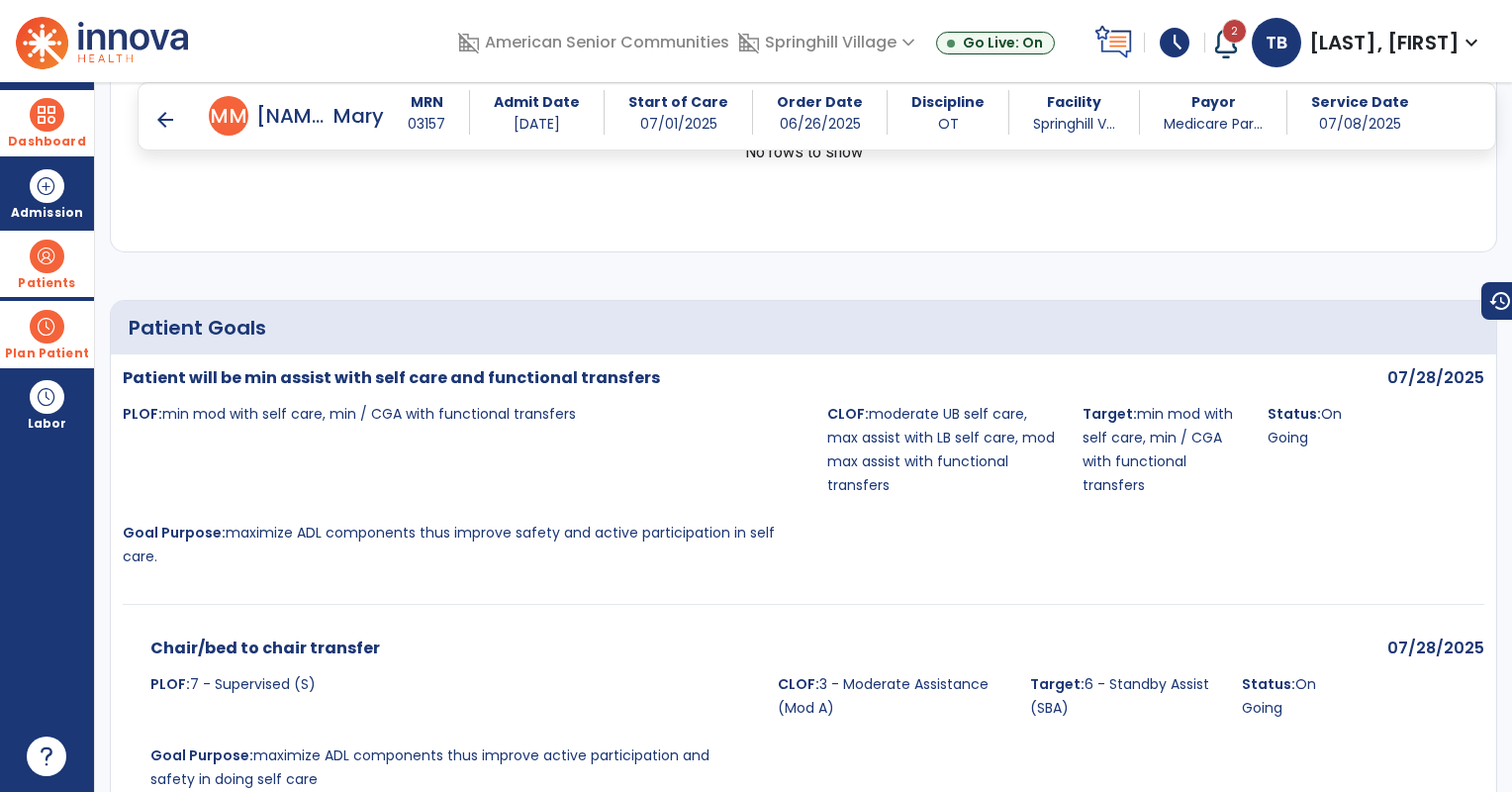 scroll, scrollTop: 2218, scrollLeft: 0, axis: vertical 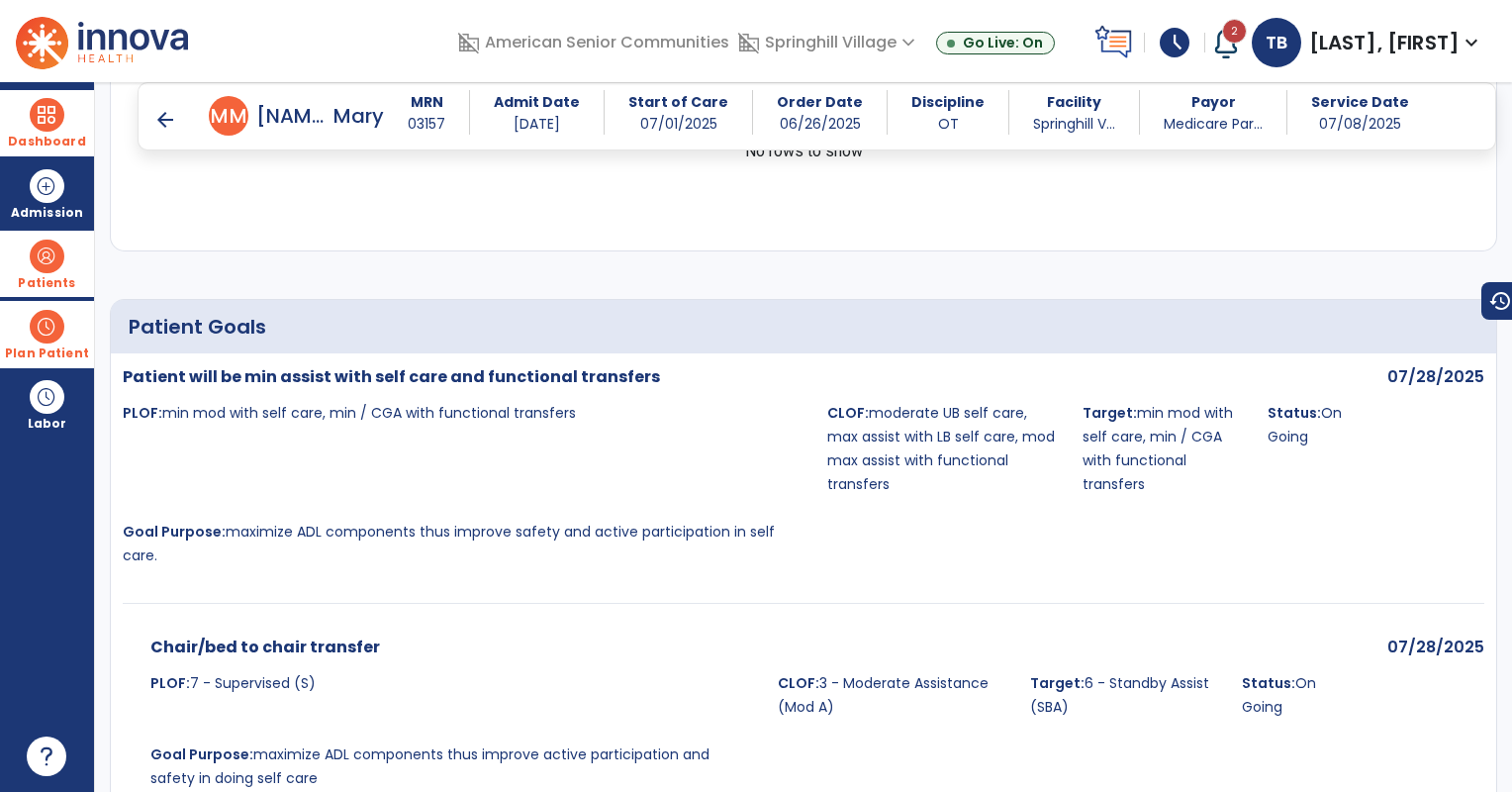 click on "arrow_back" at bounding box center (165, 120) 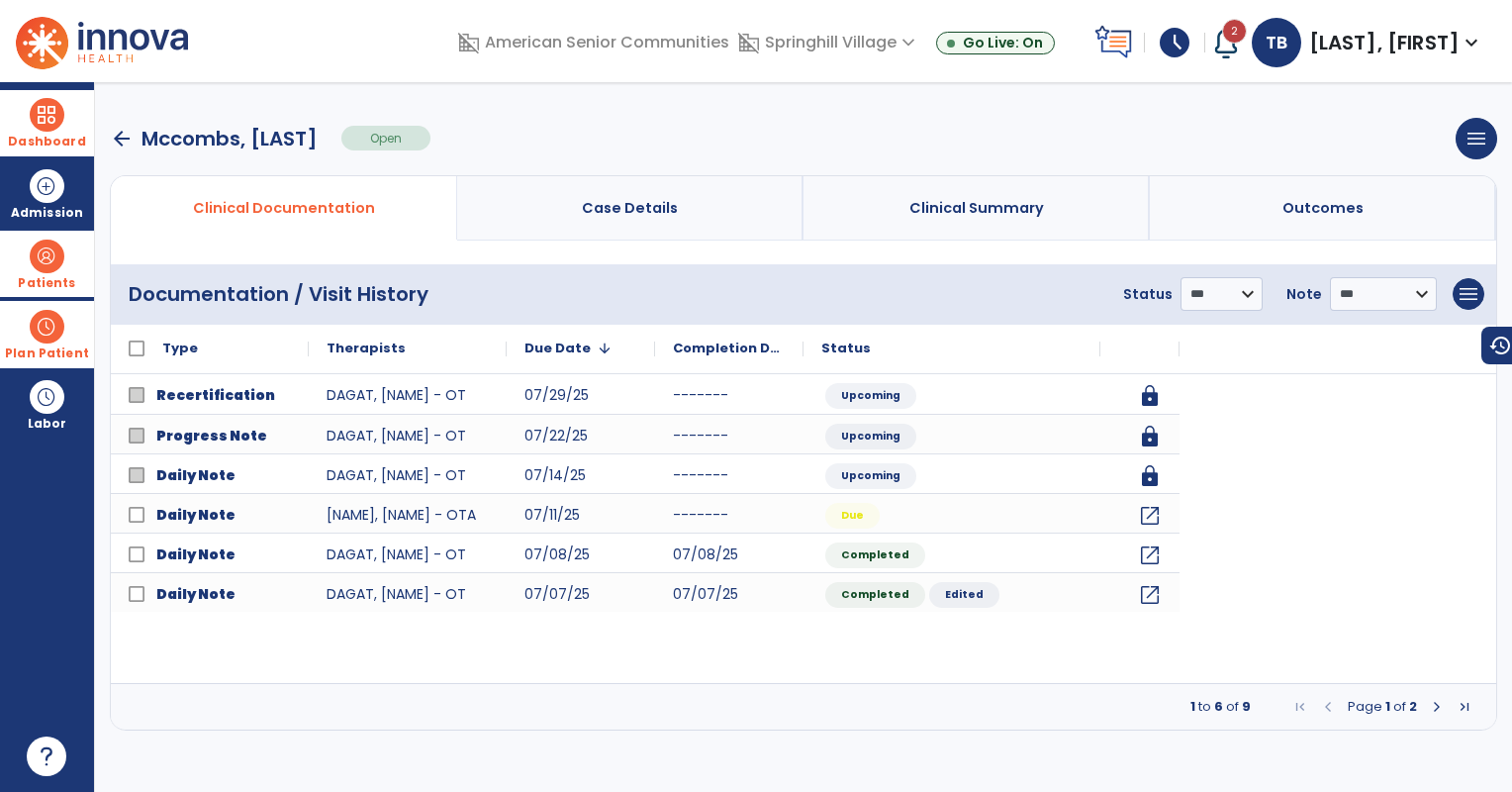 scroll, scrollTop: 0, scrollLeft: 0, axis: both 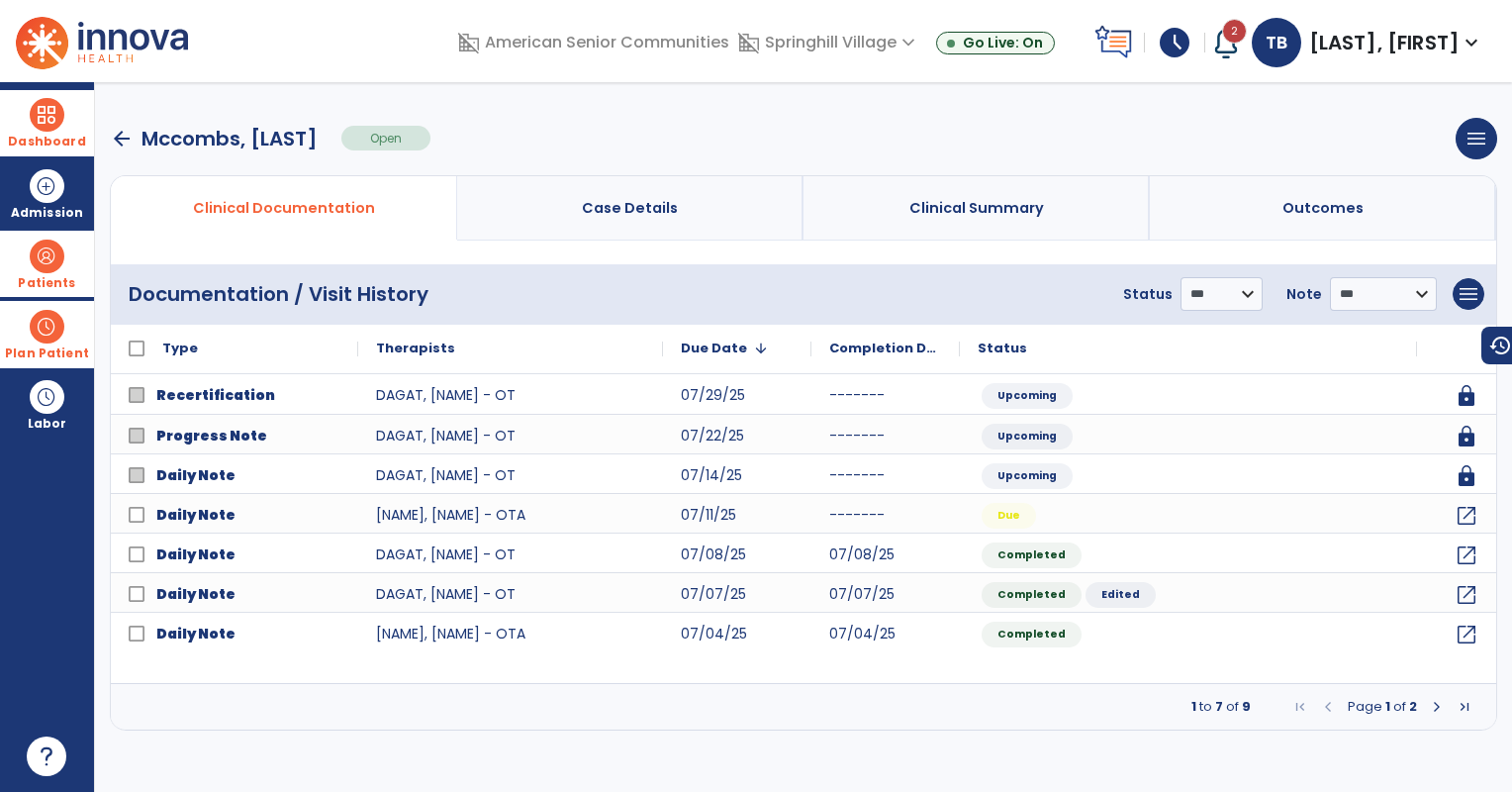 click on "arrow_back" at bounding box center [122, 139] 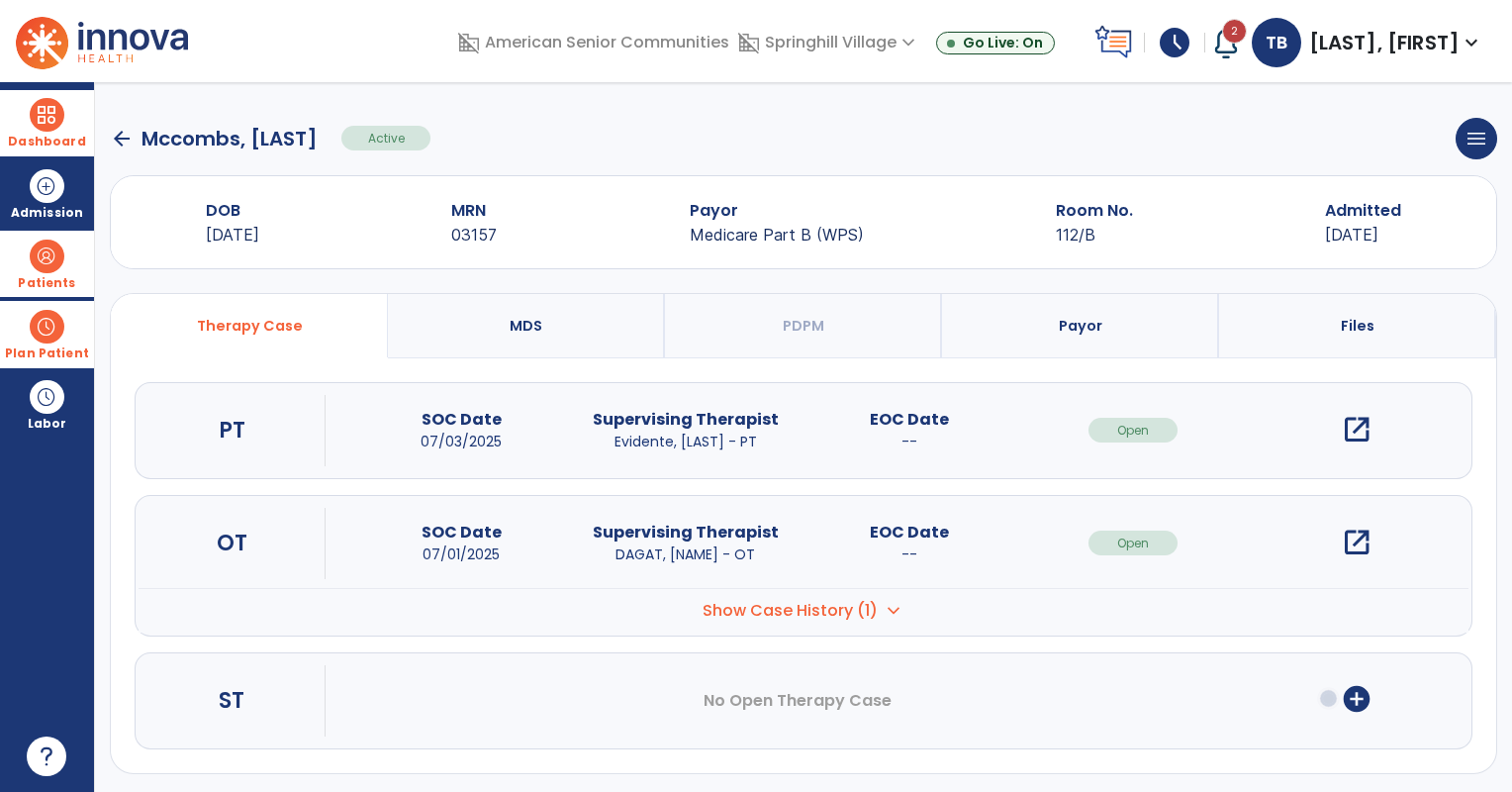 click on "arrow_back" 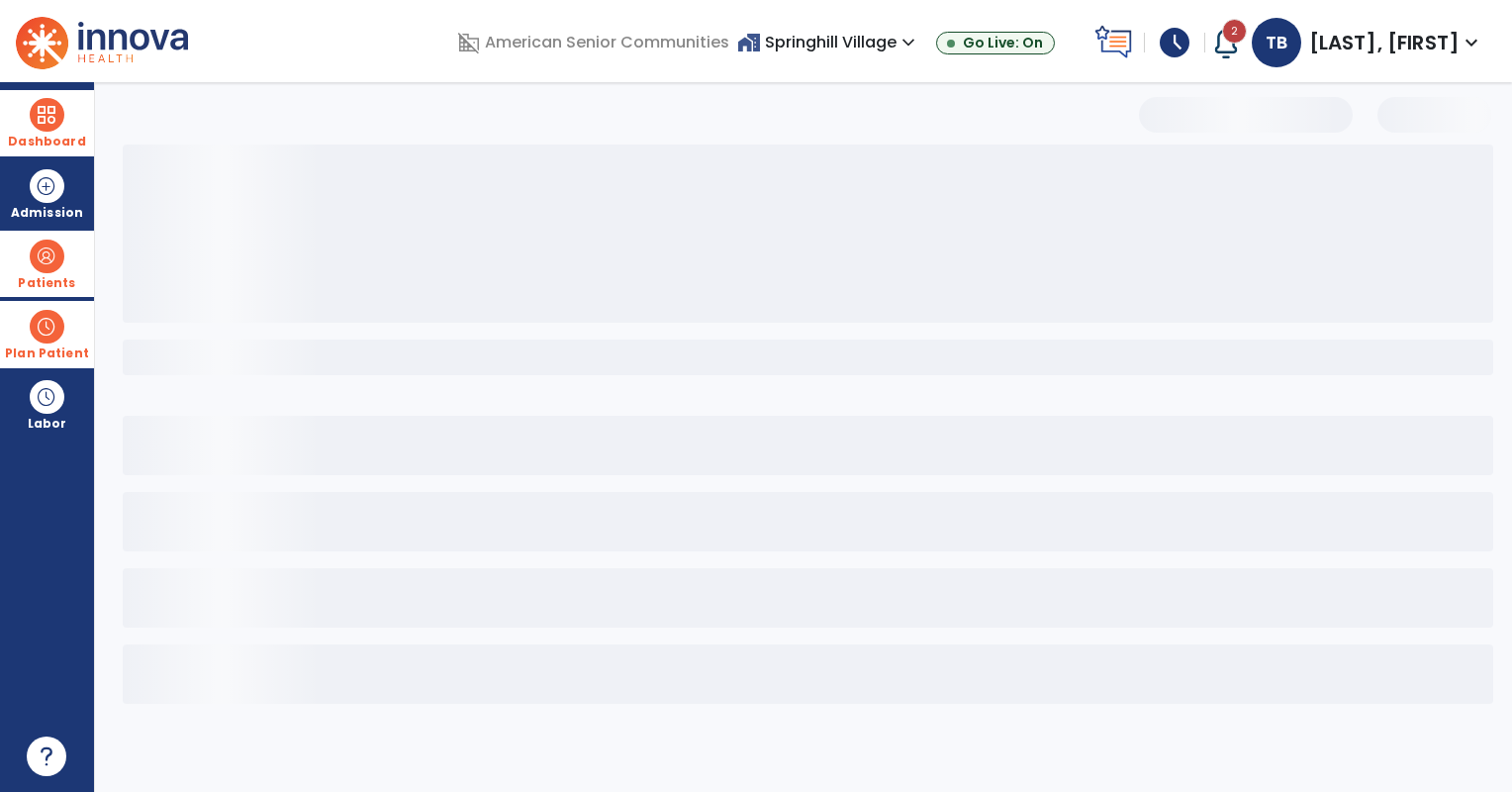 select on "***" 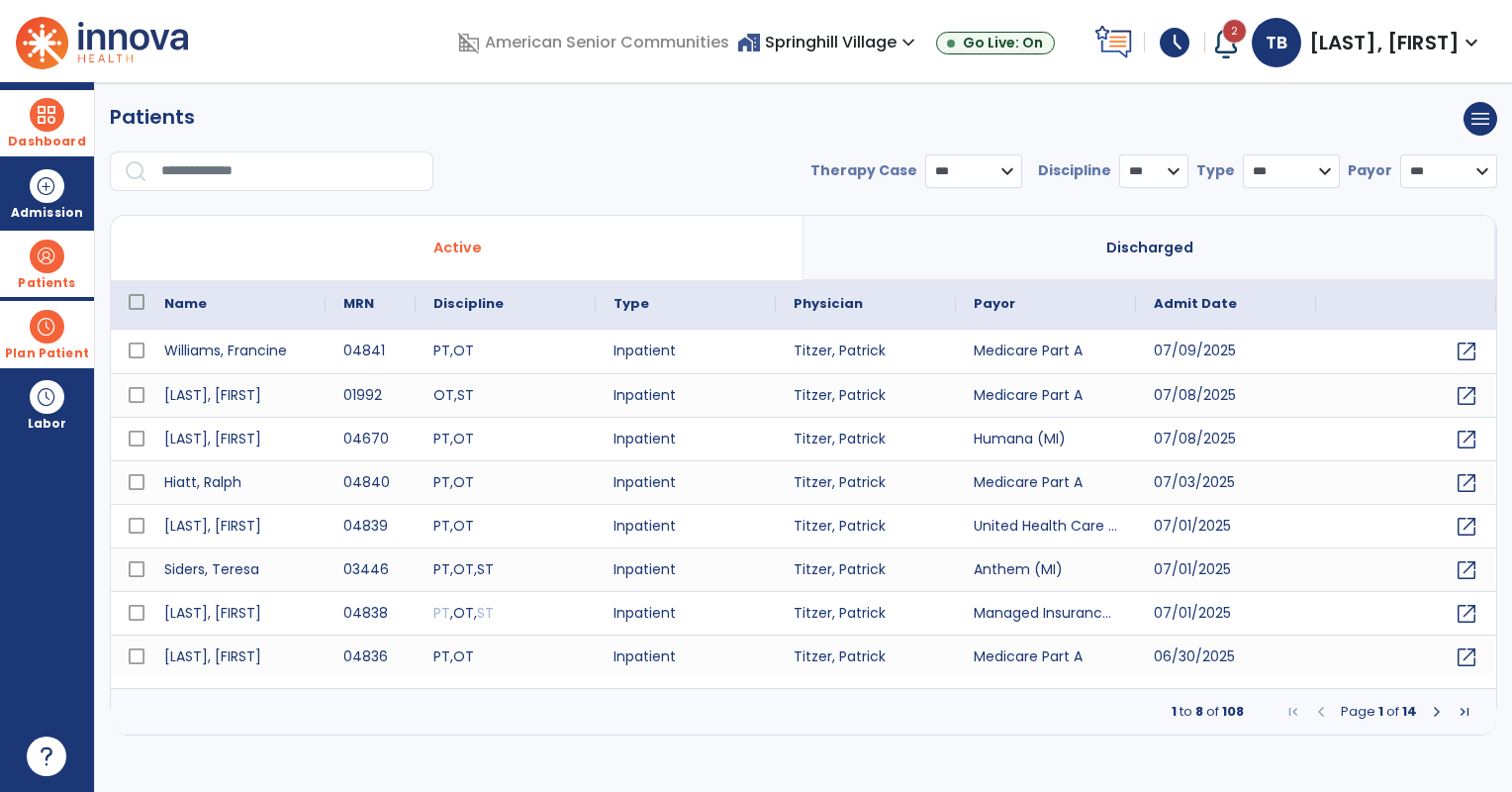 click at bounding box center (290, 171) 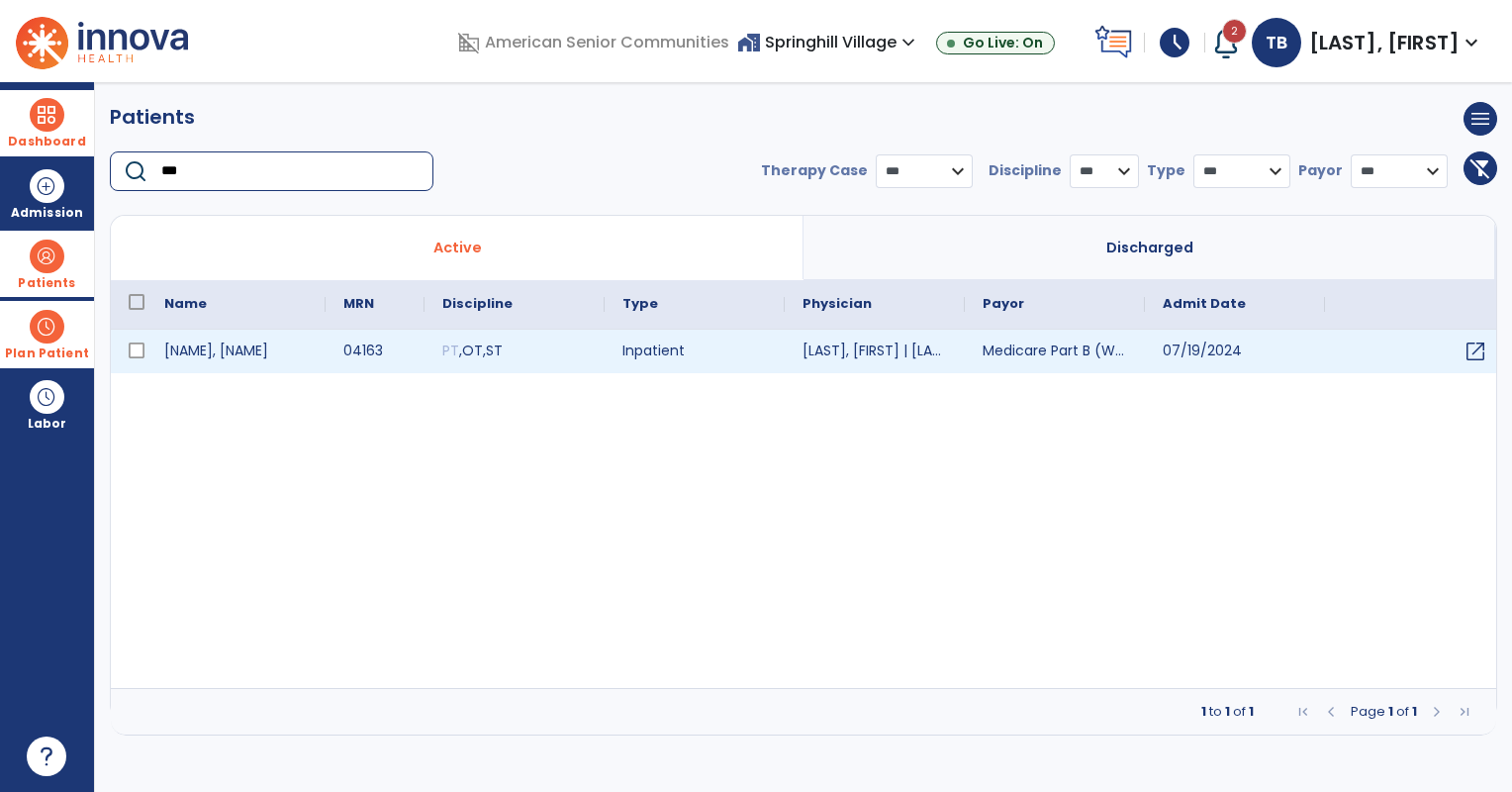 type on "***" 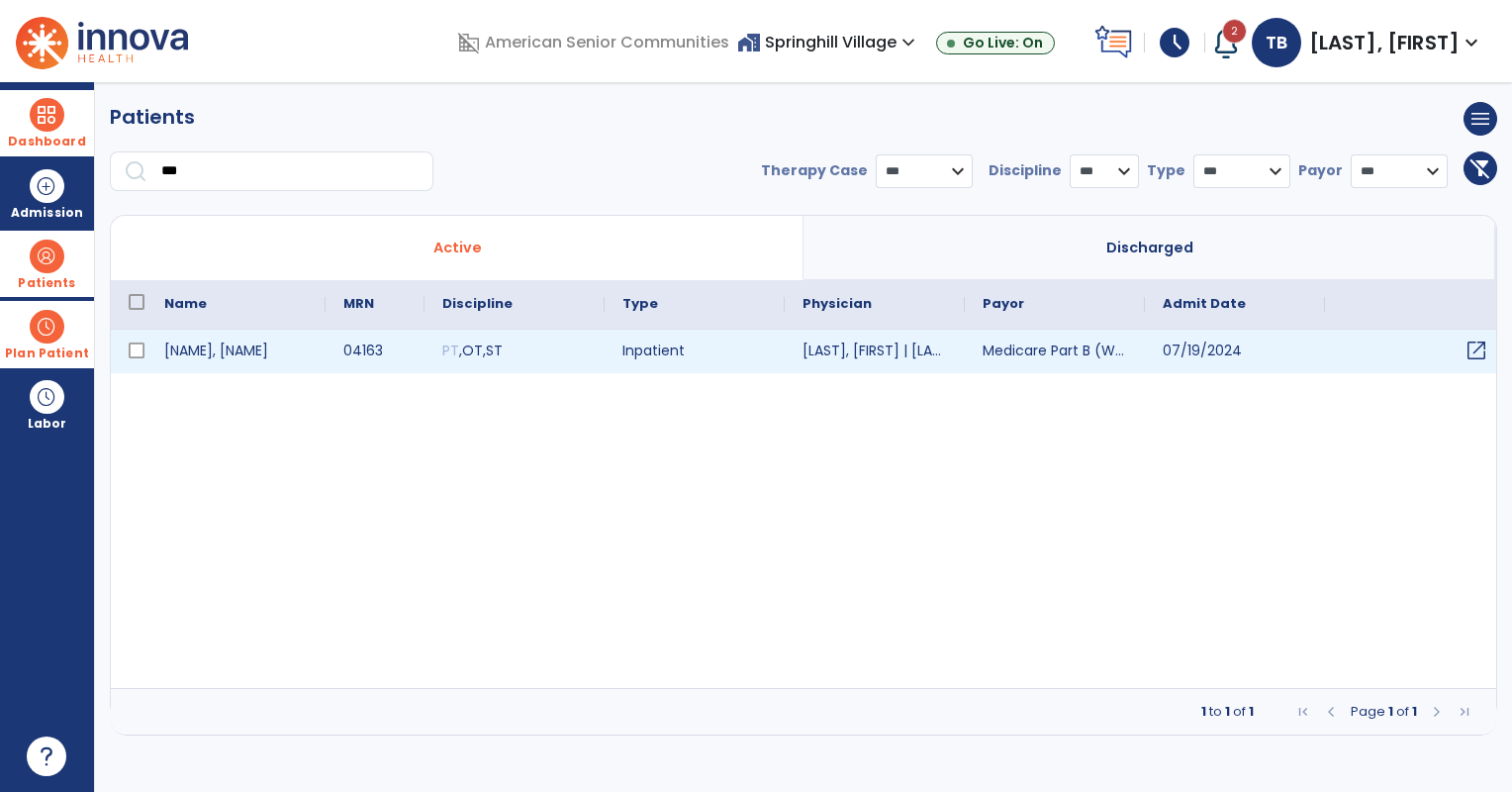 click on "open_in_new" at bounding box center [1476, 350] 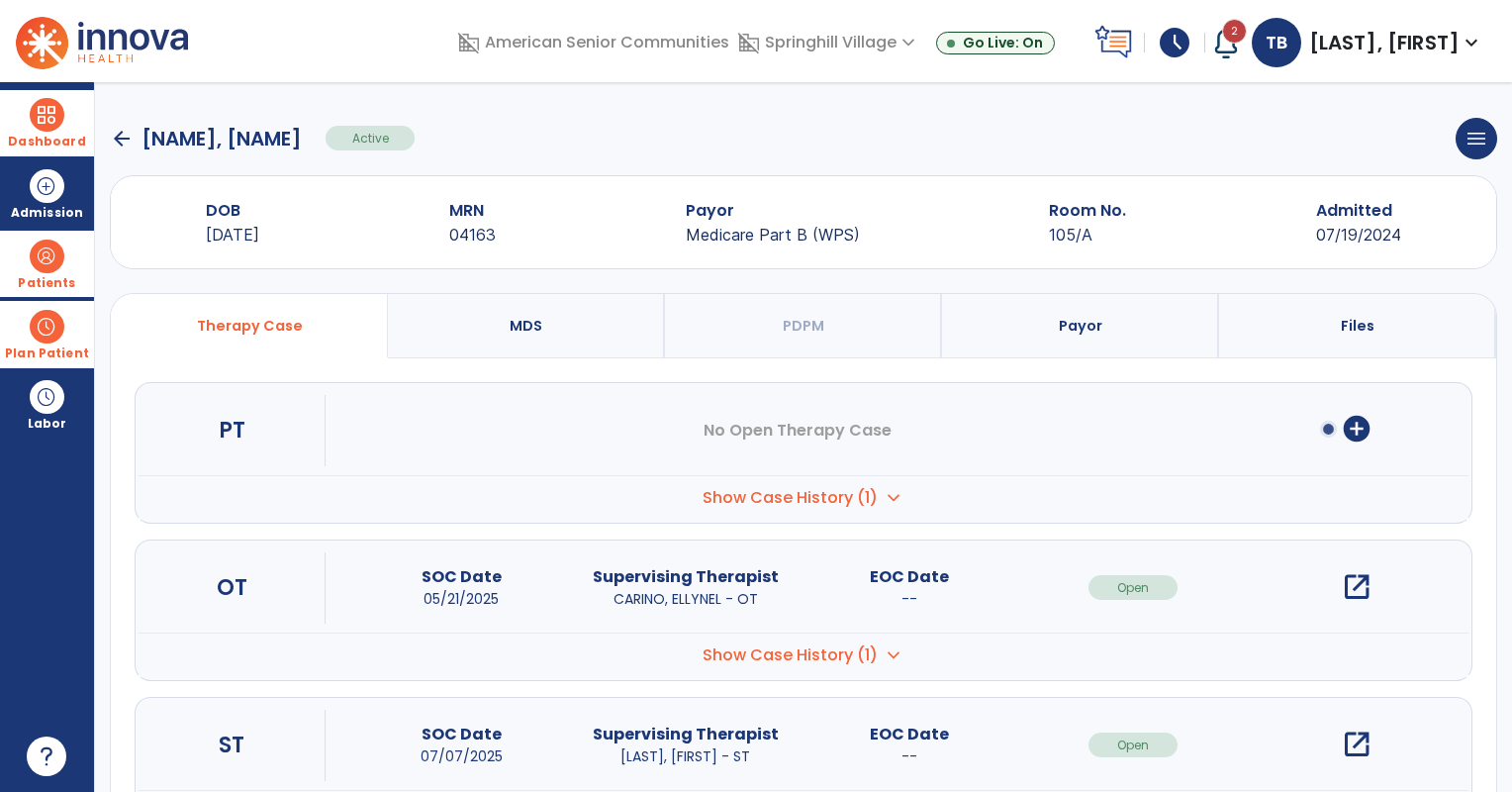 click on "open_in_new" at bounding box center (1357, 587) 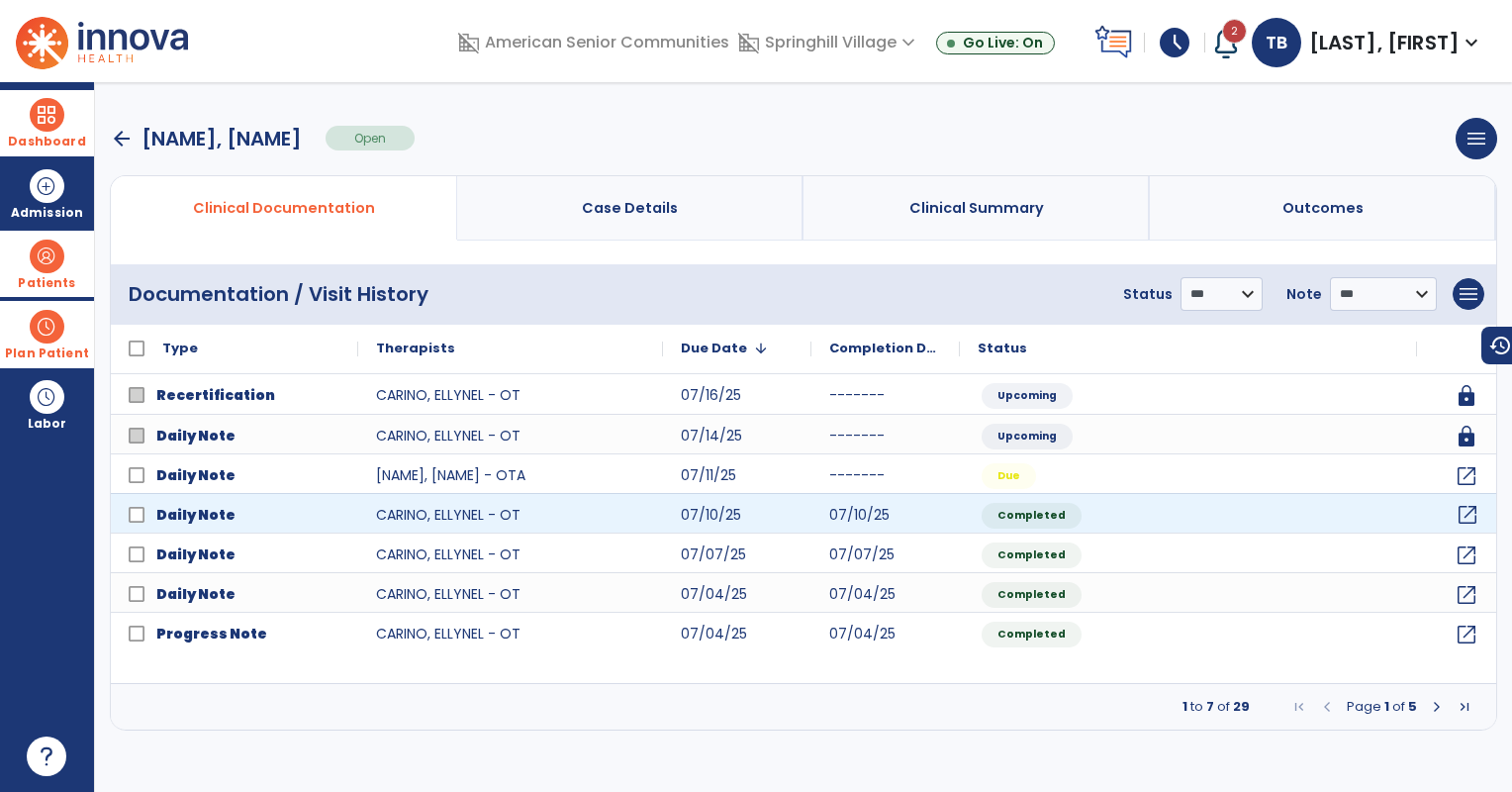 click on "open_in_new" 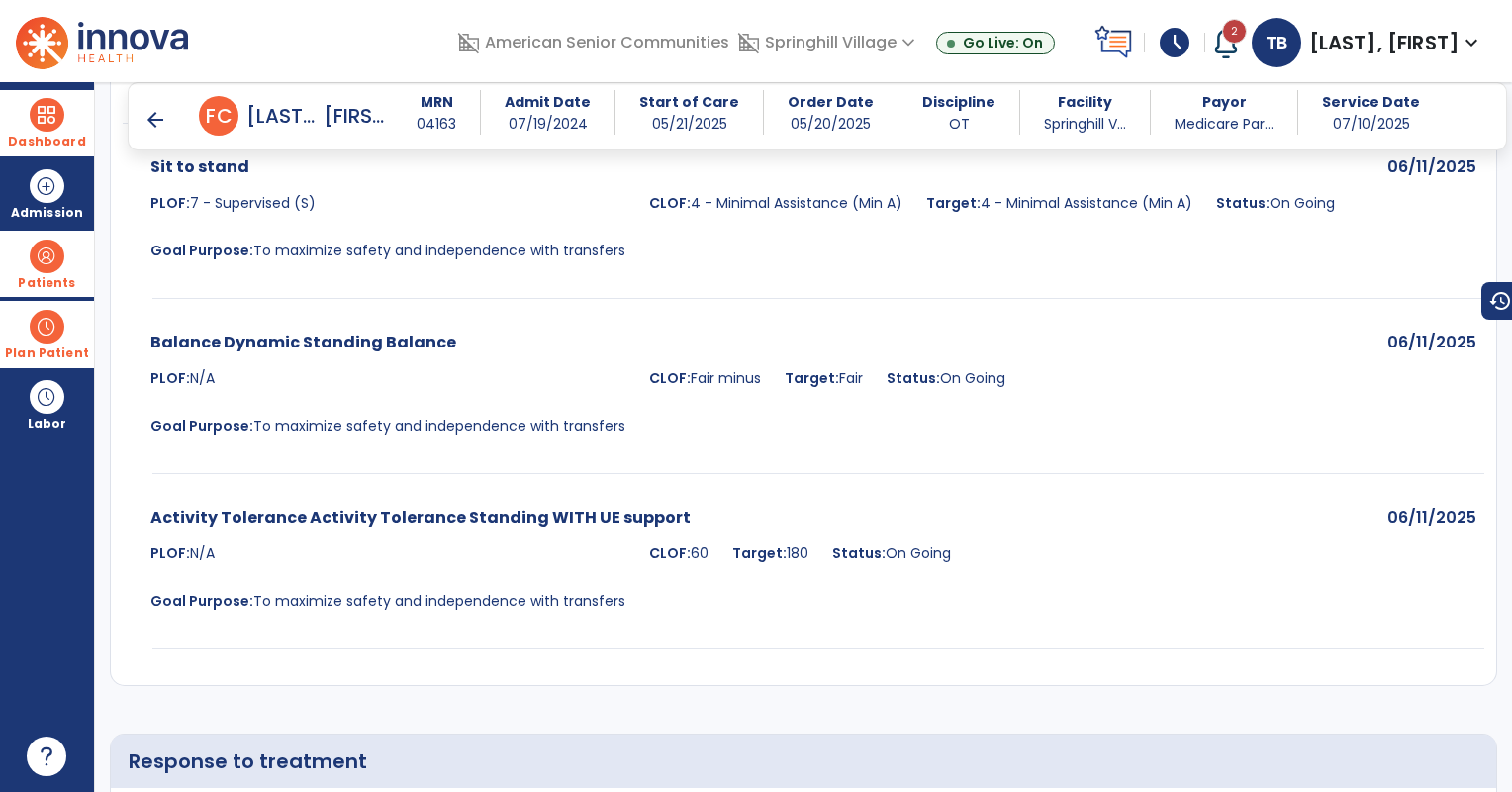 scroll, scrollTop: 2099, scrollLeft: 0, axis: vertical 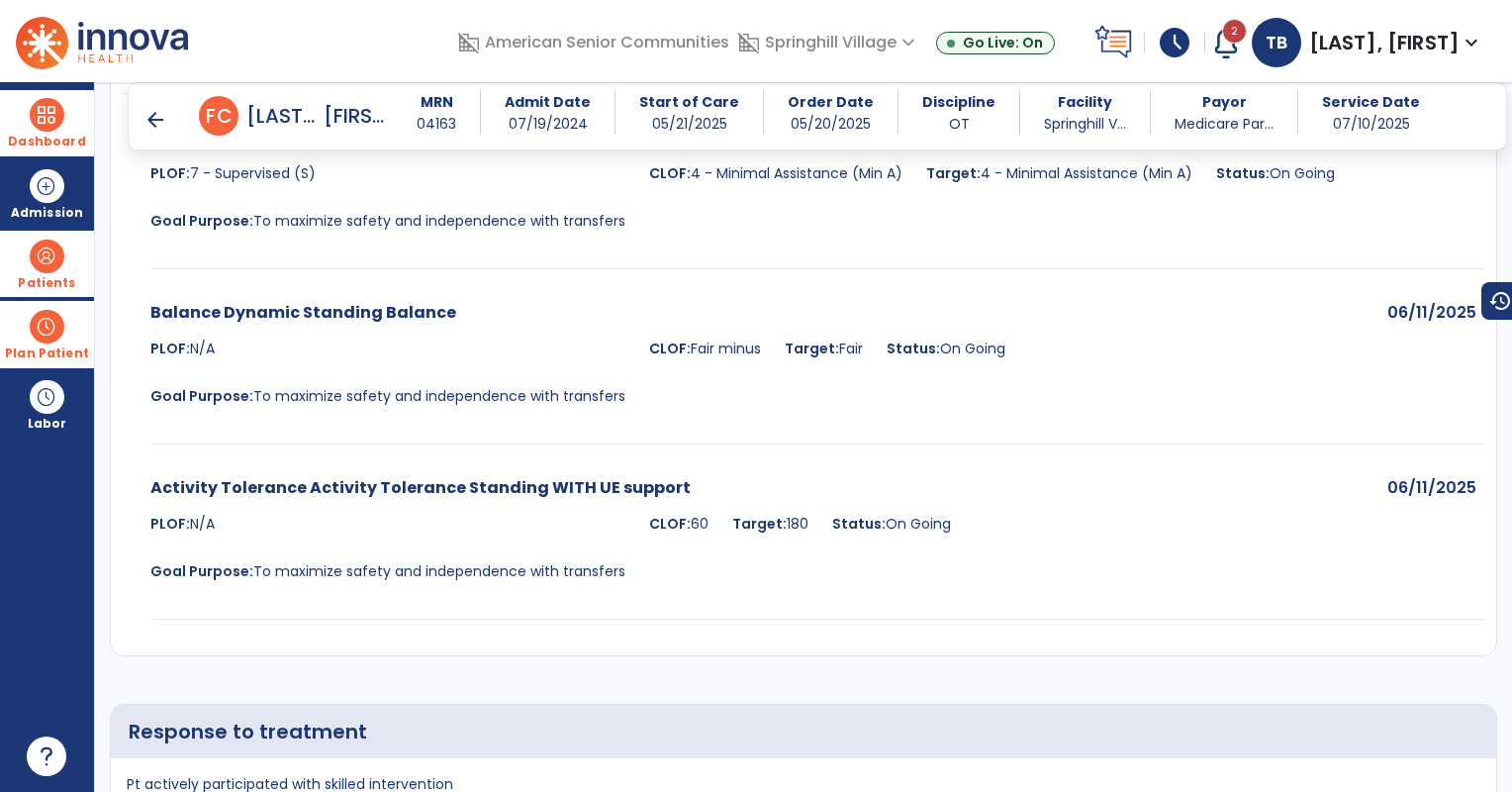 click on "arrow_back F C [LAST], [FIRST] MRN 04163 Admit Date 07/19/2024 Start of Care 05/21/2025 Order Date 05/20/2025 Discipline OT Facility Springhill V... Payor Medicare Par... Service Date 07/10/2025" at bounding box center (817, 116) 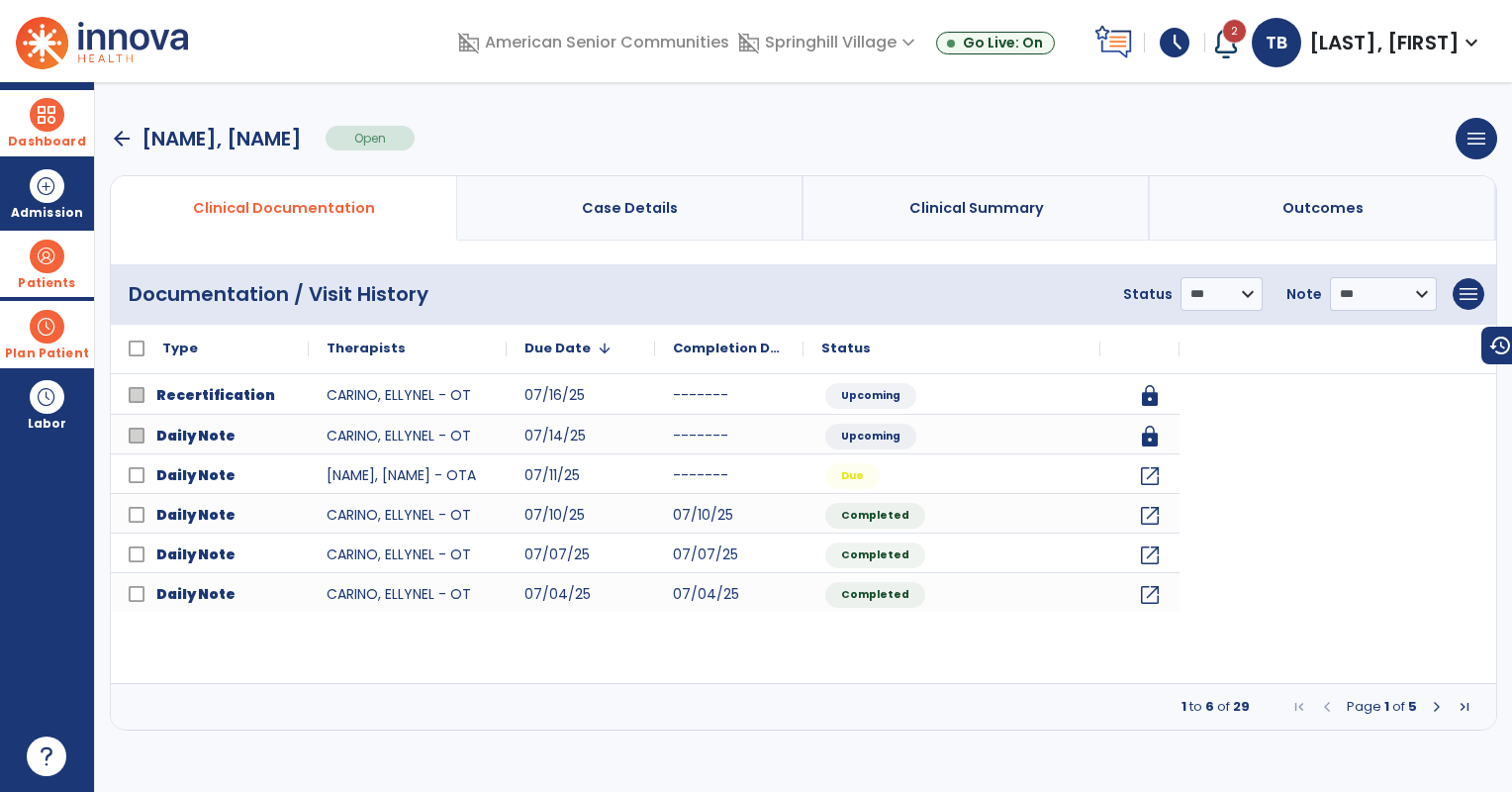 scroll, scrollTop: 0, scrollLeft: 0, axis: both 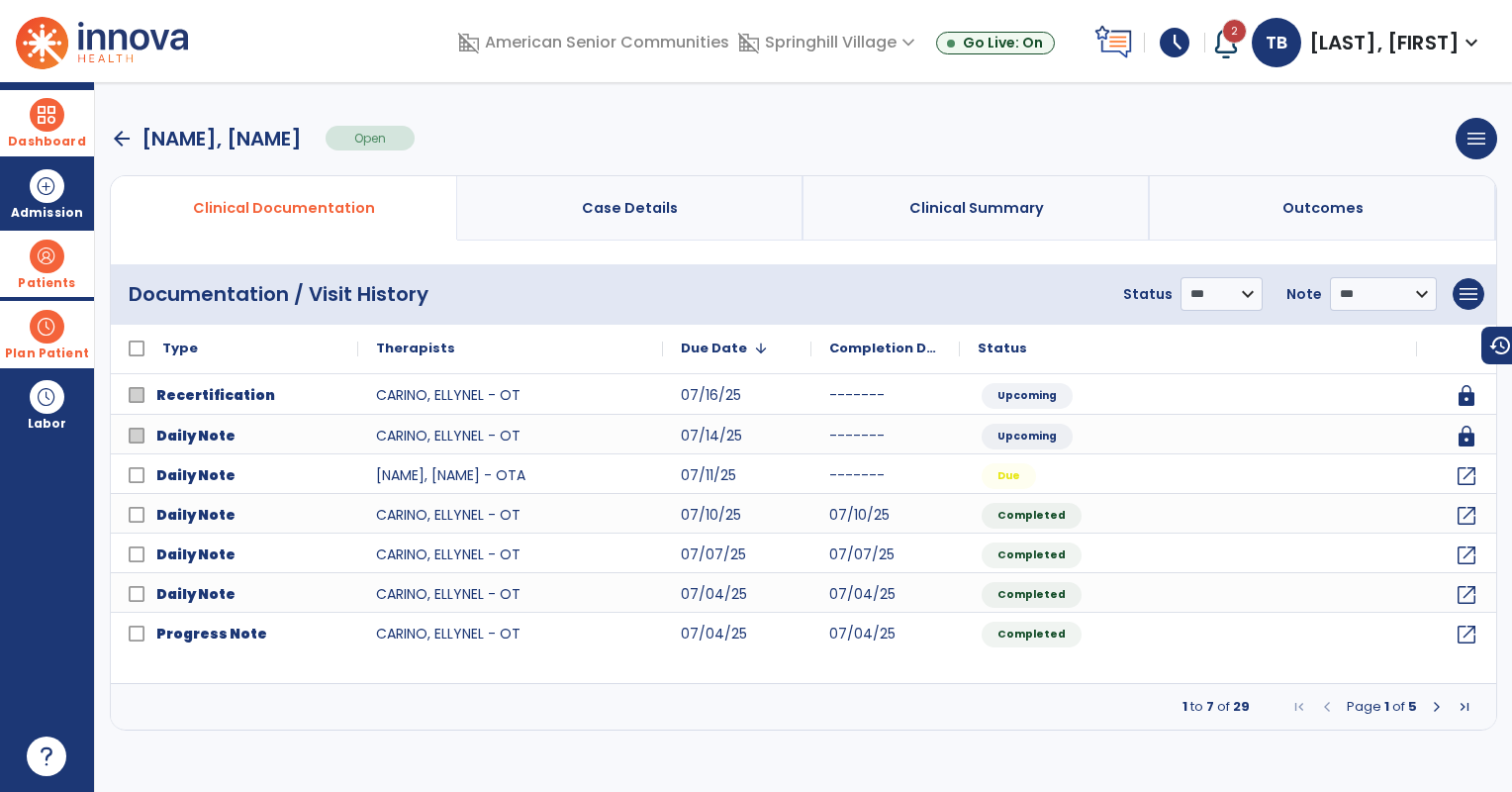 click on "arrow_back" at bounding box center [122, 139] 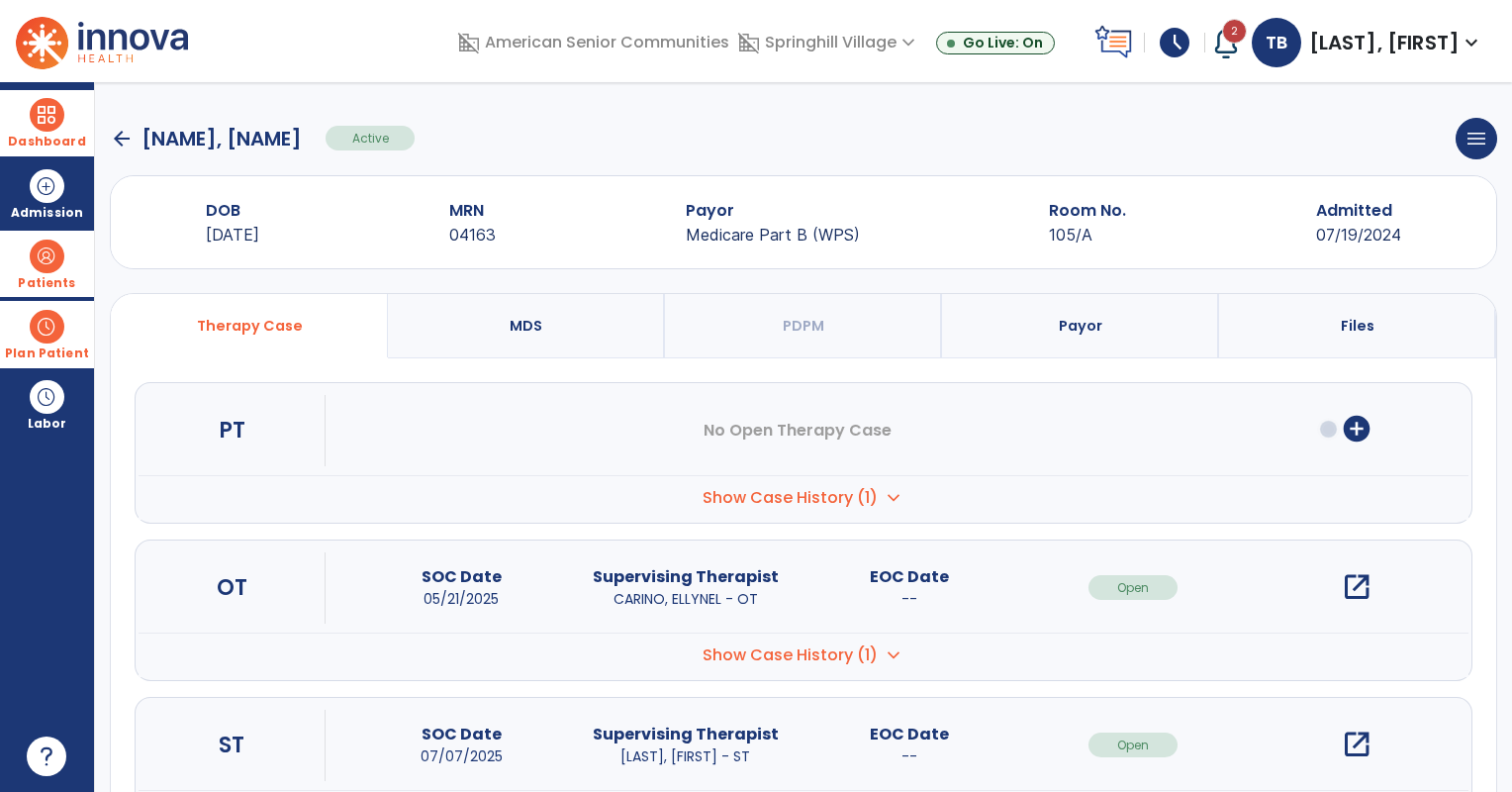 click on "arrow_back" 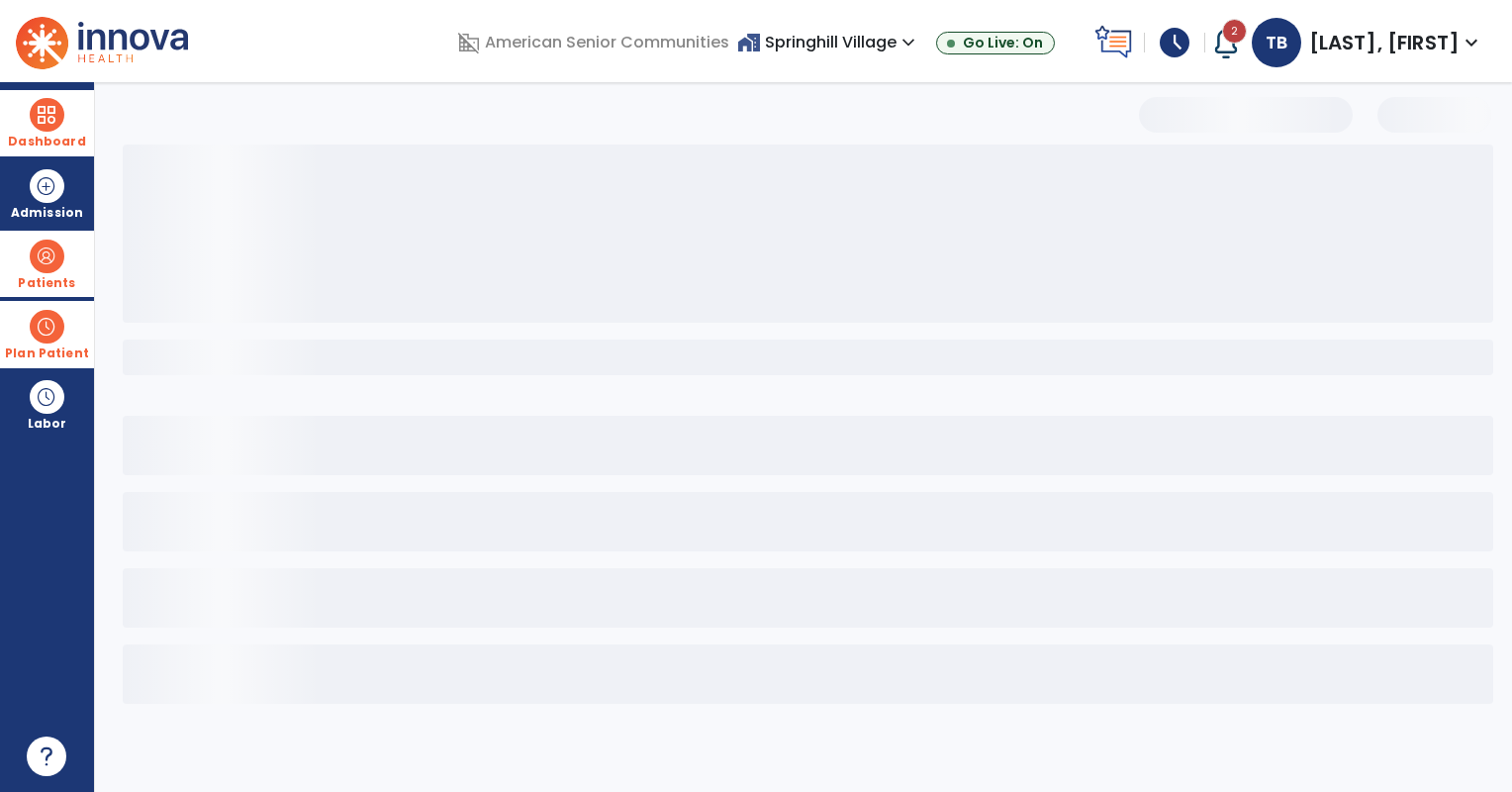 select on "***" 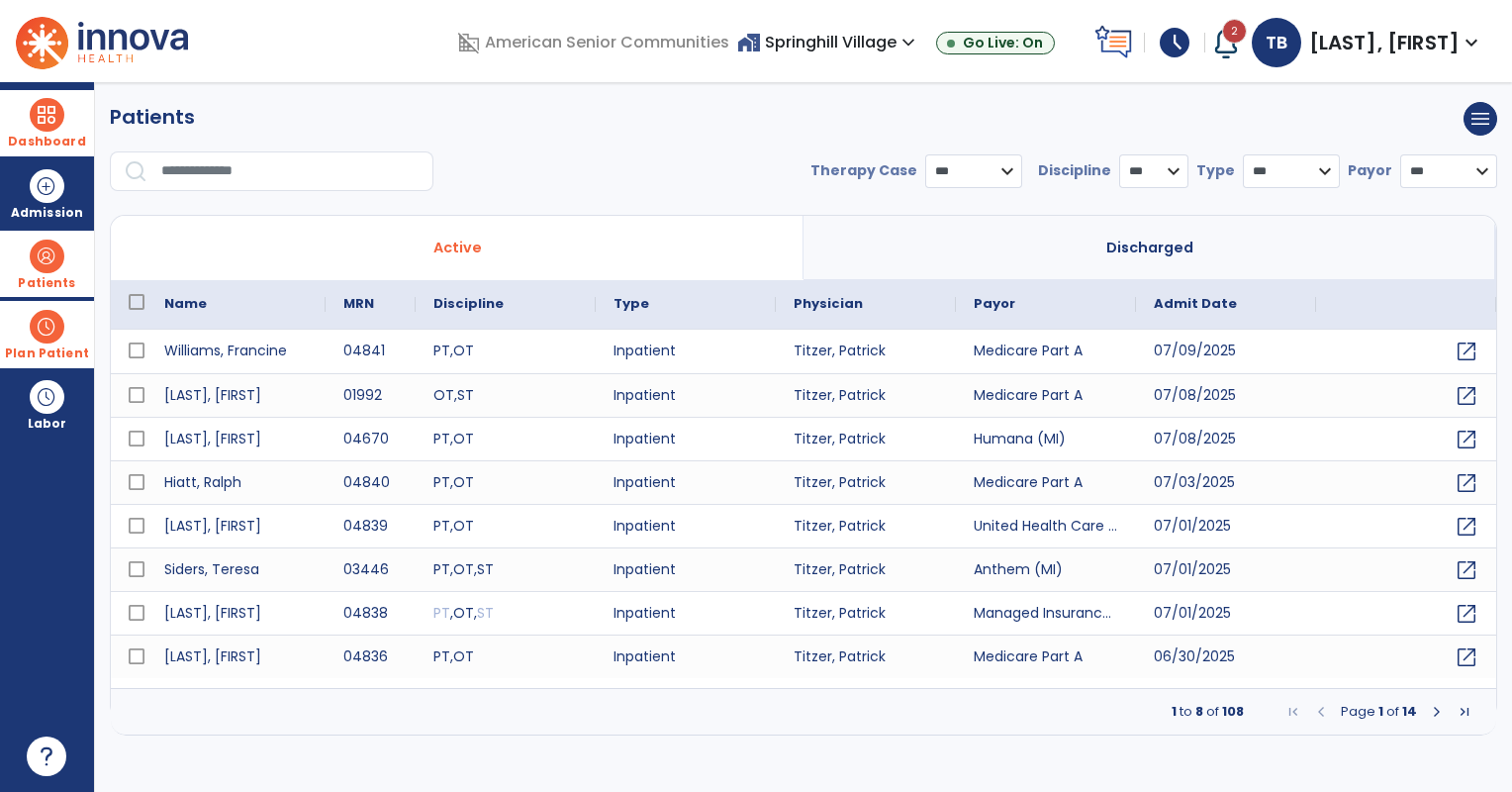 click at bounding box center [1437, 712] 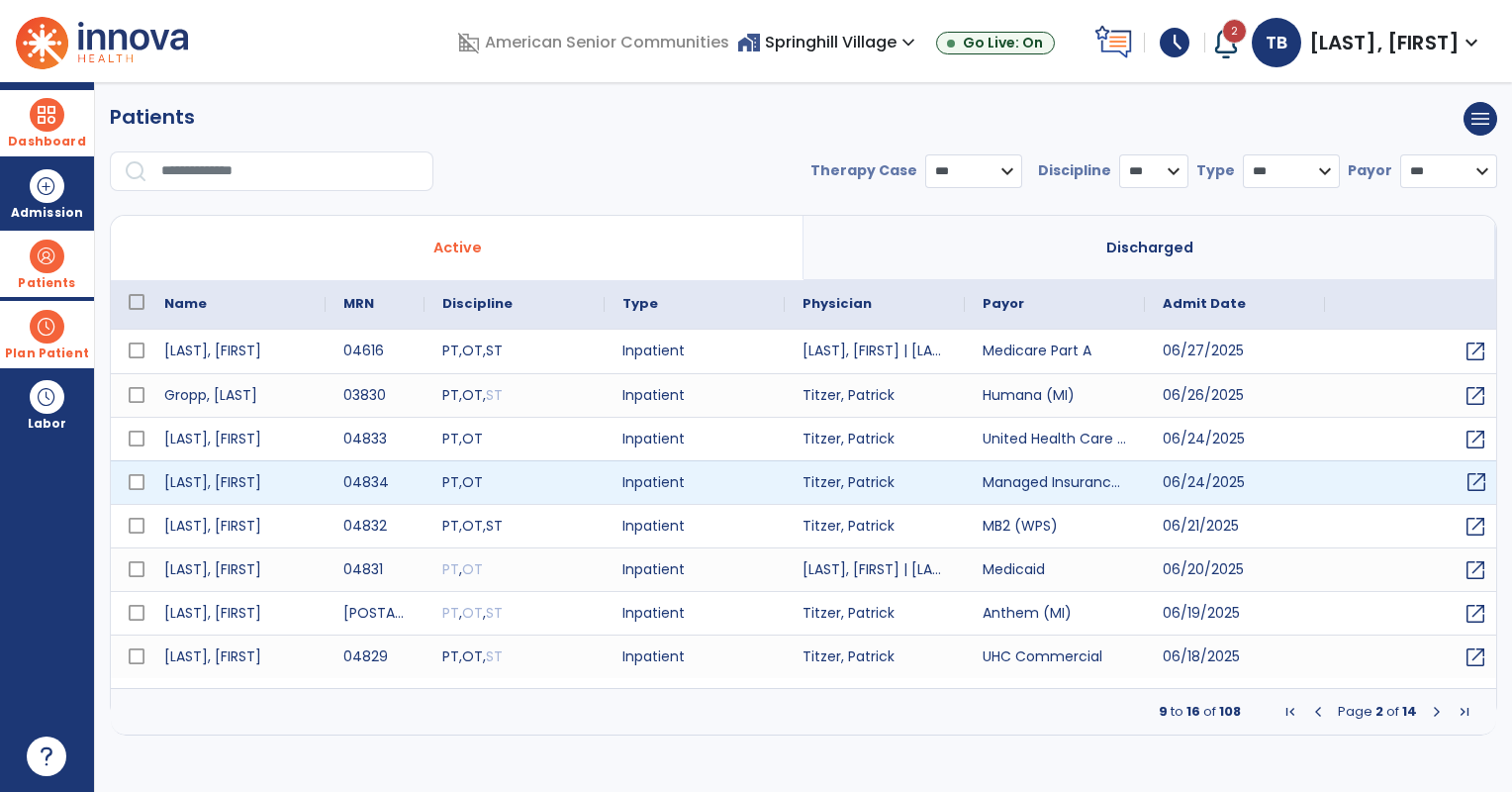 click on "open_in_new" at bounding box center [1476, 482] 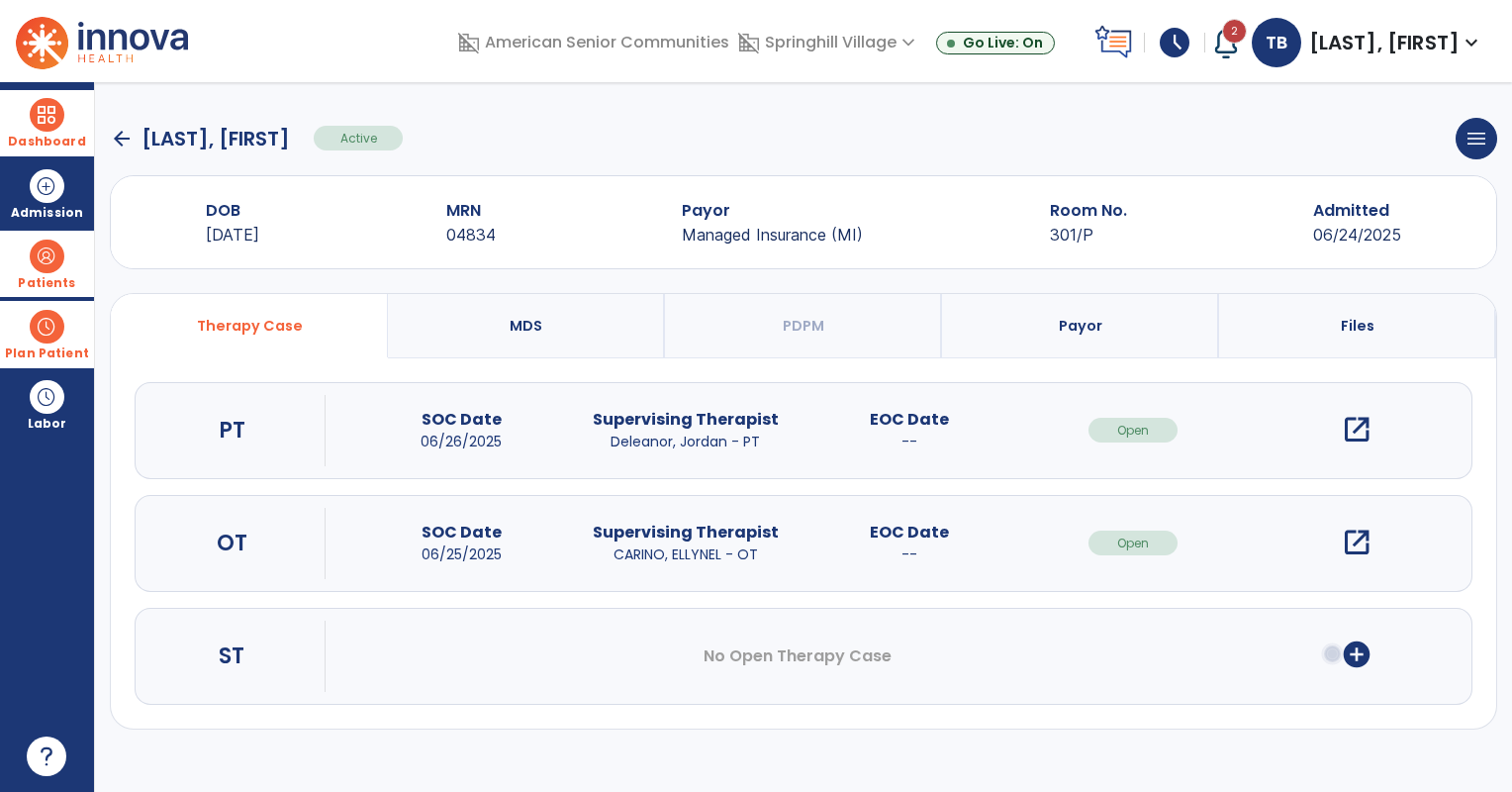 click on "open_in_new" at bounding box center [1357, 543] 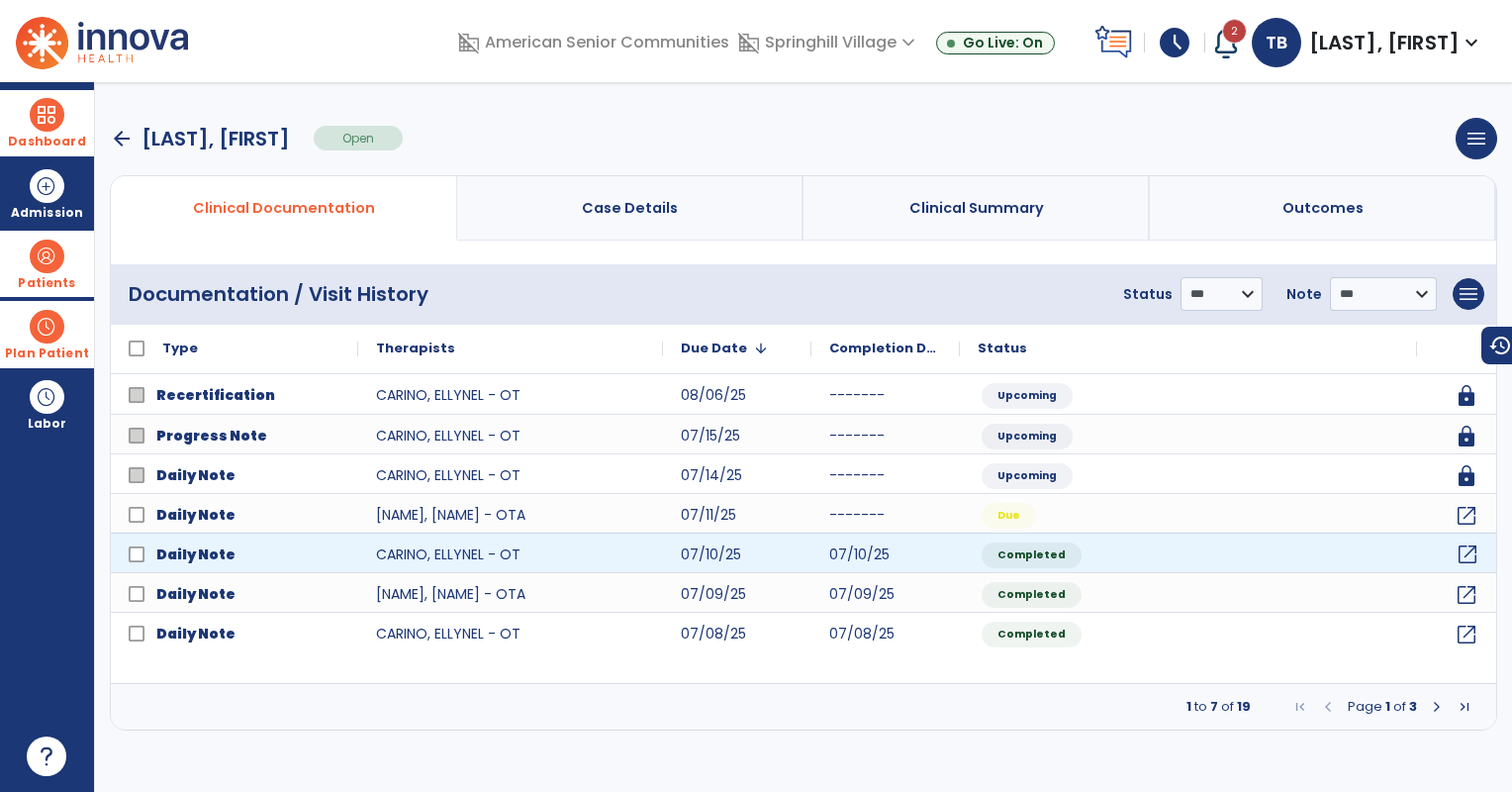 click on "open_in_new" 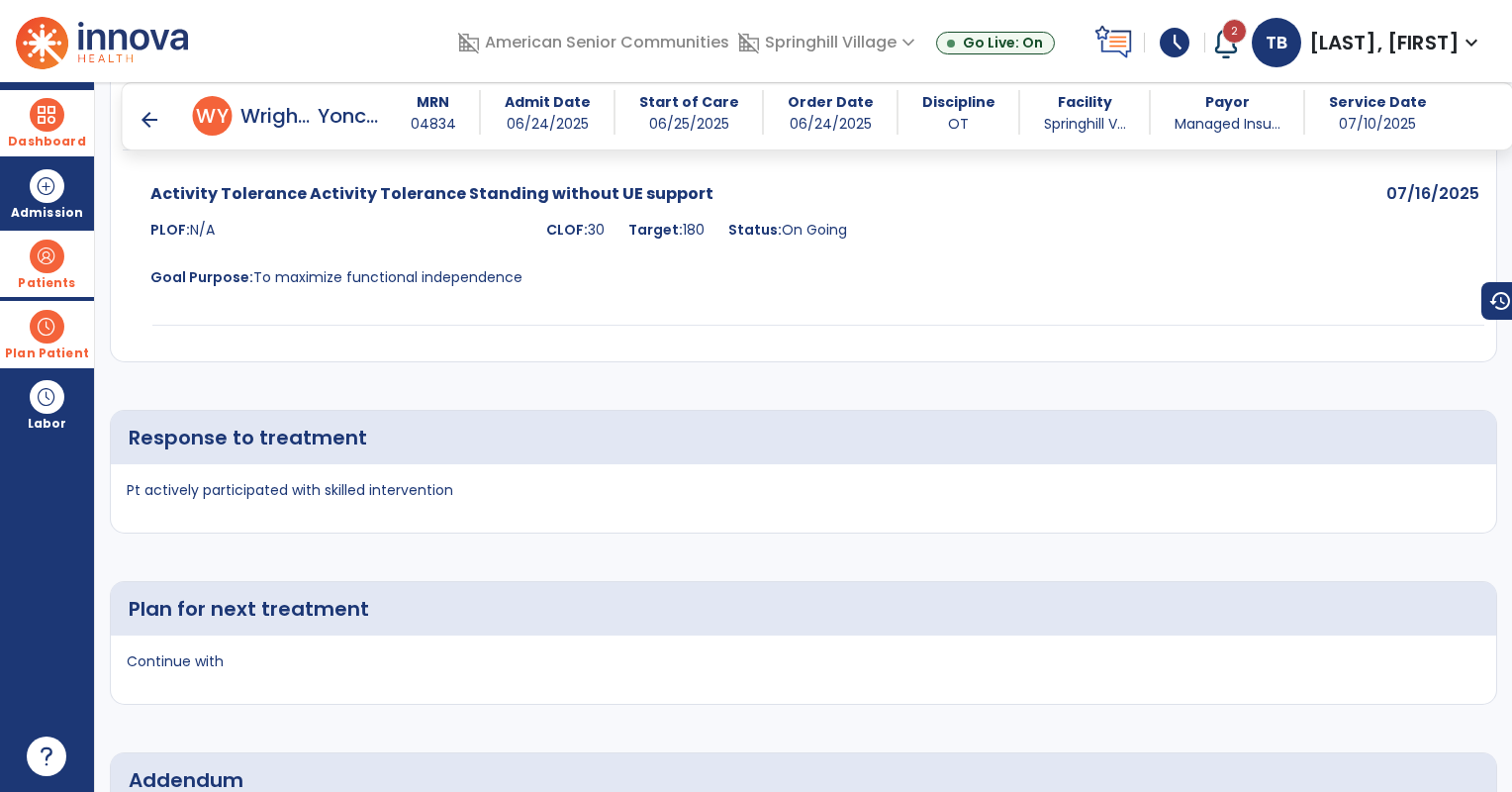 scroll, scrollTop: 2574, scrollLeft: 0, axis: vertical 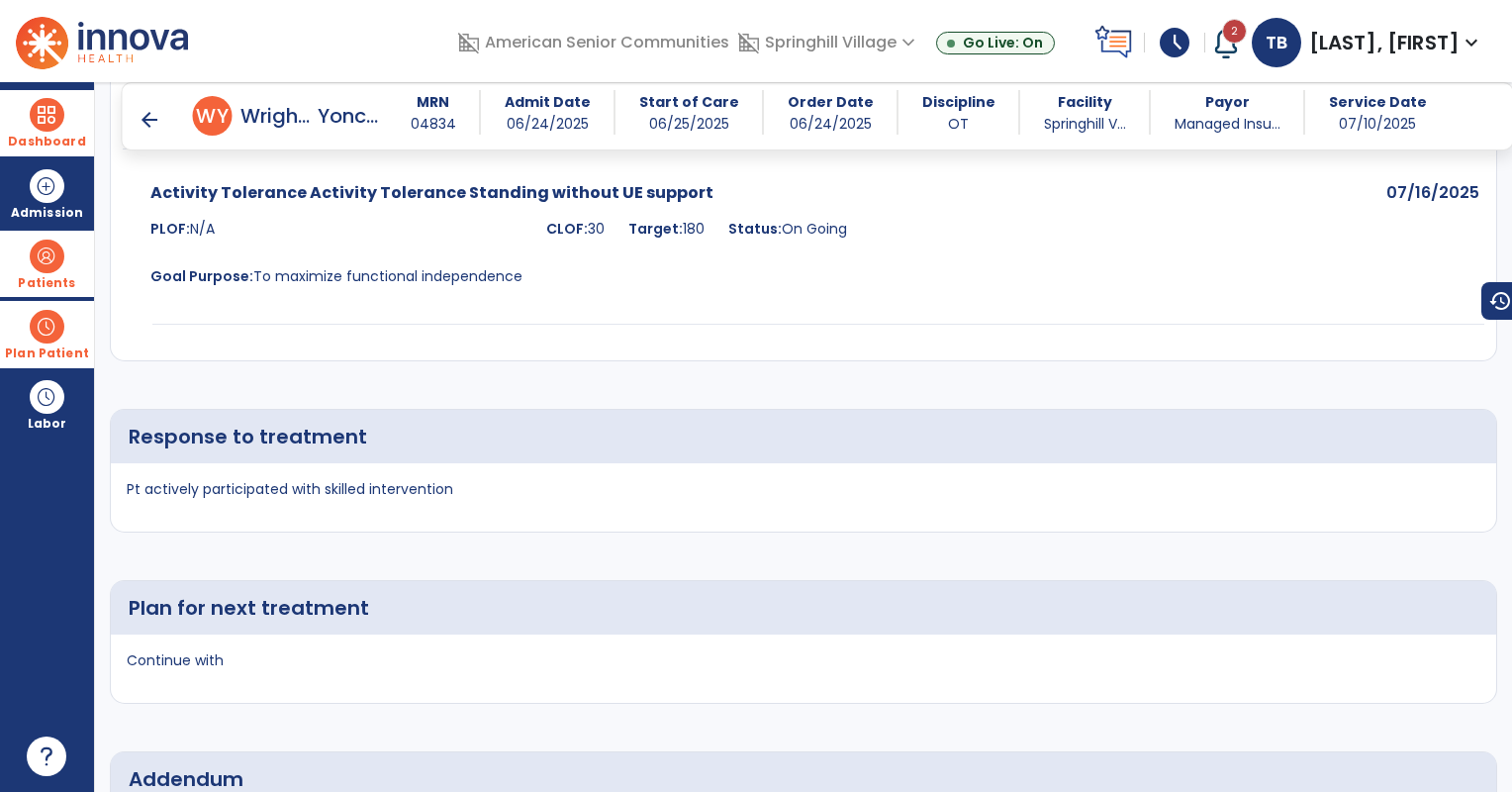 click on "arrow_back" at bounding box center (149, 120) 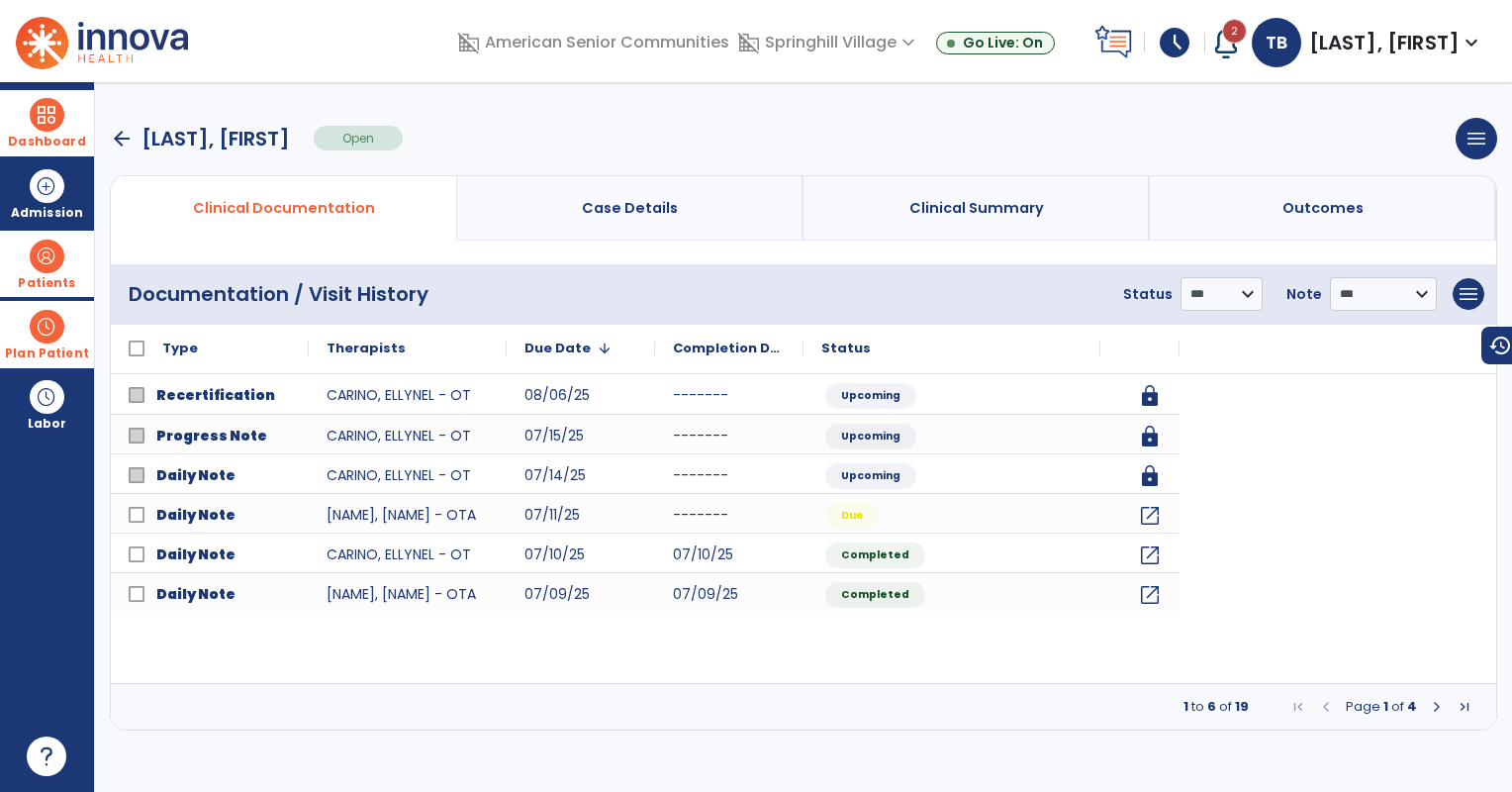 scroll, scrollTop: 0, scrollLeft: 0, axis: both 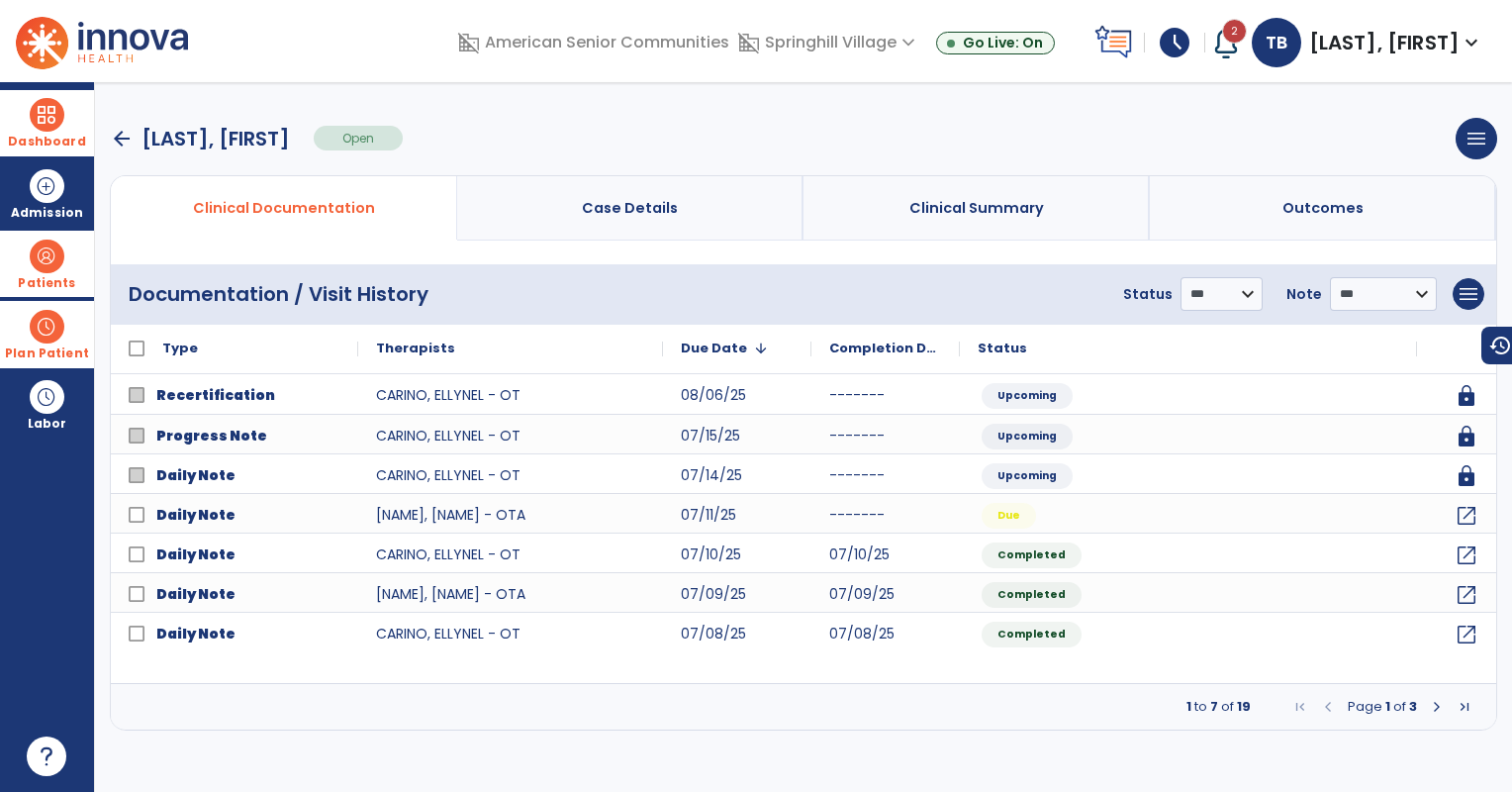 click on "arrow_back" at bounding box center (122, 139) 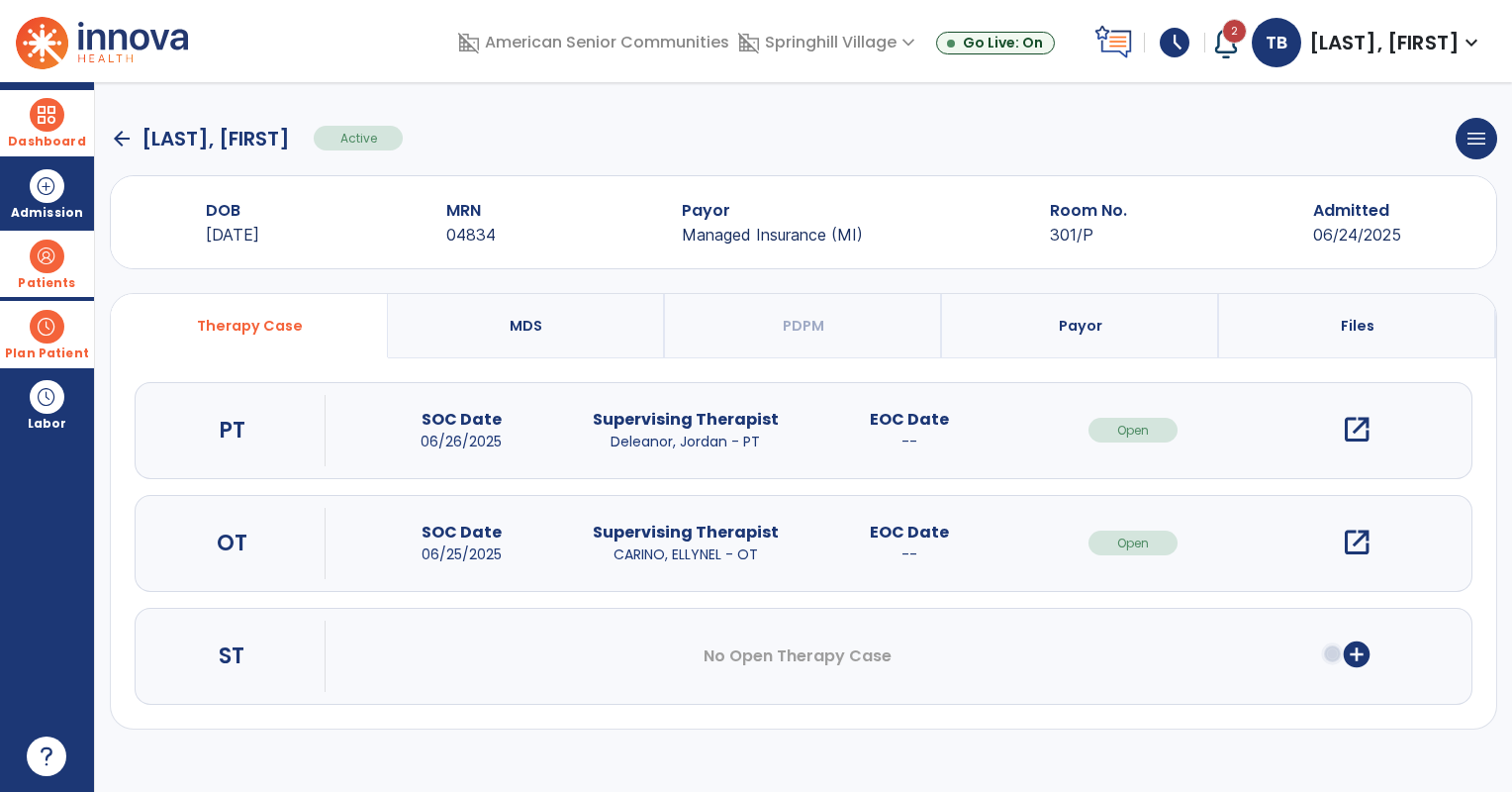 click on "arrow_back" 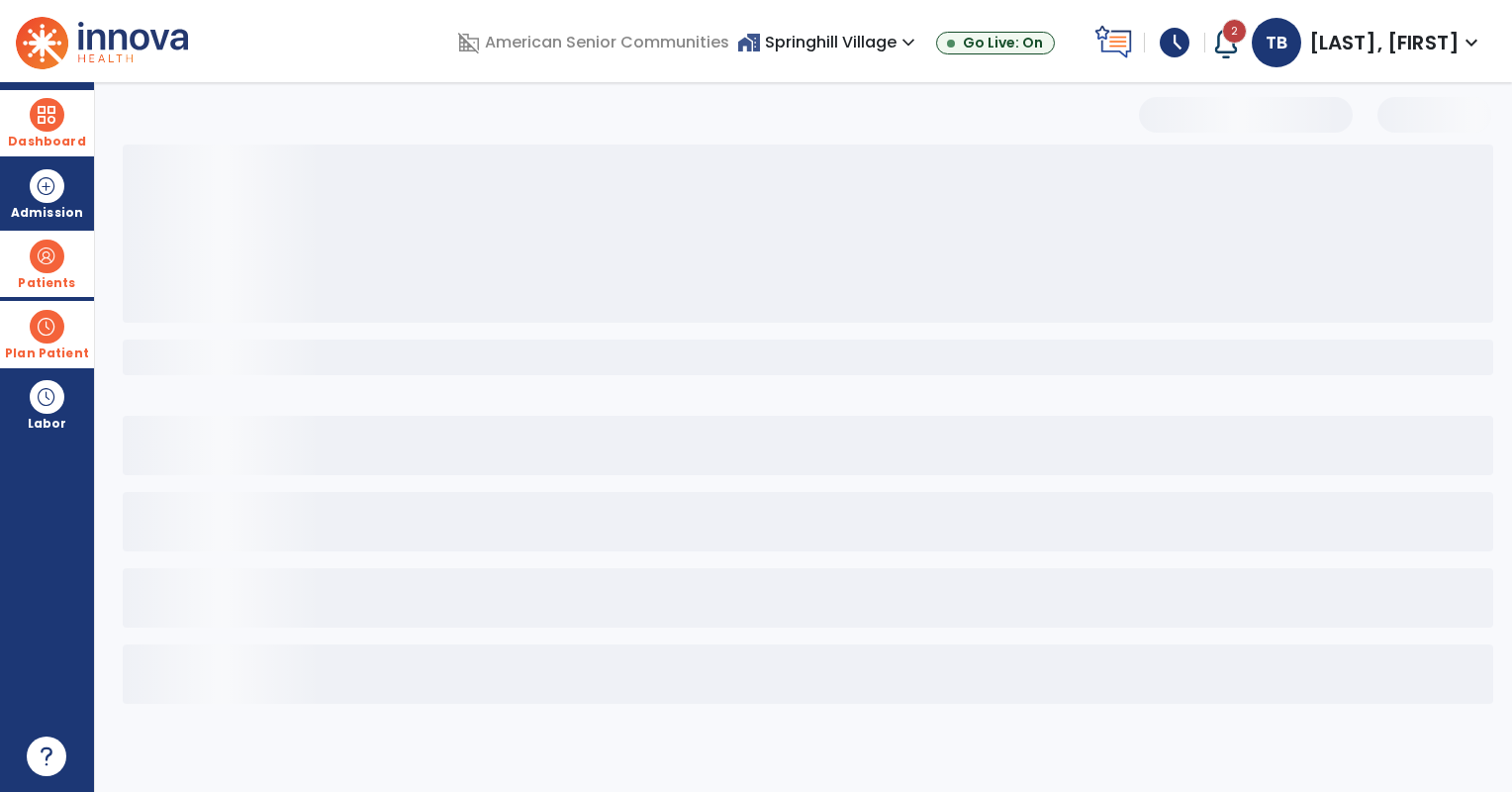 select on "***" 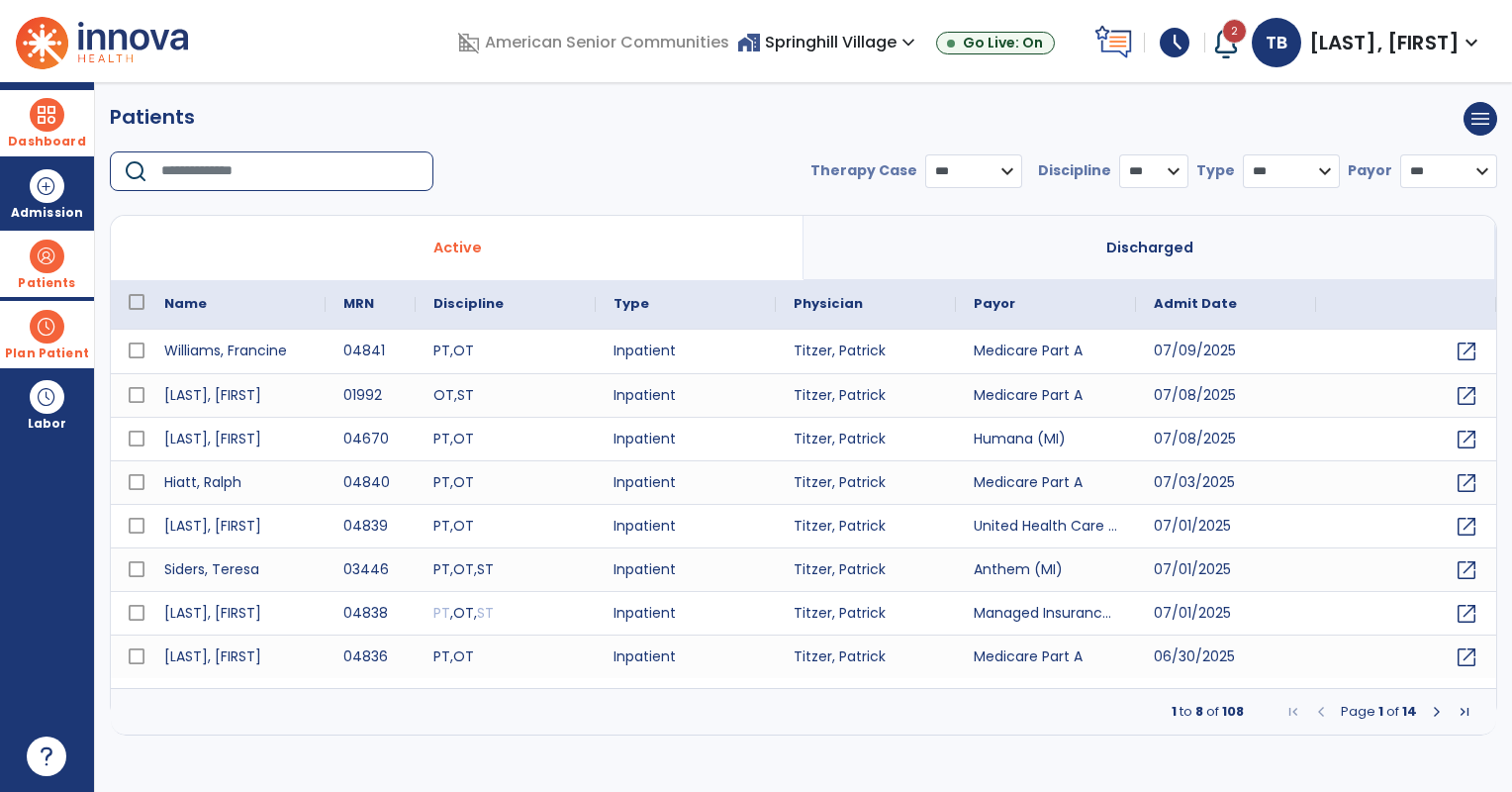 click at bounding box center [290, 171] 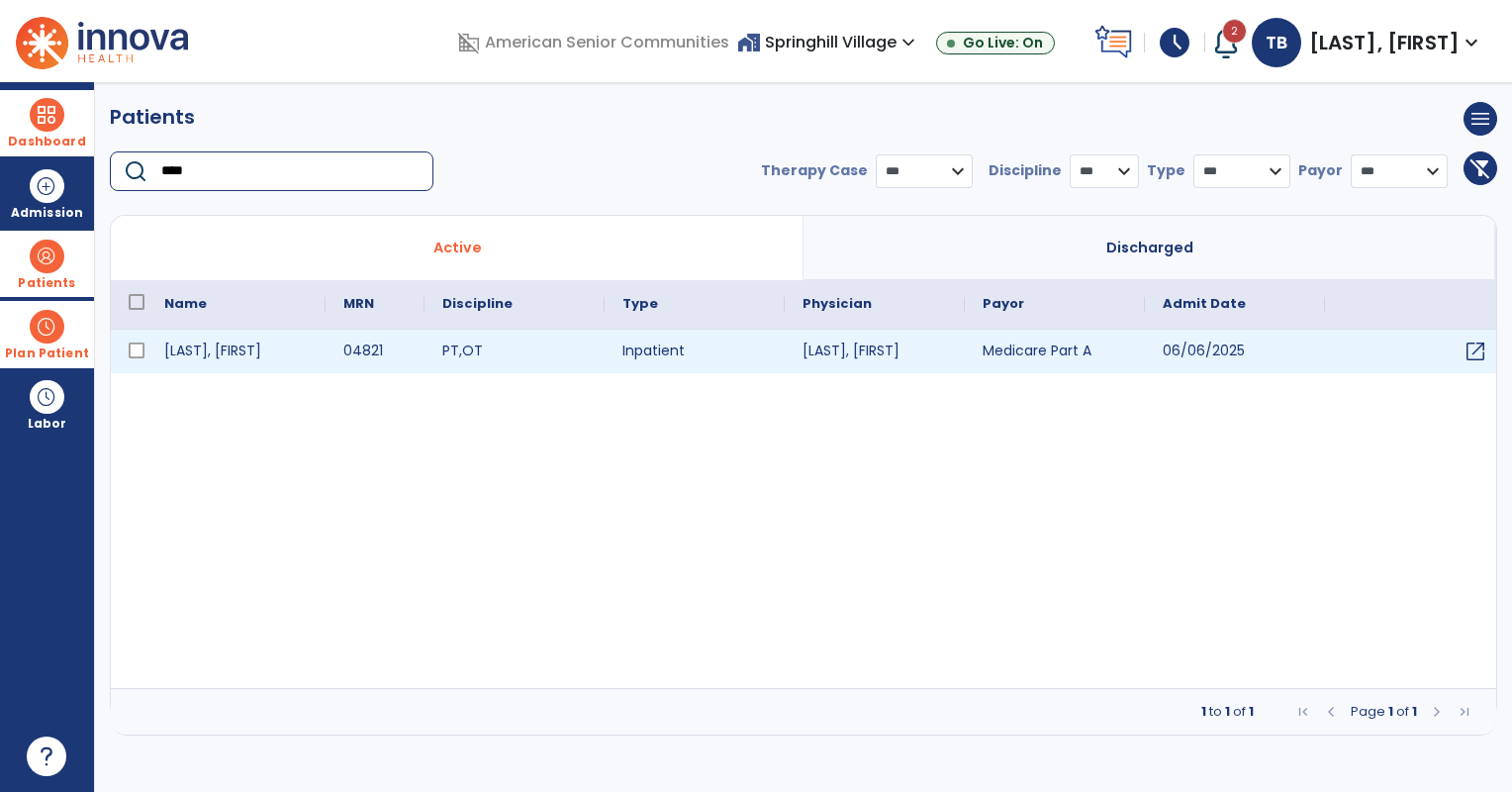 type on "****" 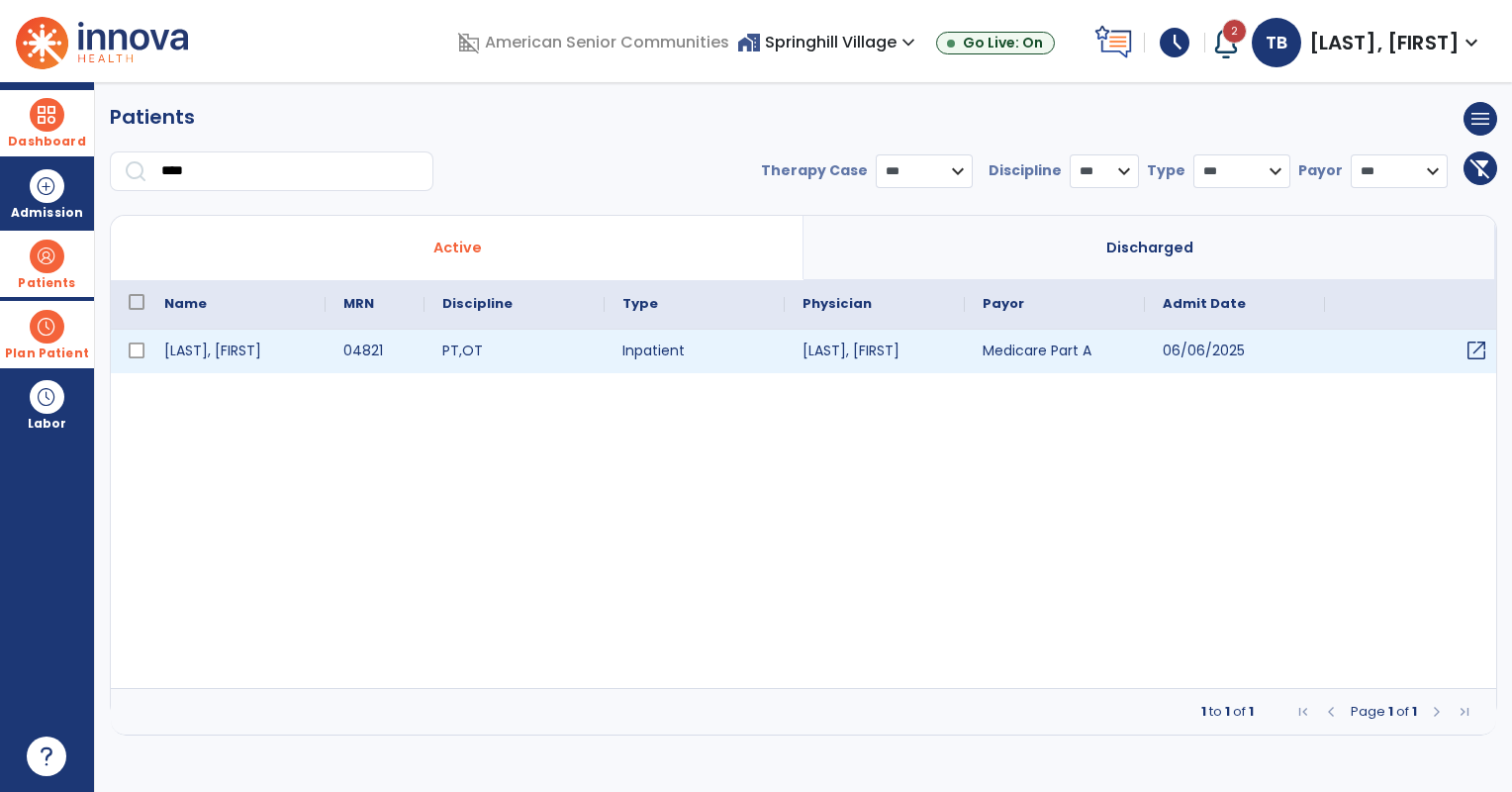 click on "open_in_new" at bounding box center (1476, 350) 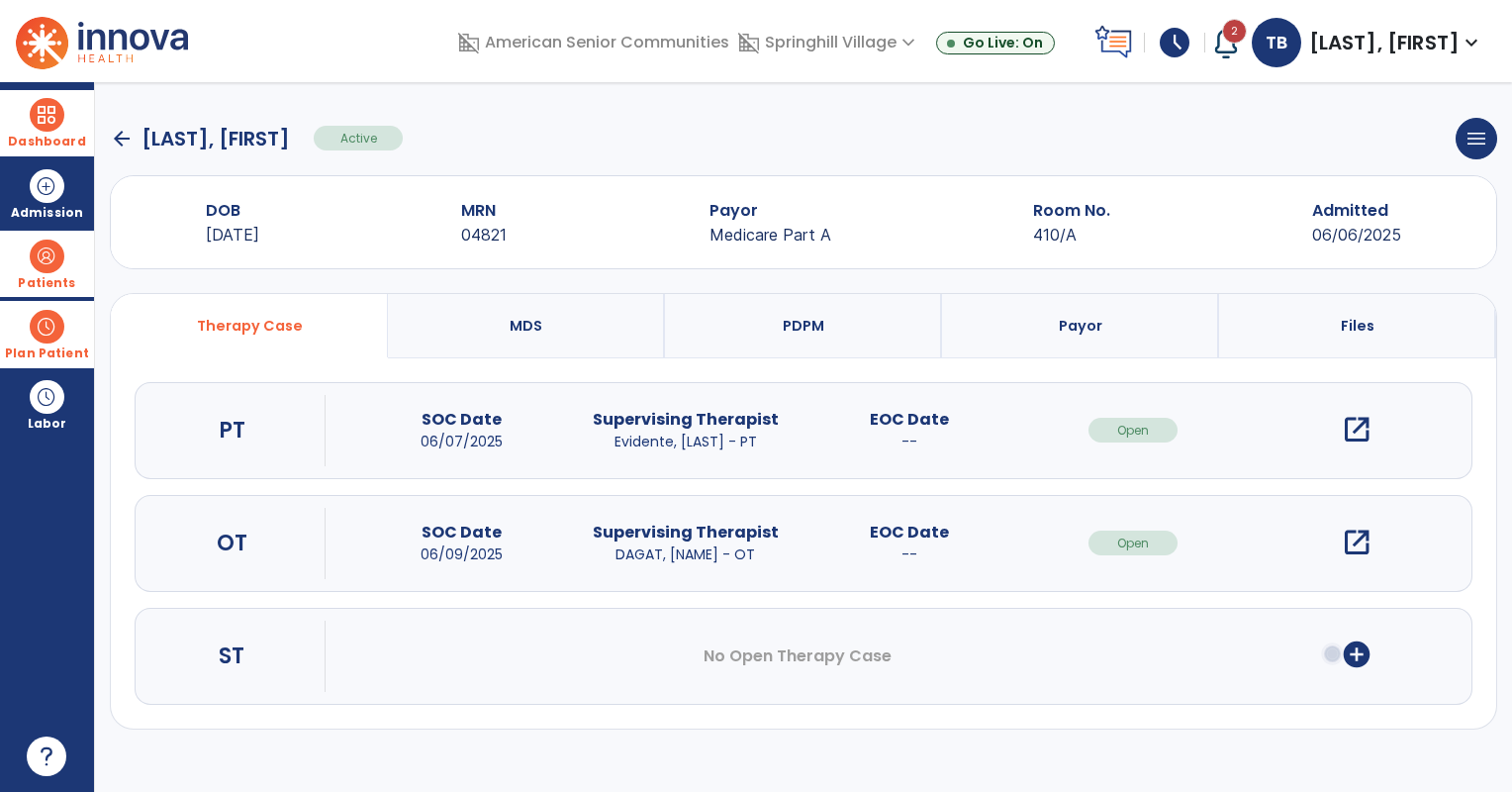 click on "open_in_new" at bounding box center [1357, 543] 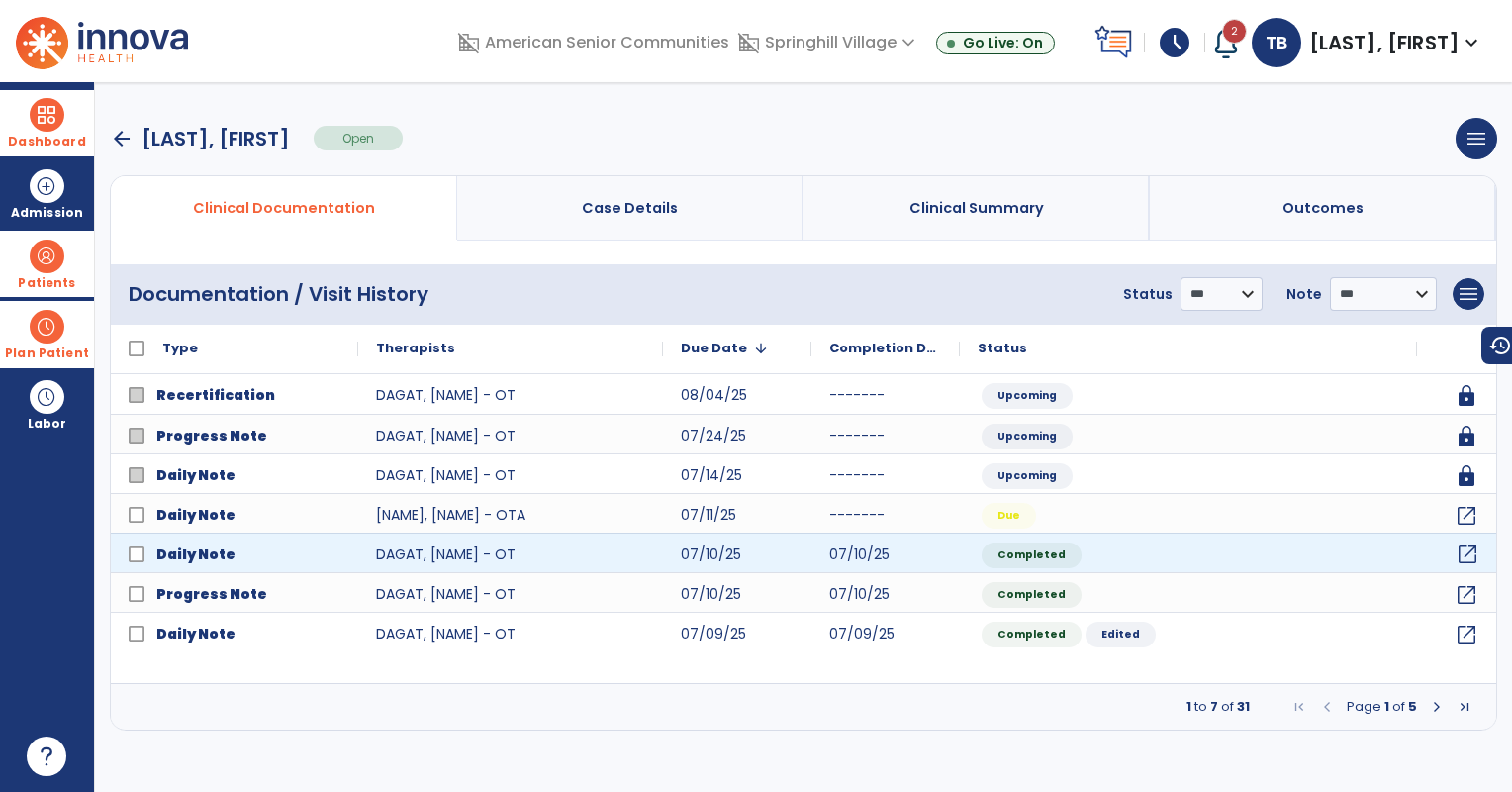 click on "open_in_new" 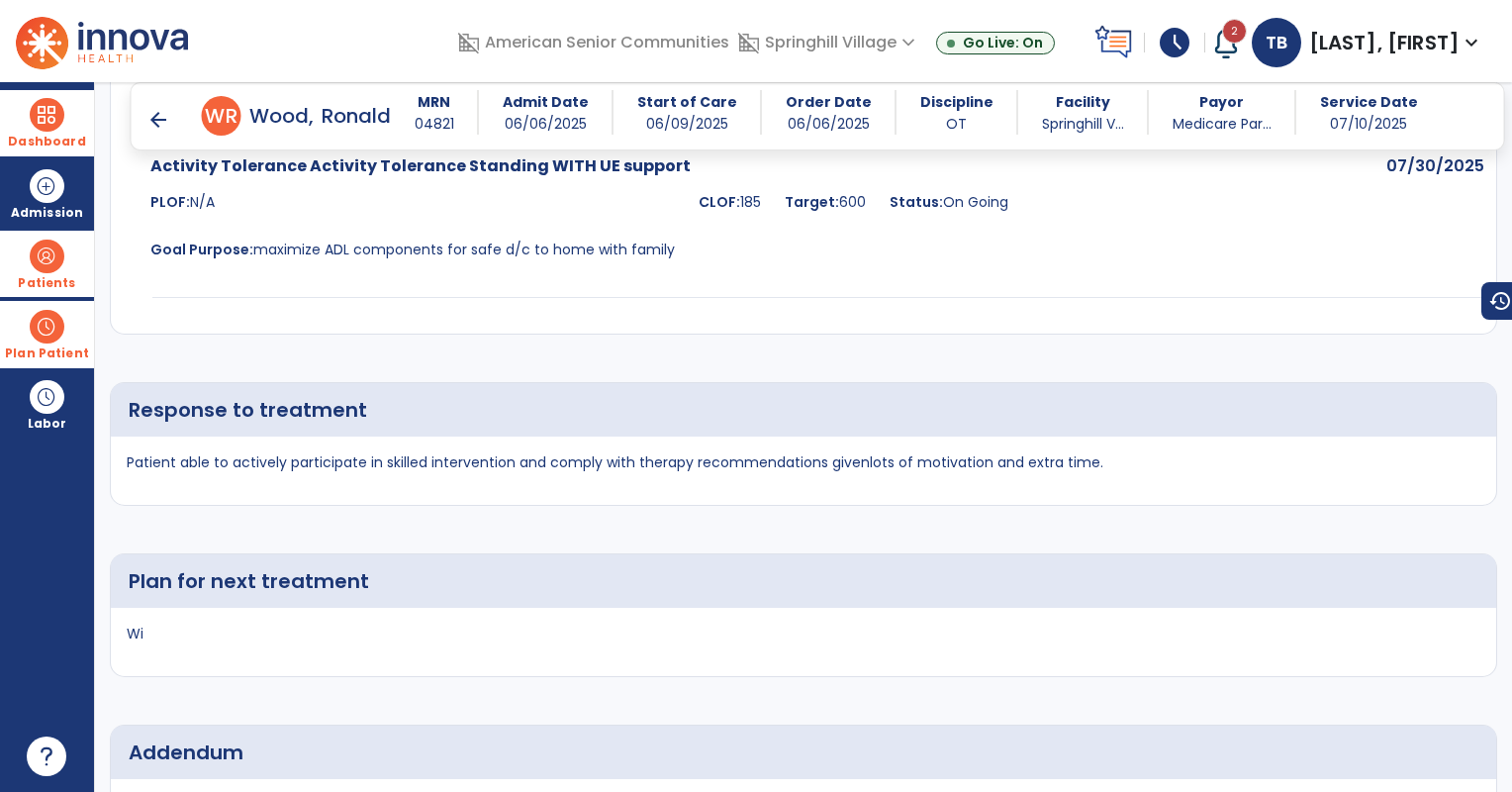 scroll, scrollTop: 3881, scrollLeft: 0, axis: vertical 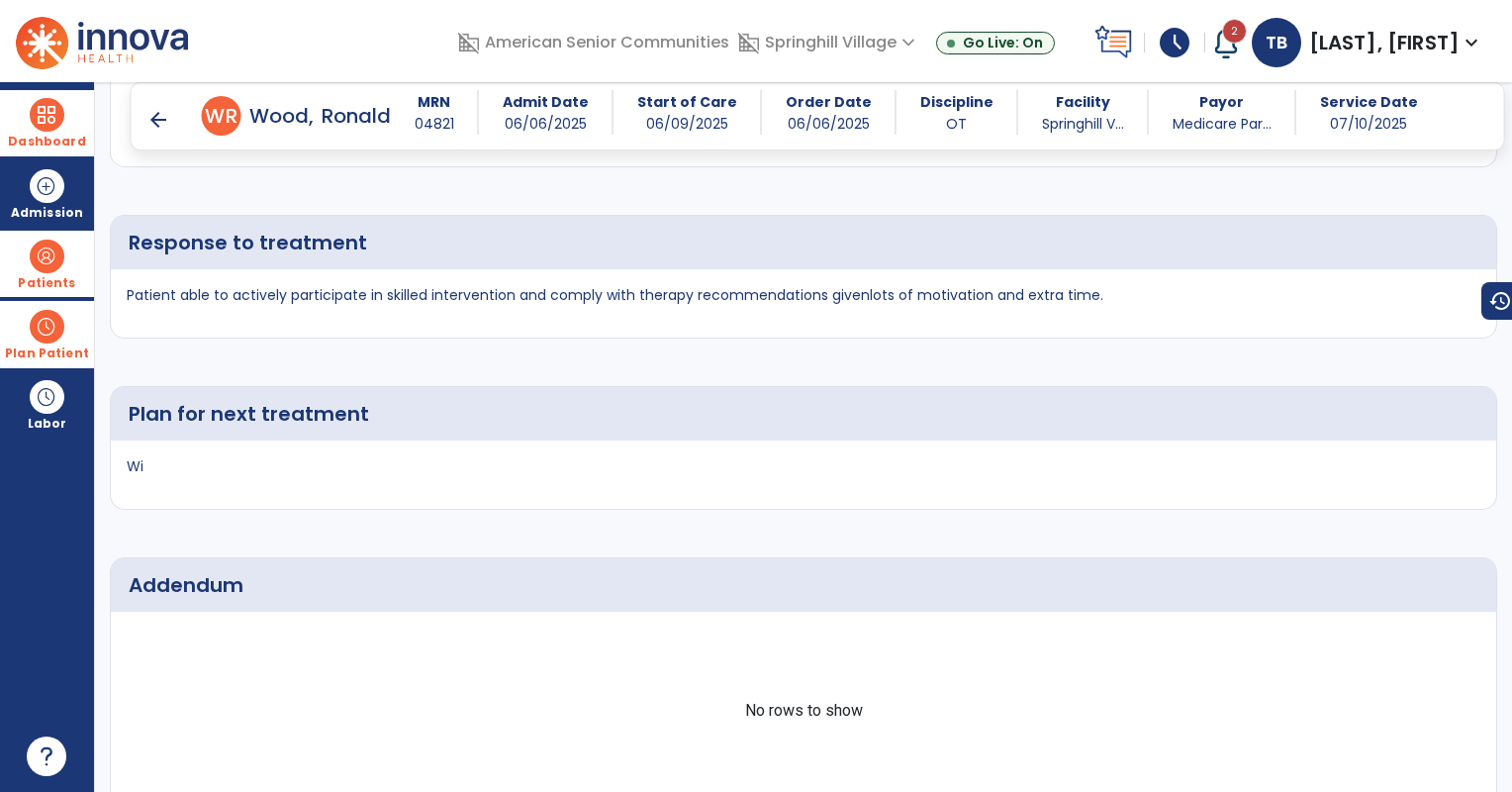 click on "Addendum" at bounding box center [803, 585] 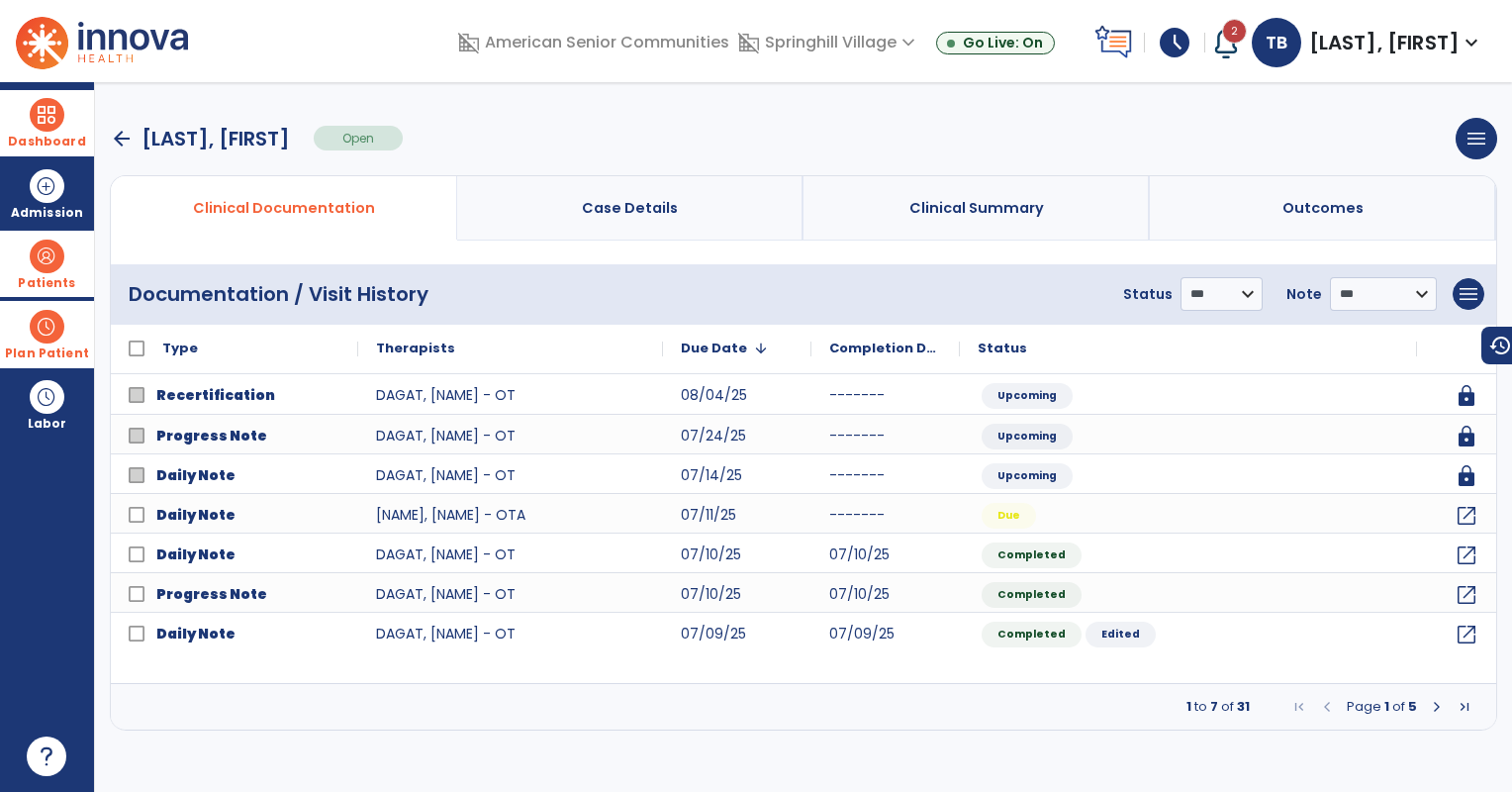click on "arrow_back" at bounding box center [122, 139] 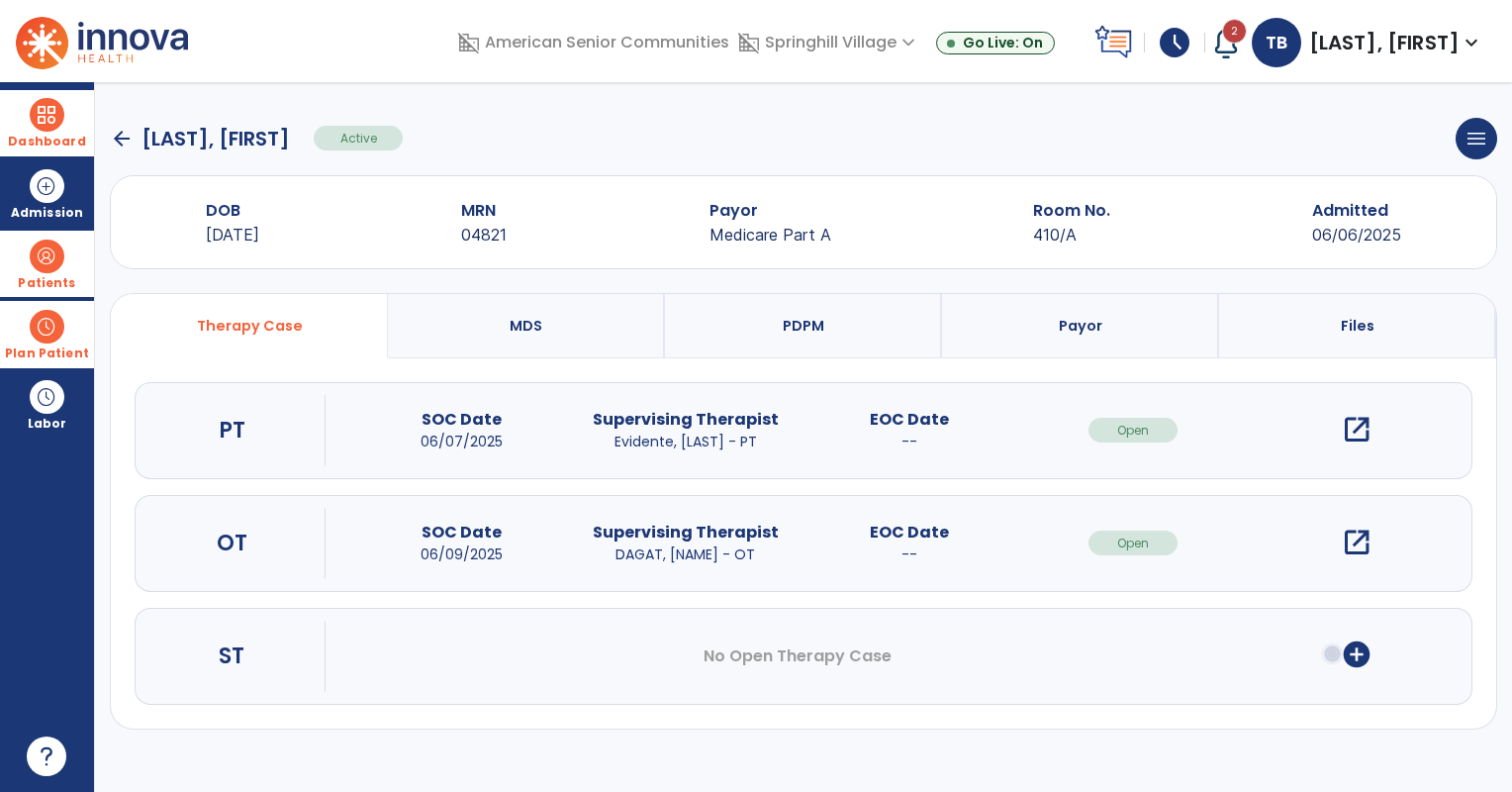 click on "arrow_back" 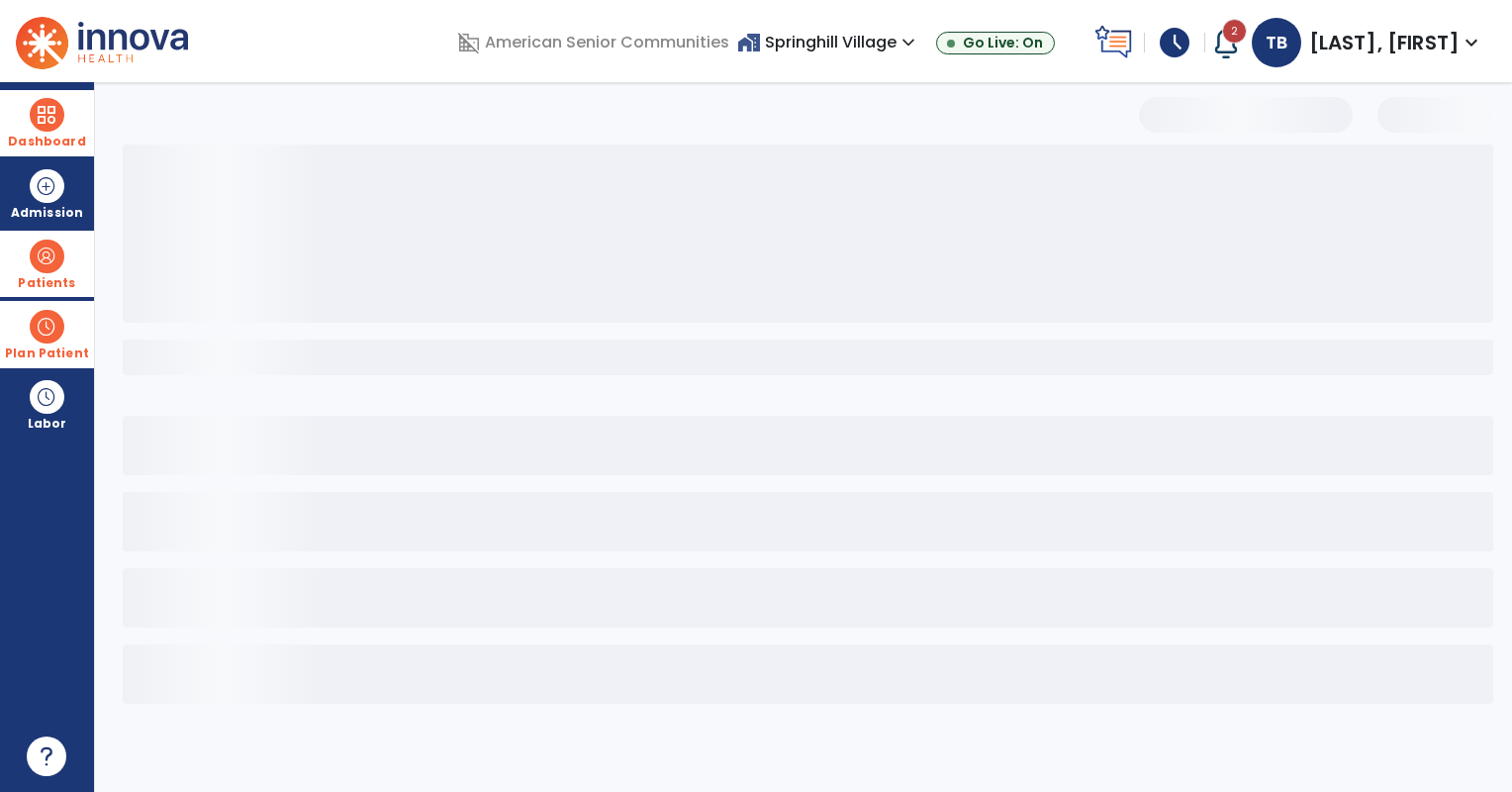 select on "***" 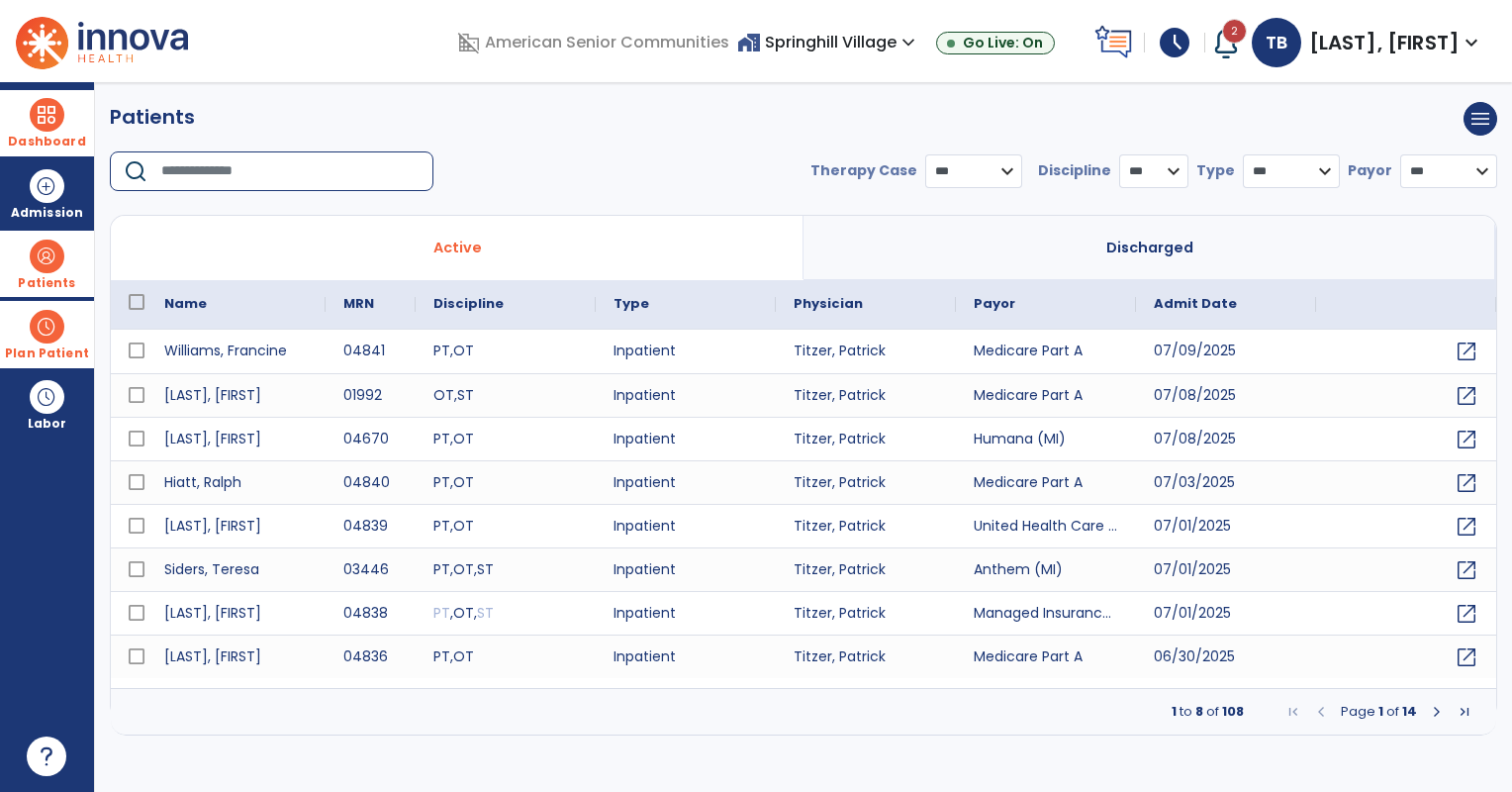 click at bounding box center [290, 171] 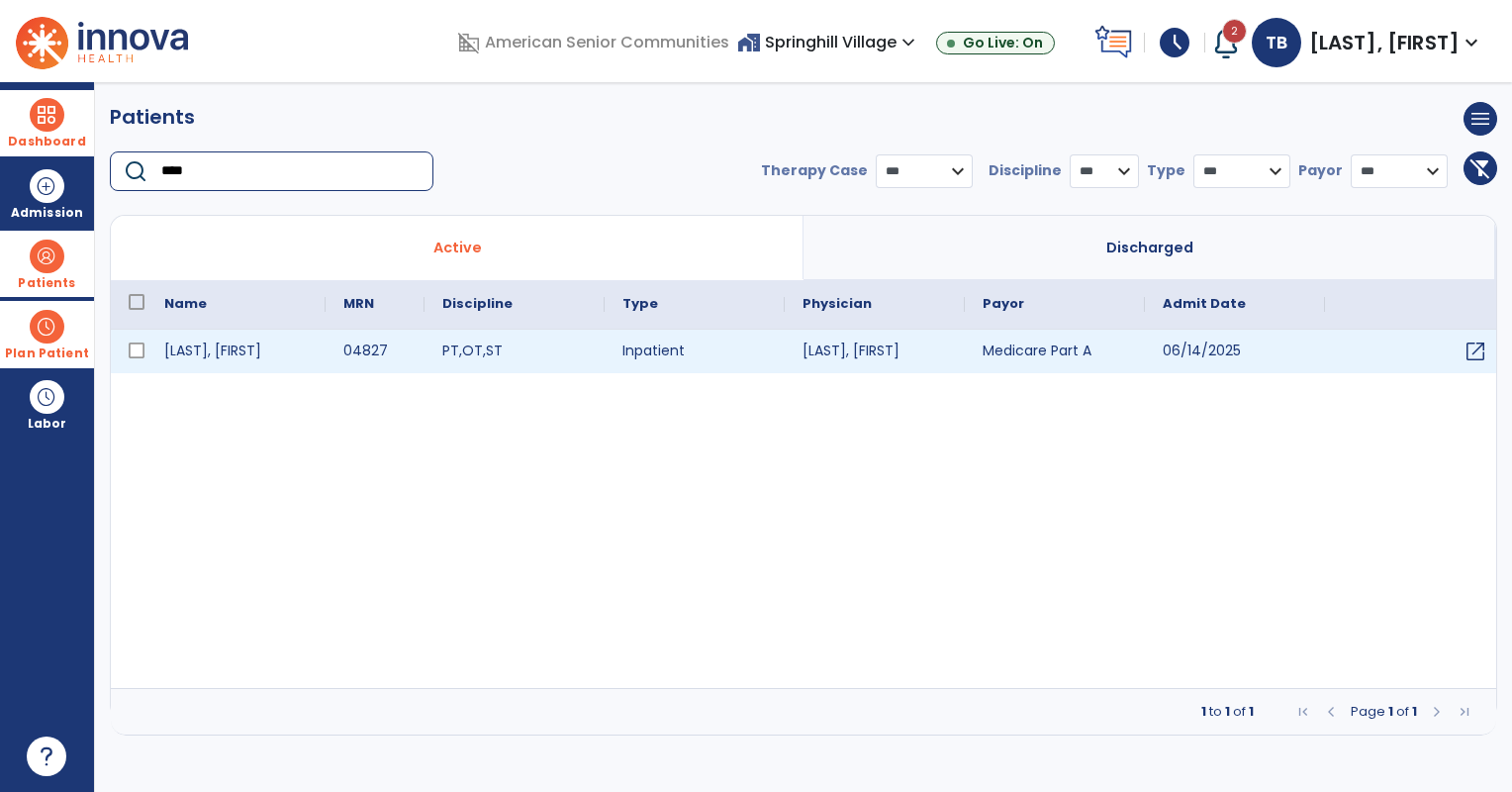 type on "****" 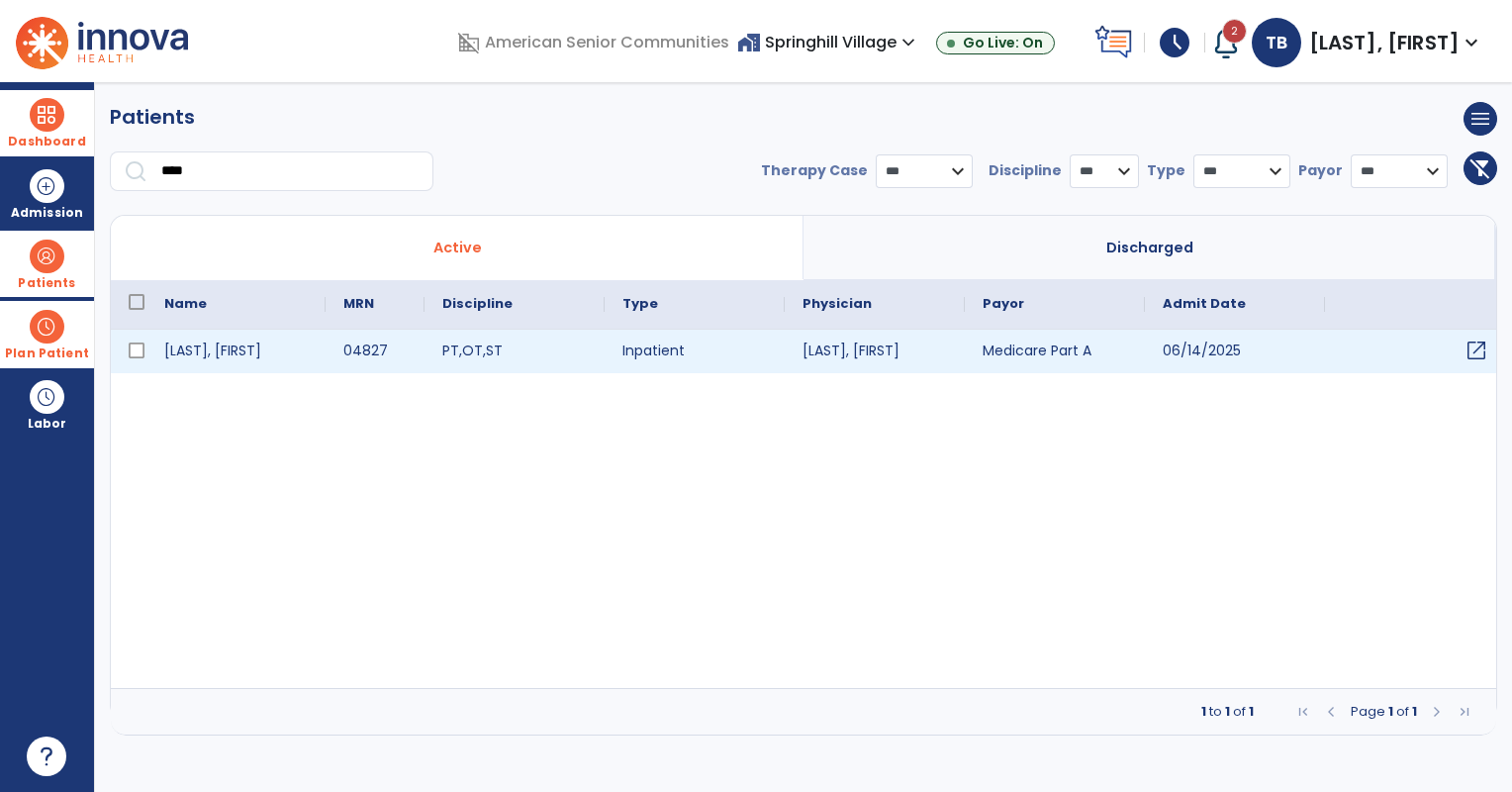 click on "open_in_new" at bounding box center [1476, 350] 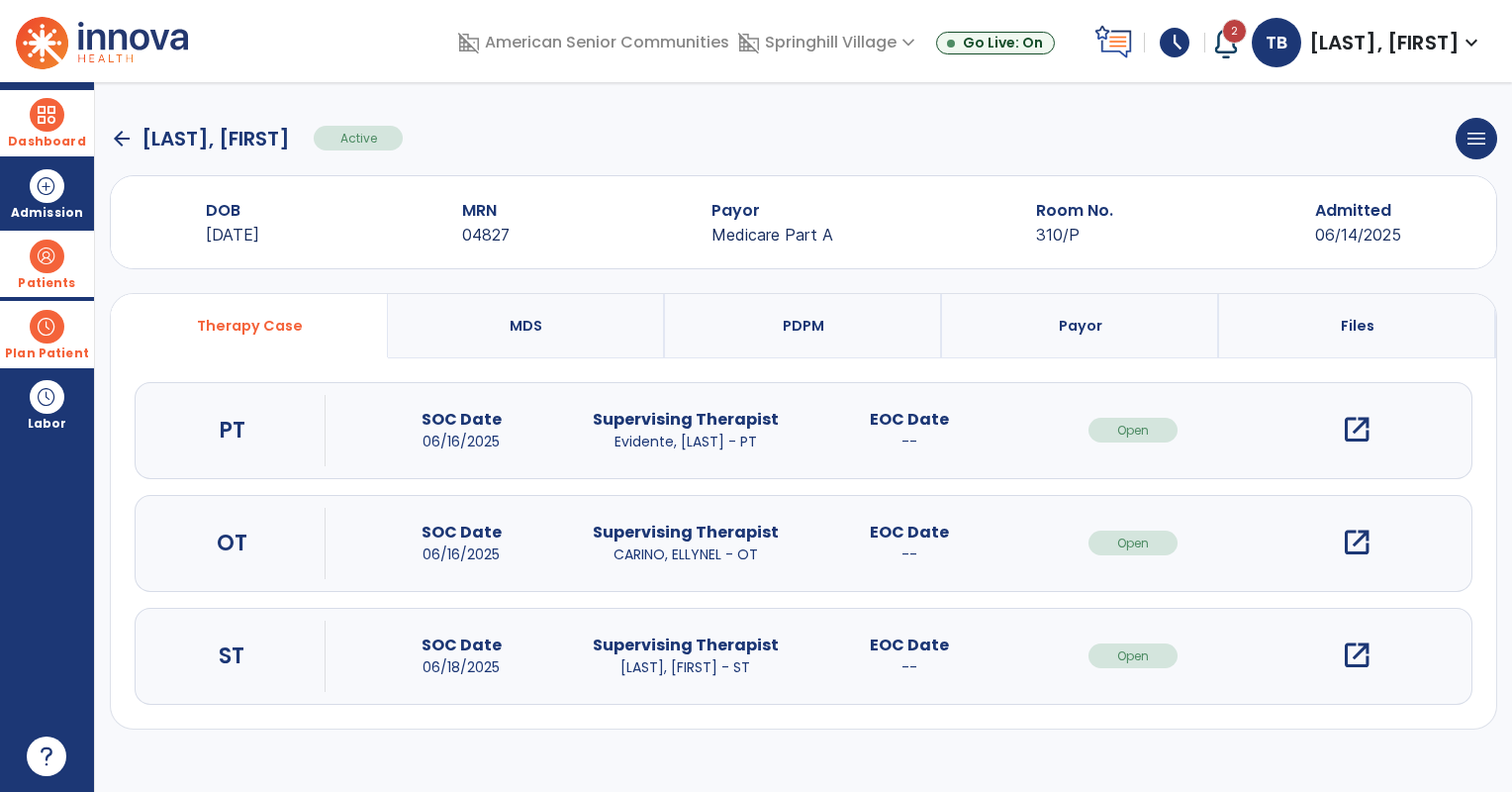 click on "open_in_new" at bounding box center (1357, 543) 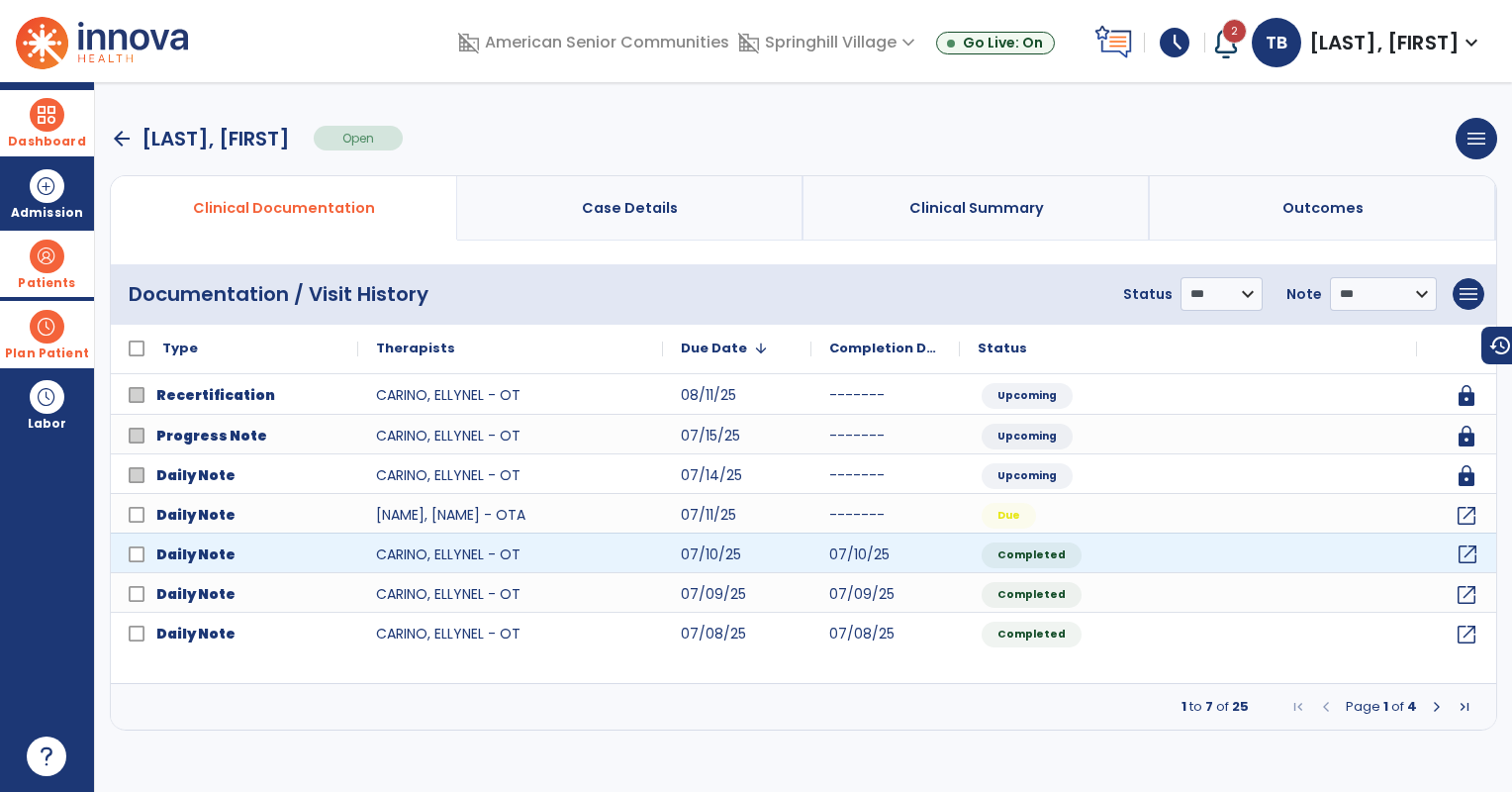 click on "open_in_new" 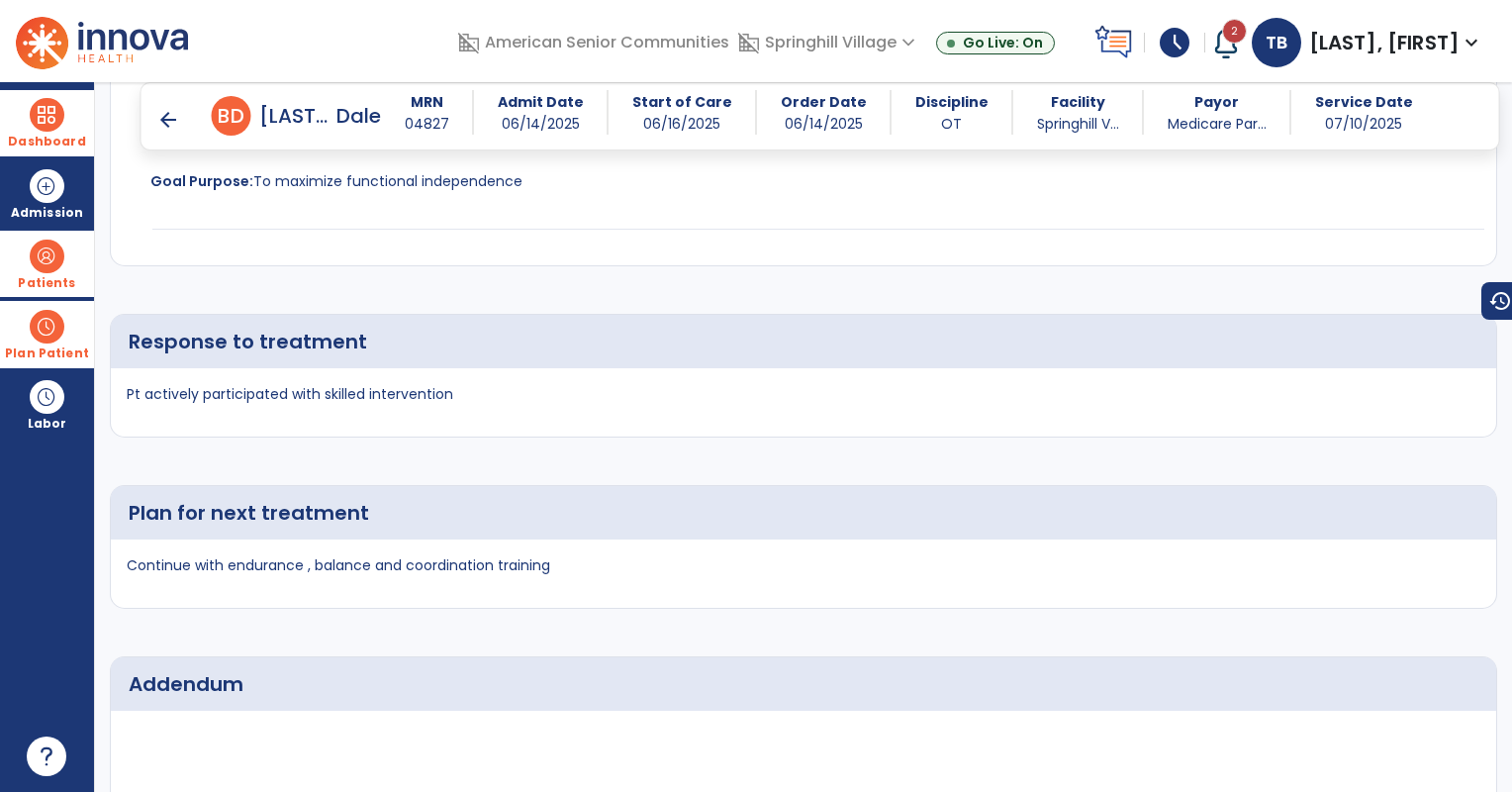 scroll, scrollTop: 3089, scrollLeft: 0, axis: vertical 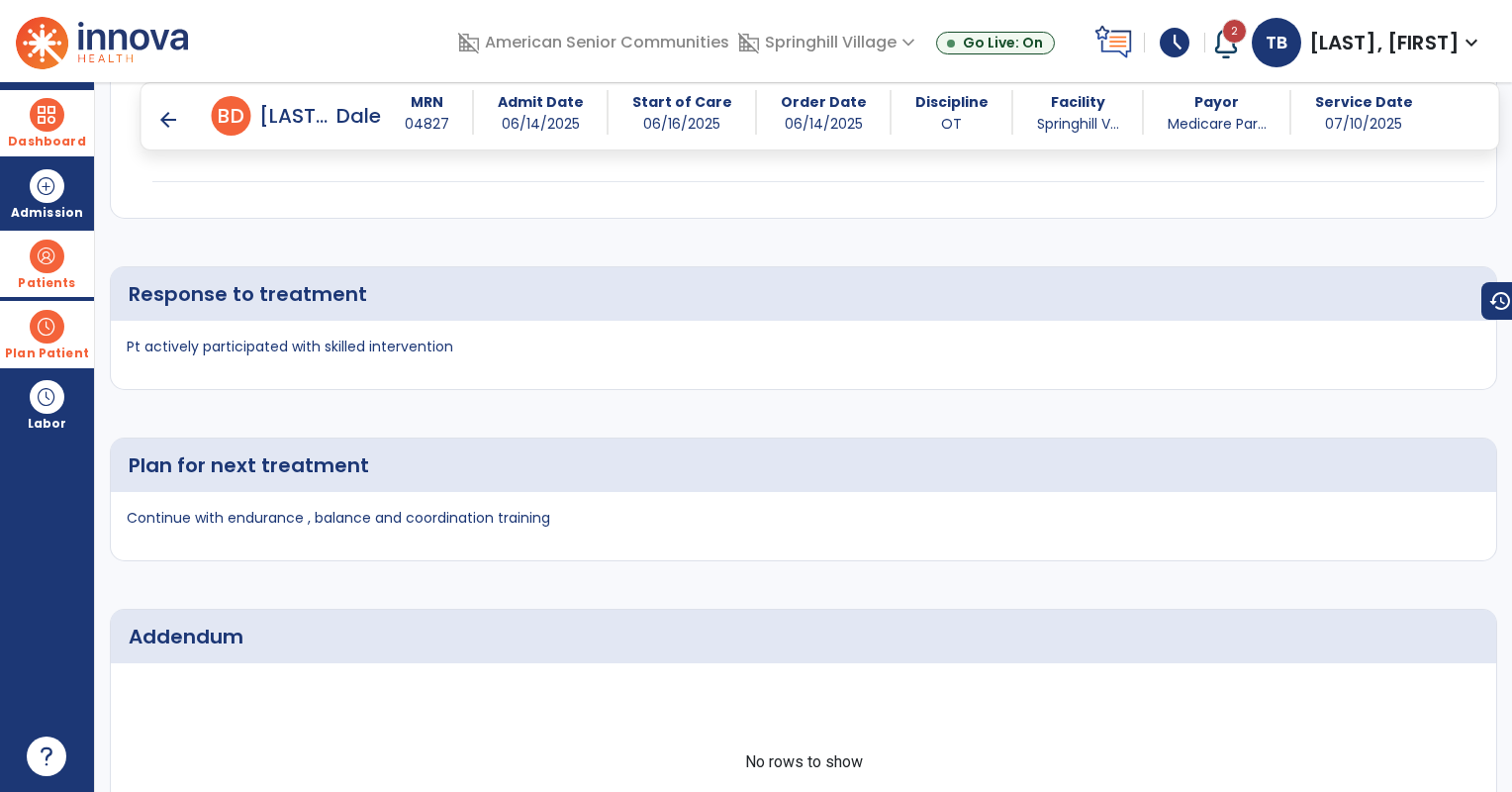 click on "arrow_back" at bounding box center [168, 120] 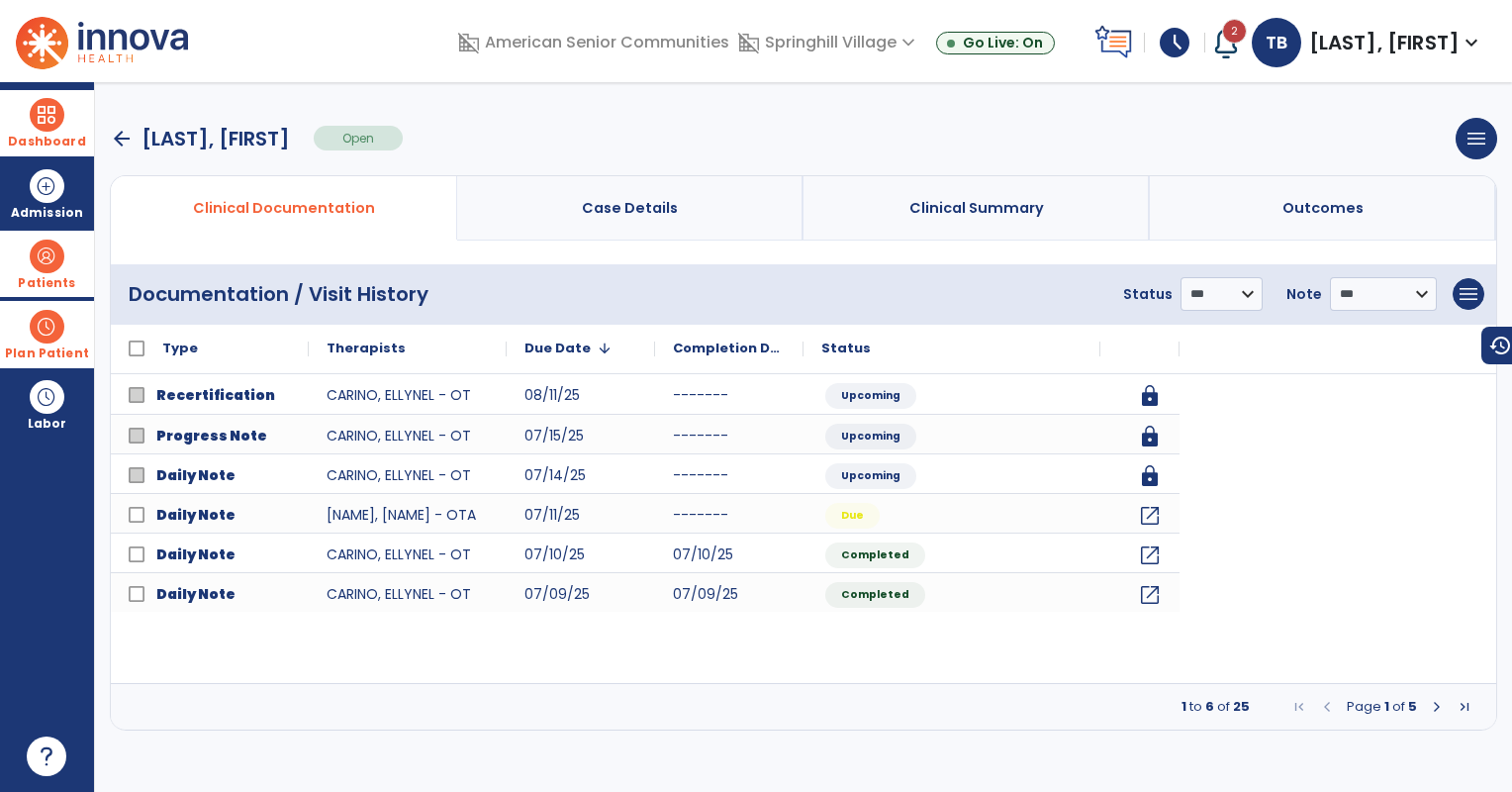 scroll, scrollTop: 0, scrollLeft: 0, axis: both 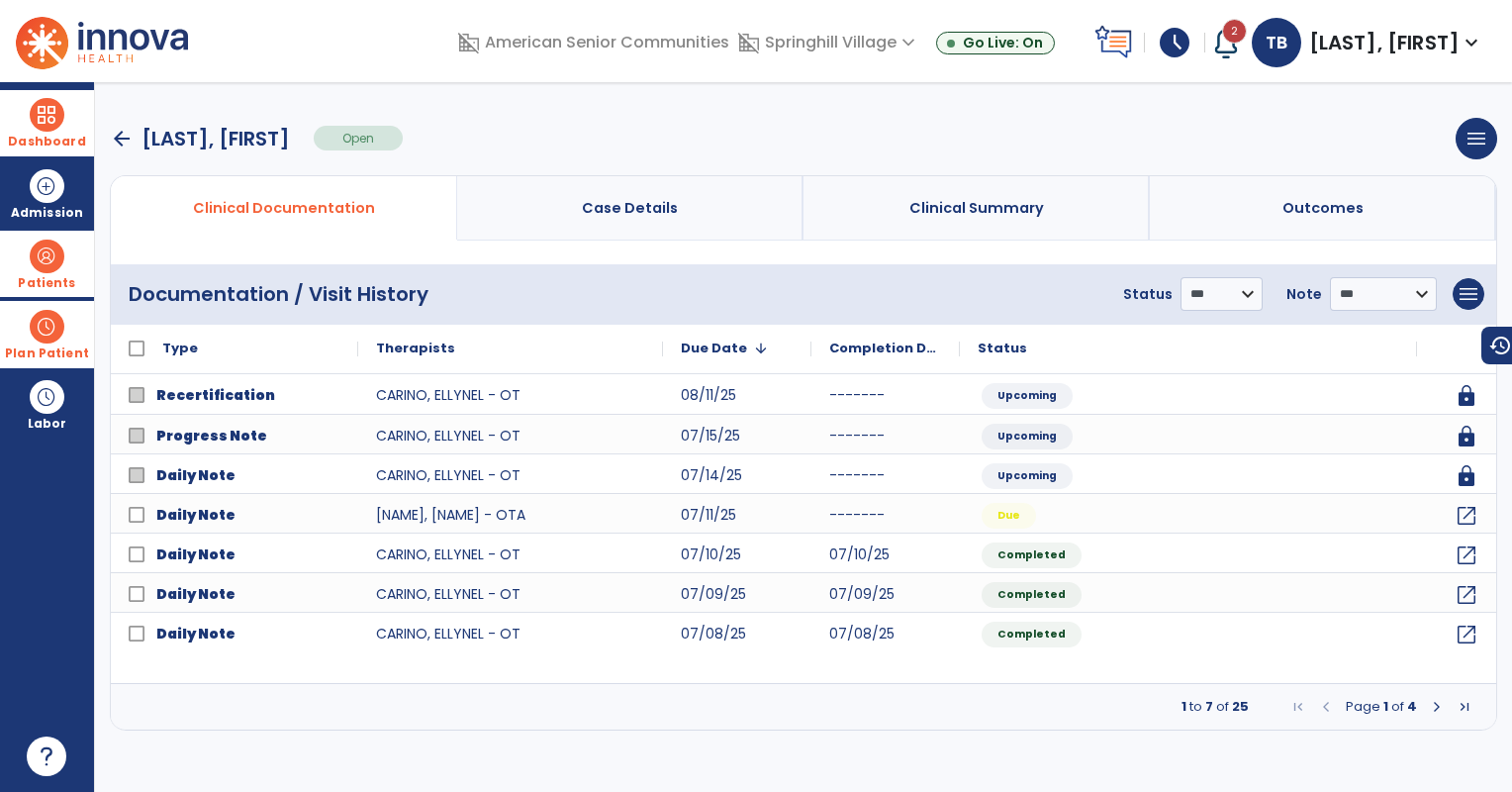 click on "arrow_back" at bounding box center [122, 139] 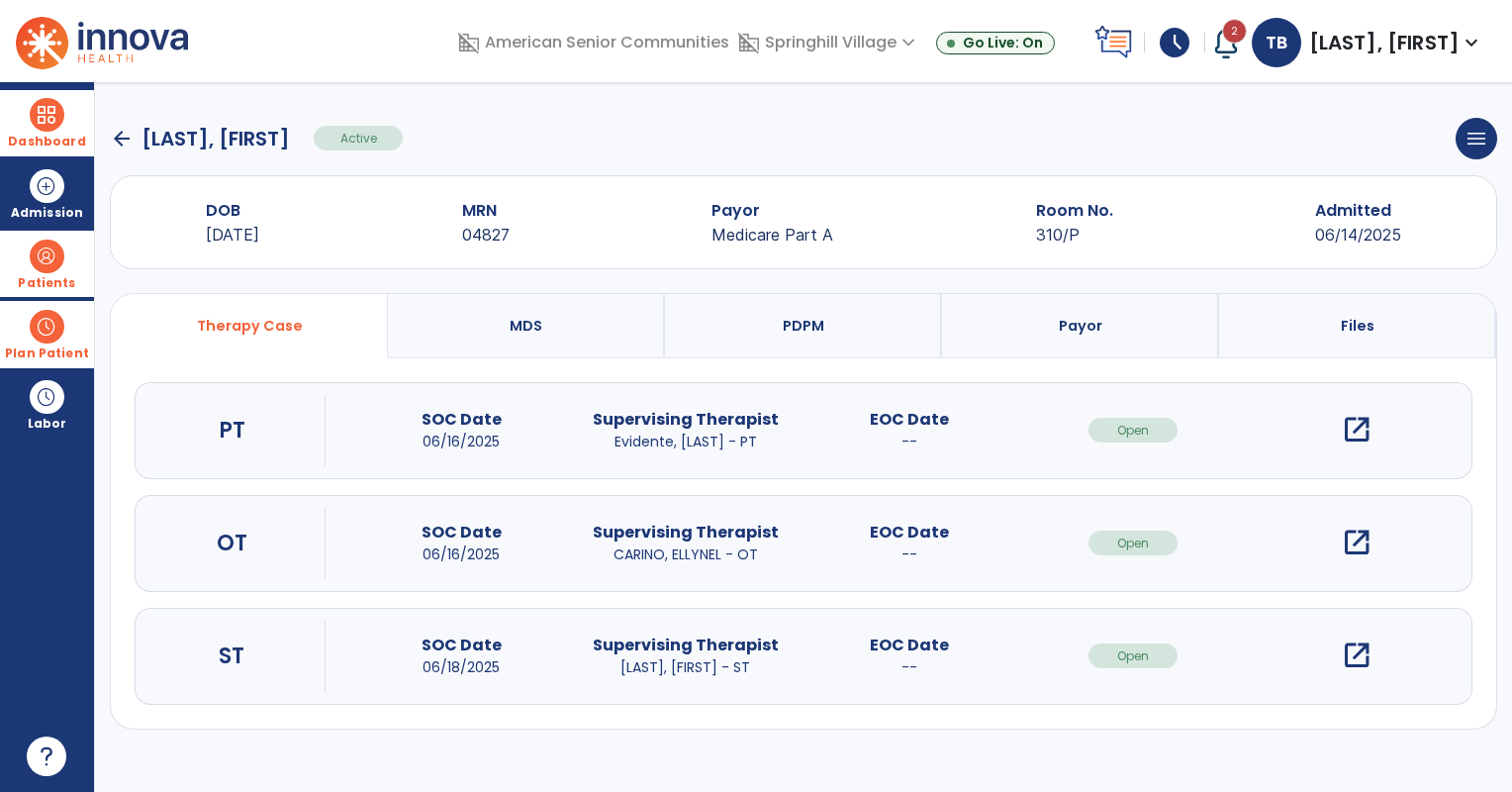 click on "arrow_back" 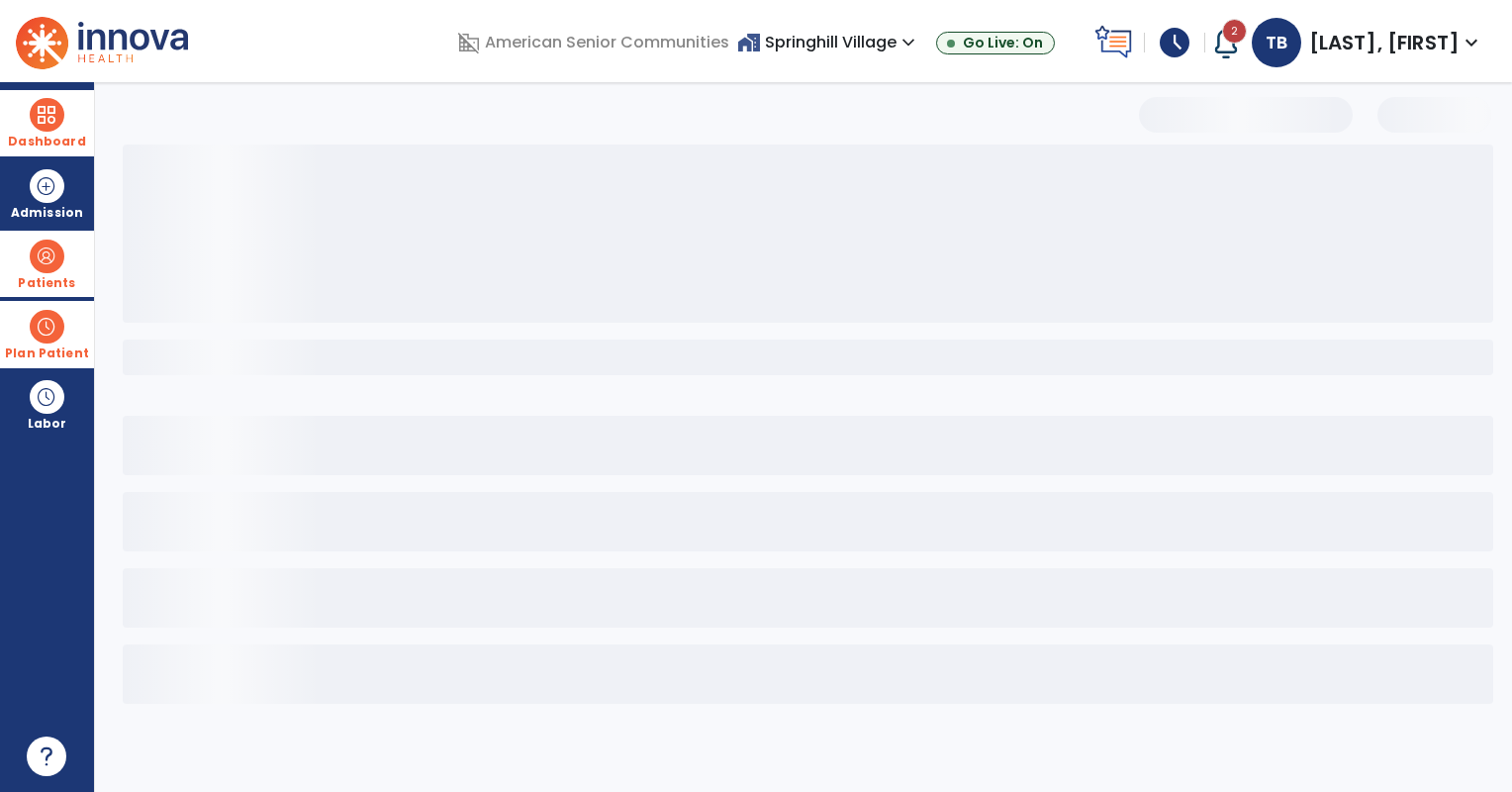 select on "***" 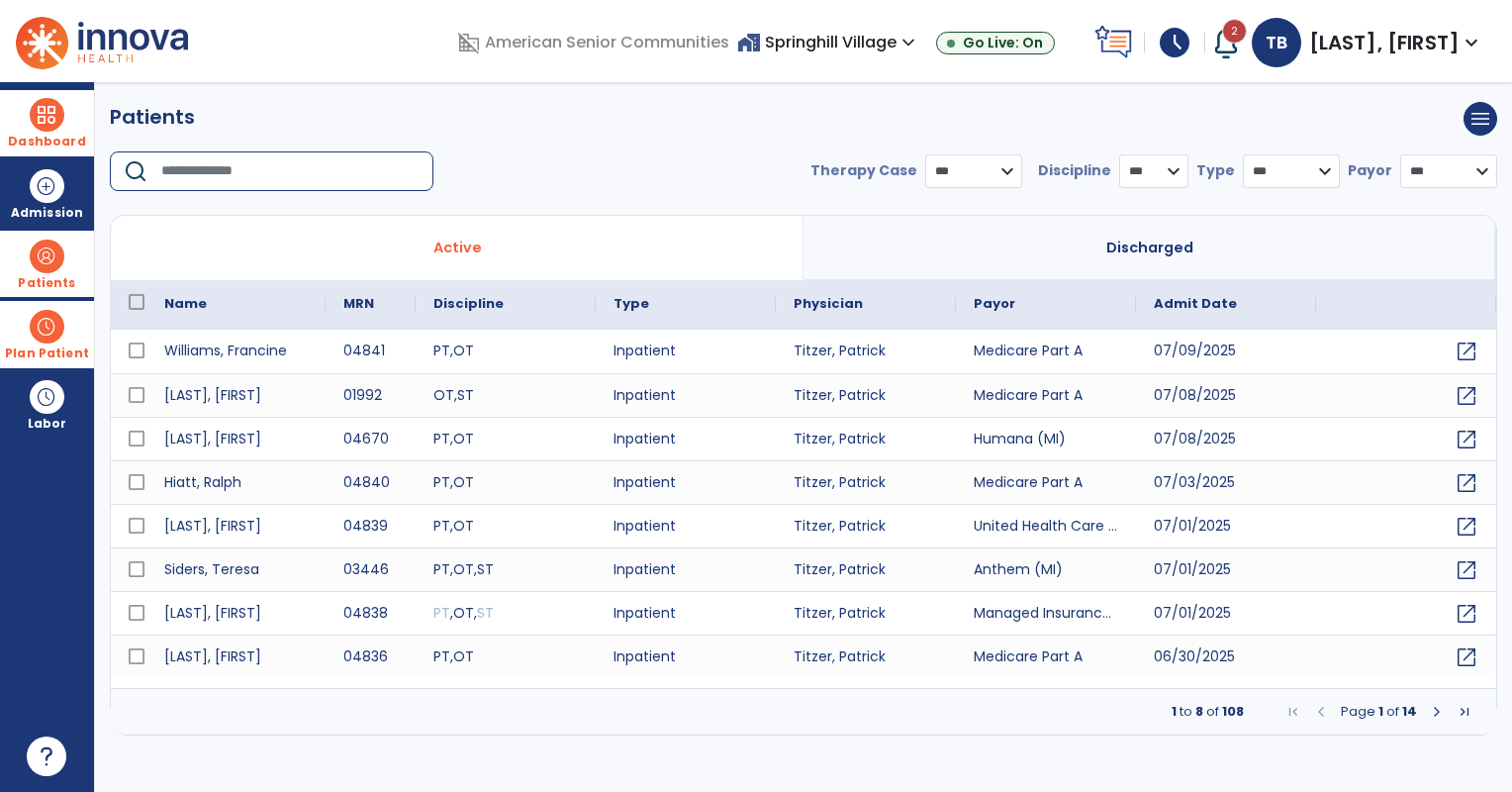click at bounding box center [290, 171] 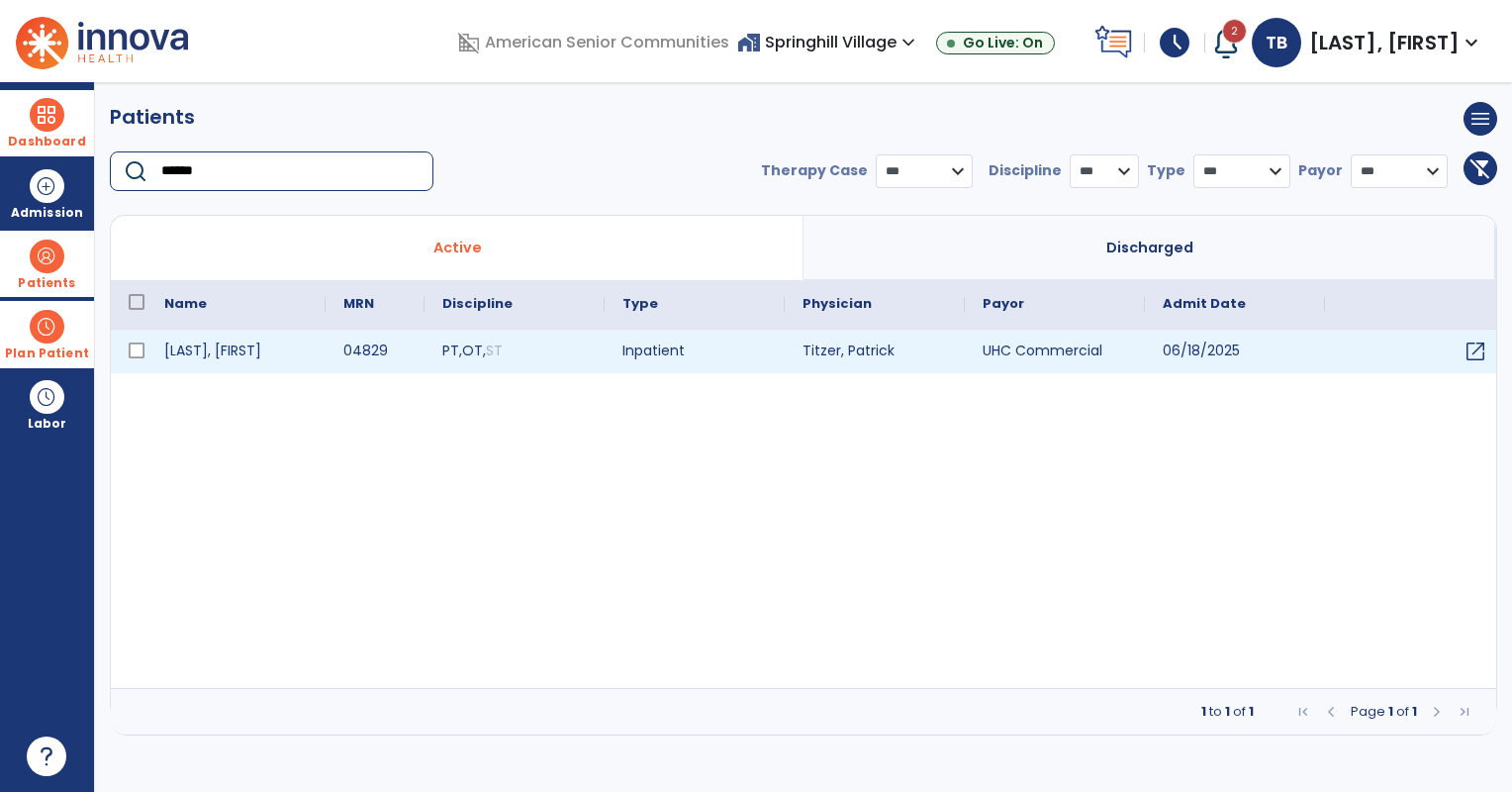 type on "******" 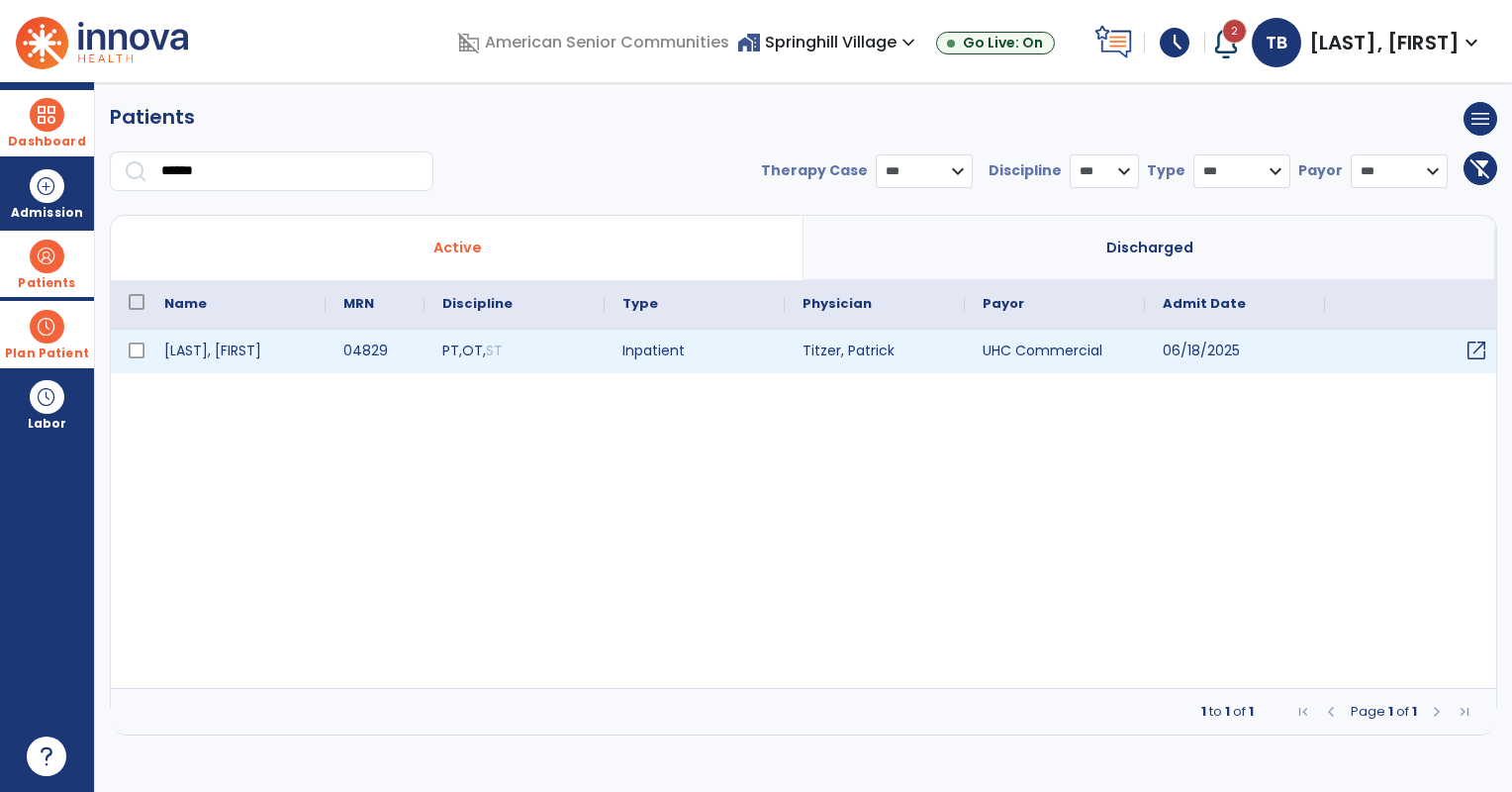 click on "open_in_new" at bounding box center [1476, 350] 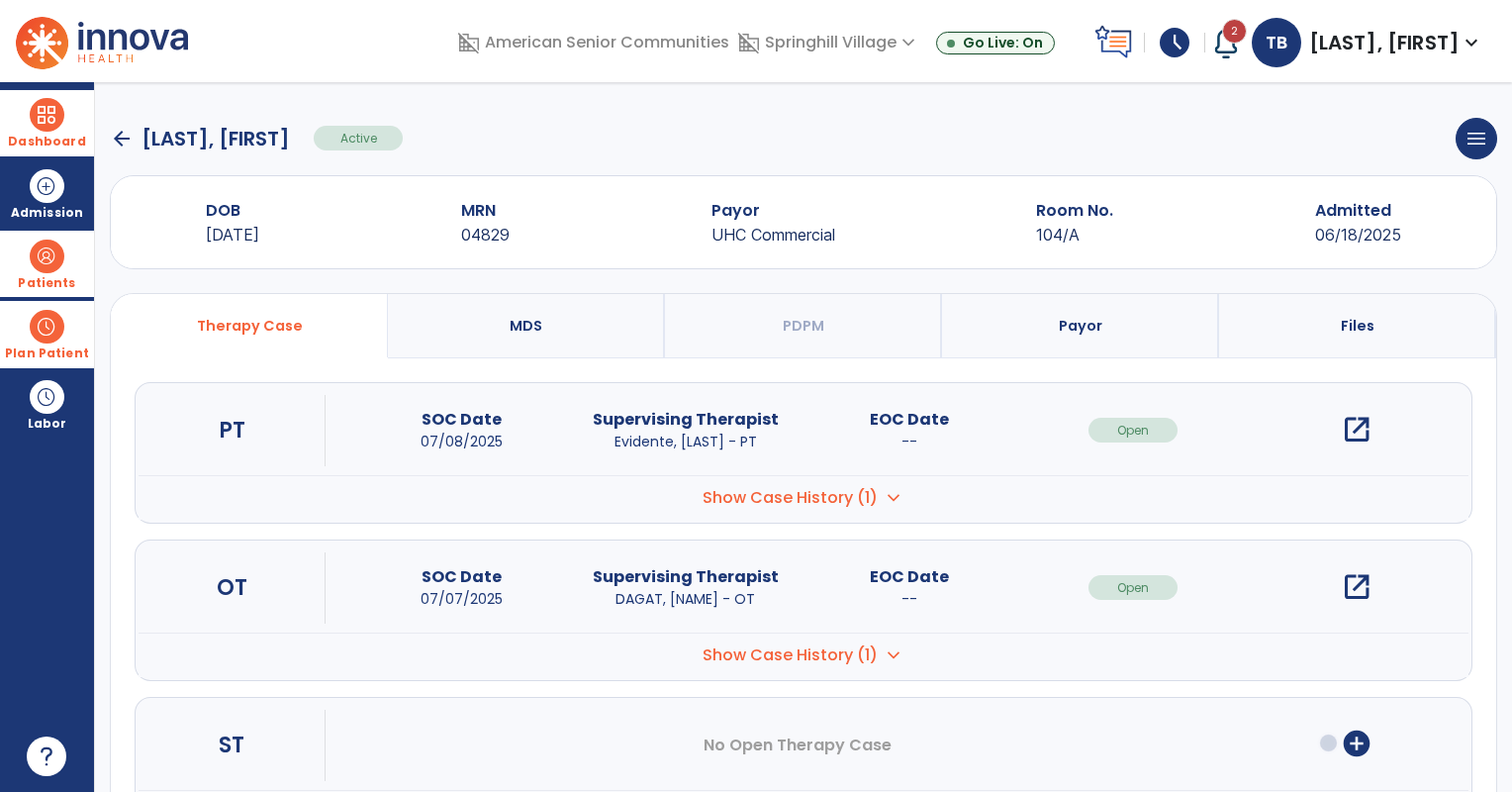 click on "open_in_new" at bounding box center (1357, 587) 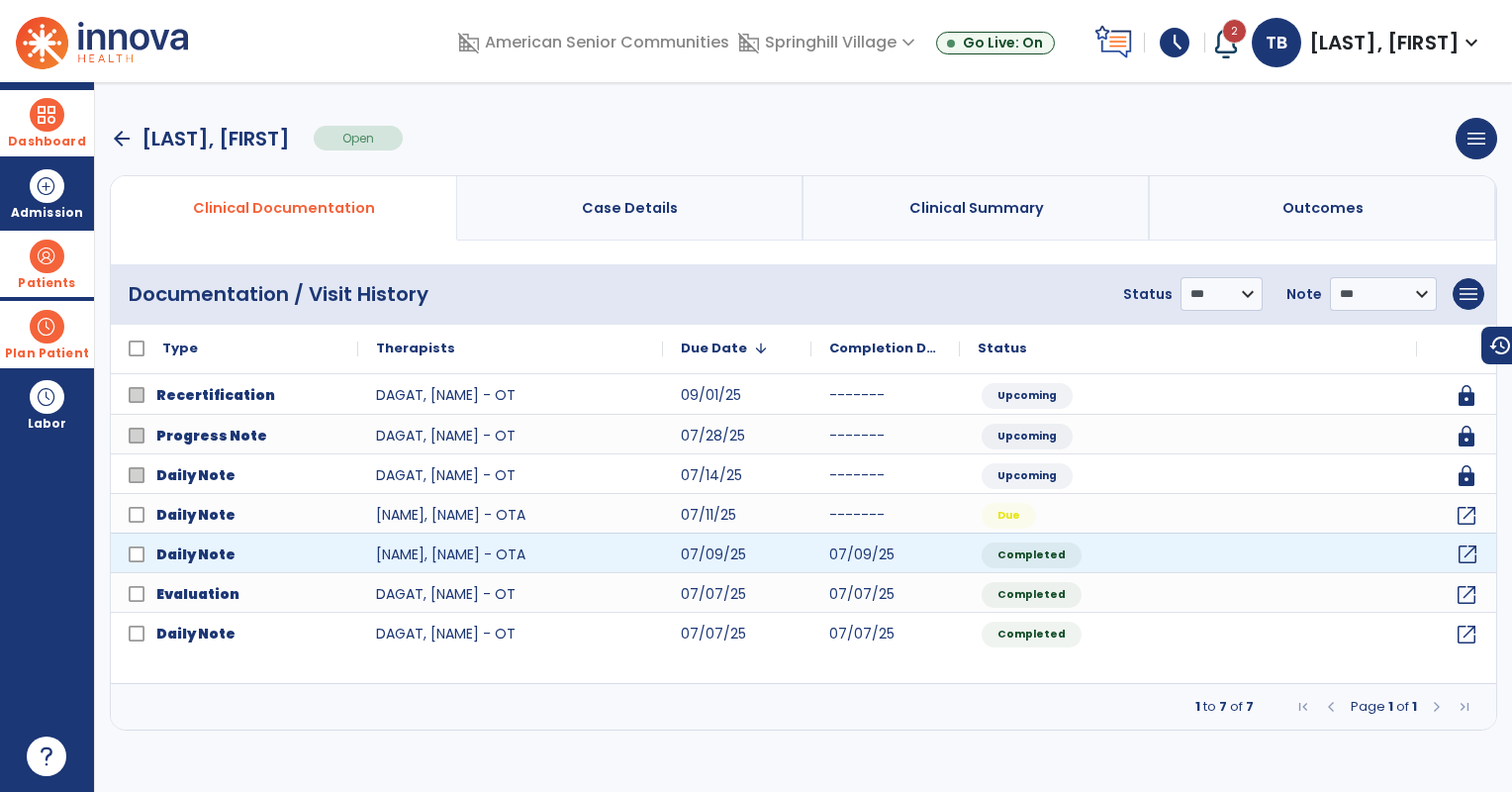 click on "open_in_new" 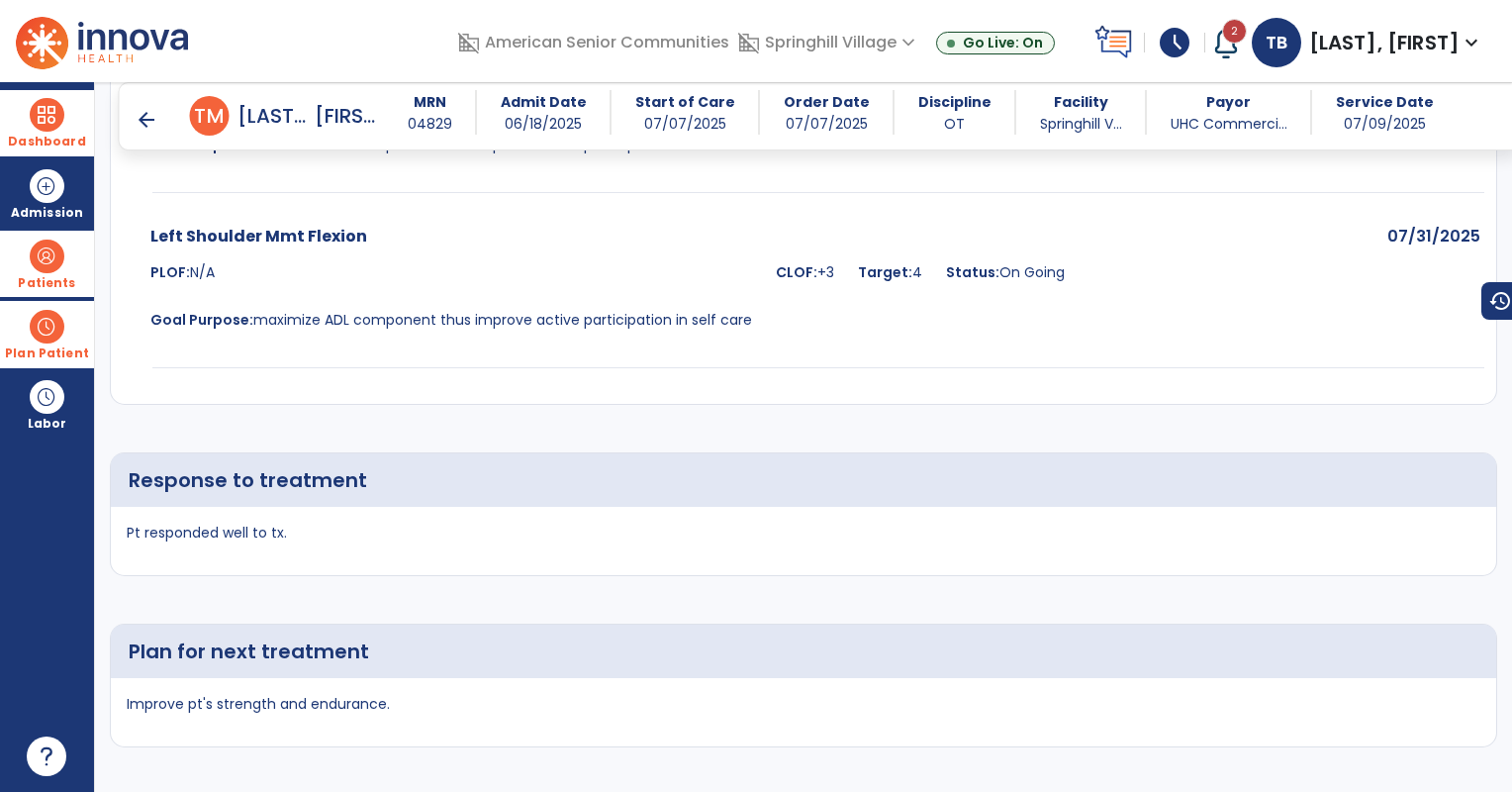 scroll, scrollTop: 4000, scrollLeft: 0, axis: vertical 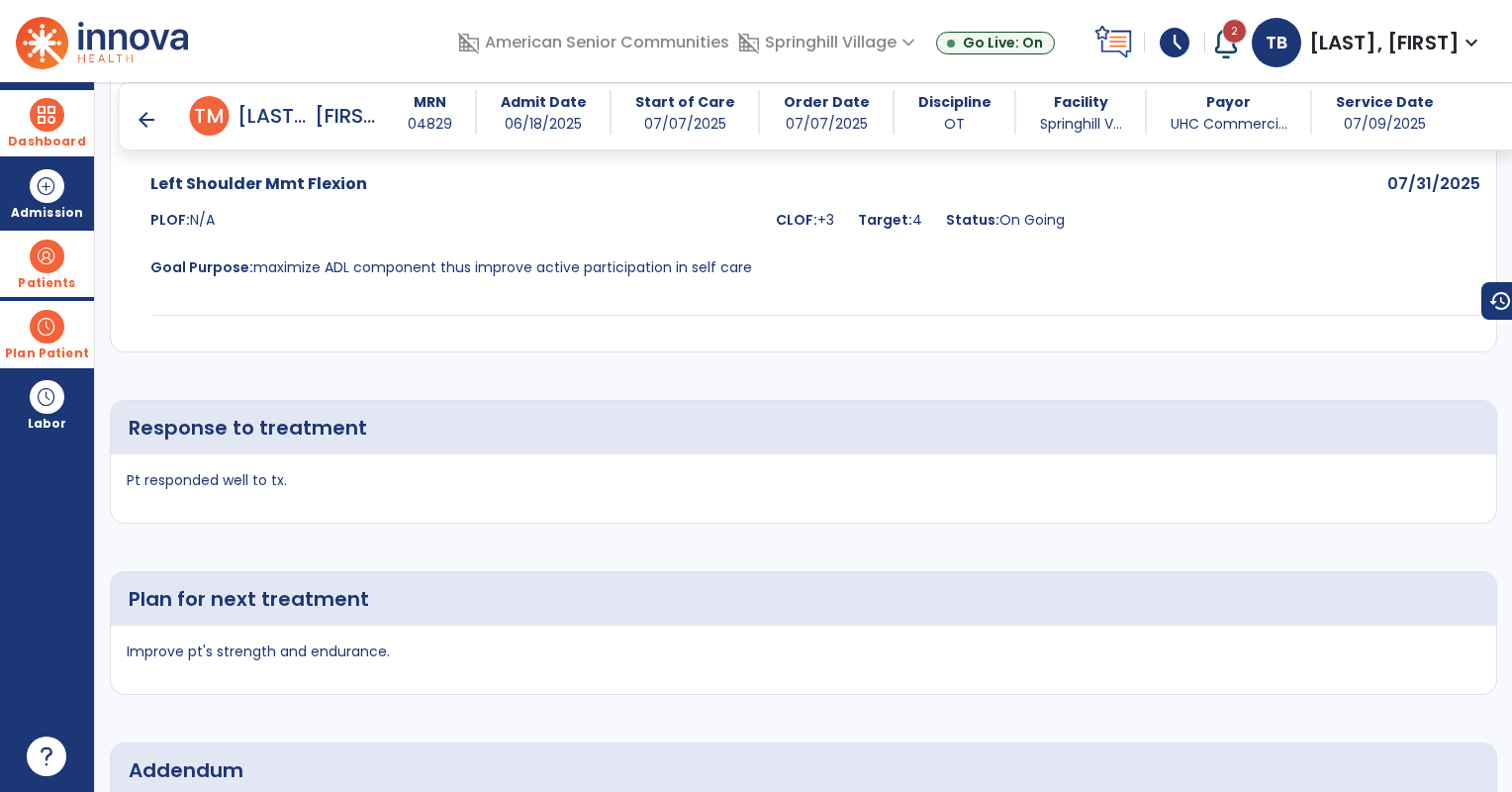 click at bounding box center (47, 115) 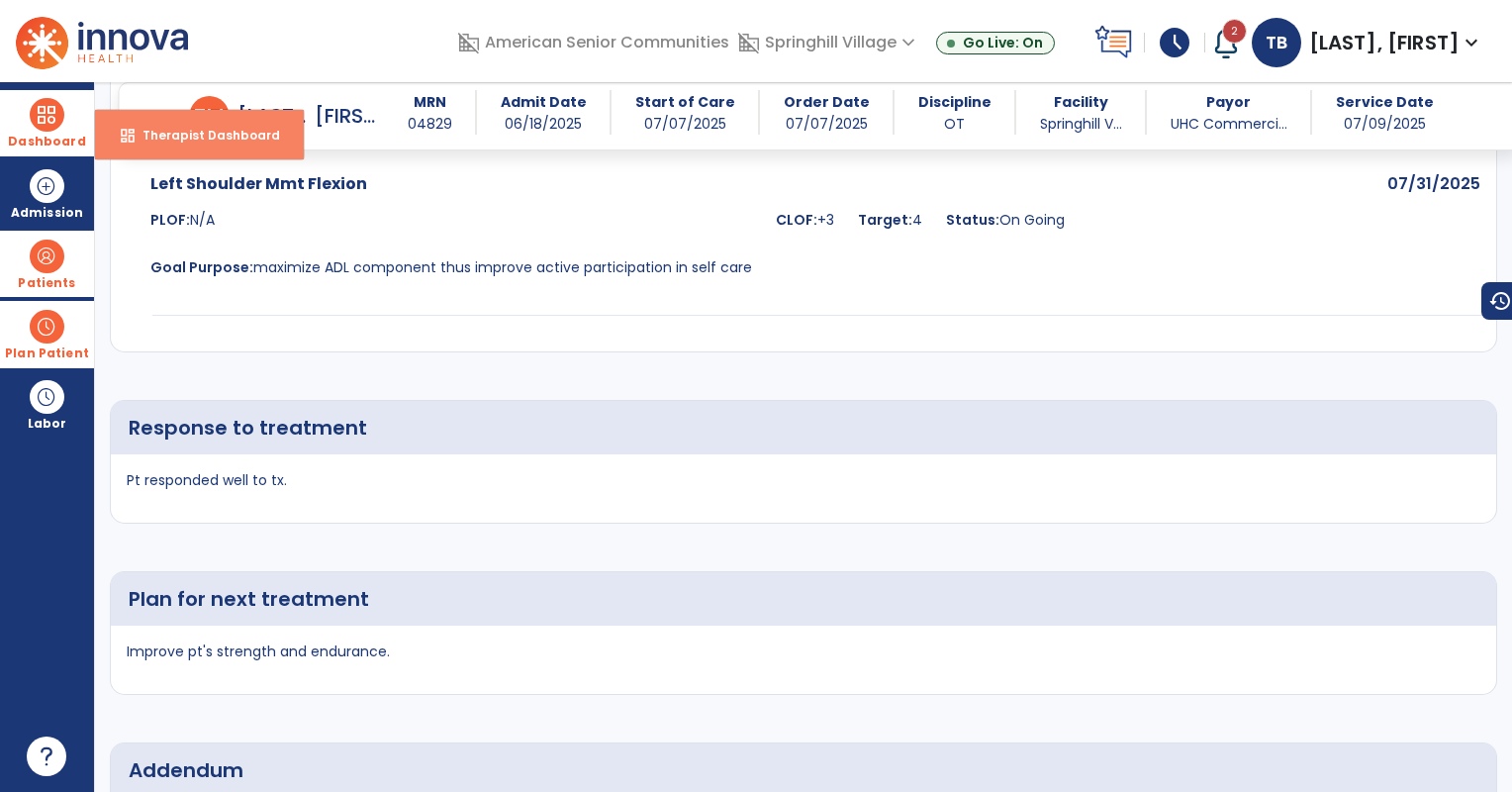 click on "dashboard" at bounding box center [128, 136] 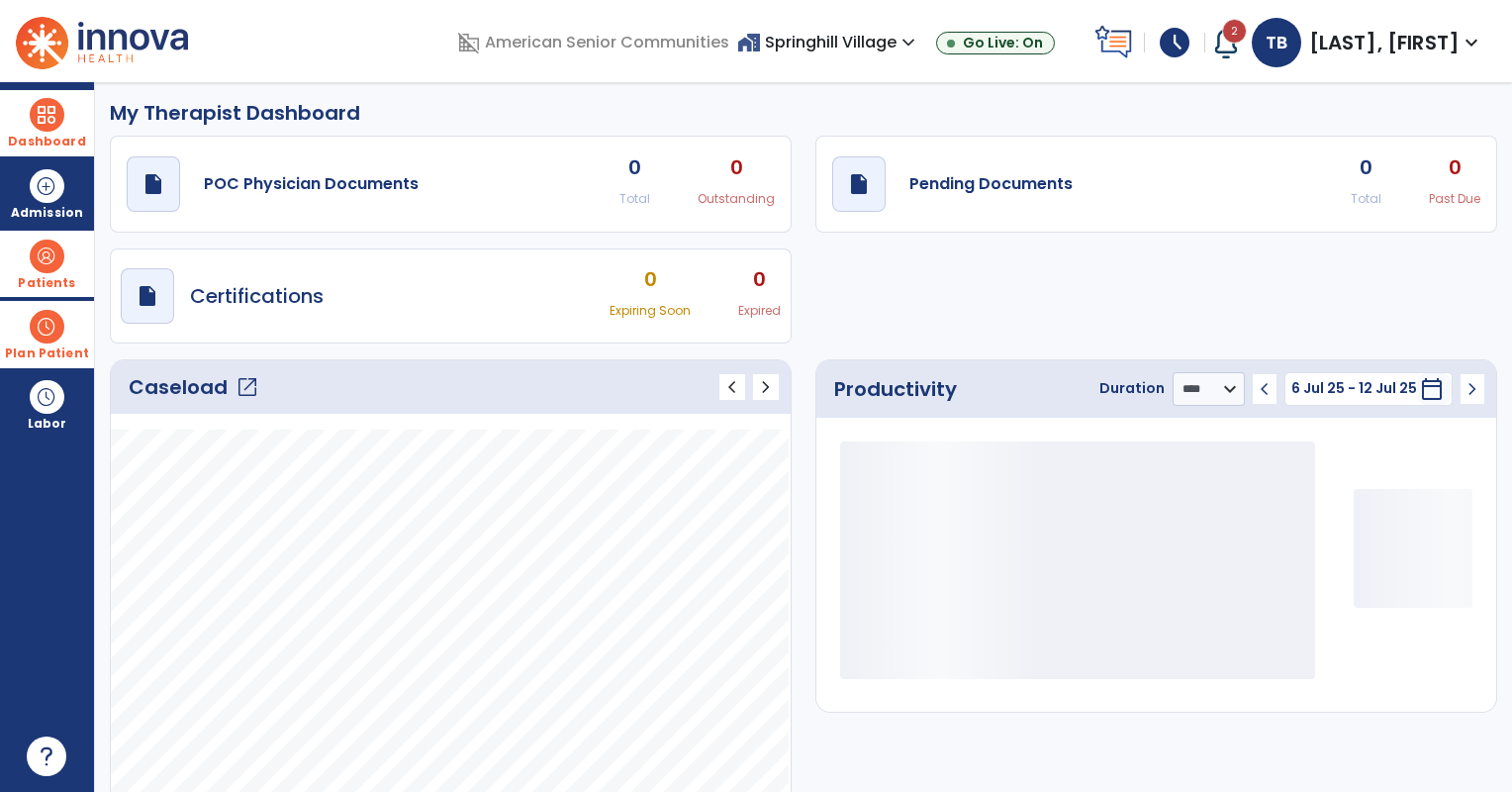 scroll, scrollTop: 0, scrollLeft: 0, axis: both 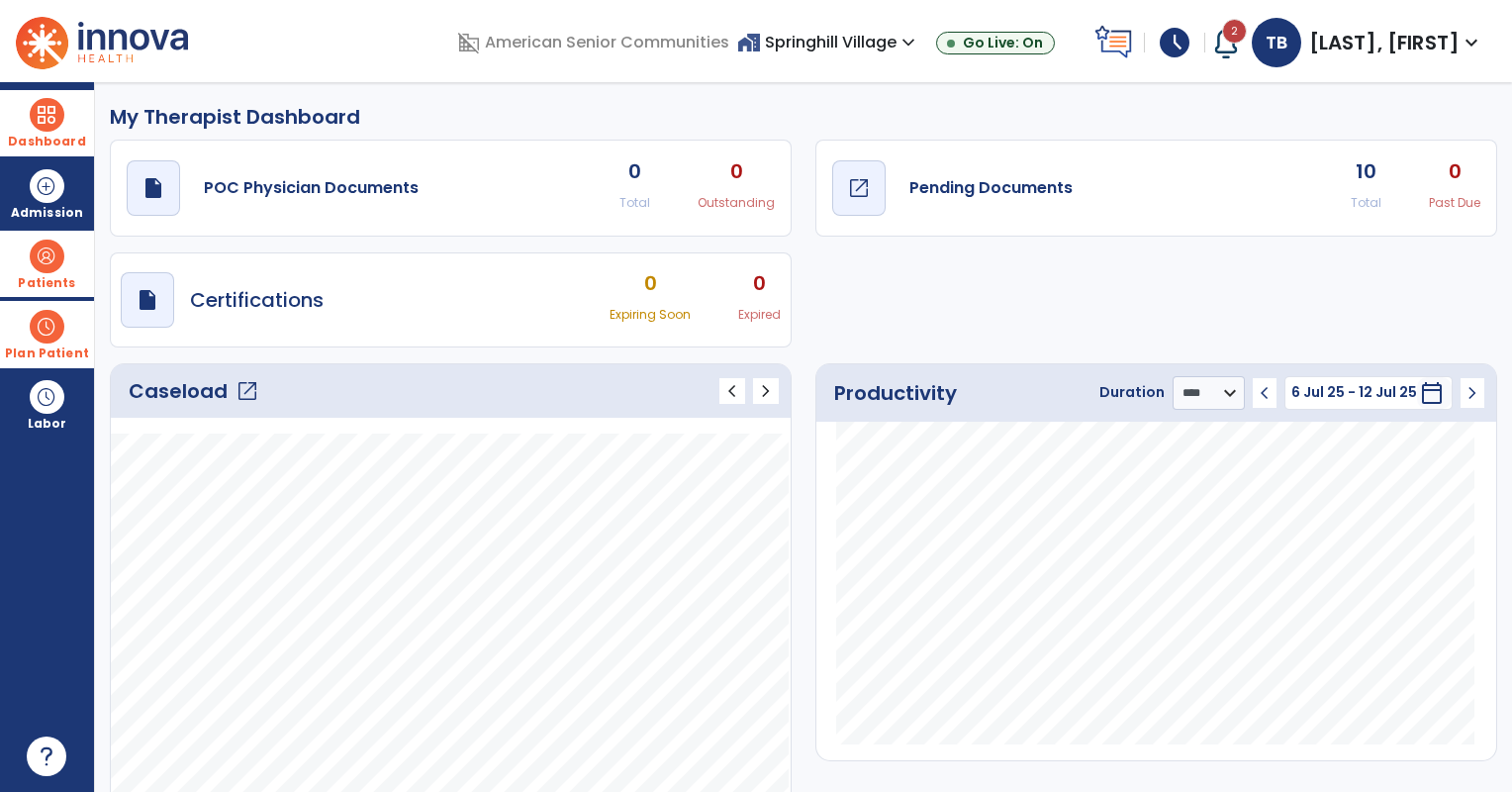 click on "draft   open_in_new" 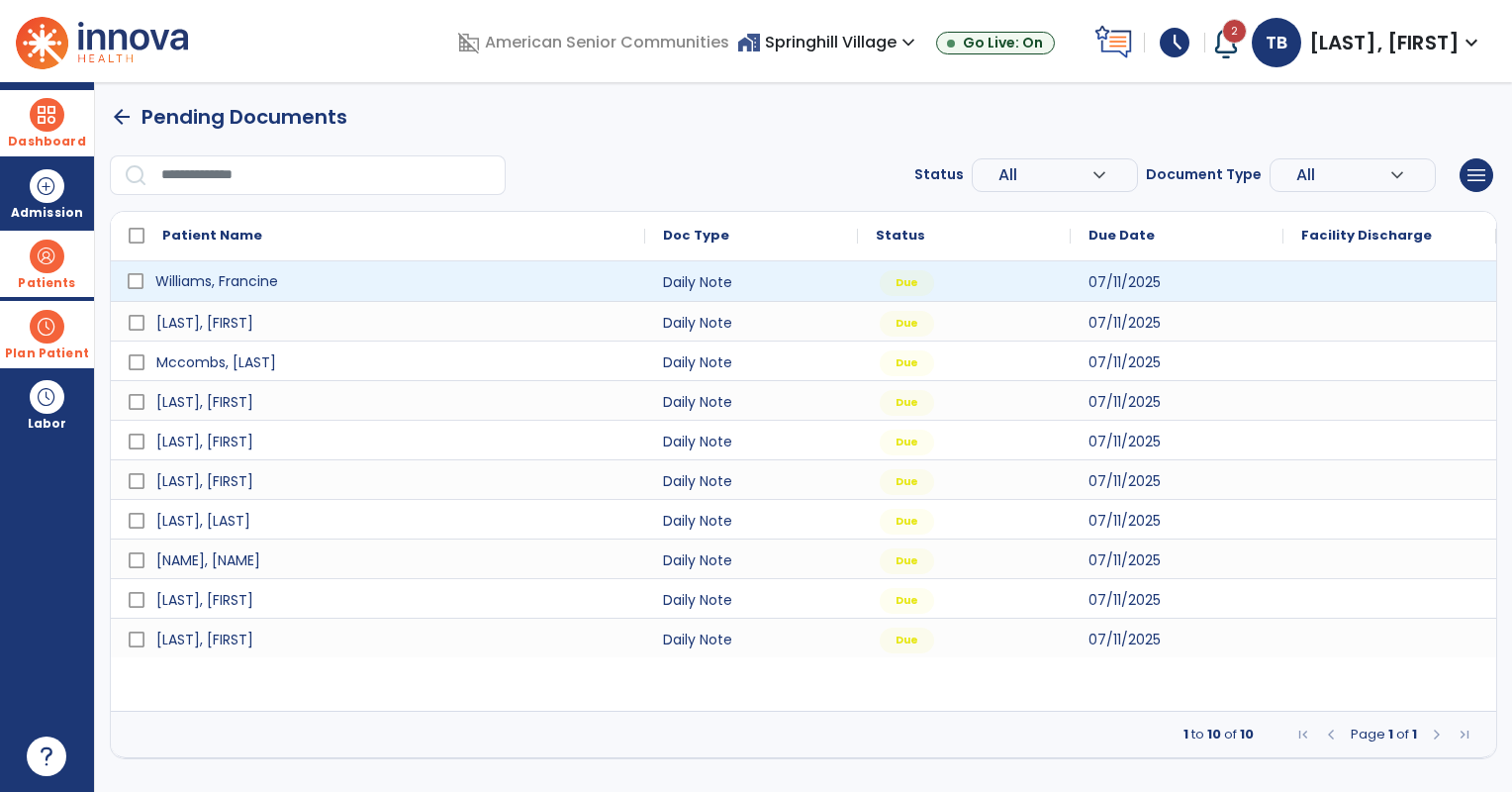 click on "Williams, Francine" at bounding box center [392, 281] 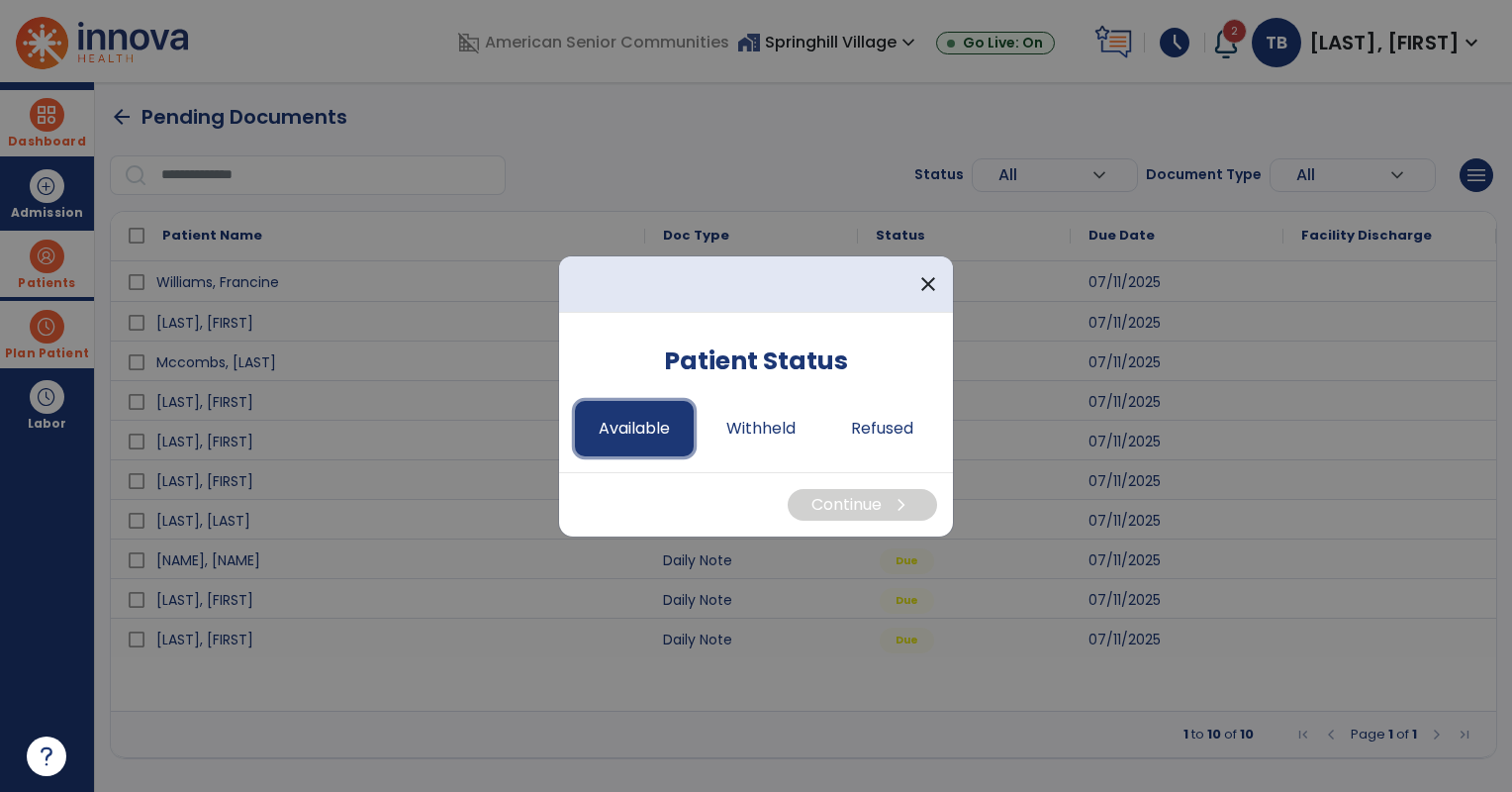 click on "Available" at bounding box center [634, 429] 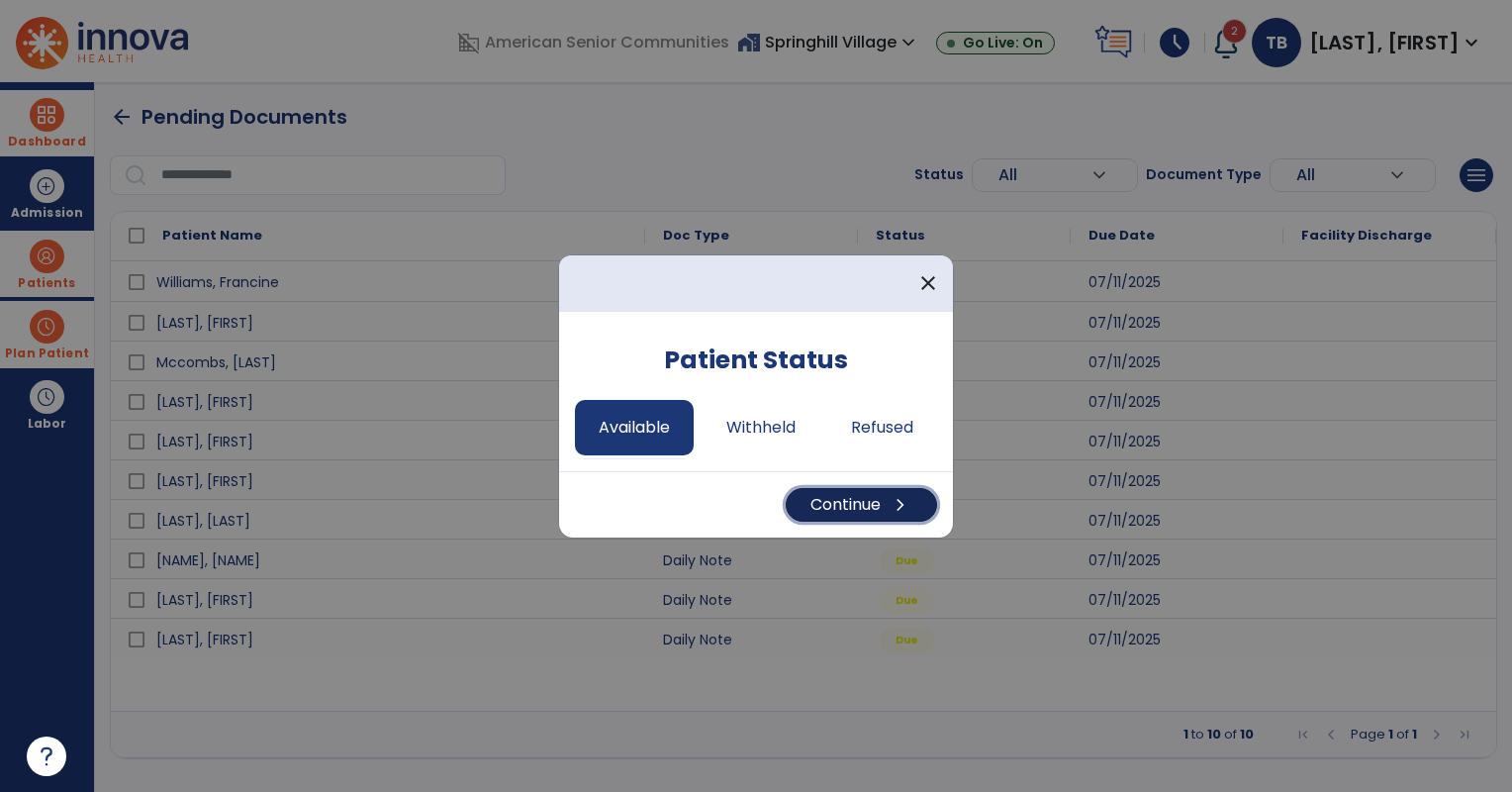 click on "Continue   chevron_right" at bounding box center (861, 505) 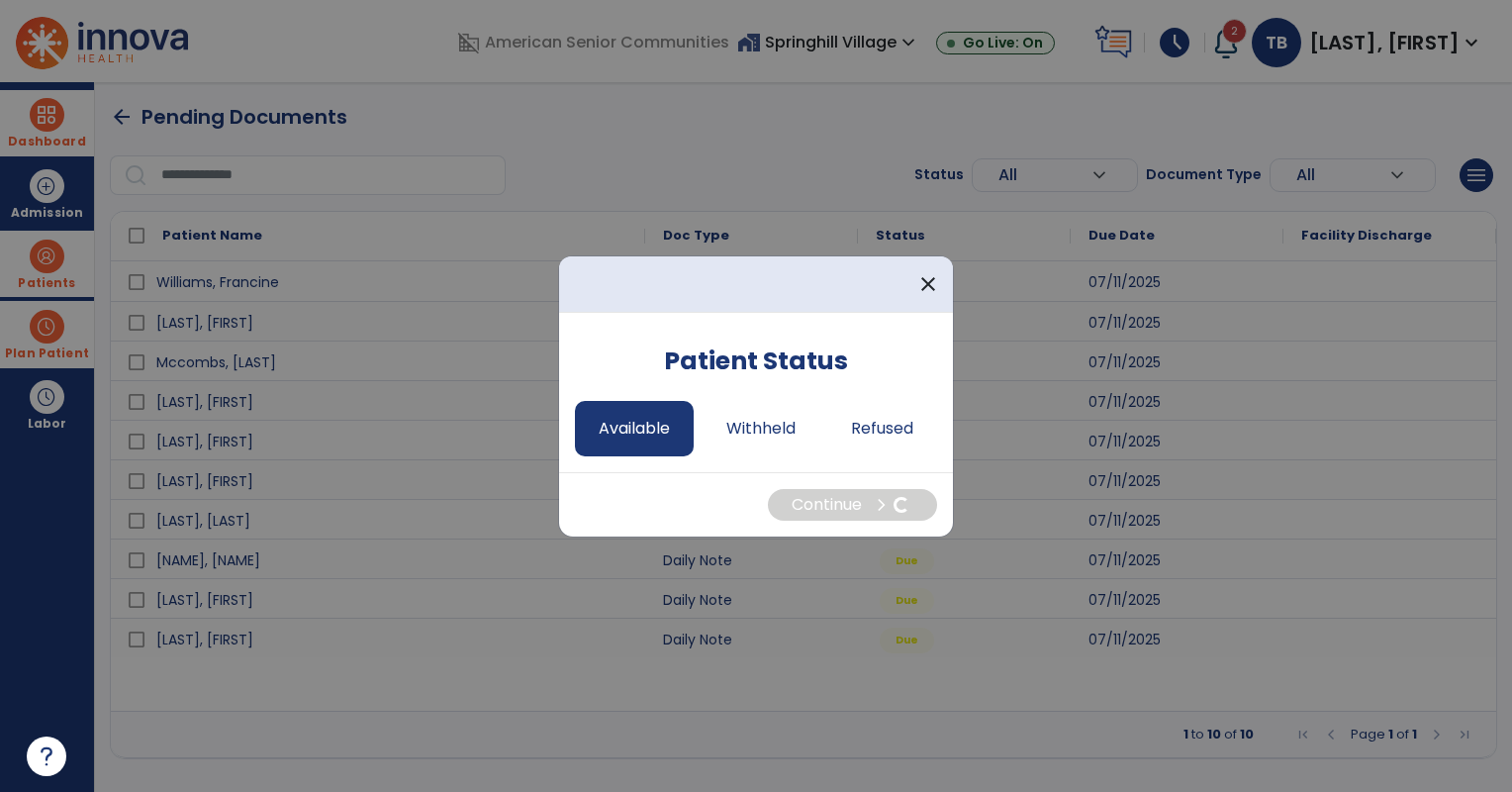 select on "*" 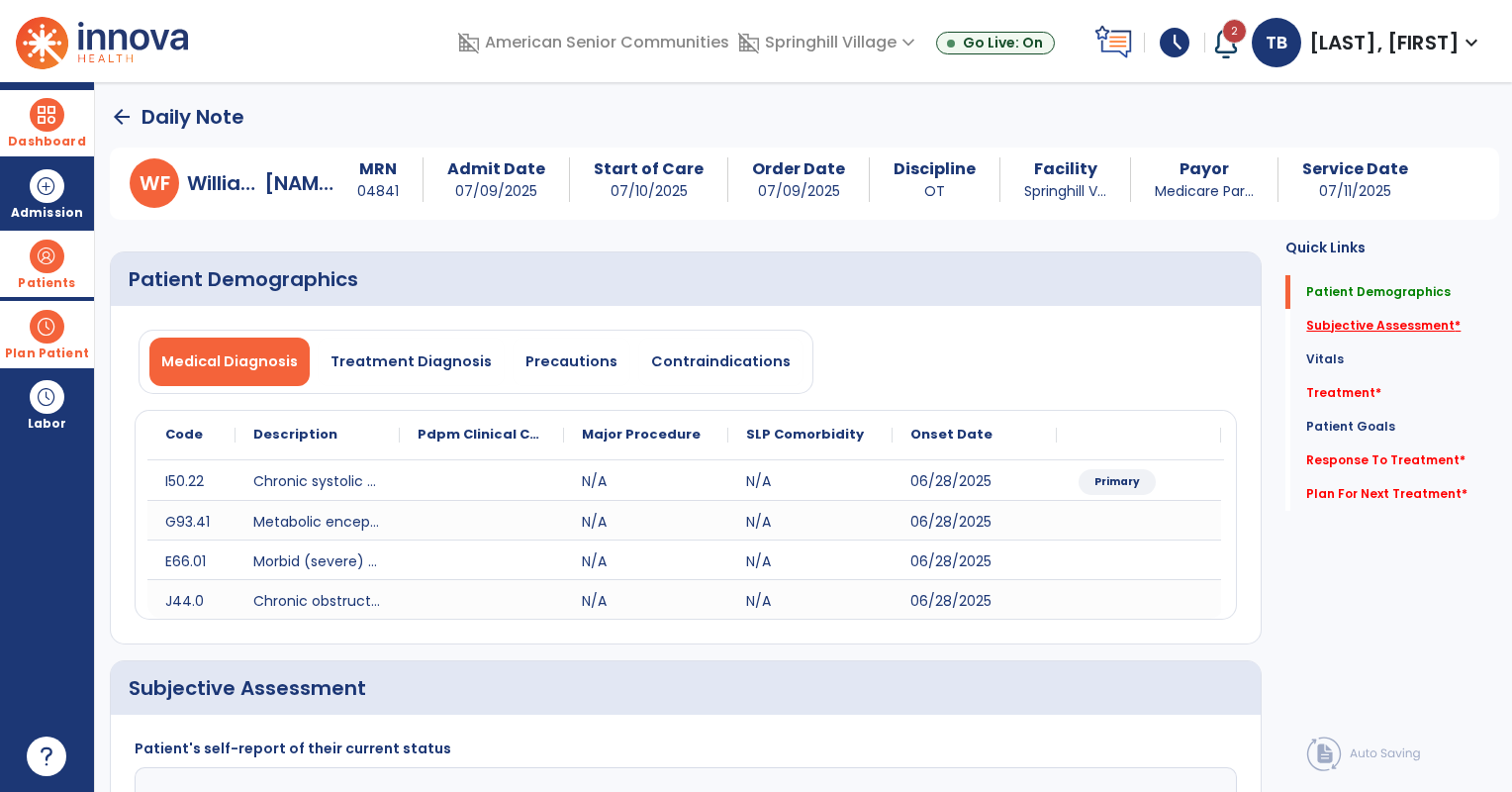 click on "Subjective Assessment   *" 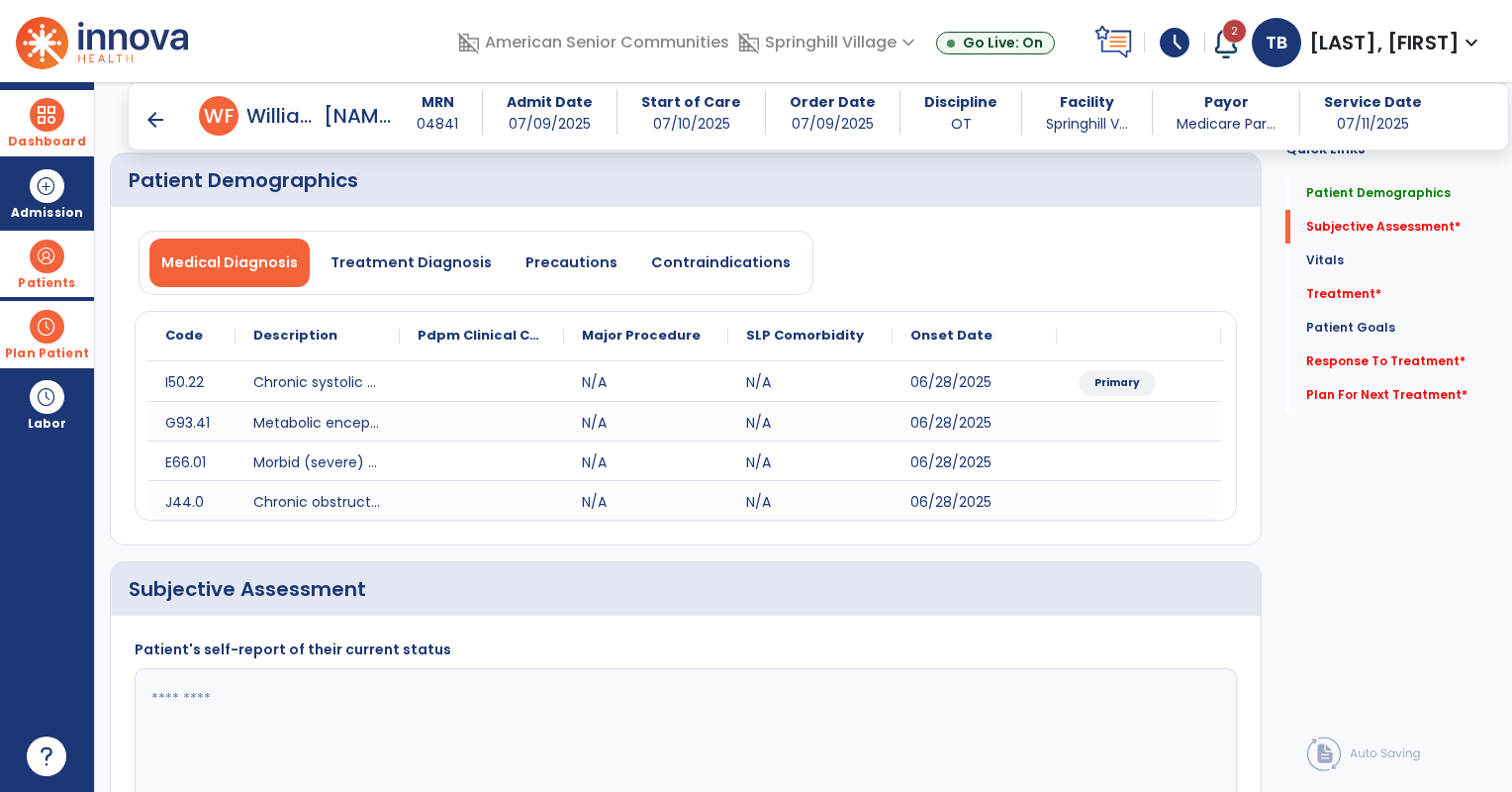 scroll, scrollTop: 361, scrollLeft: 0, axis: vertical 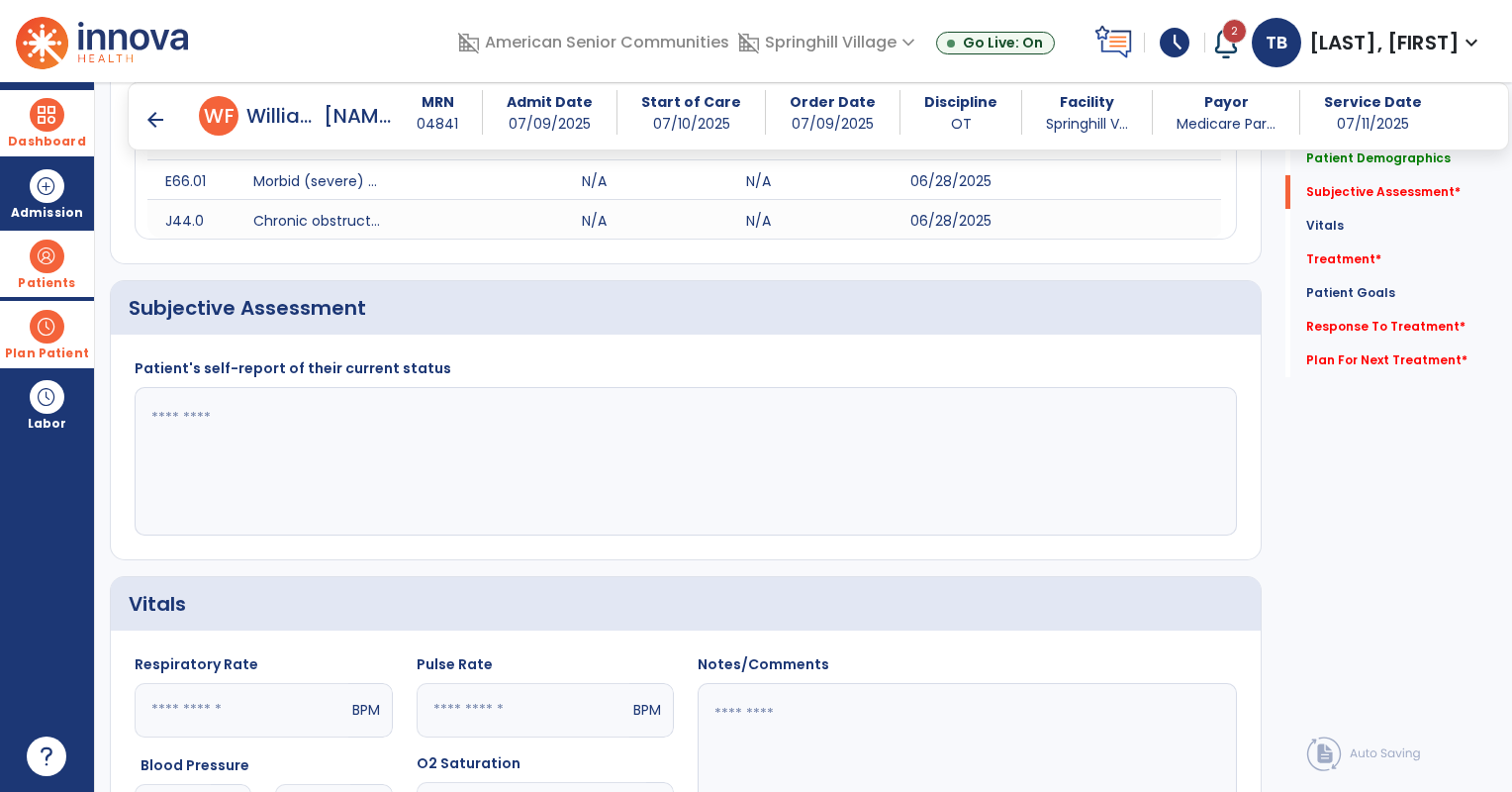 click 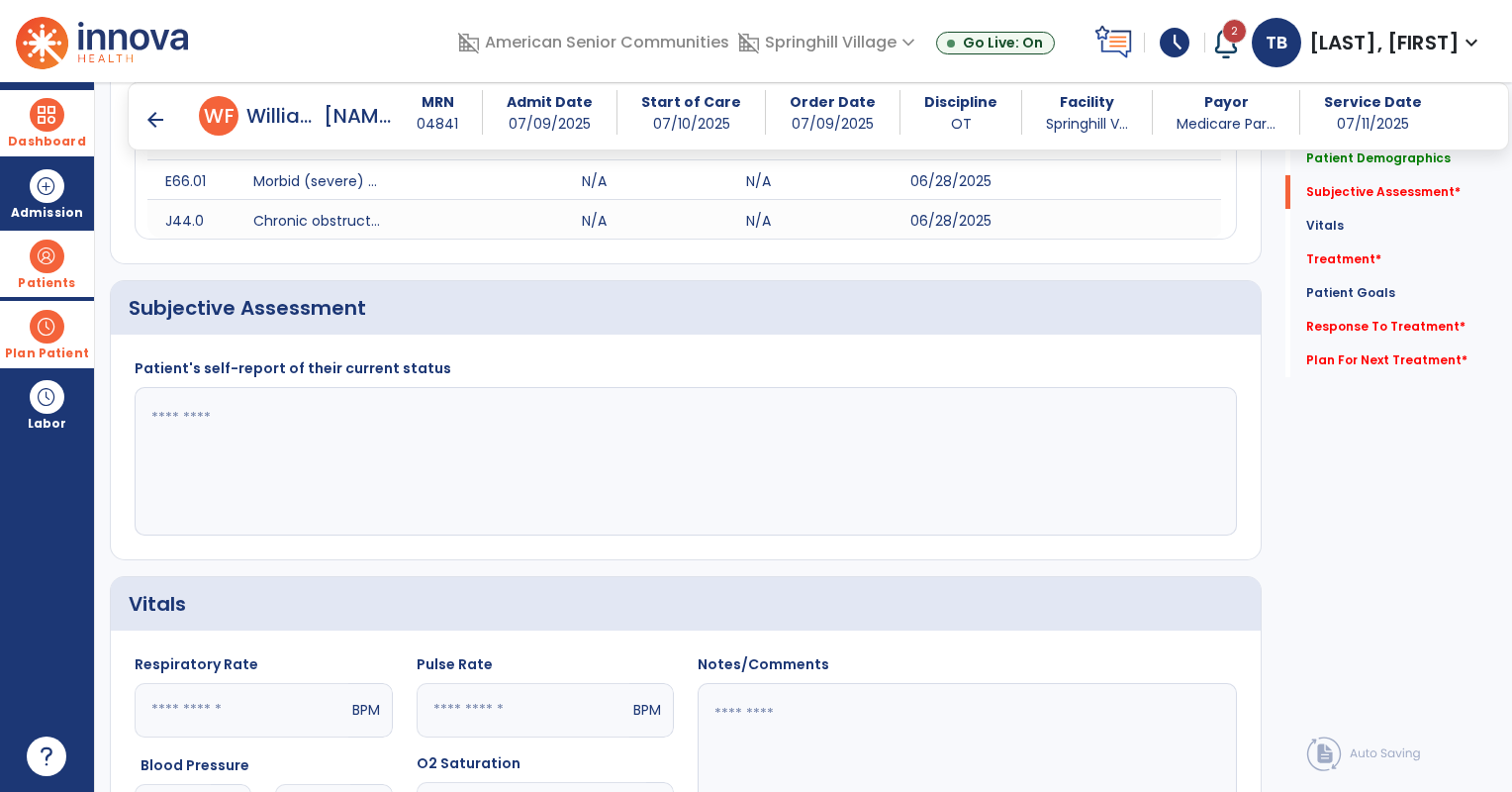 scroll, scrollTop: 451, scrollLeft: 0, axis: vertical 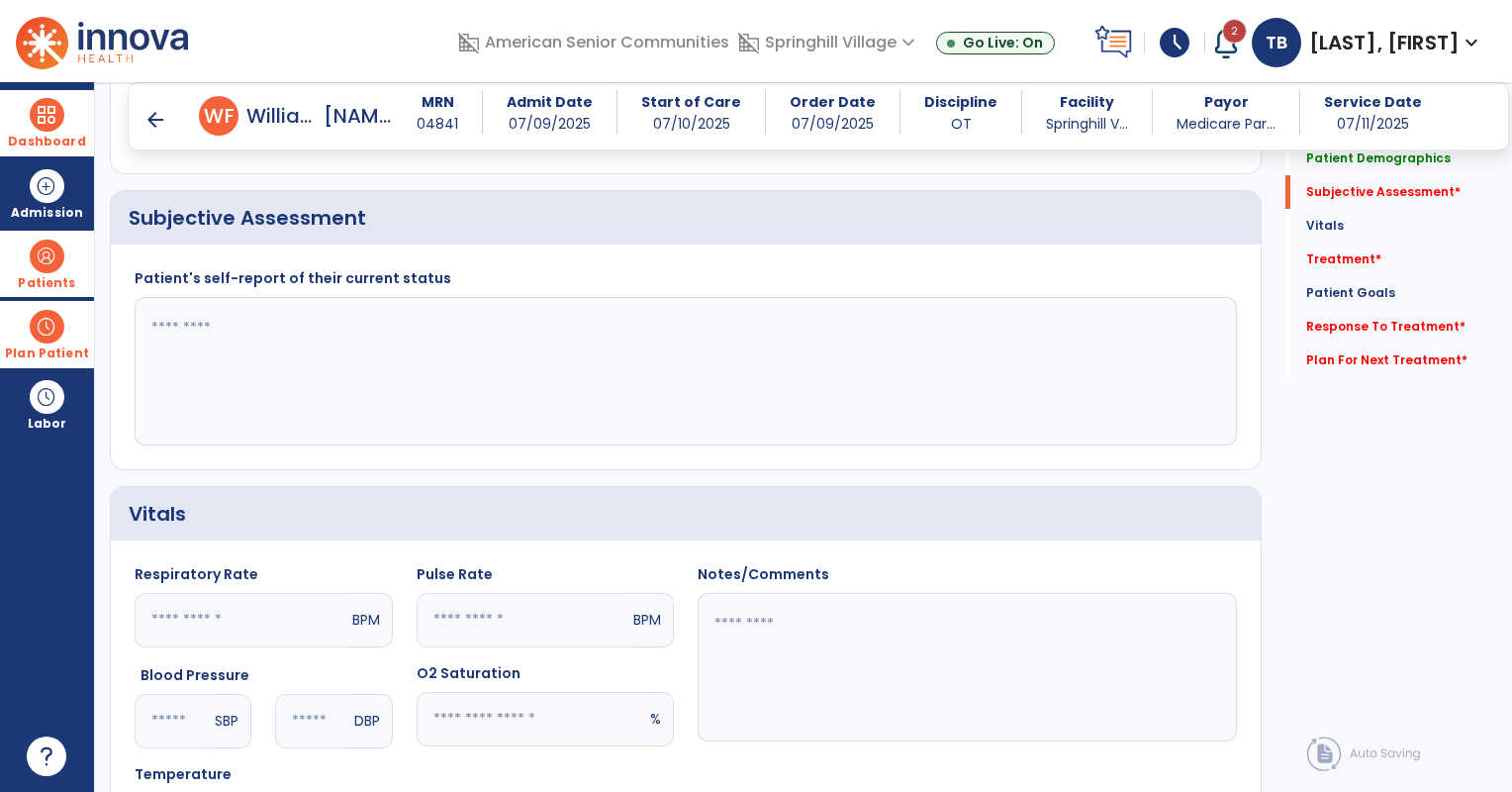 click 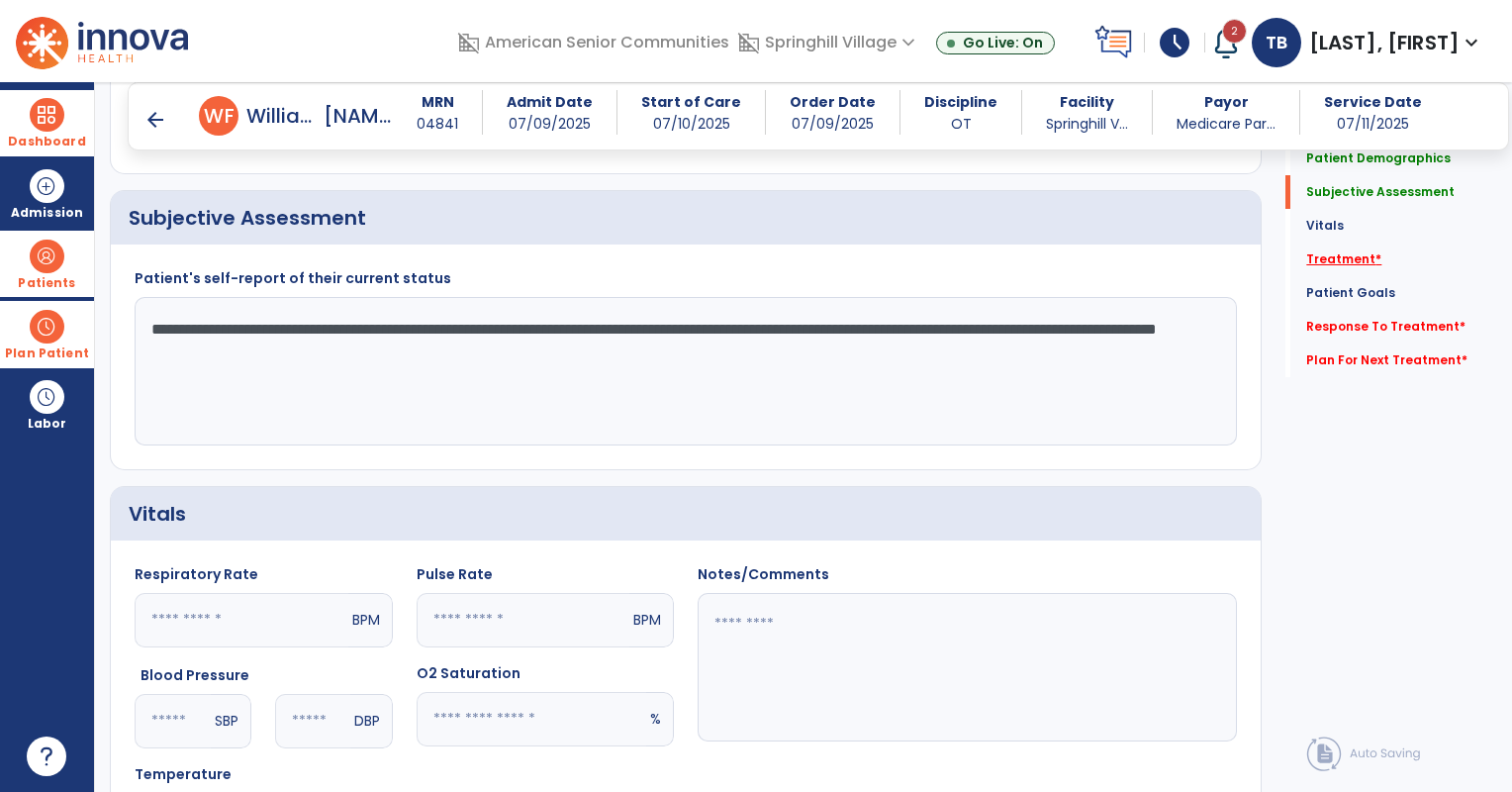 type on "**********" 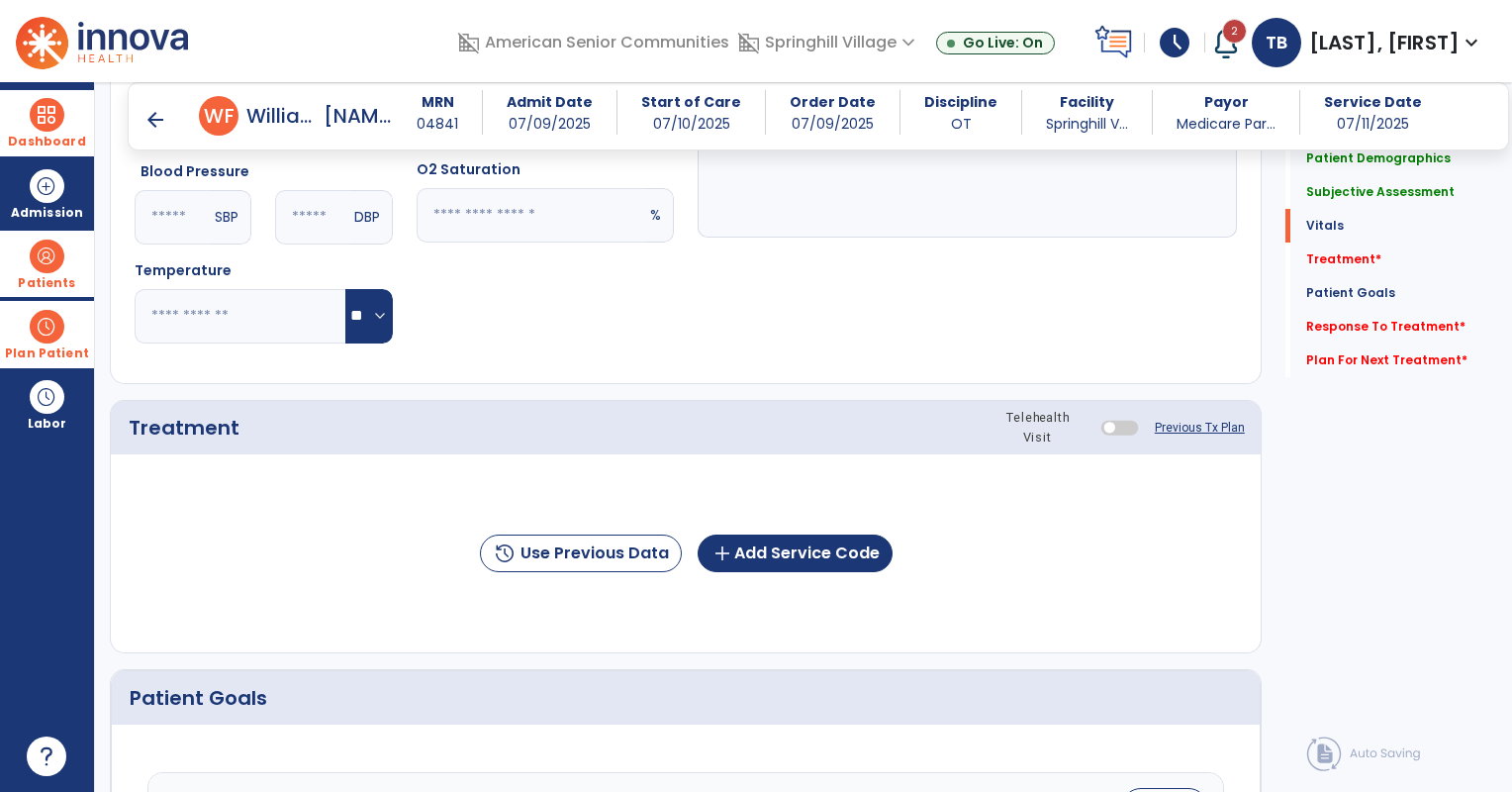 scroll, scrollTop: 1043, scrollLeft: 0, axis: vertical 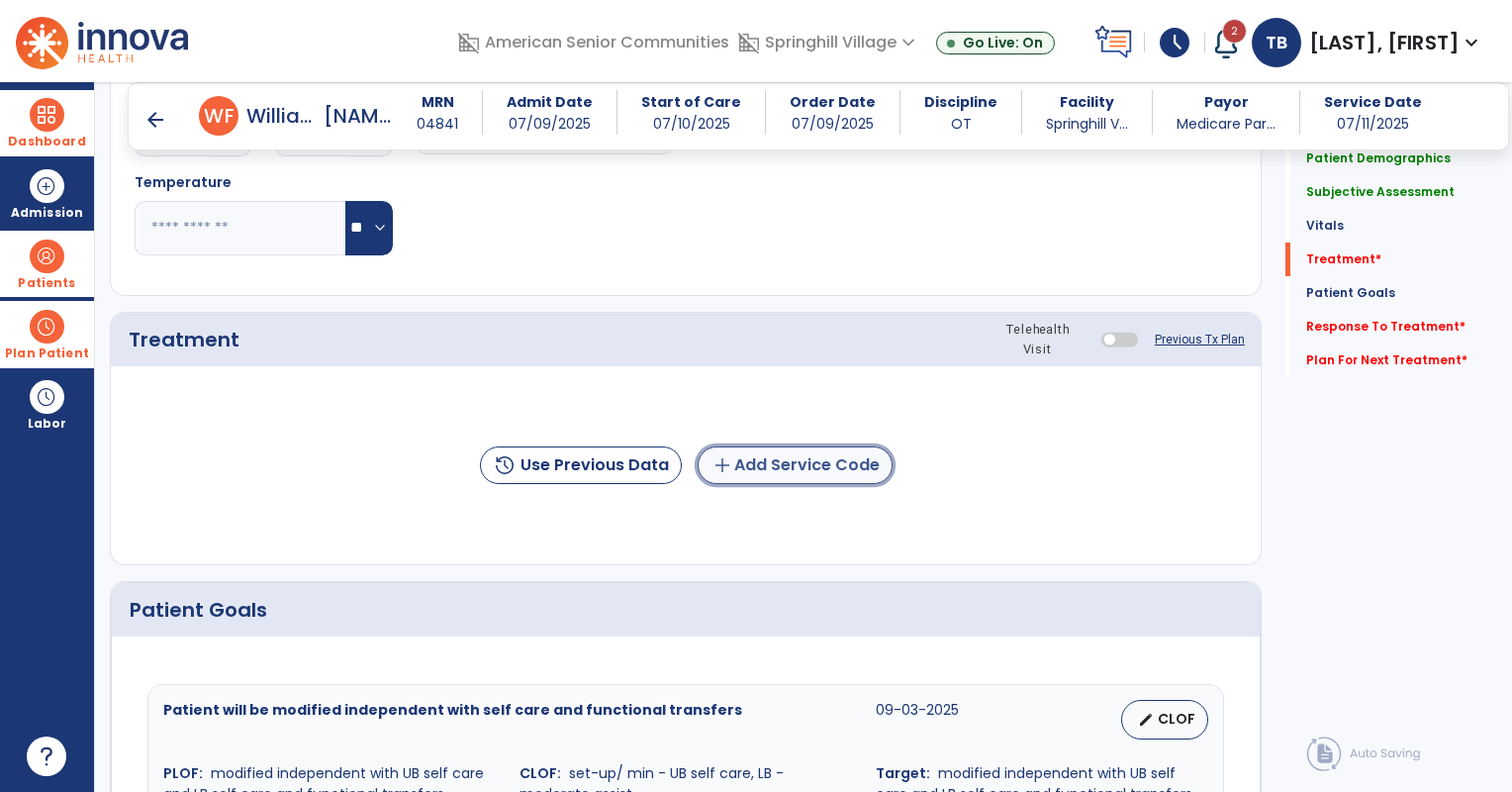 click on "add  Add Service Code" 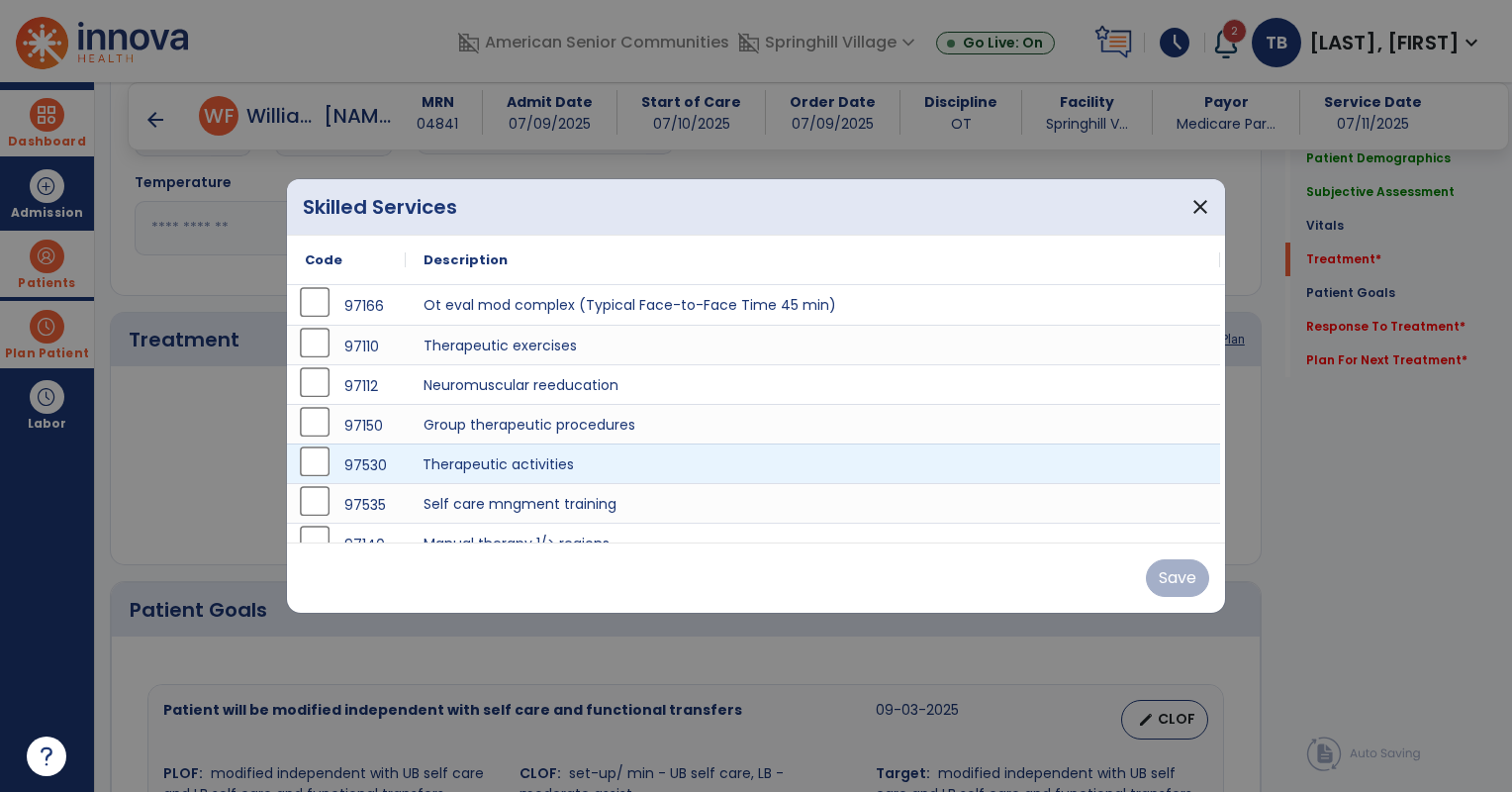 click on "Therapeutic activities" at bounding box center (812, 463) 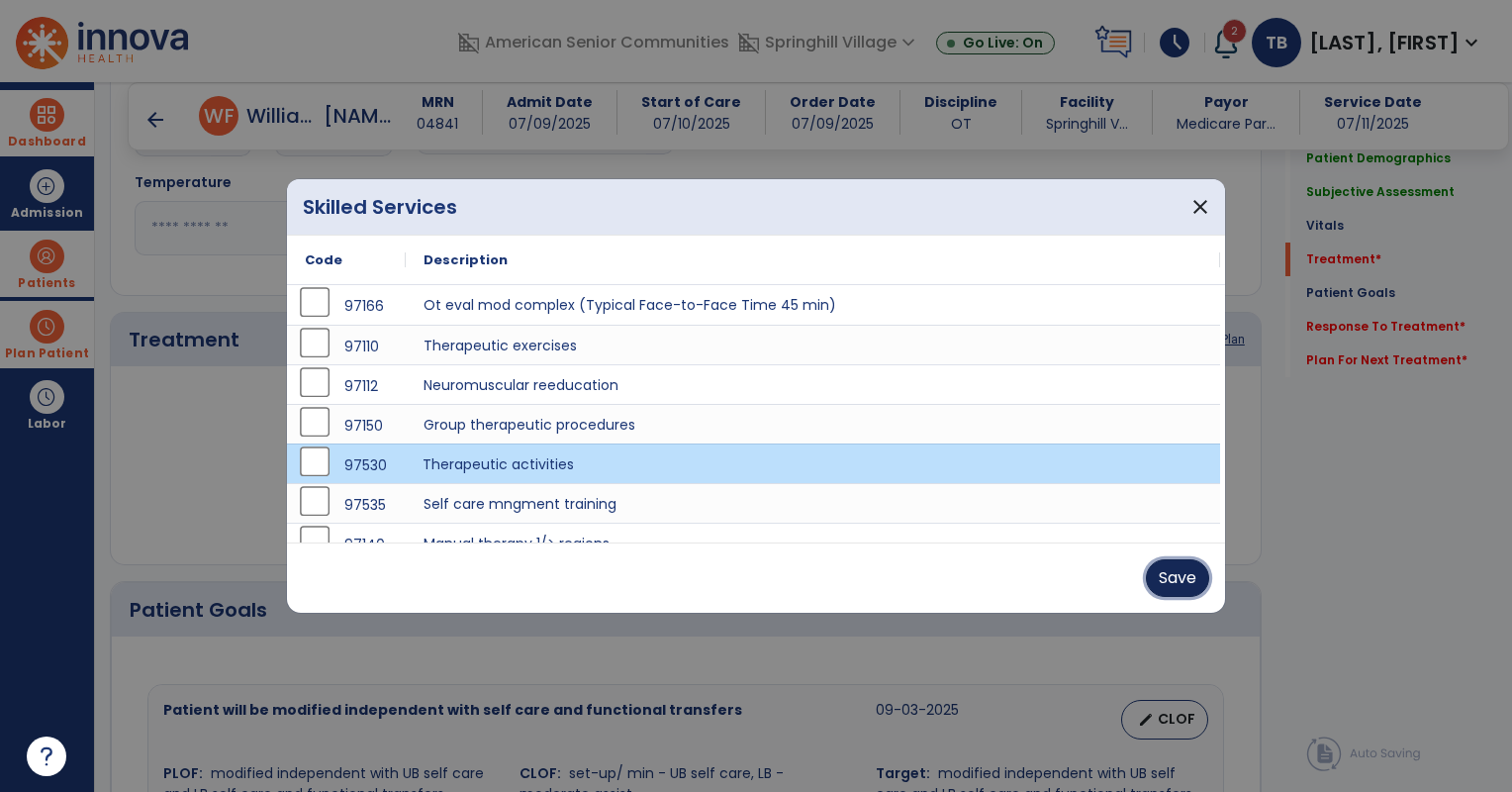 click on "Save" at bounding box center (1178, 578) 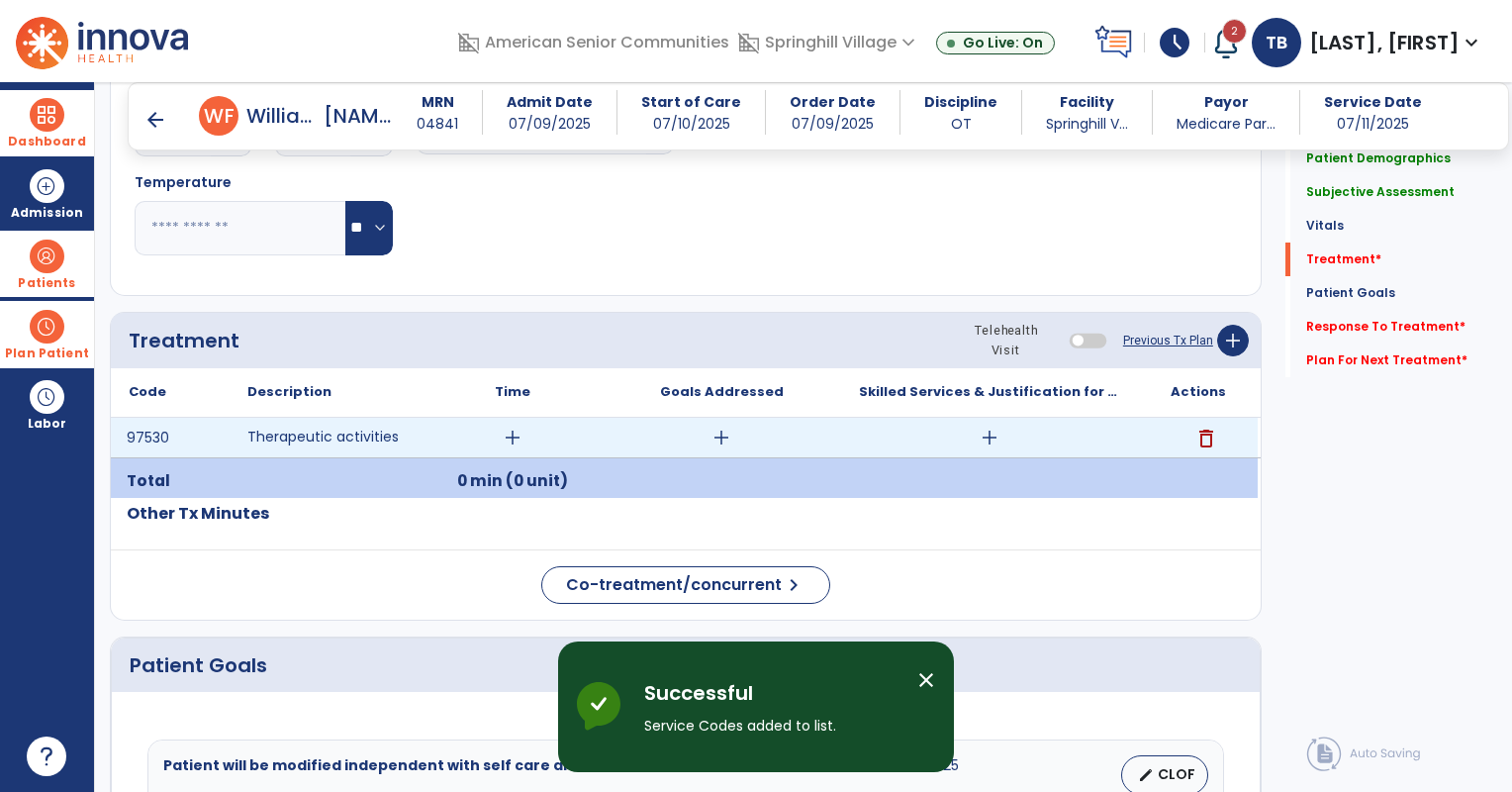 drag, startPoint x: 515, startPoint y: 420, endPoint x: 515, endPoint y: 435, distance: 15 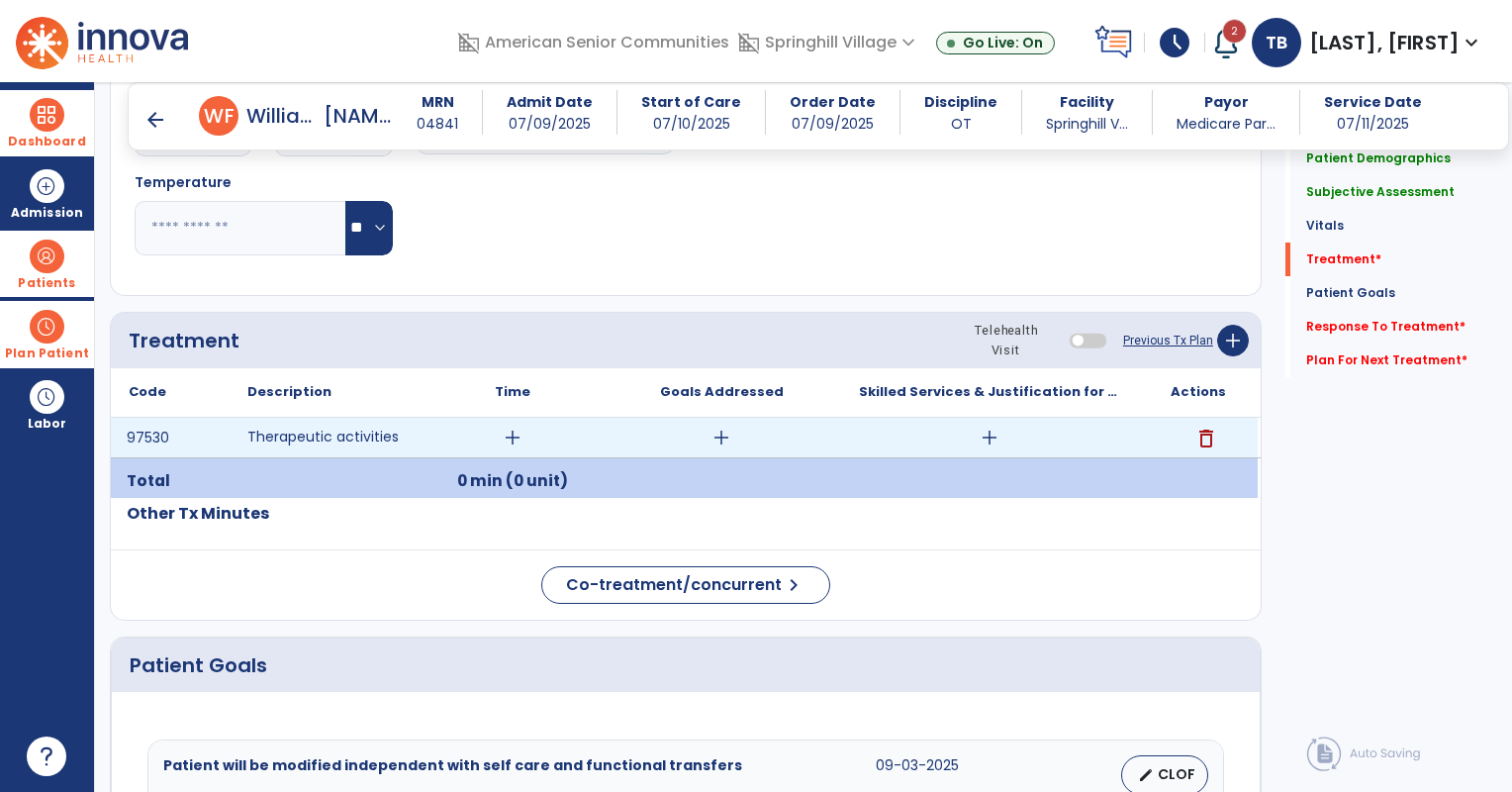 click on "add" at bounding box center (513, 438) 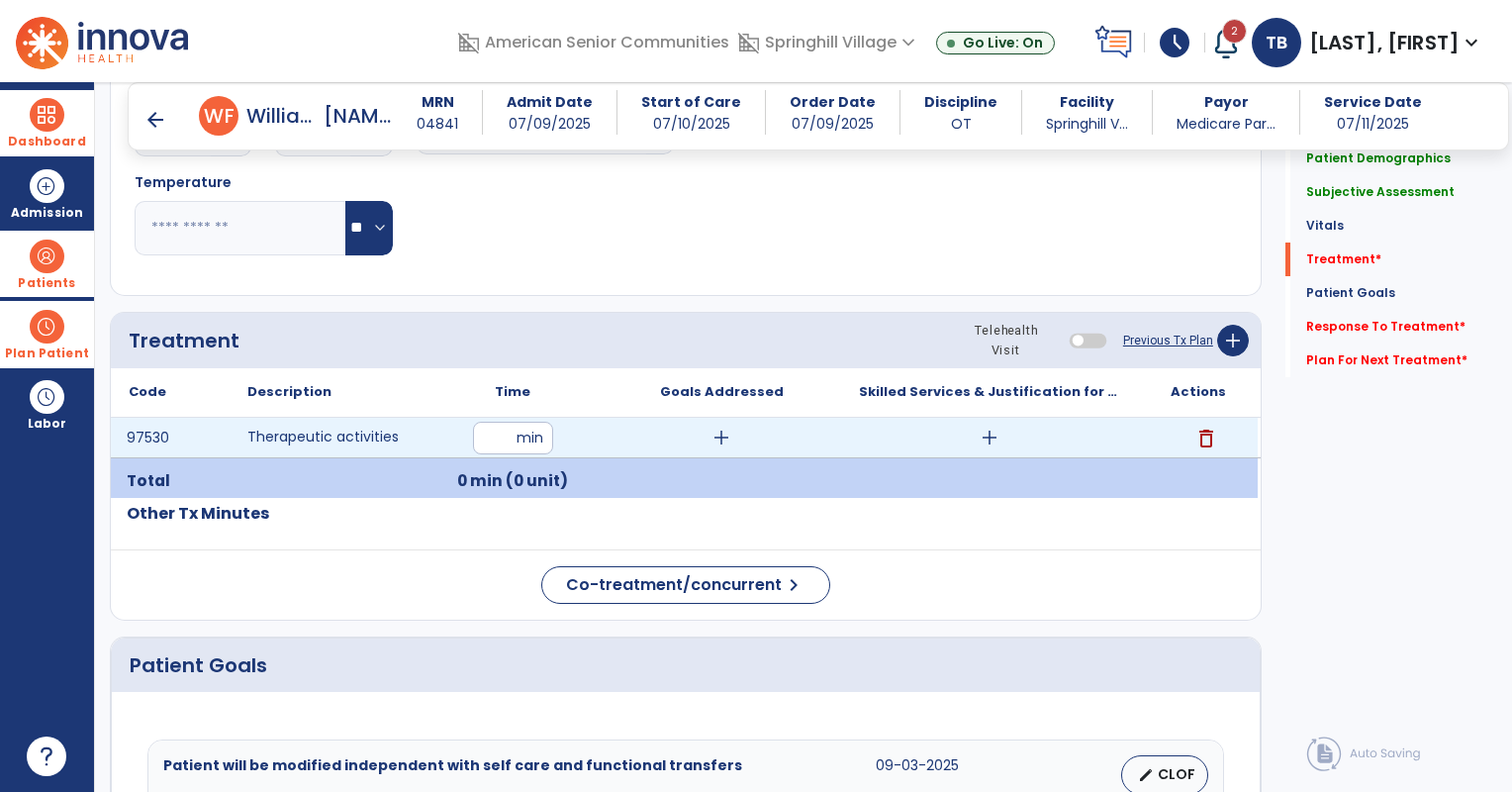type on "**" 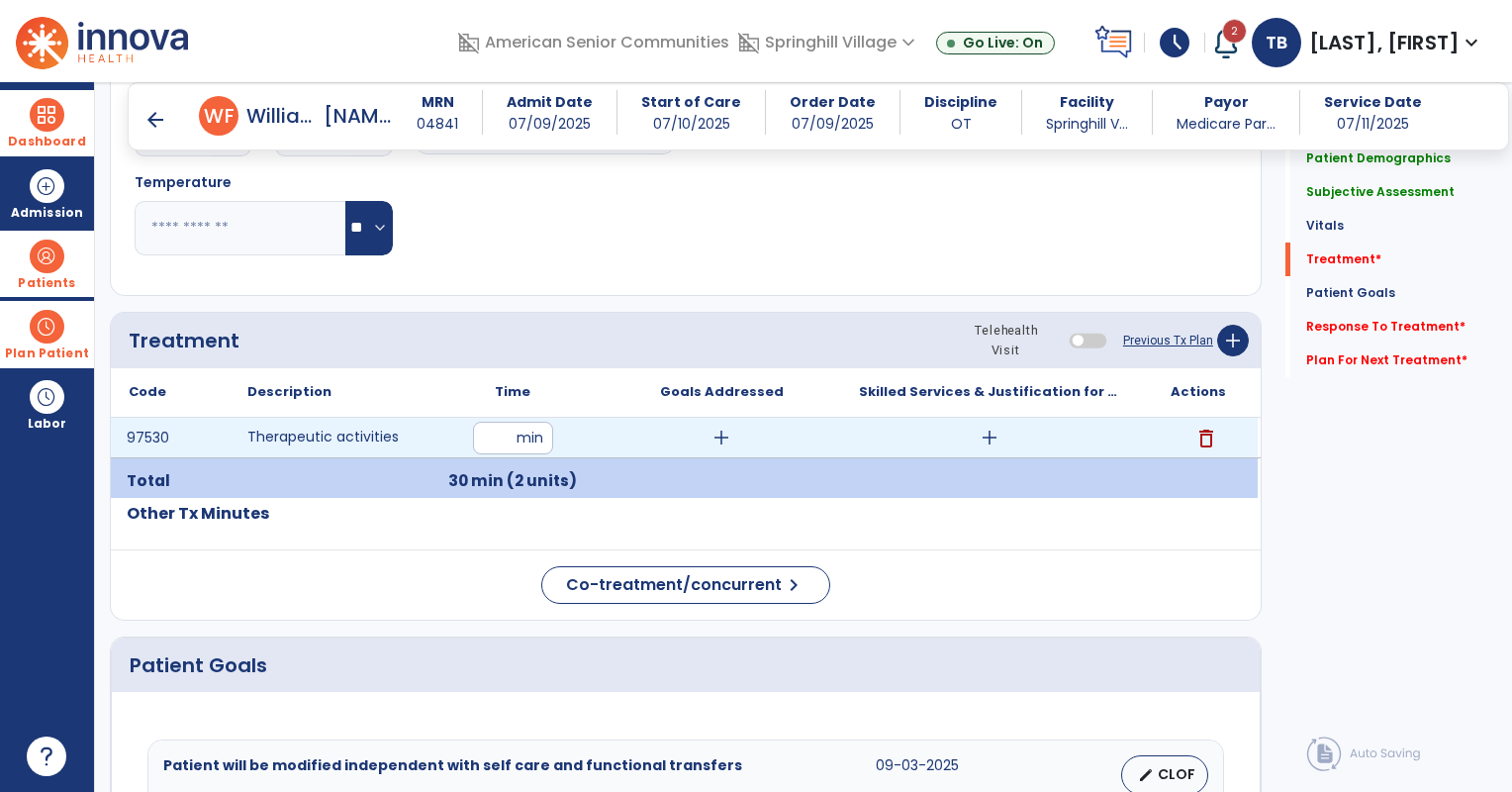 click on "add" at bounding box center [721, 438] 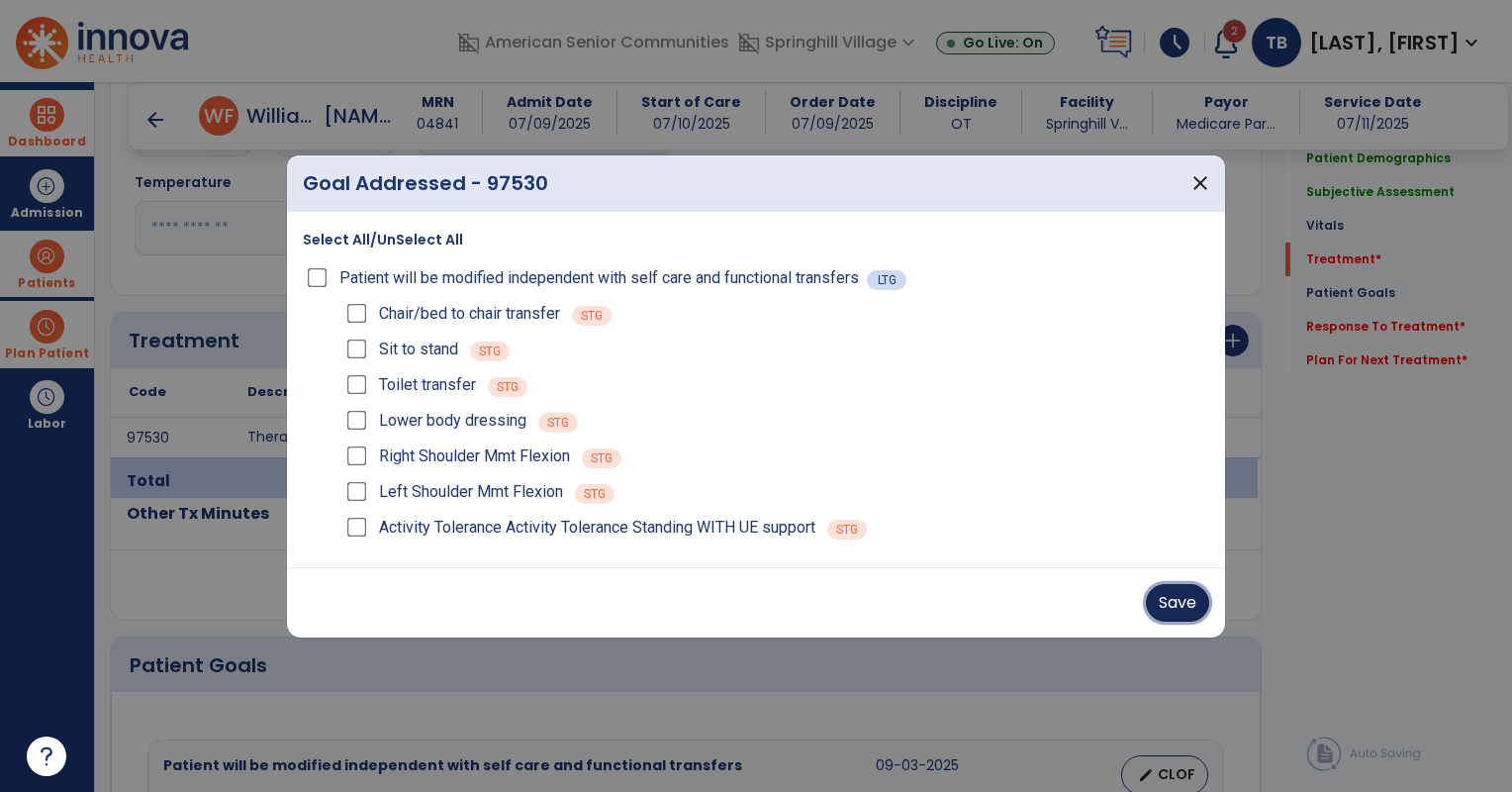 click on "Save" at bounding box center (1178, 603) 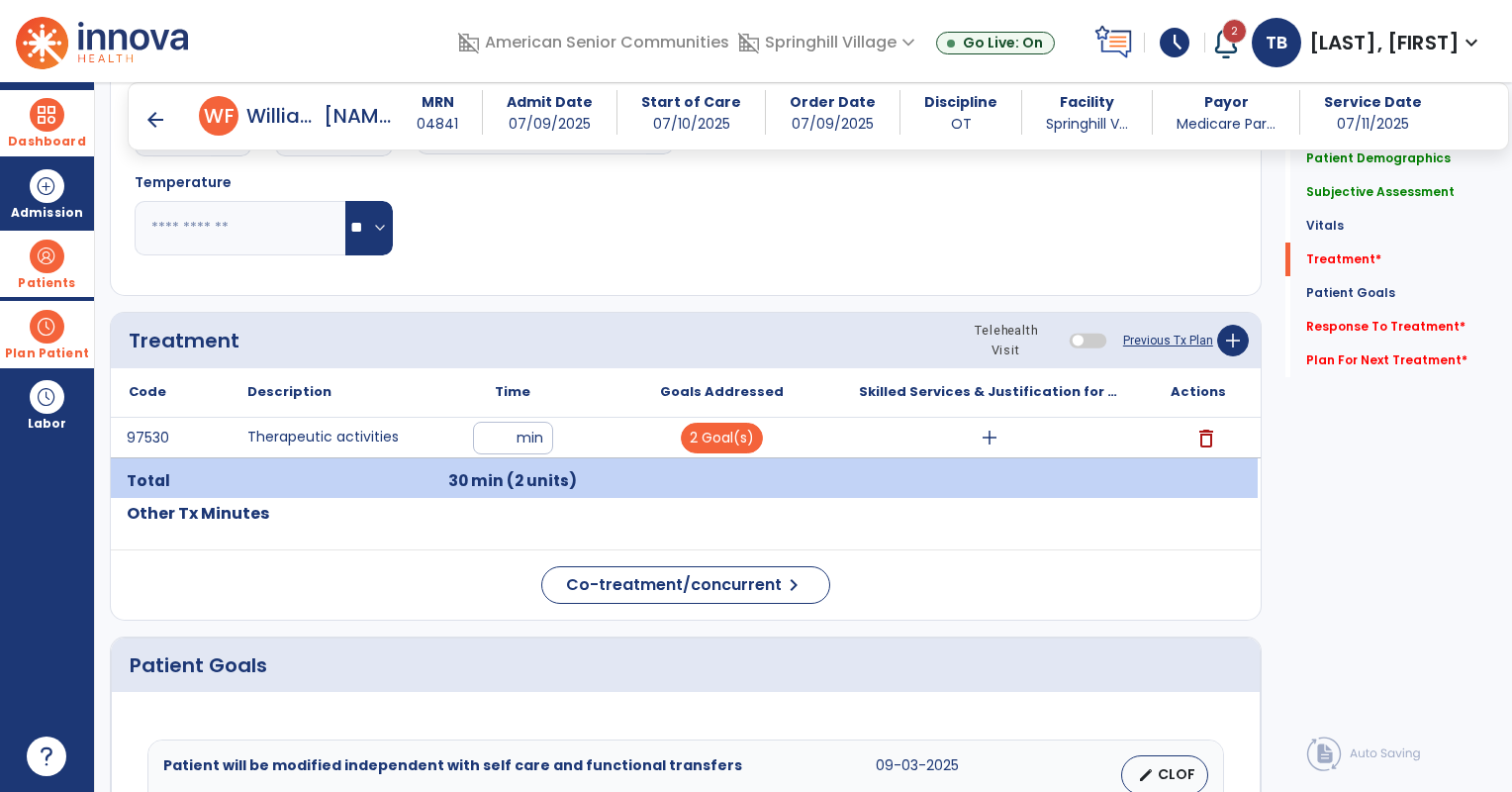 click on "arrow_back" at bounding box center (155, 120) 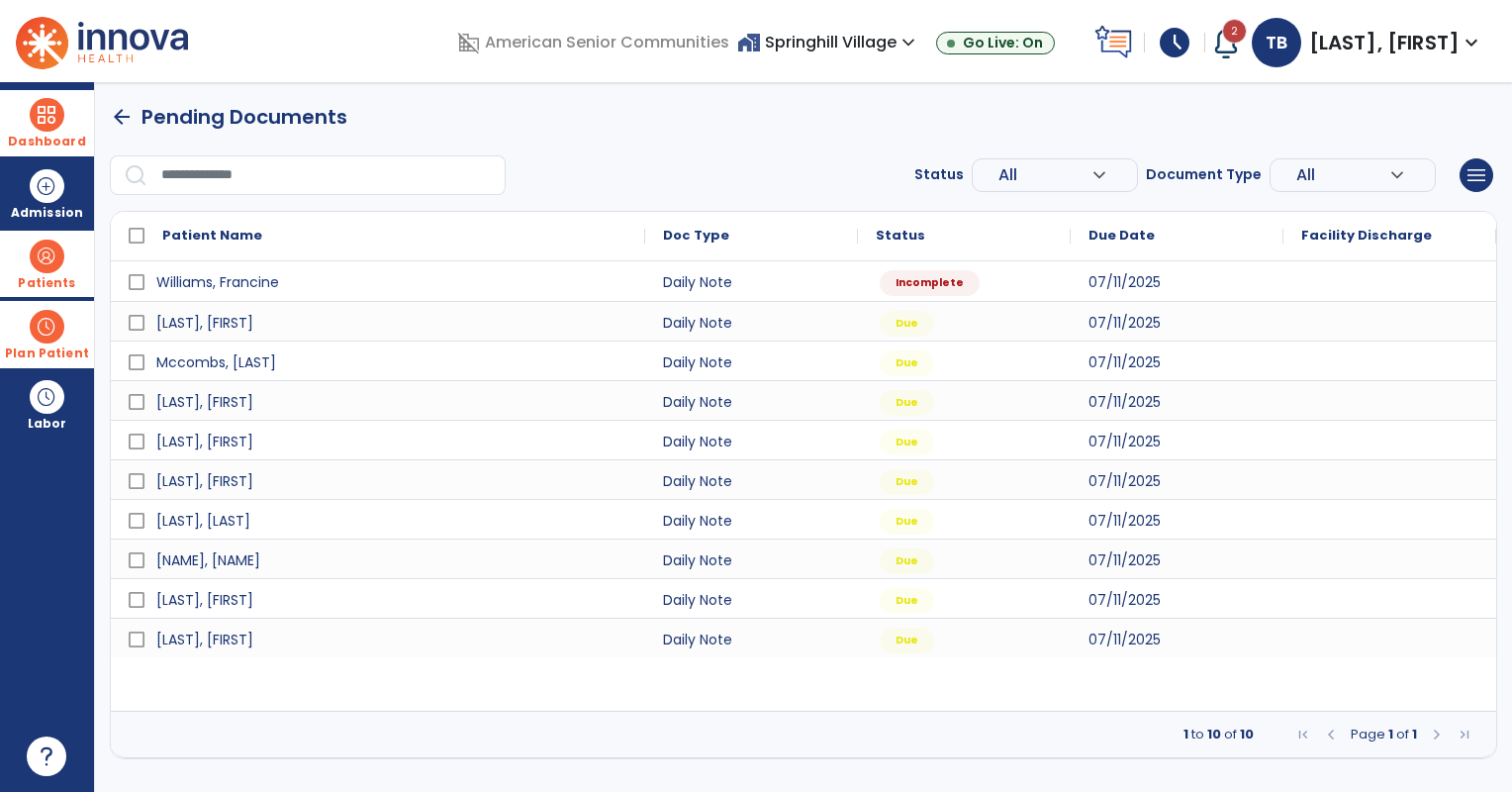 click on "Pending Documents" at bounding box center (244, 117) 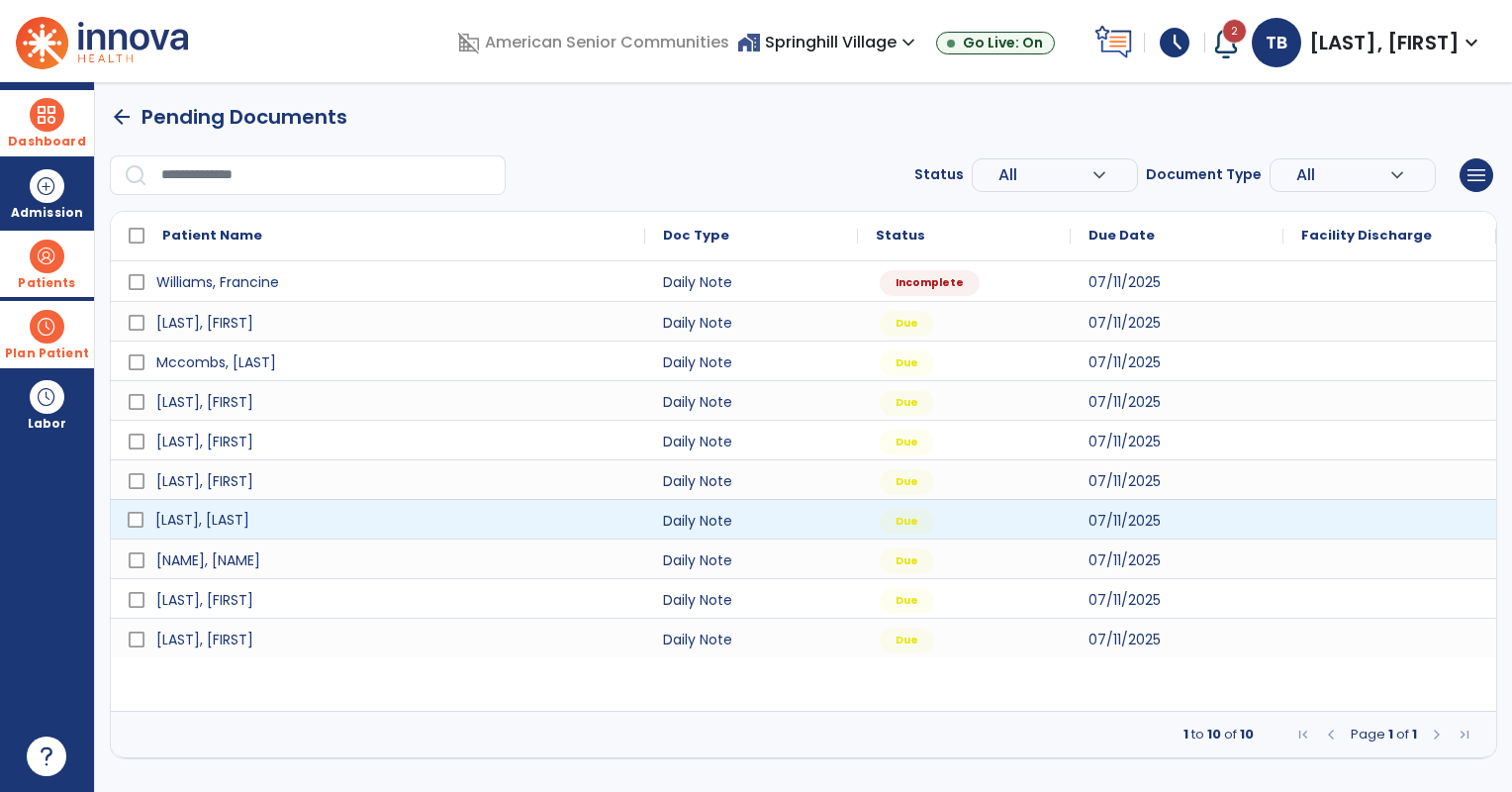 click on "[LAST], [LAST]" at bounding box center [392, 520] 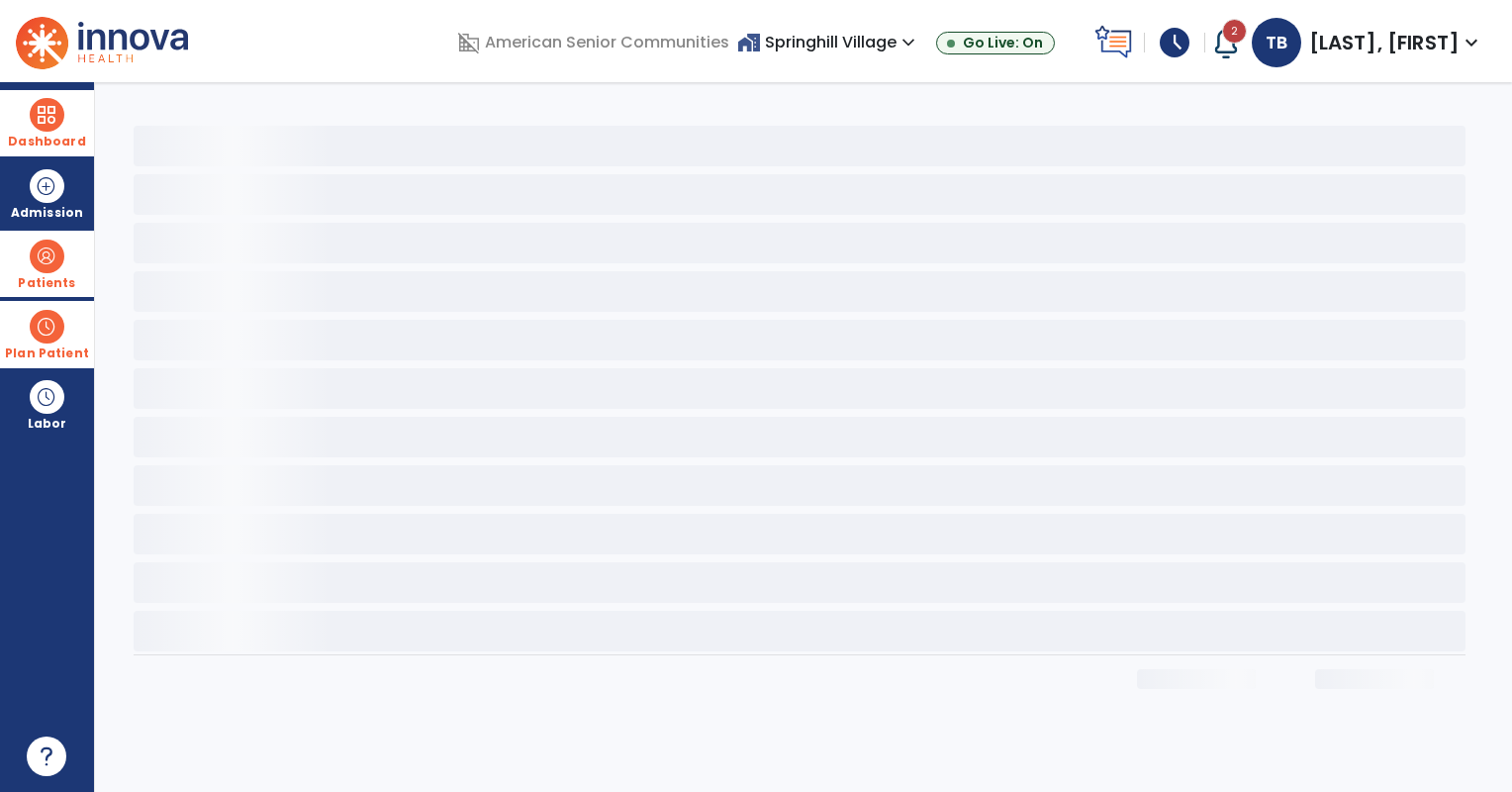 click 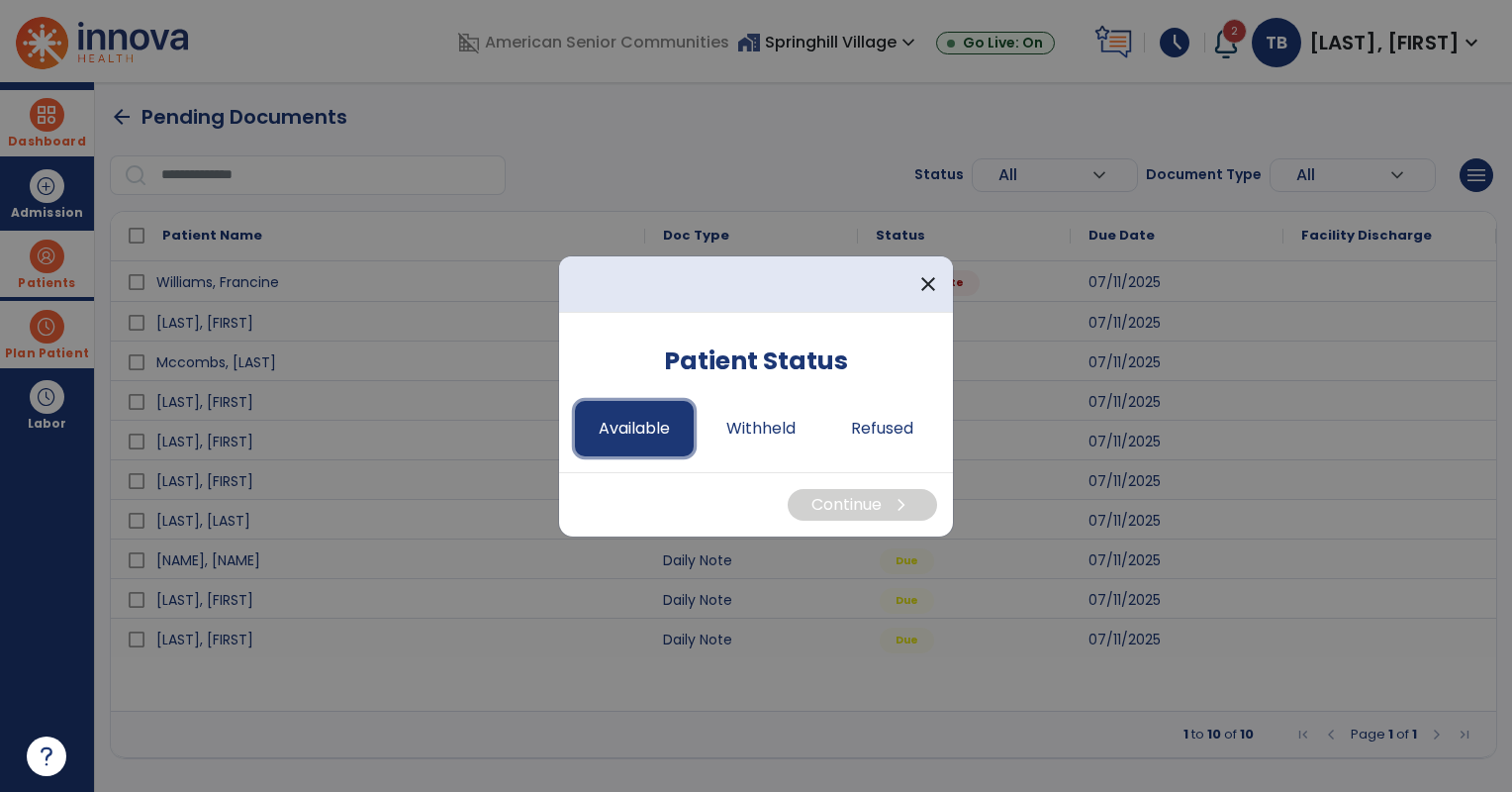 click on "Available" at bounding box center [634, 429] 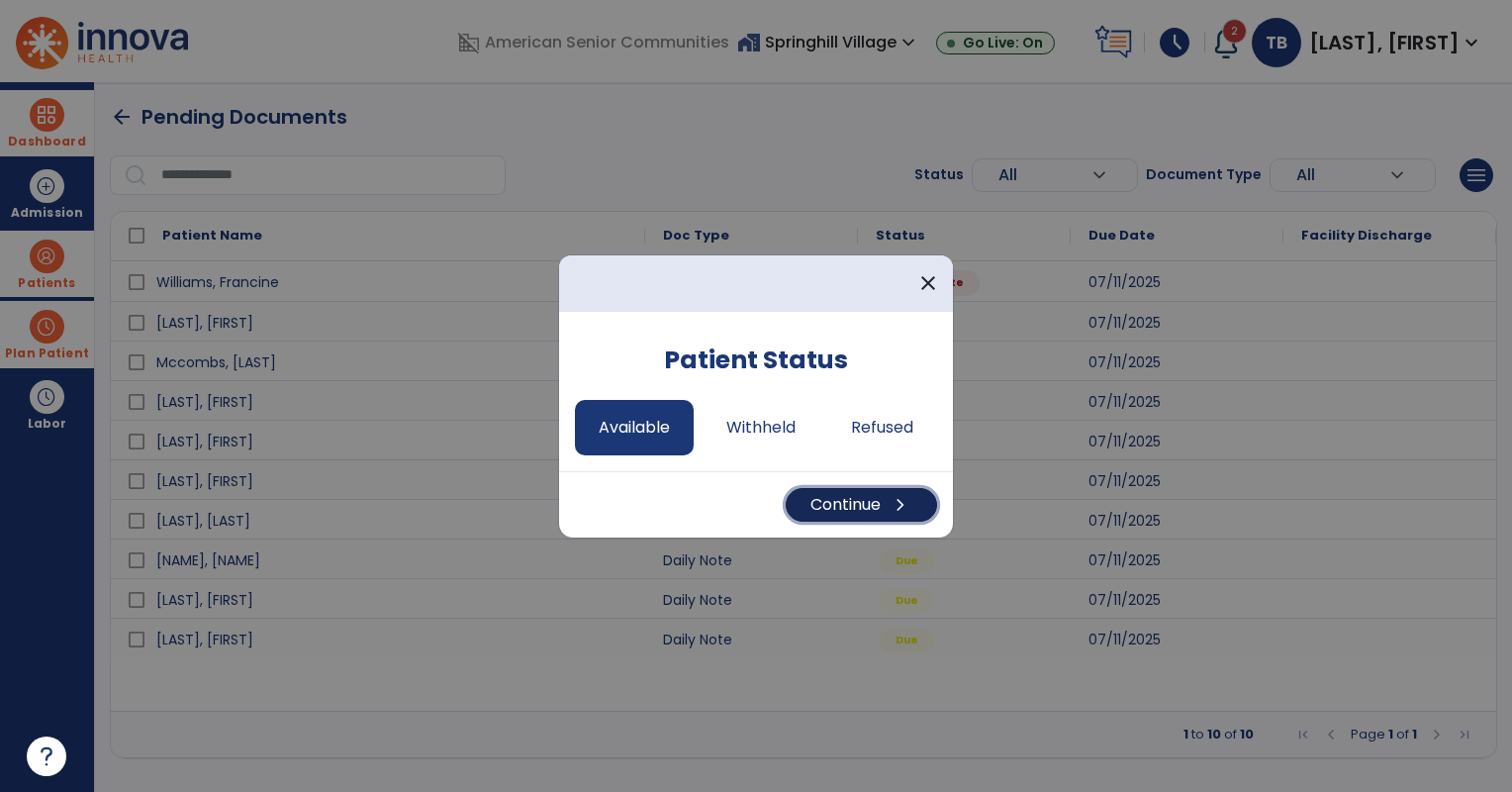 click on "Continue   chevron_right" at bounding box center [861, 505] 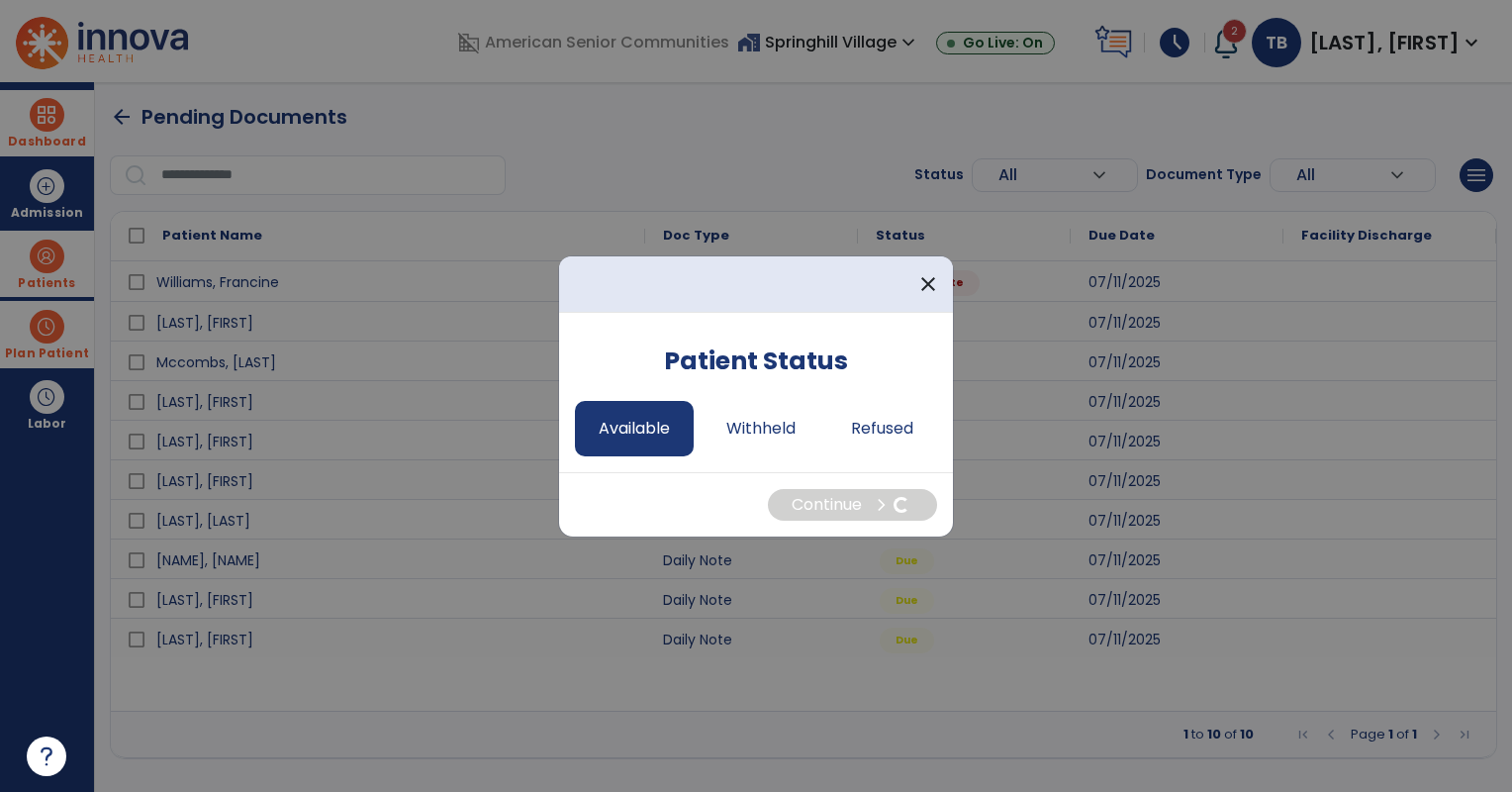 select on "*" 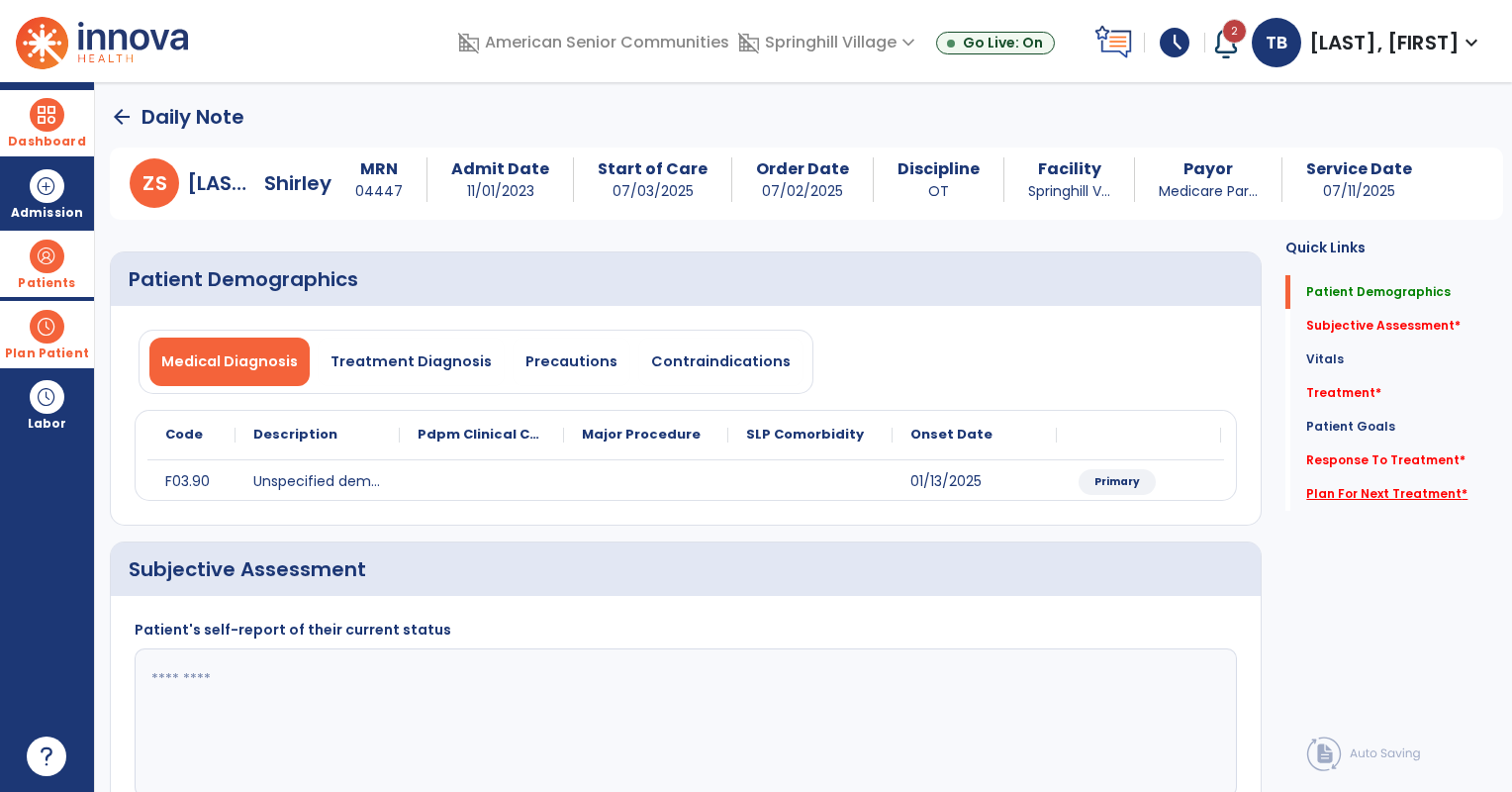 click on "Plan For Next Treatment   *" 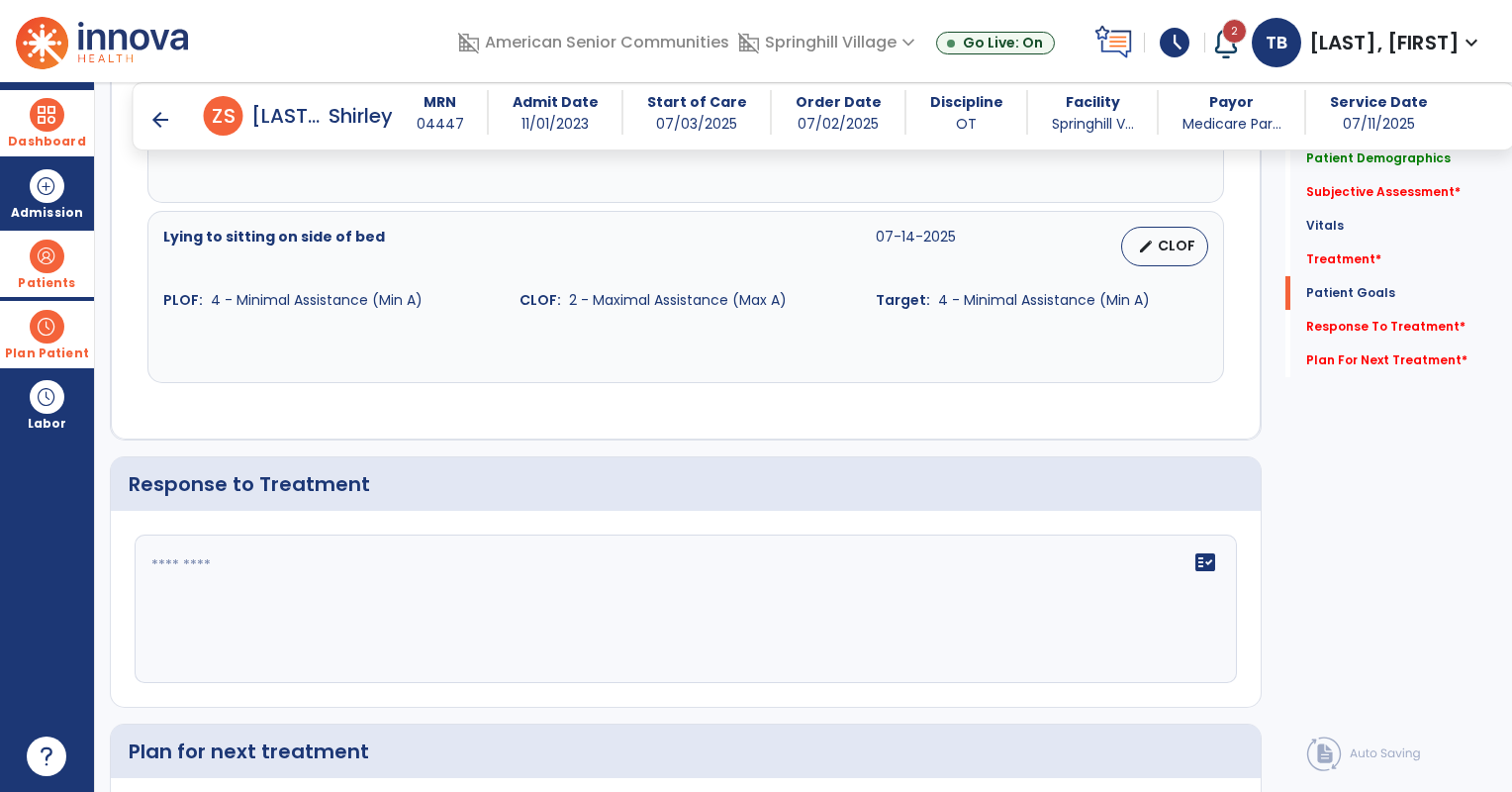 scroll, scrollTop: 1822, scrollLeft: 0, axis: vertical 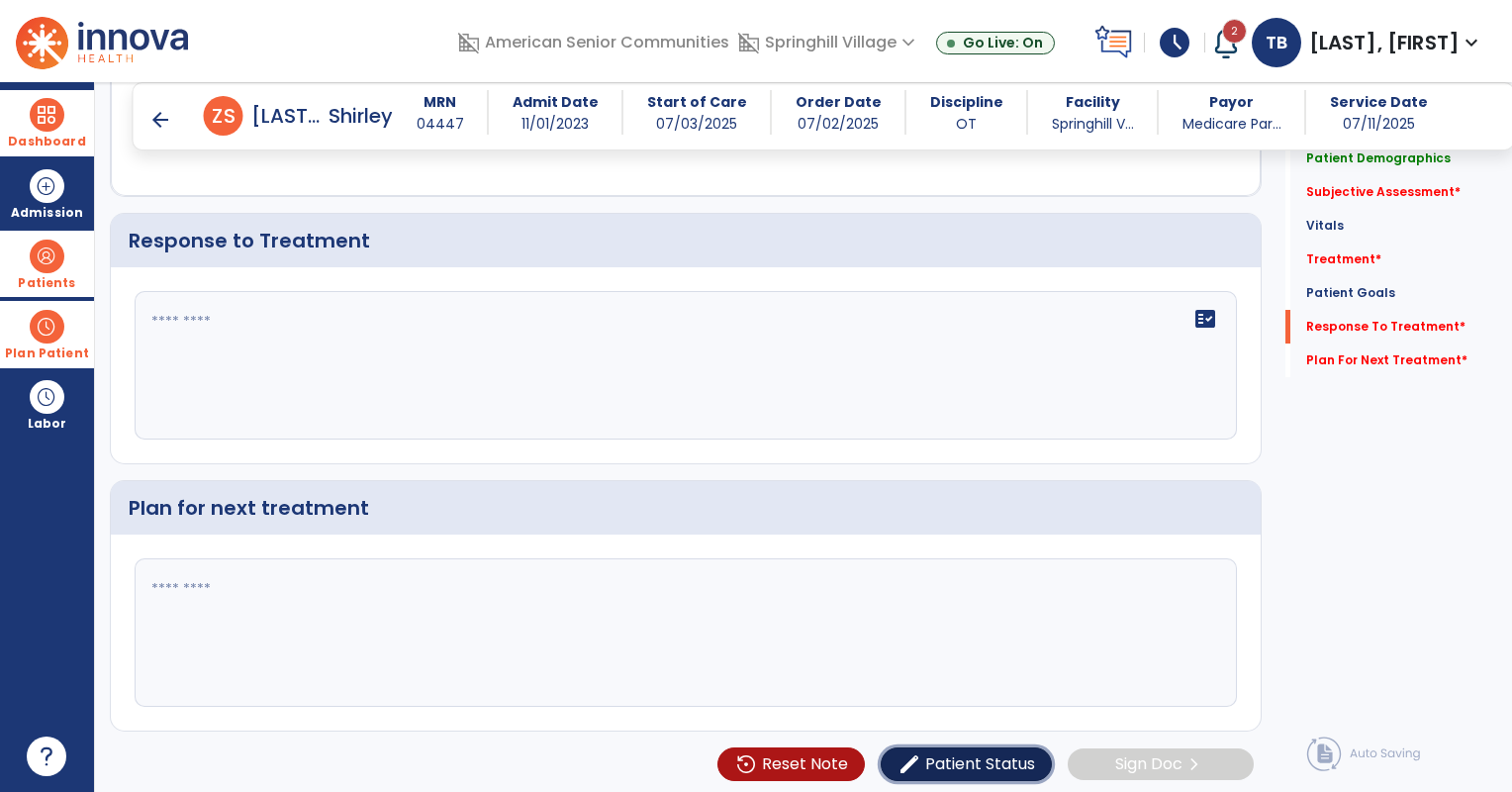click on "Patient Status" 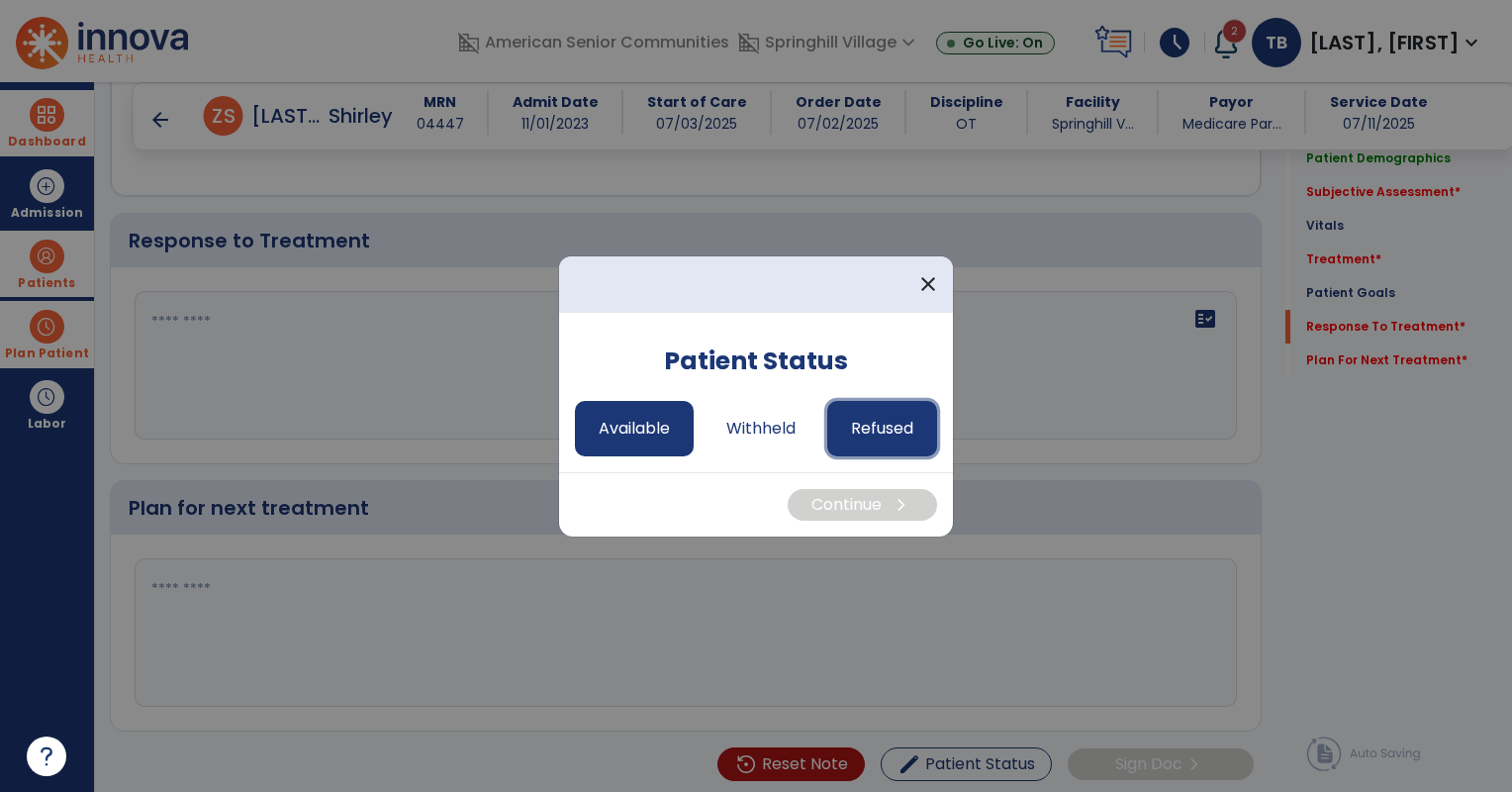 click on "Refused" at bounding box center [882, 429] 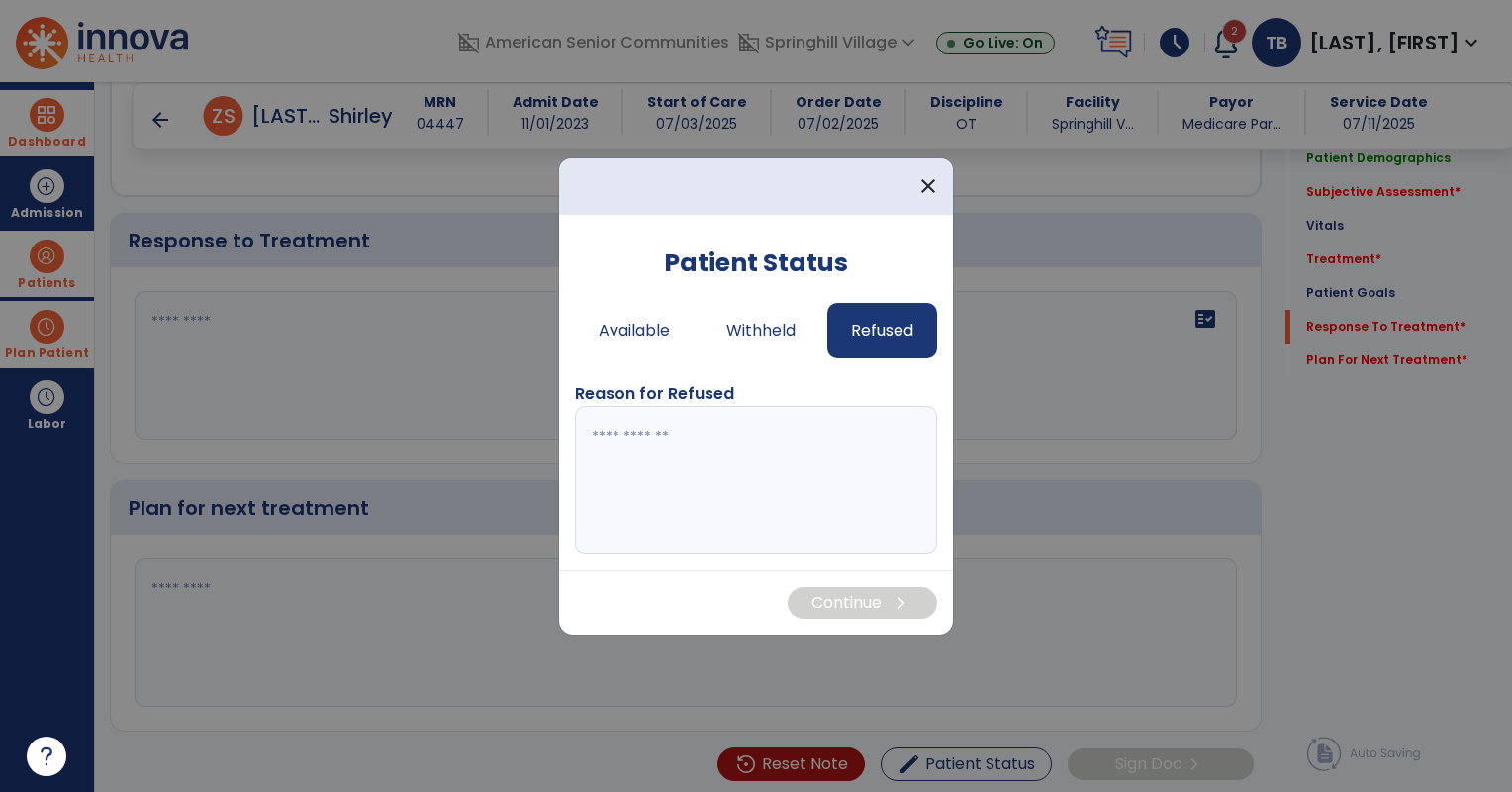 click at bounding box center (756, 480) 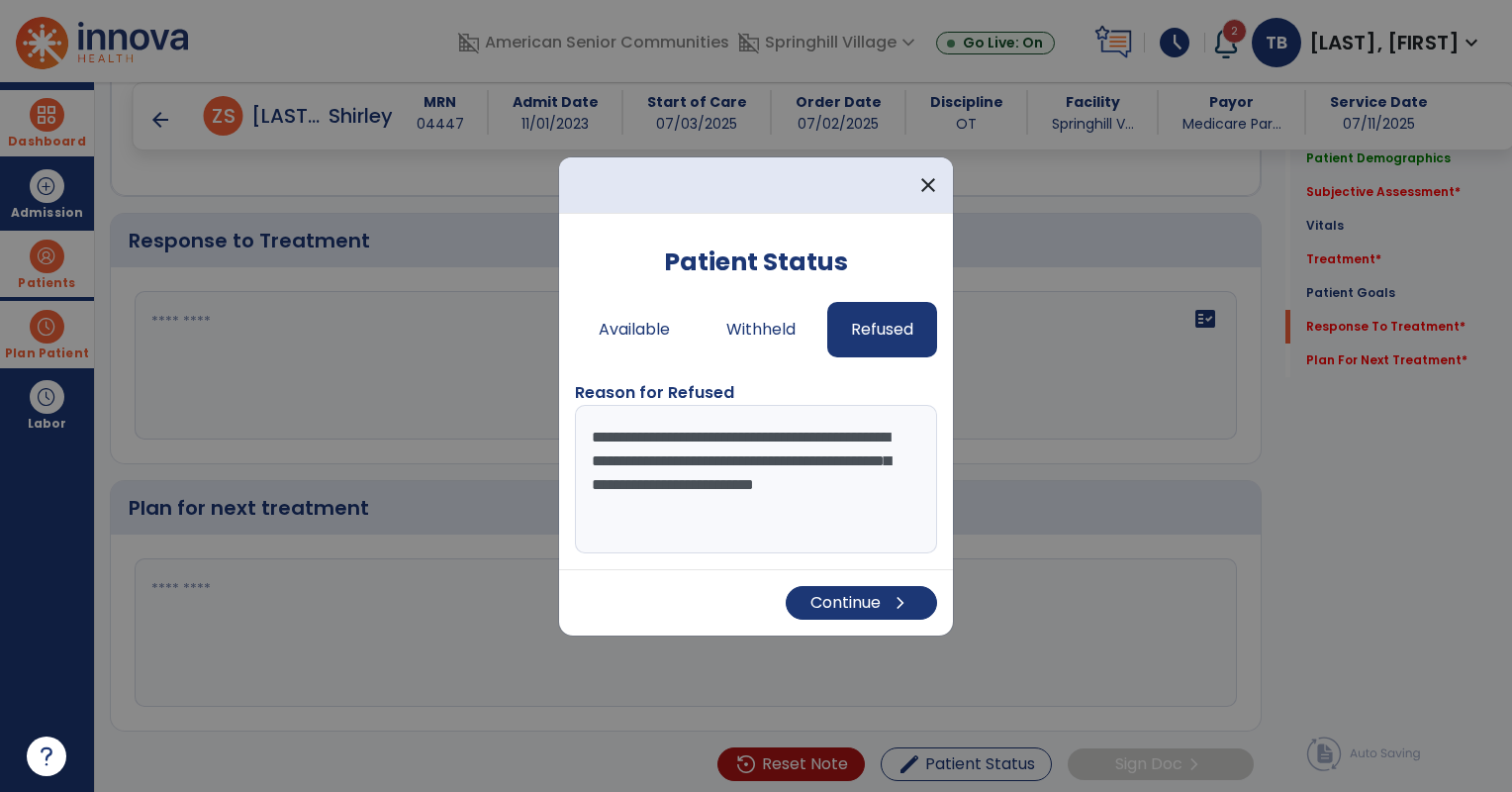drag, startPoint x: 821, startPoint y: 513, endPoint x: 718, endPoint y: 491, distance: 105.32331 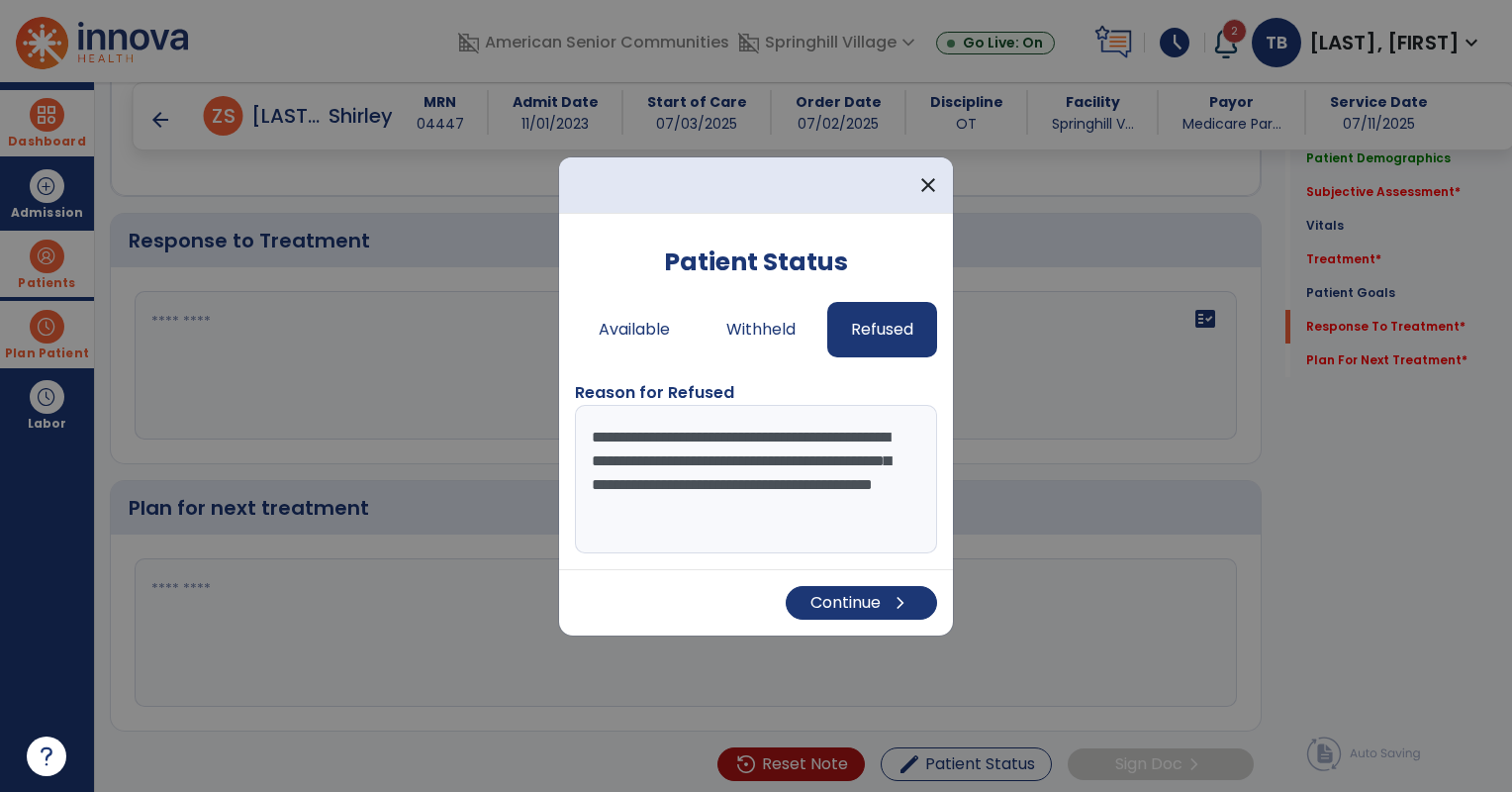 click on "**********" at bounding box center [756, 479] 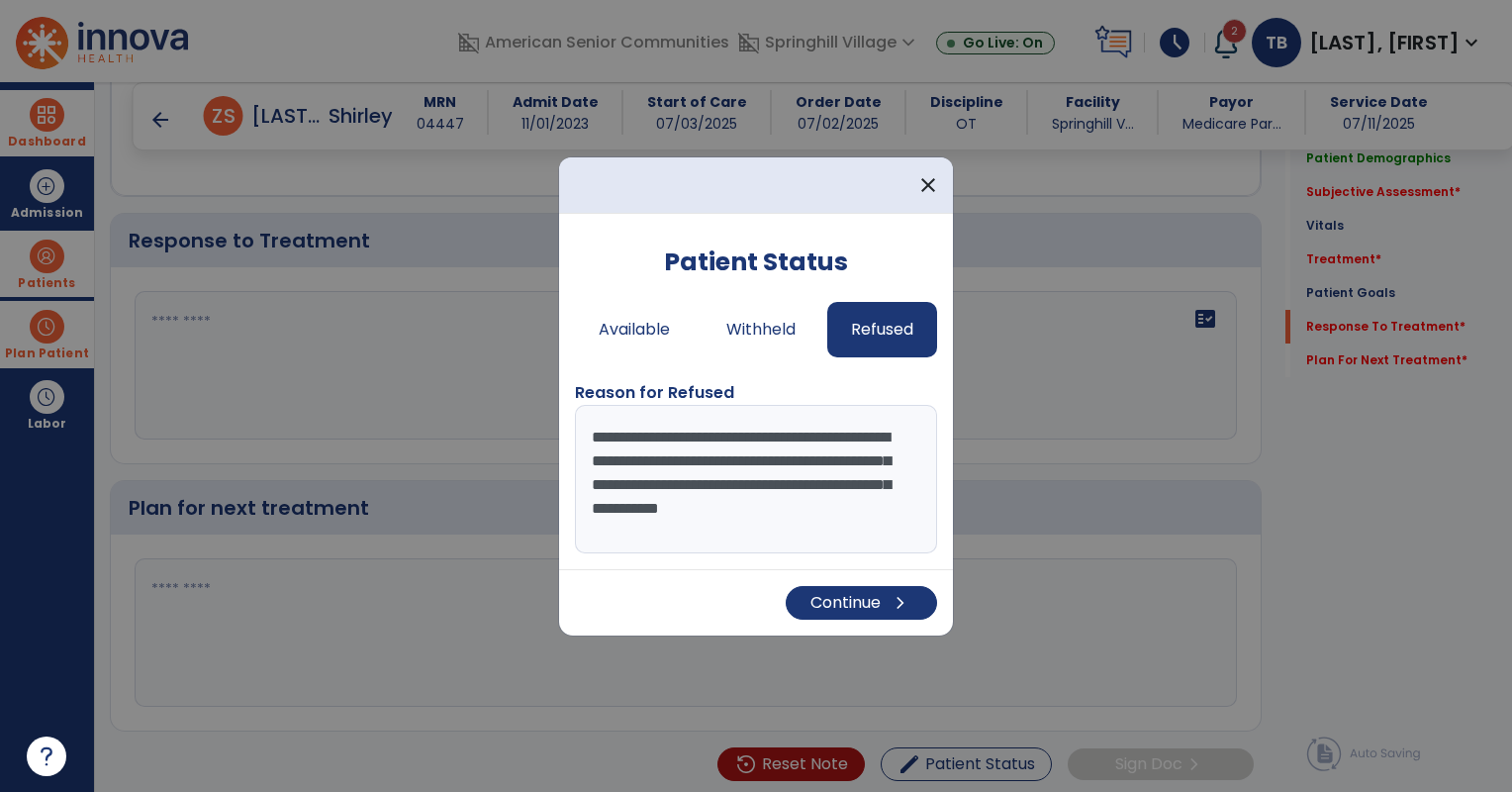 click on "**********" at bounding box center (756, 479) 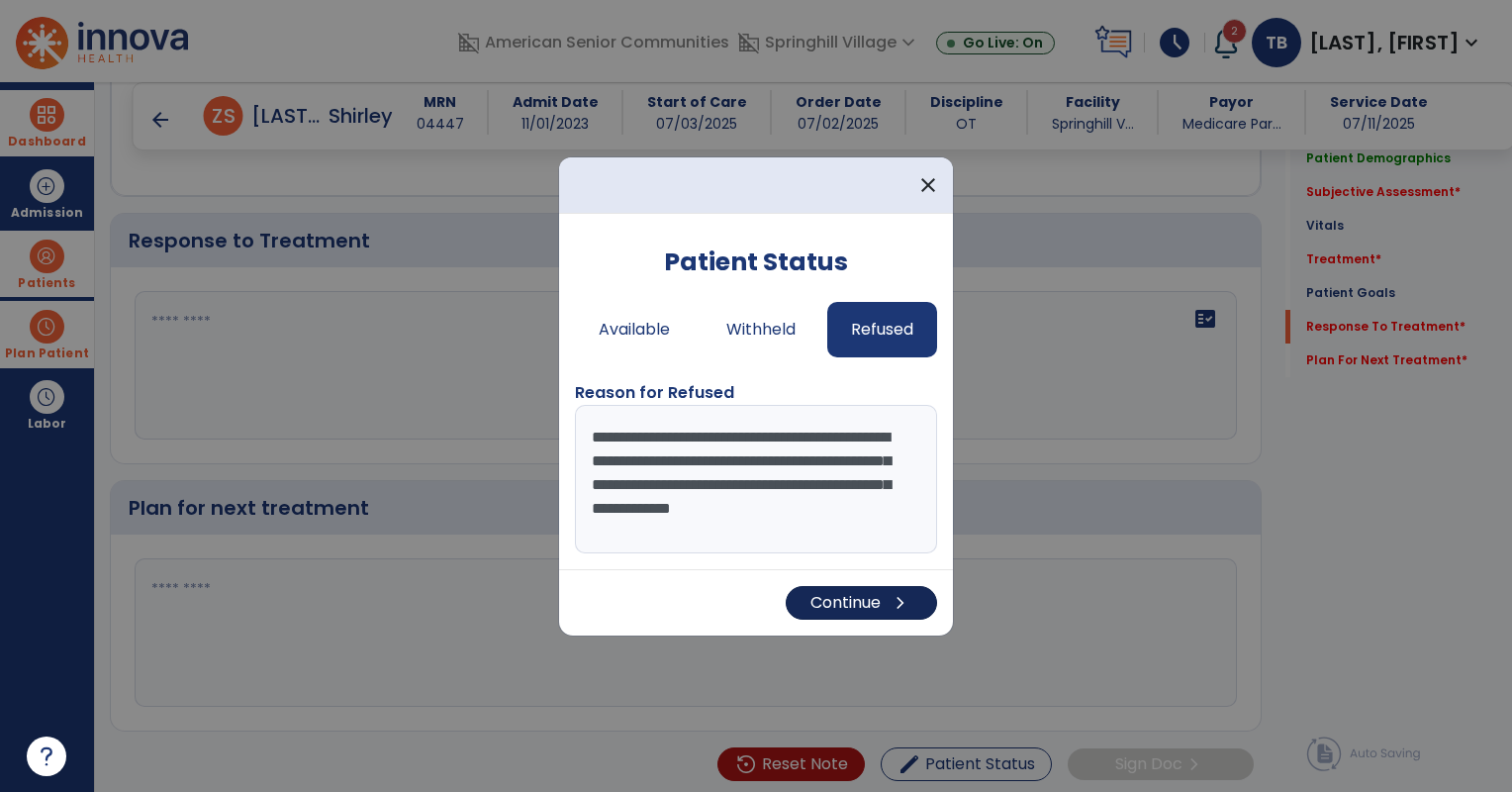 type on "**********" 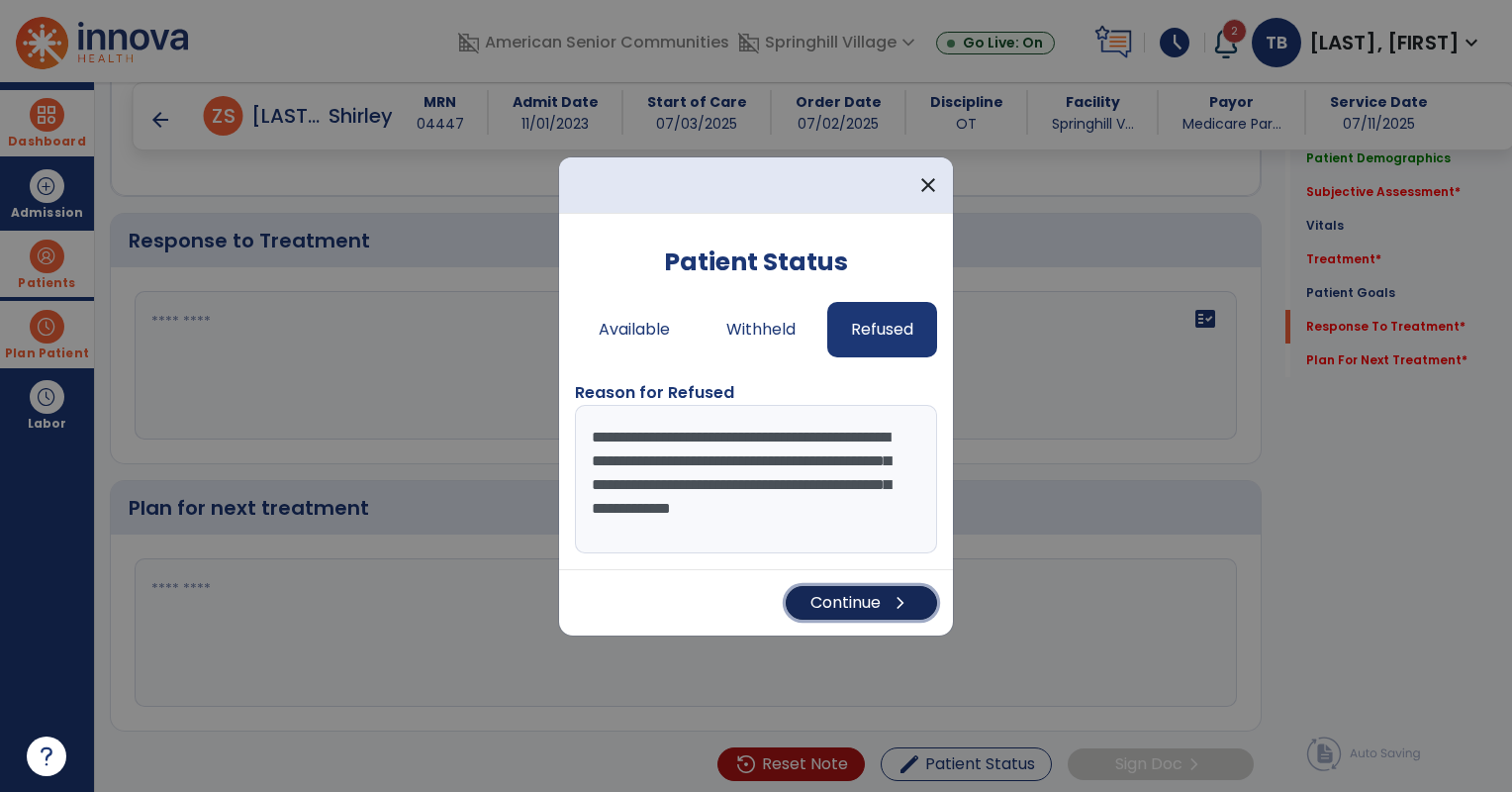 click on "Continue   chevron_right" at bounding box center [861, 603] 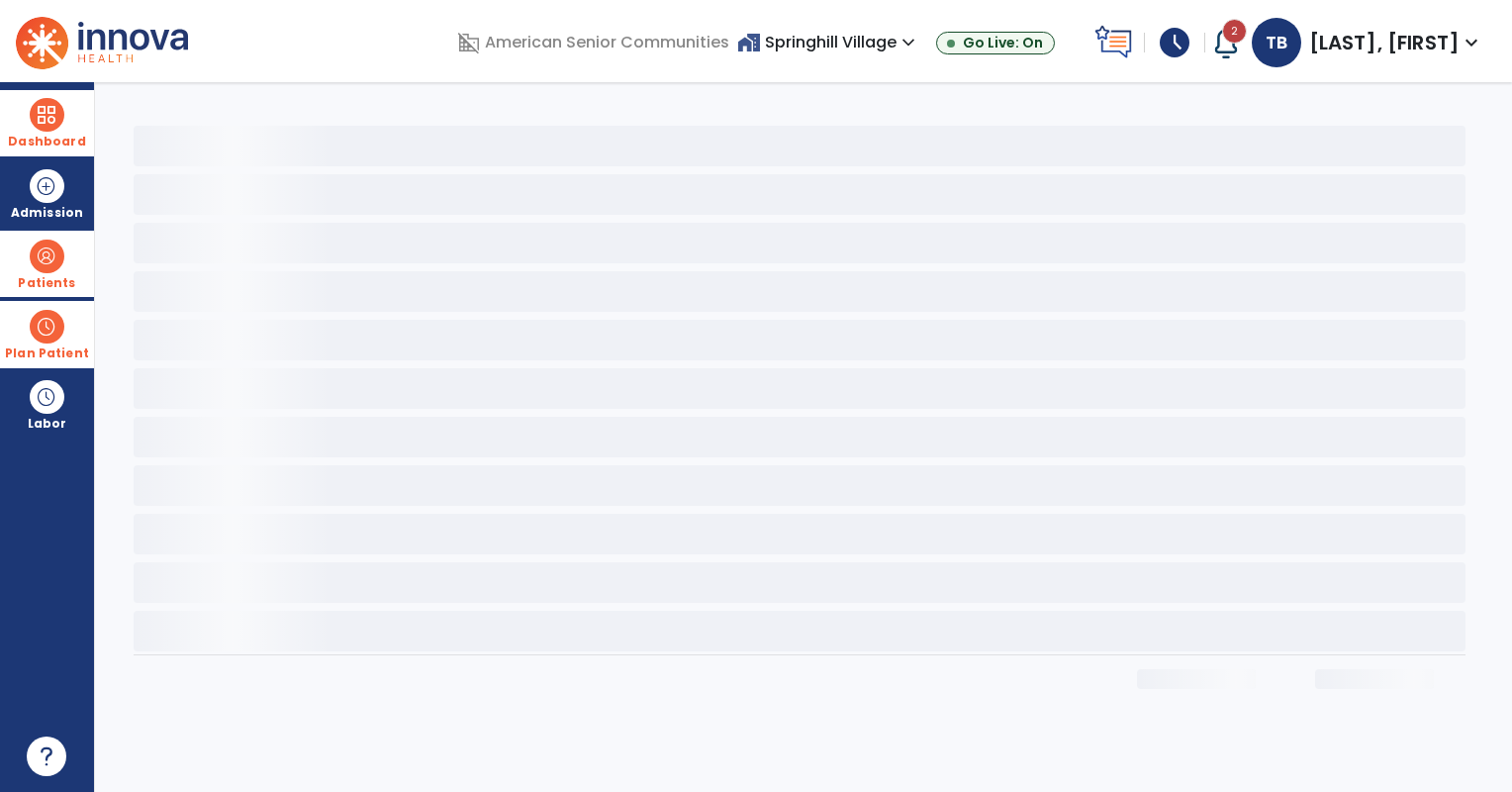 scroll, scrollTop: 0, scrollLeft: 0, axis: both 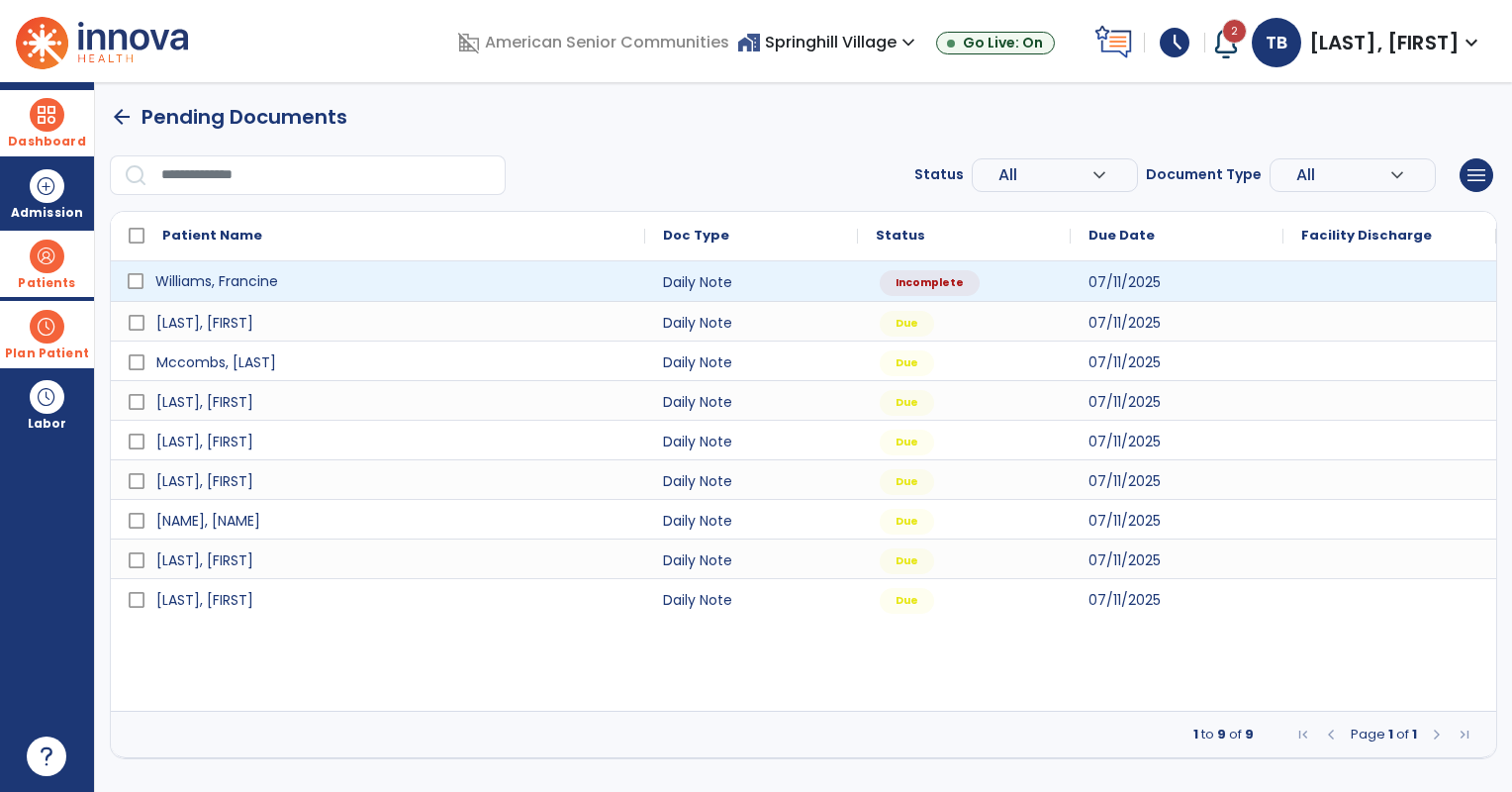 click on "Williams, Francine" at bounding box center (392, 281) 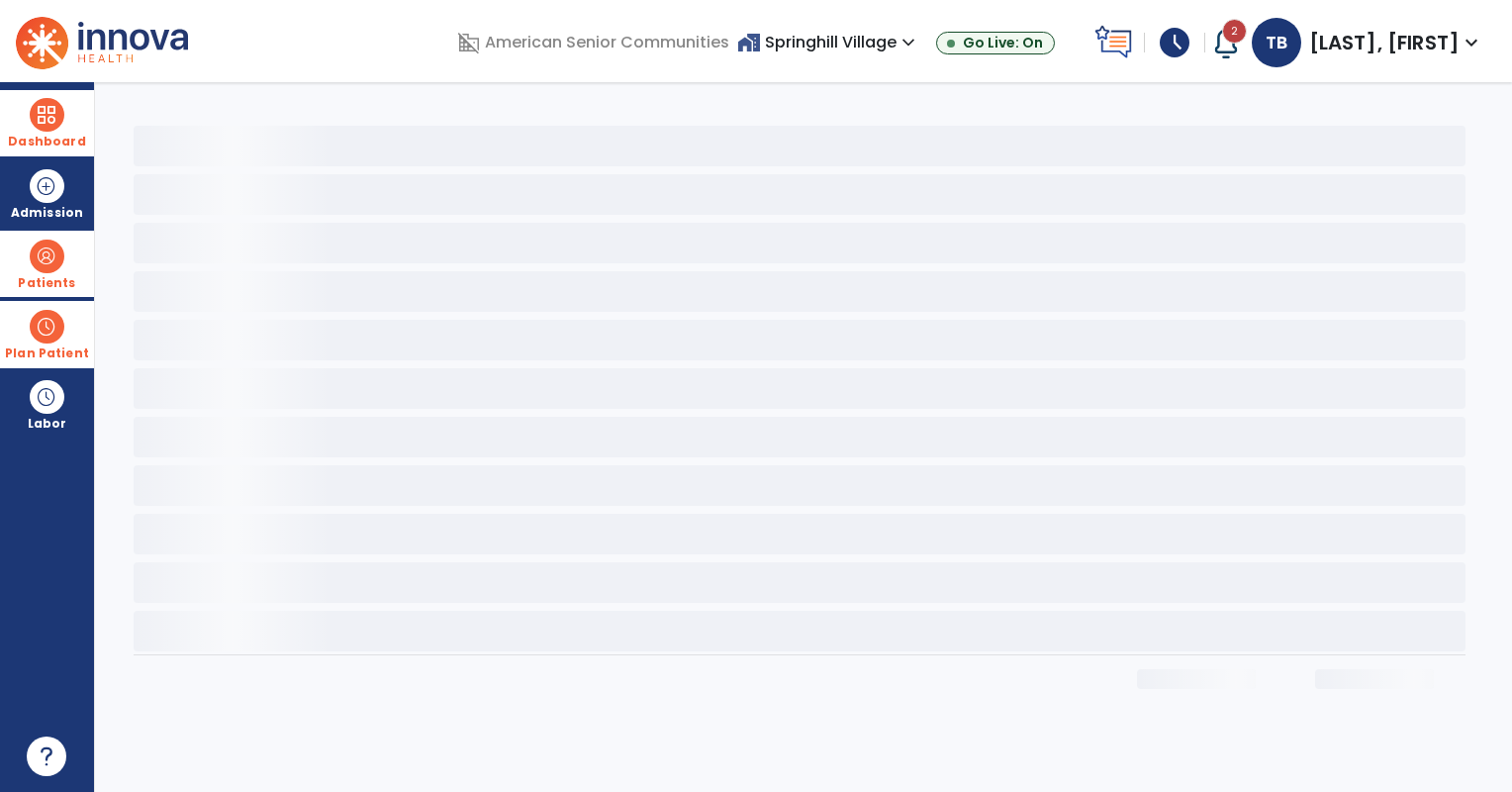 select on "*" 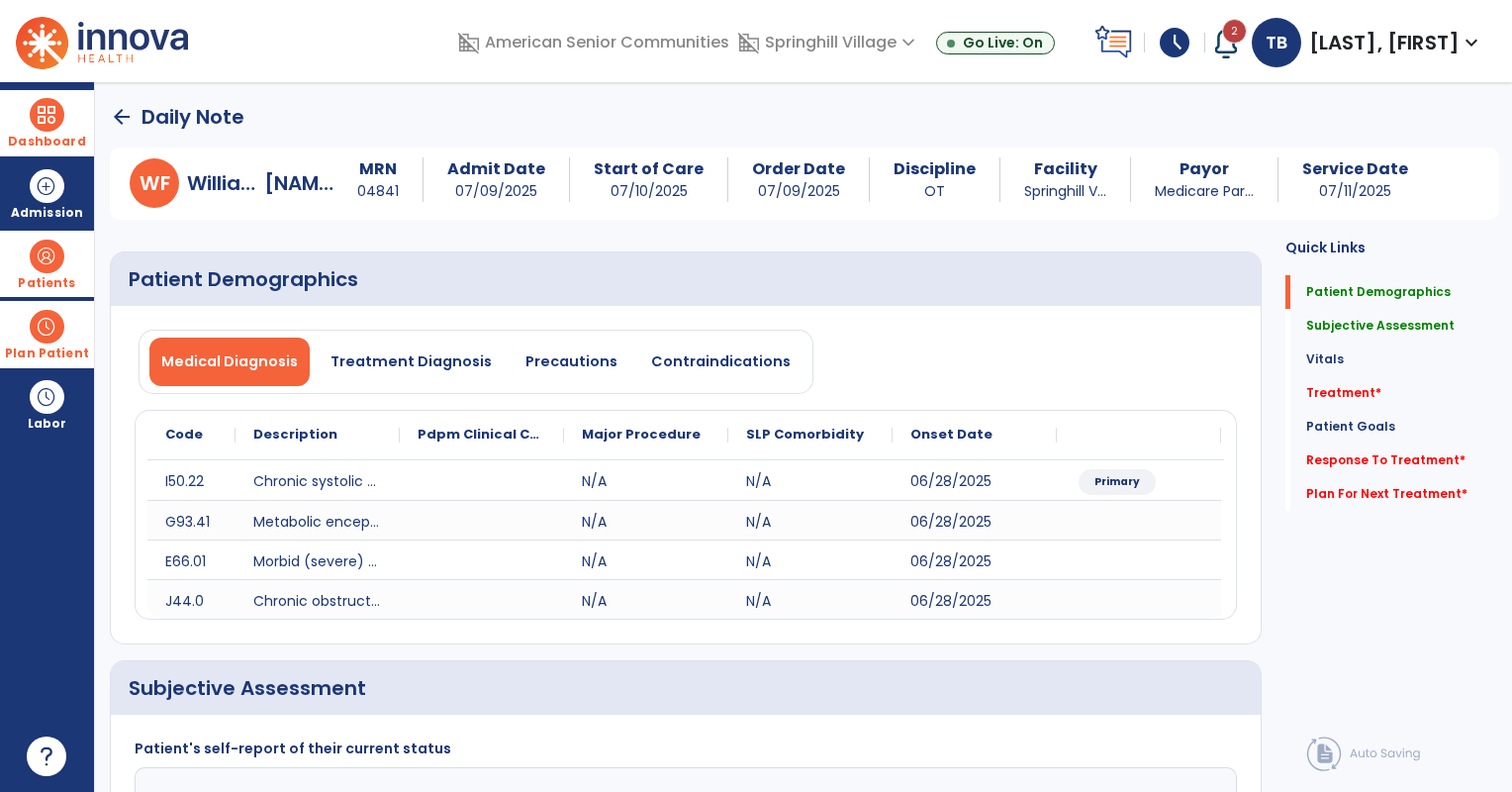 click on "arrow_back" 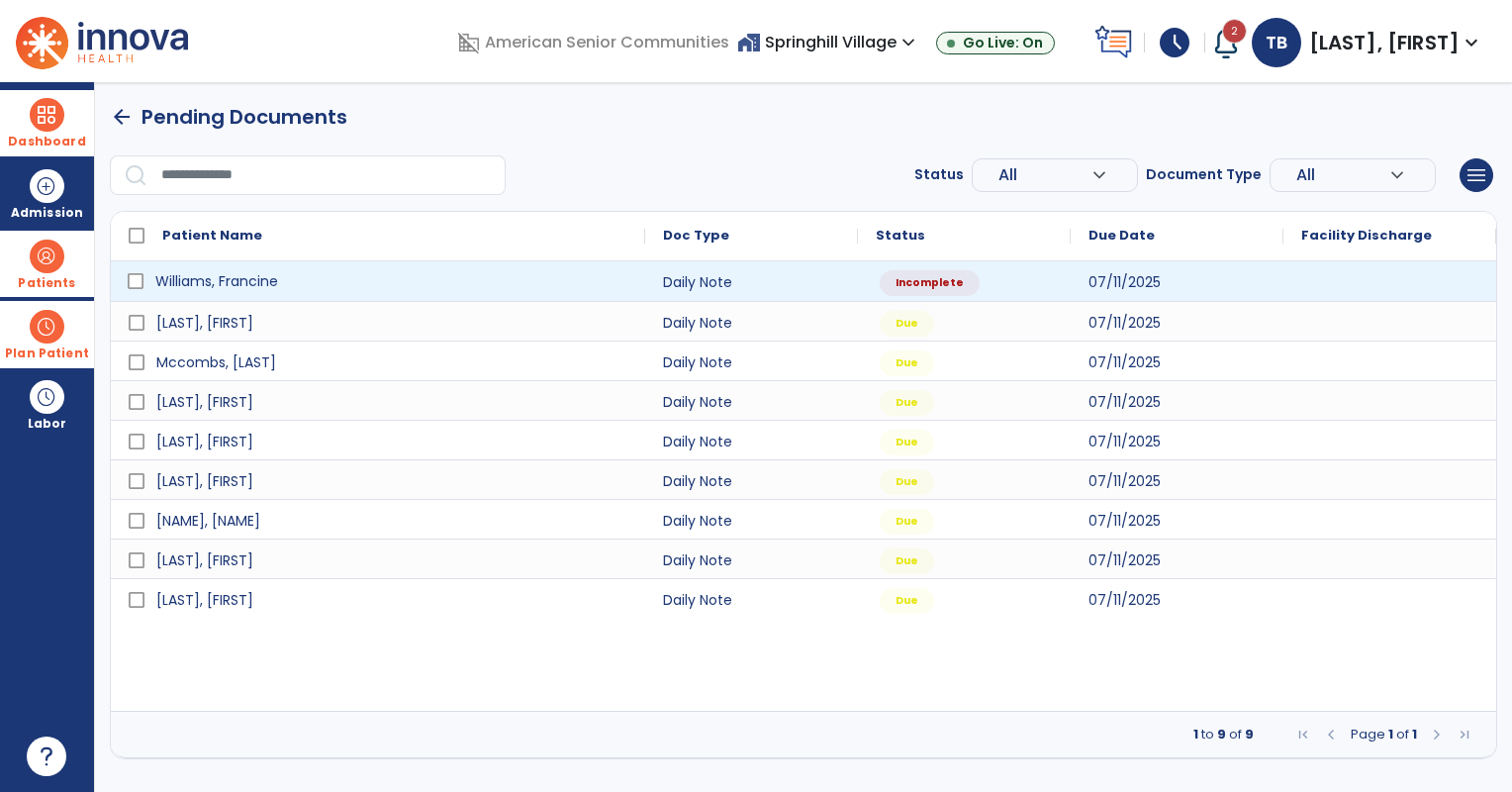 click on "Williams, Francine" at bounding box center (392, 281) 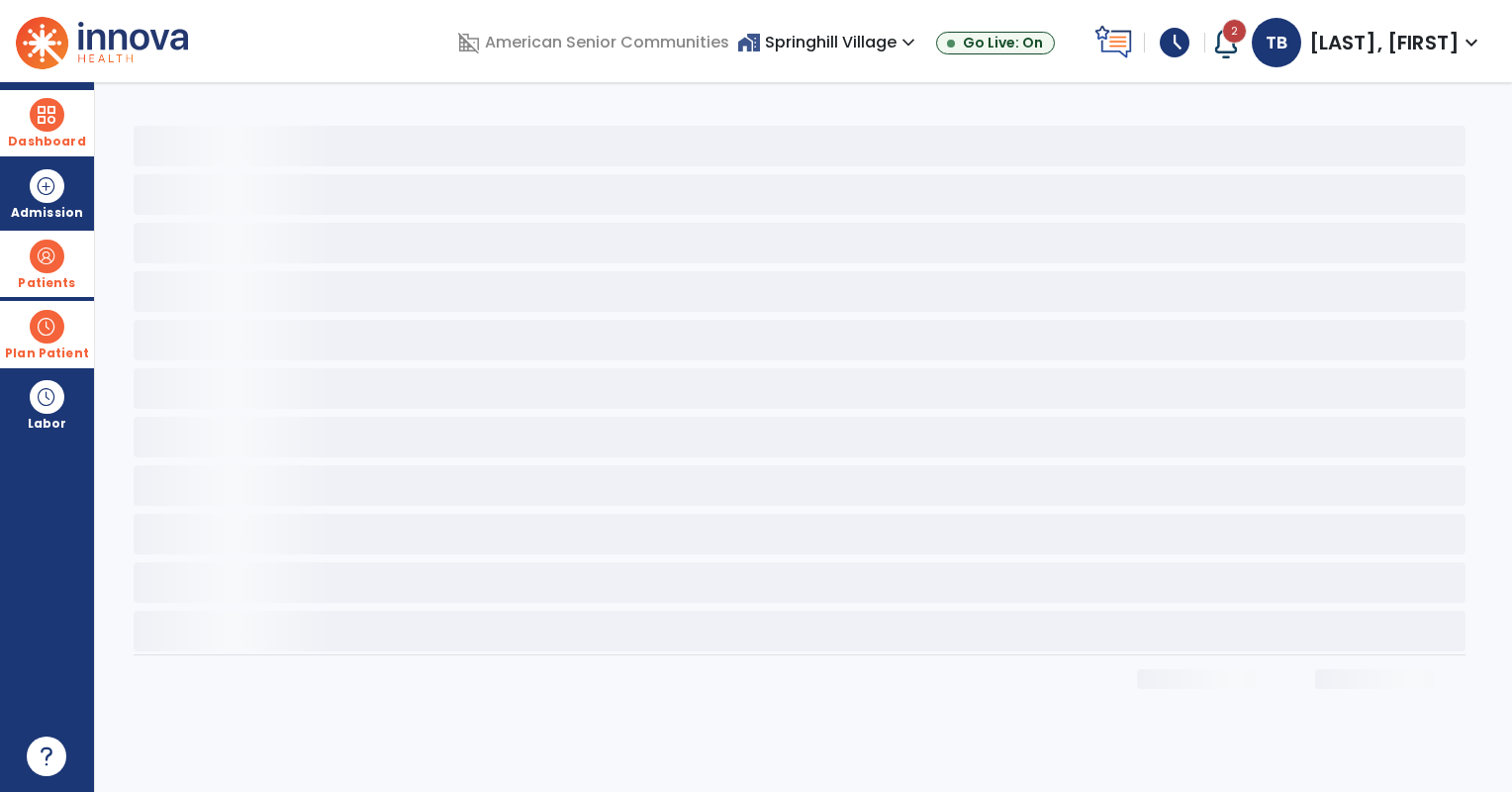 select on "*" 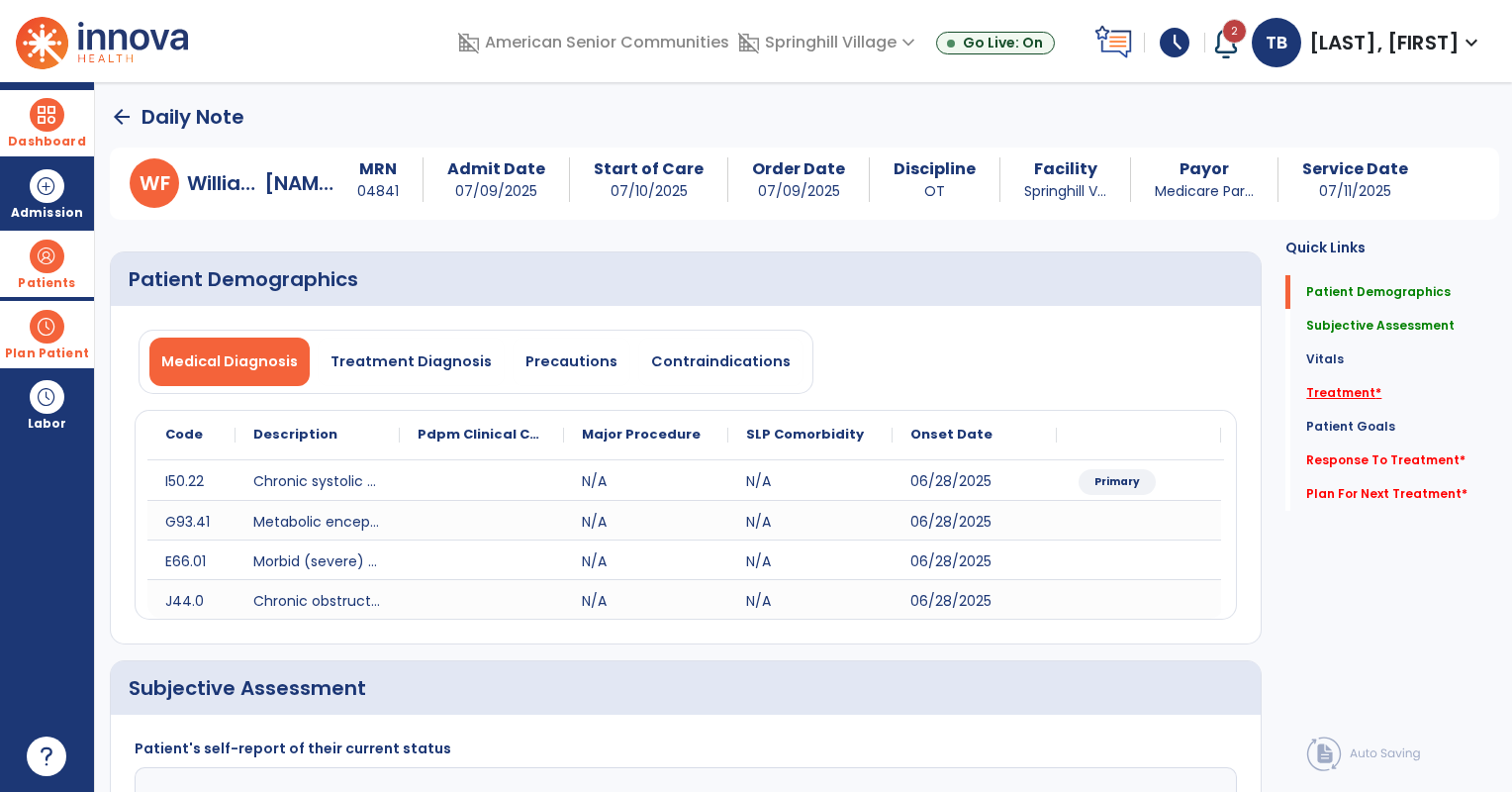 click on "Treatment   *" 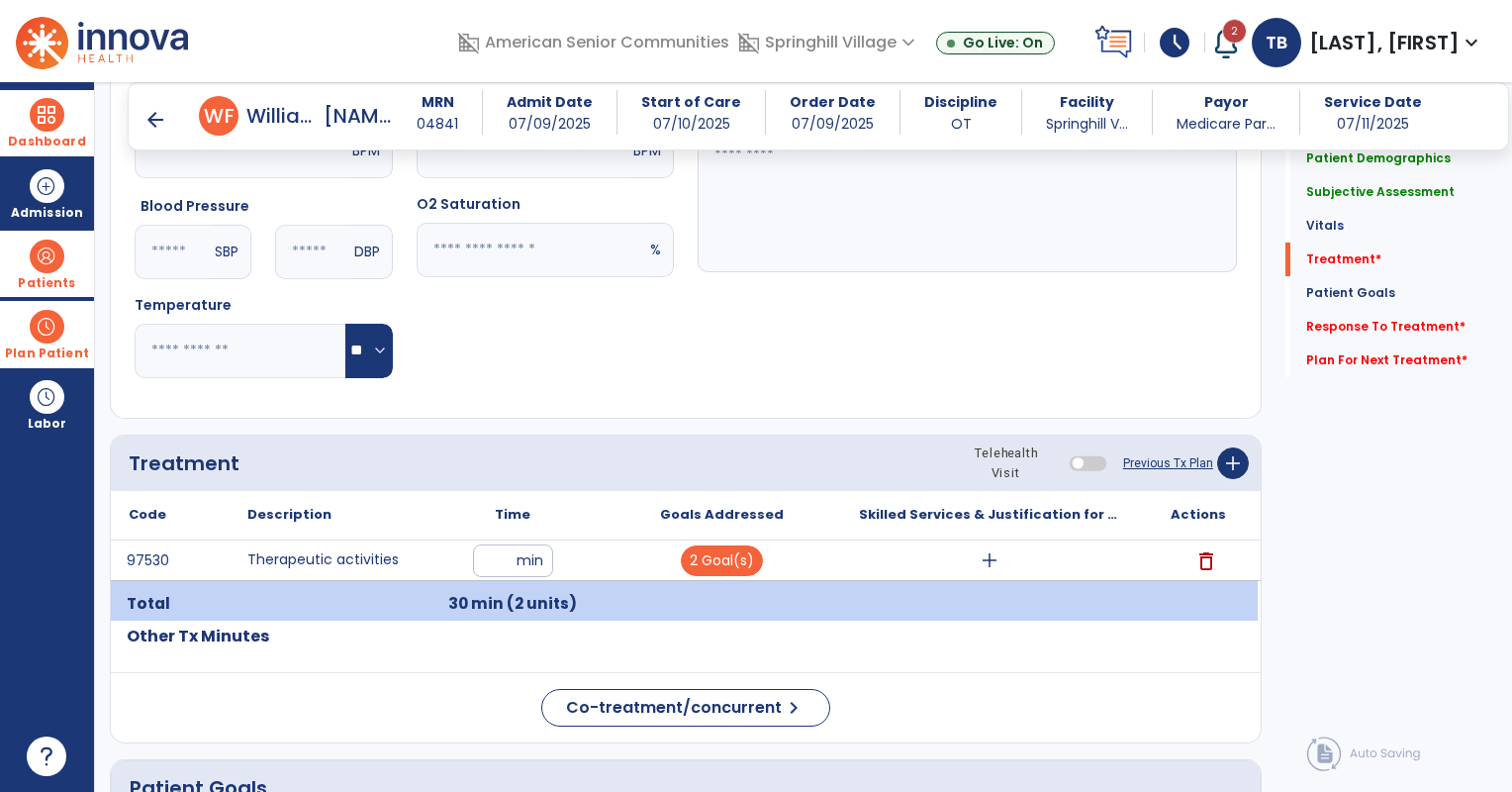 scroll, scrollTop: 1089, scrollLeft: 0, axis: vertical 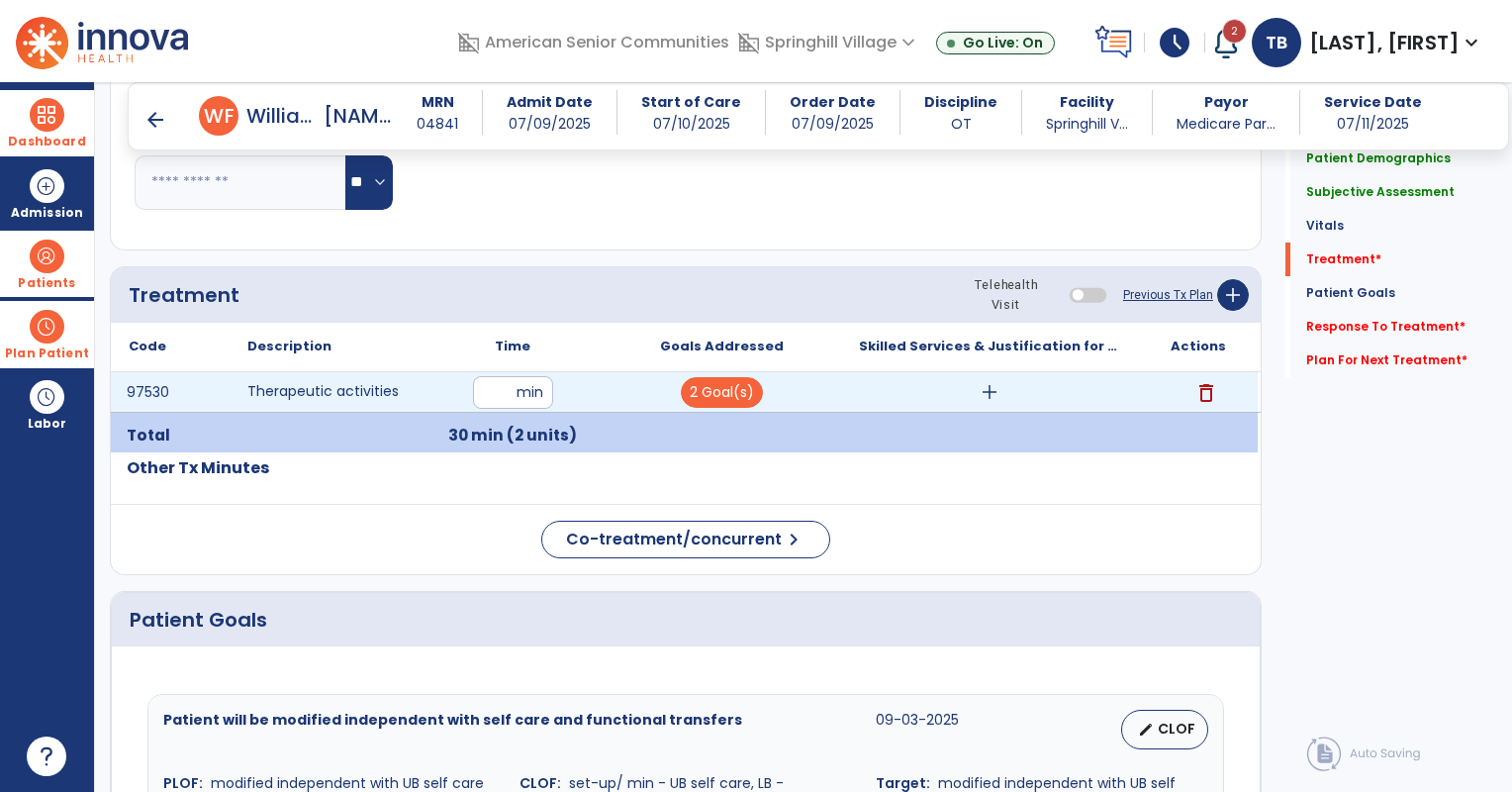 click on "add" at bounding box center (990, 392) 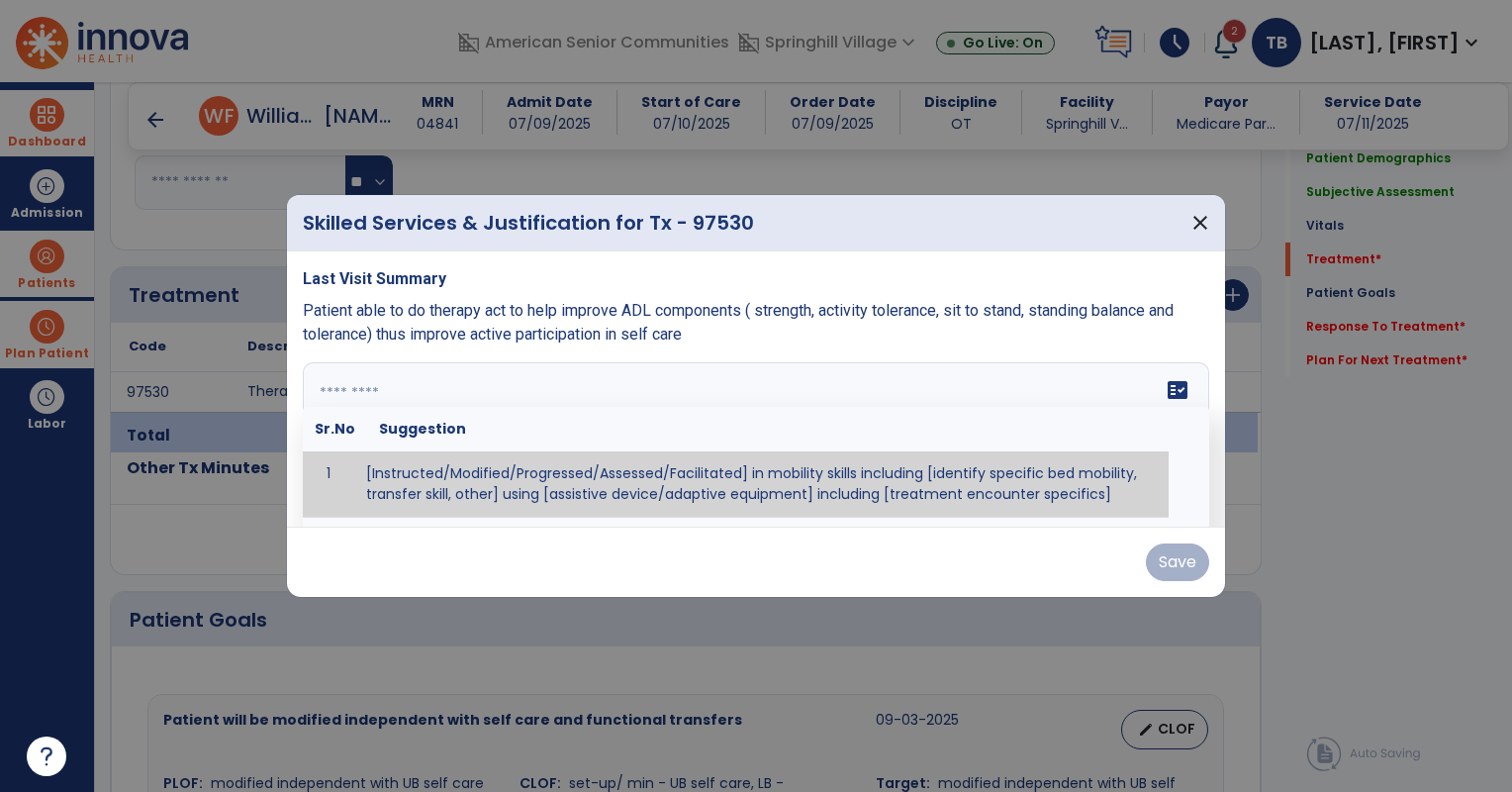 click on "fact_check  Sr.No Suggestion 1 [Instructed/Modified/Progressed/Assessed/Facilitated] in mobility skills including [identify specific bed mobility, transfer skill, other] using [assistive device/adaptive equipment] including [treatment encounter specifics]" at bounding box center (756, 437) 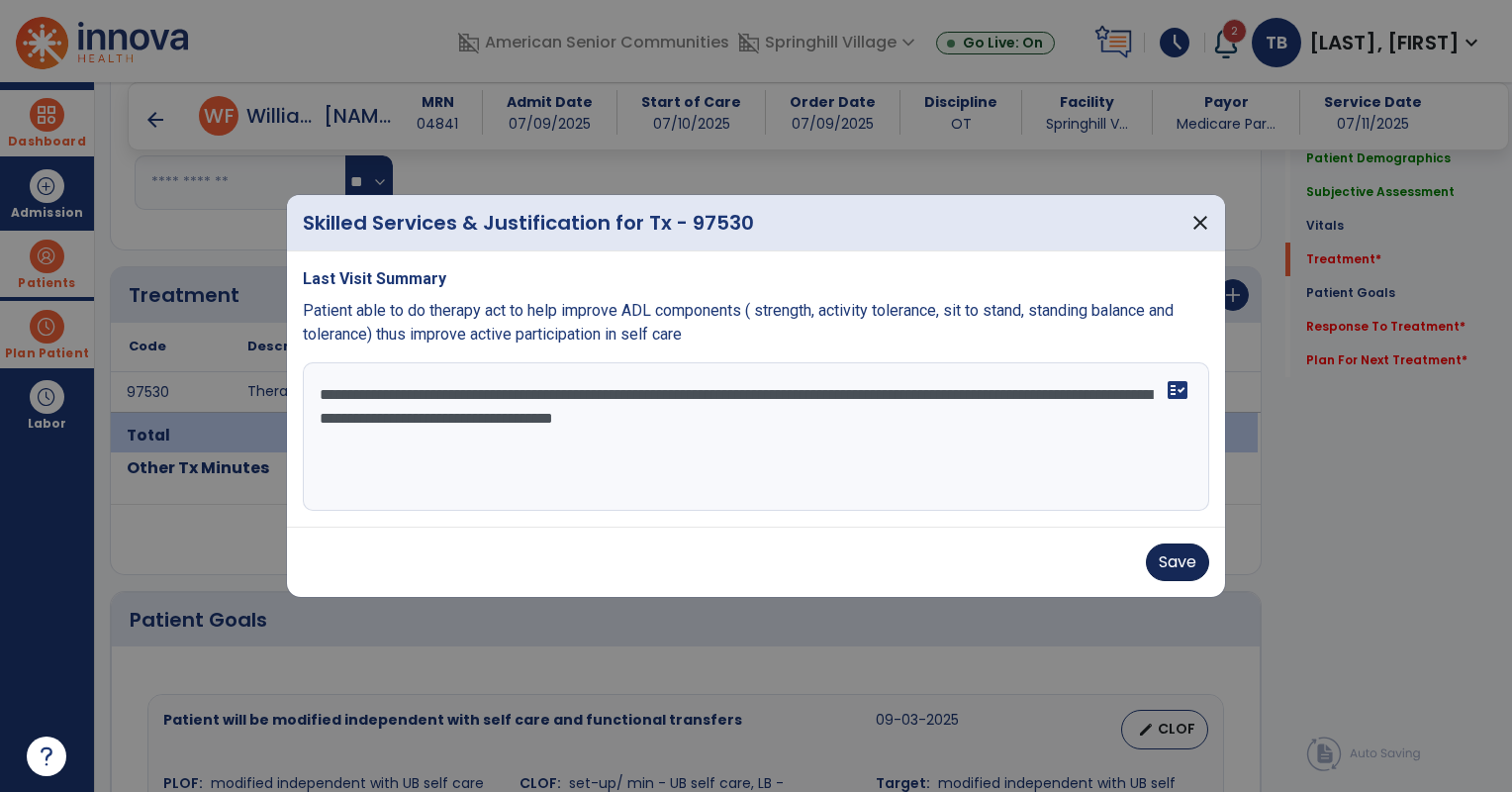 type on "**********" 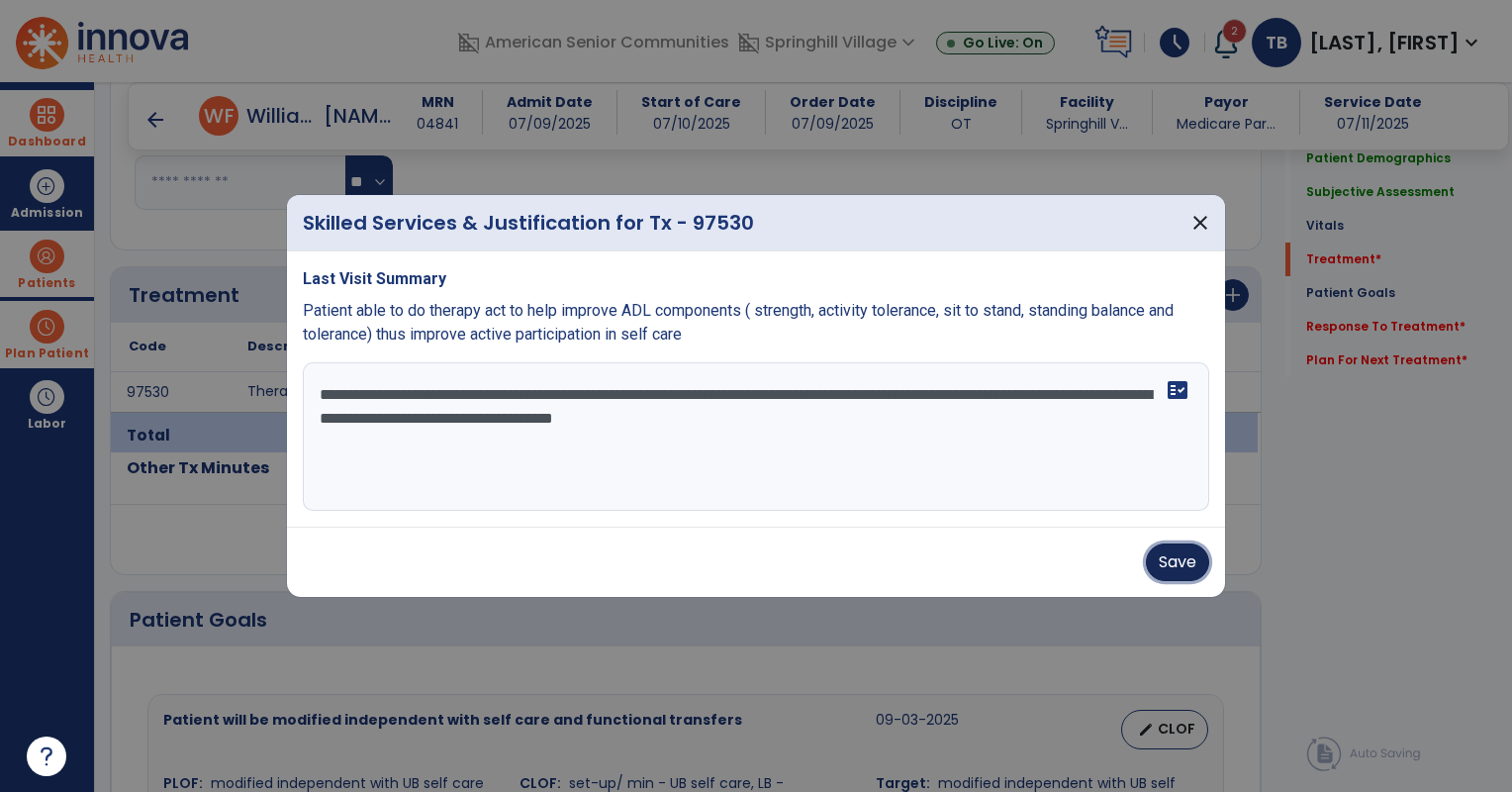 click on "Save" at bounding box center (1178, 562) 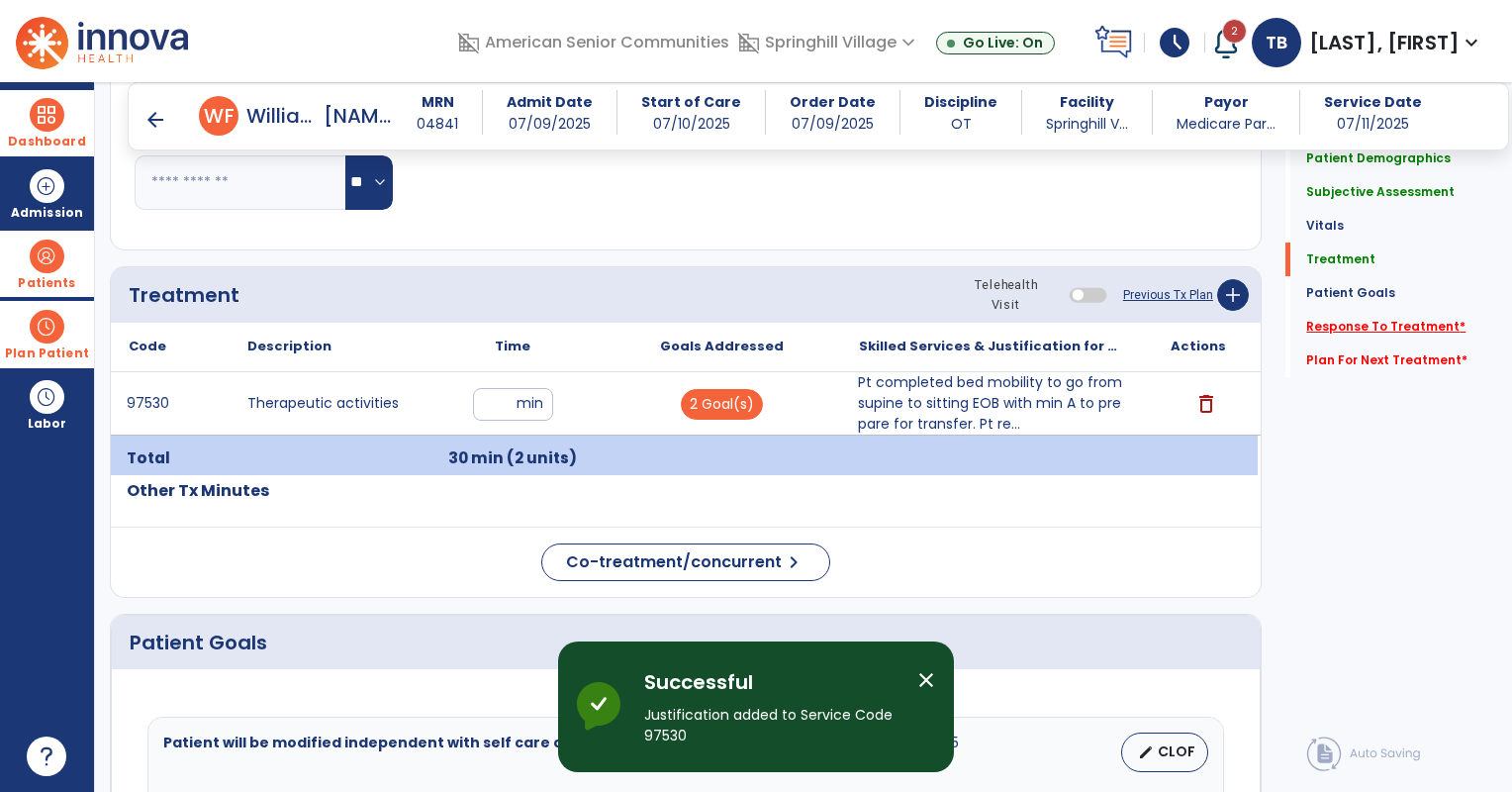 click on "Response To Treatment   *" 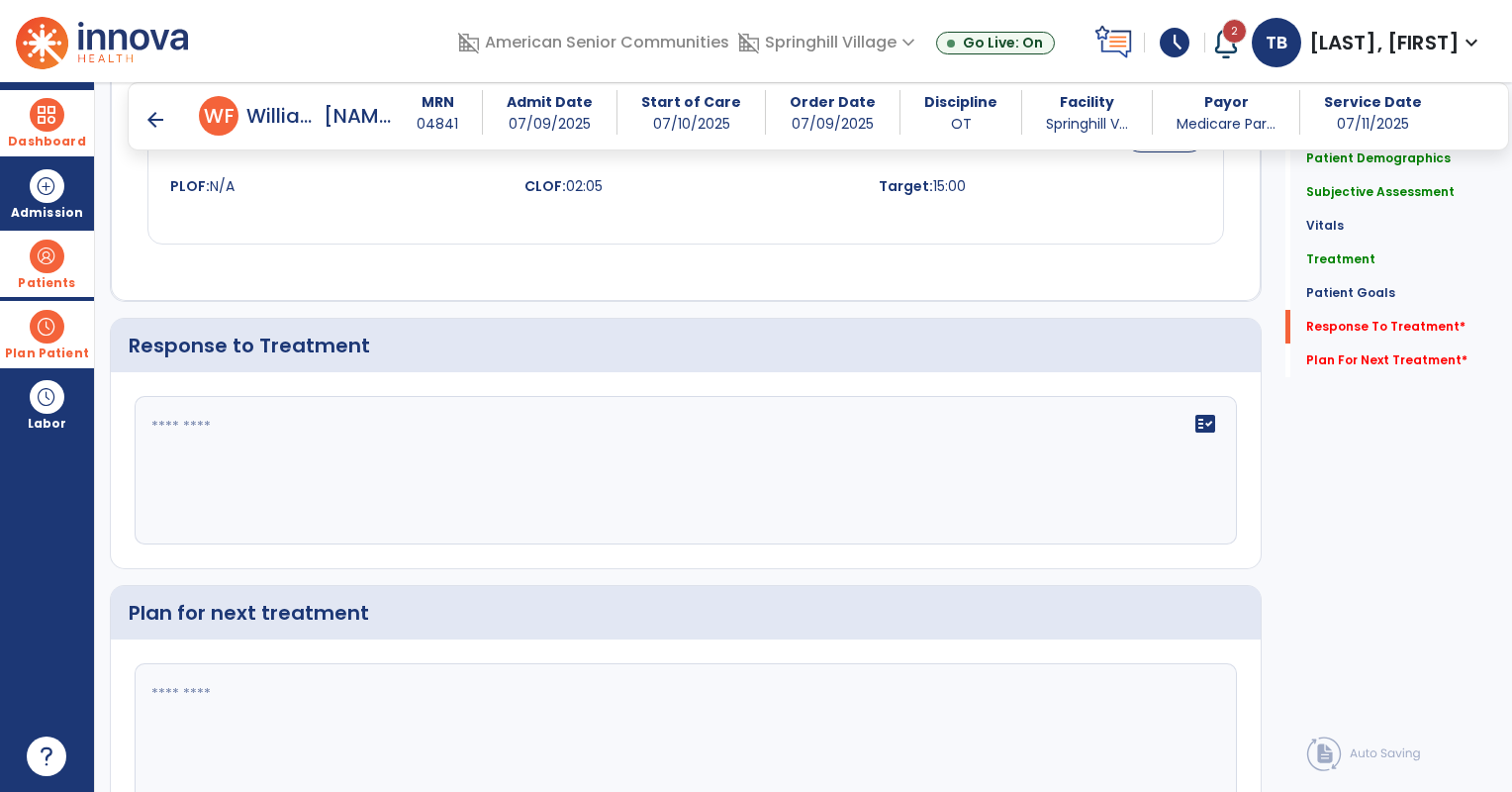 scroll, scrollTop: 2582, scrollLeft: 0, axis: vertical 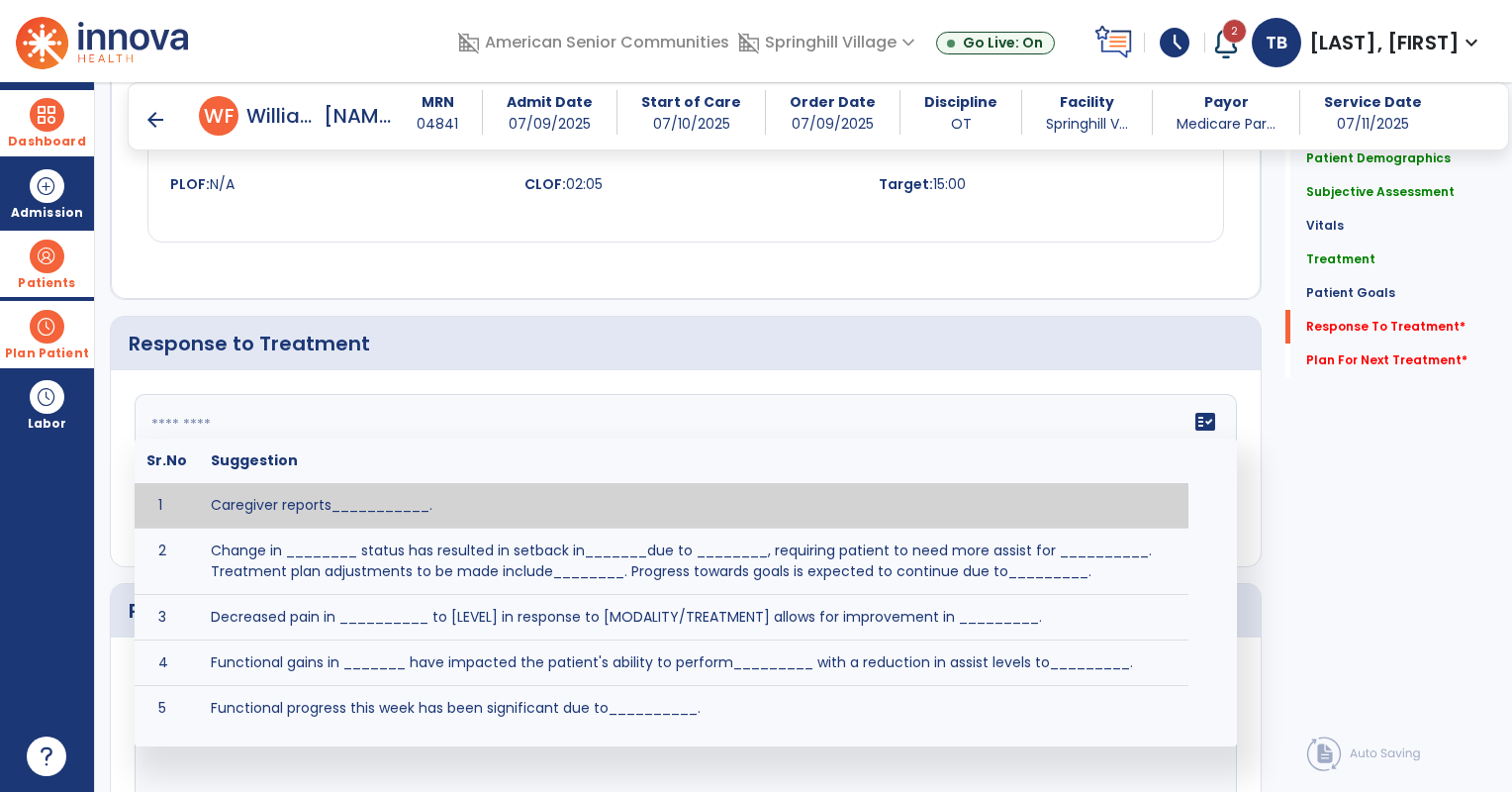 click 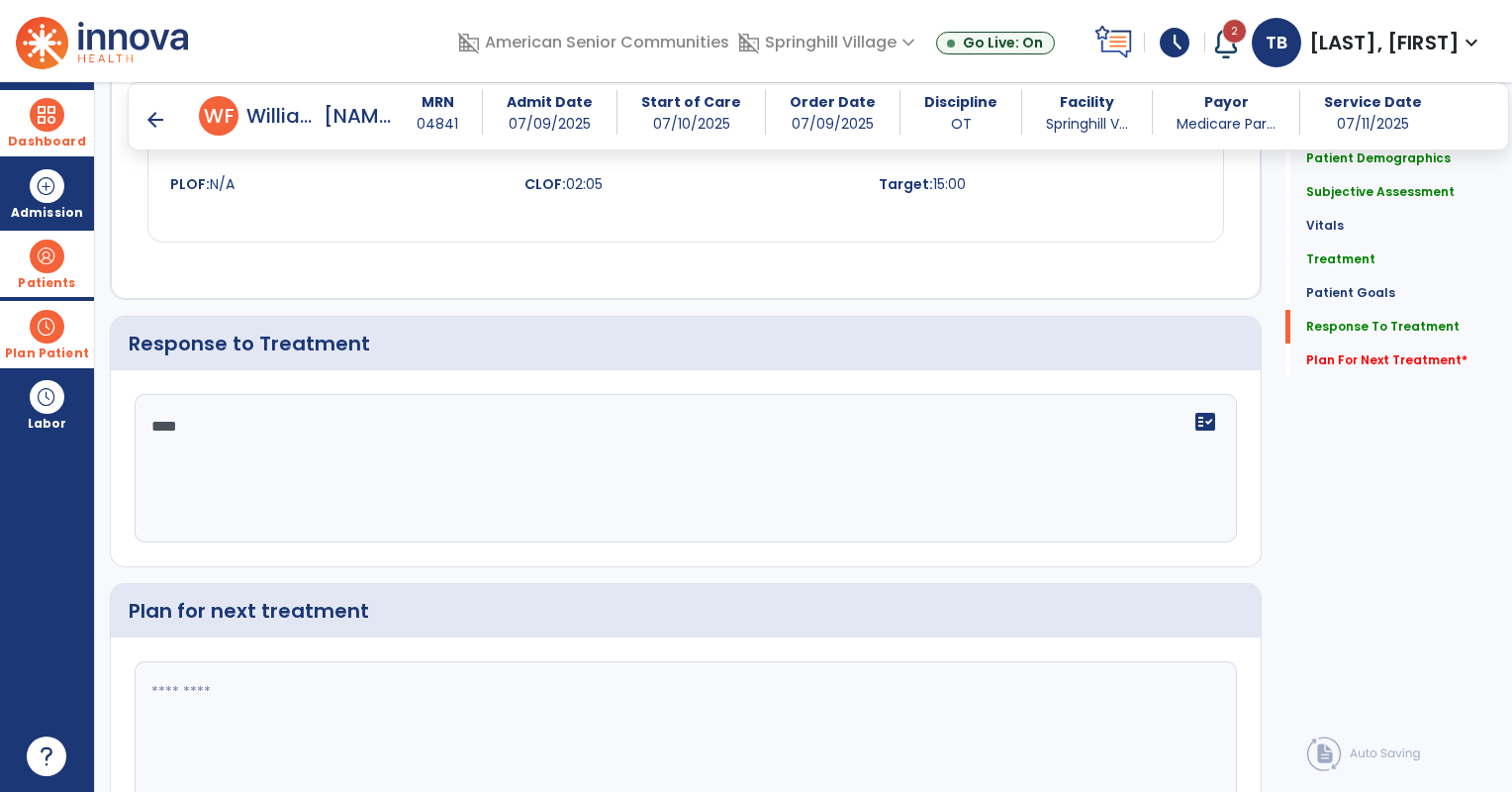 scroll, scrollTop: 2582, scrollLeft: 0, axis: vertical 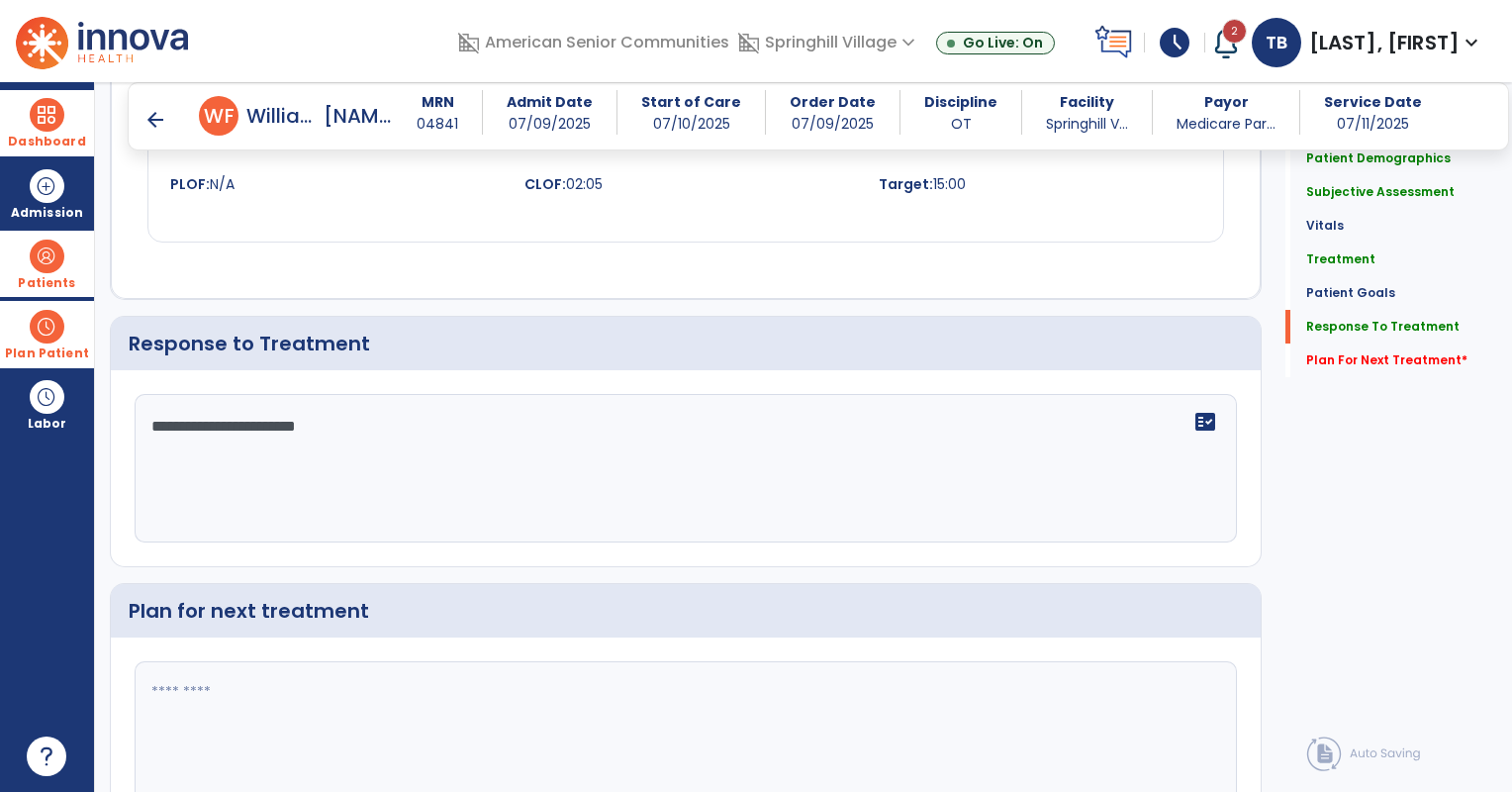 type on "**********" 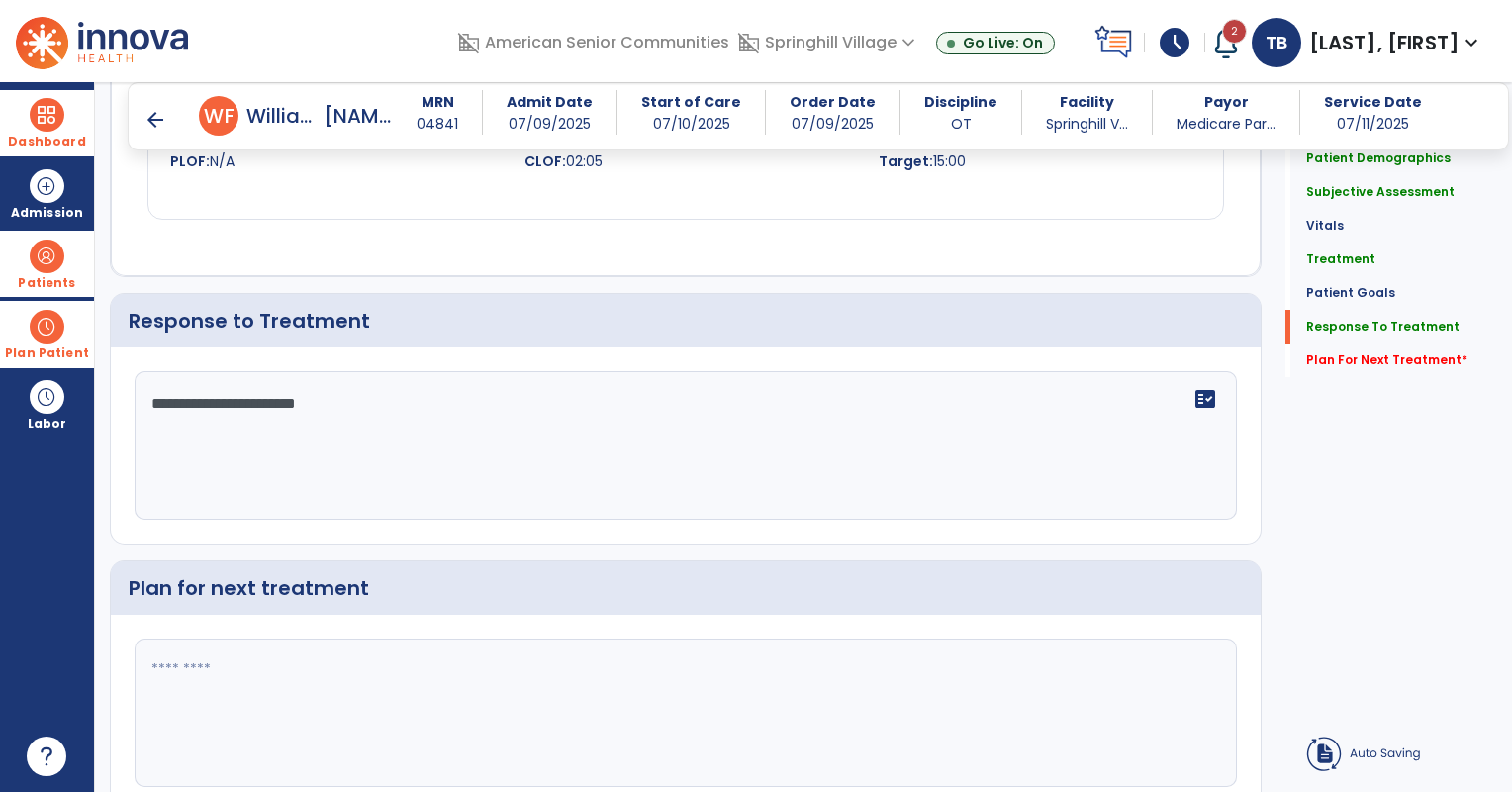 click 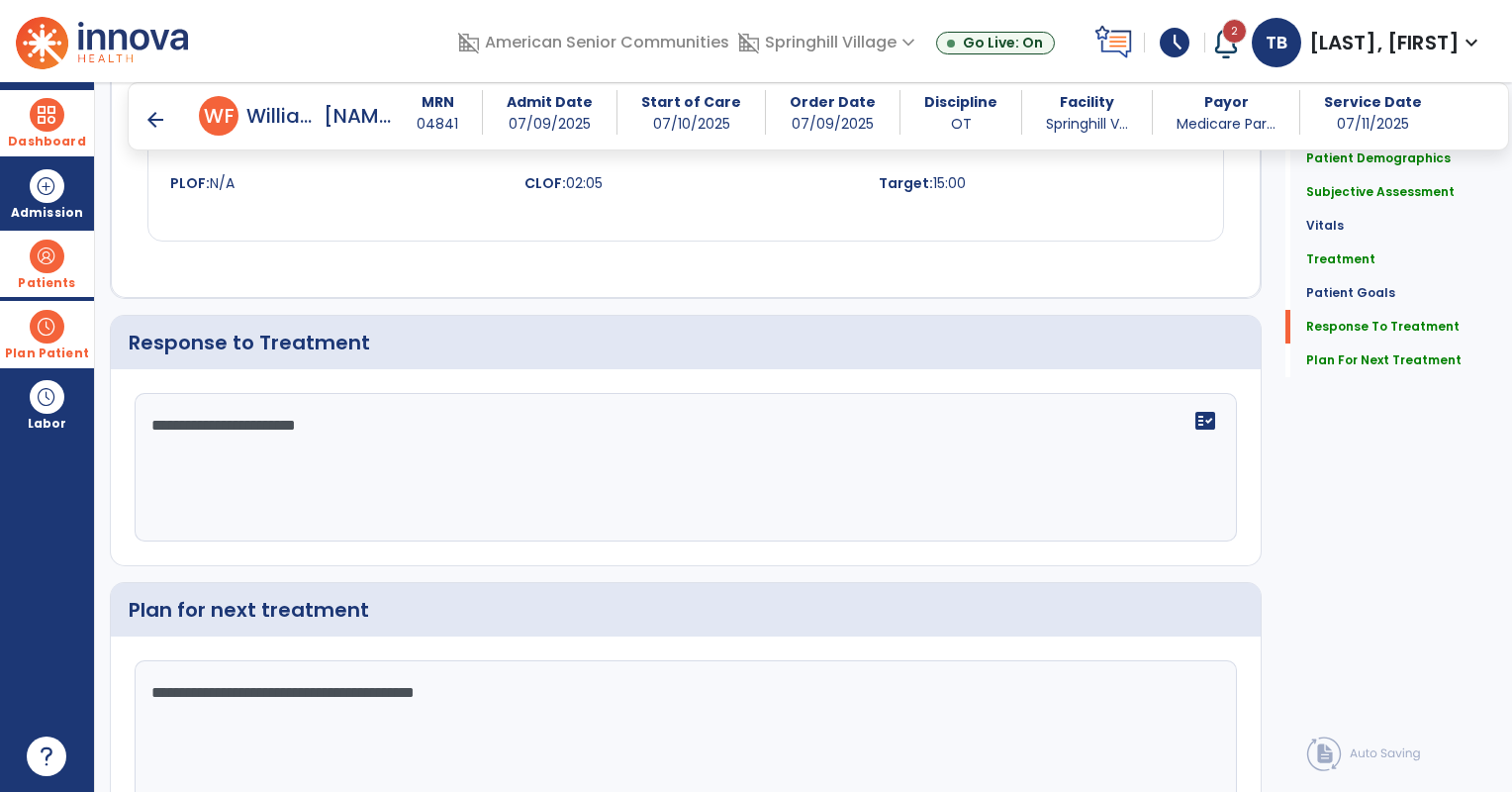 scroll, scrollTop: 2583, scrollLeft: 0, axis: vertical 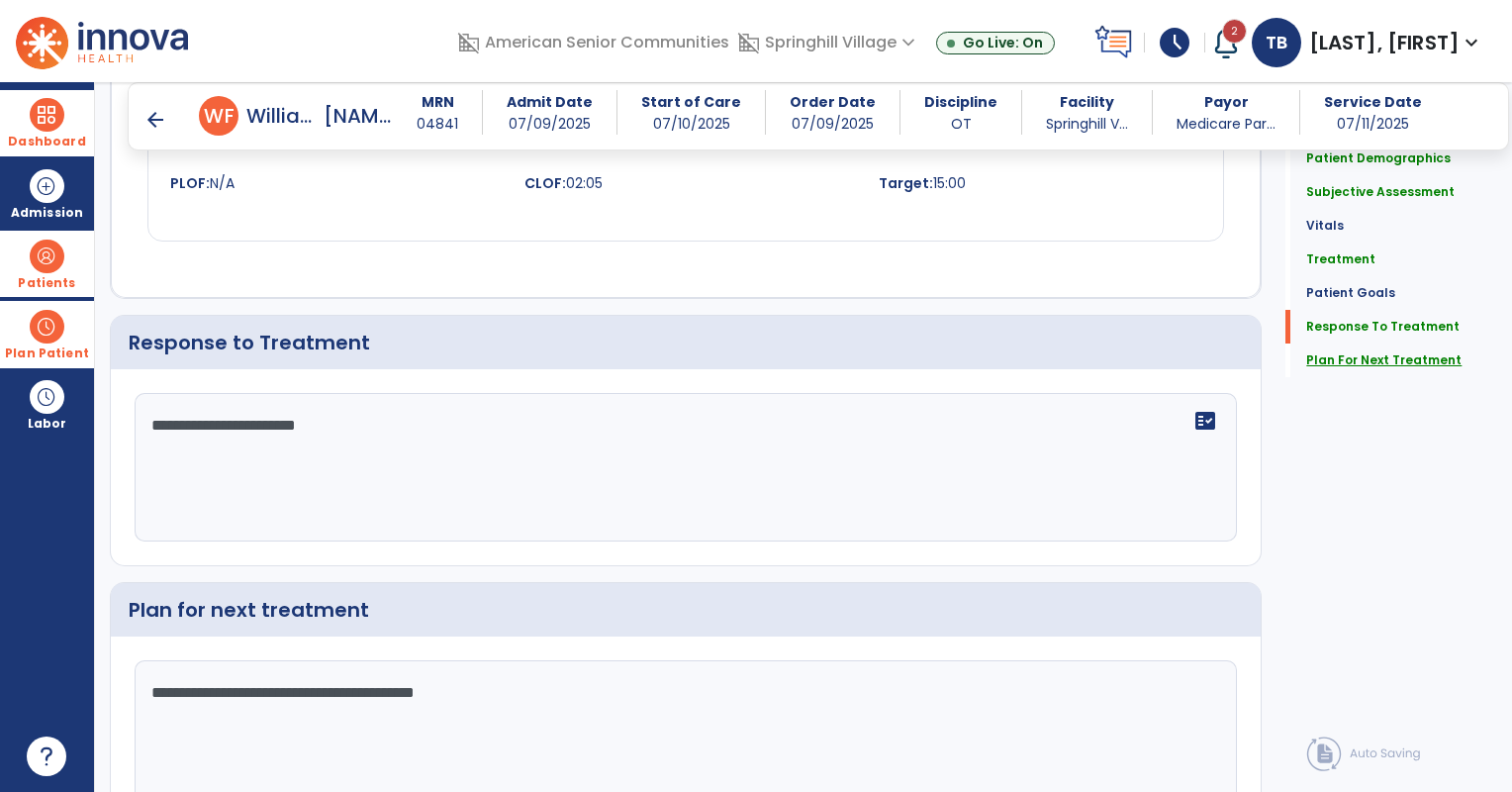 type on "**********" 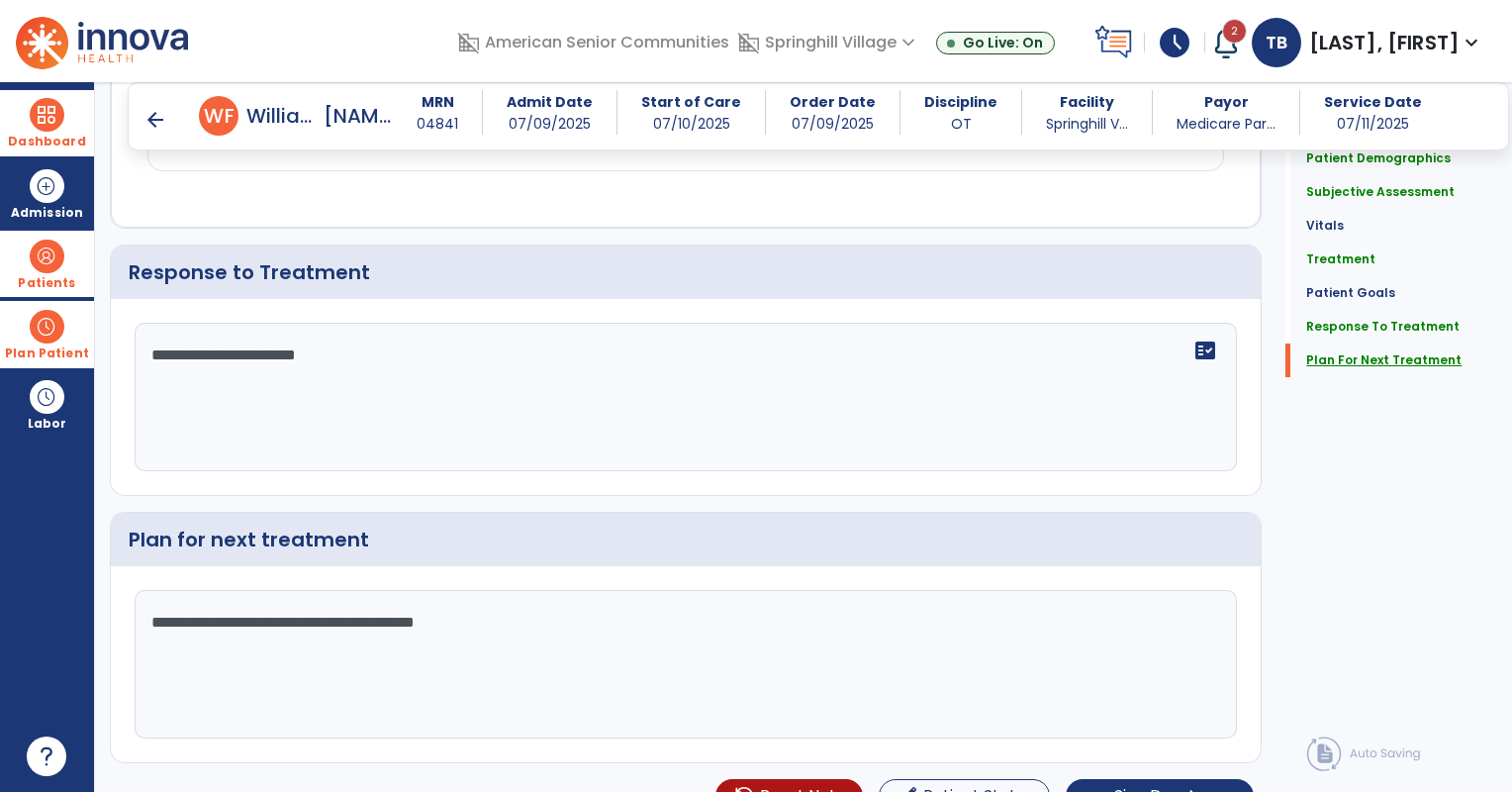 scroll, scrollTop: 2683, scrollLeft: 0, axis: vertical 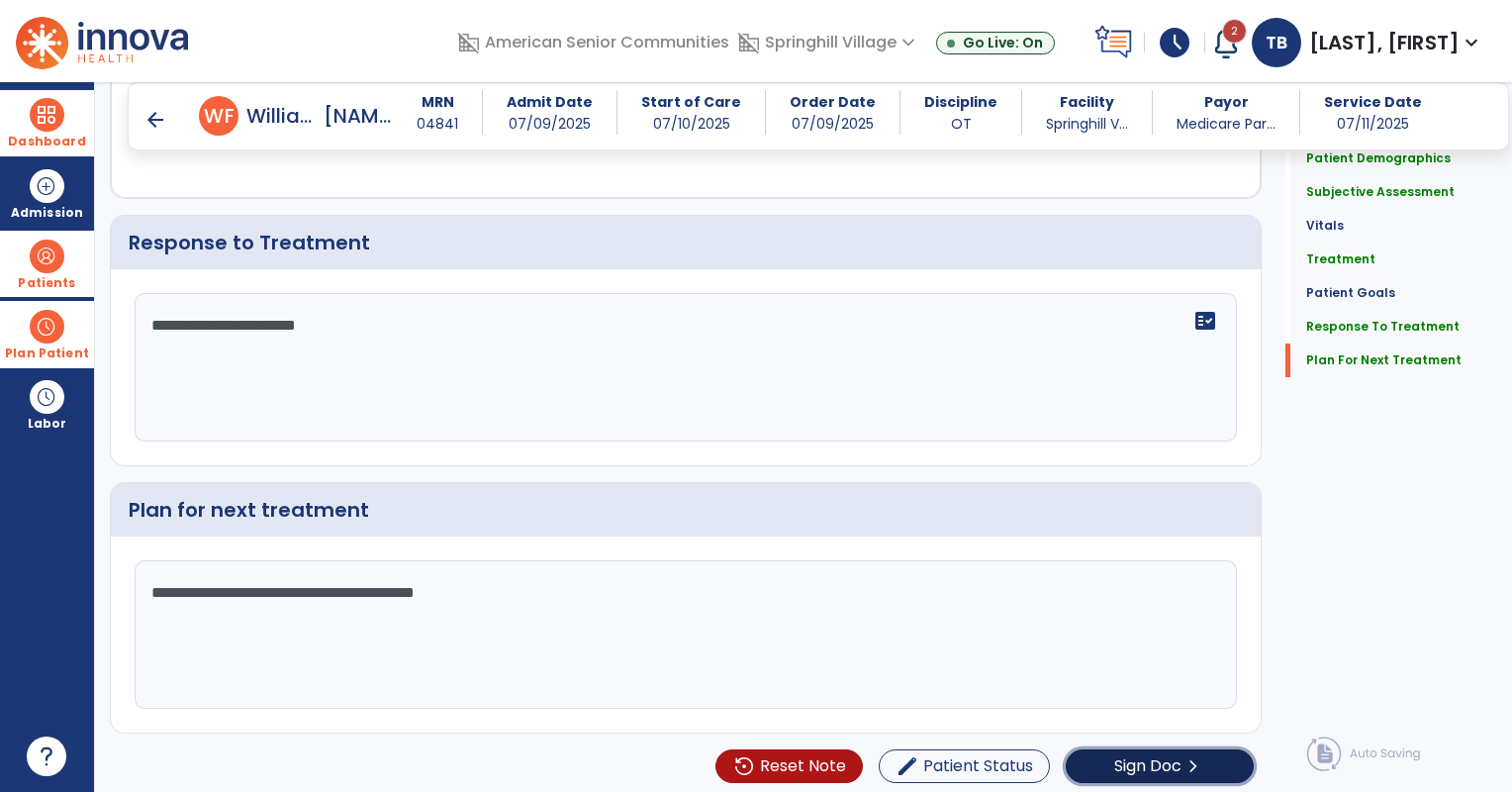 click on "Sign Doc  chevron_right" 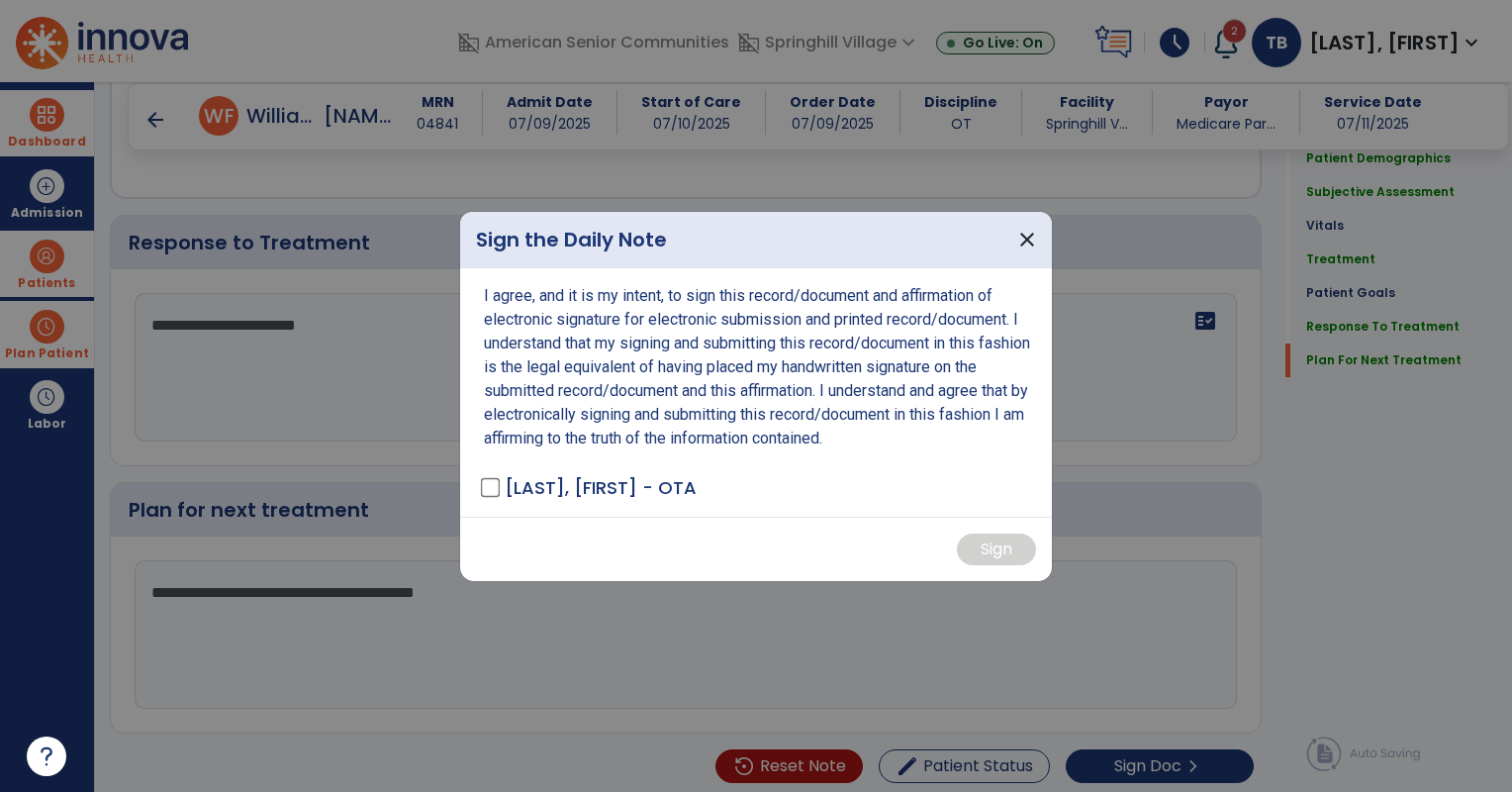 click on "I agree, and it is my intent, to sign this record/document and affirmation of electronic signature for electronic submission and printed record/document. I understand that my signing and submitting this record/document in this fashion is the legal equivalent of having placed my handwritten signature on the submitted record/document and this affirmation. I understand and agree that by electronically signing and submitting this record/document in this fashion I am affirming to the truth of the information contained. [LAST], [FIRST] - OTA" at bounding box center (756, 392) 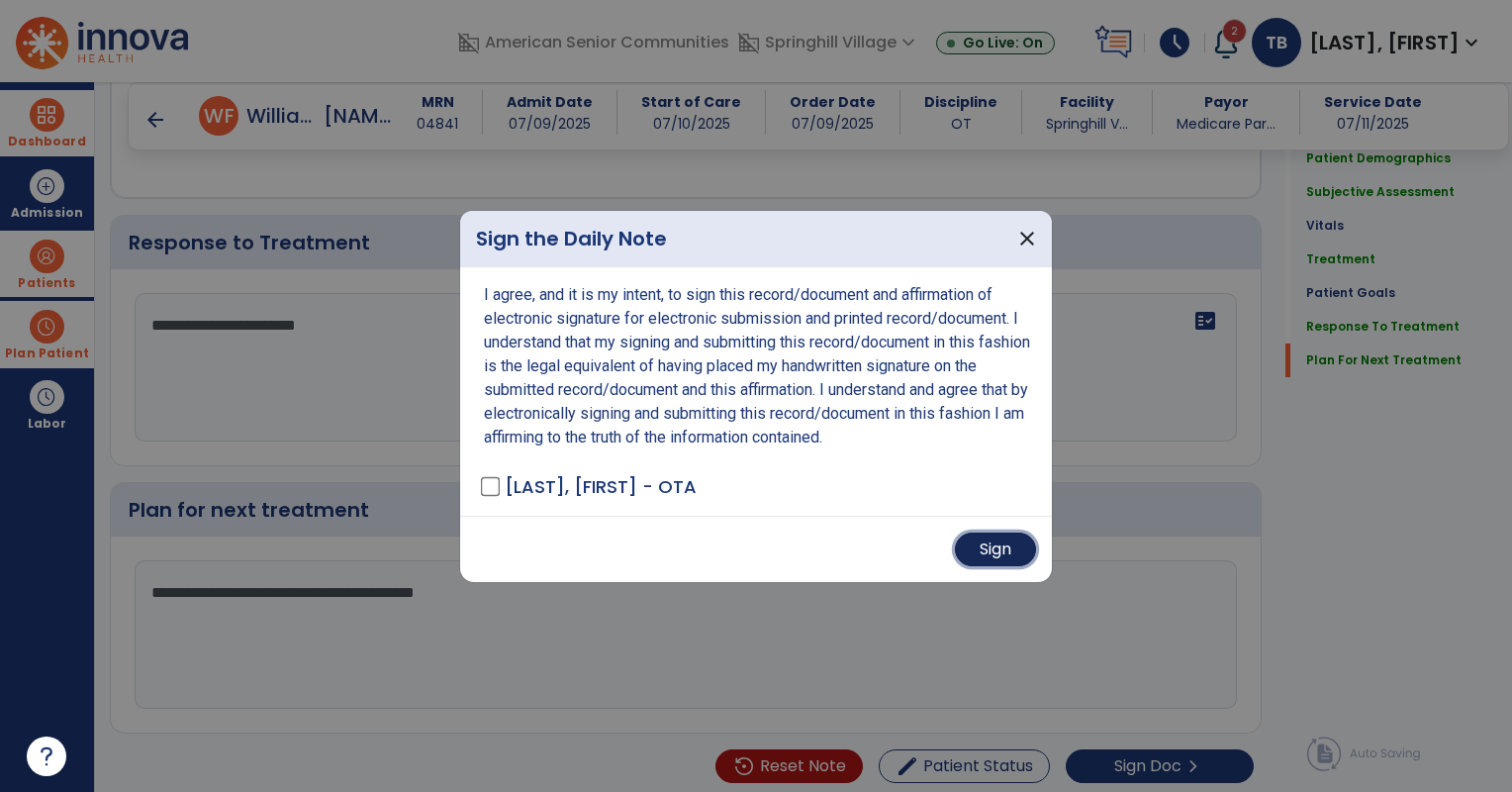 click on "Sign" at bounding box center (995, 549) 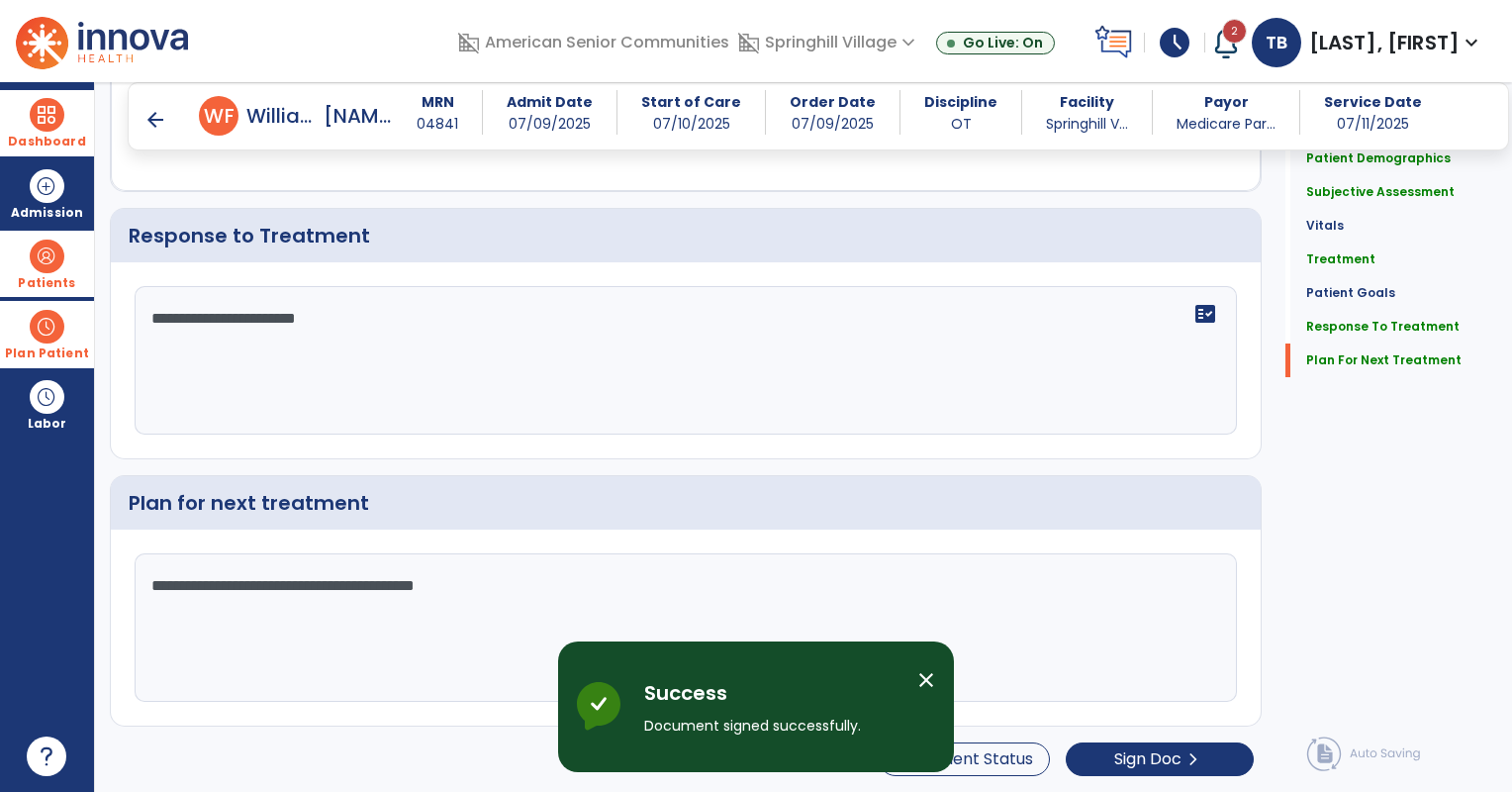 scroll, scrollTop: 0, scrollLeft: 0, axis: both 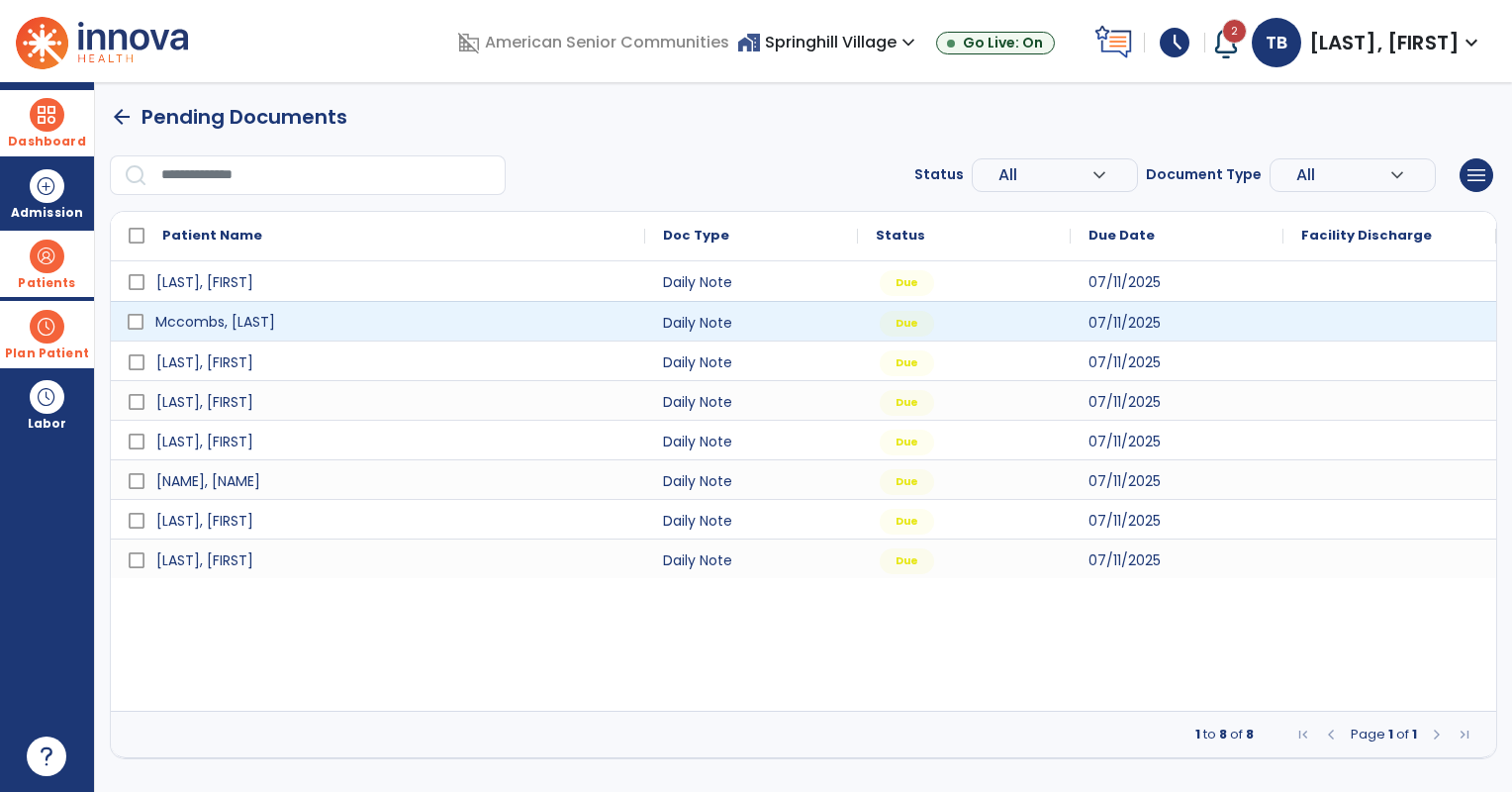click on "Mccombs, [LAST]" at bounding box center (392, 322) 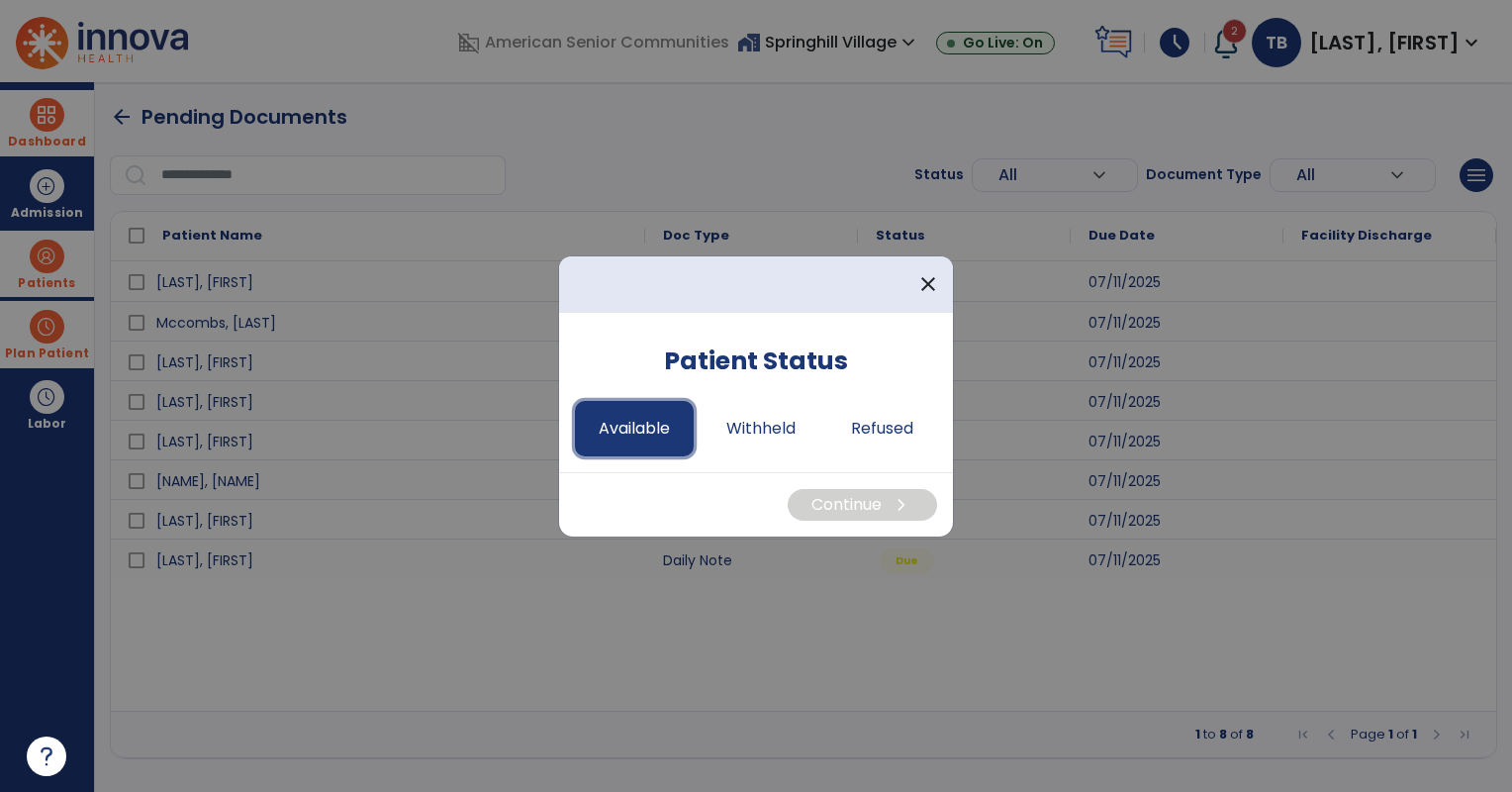 click on "Available" at bounding box center [634, 429] 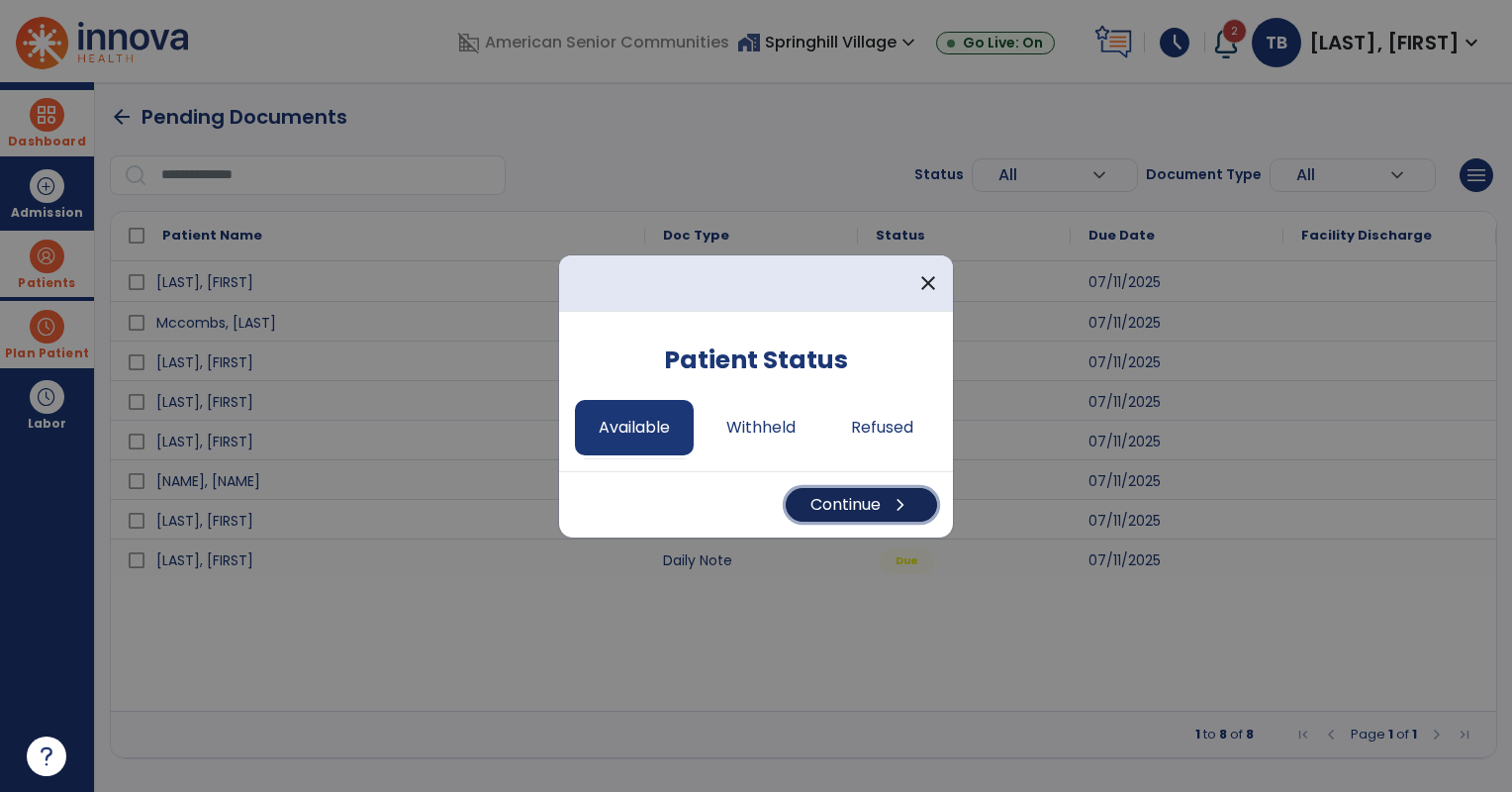 click on "Continue   chevron_right" at bounding box center [861, 505] 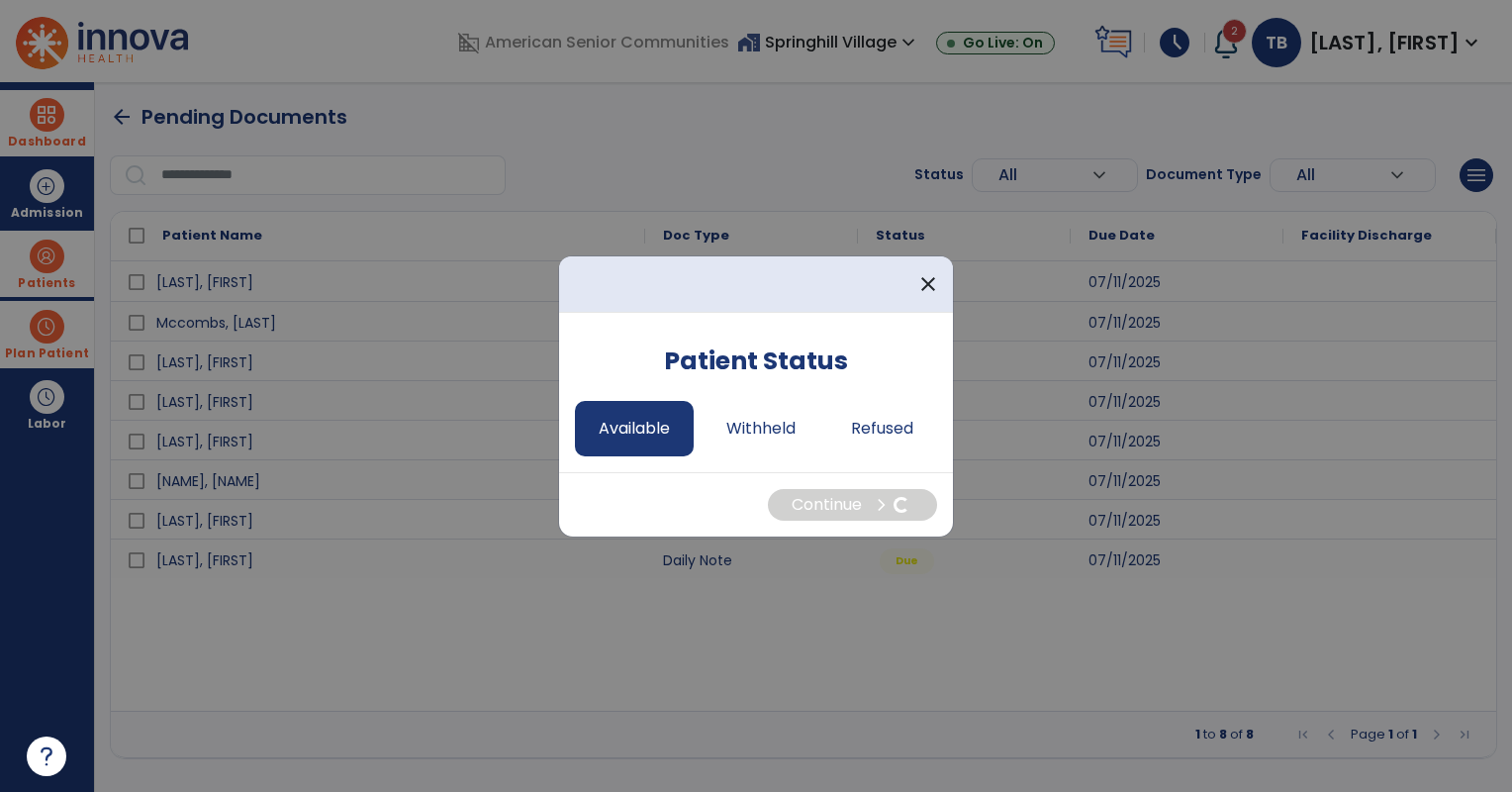 select on "*" 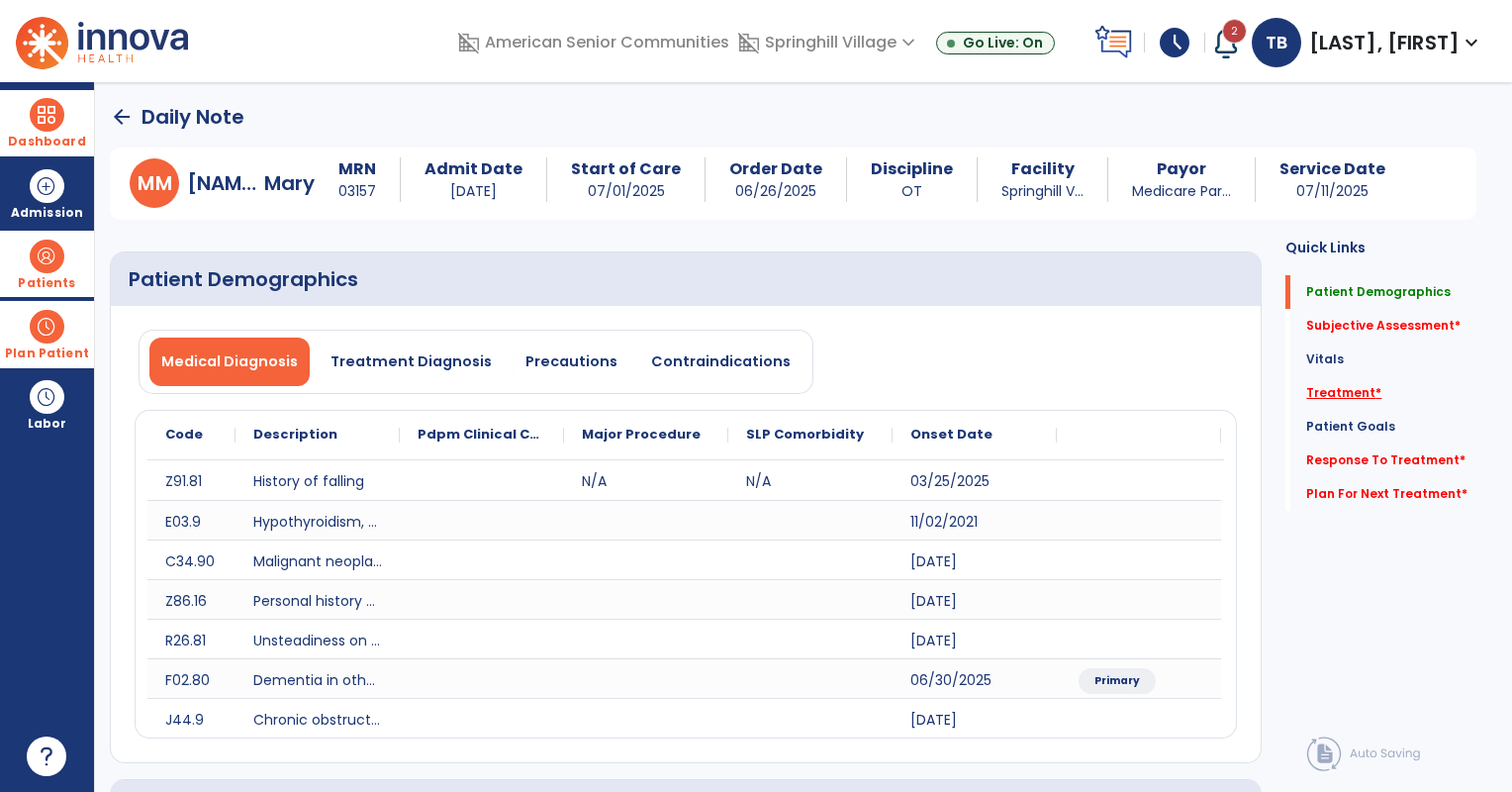 click on "Treatment   *" 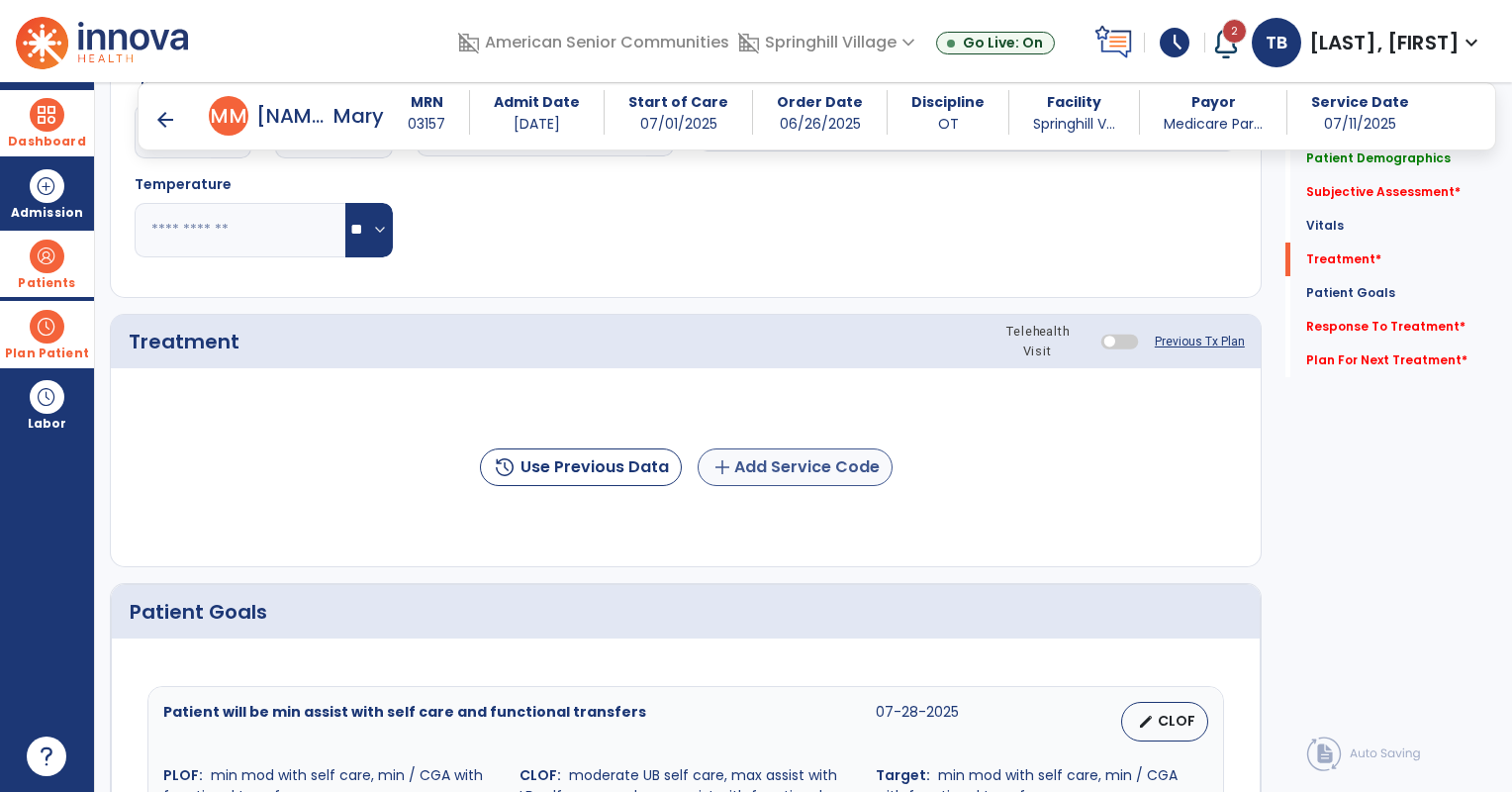 scroll, scrollTop: 1181, scrollLeft: 0, axis: vertical 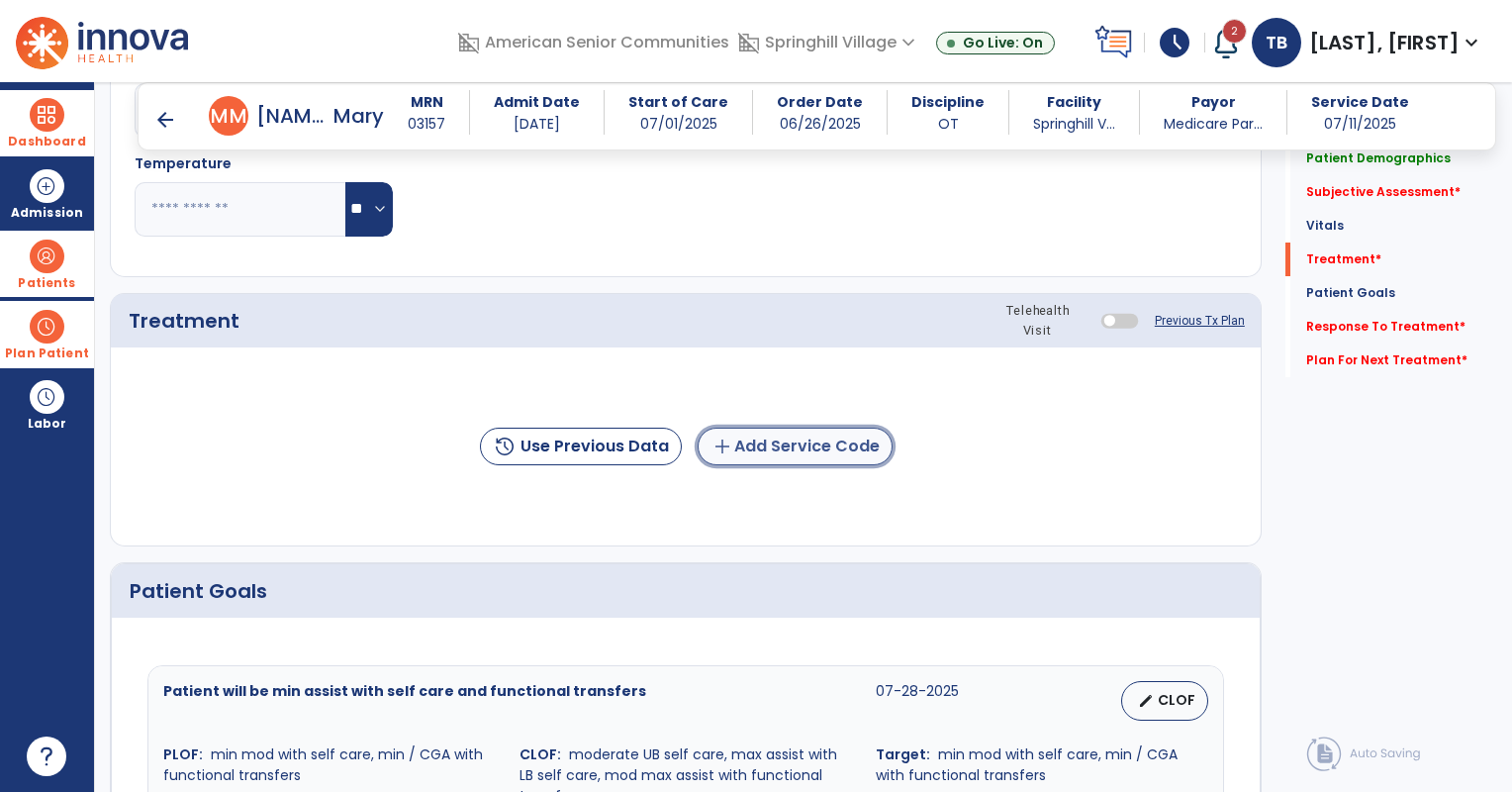 click on "add  Add Service Code" 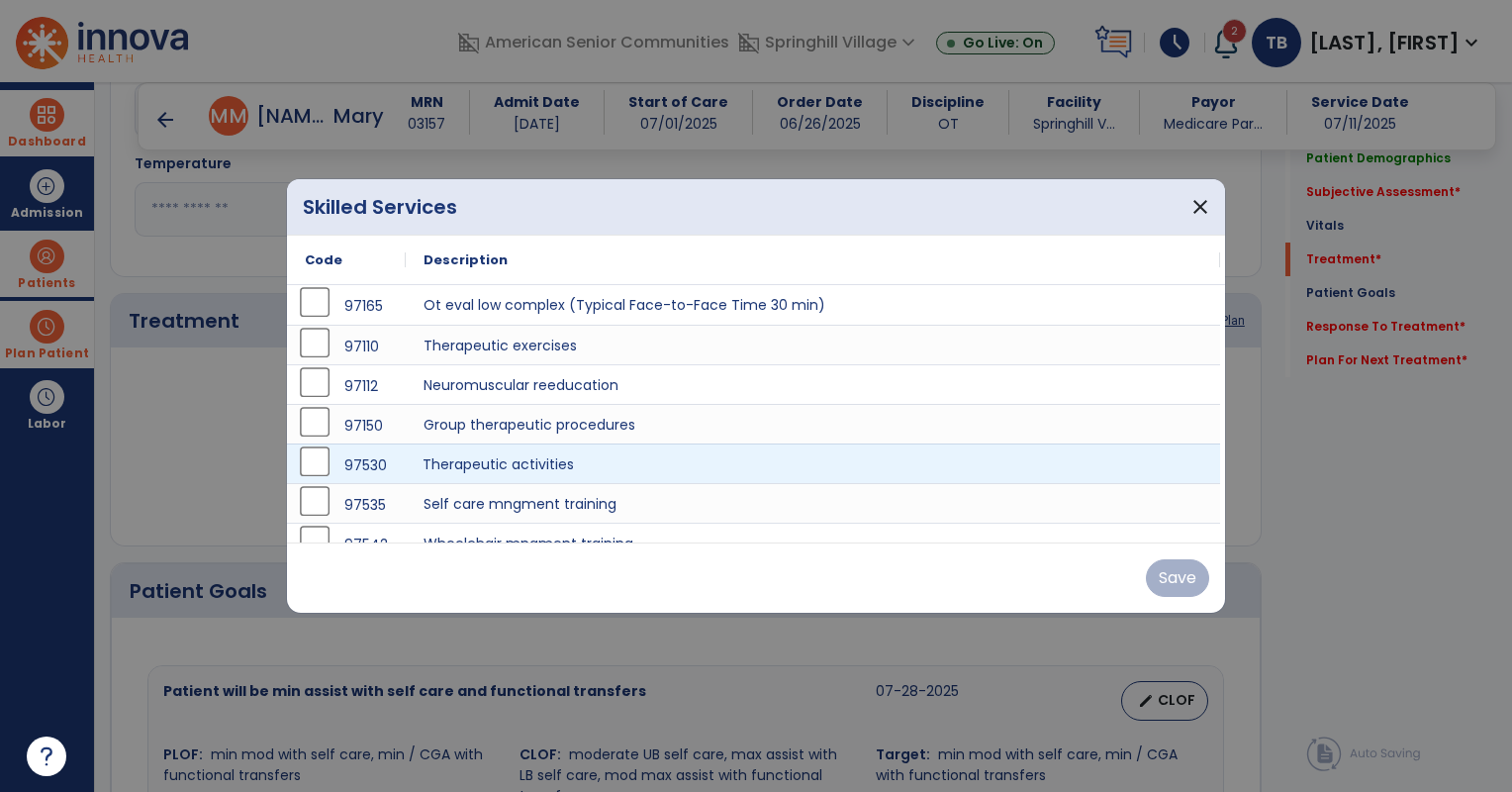 click on "Therapeutic activities" at bounding box center (812, 463) 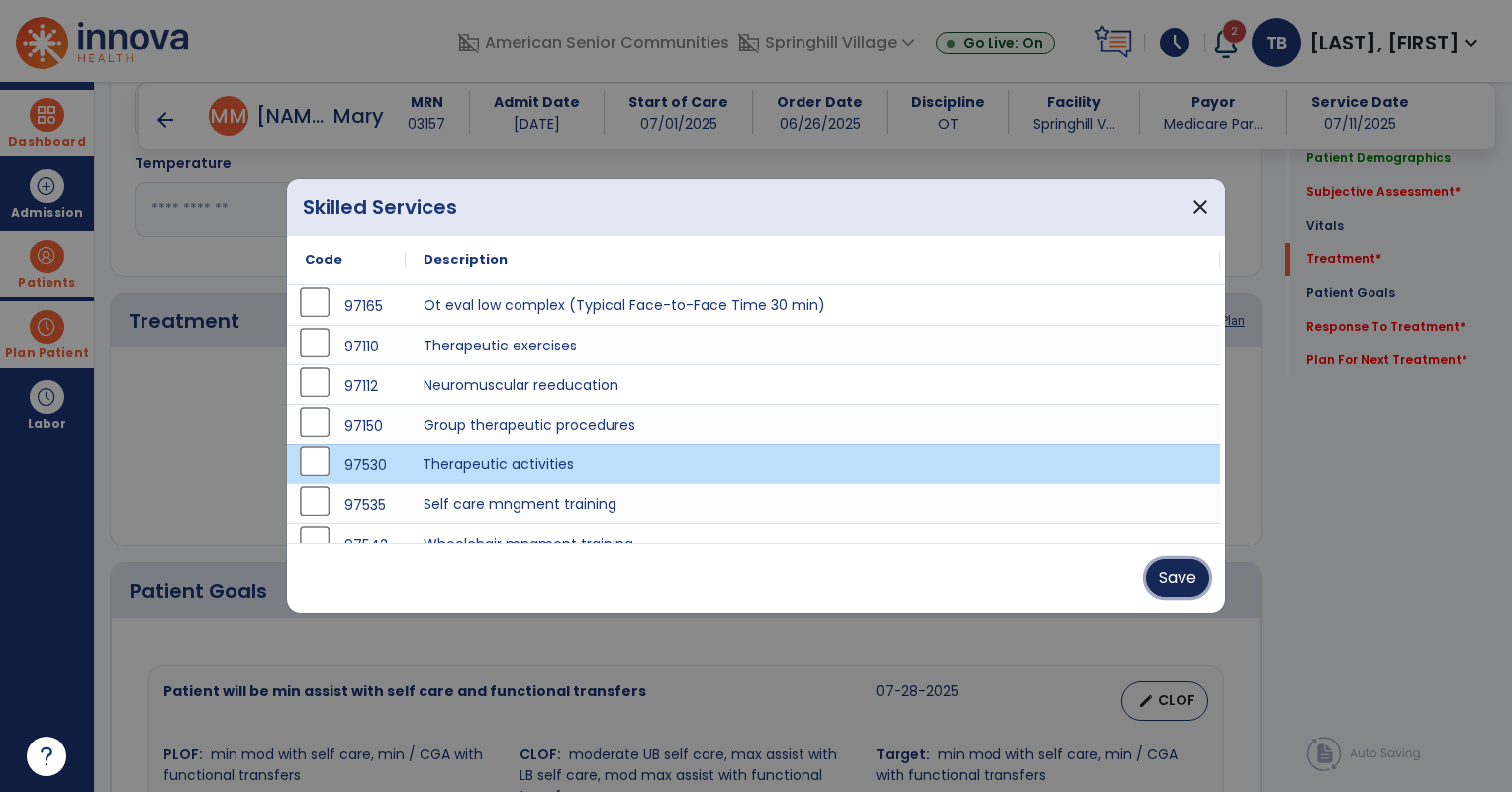 click on "Save" at bounding box center (1178, 578) 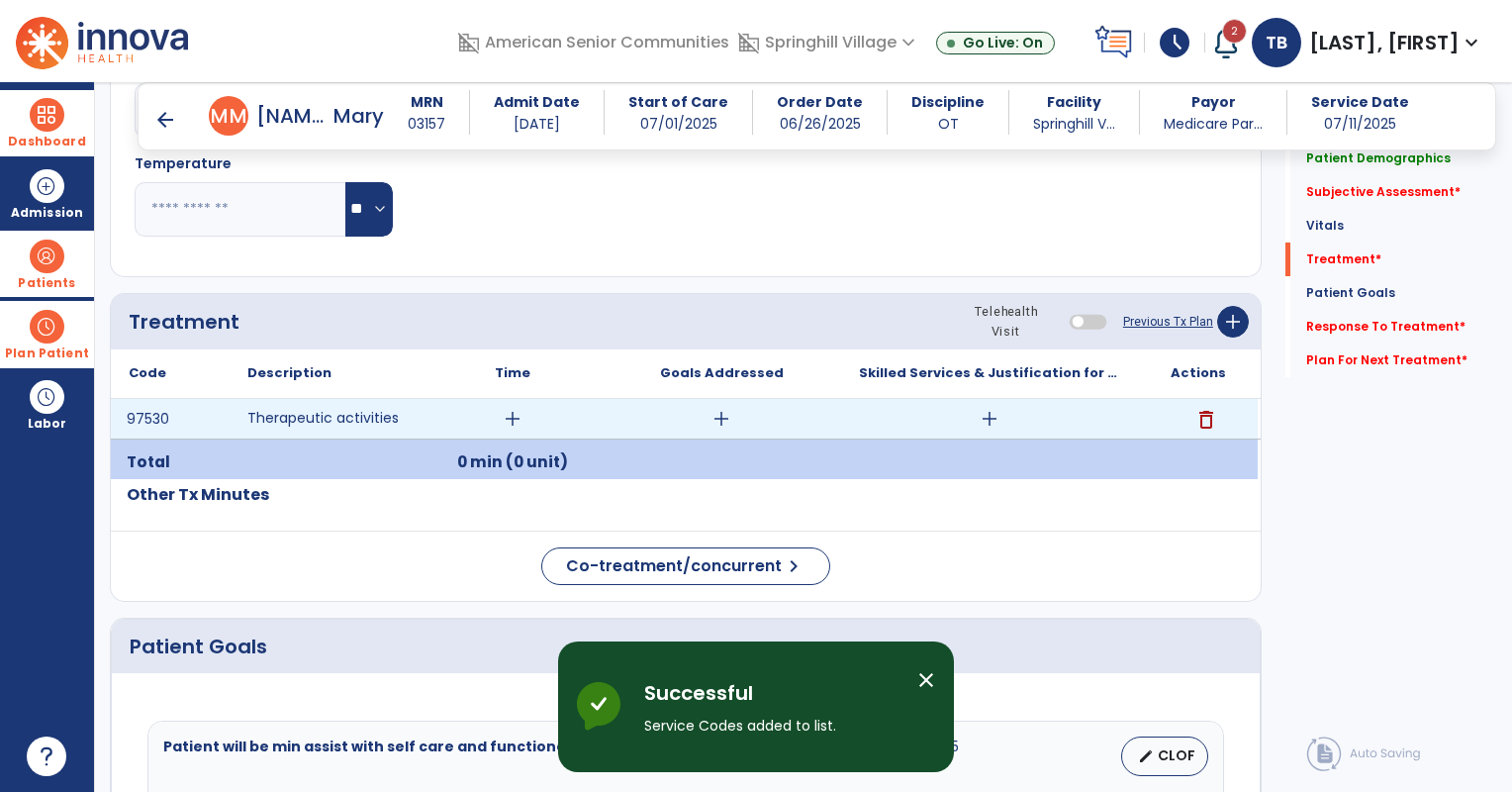 click on "add" at bounding box center (990, 419) 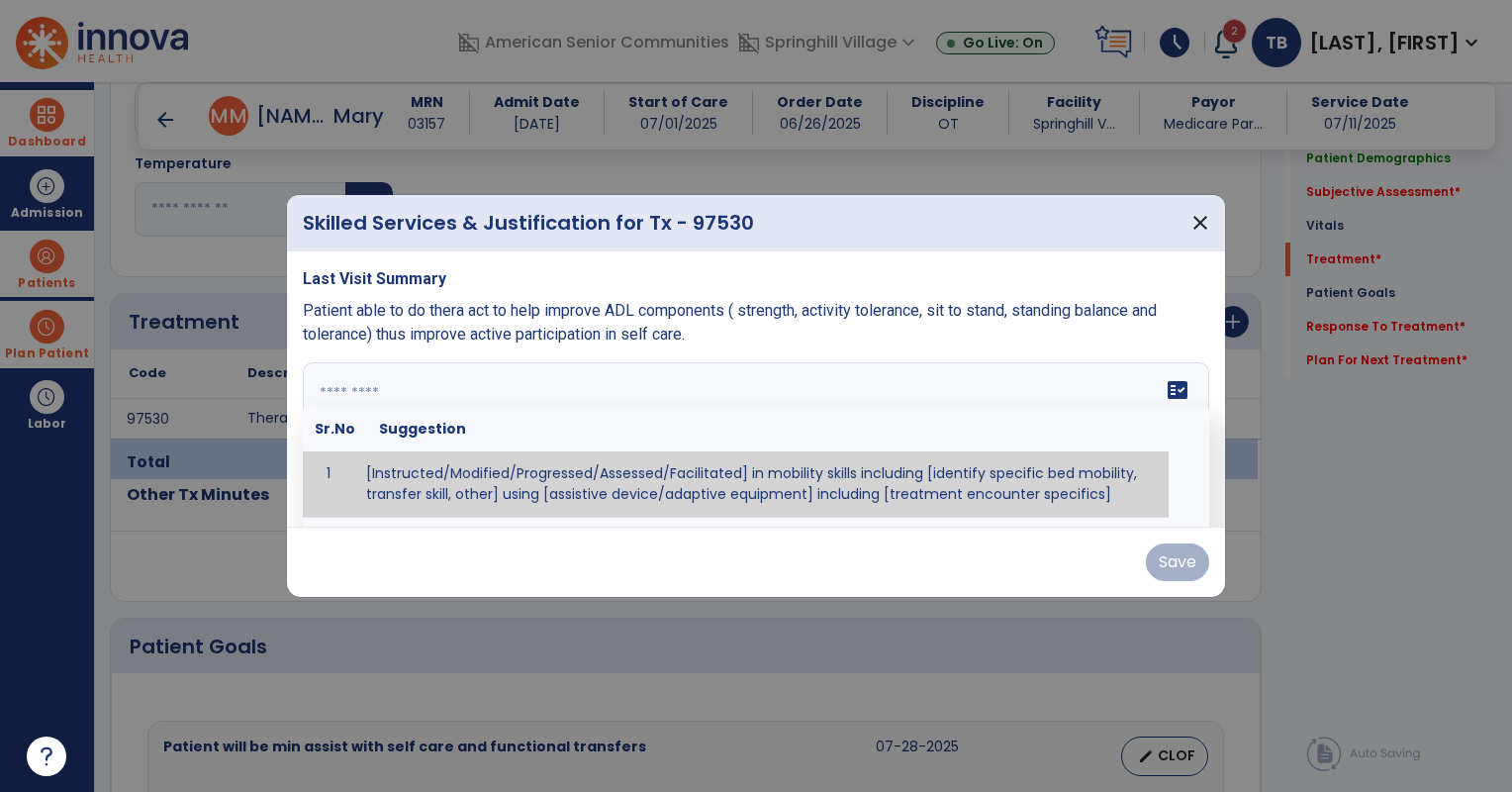 click at bounding box center [754, 437] 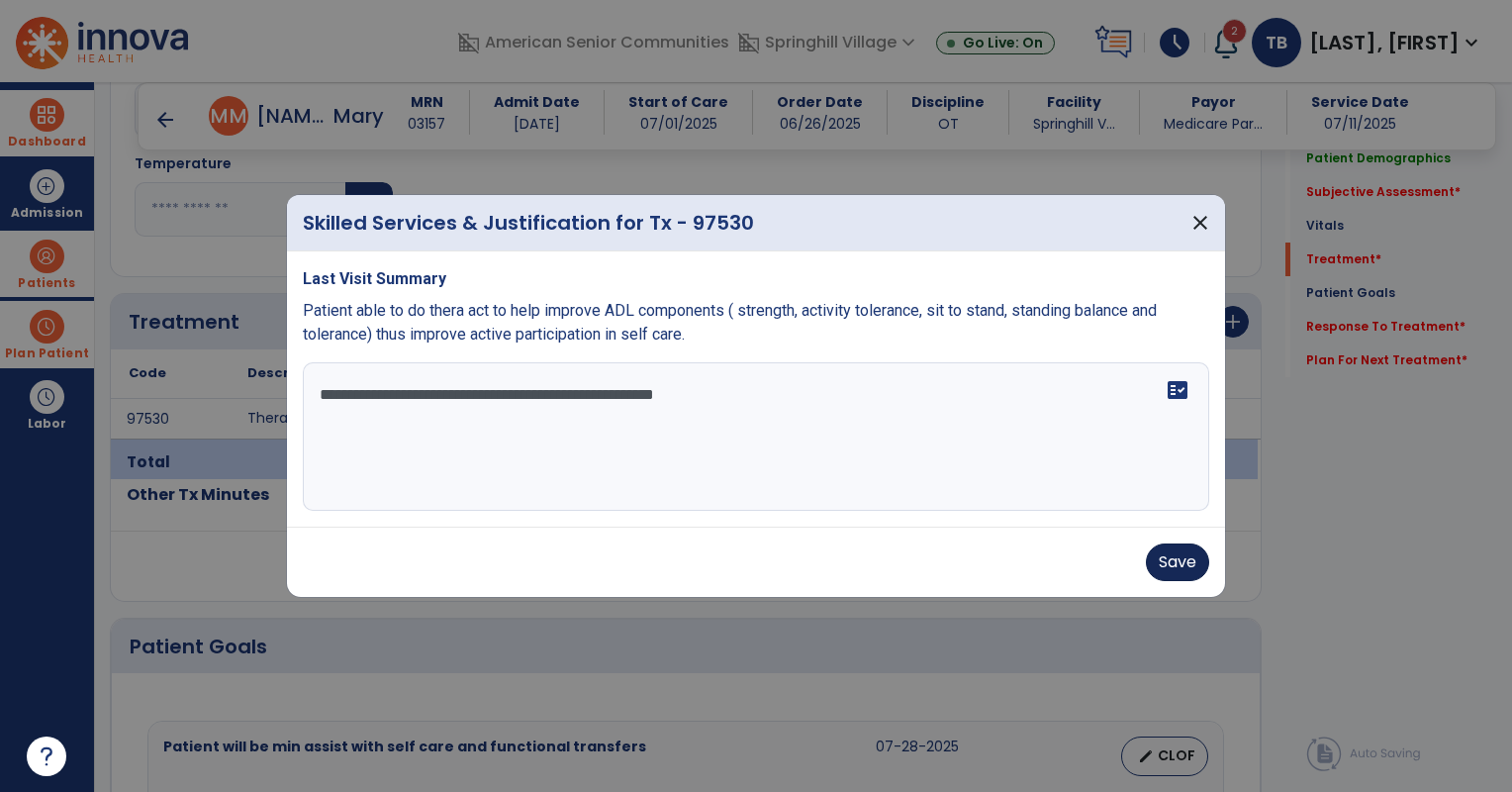 type on "**********" 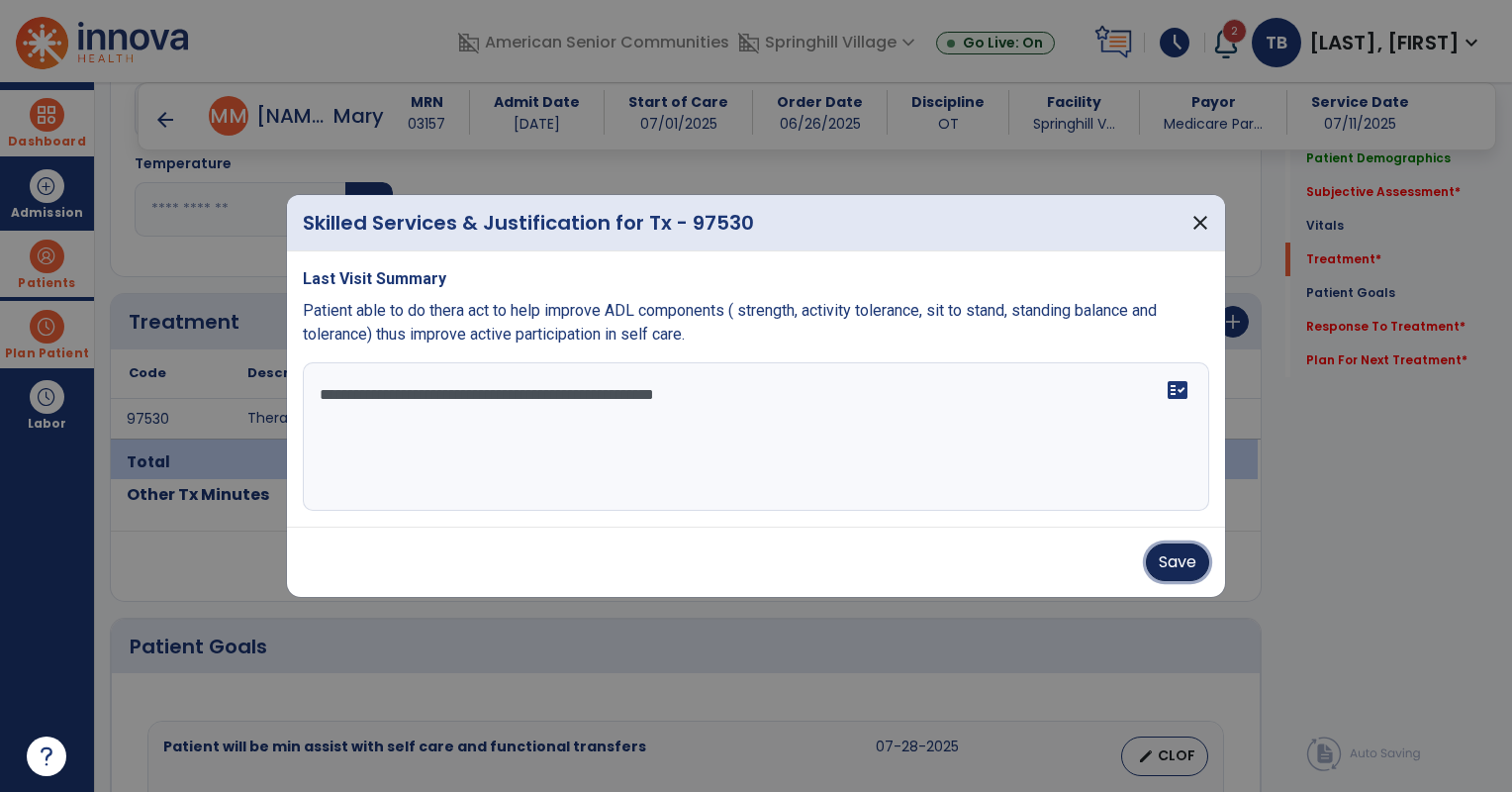 click on "Save" at bounding box center [1178, 562] 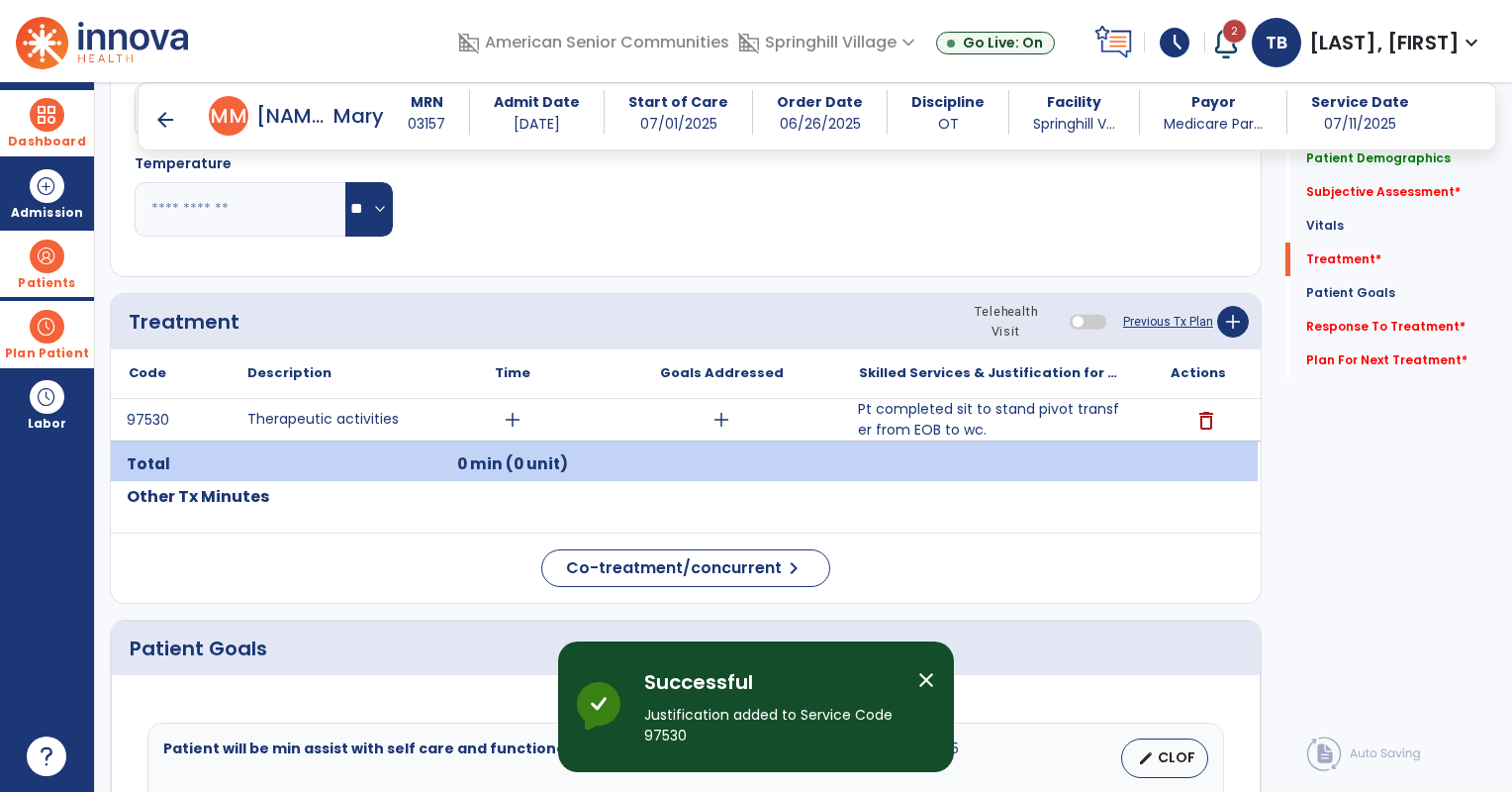 click on "arrow_back" at bounding box center (165, 120) 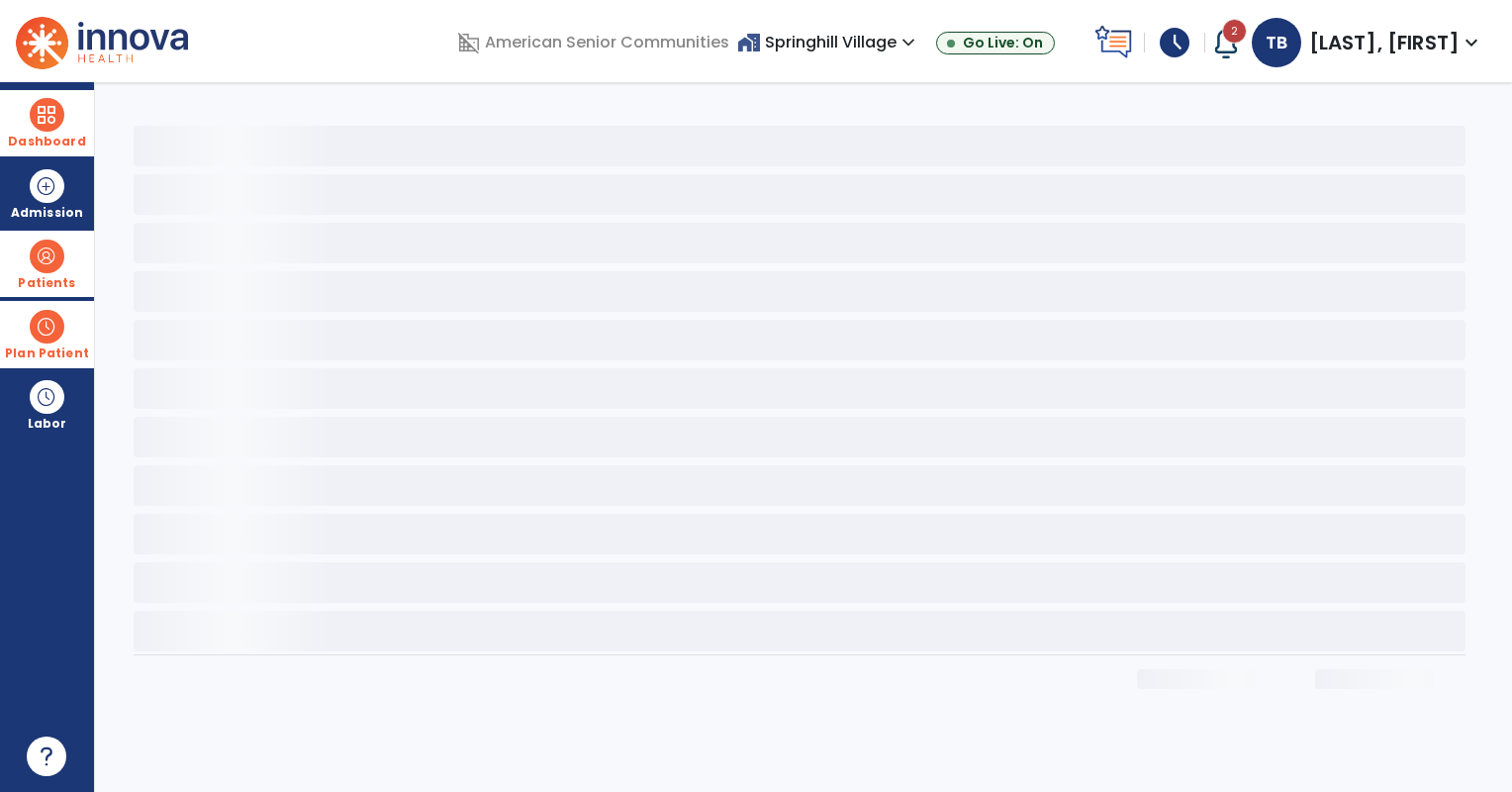 scroll, scrollTop: 0, scrollLeft: 0, axis: both 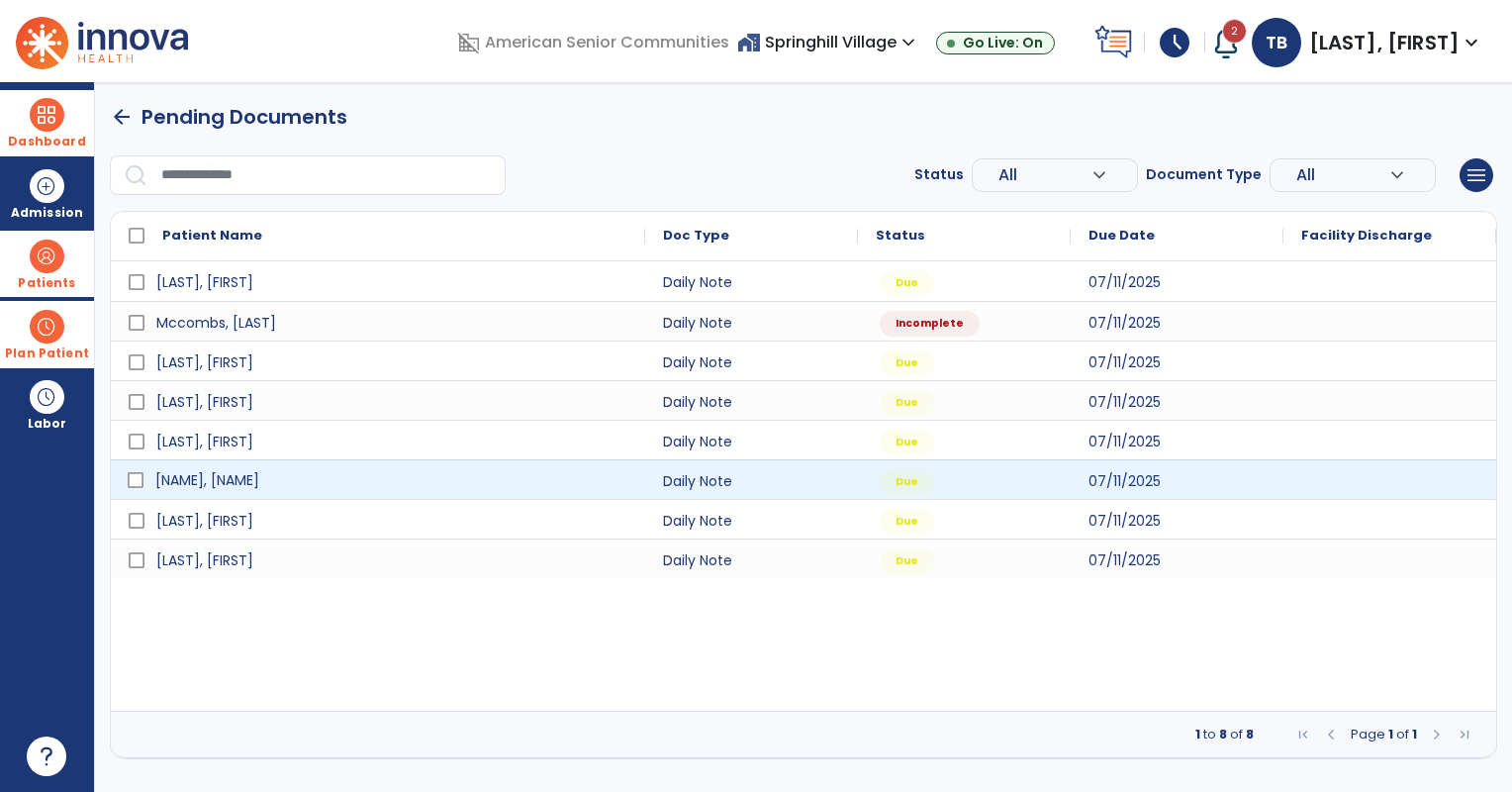 click on "[NAME], [NAME]" at bounding box center (207, 480) 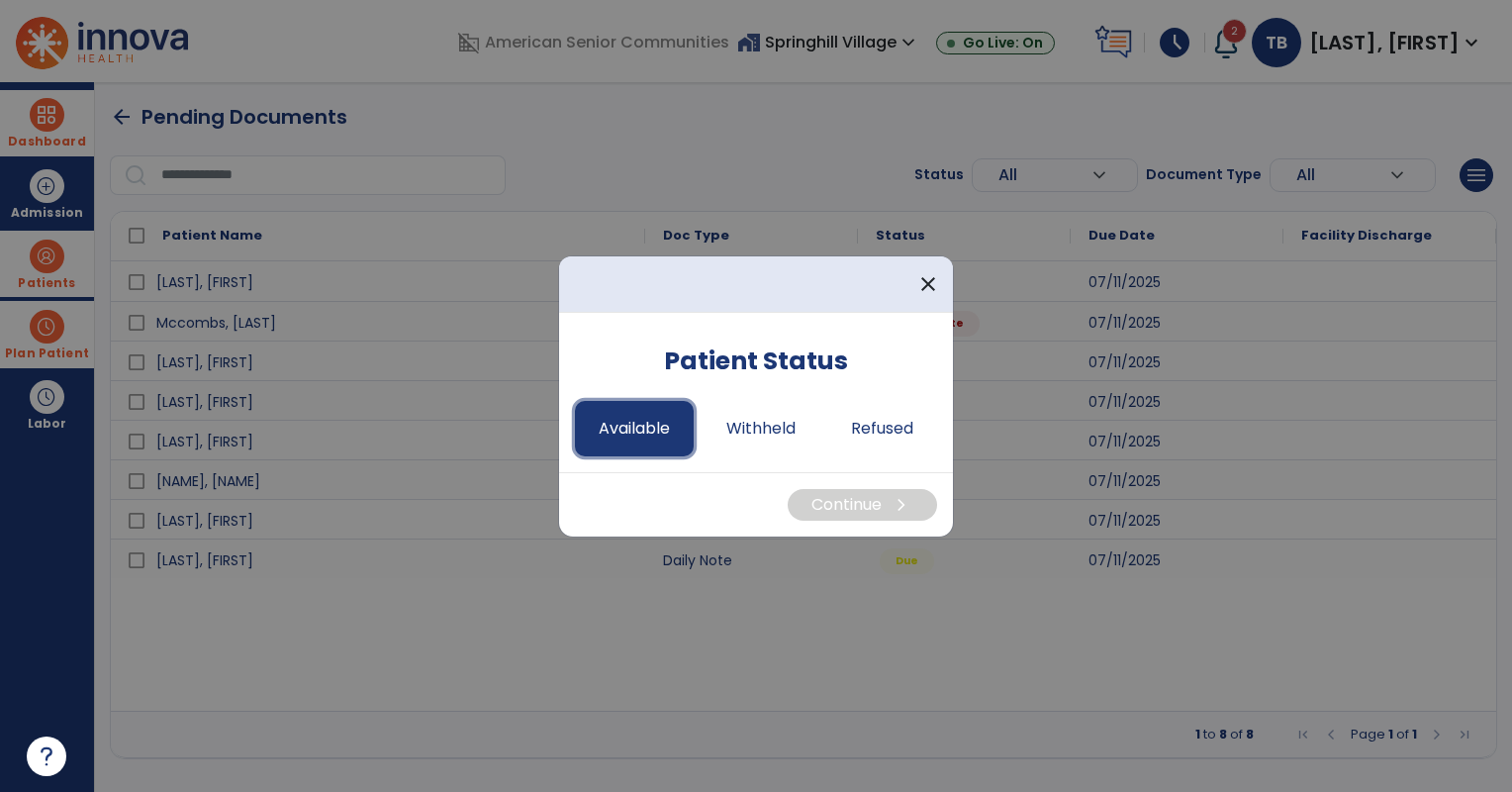 click on "Available" at bounding box center (634, 429) 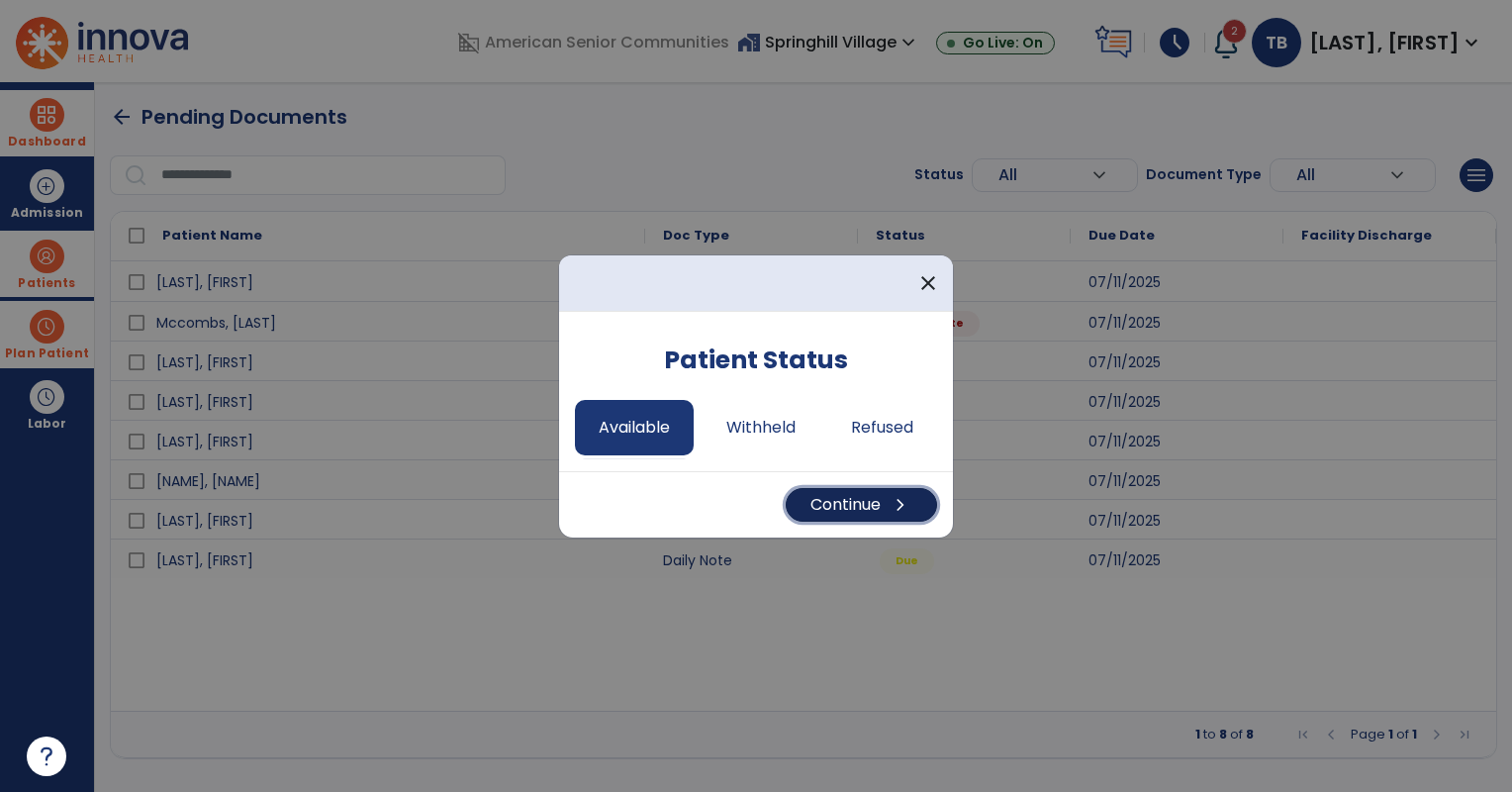 click on "Continue   chevron_right" at bounding box center [861, 505] 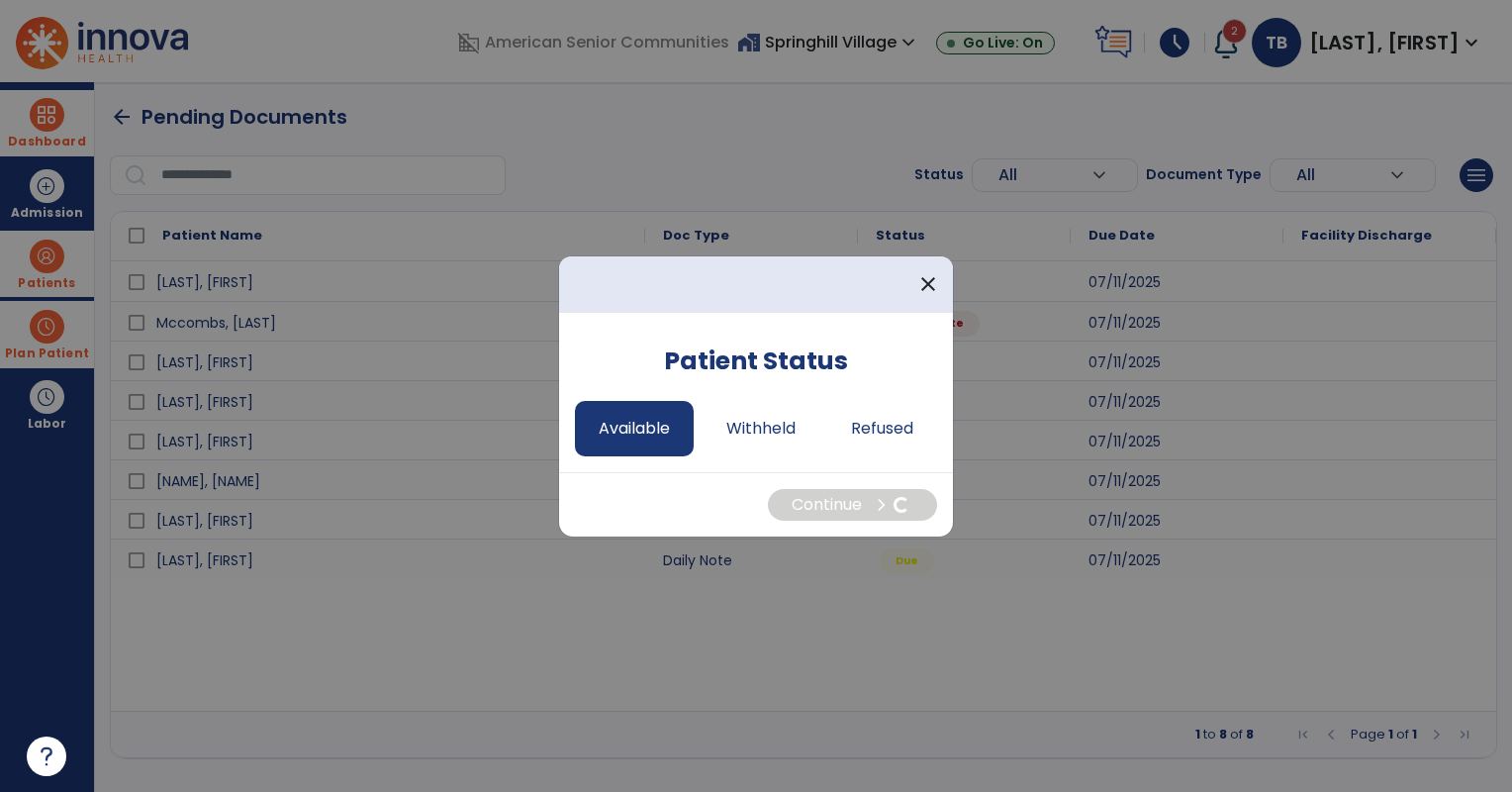 select on "*" 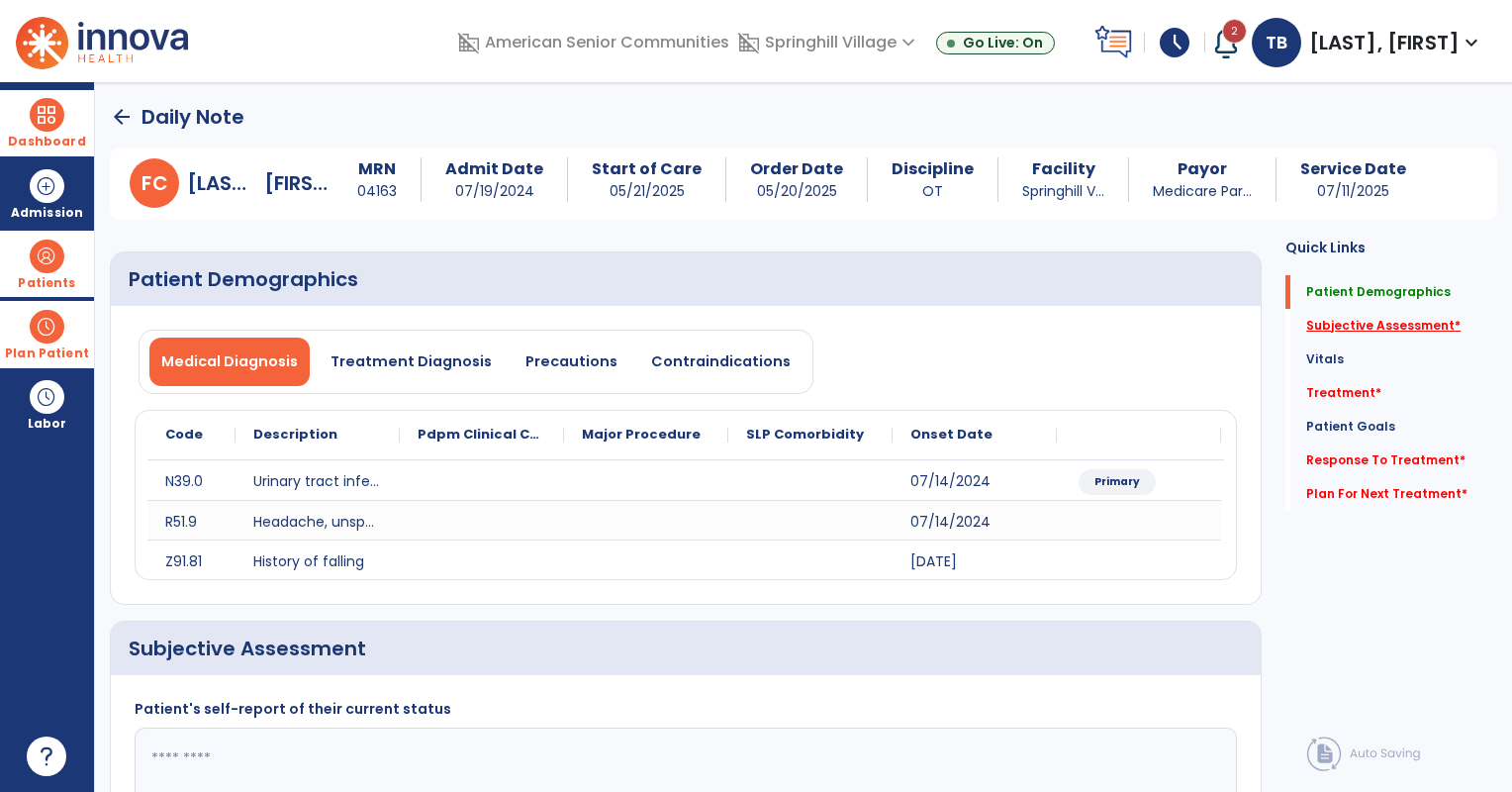 click on "Subjective Assessment   *" 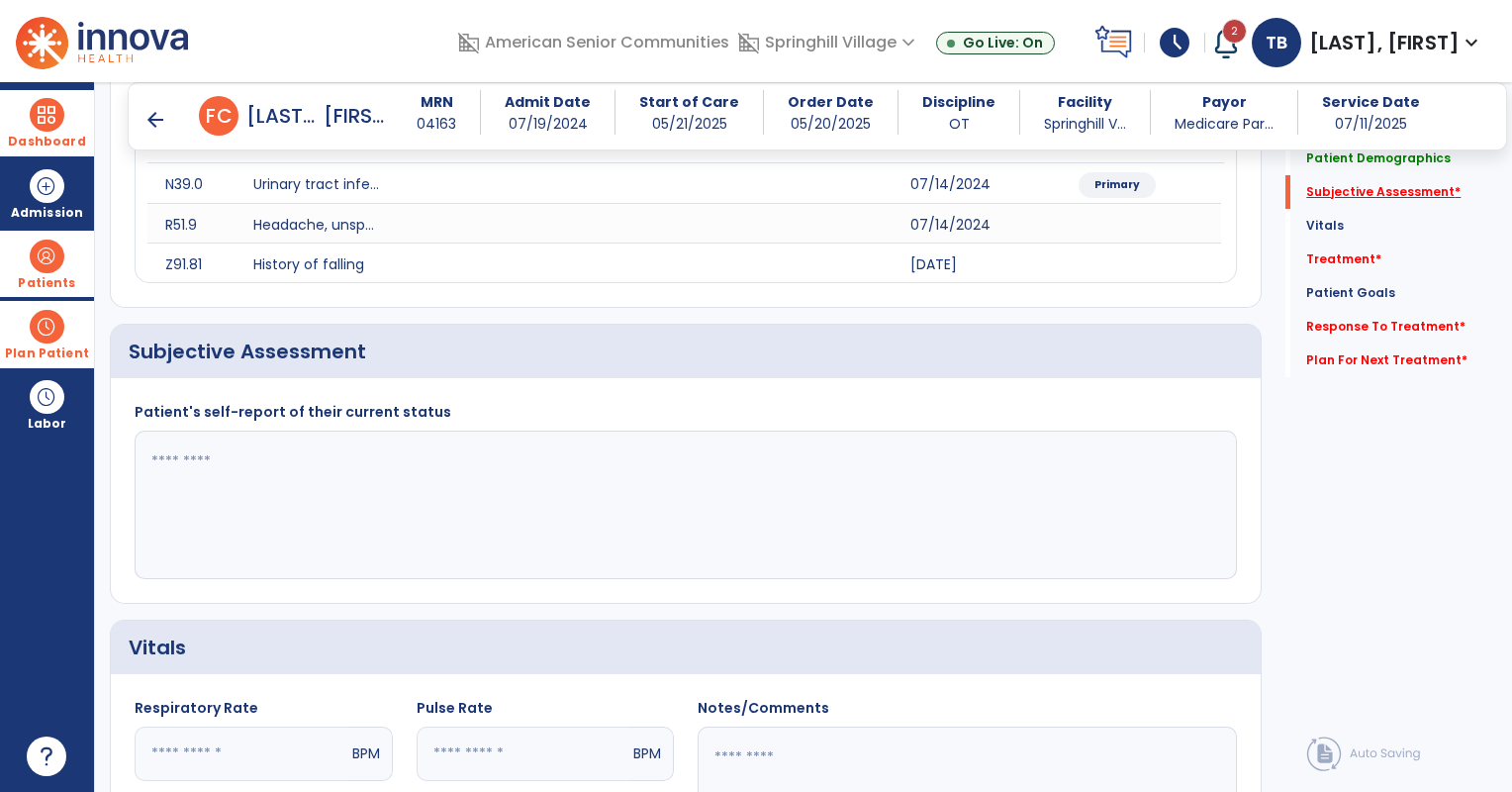 scroll, scrollTop: 322, scrollLeft: 0, axis: vertical 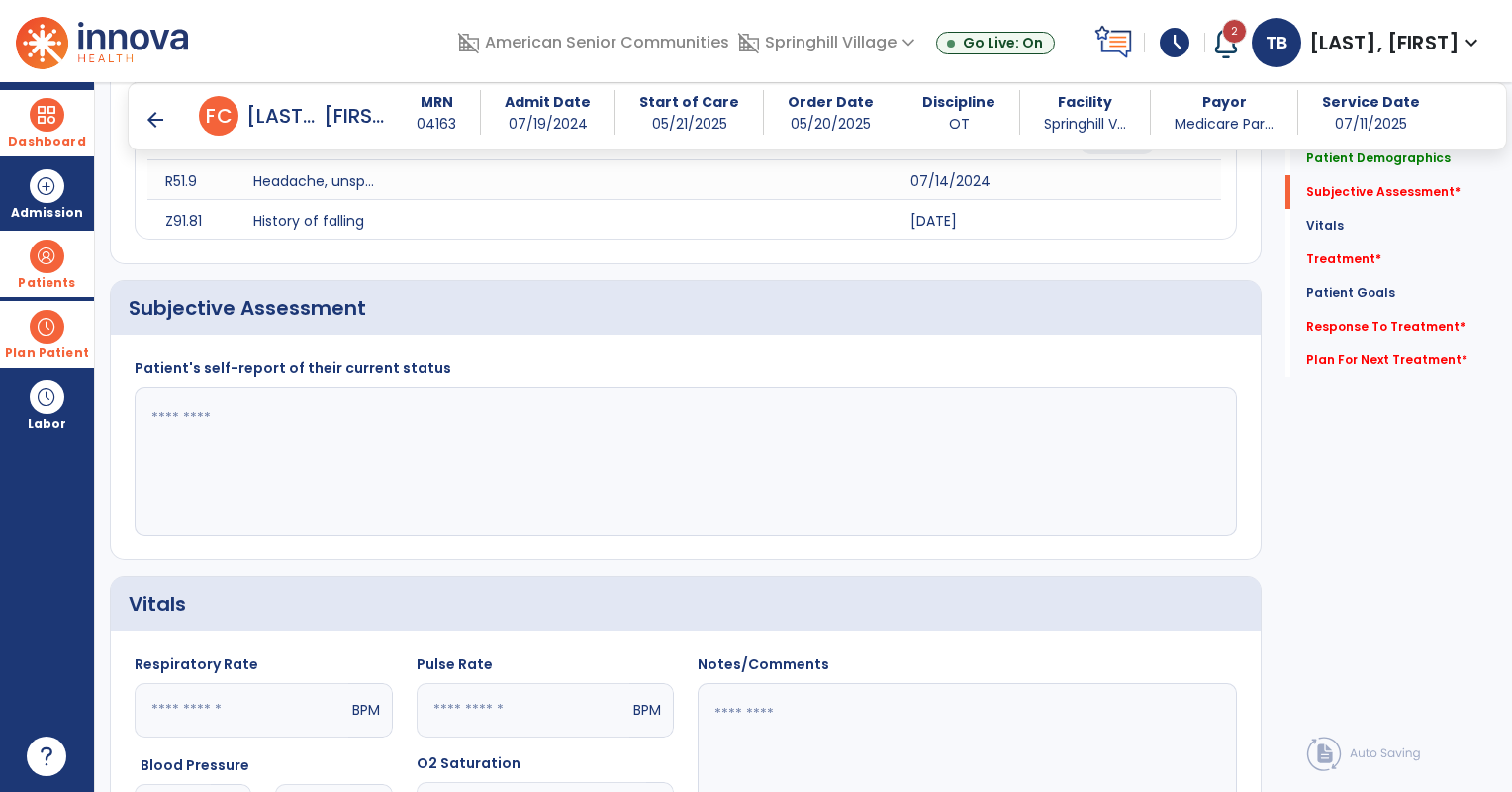 click 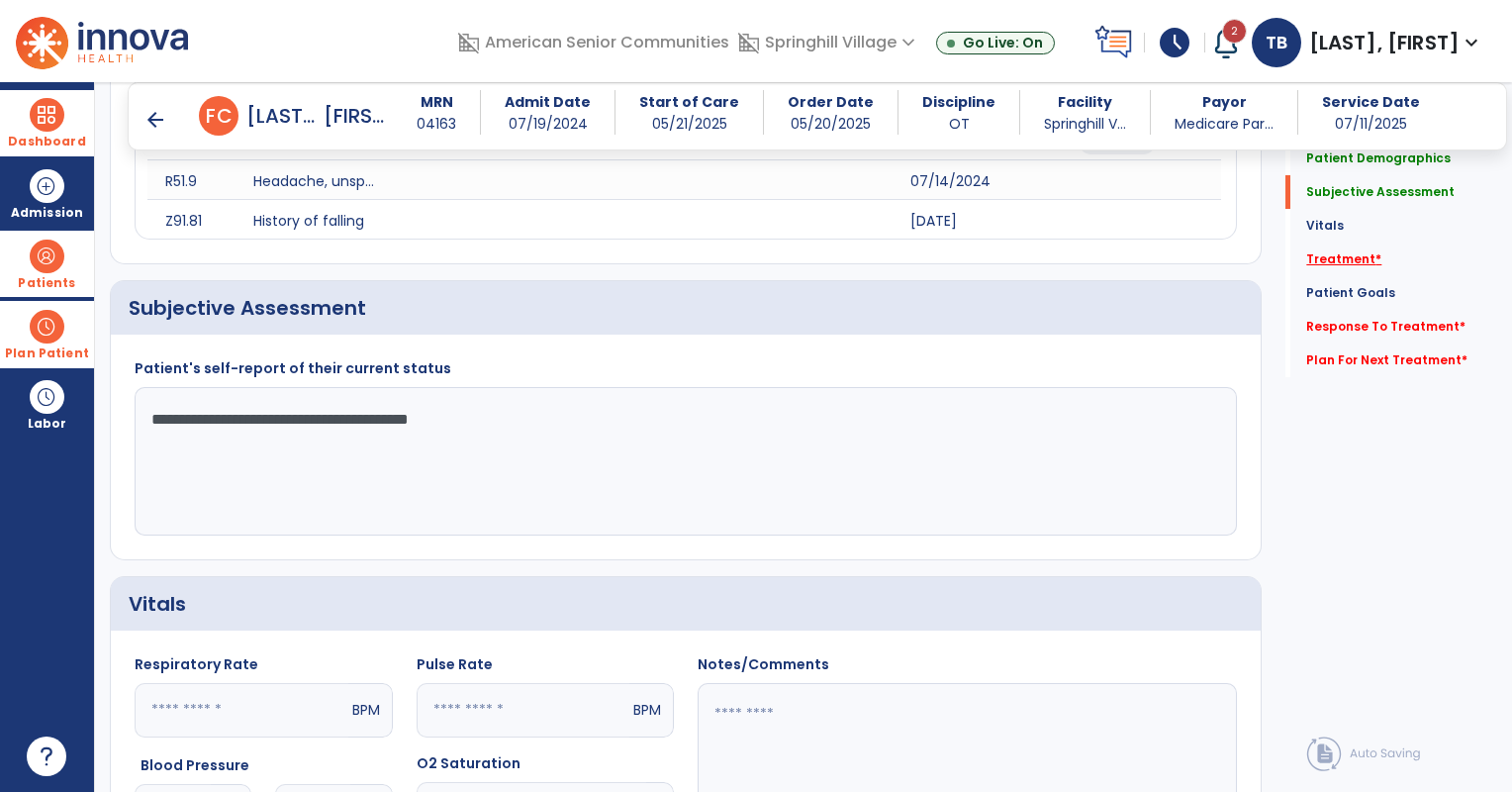 type on "**********" 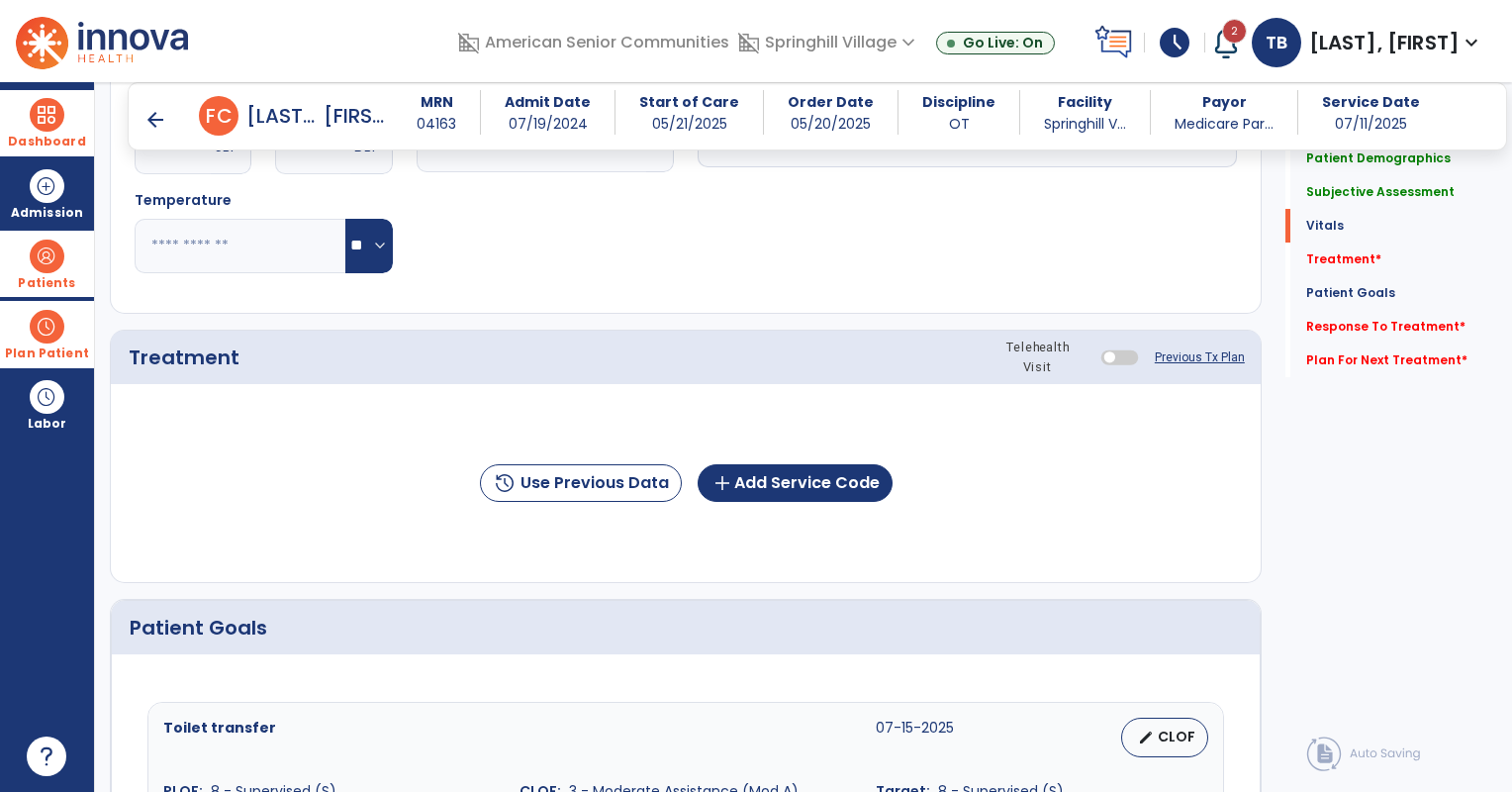 scroll, scrollTop: 1004, scrollLeft: 0, axis: vertical 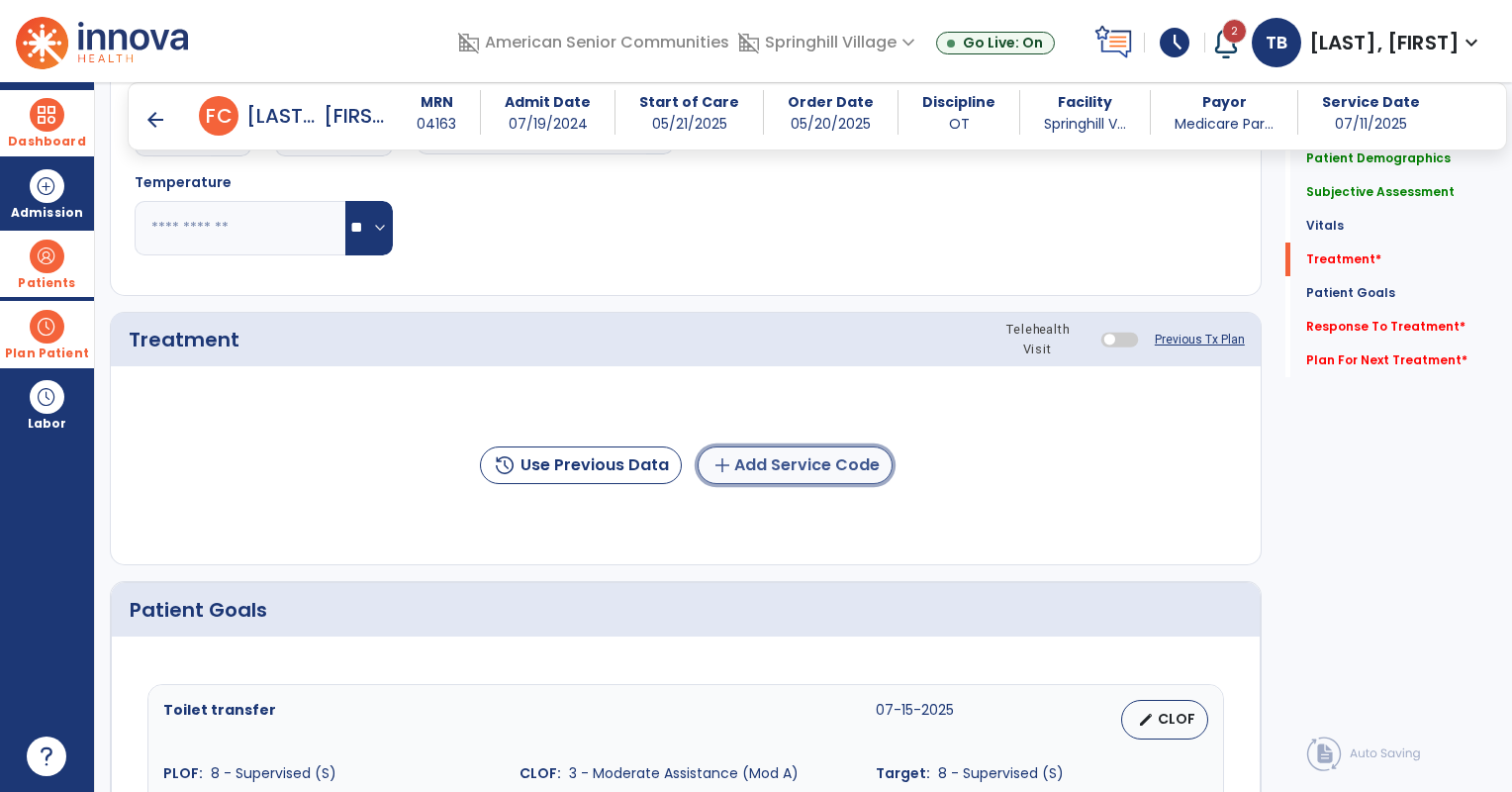 click on "add  Add Service Code" 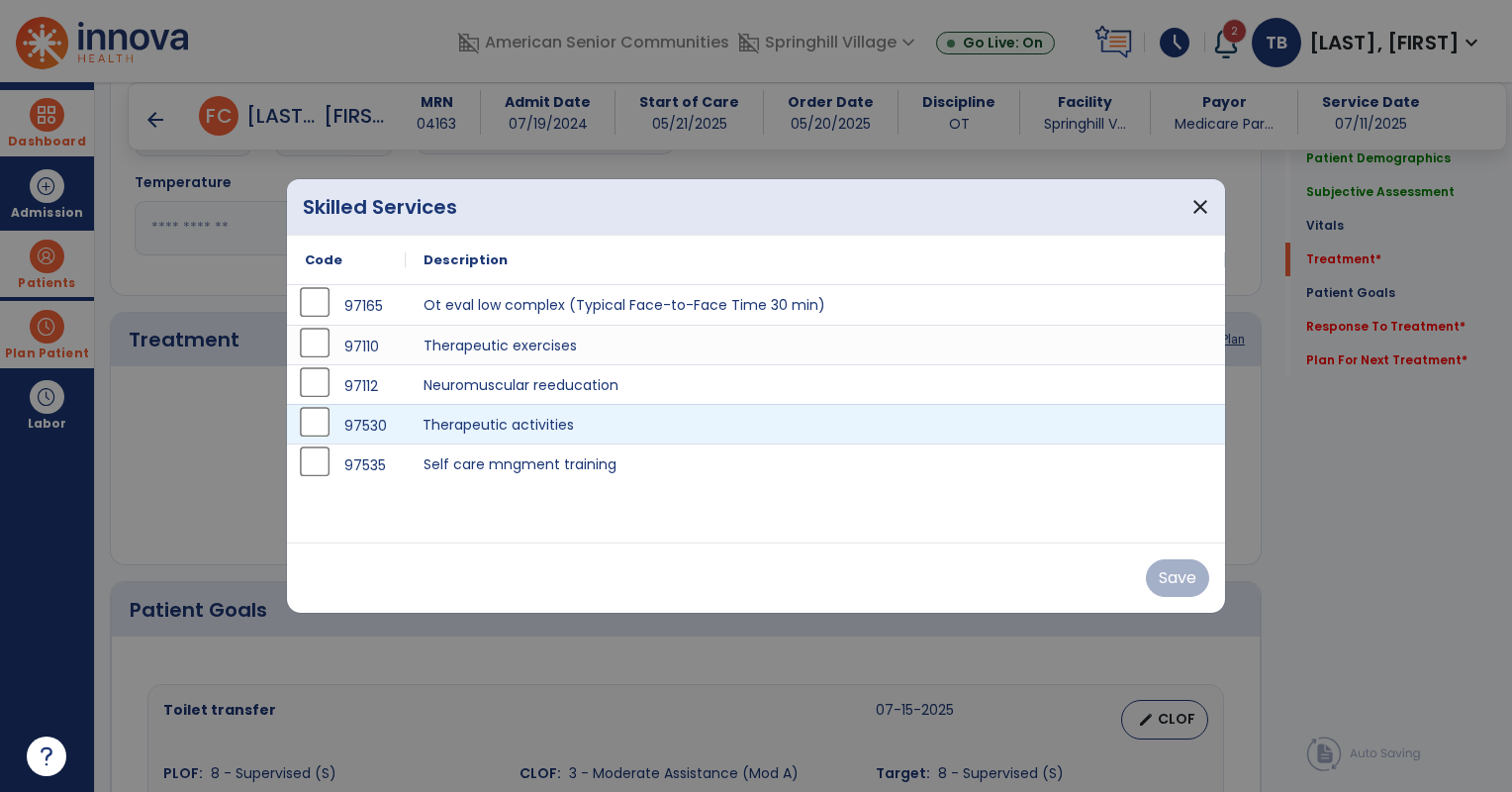 click on "Therapeutic activities" at bounding box center [815, 424] 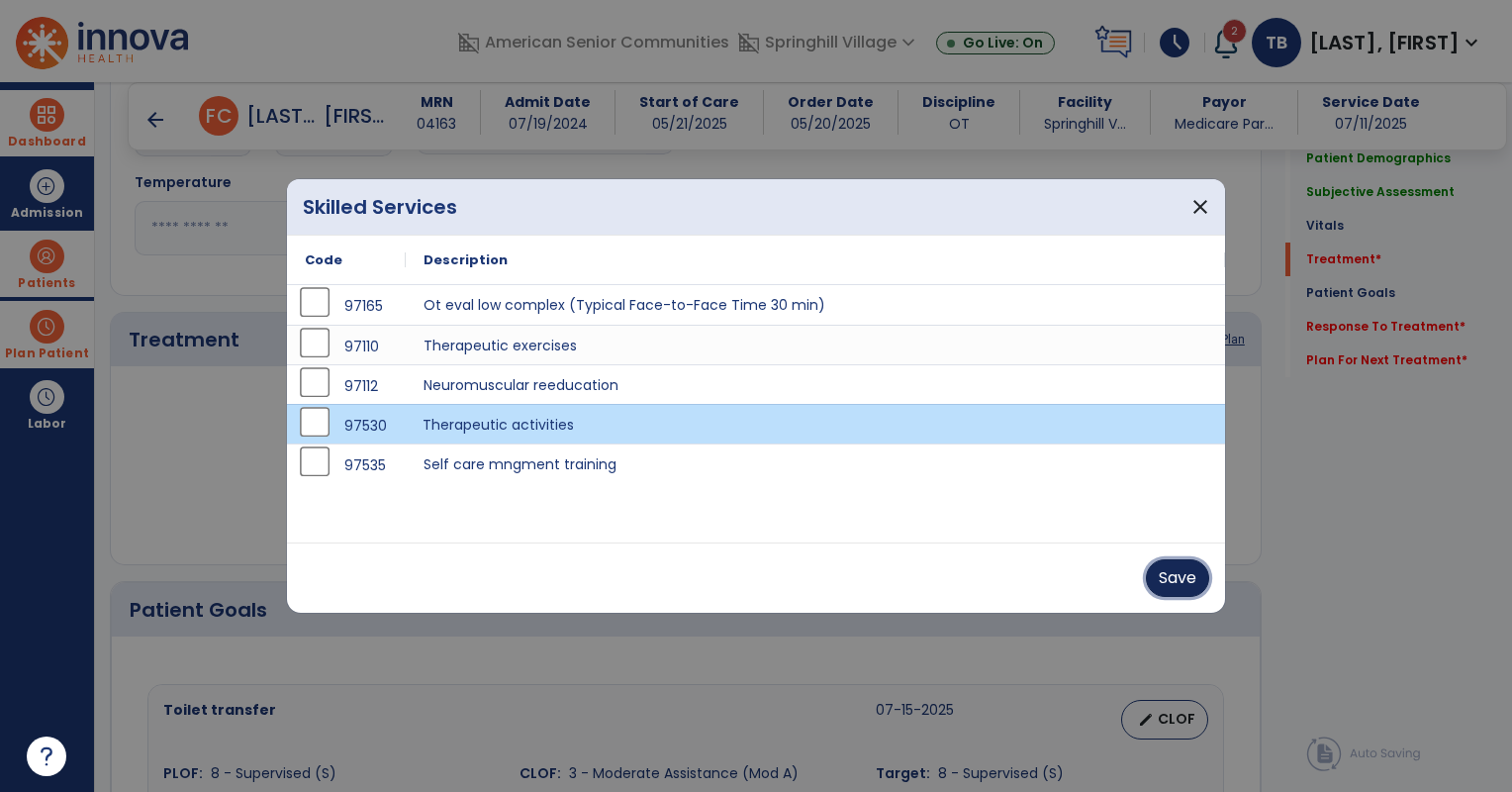 click on "Save" at bounding box center [1178, 578] 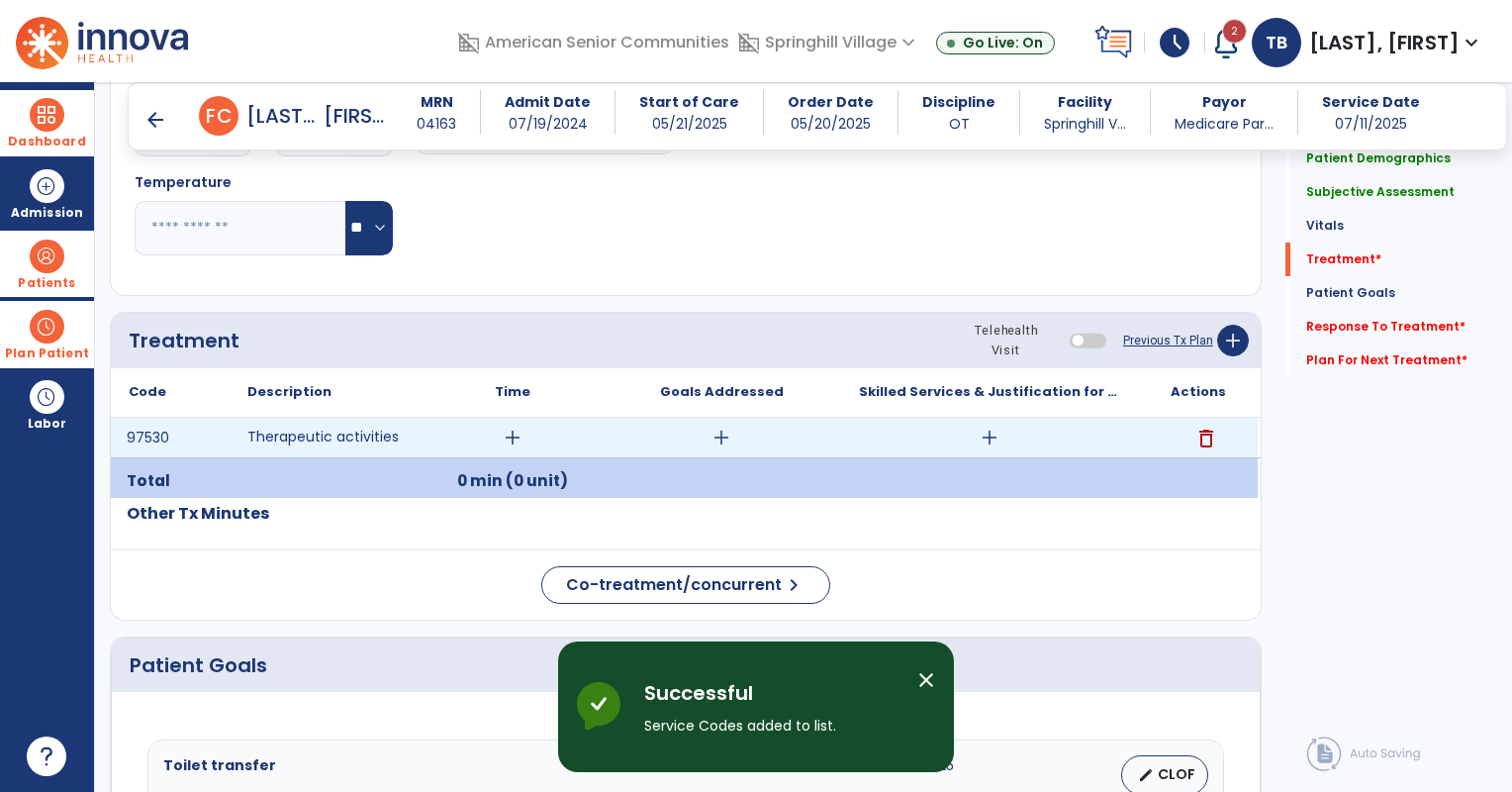click on "add" at bounding box center [990, 438] 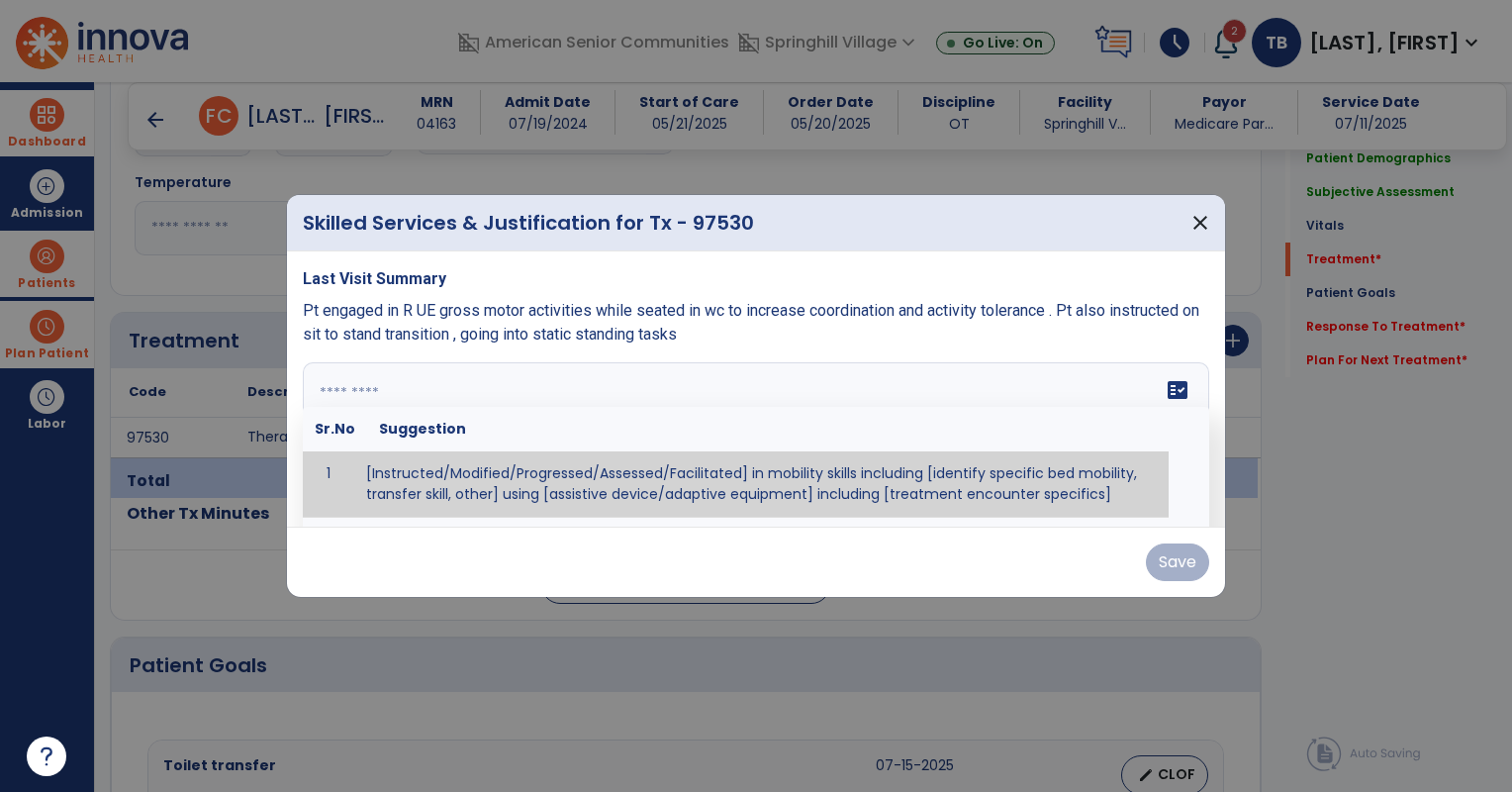 click on "fact_check  Sr.No Suggestion 1 [Instructed/Modified/Progressed/Assessed/Facilitated] in mobility skills including [identify specific bed mobility, transfer skill, other] using [assistive device/adaptive equipment] including [treatment encounter specifics]" at bounding box center [756, 437] 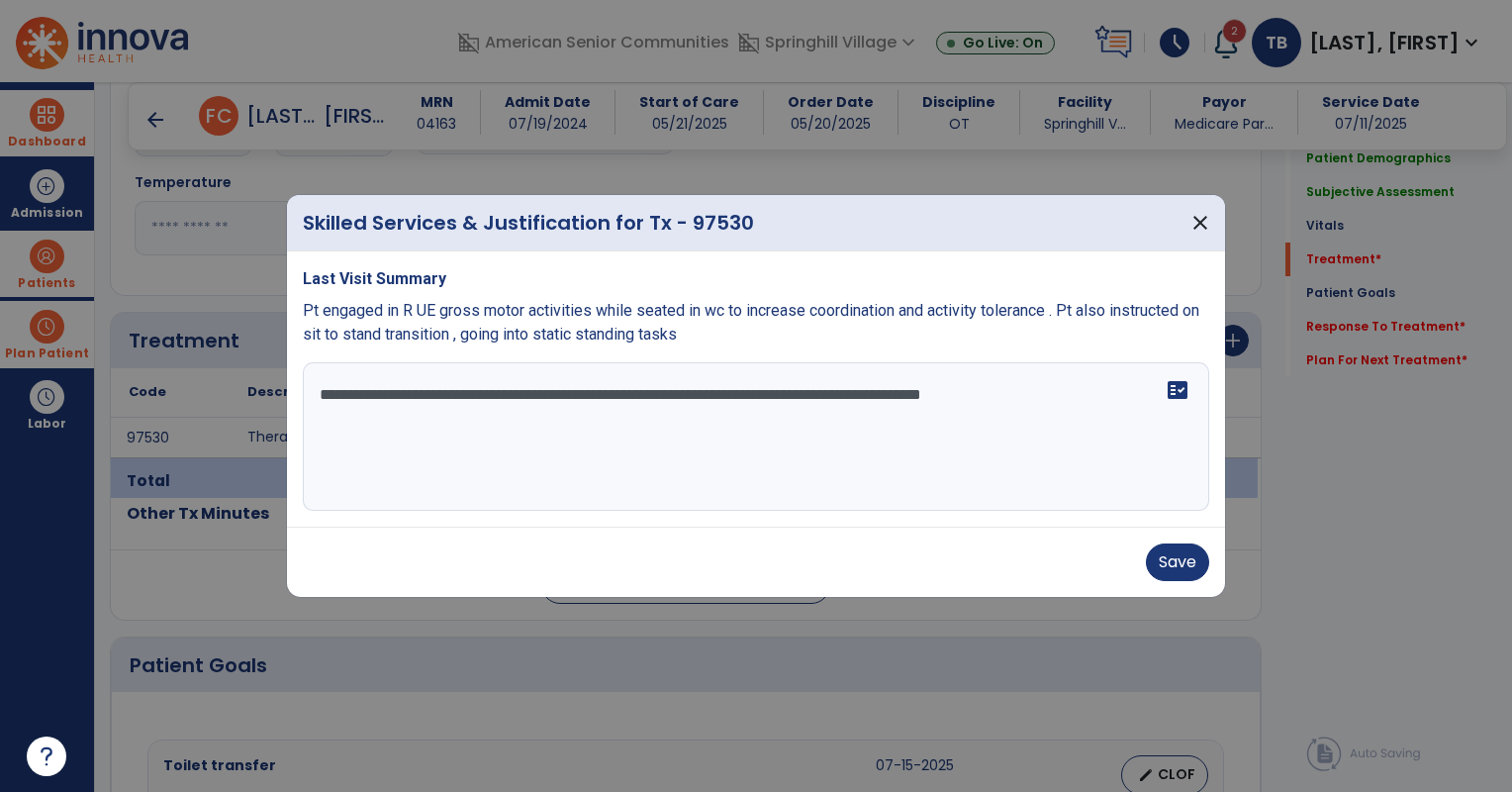 click on "**********" at bounding box center [756, 437] 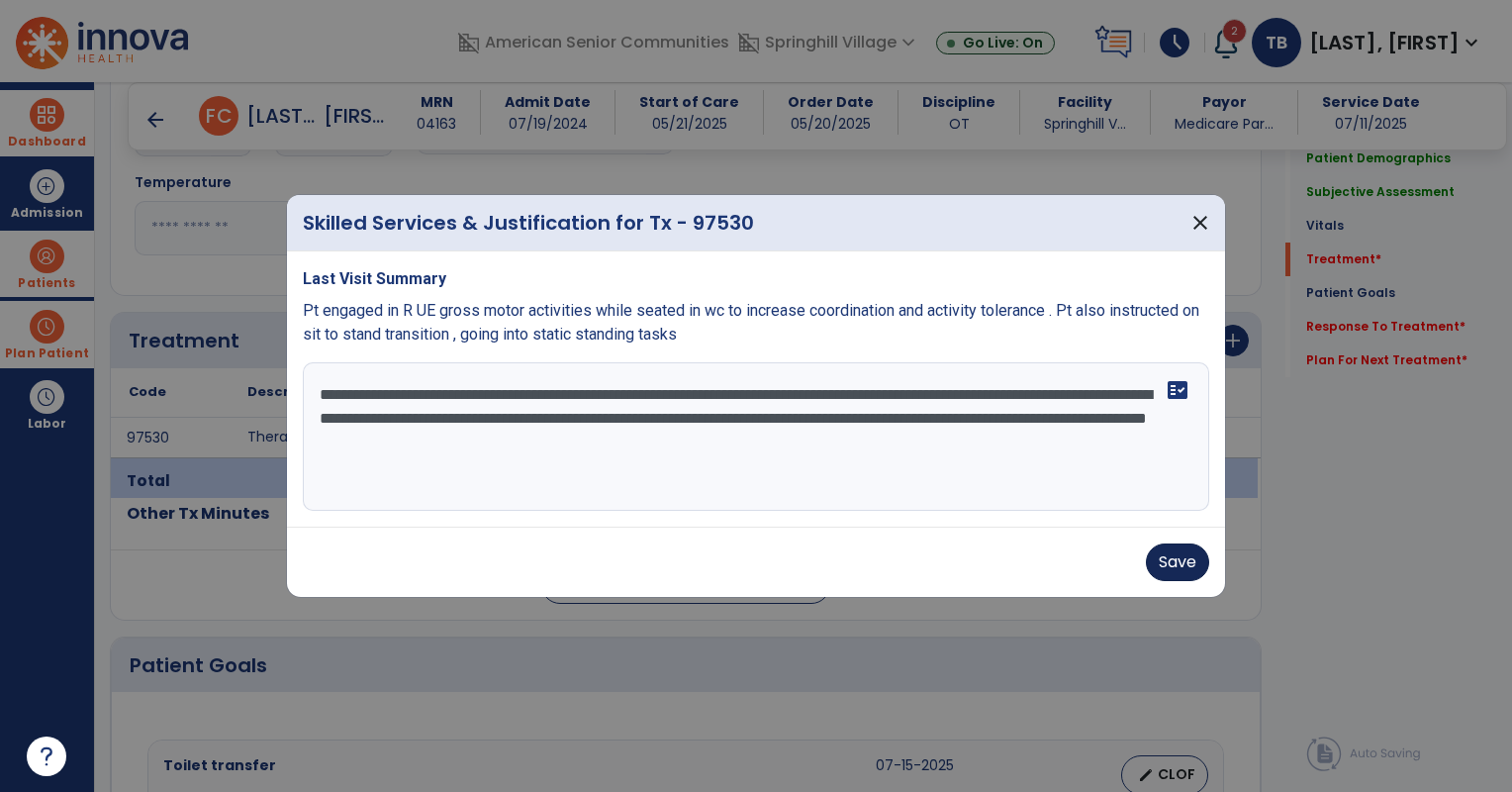 type on "**********" 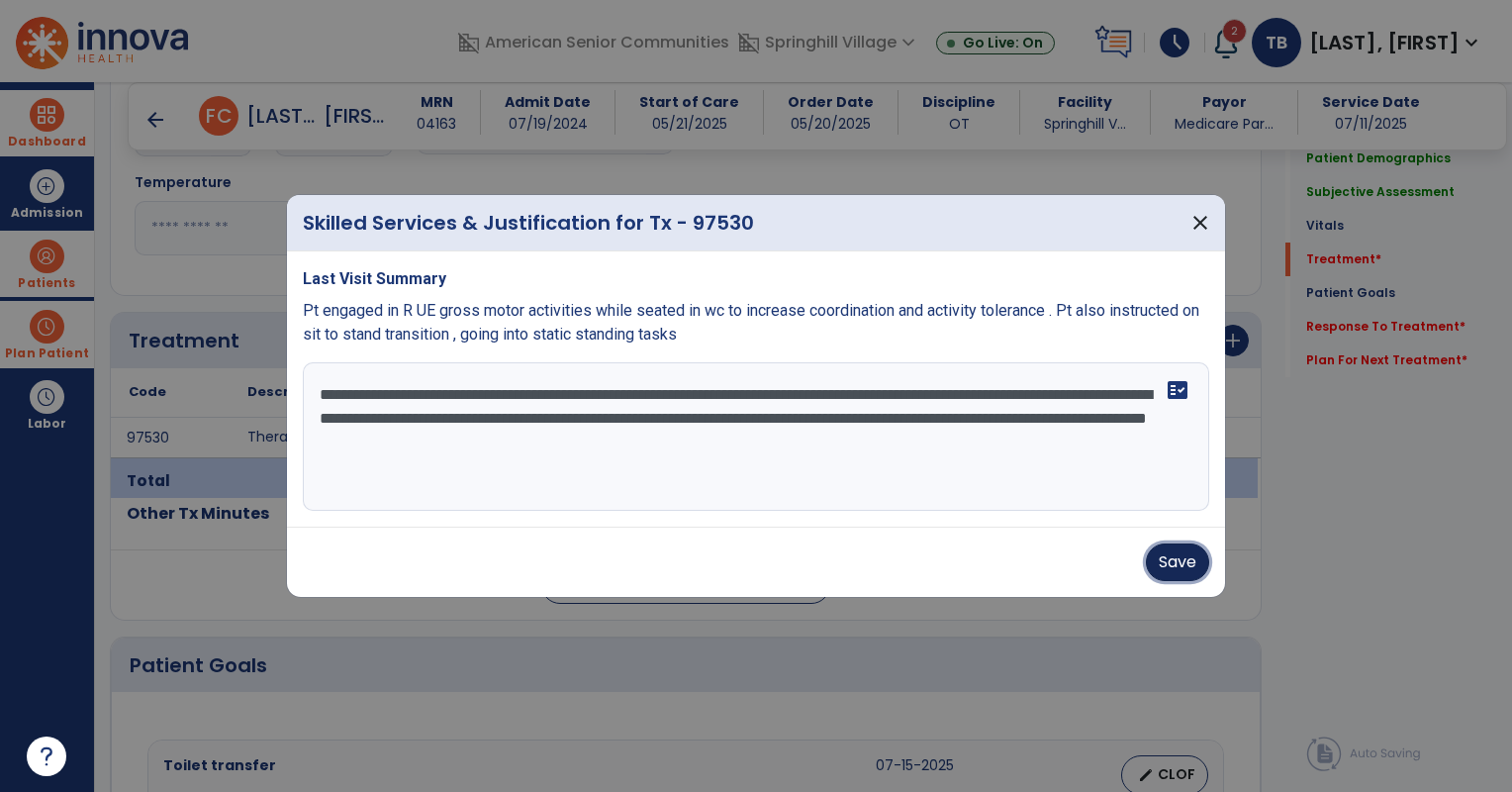 click on "Save" at bounding box center [1178, 562] 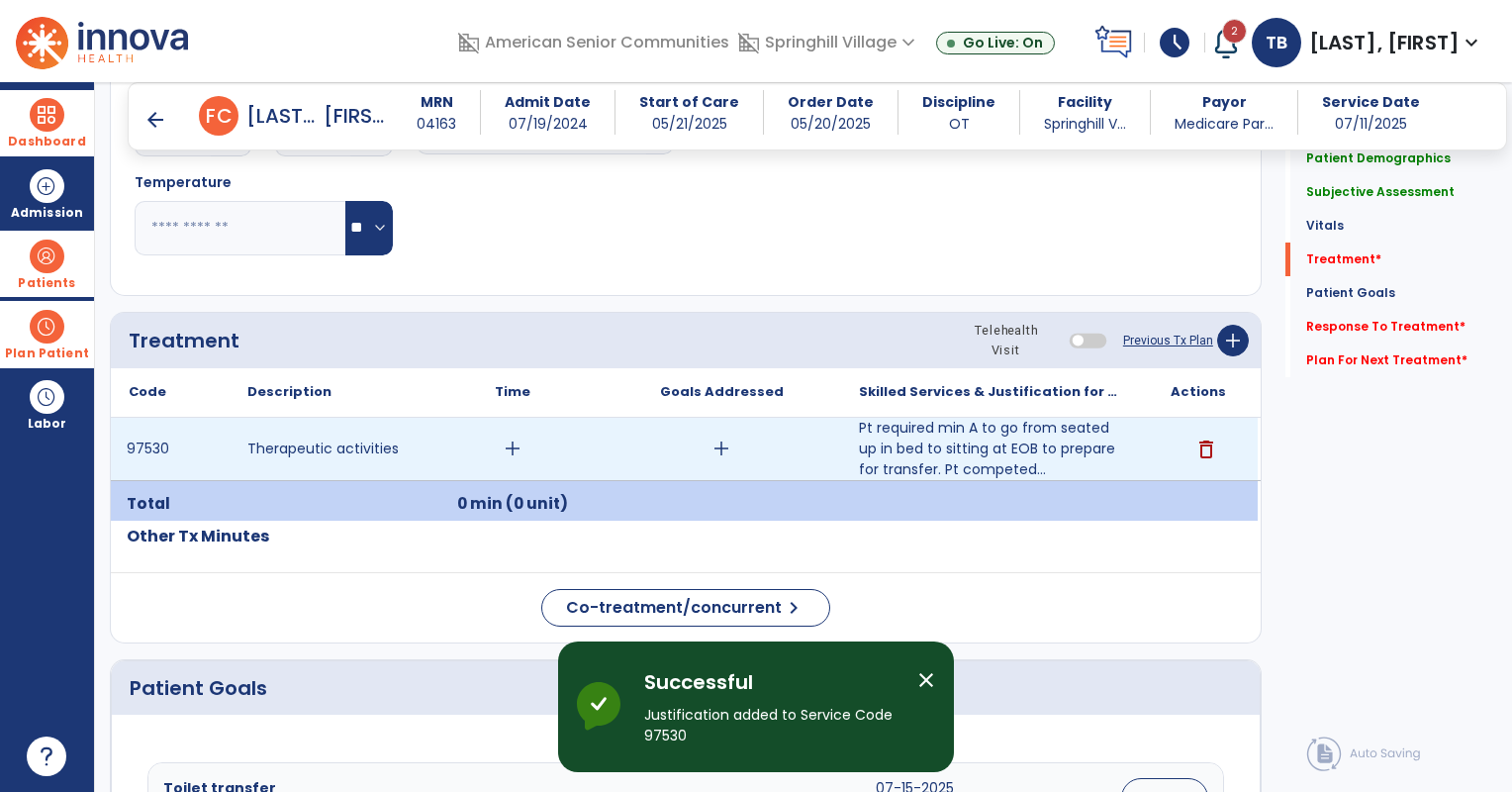 click on "add" at bounding box center [513, 448] 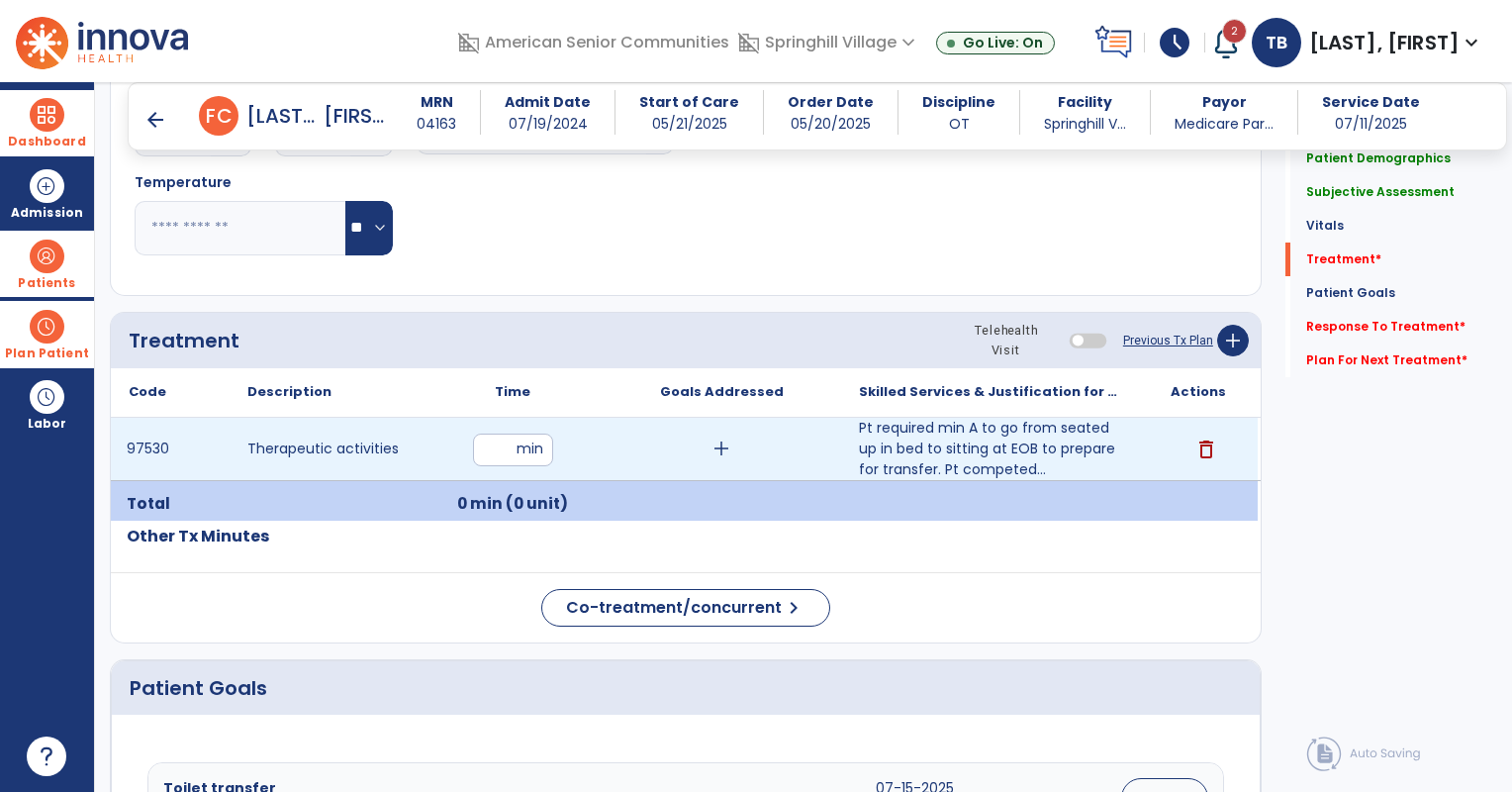 type on "**" 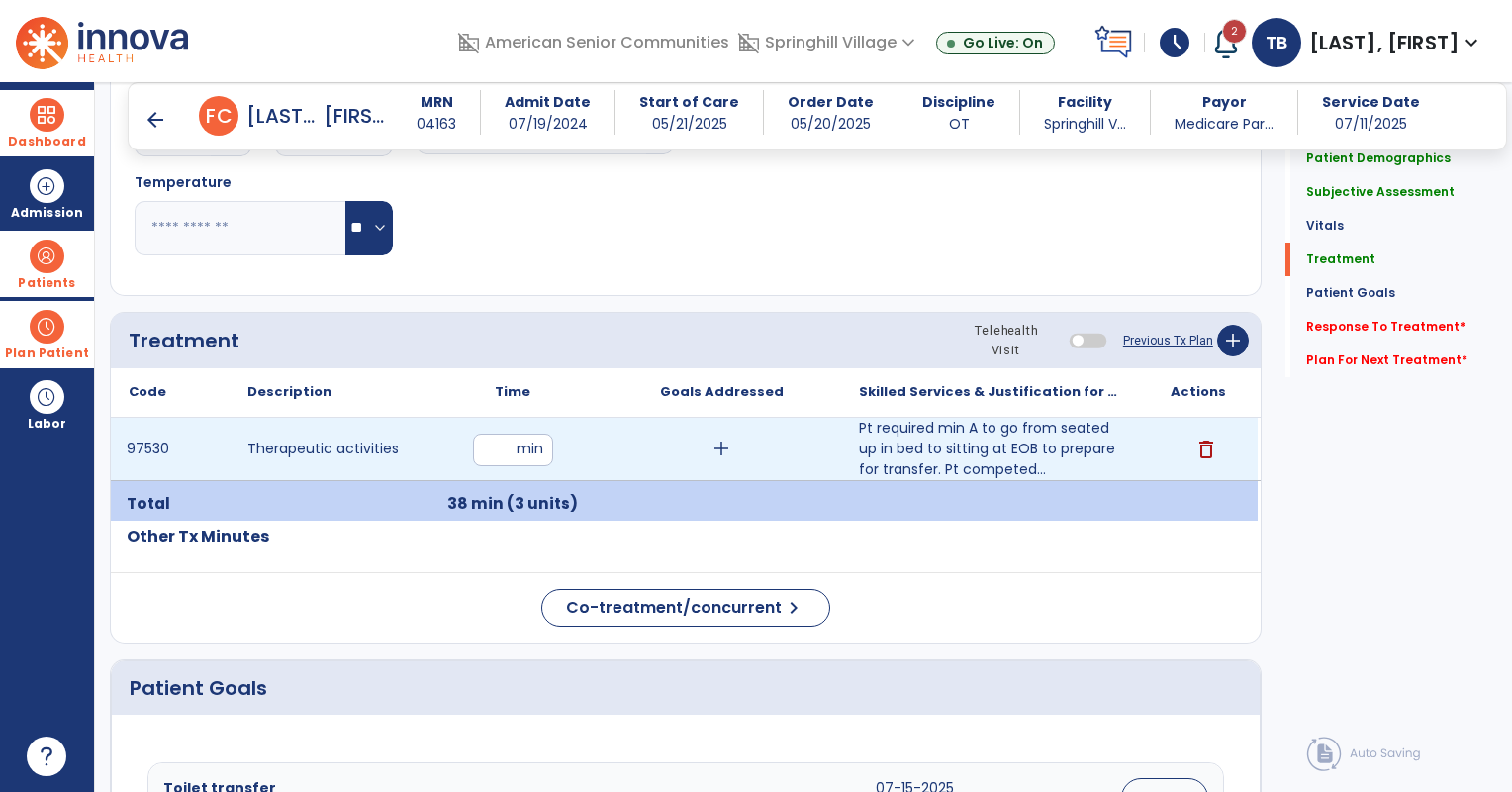 click on "add" at bounding box center [721, 448] 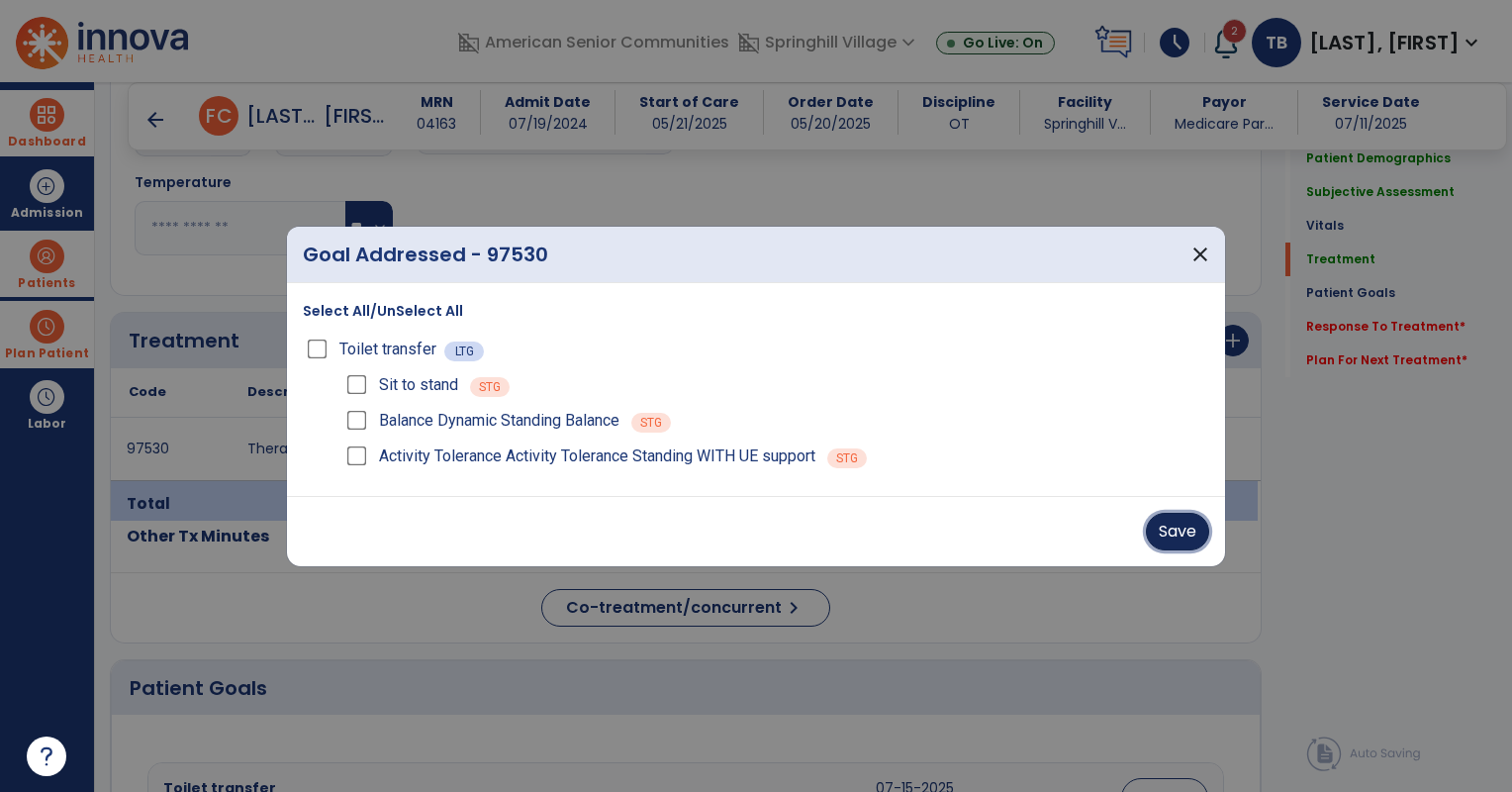 click on "Save" at bounding box center [1178, 532] 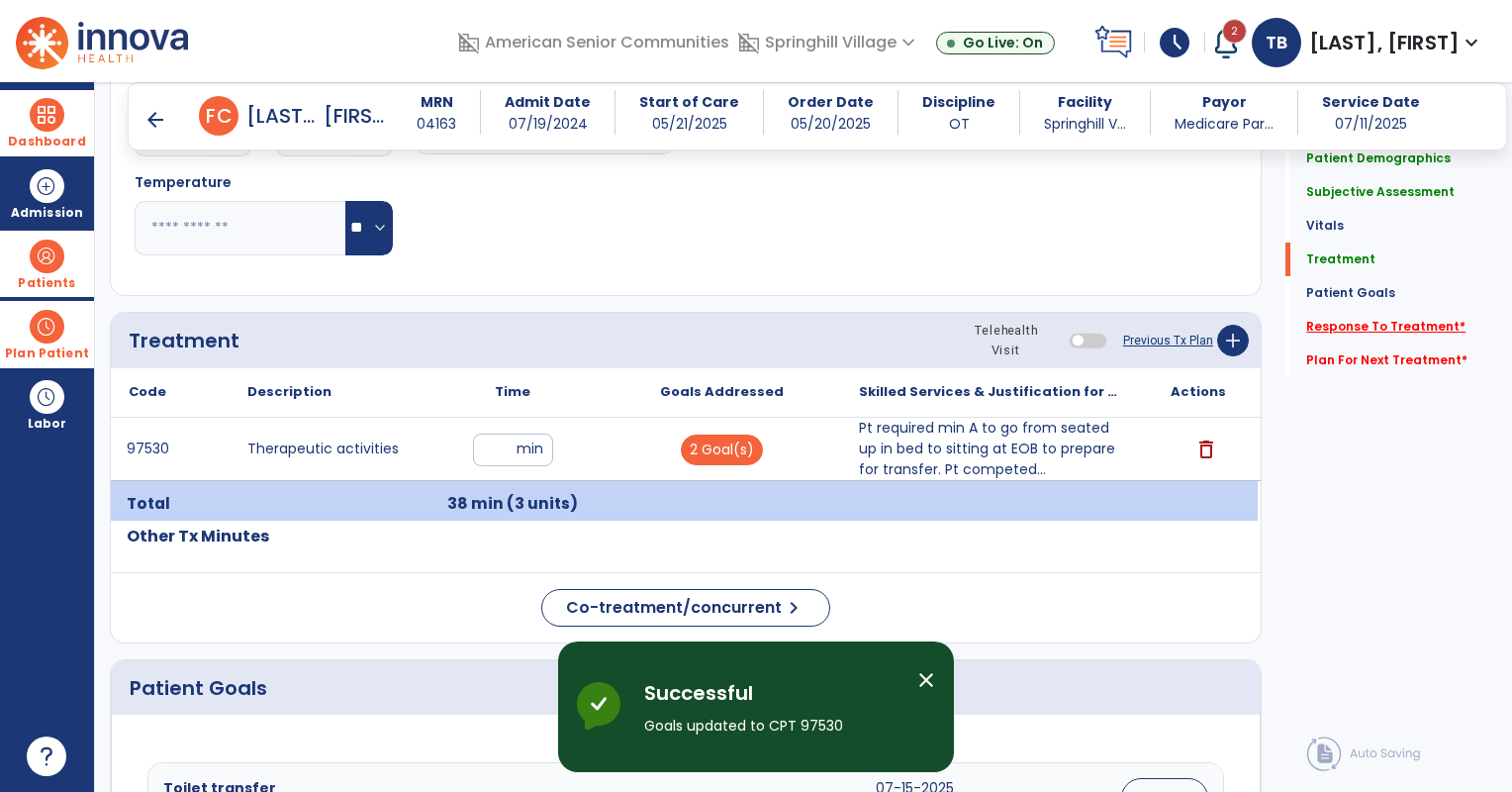 click on "Response To Treatment   *" 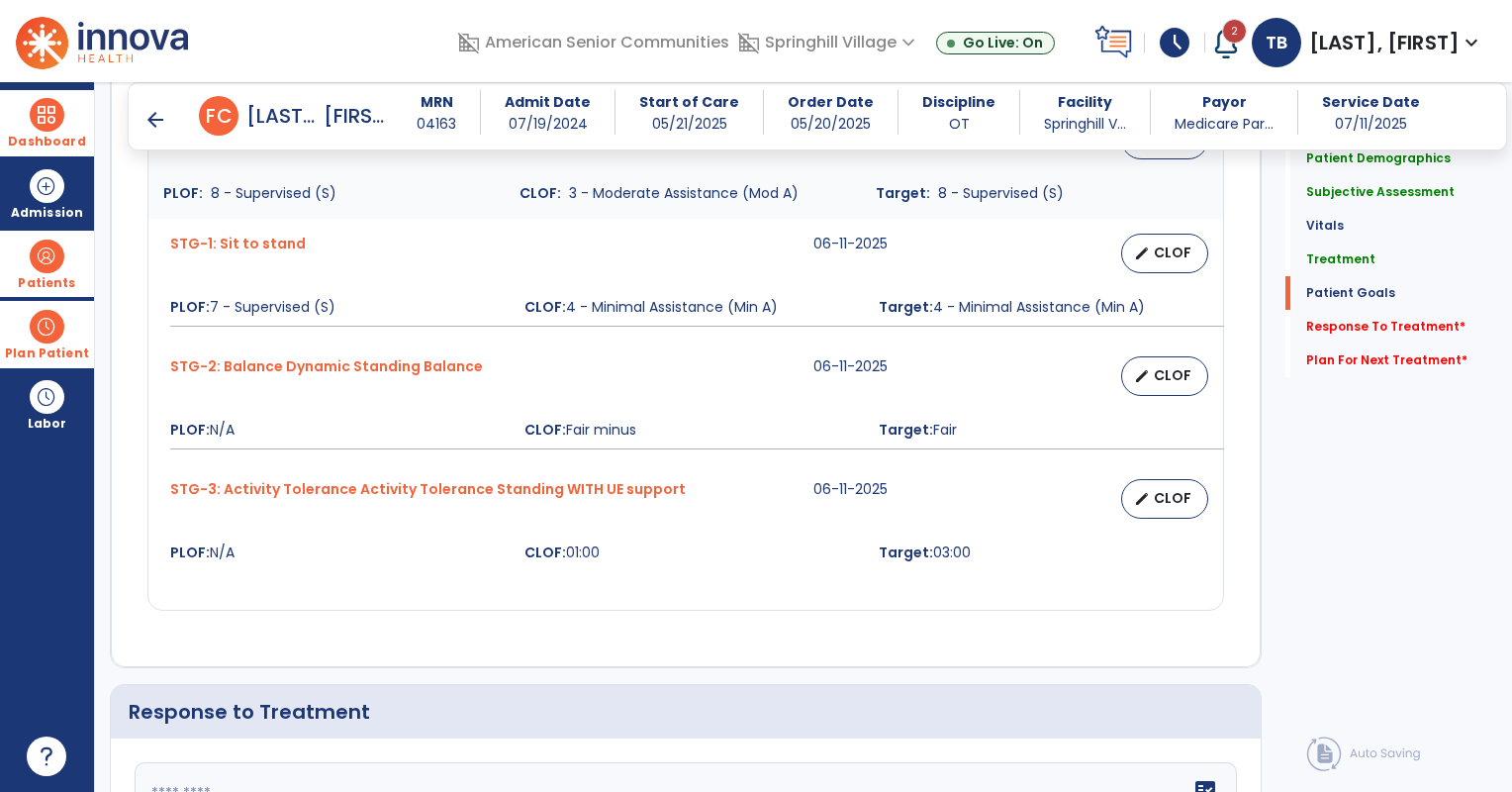 scroll, scrollTop: 2031, scrollLeft: 0, axis: vertical 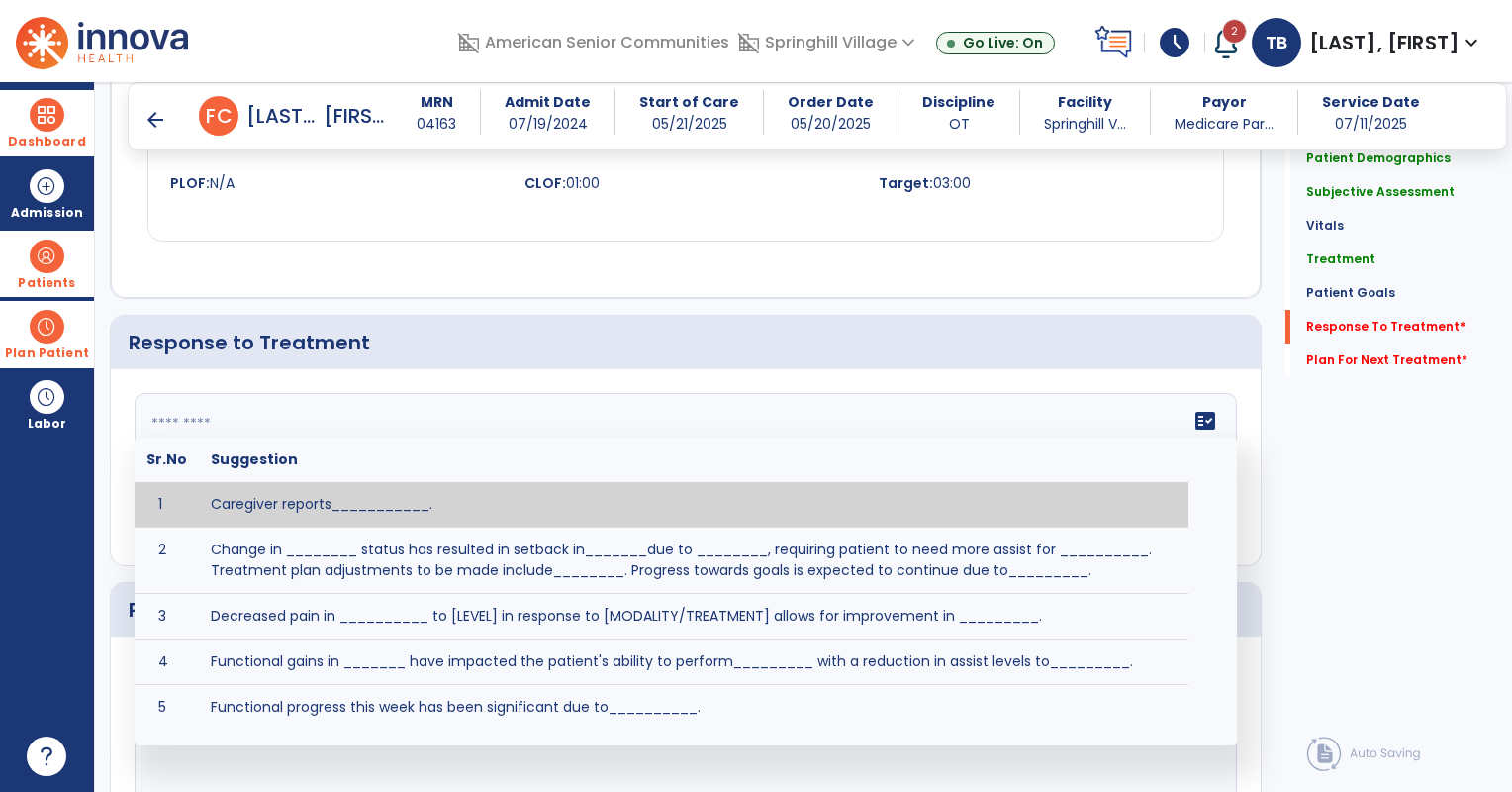 click on "fact_check  Sr.No Suggestion 1 Caregiver reports___________. 2 Change in ________ status has resulted in setback in_______due to ________, requiring patient to need more assist for __________.   Treatment plan adjustments to be made include________.  Progress towards goals is expected to continue due to_________. 3 Decreased pain in __________ to [LEVEL] in response to [MODALITY/TREATMENT] allows for improvement in _________. 4 Functional gains in _______ have impacted the patient's ability to perform_________ with a reduction in assist levels to_________. 5 Functional progress this week has been significant due to__________. 6 Gains in ________ have improved the patient's ability to perform ______with decreased levels of assist to___________. 7 Improvement in ________allows patient to tolerate higher levels of challenges in_________. 8 Pain in [AREA] has decreased to [LEVEL] in response to [TREATMENT/MODALITY], allowing fore ease in completing__________. 9 10 11 12 13 14 15 16 17 18 19 20 21" 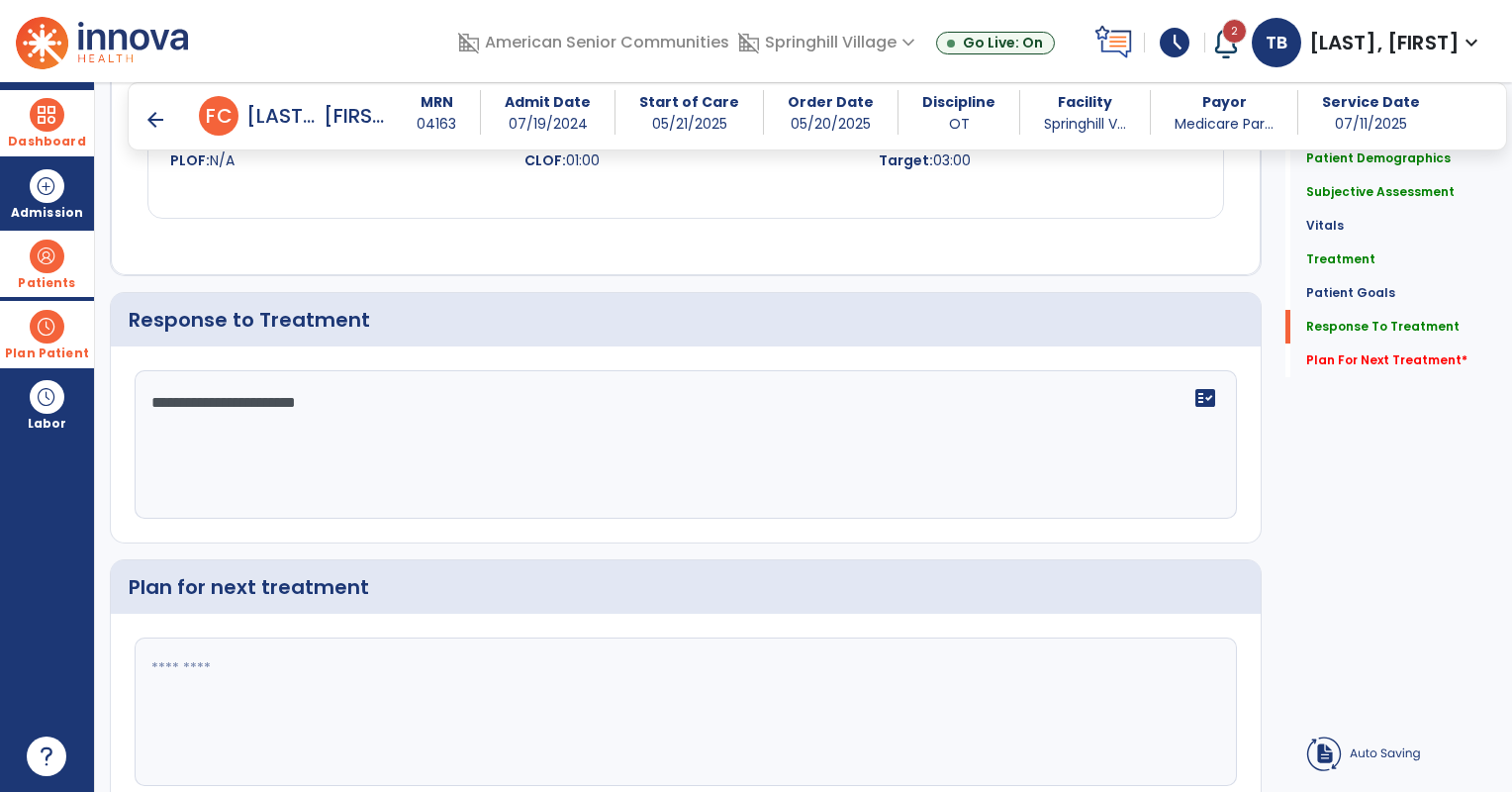 type on "**********" 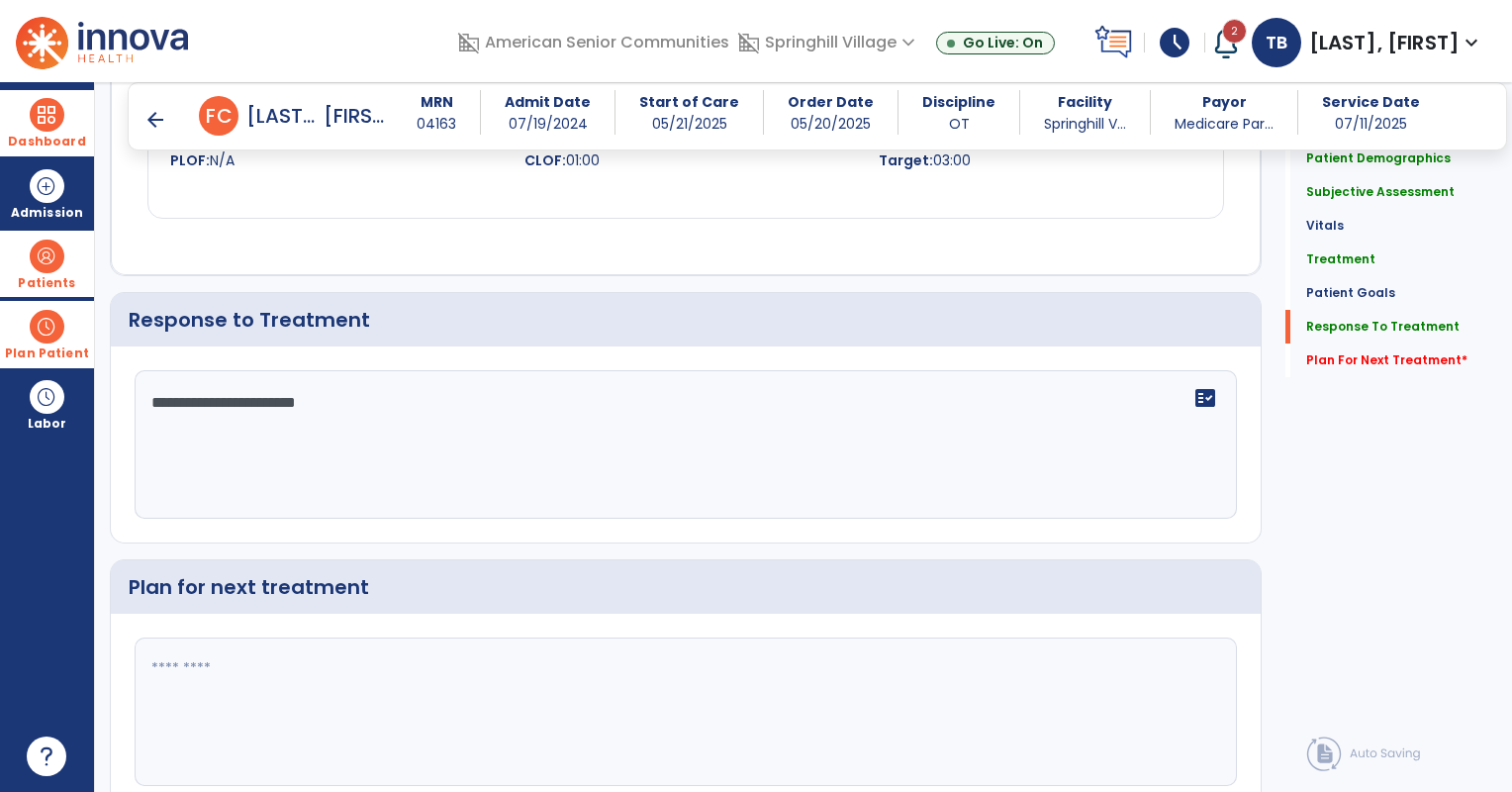 scroll, scrollTop: 2008, scrollLeft: 0, axis: vertical 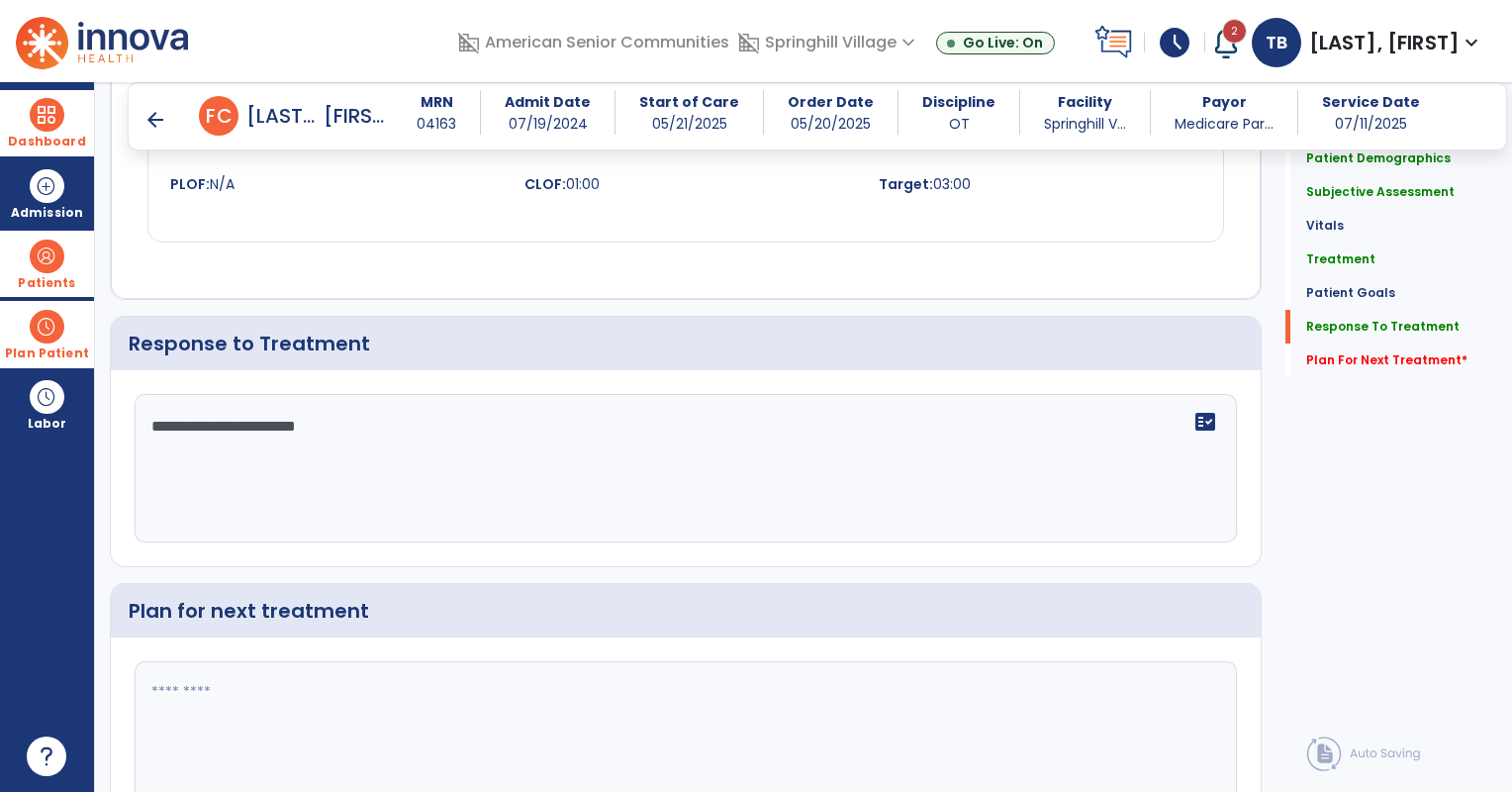click on "arrow_back" at bounding box center [155, 120] 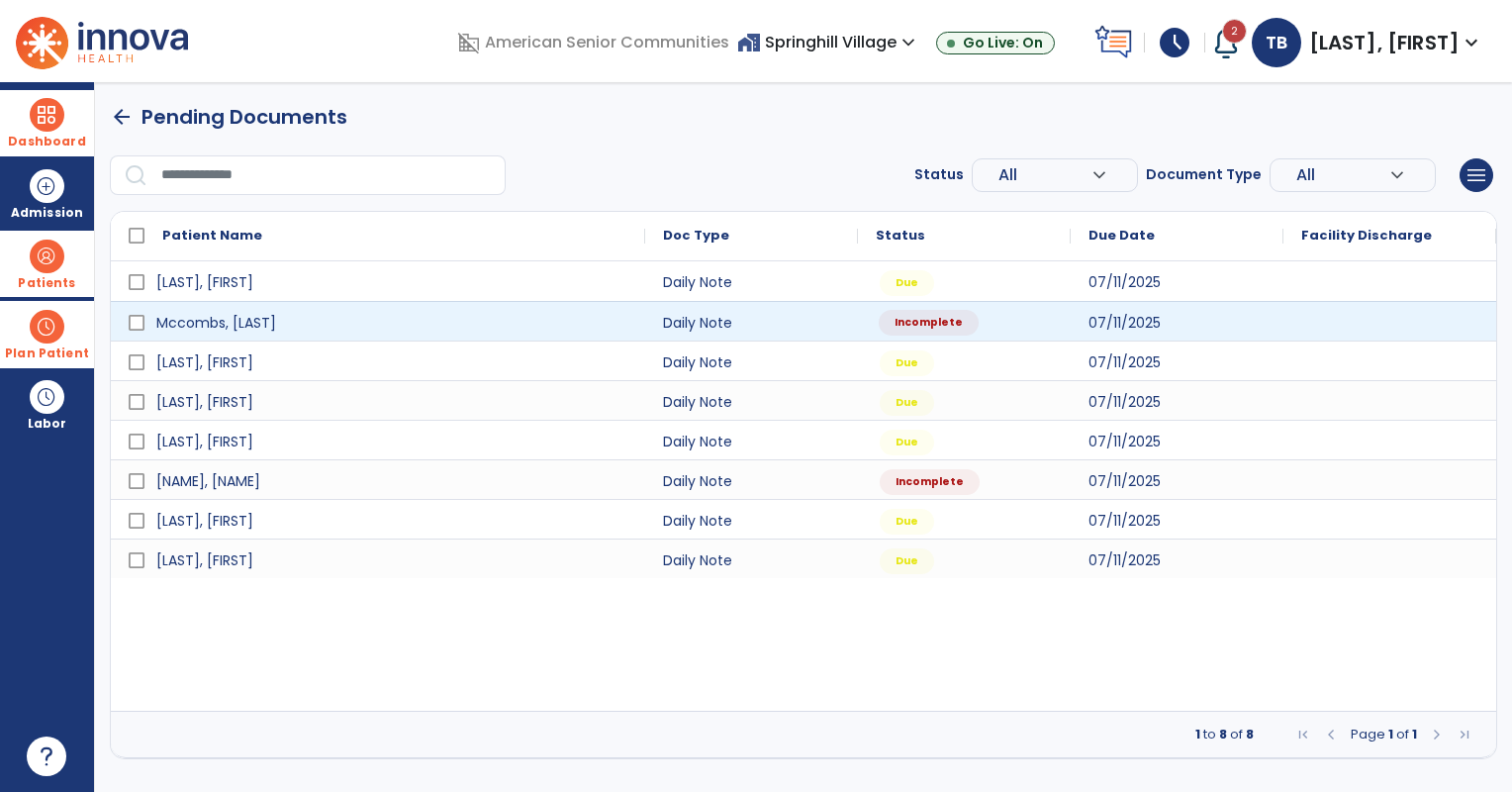 click on "Incomplete" at bounding box center [964, 321] 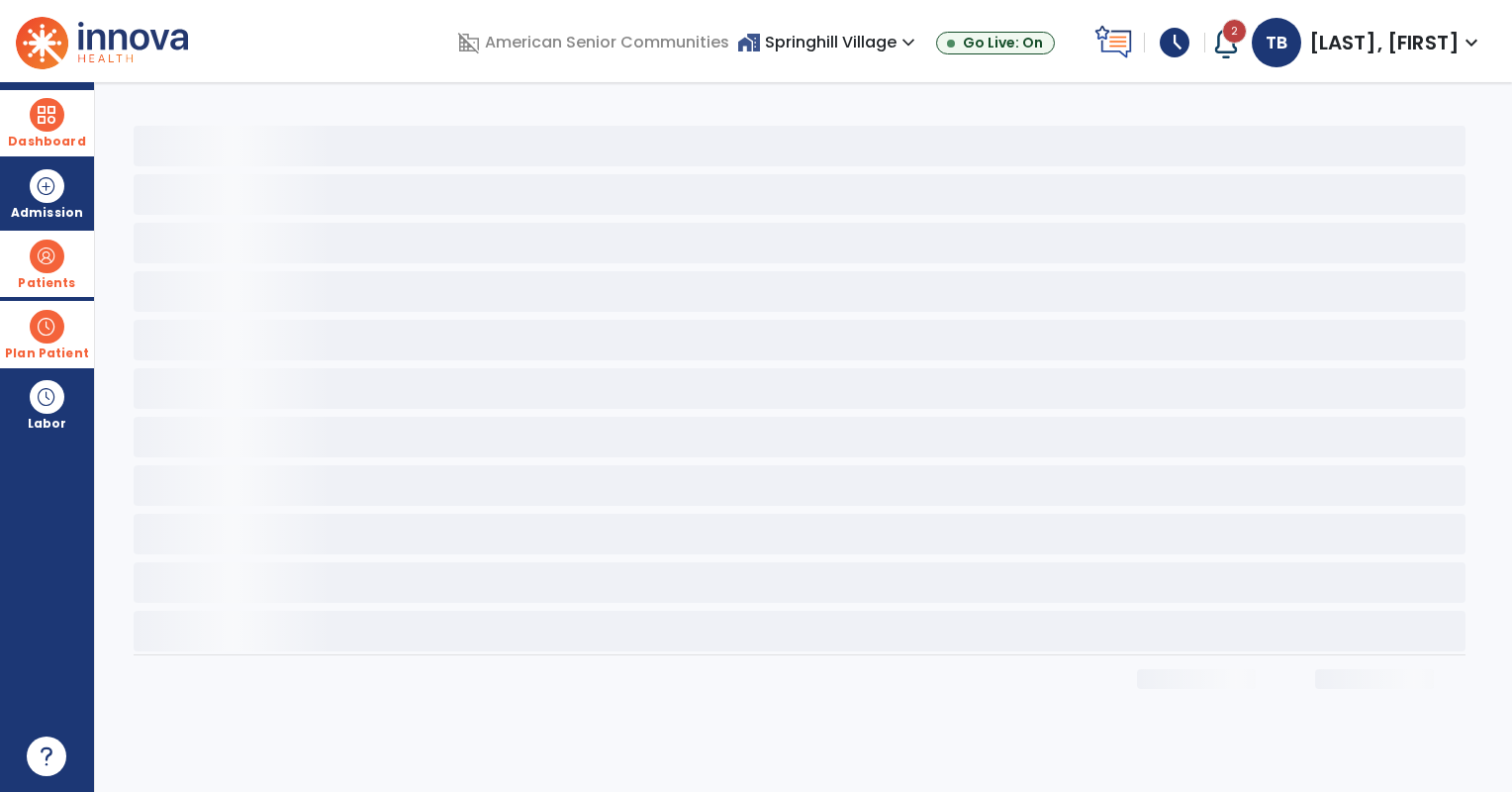 select on "*" 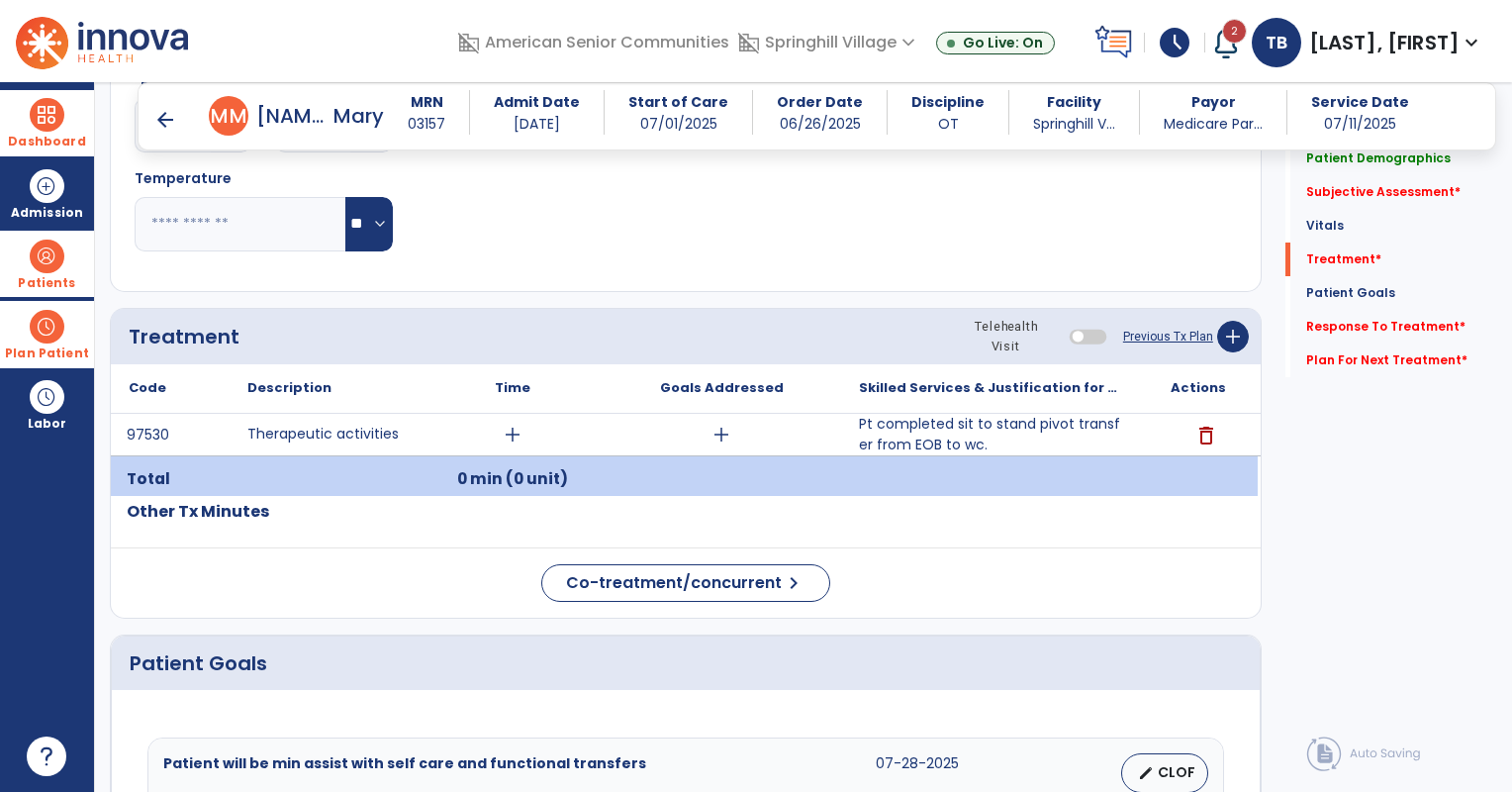 scroll, scrollTop: 1167, scrollLeft: 0, axis: vertical 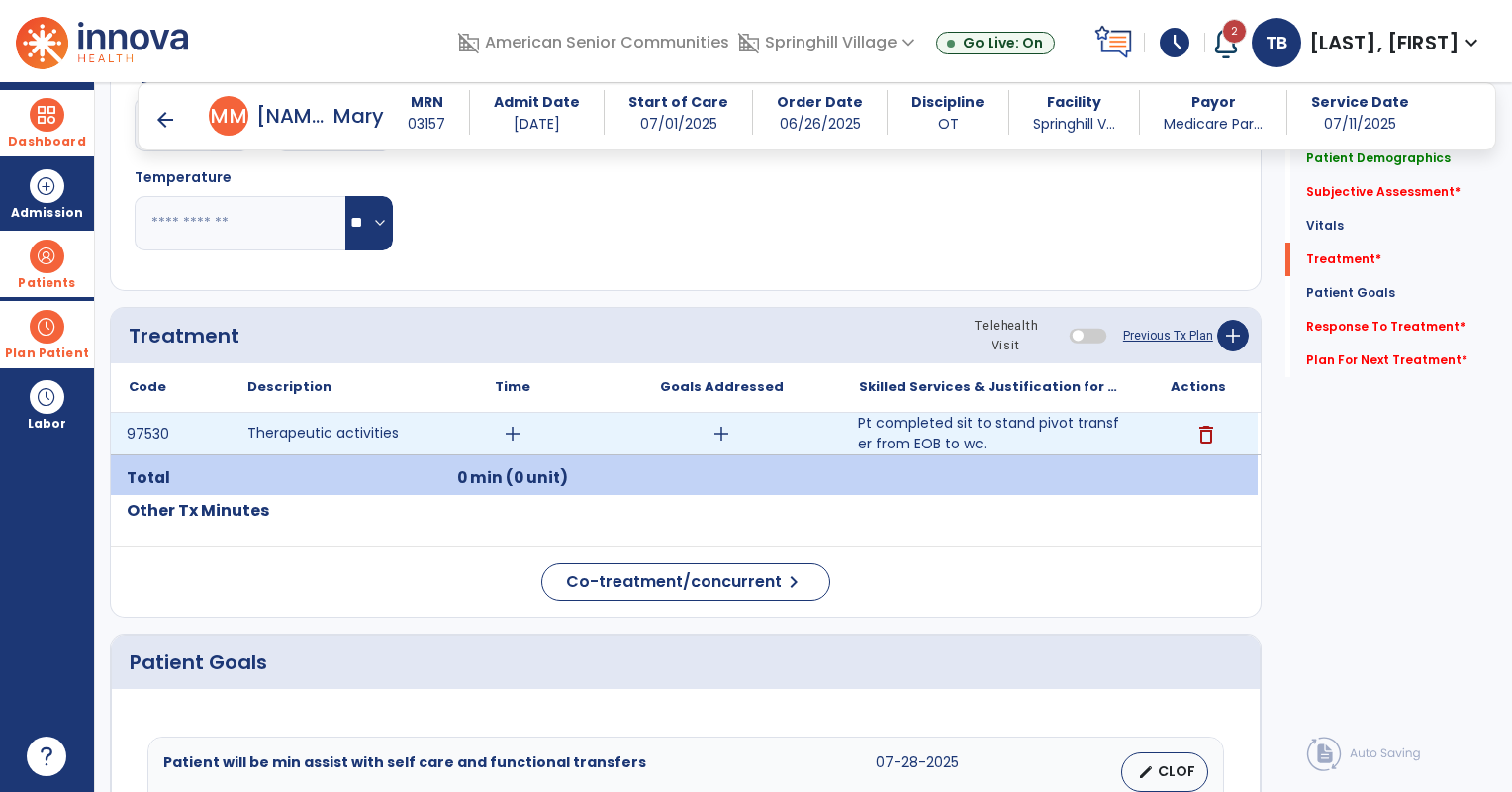 click on "Pt completed sit to stand pivot transfer from EOB to wc." at bounding box center [990, 434] 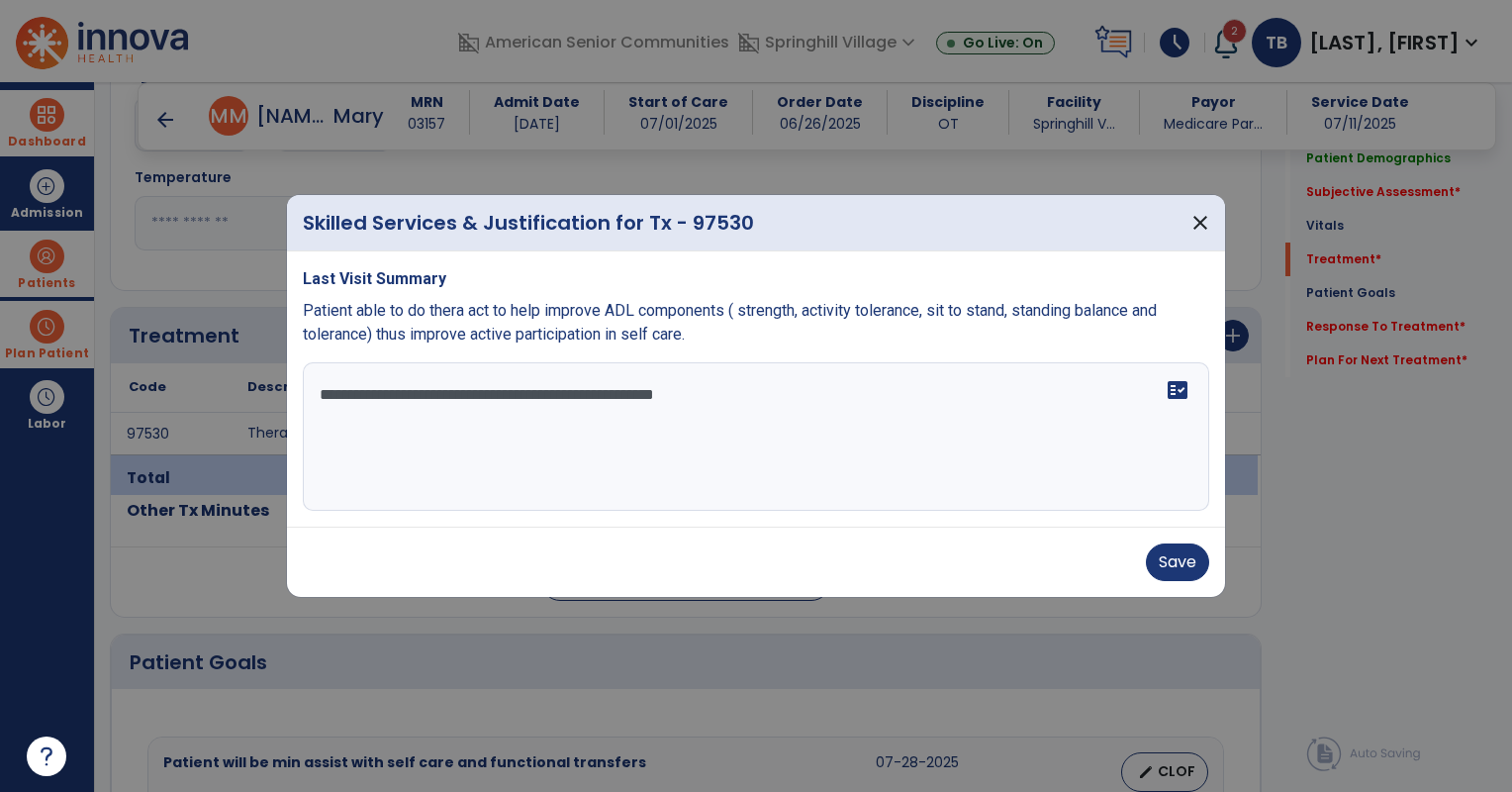 click on "**********" at bounding box center [756, 437] 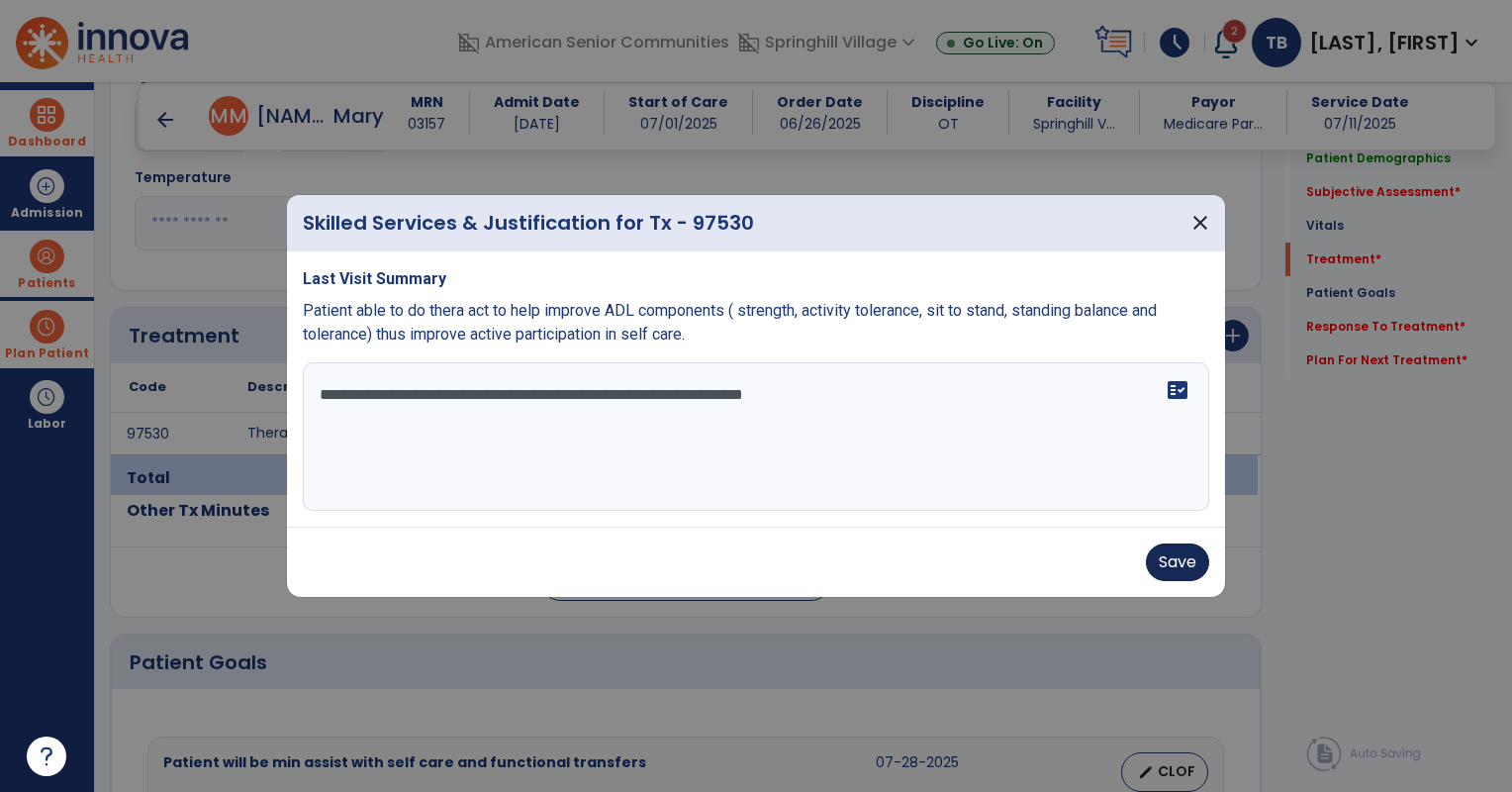 type on "**********" 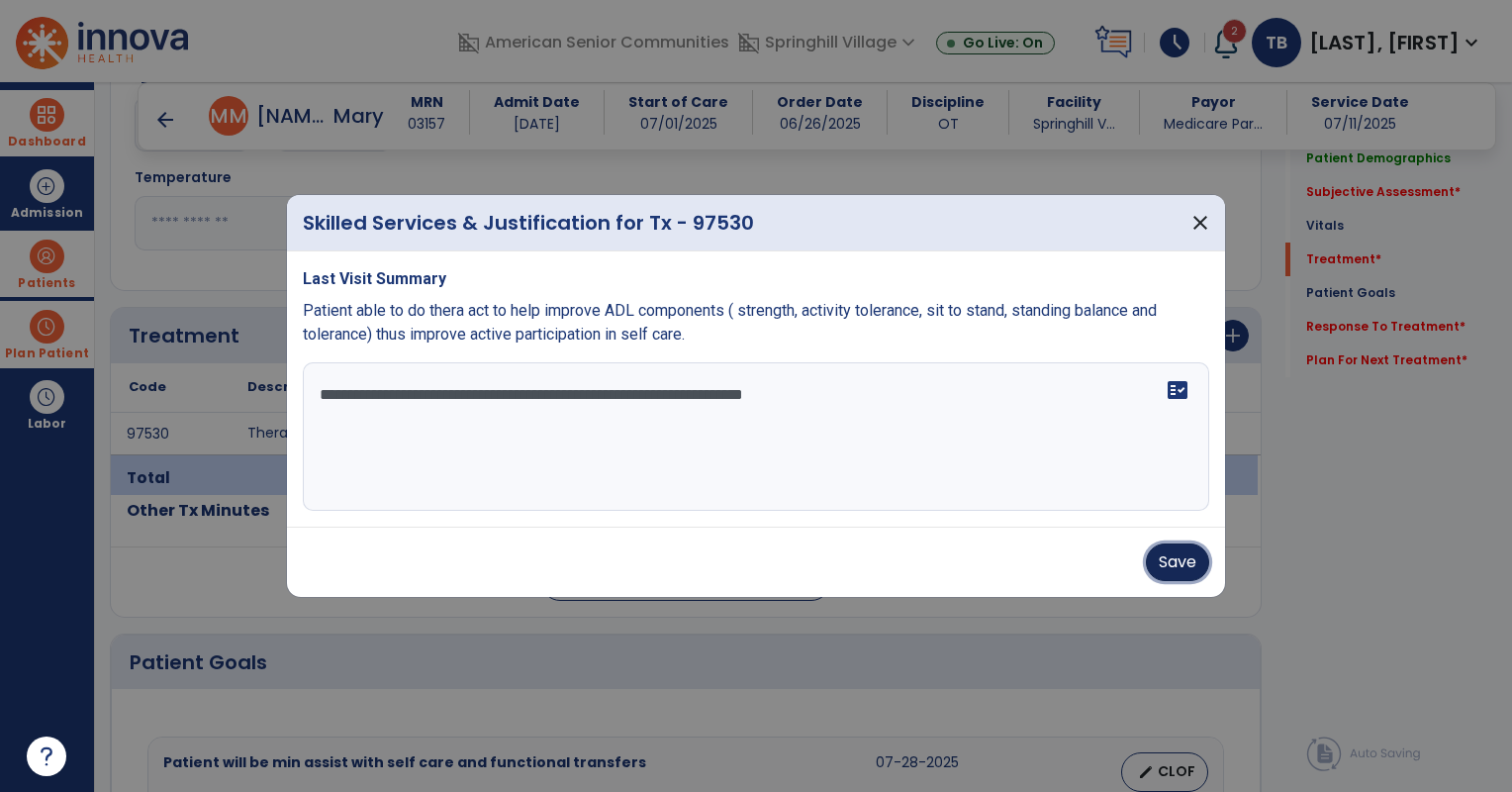click on "Save" at bounding box center [1178, 562] 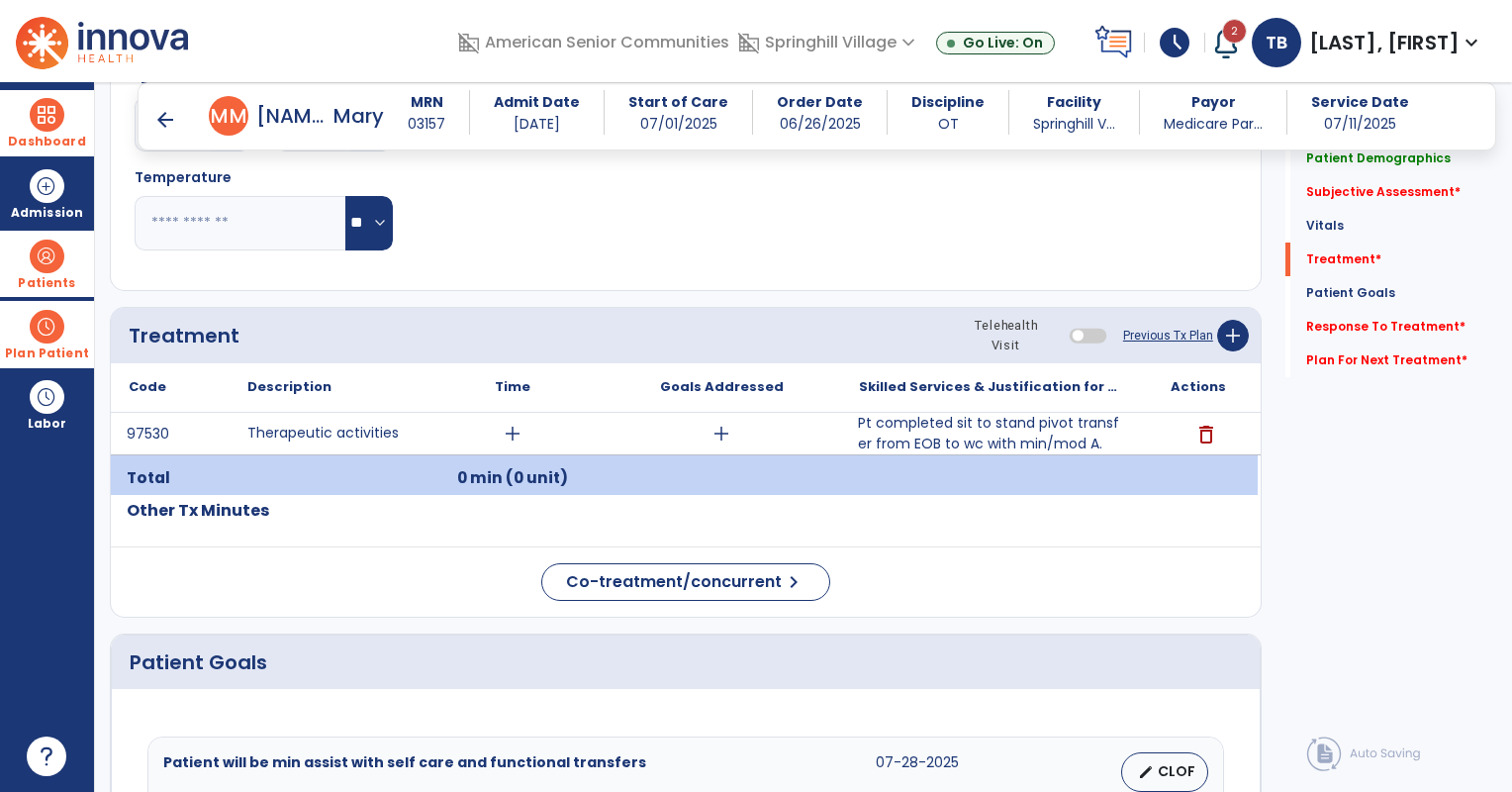 click on "arrow_back" at bounding box center (165, 120) 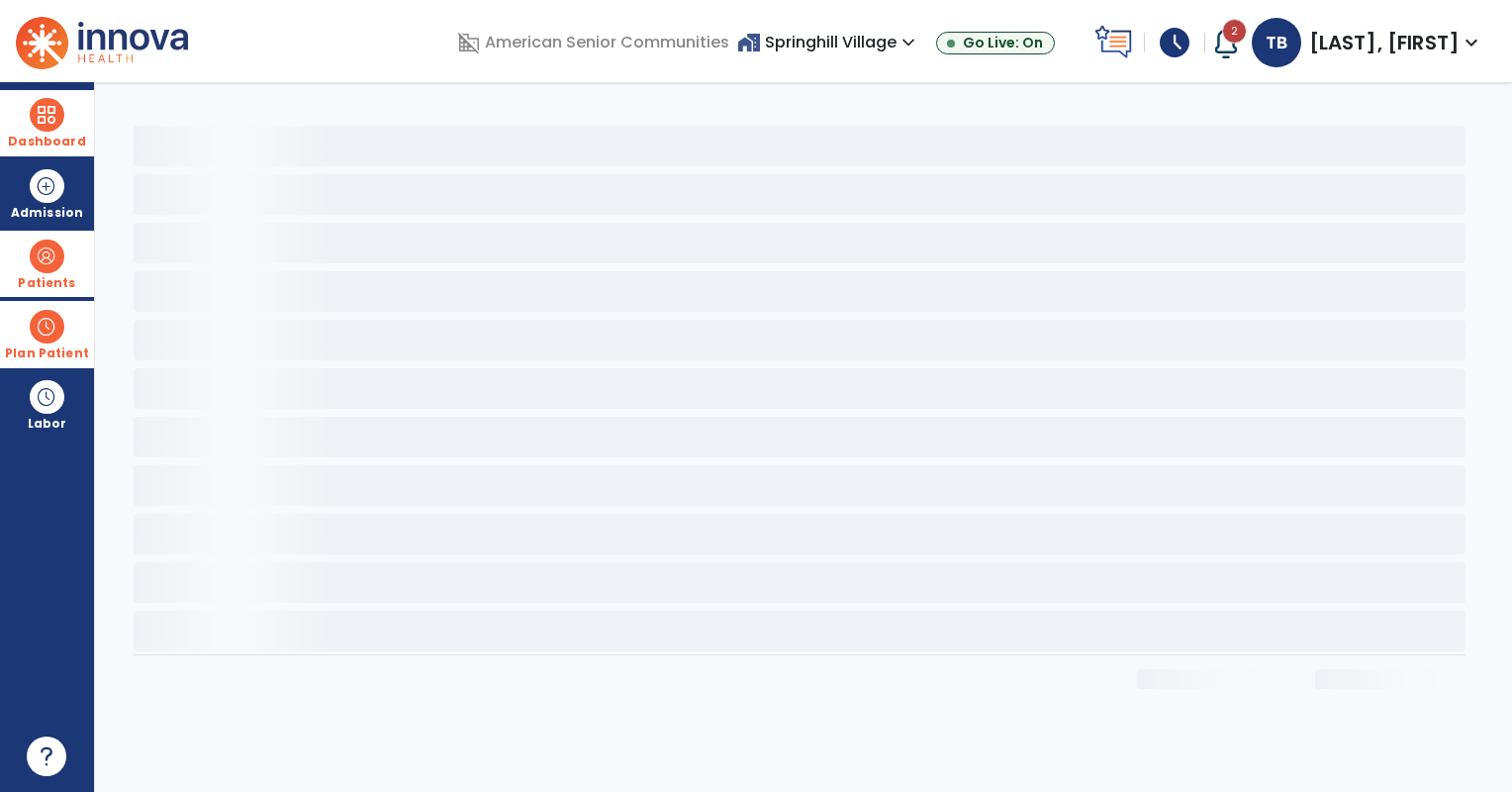 scroll, scrollTop: 0, scrollLeft: 0, axis: both 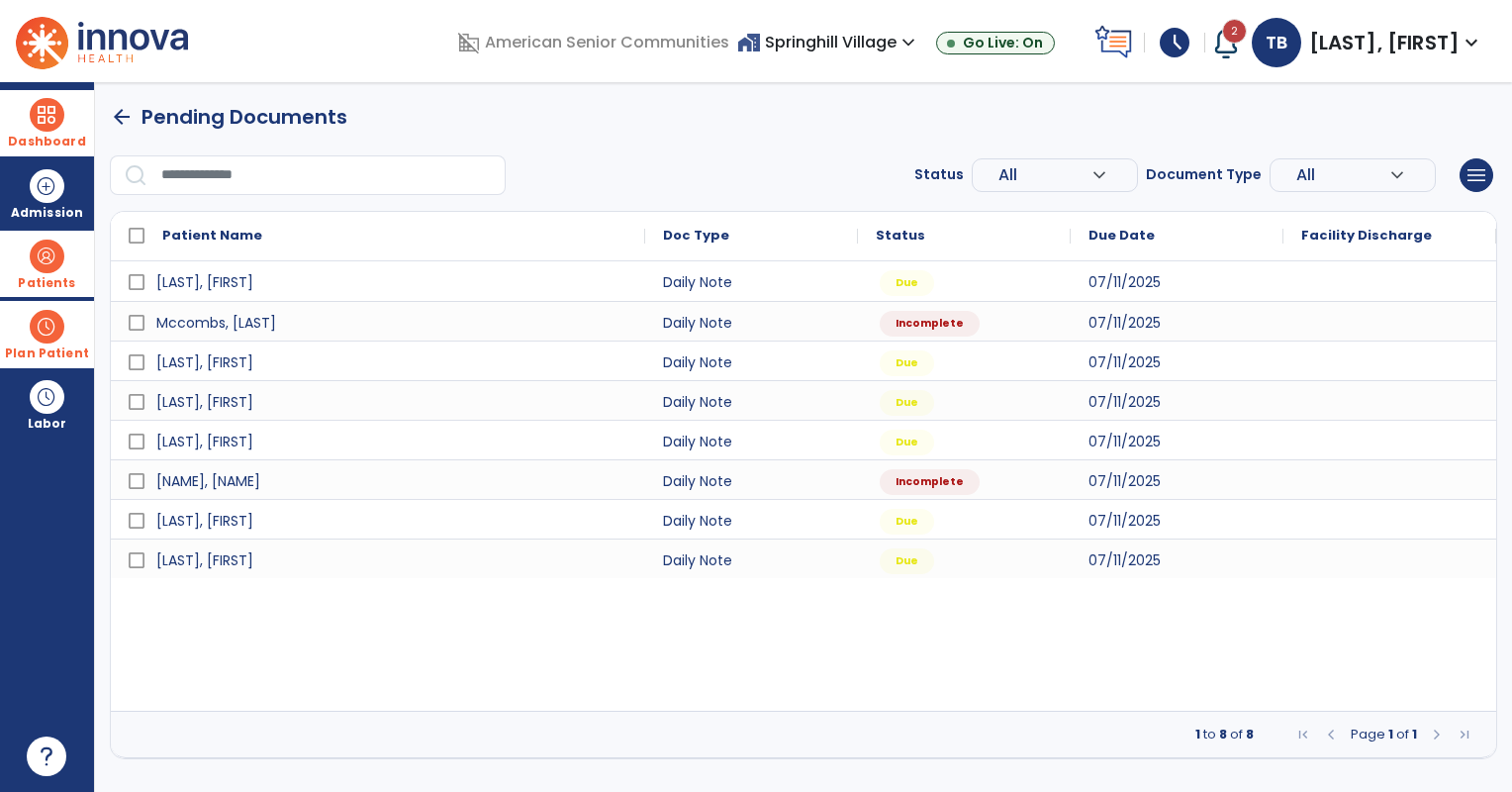 click at bounding box center (47, 256) 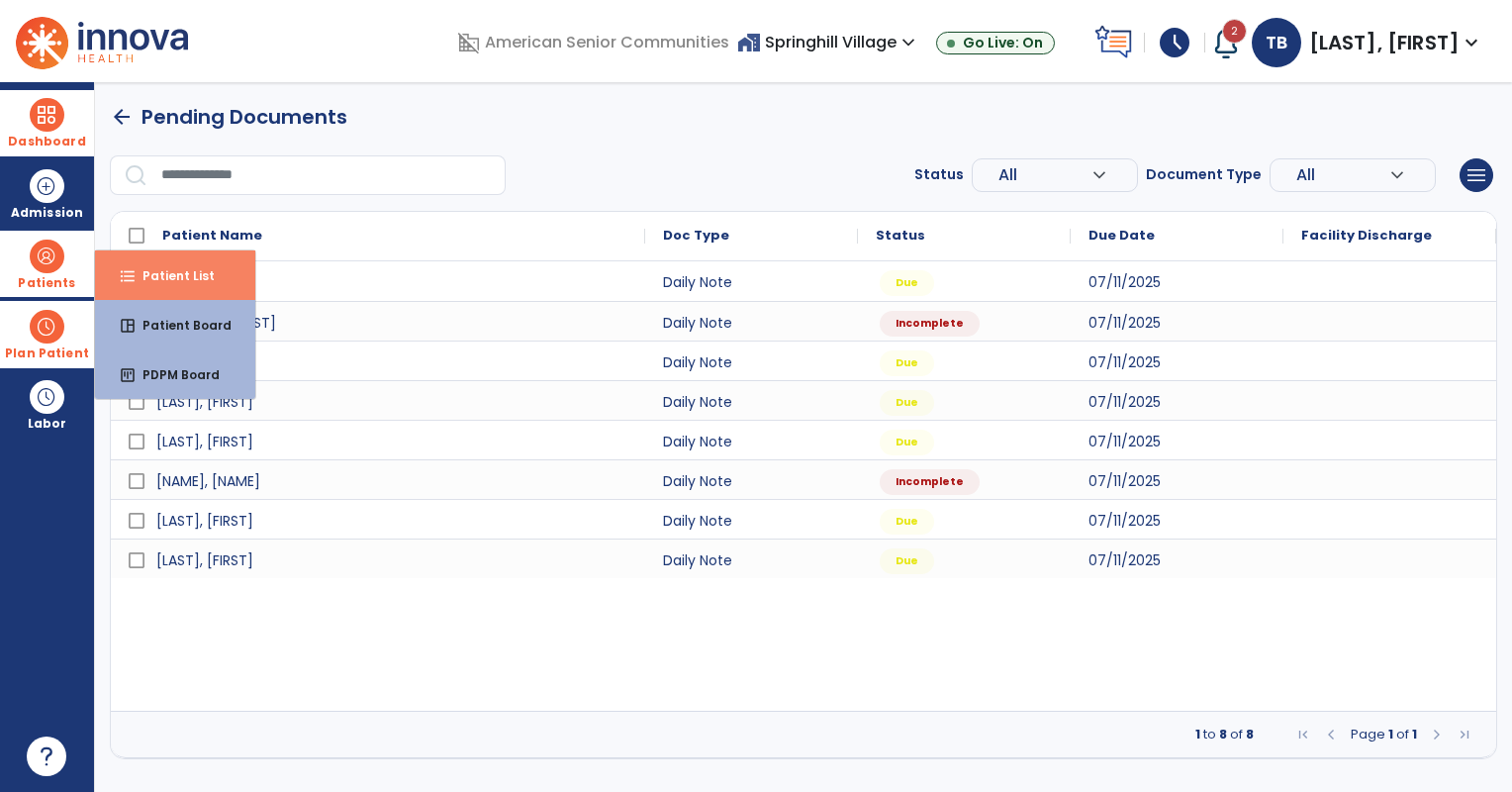 click on "Patient List" at bounding box center (170, 275) 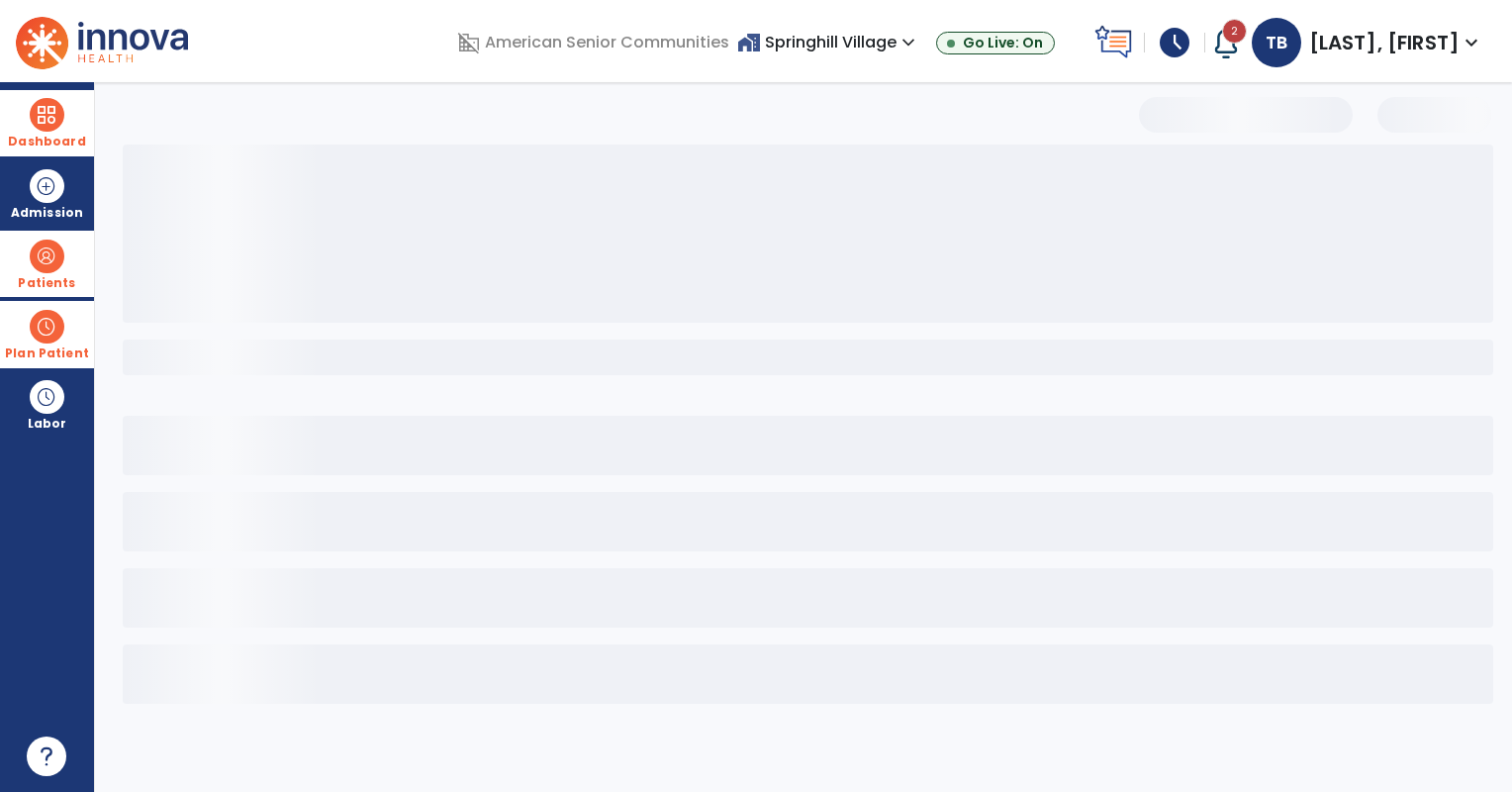 select on "***" 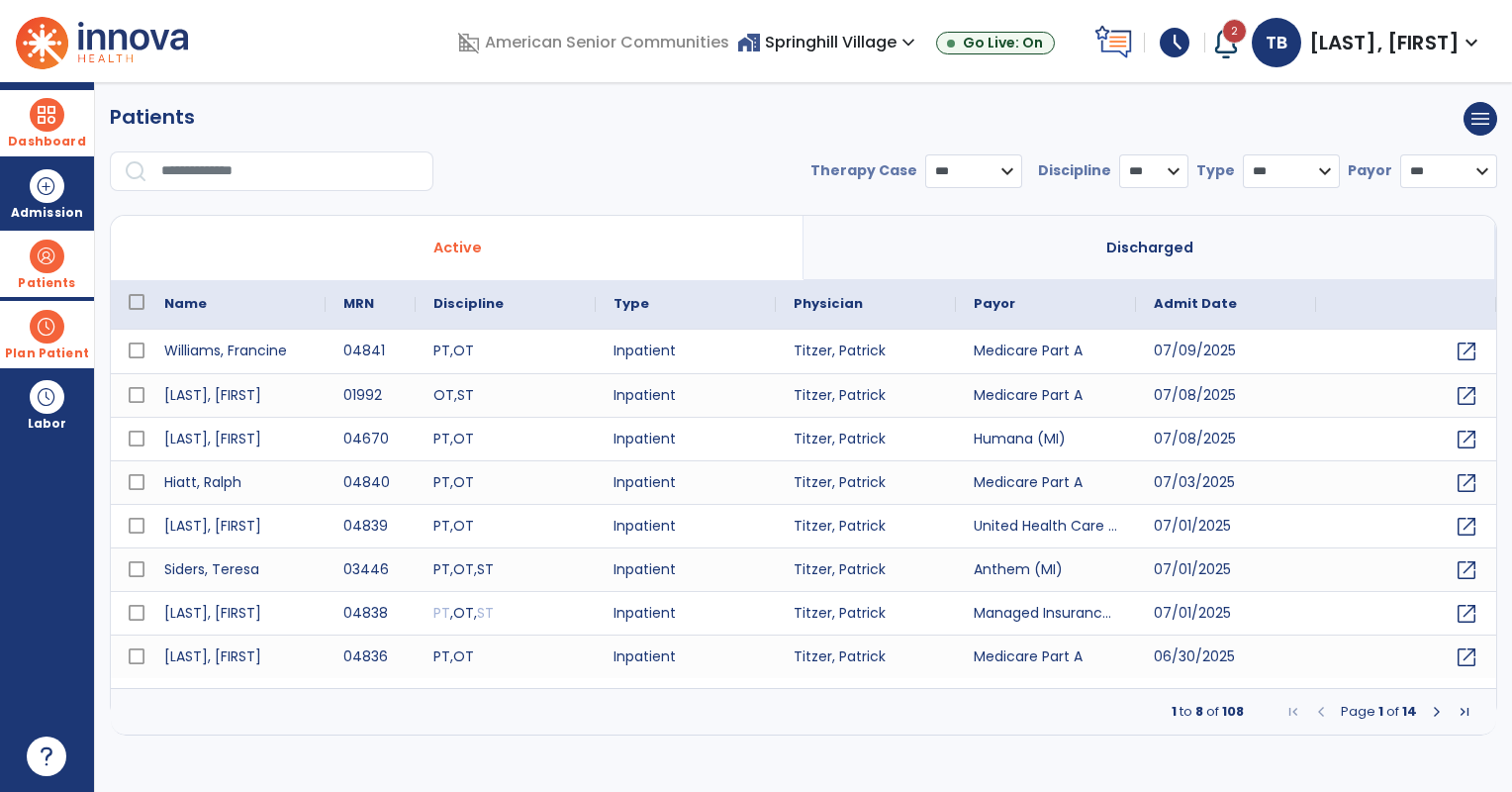 click at bounding box center (47, 115) 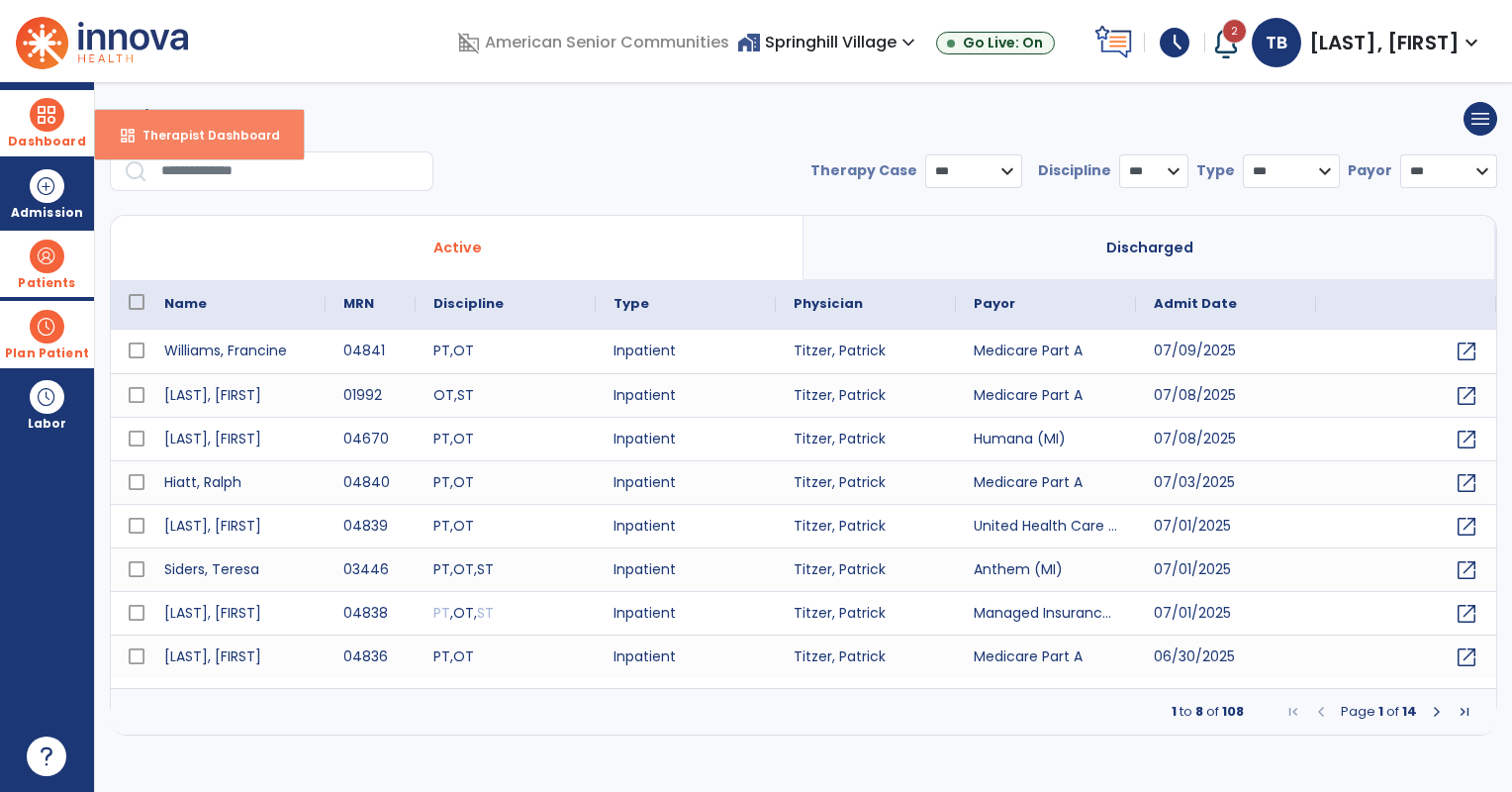 click on "Therapist Dashboard" at bounding box center (203, 135) 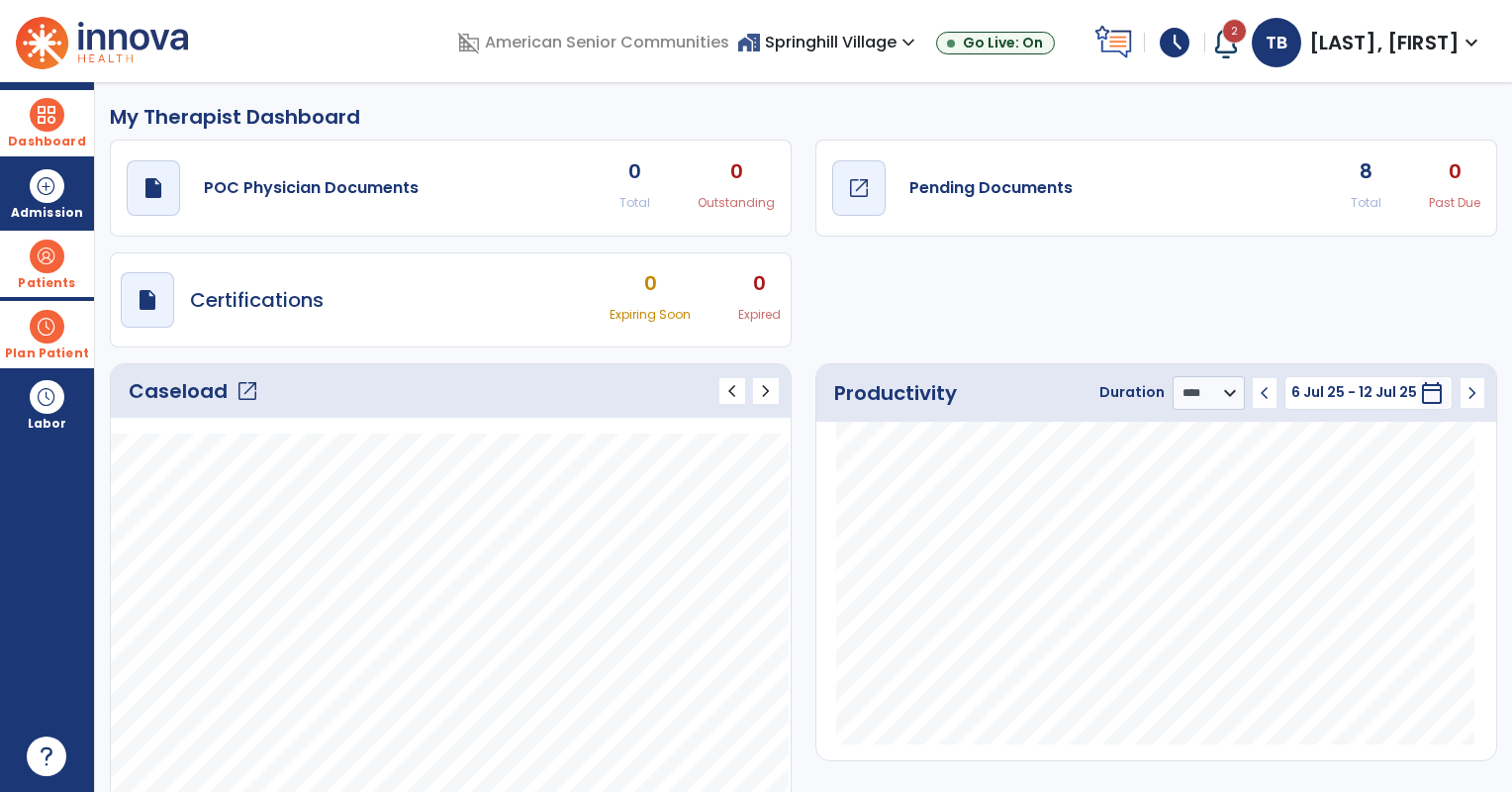 click on "draft   open_in_new" 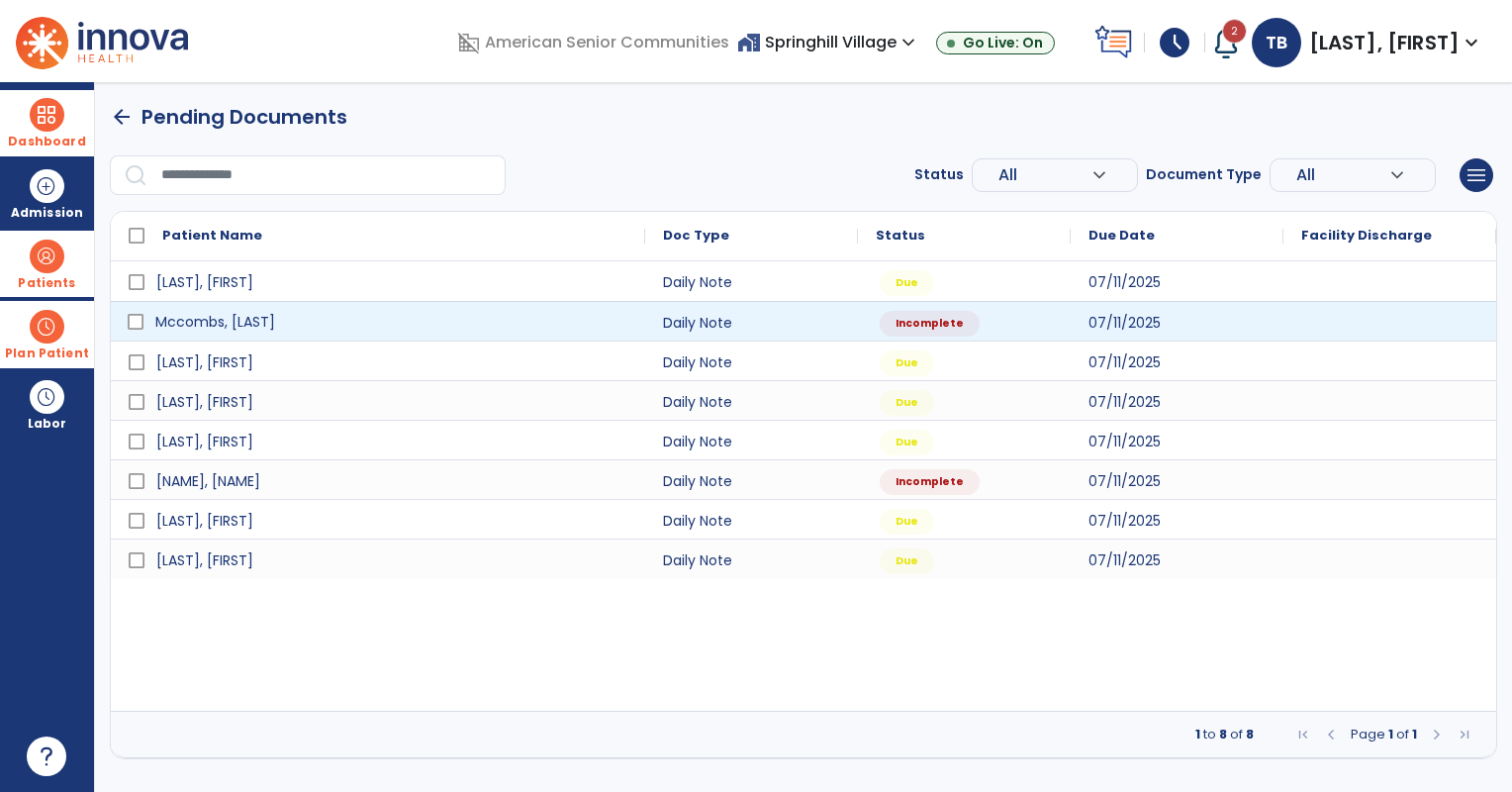 click on "Mccombs, [LAST]" at bounding box center (392, 322) 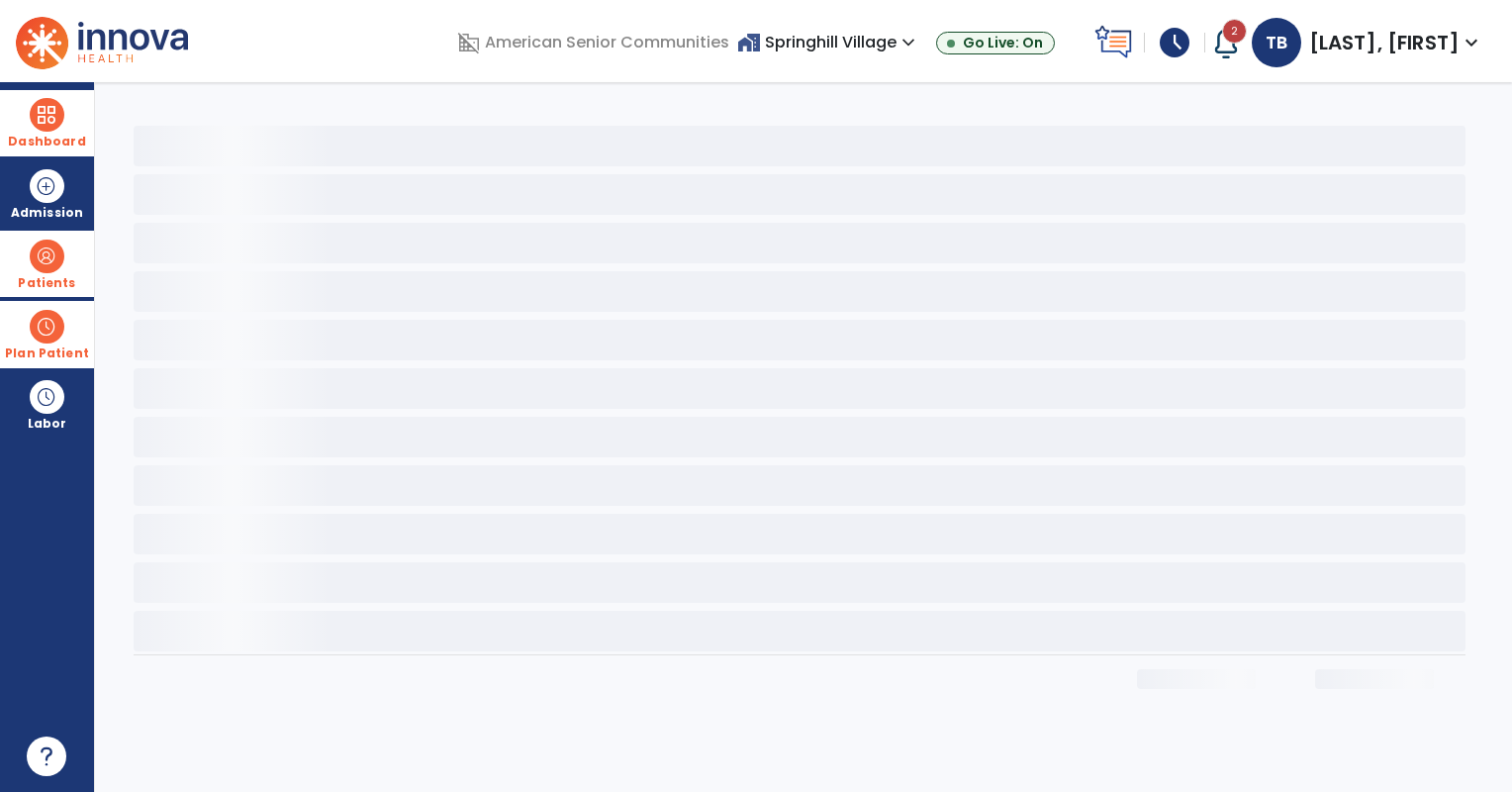 select on "*" 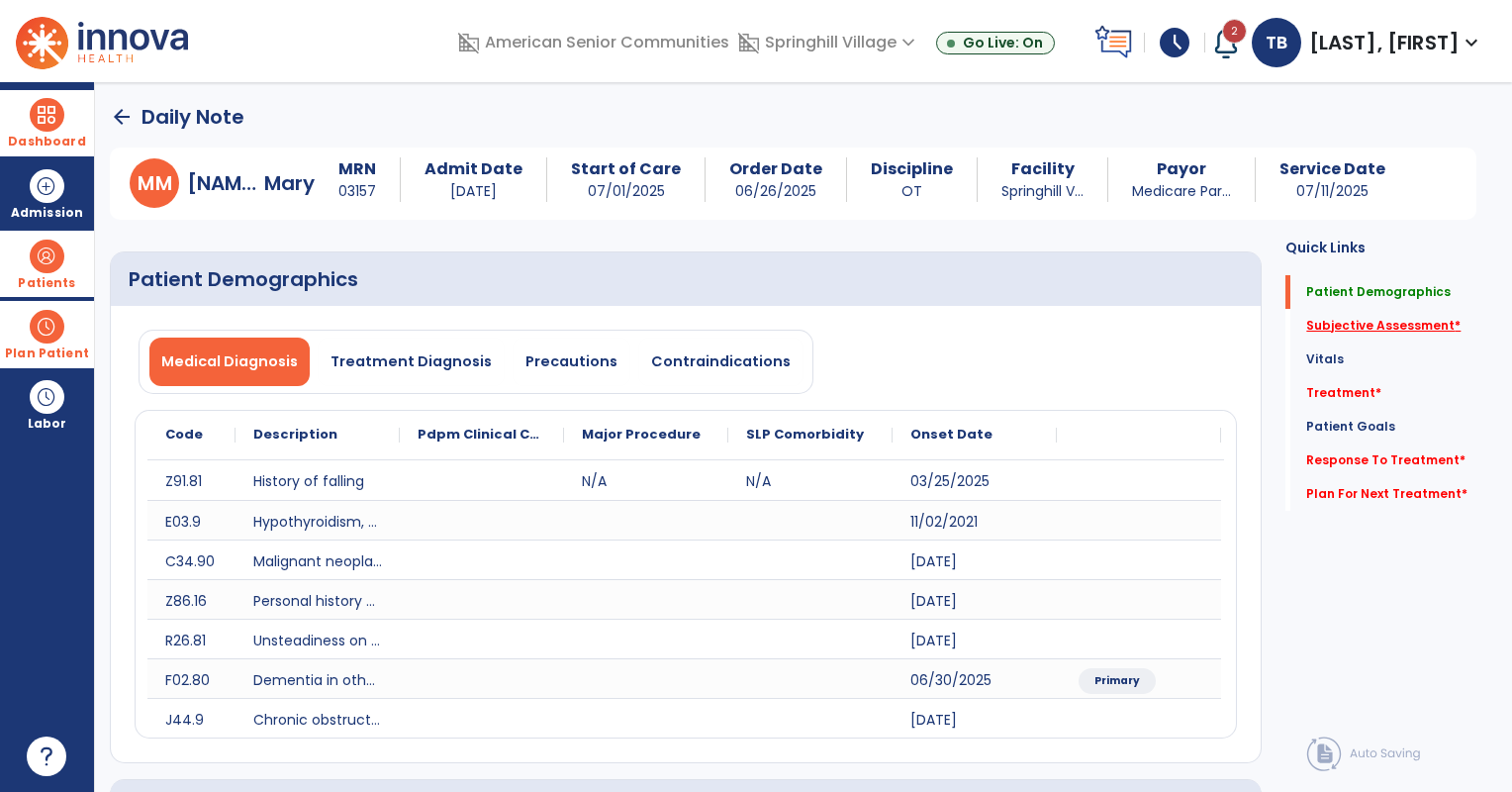 click on "Subjective Assessment   *" 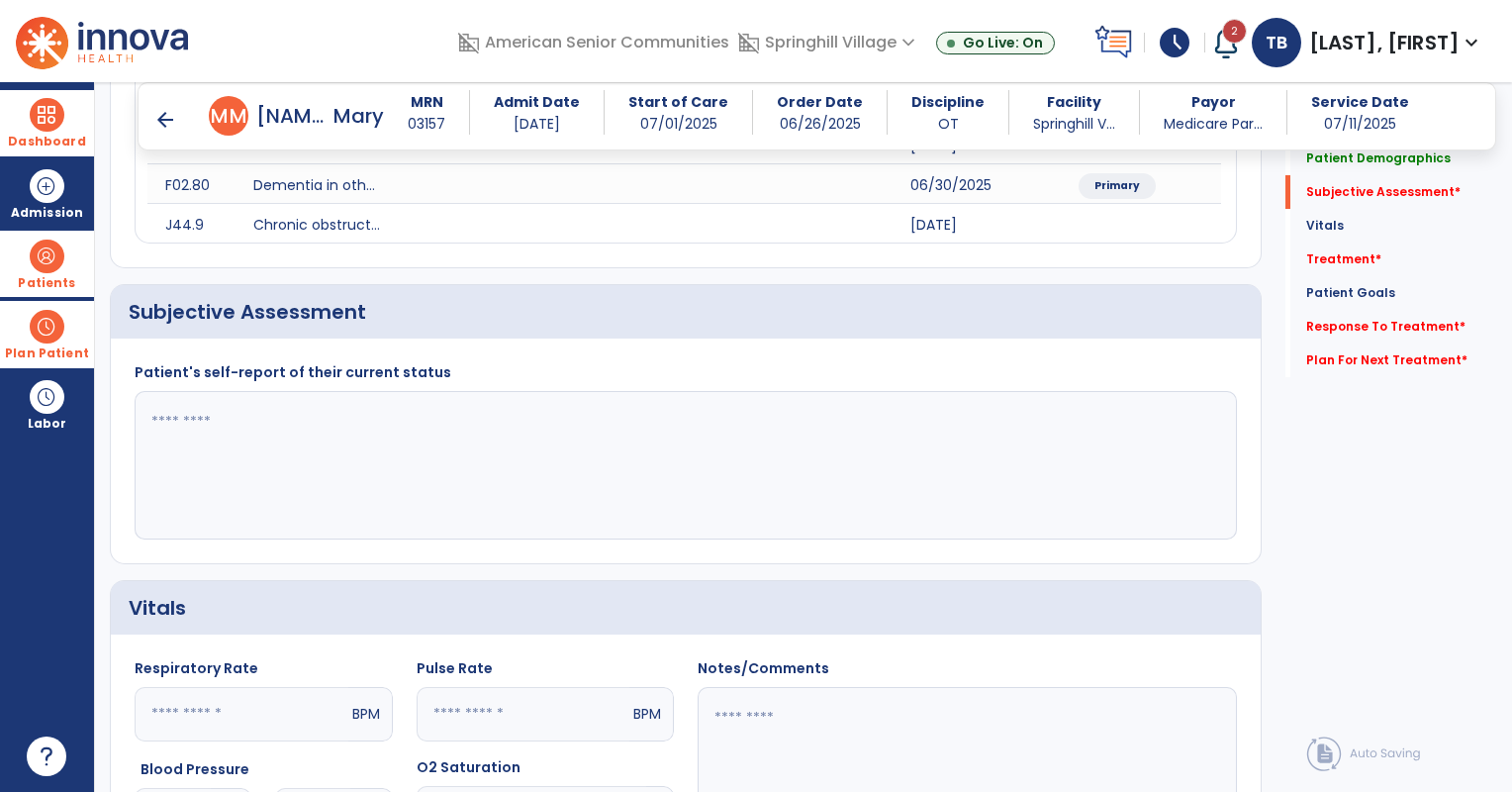 scroll, scrollTop: 480, scrollLeft: 0, axis: vertical 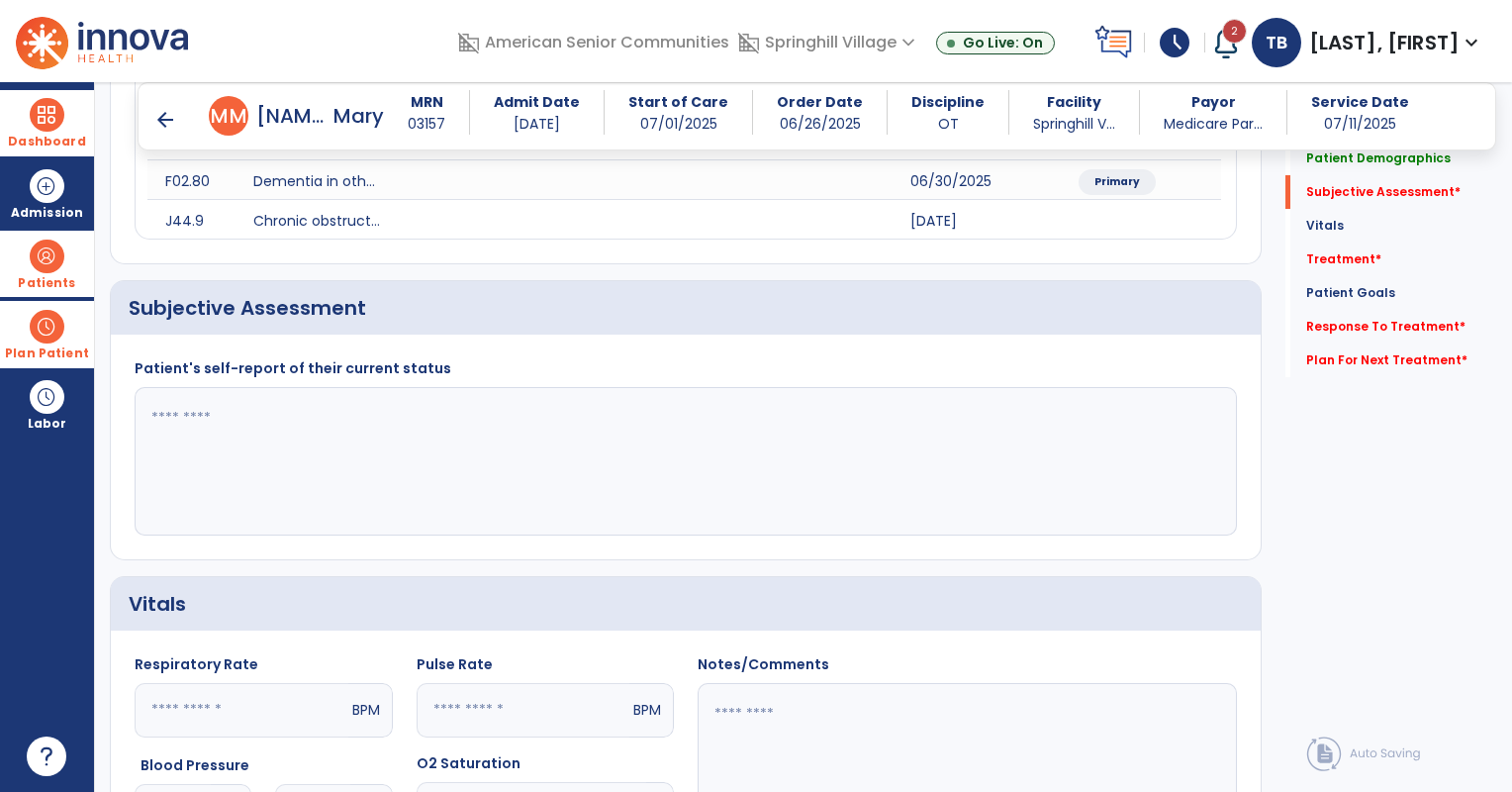 click 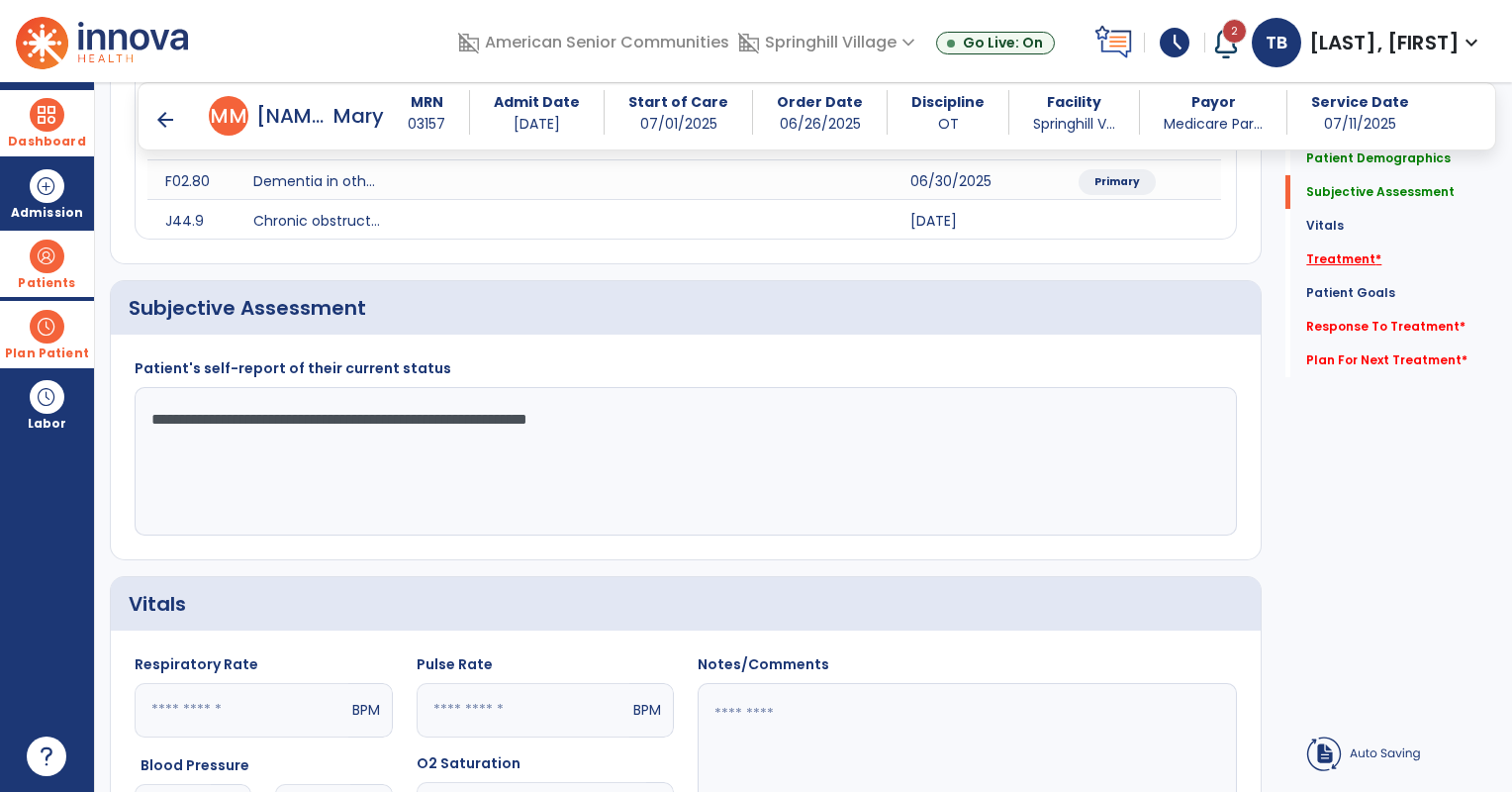 type on "**********" 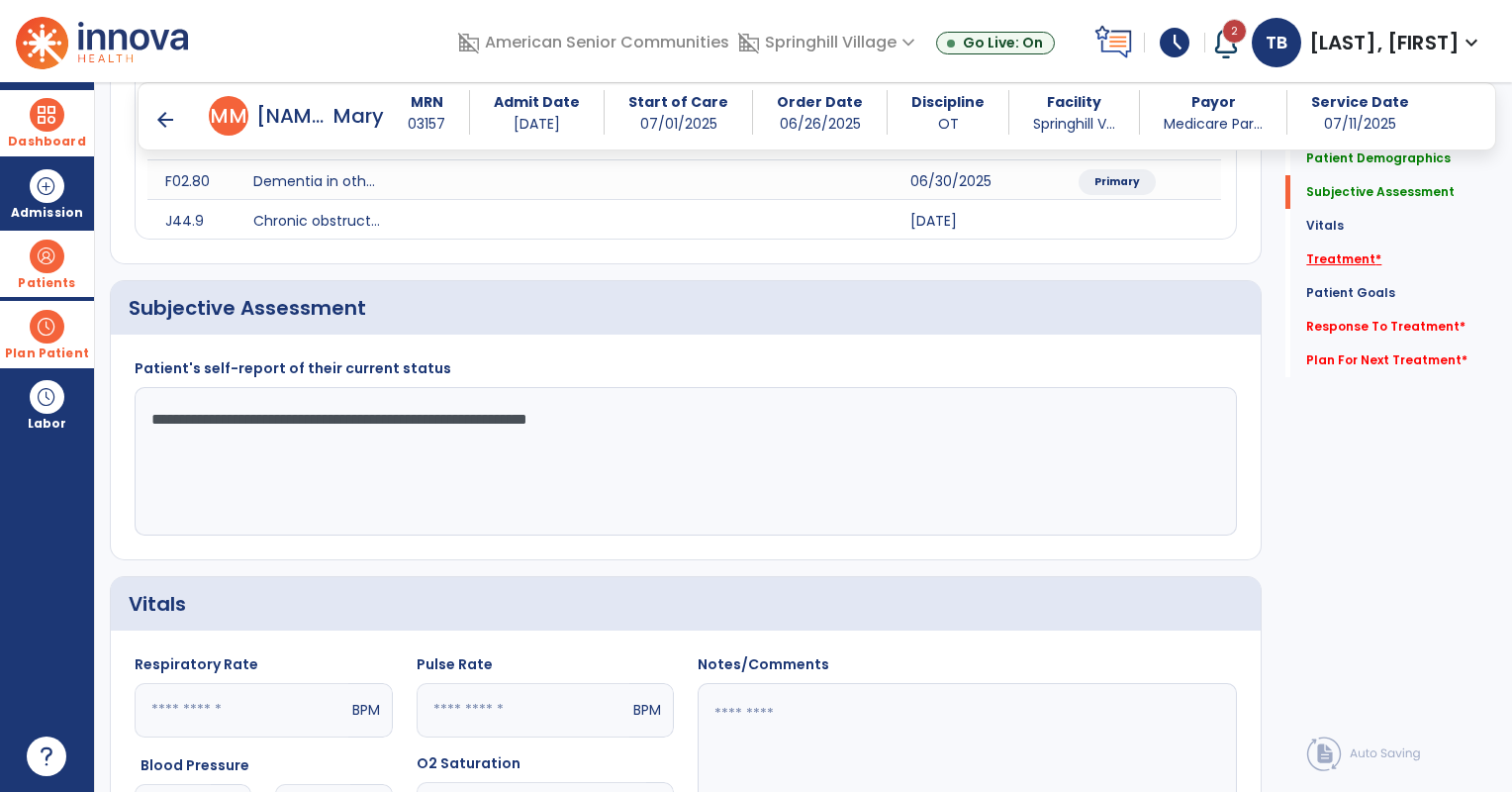 click on "Treatment   *" 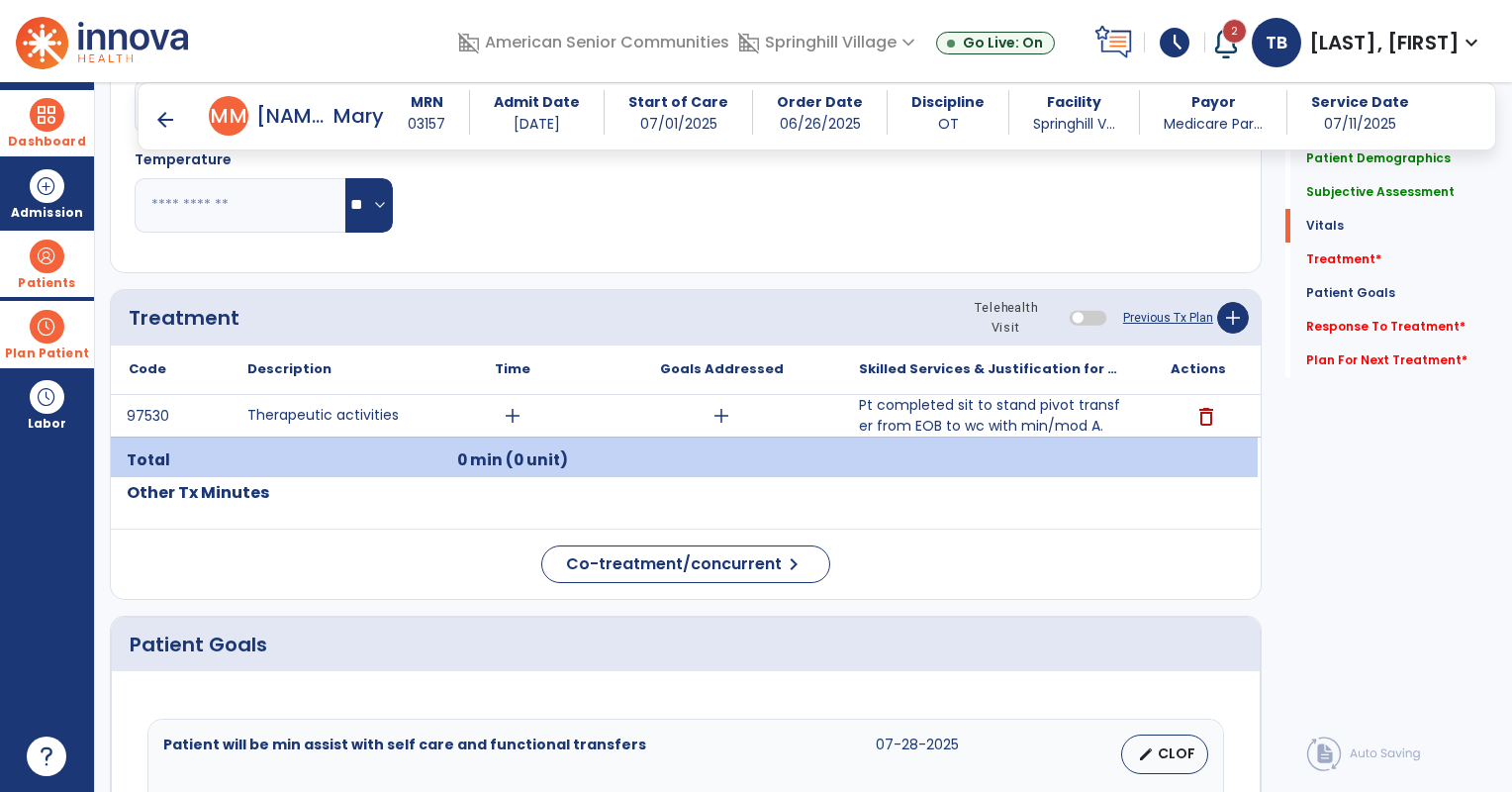 scroll, scrollTop: 1191, scrollLeft: 0, axis: vertical 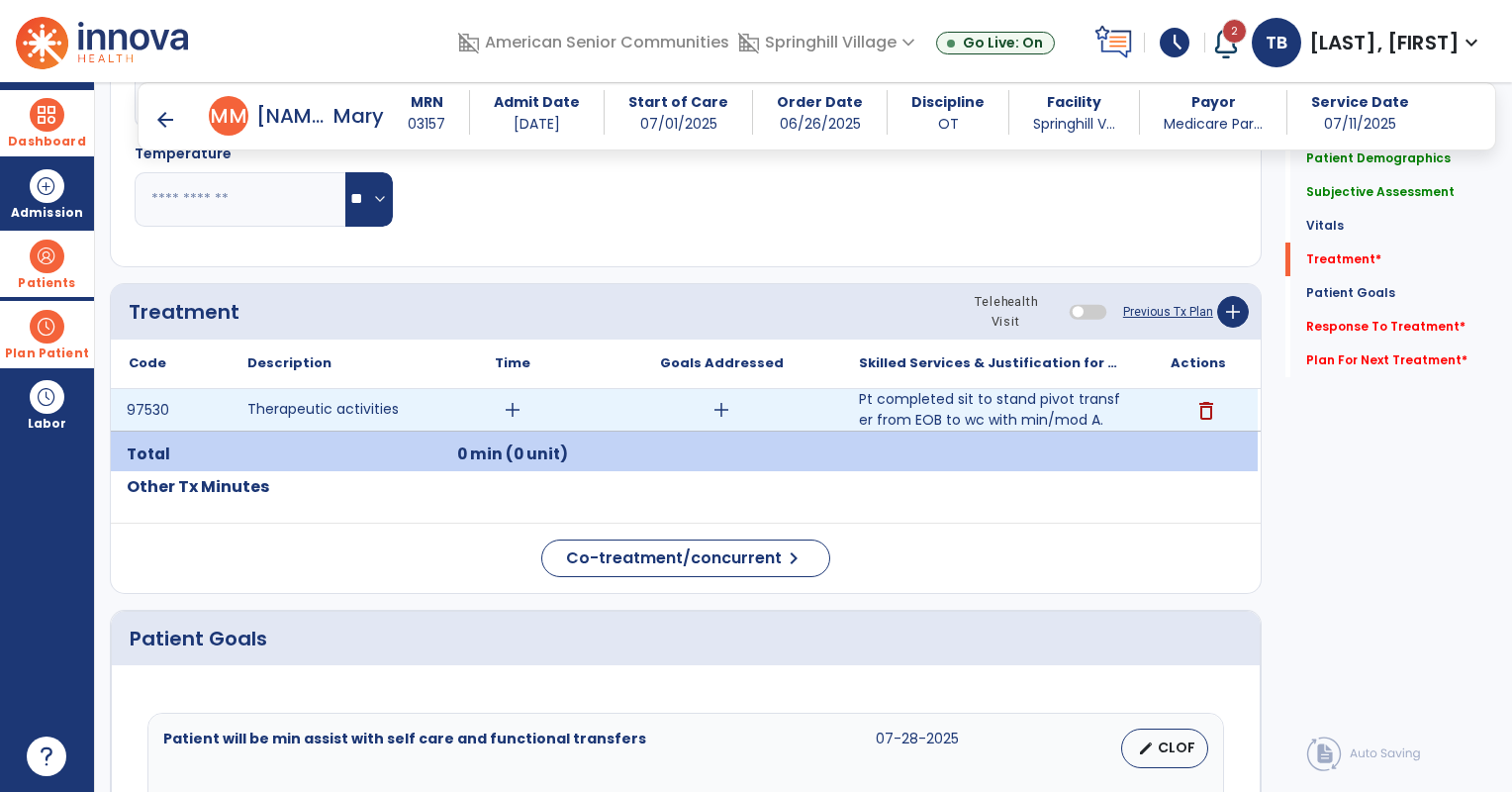 click on "add" at bounding box center [513, 410] 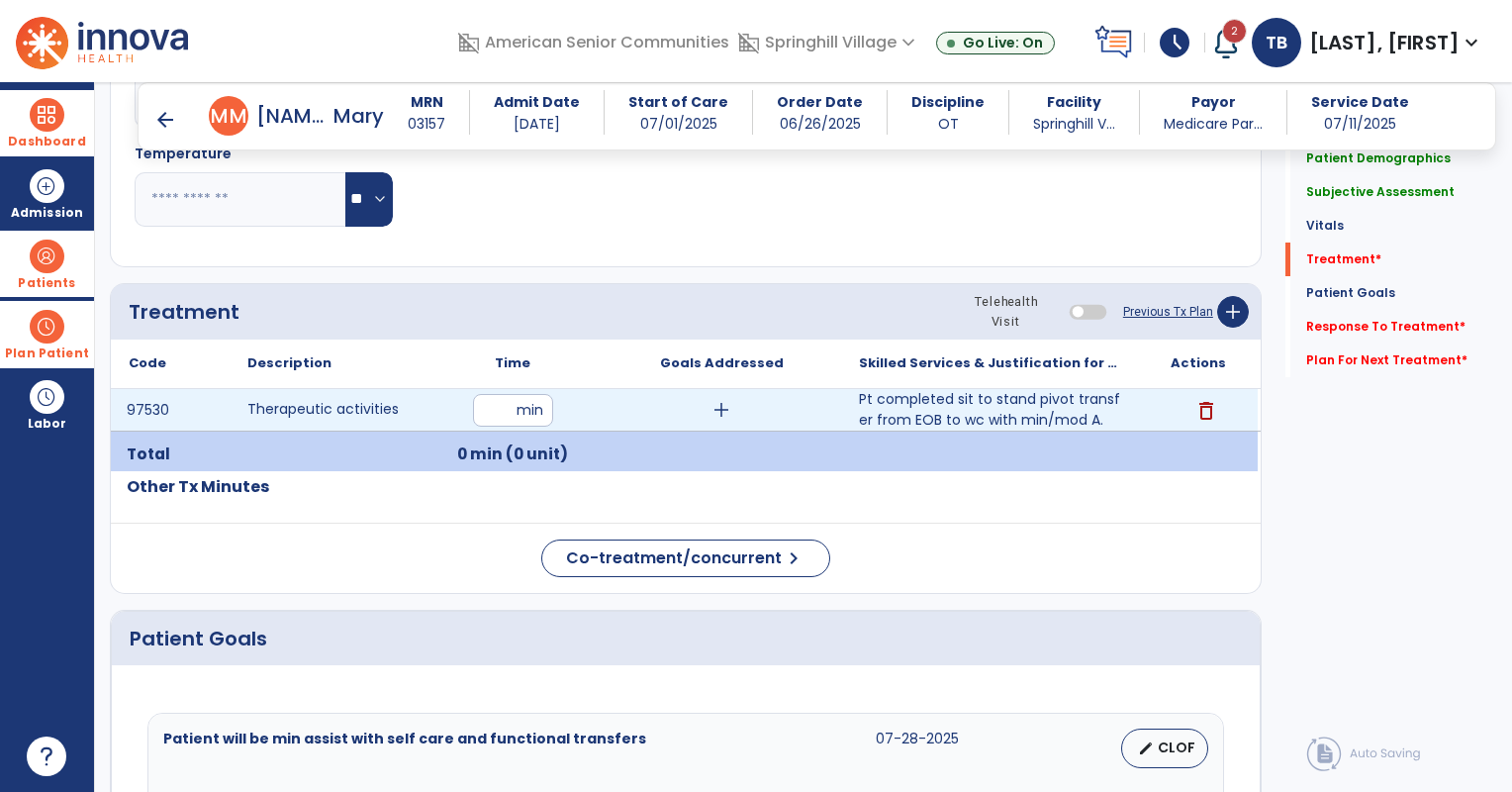 type on "**" 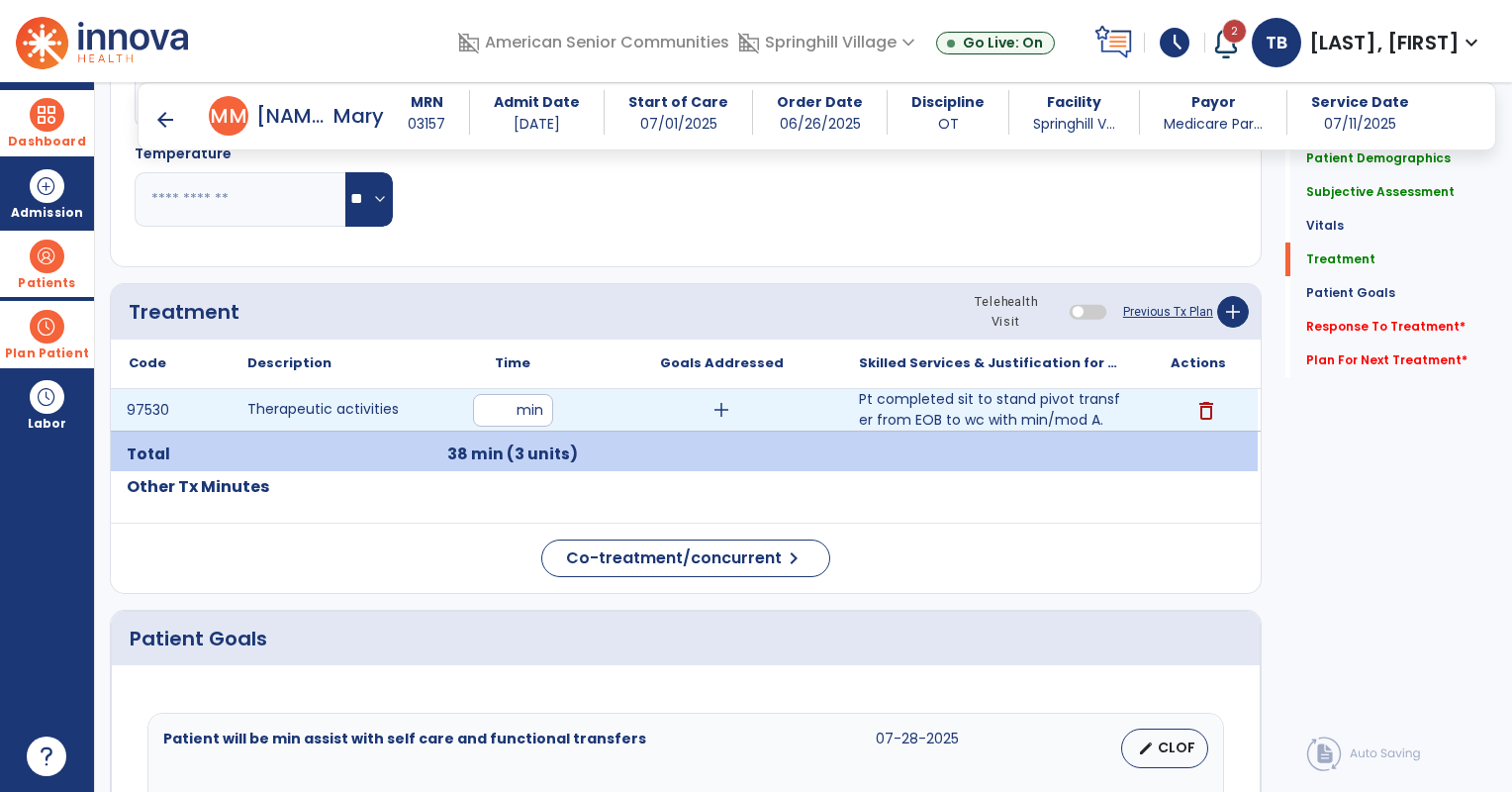 click on "add" at bounding box center [721, 410] 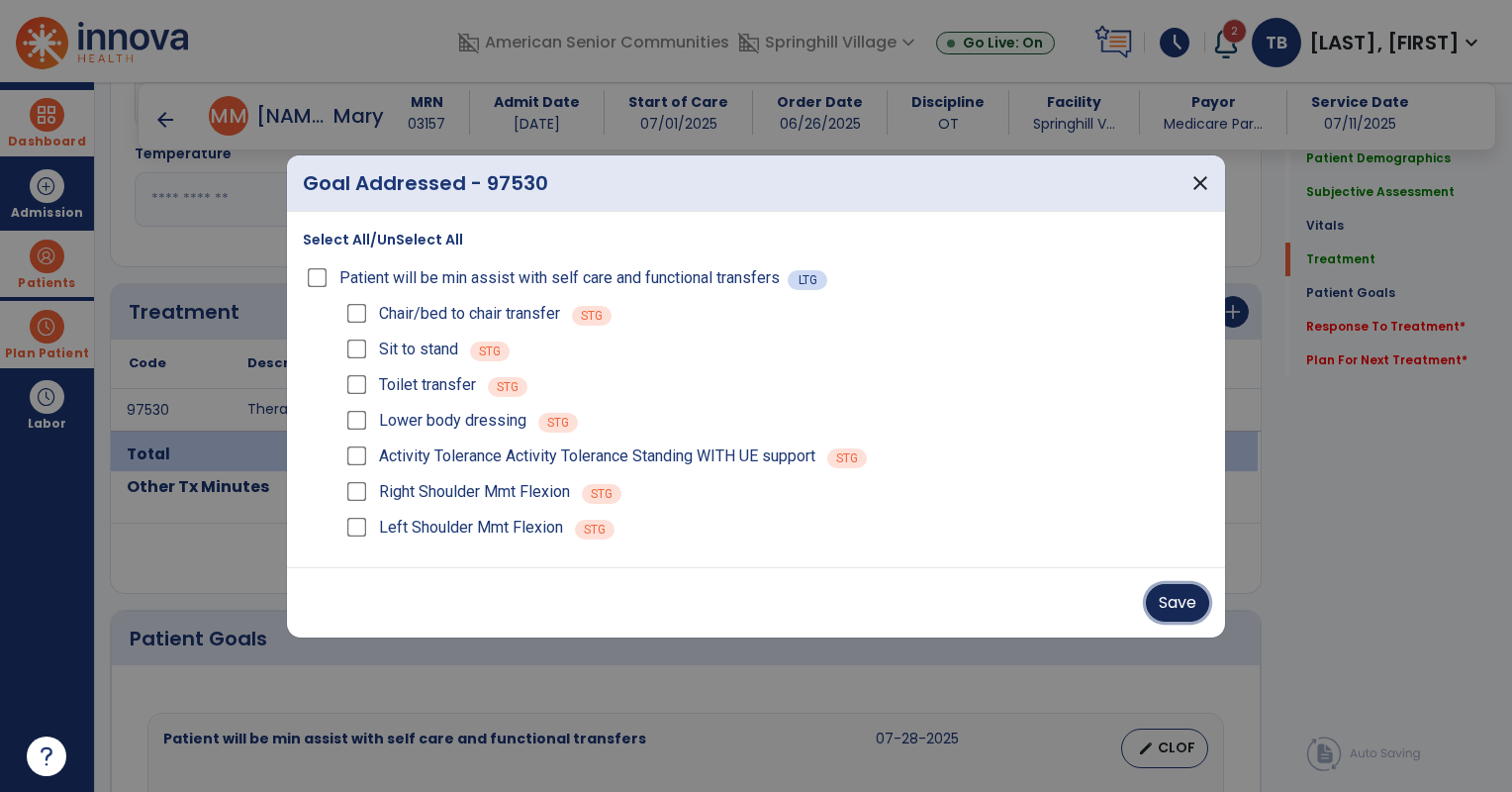 click on "Save" at bounding box center [1178, 603] 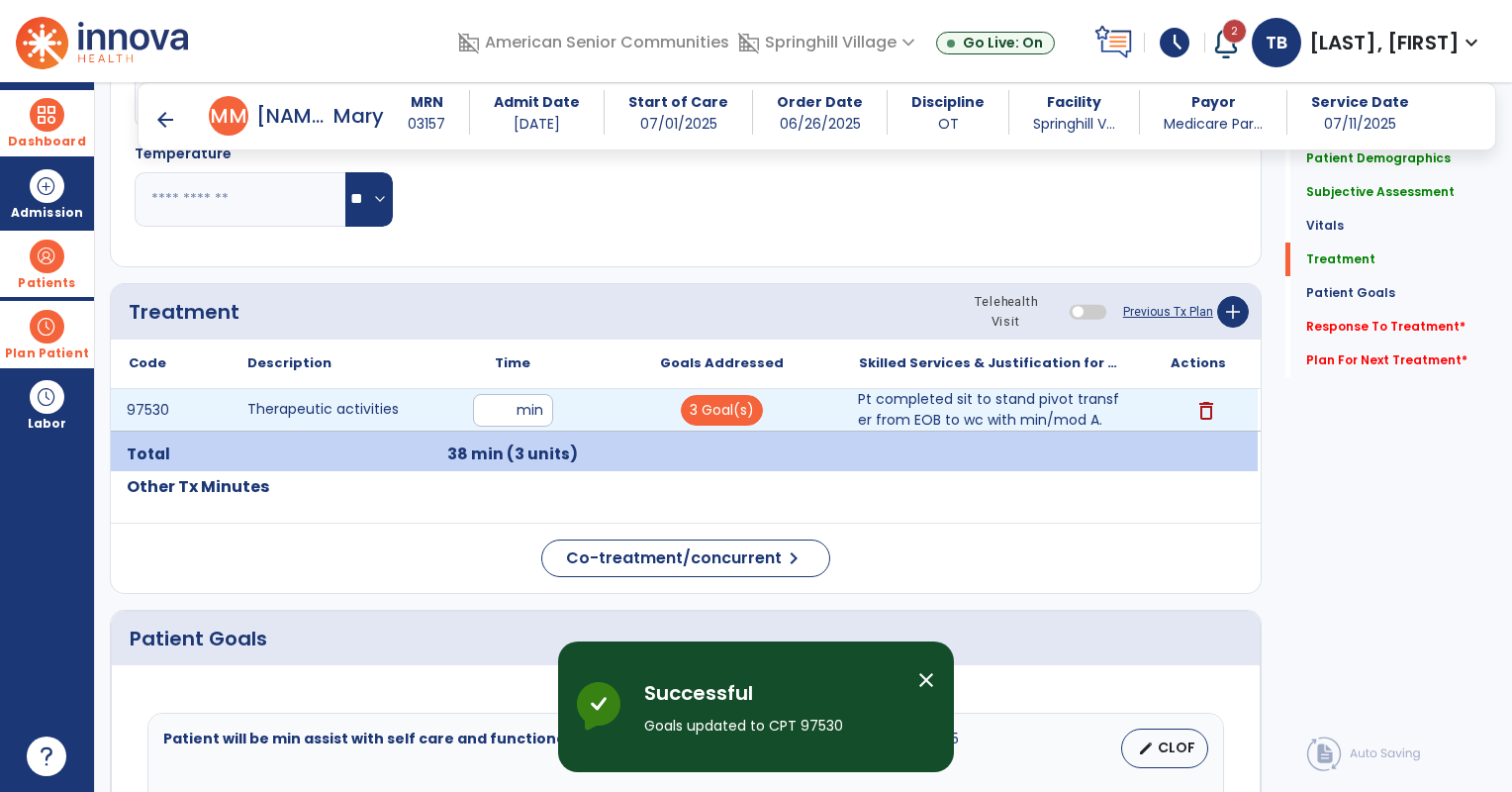 click on "Pt completed sit to stand pivot transfer from EOB to wc with min/mod A." at bounding box center [990, 410] 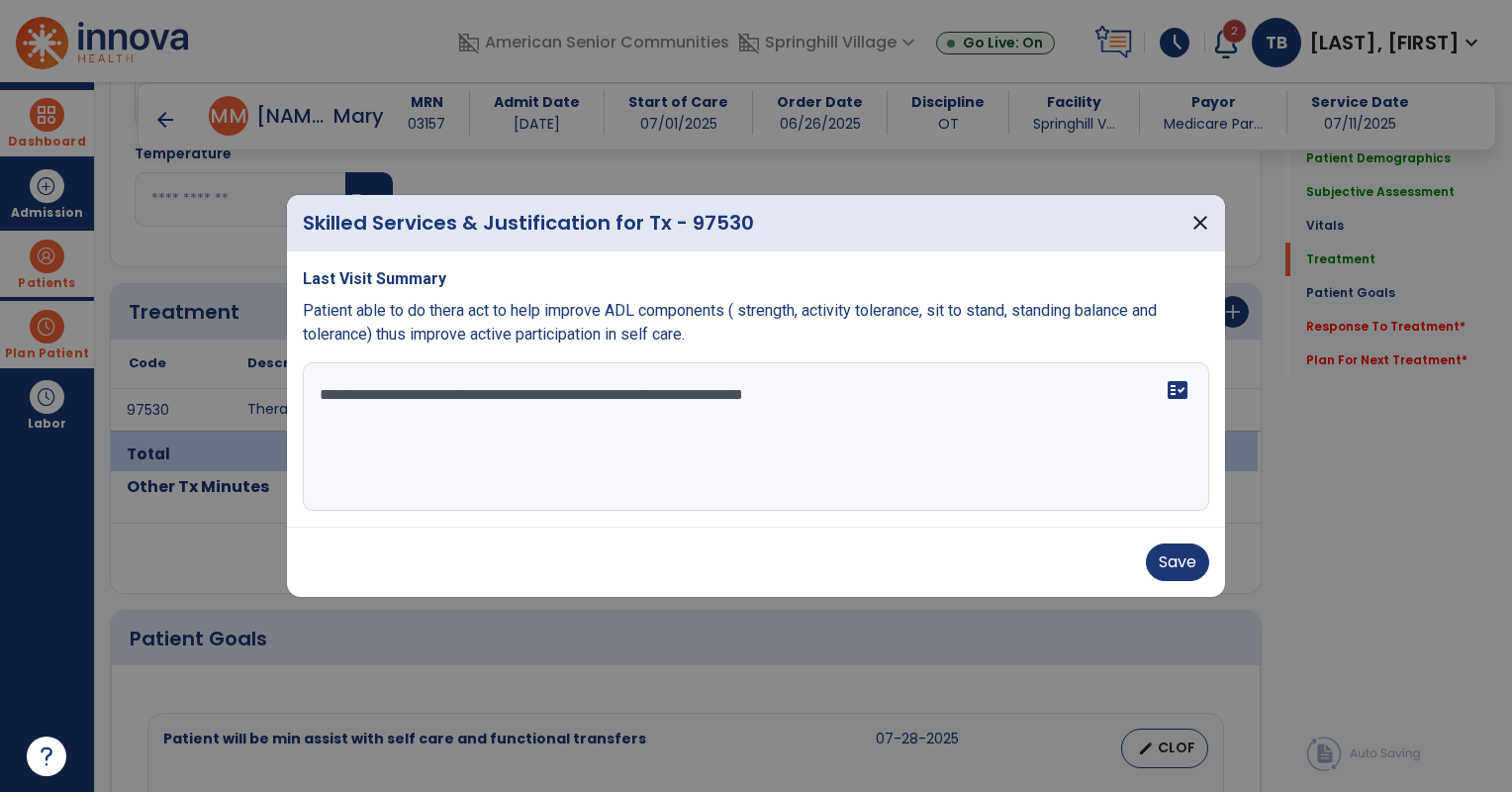 click on "**********" at bounding box center [756, 437] 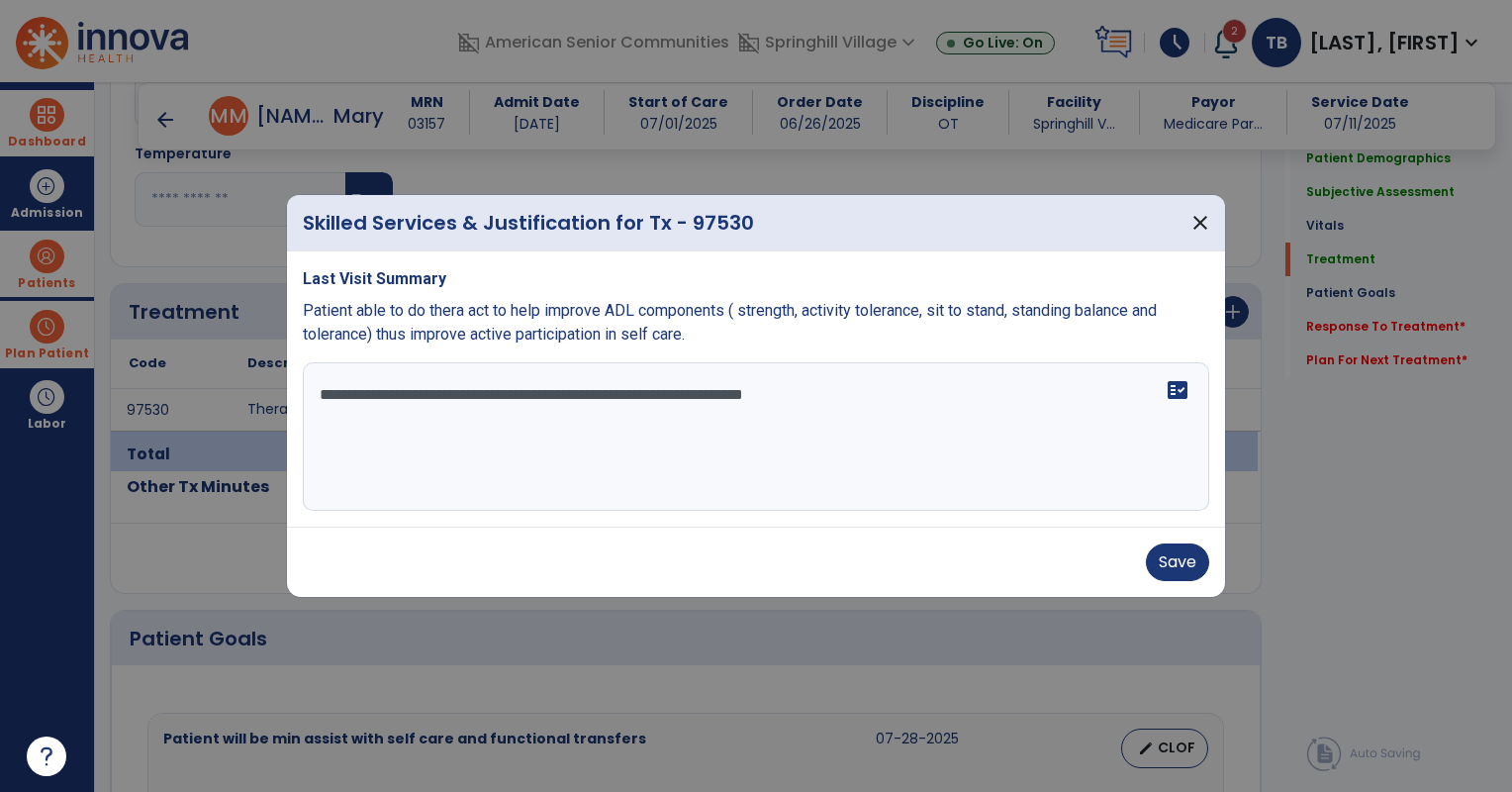 click on "**********" at bounding box center (756, 437) 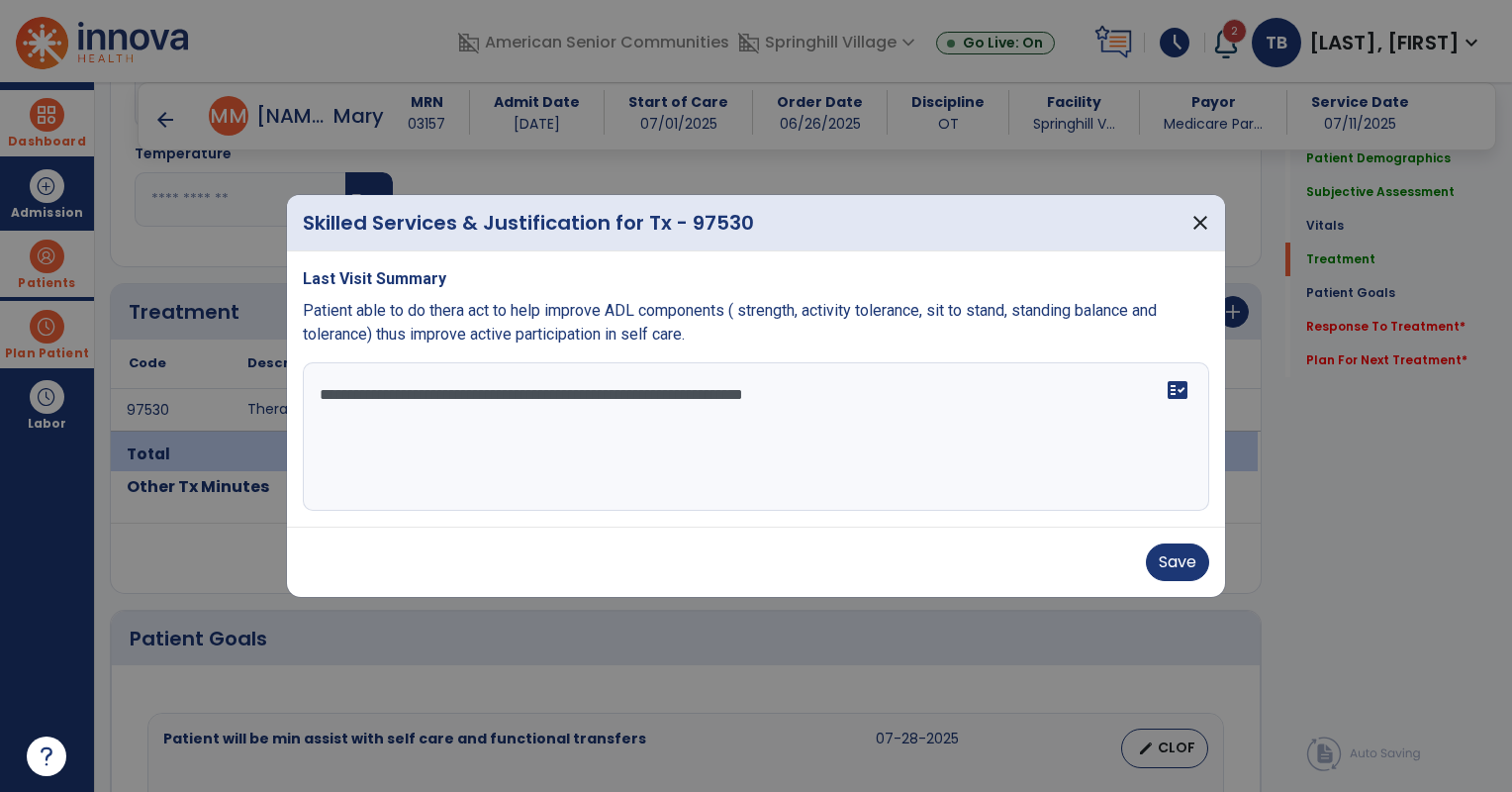 click on "**********" at bounding box center (756, 437) 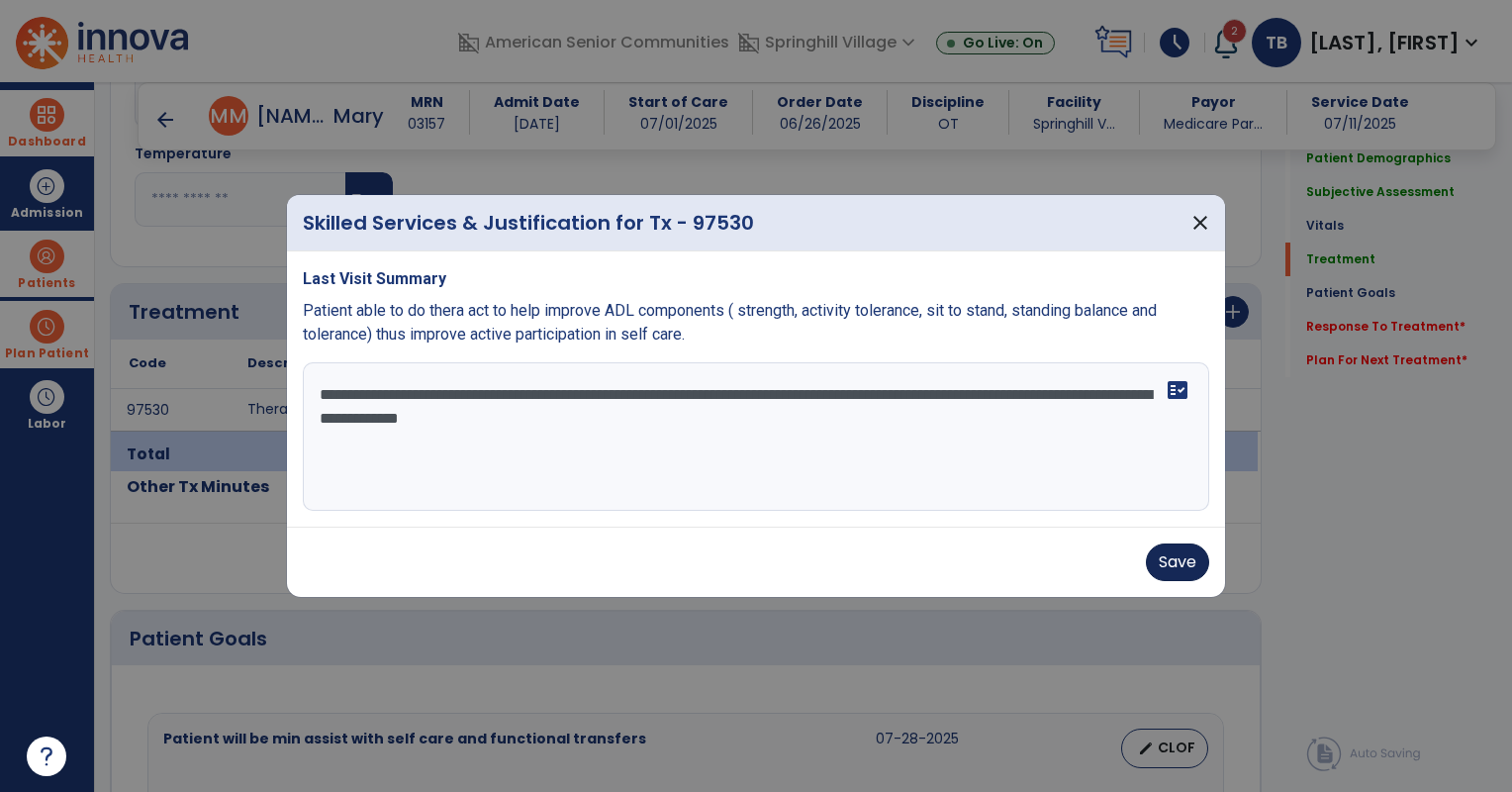 type on "**********" 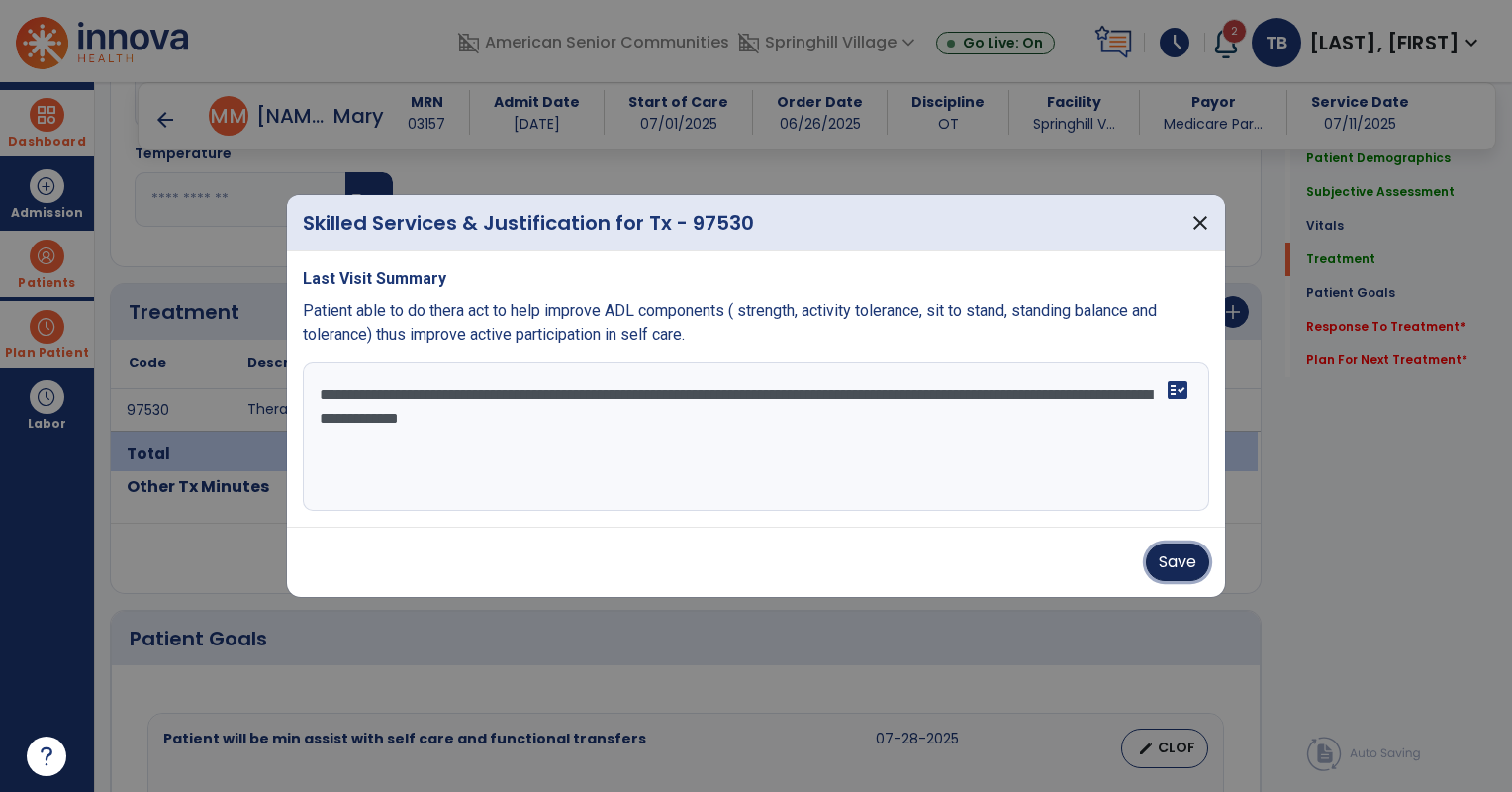 click on "Save" at bounding box center (1178, 562) 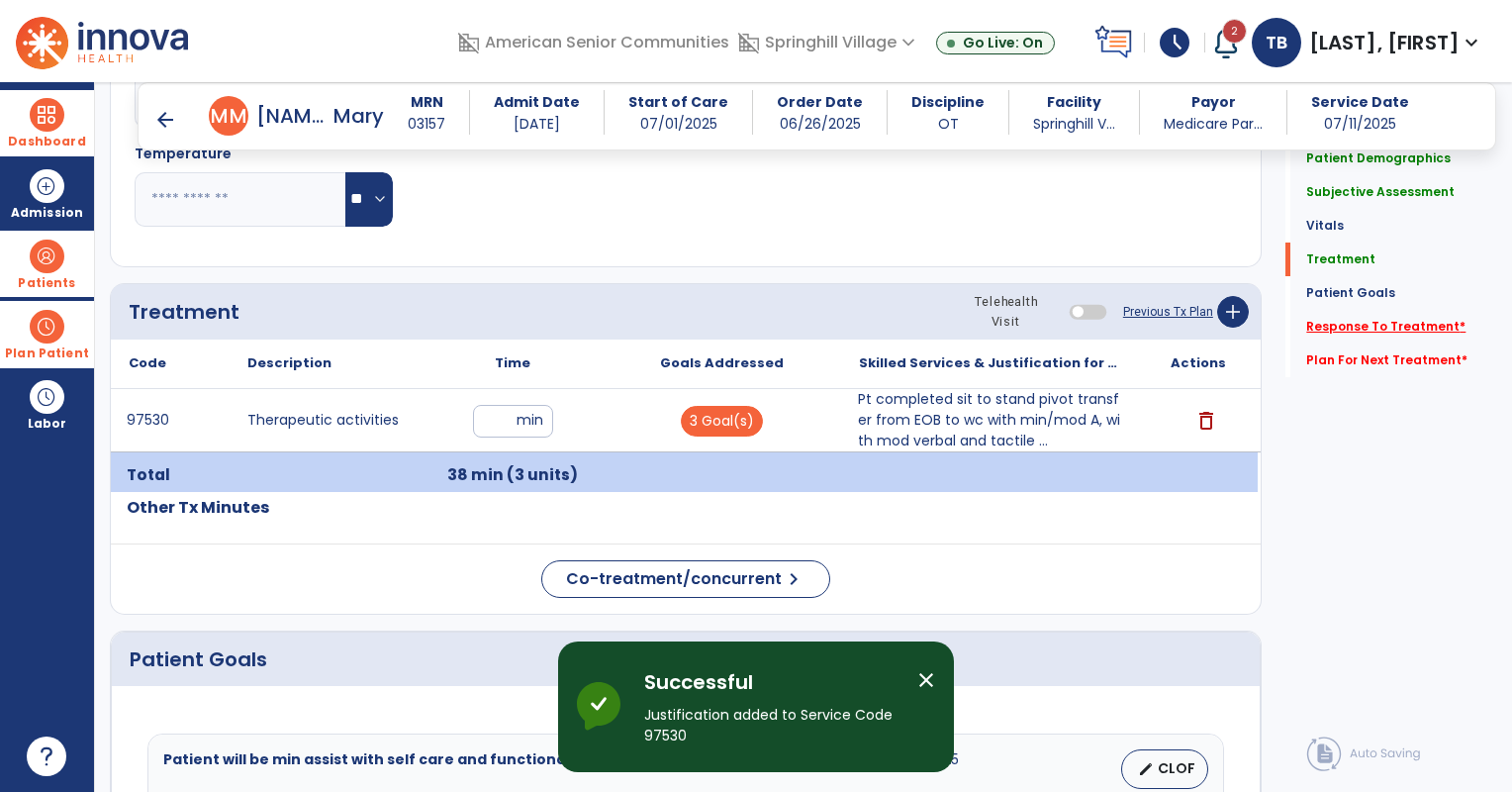 click on "Response To Treatment   *" 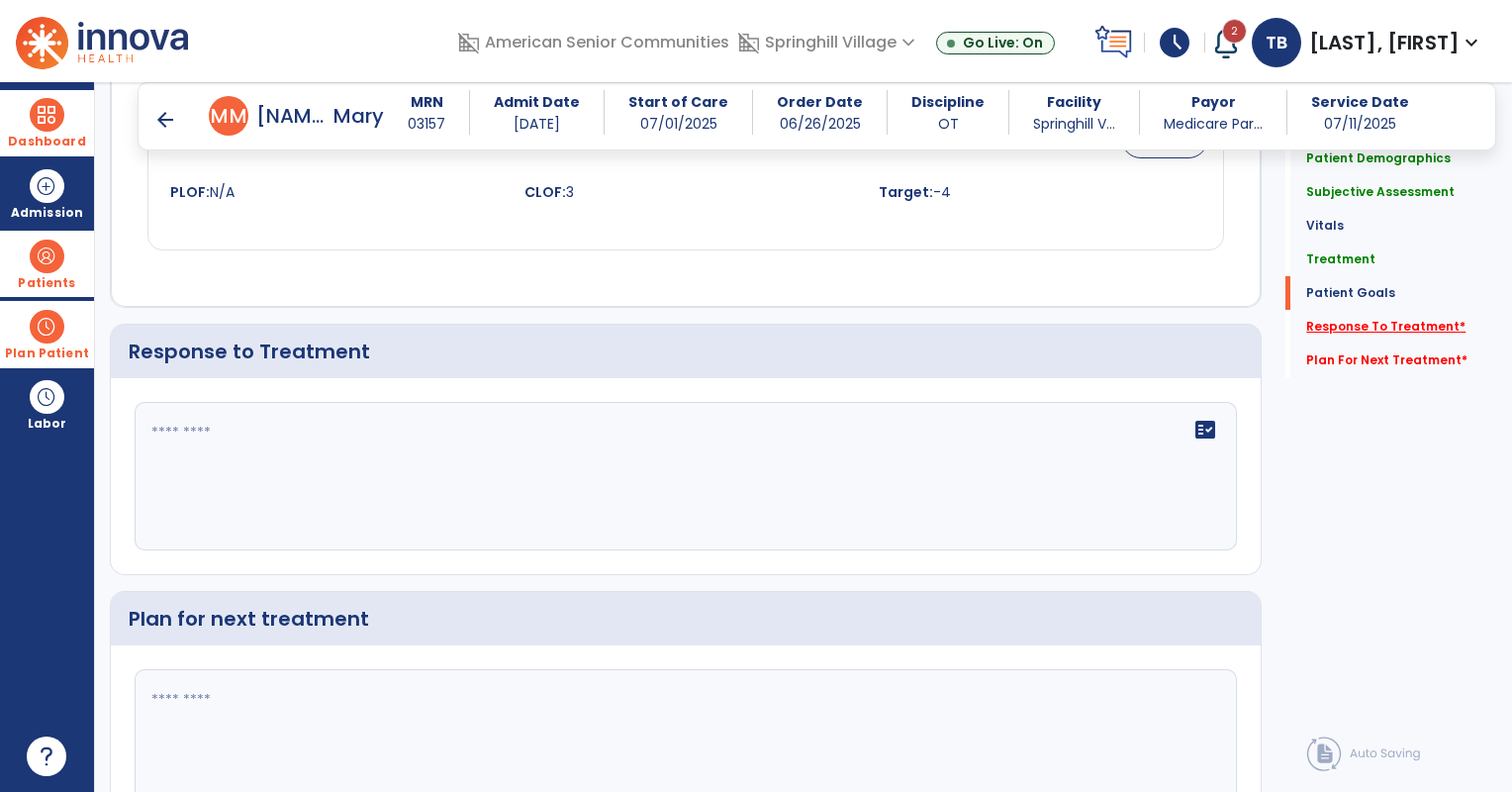 scroll, scrollTop: 2721, scrollLeft: 0, axis: vertical 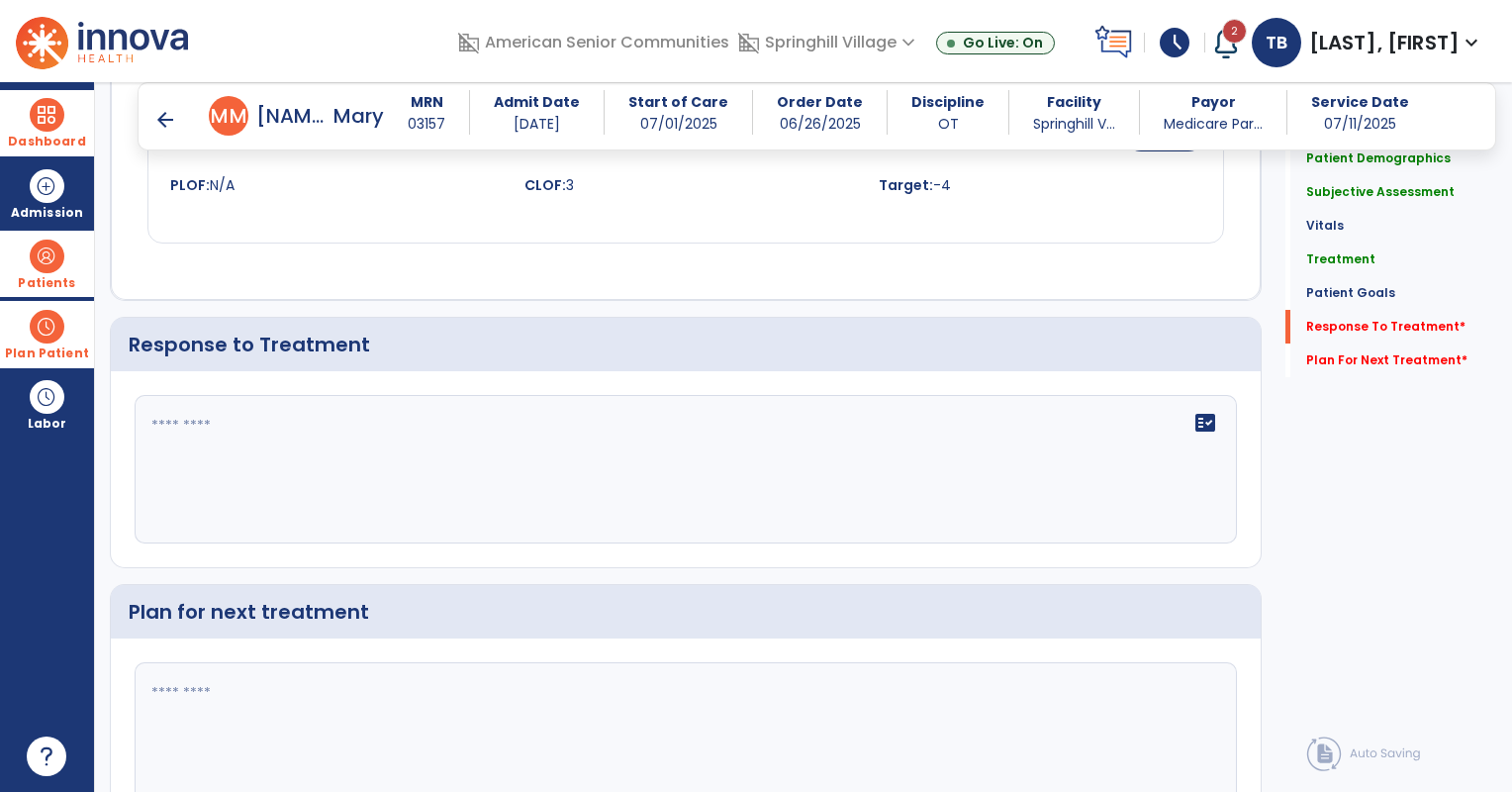 drag, startPoint x: 552, startPoint y: 379, endPoint x: 499, endPoint y: 433, distance: 75.66373 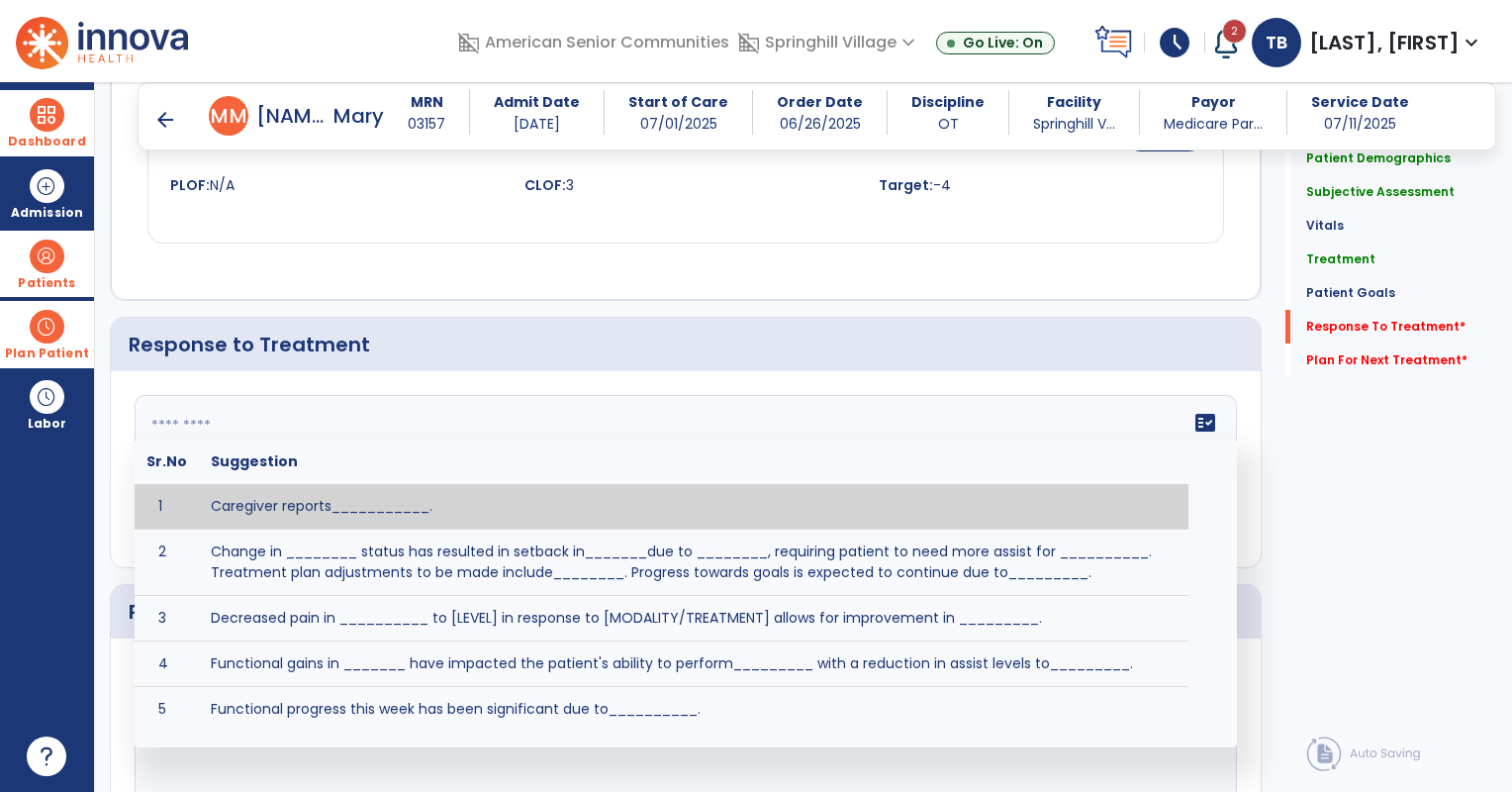 click 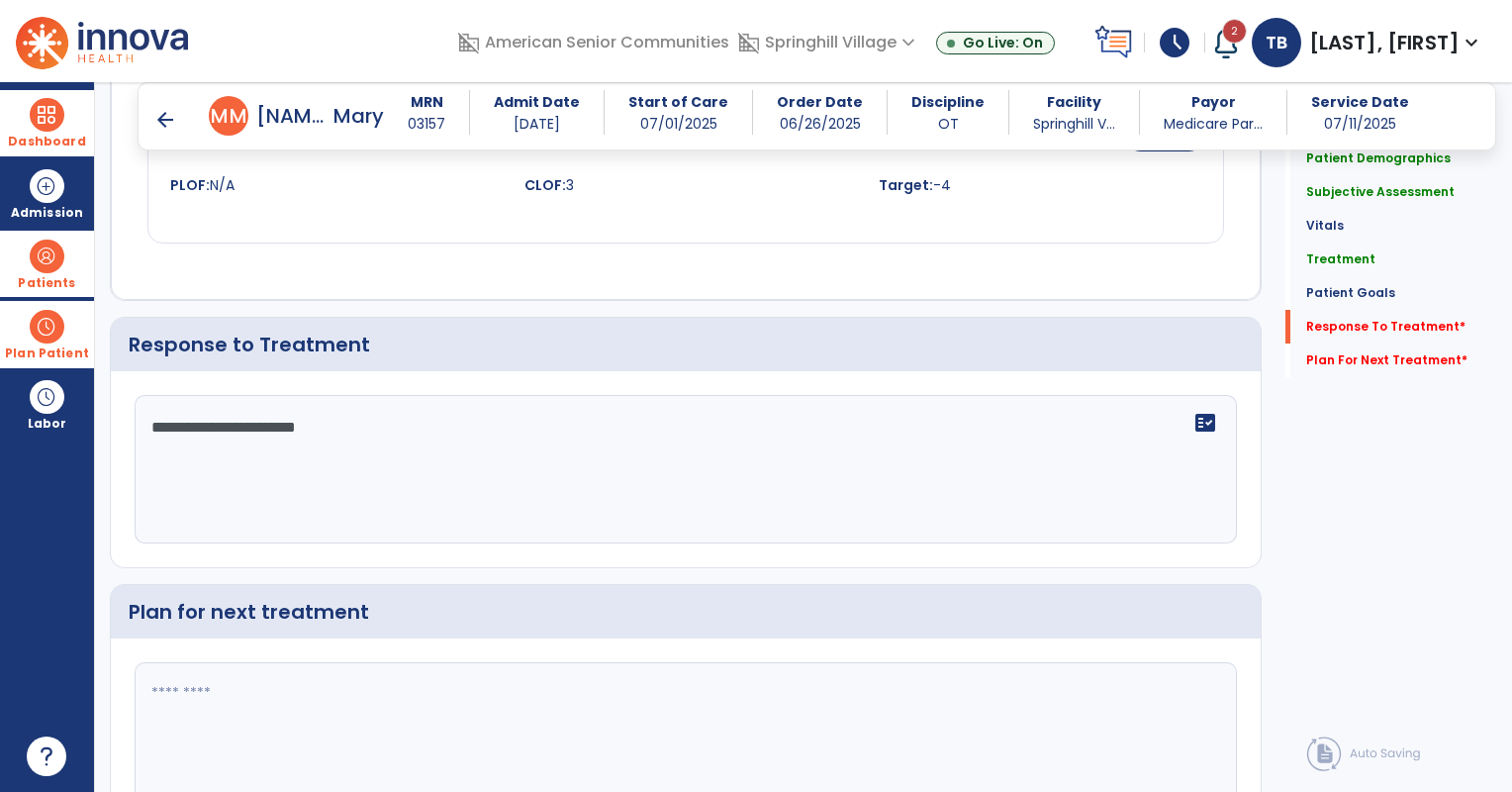 type on "**********" 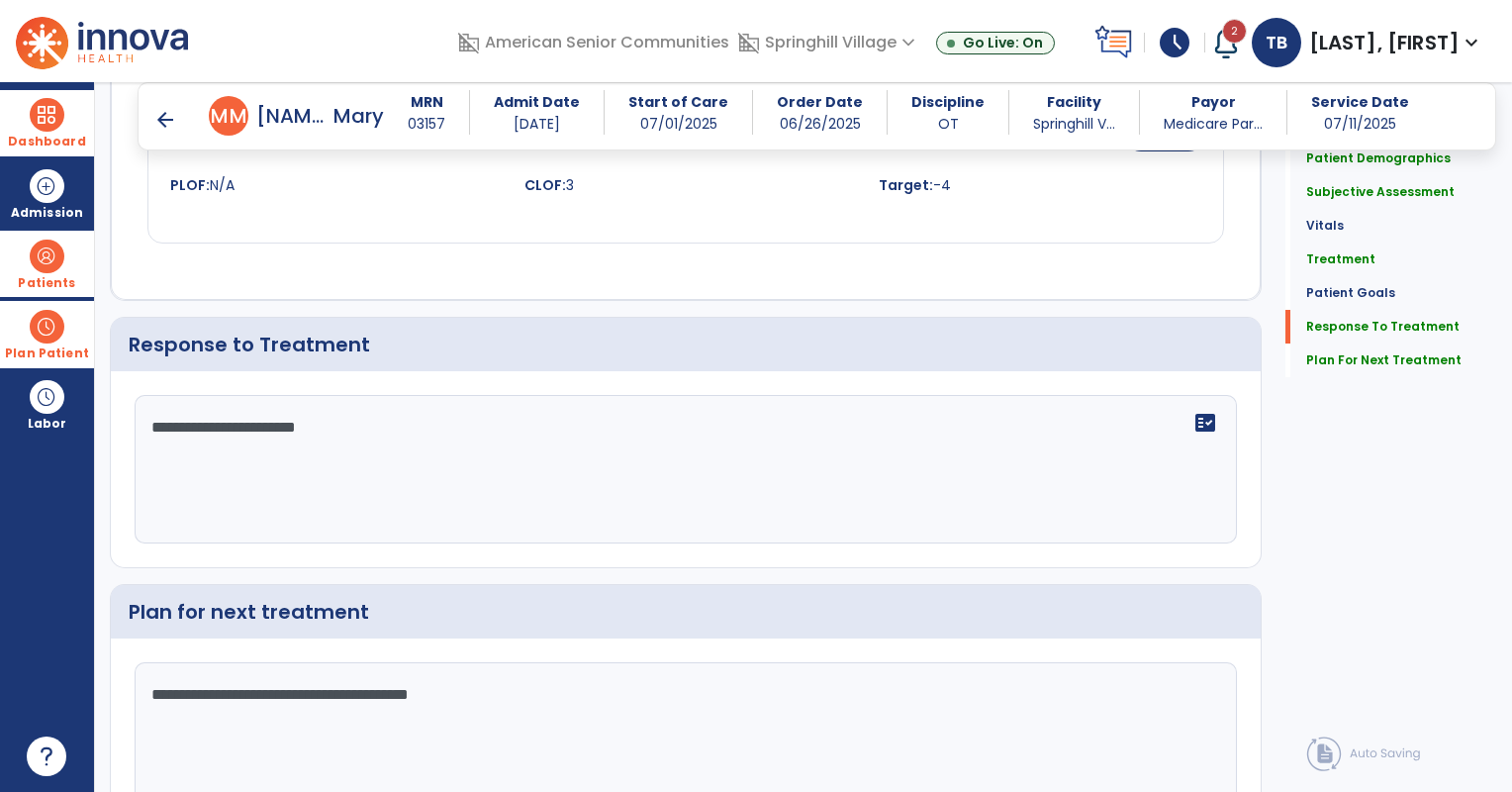 scroll, scrollTop: 2721, scrollLeft: 0, axis: vertical 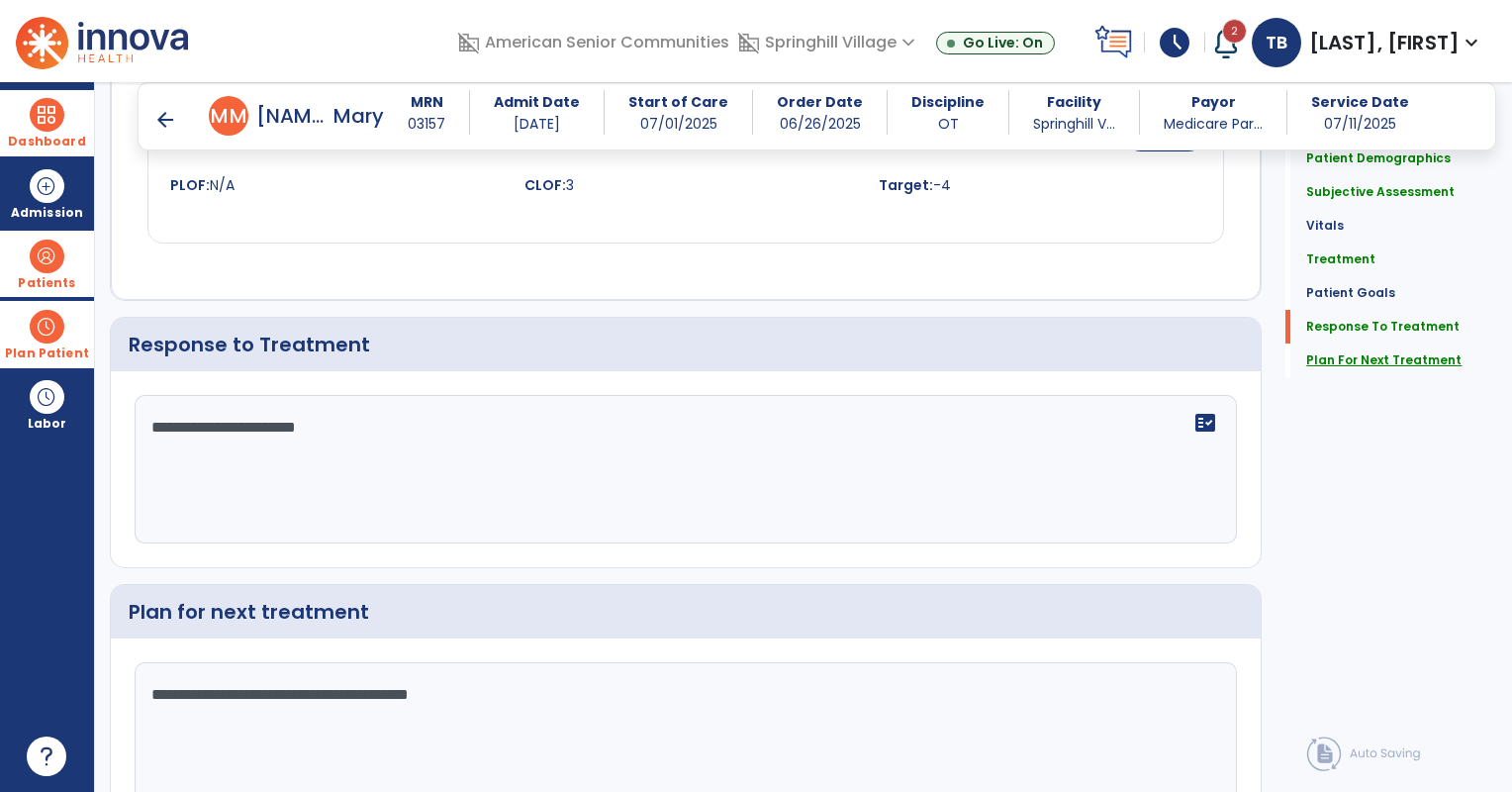 type on "**********" 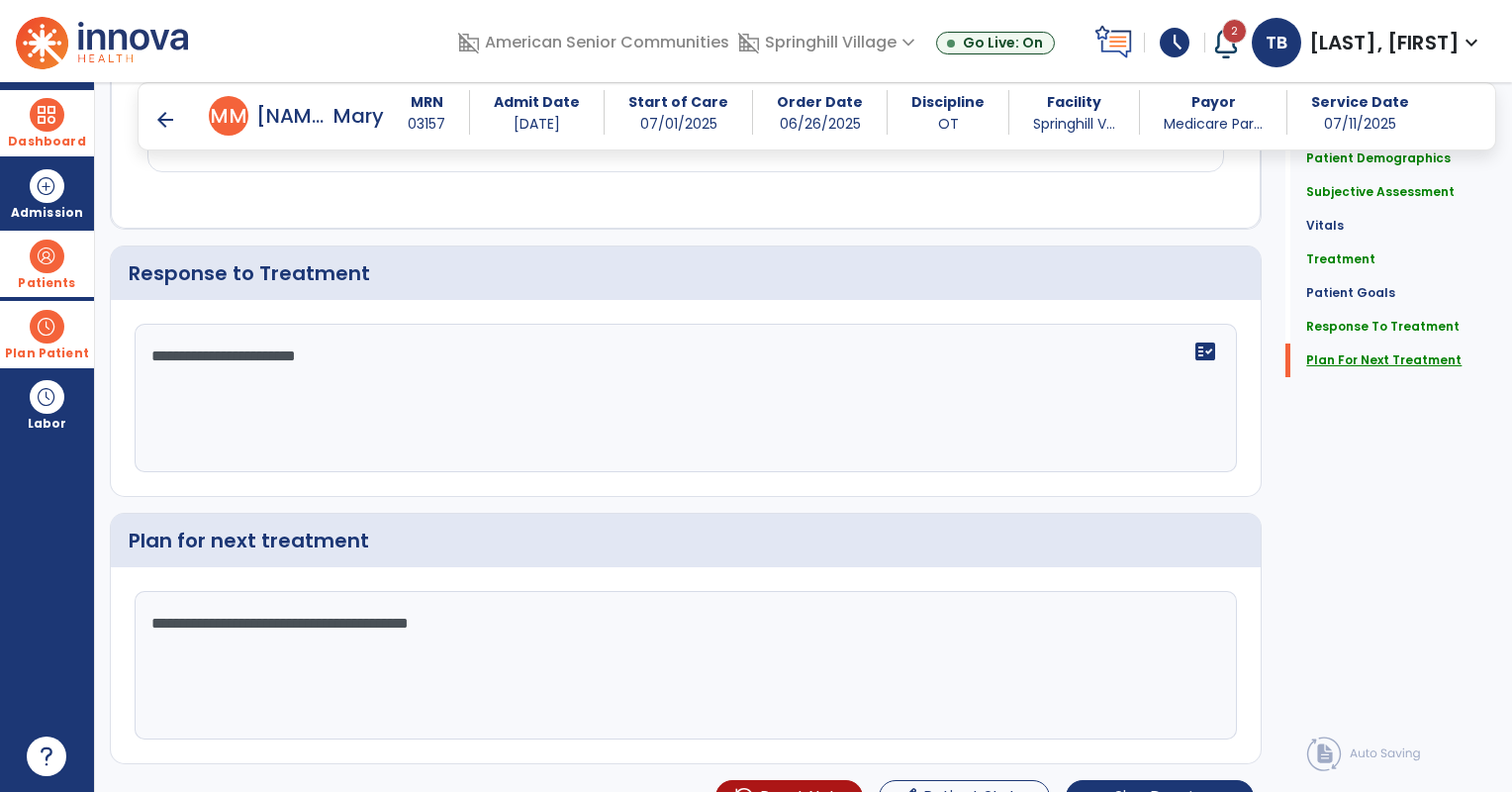 scroll, scrollTop: 2822, scrollLeft: 0, axis: vertical 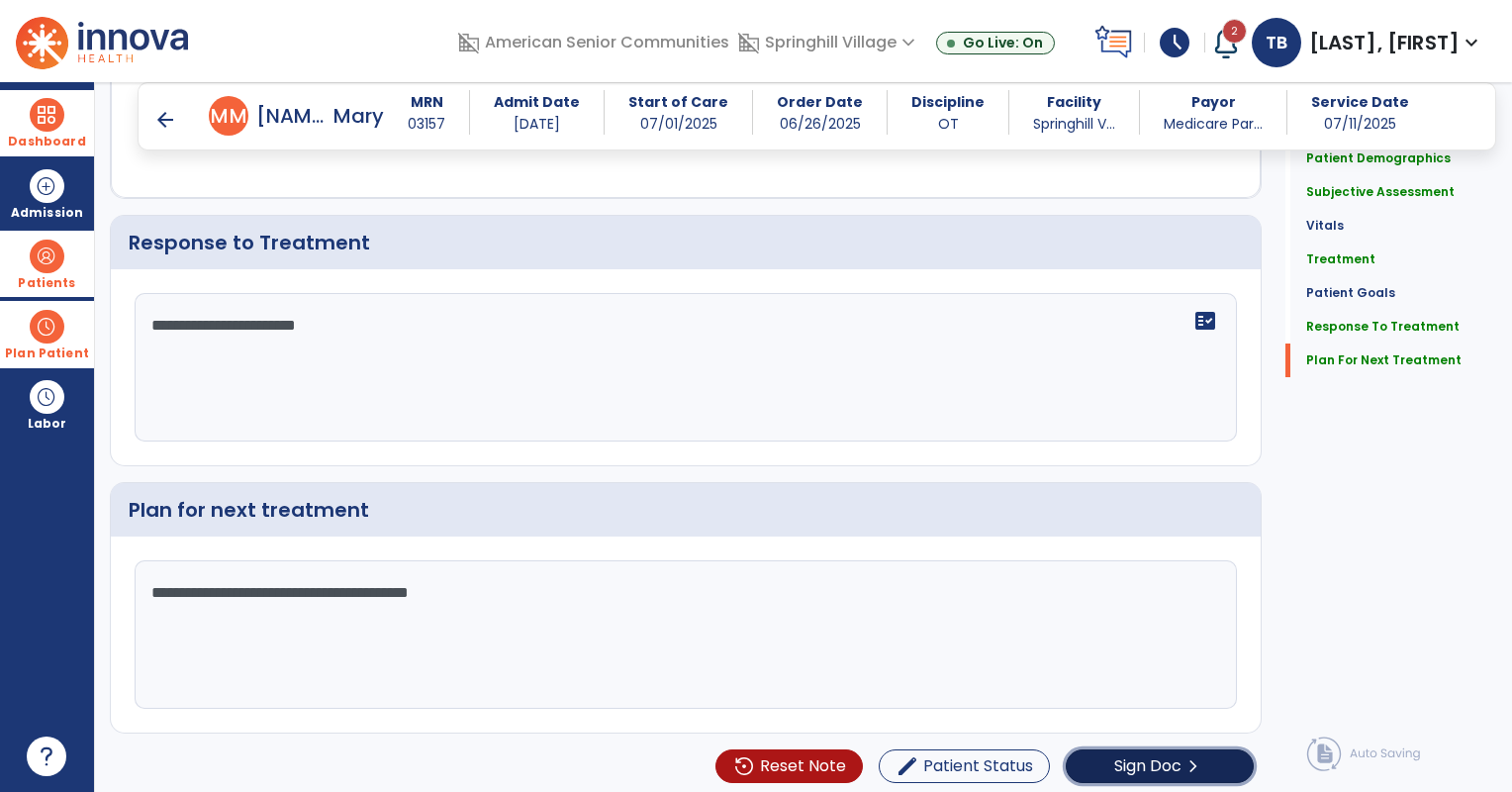 click on "Sign Doc  chevron_right" 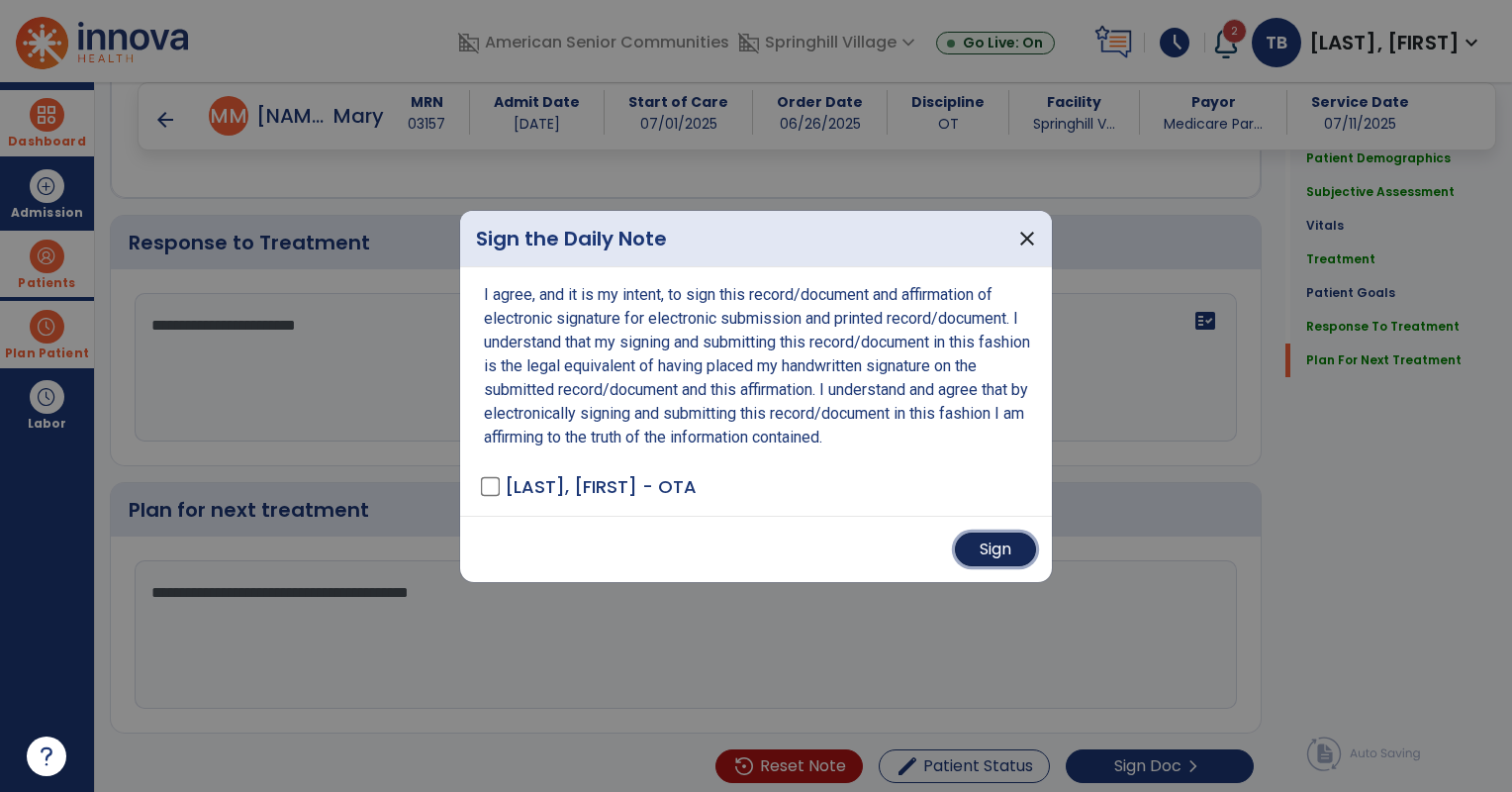click on "Sign" at bounding box center (995, 549) 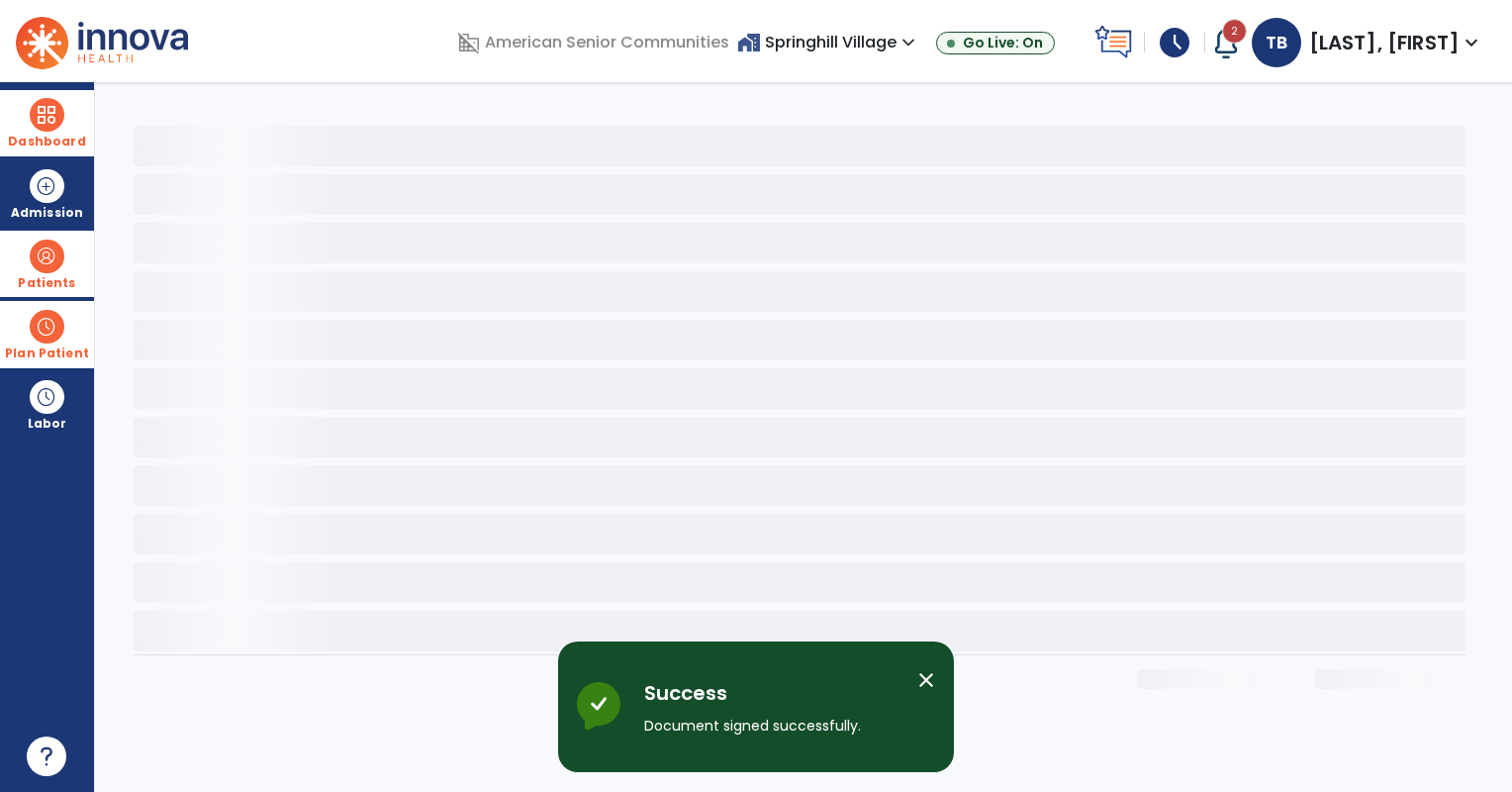 scroll, scrollTop: 0, scrollLeft: 0, axis: both 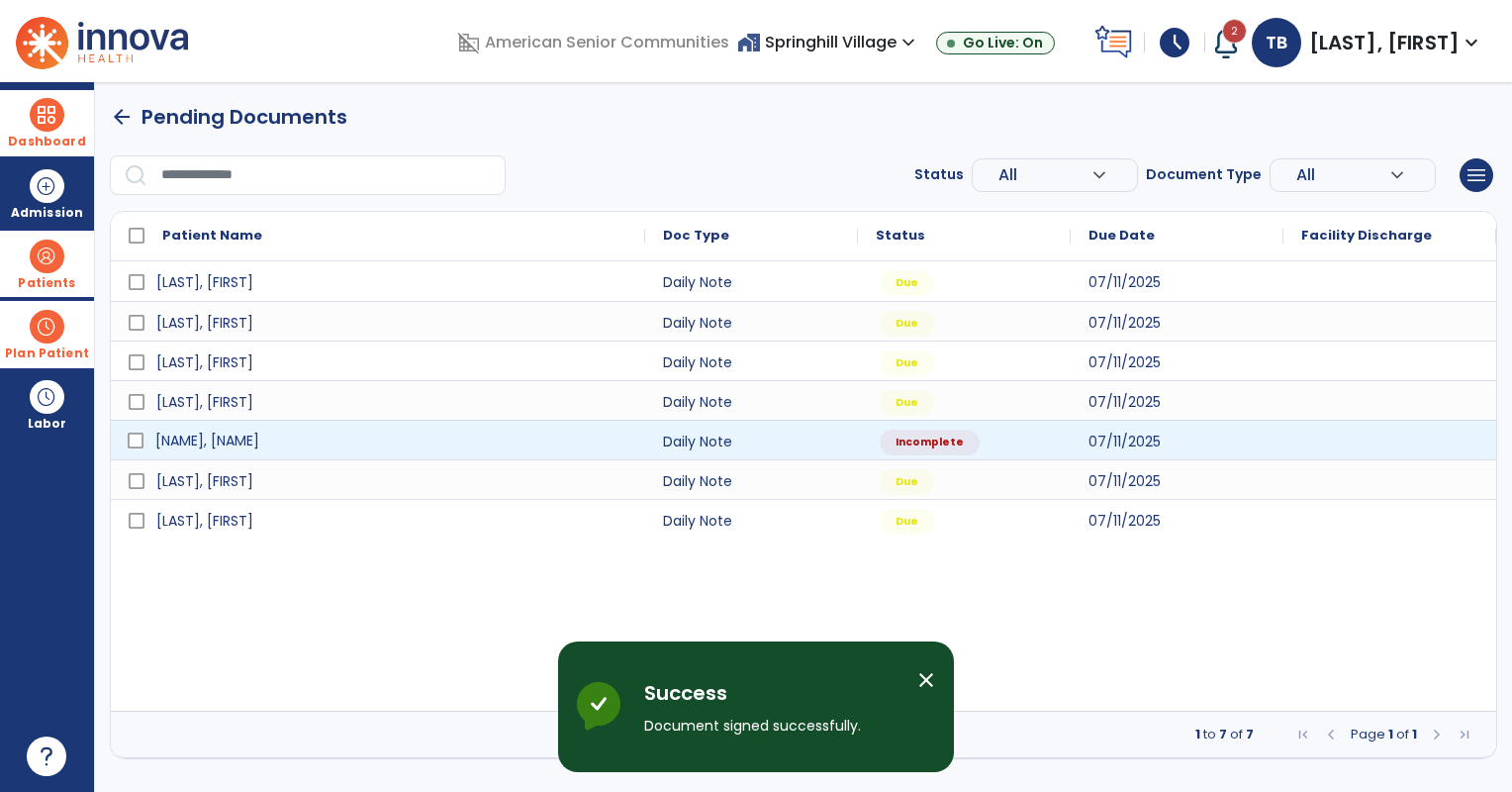 click on "[NAME], [NAME]" at bounding box center (392, 441) 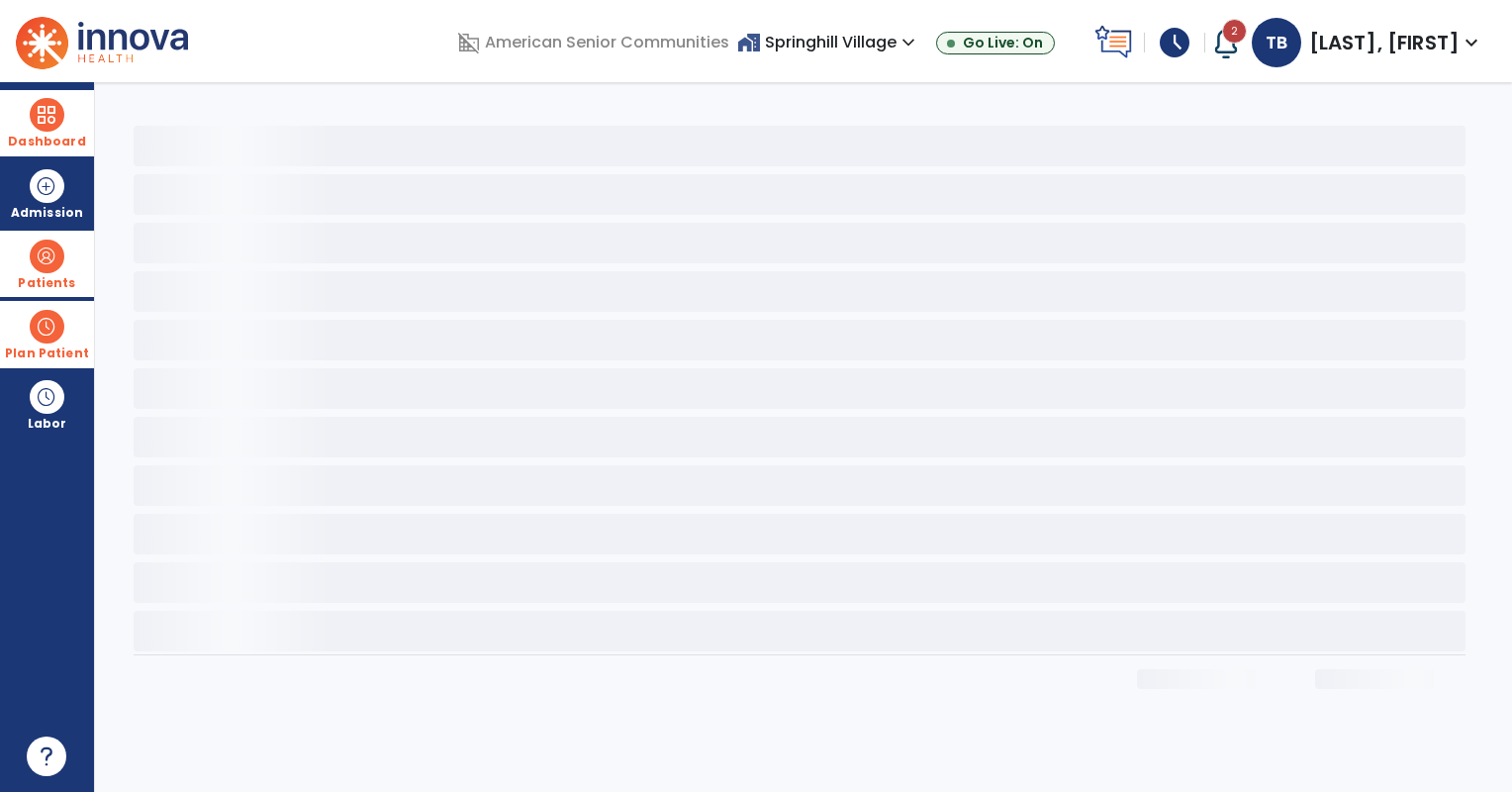 select on "*" 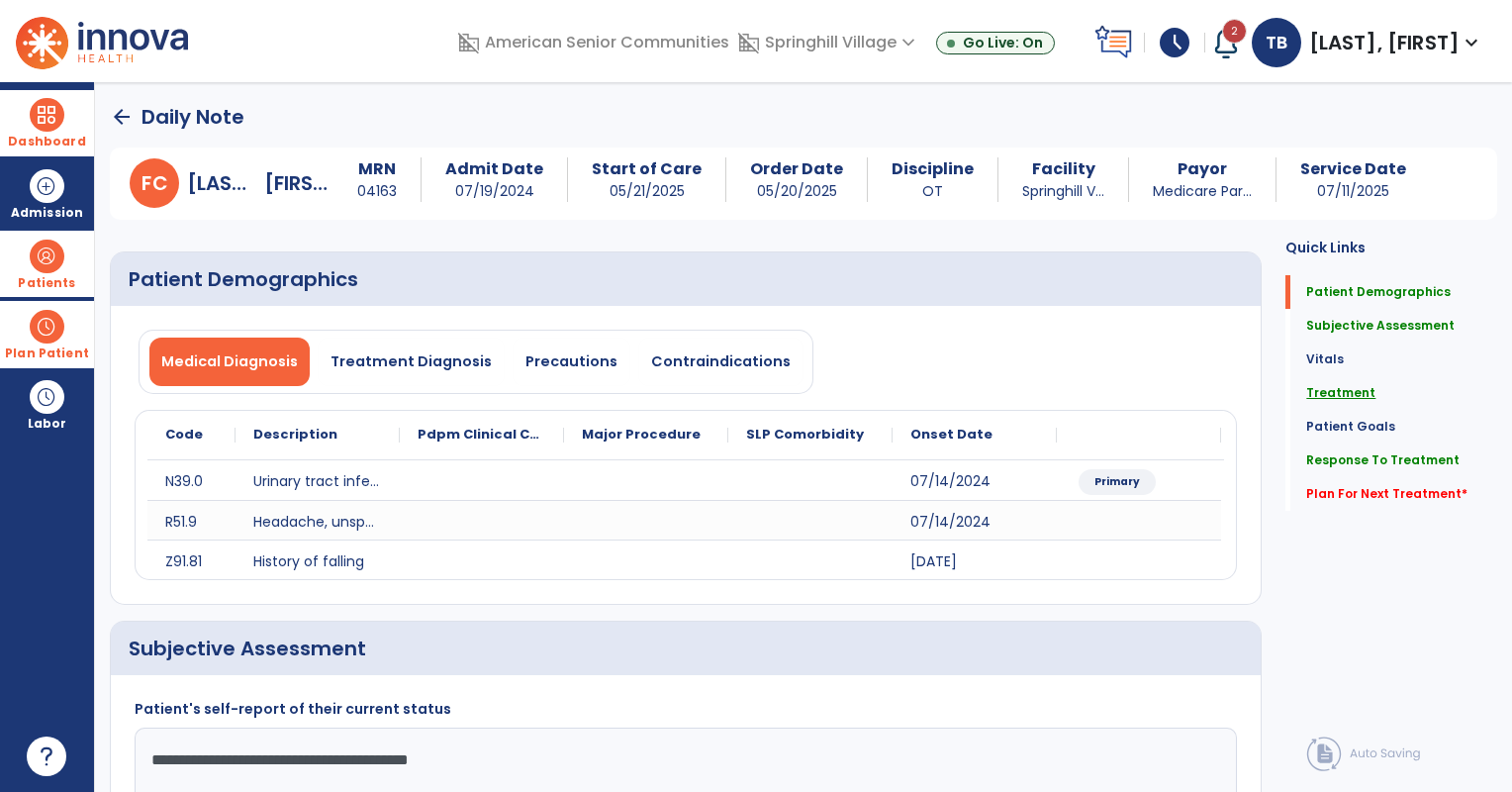 click on "Treatment" 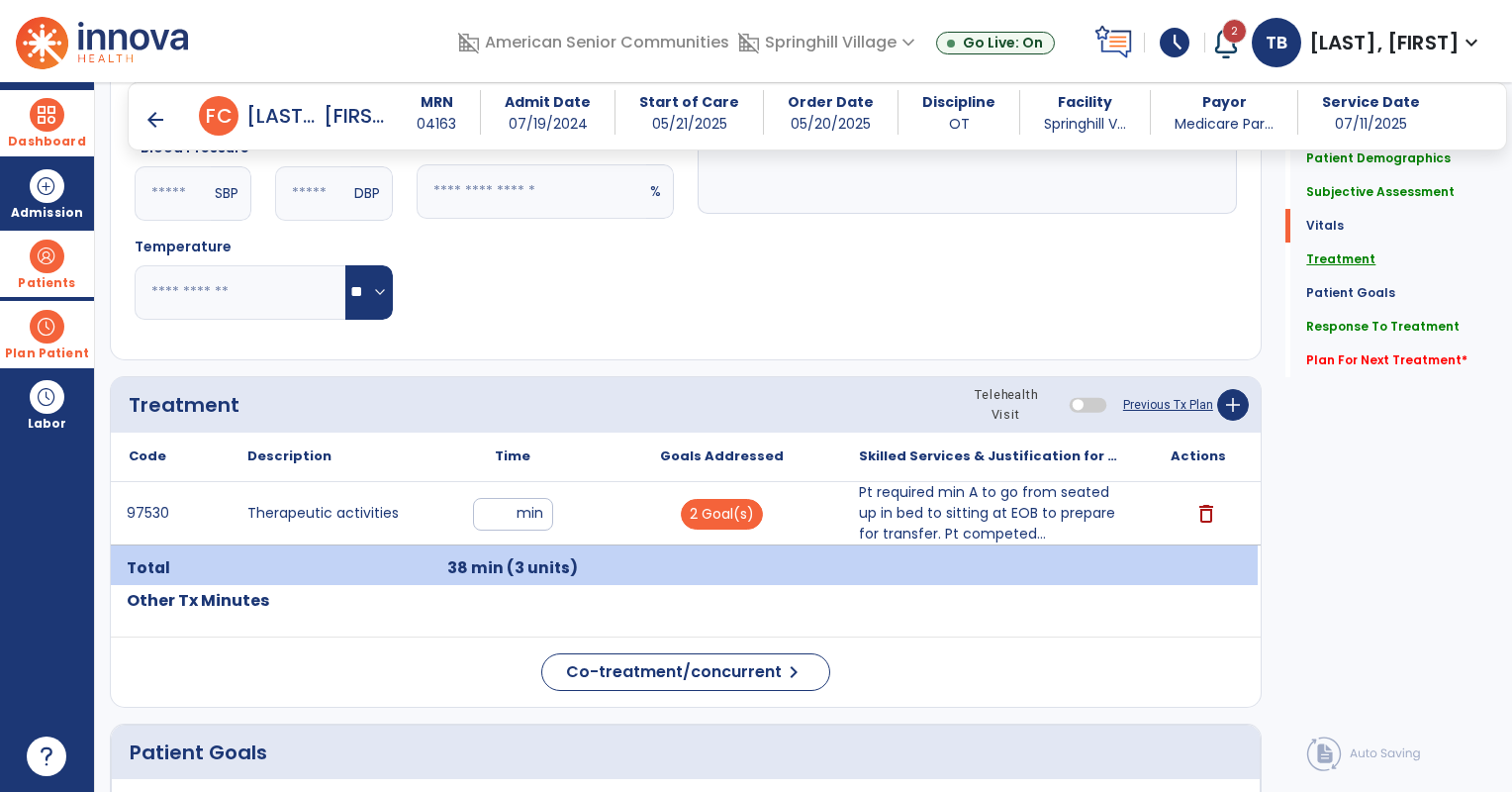 scroll, scrollTop: 1061, scrollLeft: 0, axis: vertical 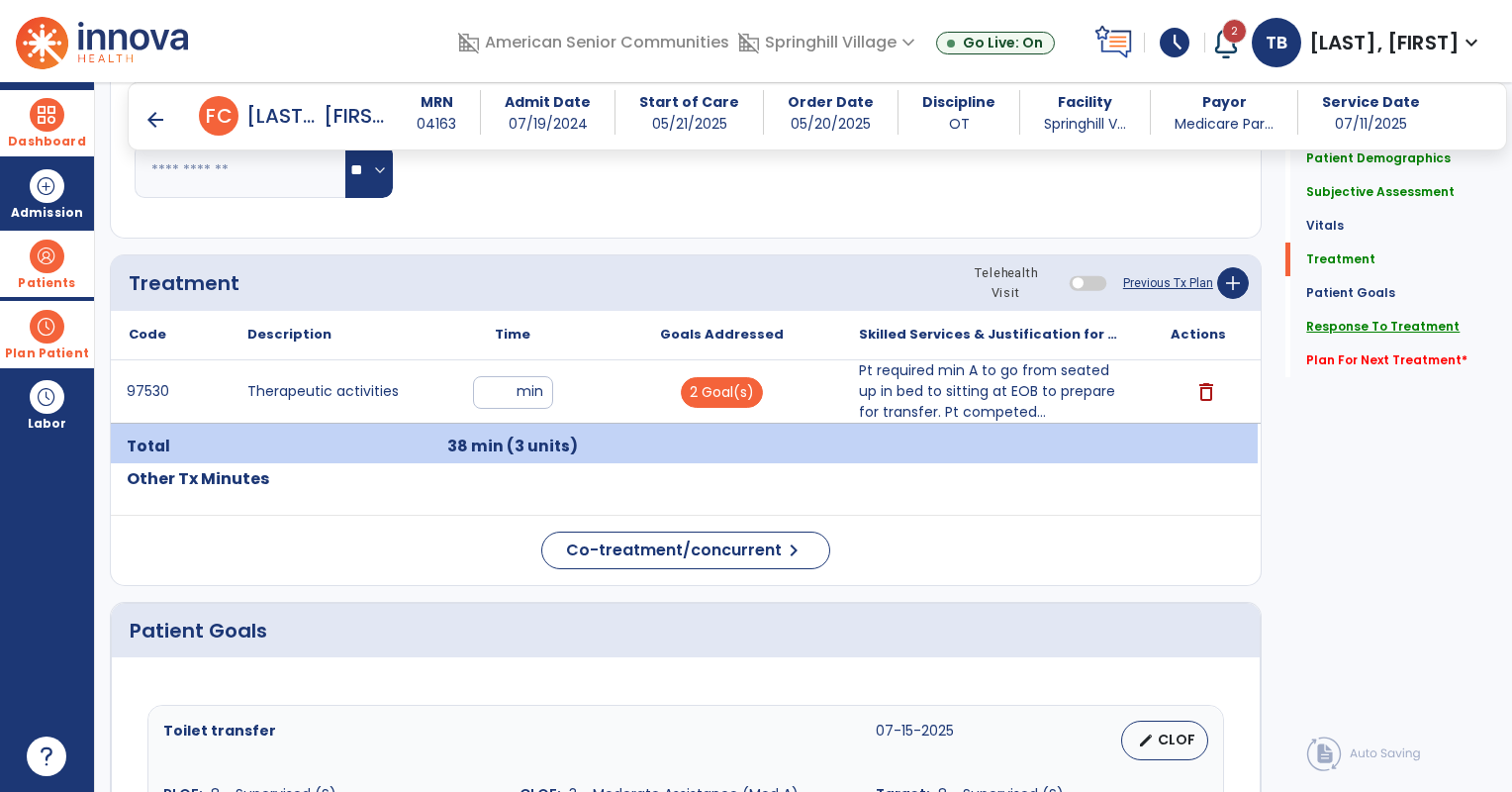 click on "Response To Treatment" 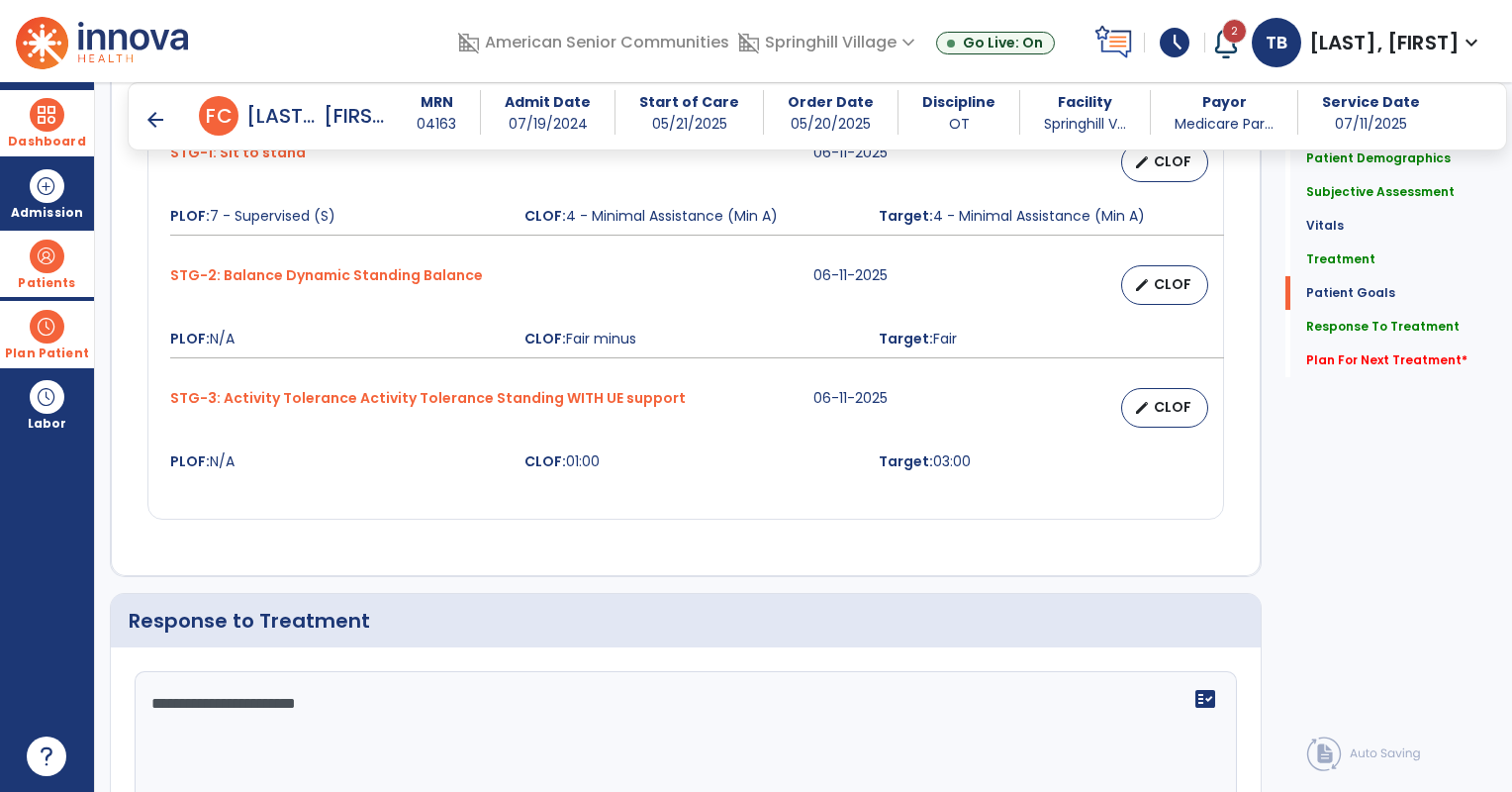 scroll, scrollTop: 2031, scrollLeft: 0, axis: vertical 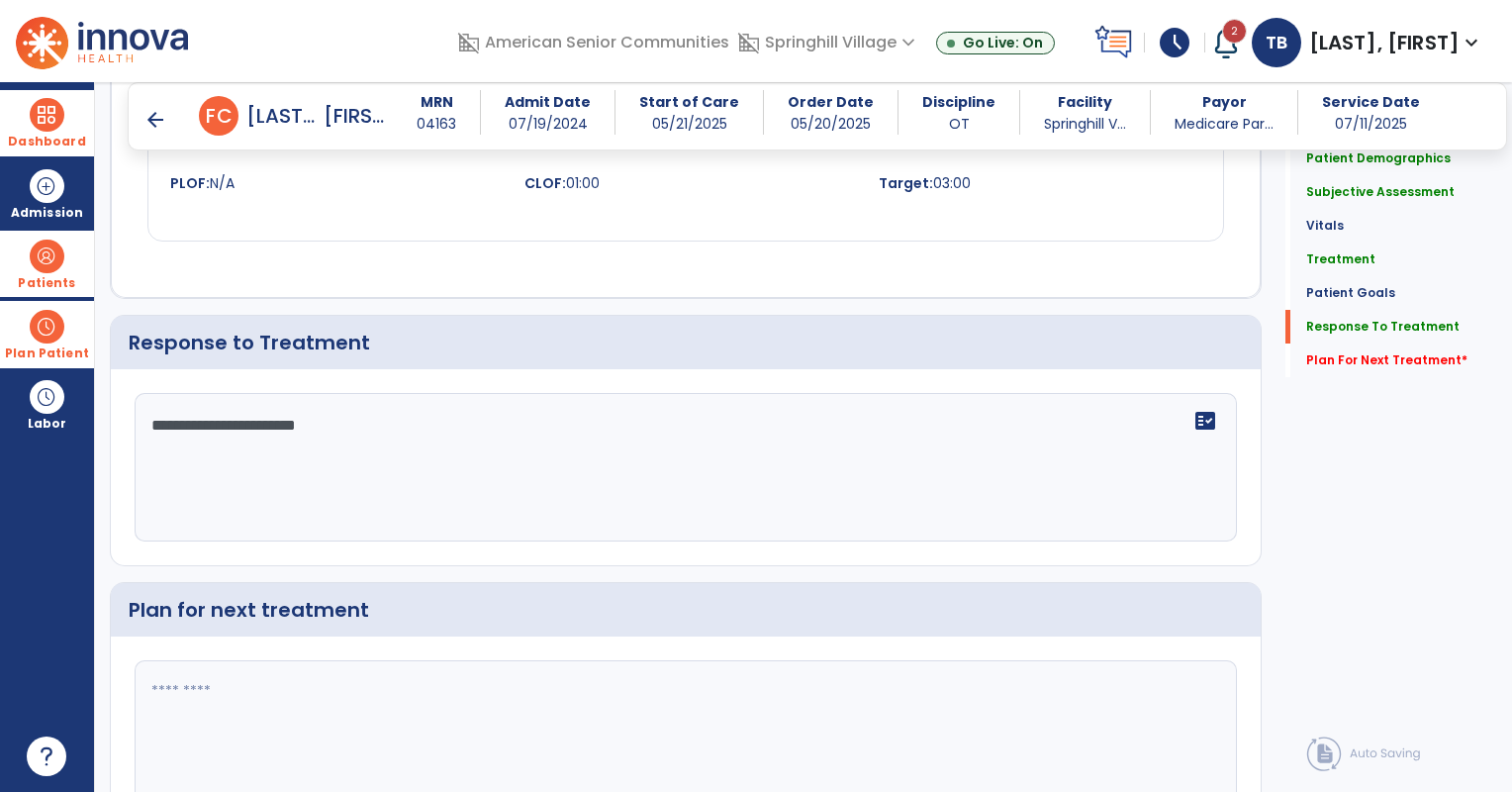 click 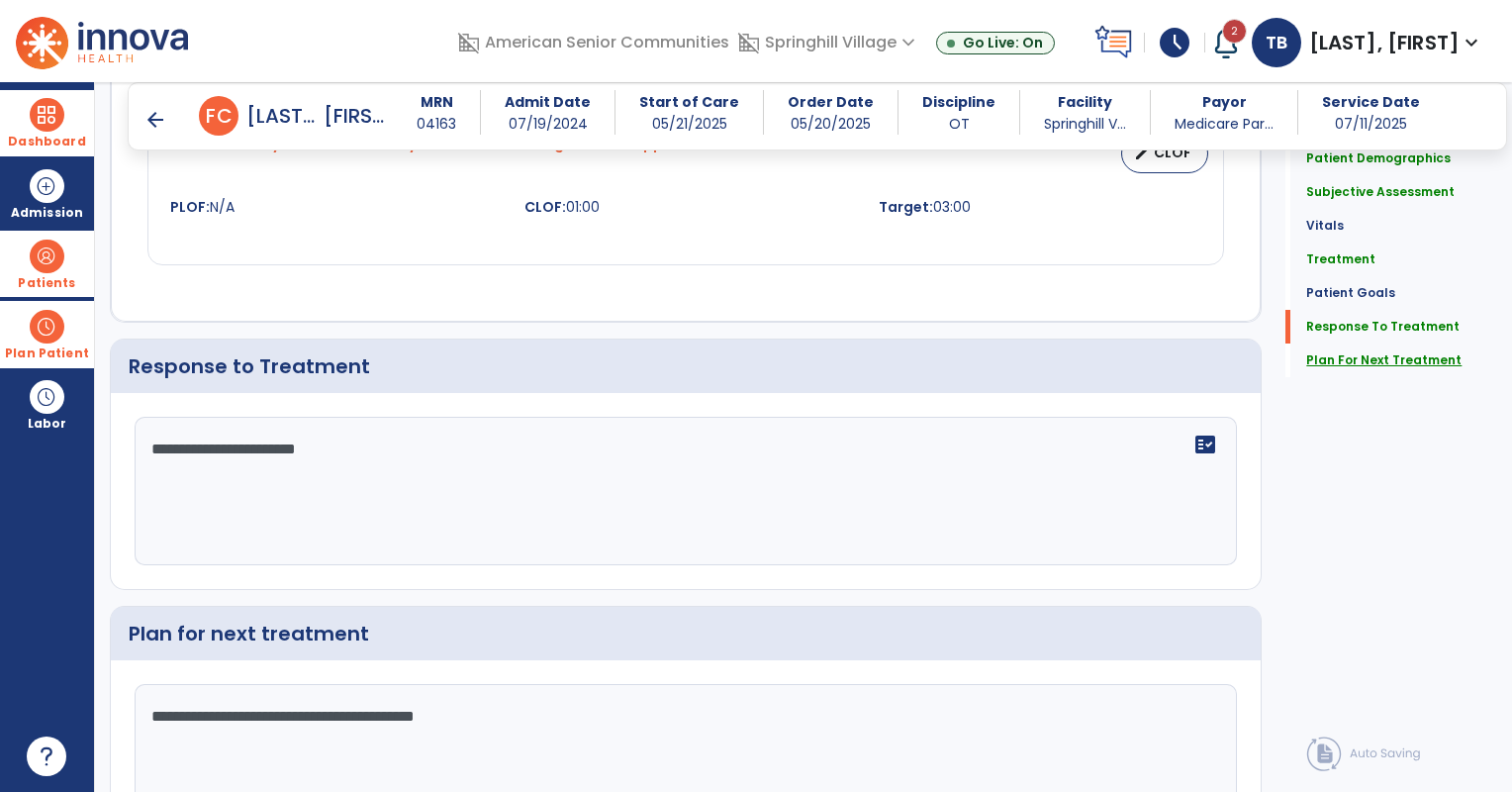 type on "**********" 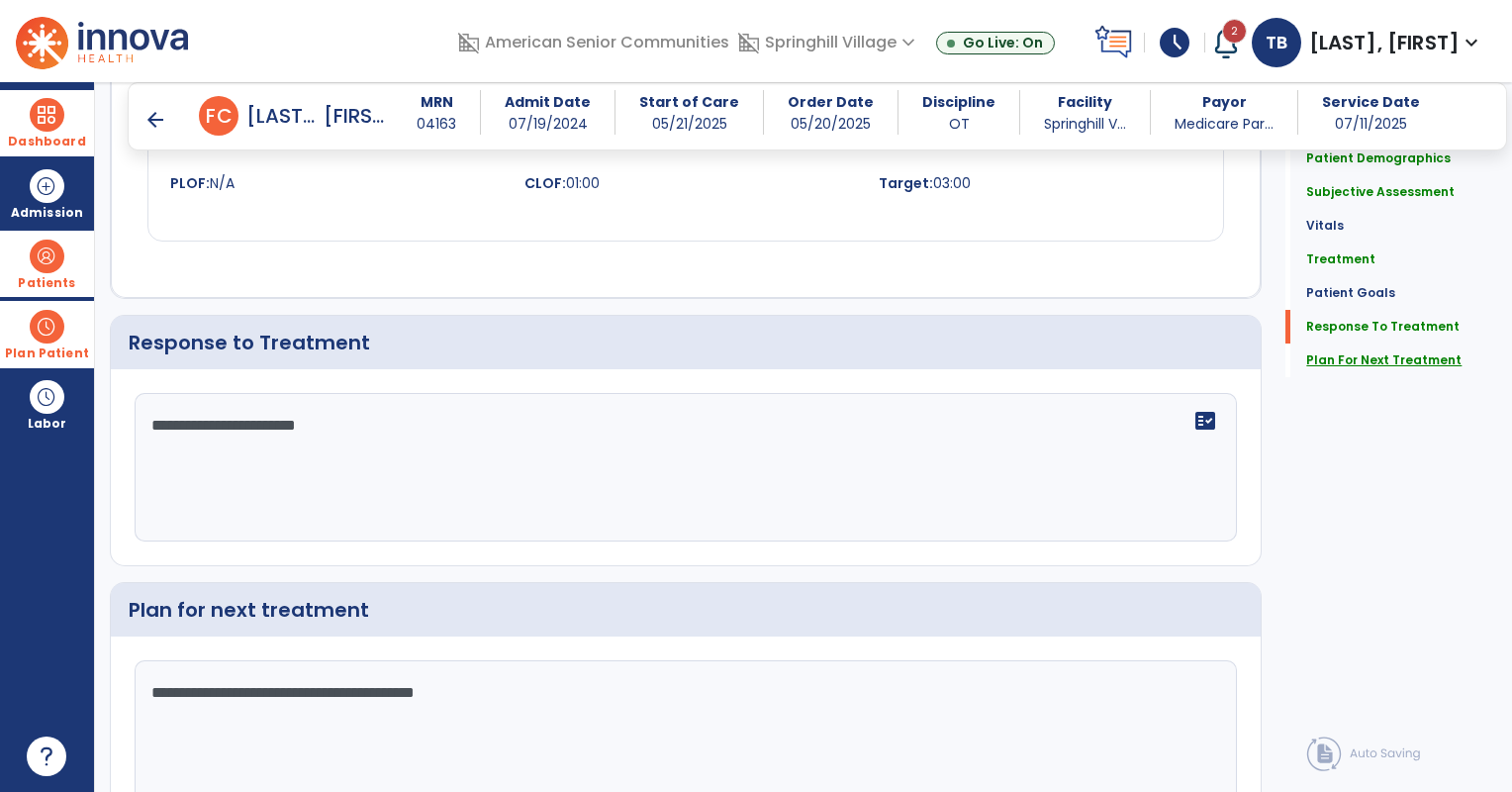 click on "Plan For Next Treatment" 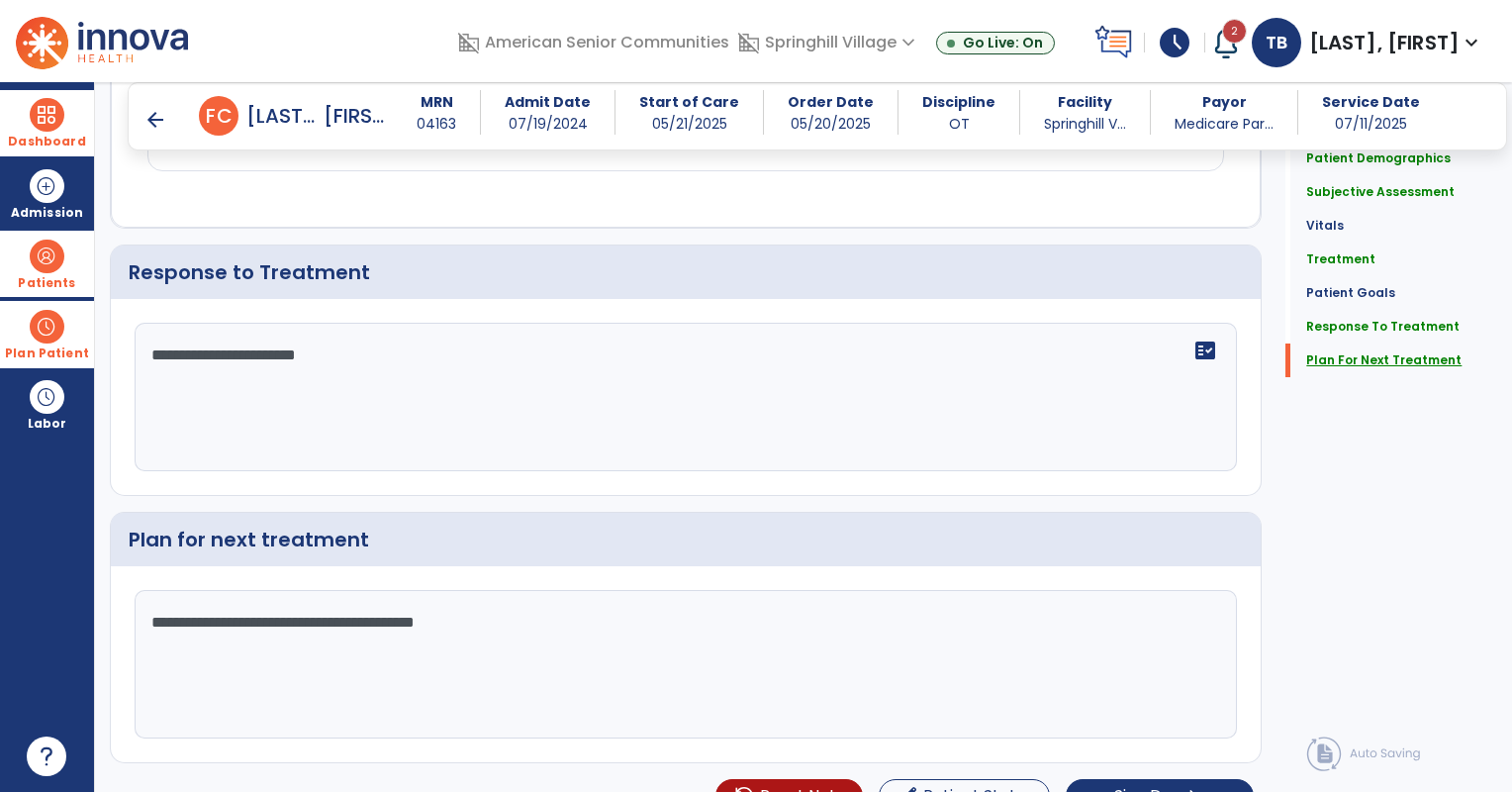 scroll, scrollTop: 2132, scrollLeft: 0, axis: vertical 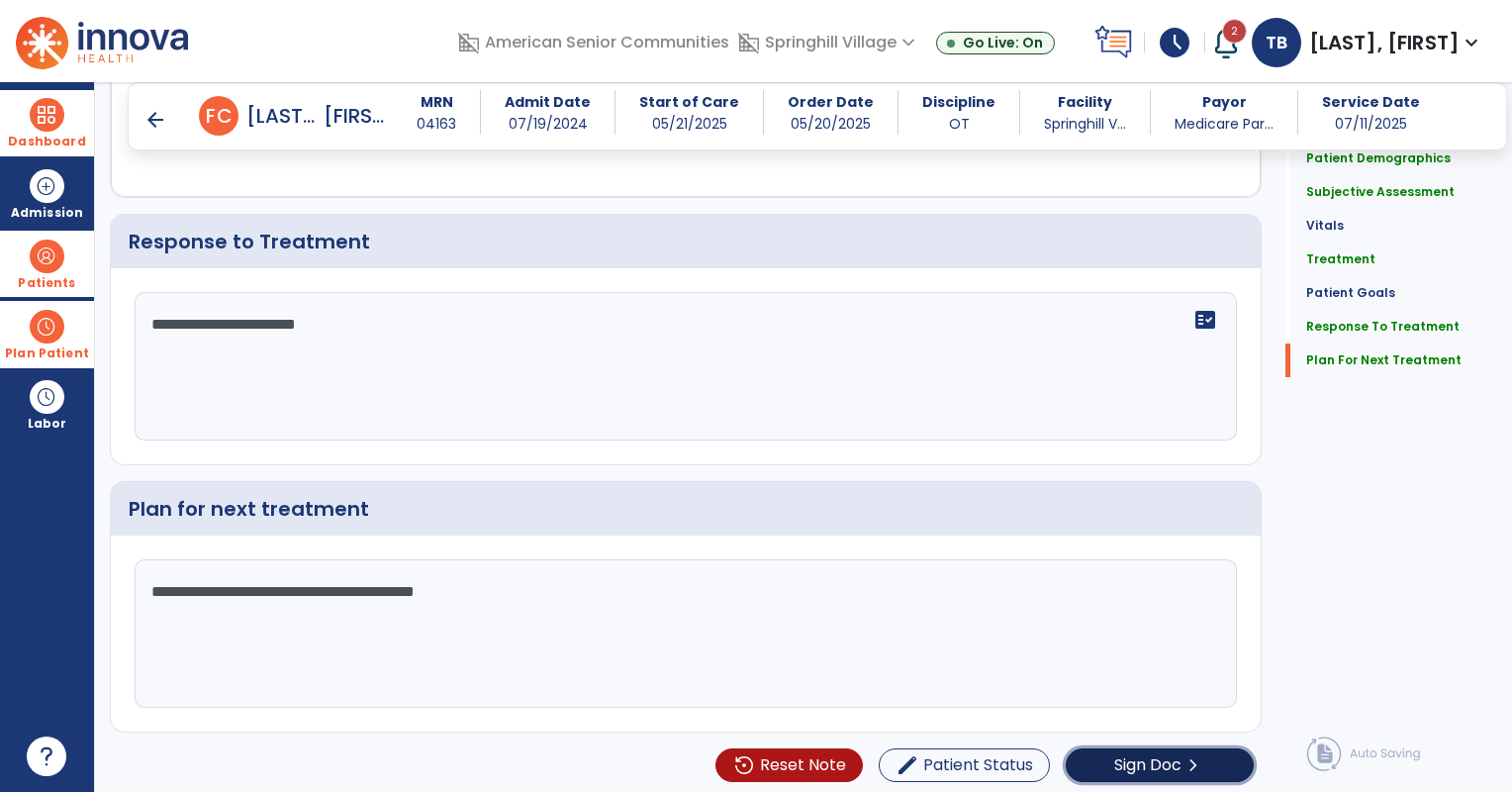 click on "Sign Doc" 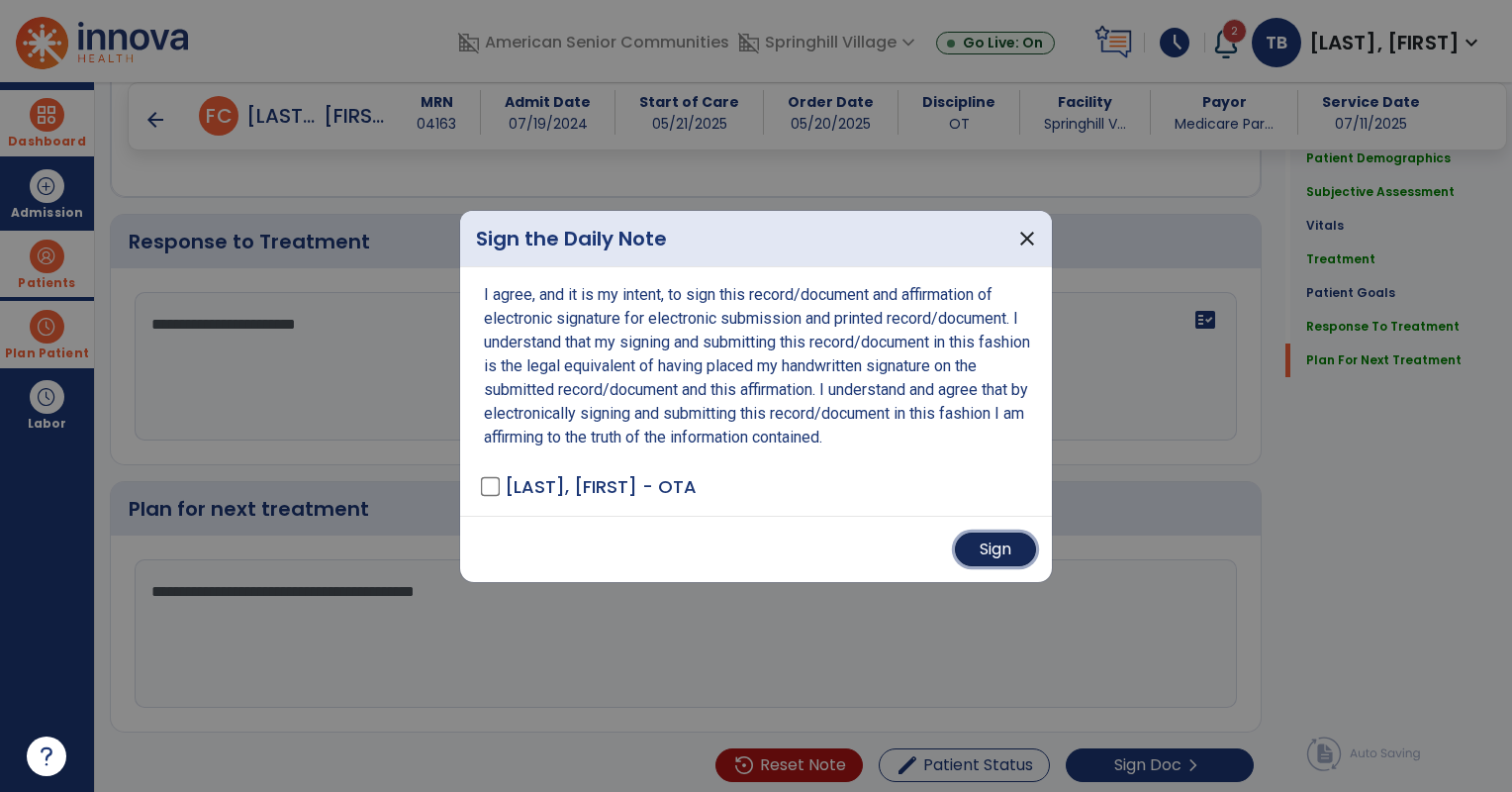 click on "Sign" at bounding box center (995, 549) 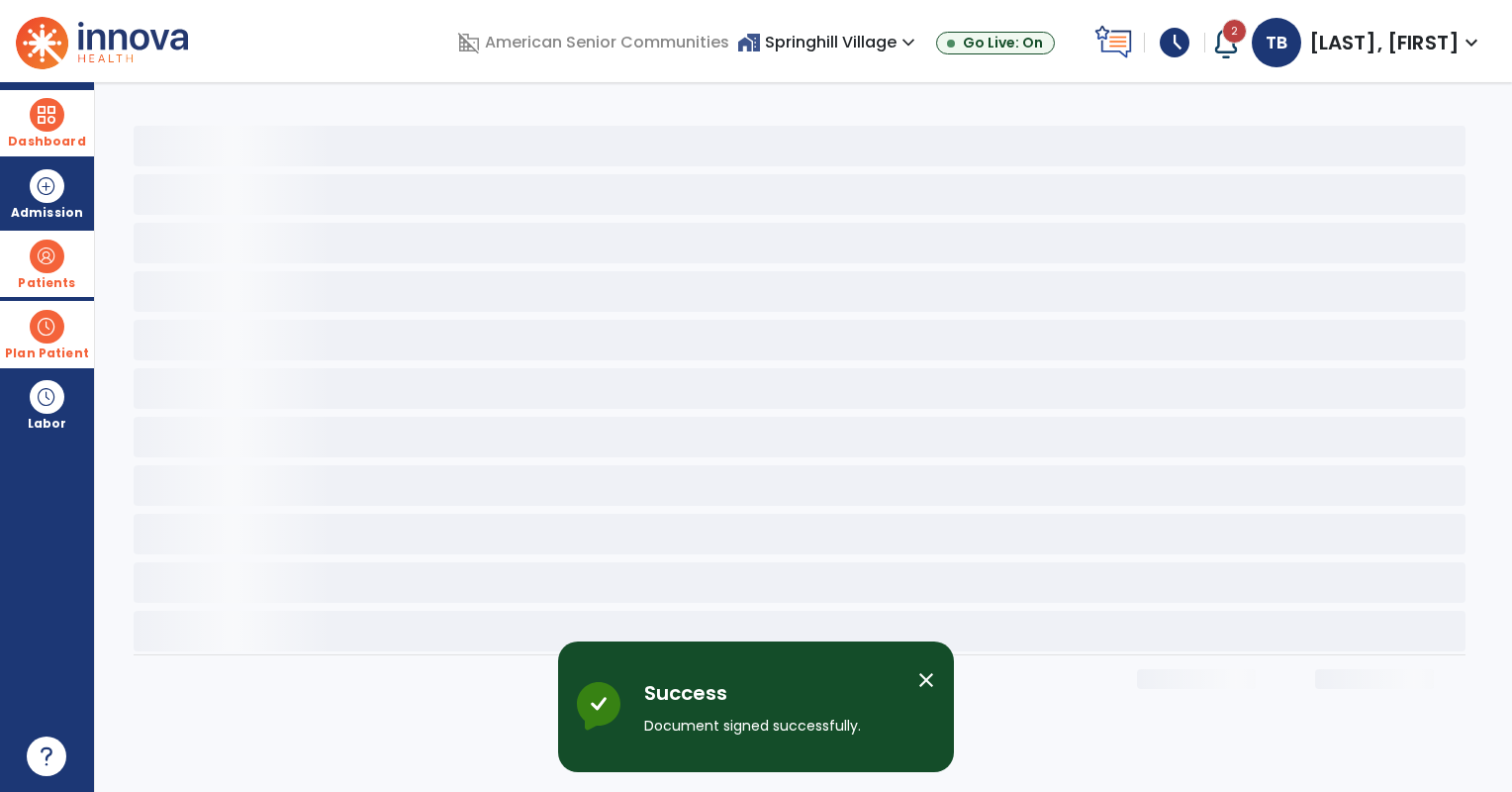scroll, scrollTop: 0, scrollLeft: 0, axis: both 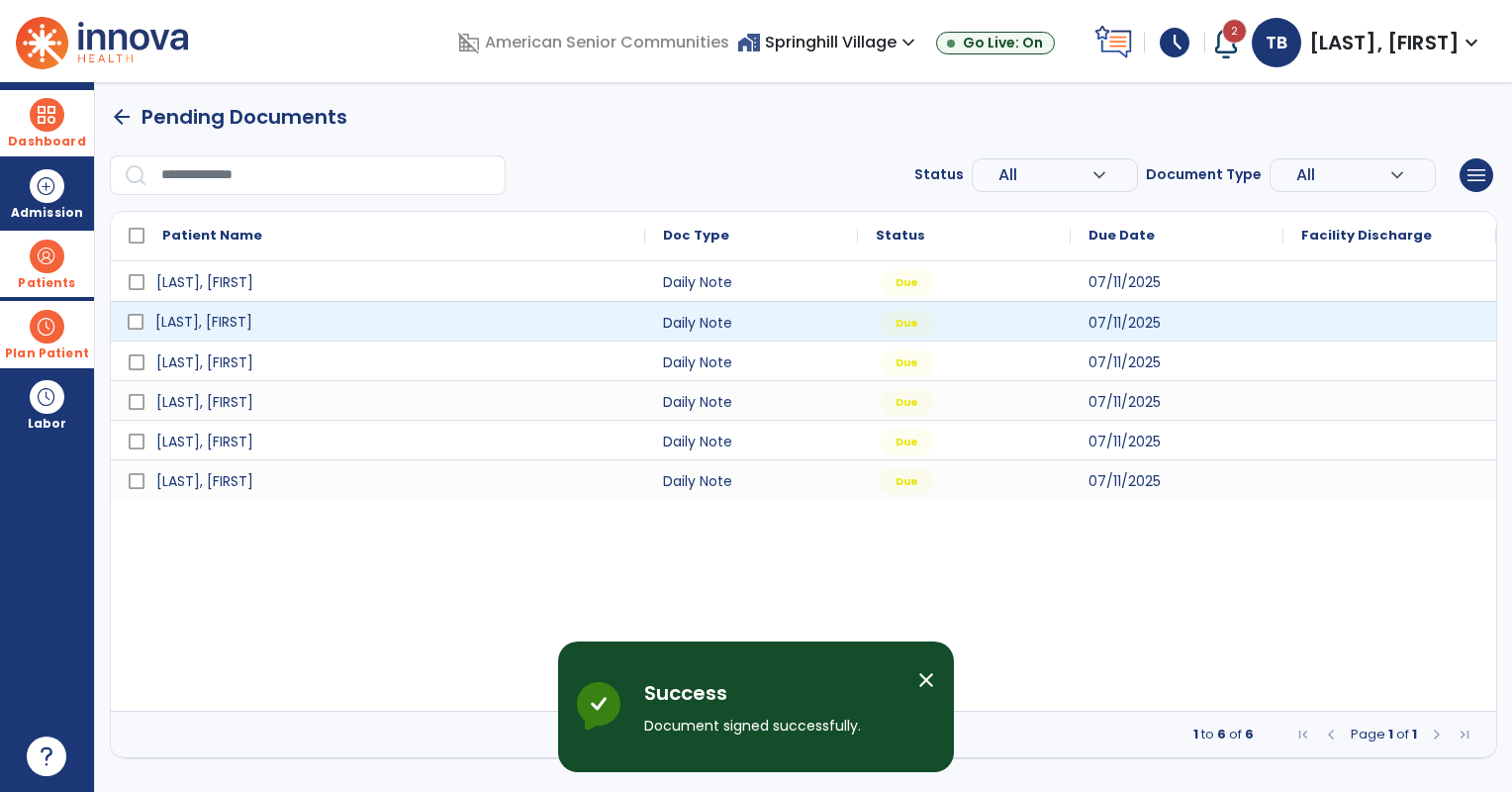 click on "[LAST], [FIRST]" at bounding box center (392, 322) 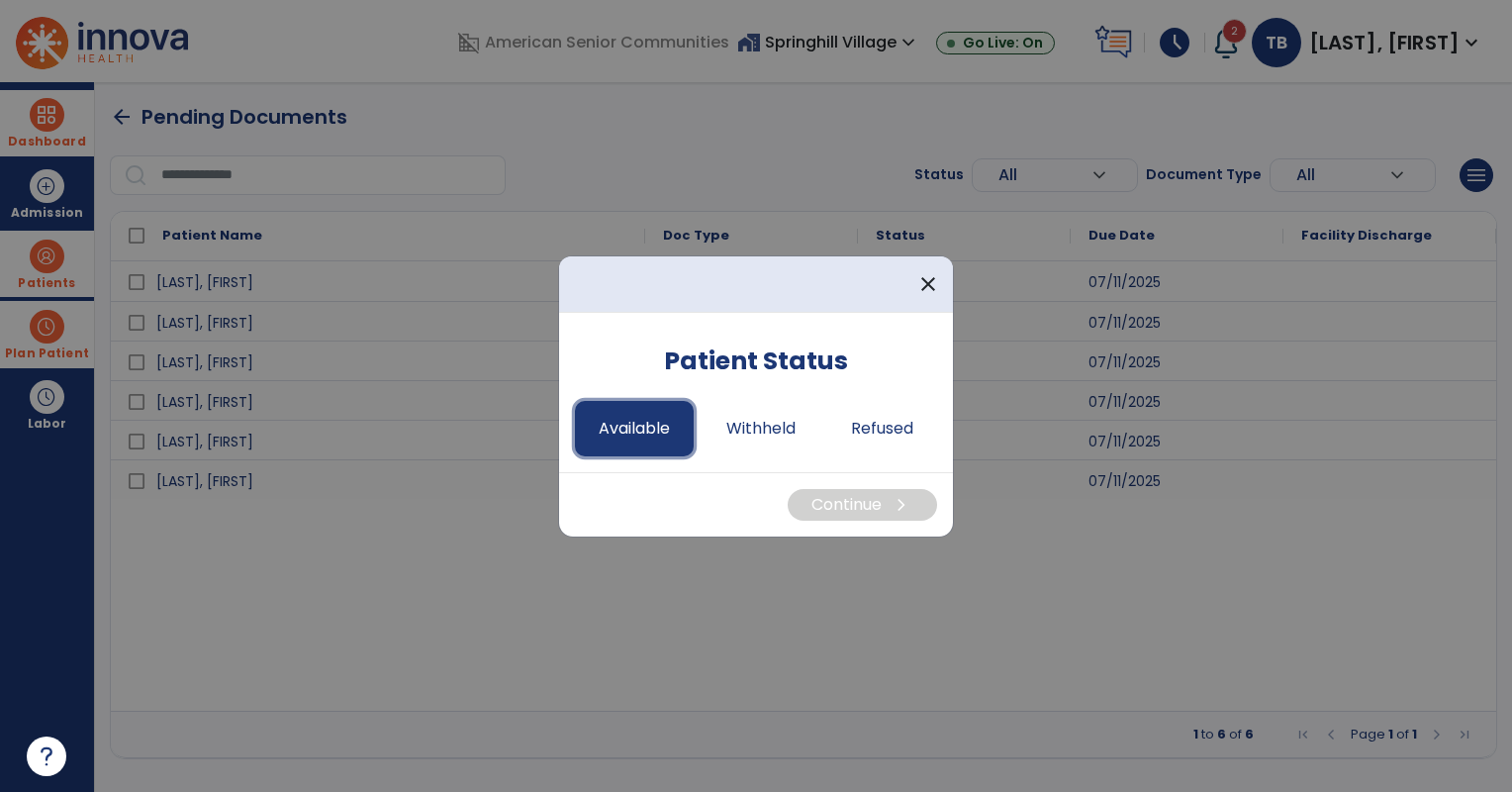 click on "Available" at bounding box center (634, 429) 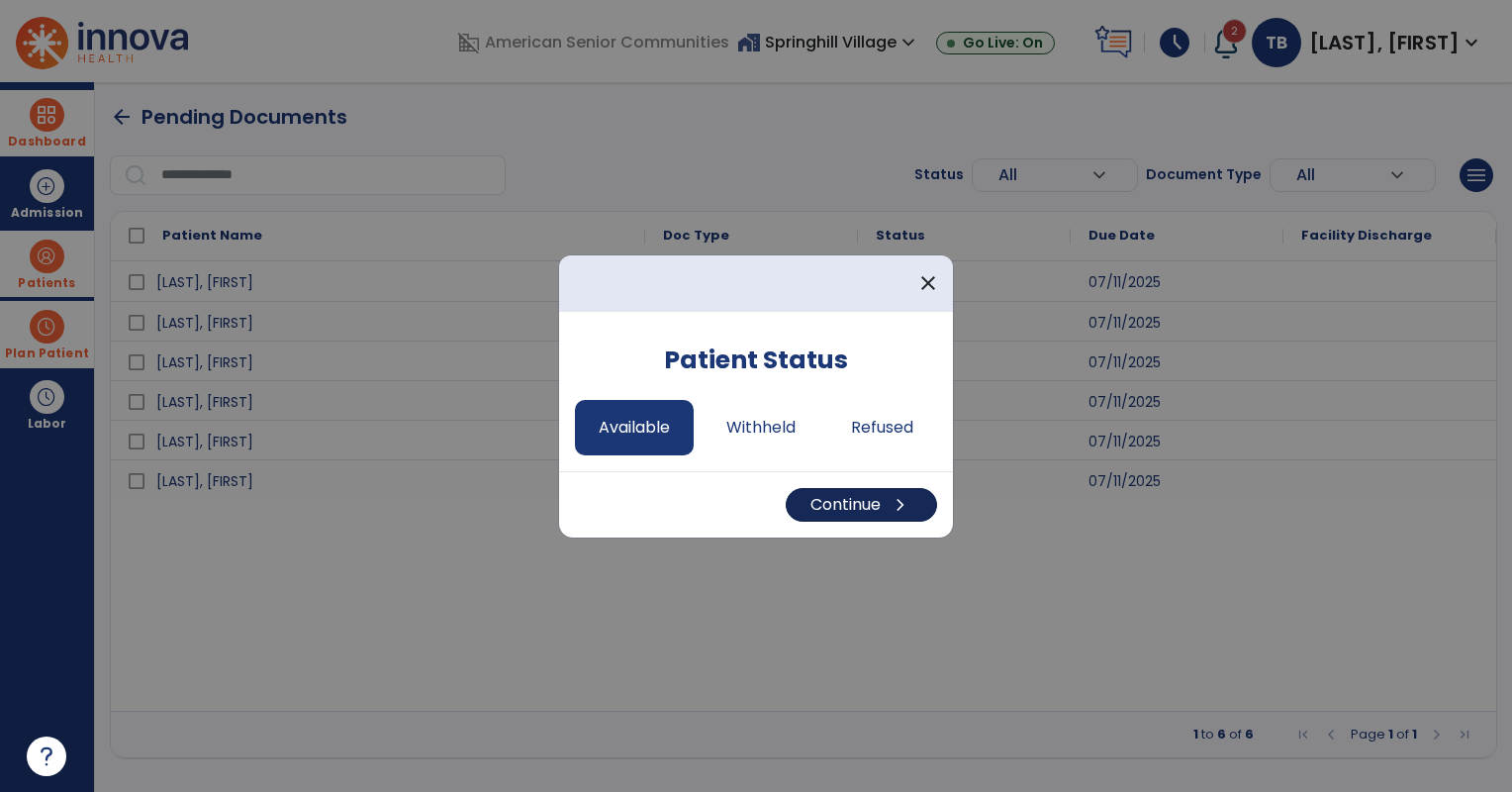 drag, startPoint x: 828, startPoint y: 524, endPoint x: 829, endPoint y: 501, distance: 23.021729 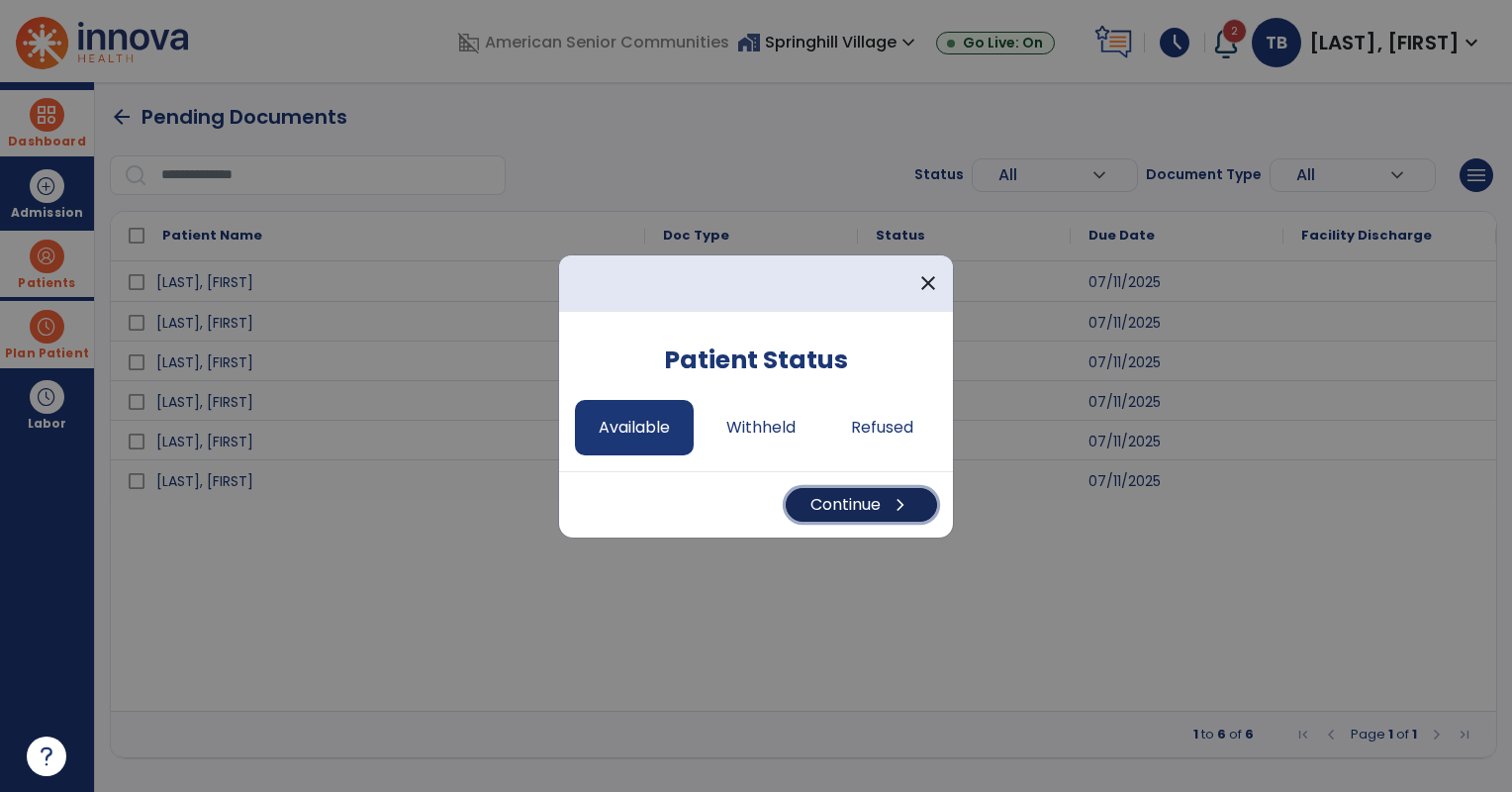 click on "Continue   chevron_right" at bounding box center (861, 505) 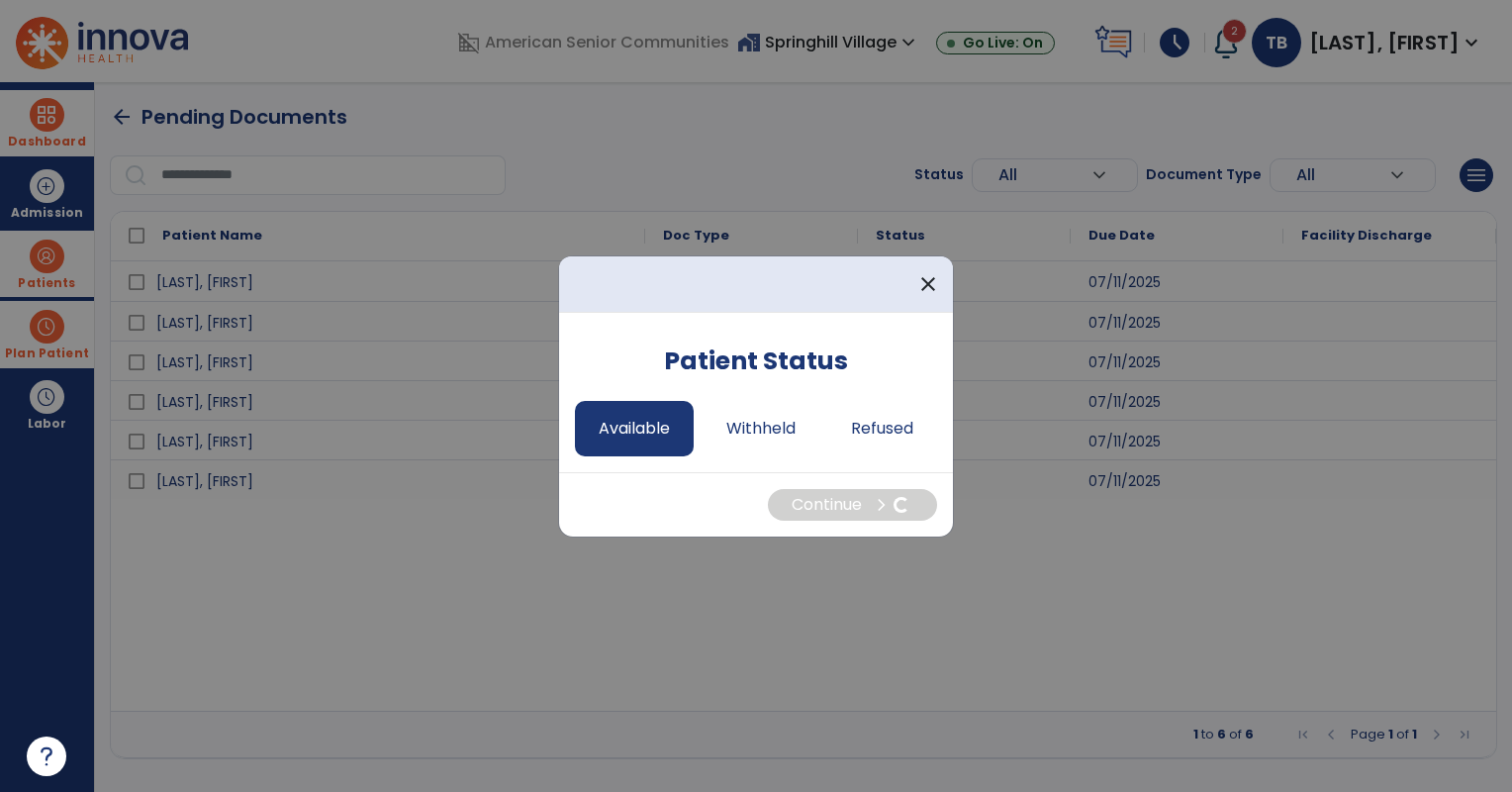 select on "*" 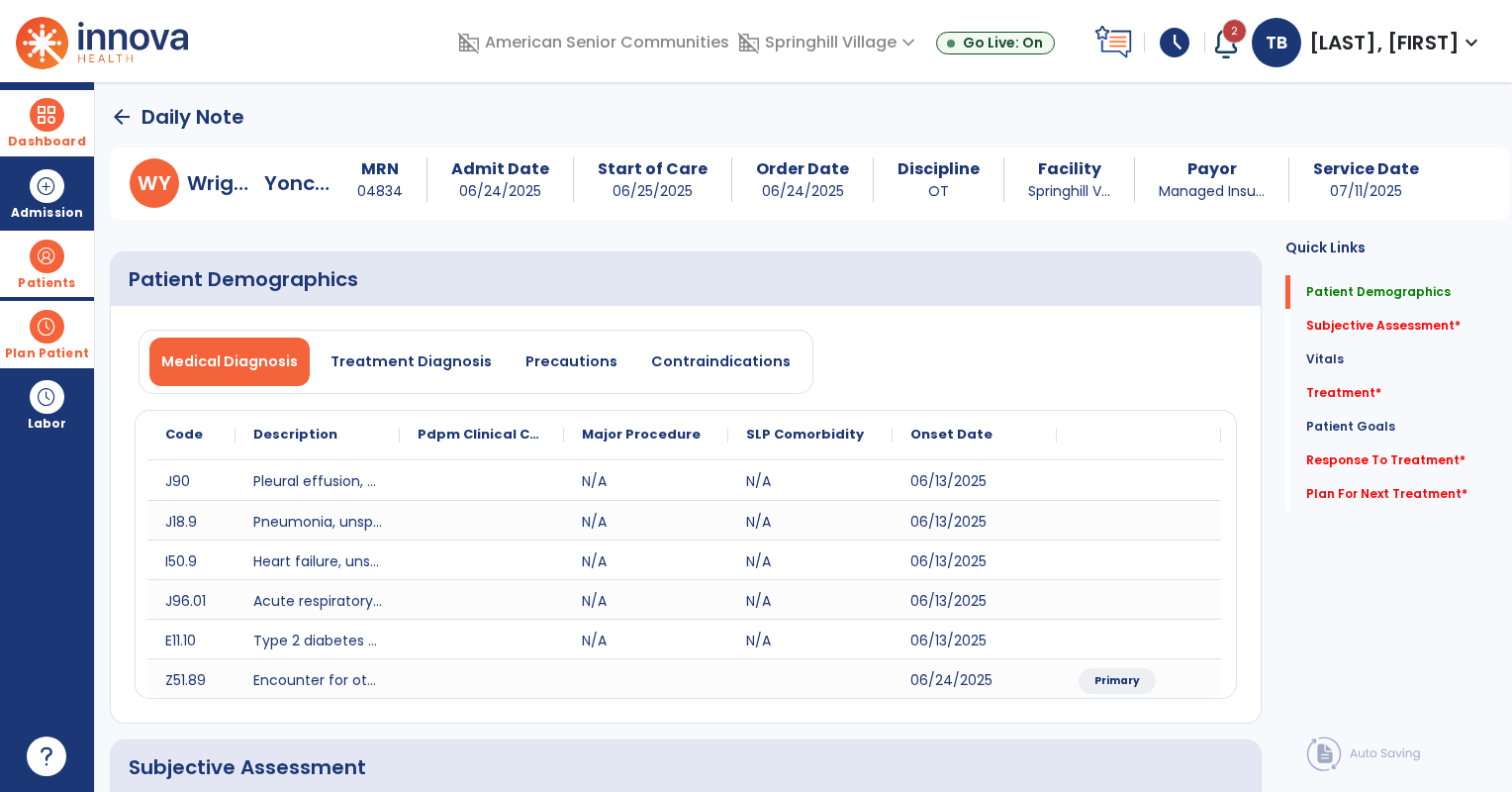 click on "arrow_back Daily Note W Y [LAST], [FIRST] MRN [NUMBER] Admit Date [DATE] Start of Care [DATE] Order Date [DATE] Discipline OT Facility Springhill V... Payor Managed Insu... Service Date [DATE] Patient Demographics Medical Diagnosis Treatment Diagnosis Precautions Contraindications Code Description to" at bounding box center (803, 437) 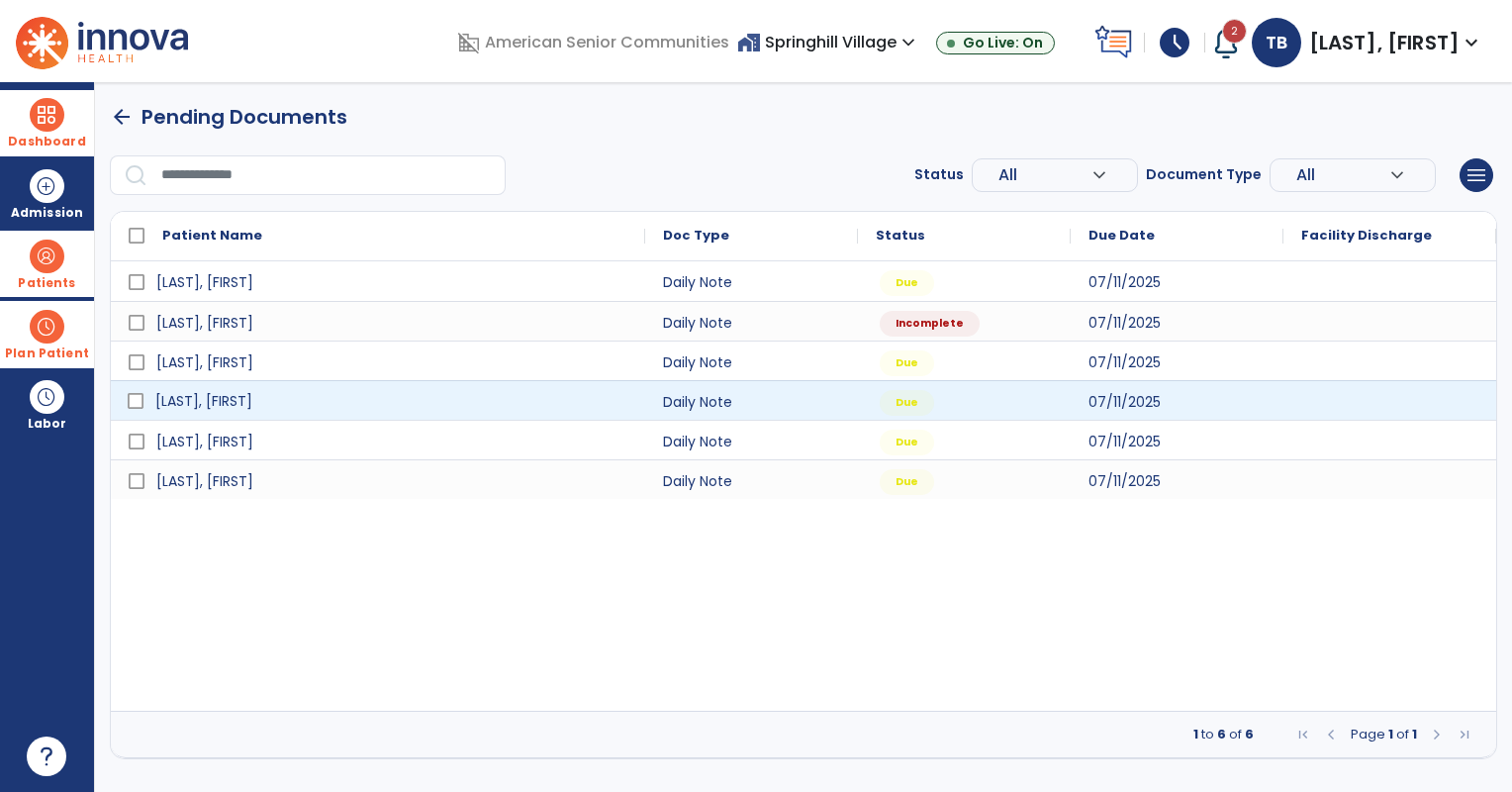 click on "[LAST], [FIRST]" at bounding box center [204, 401] 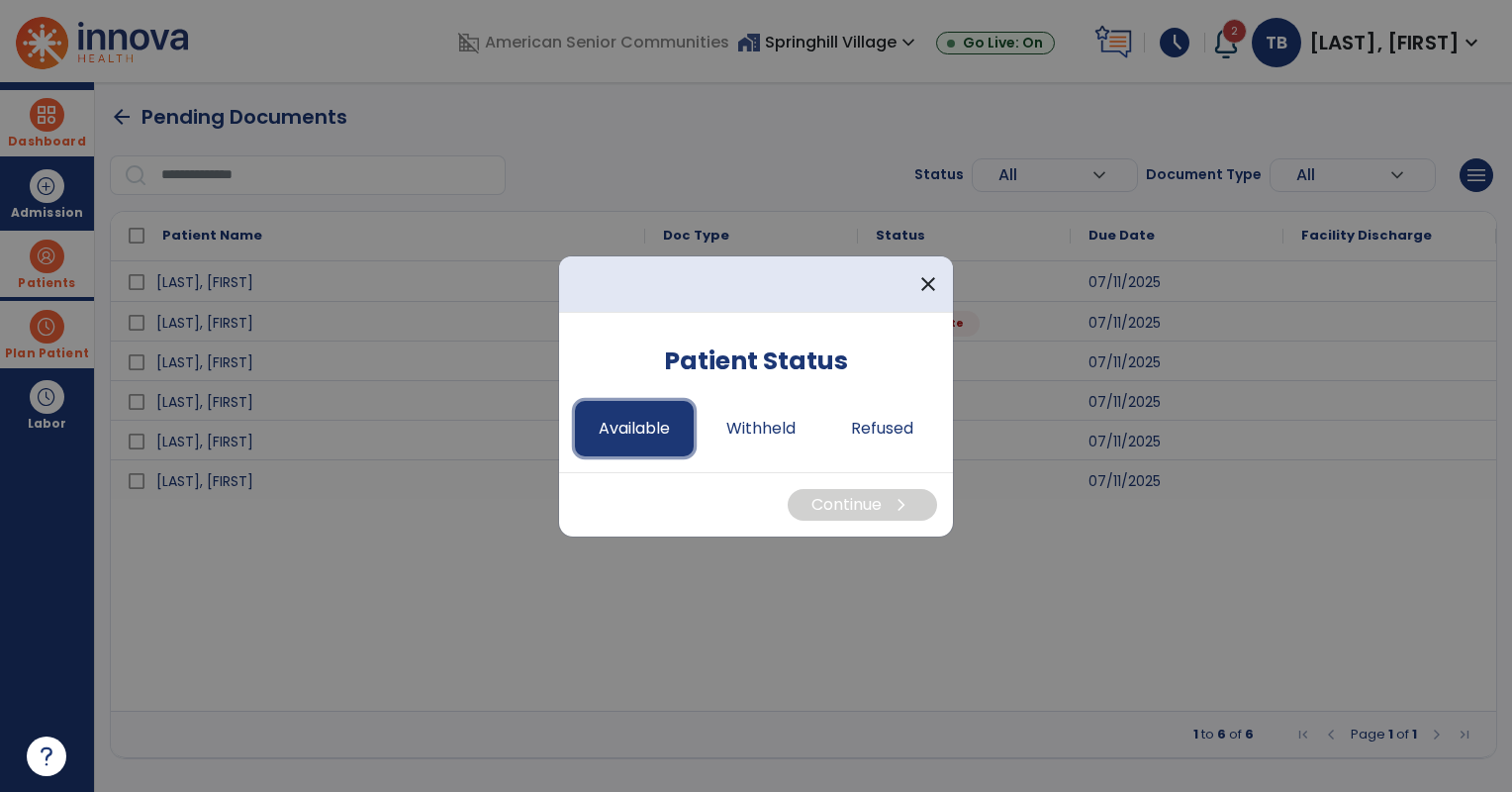 click on "Available" at bounding box center (634, 429) 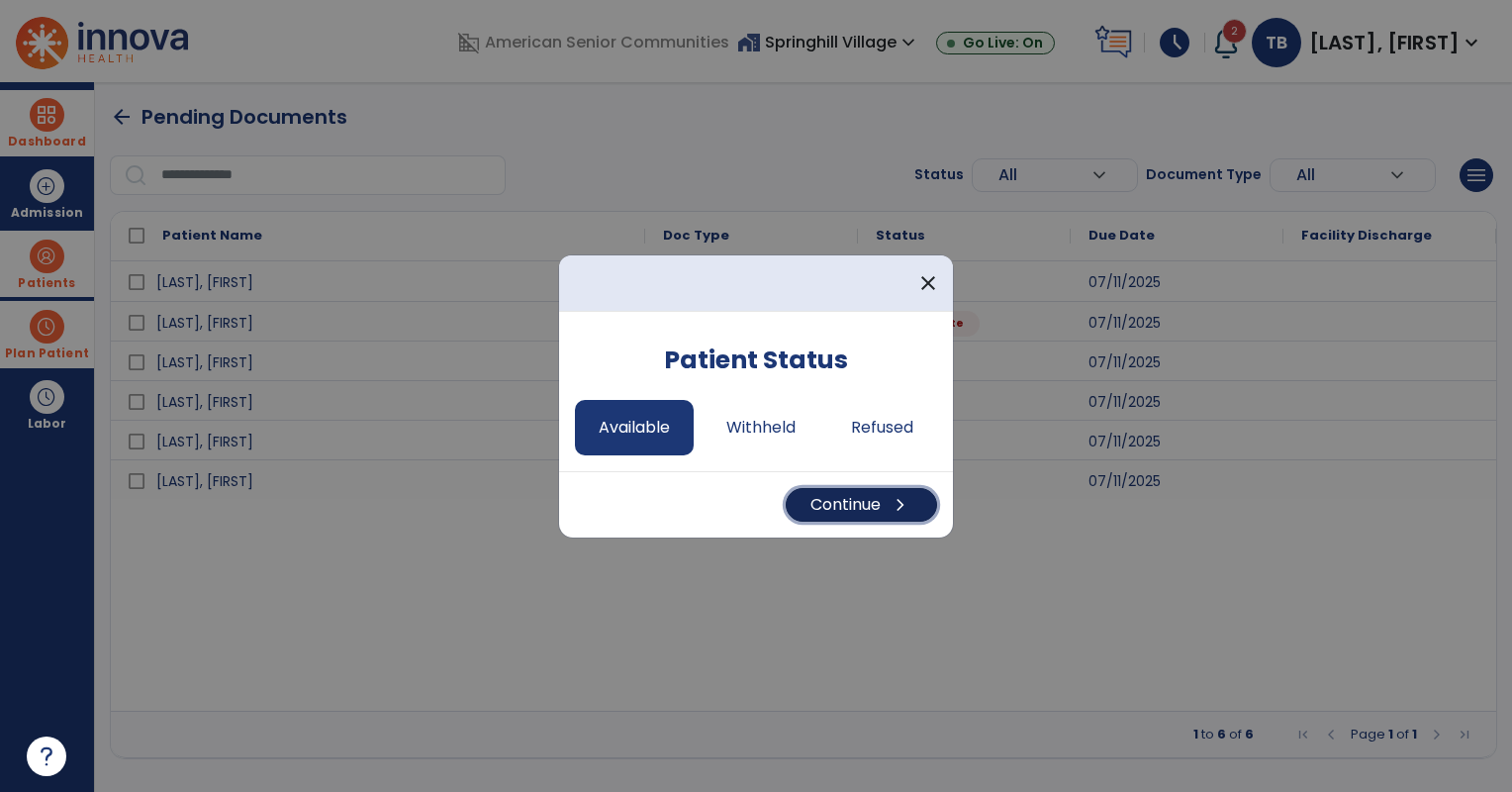 click on "Continue   chevron_right" at bounding box center (861, 505) 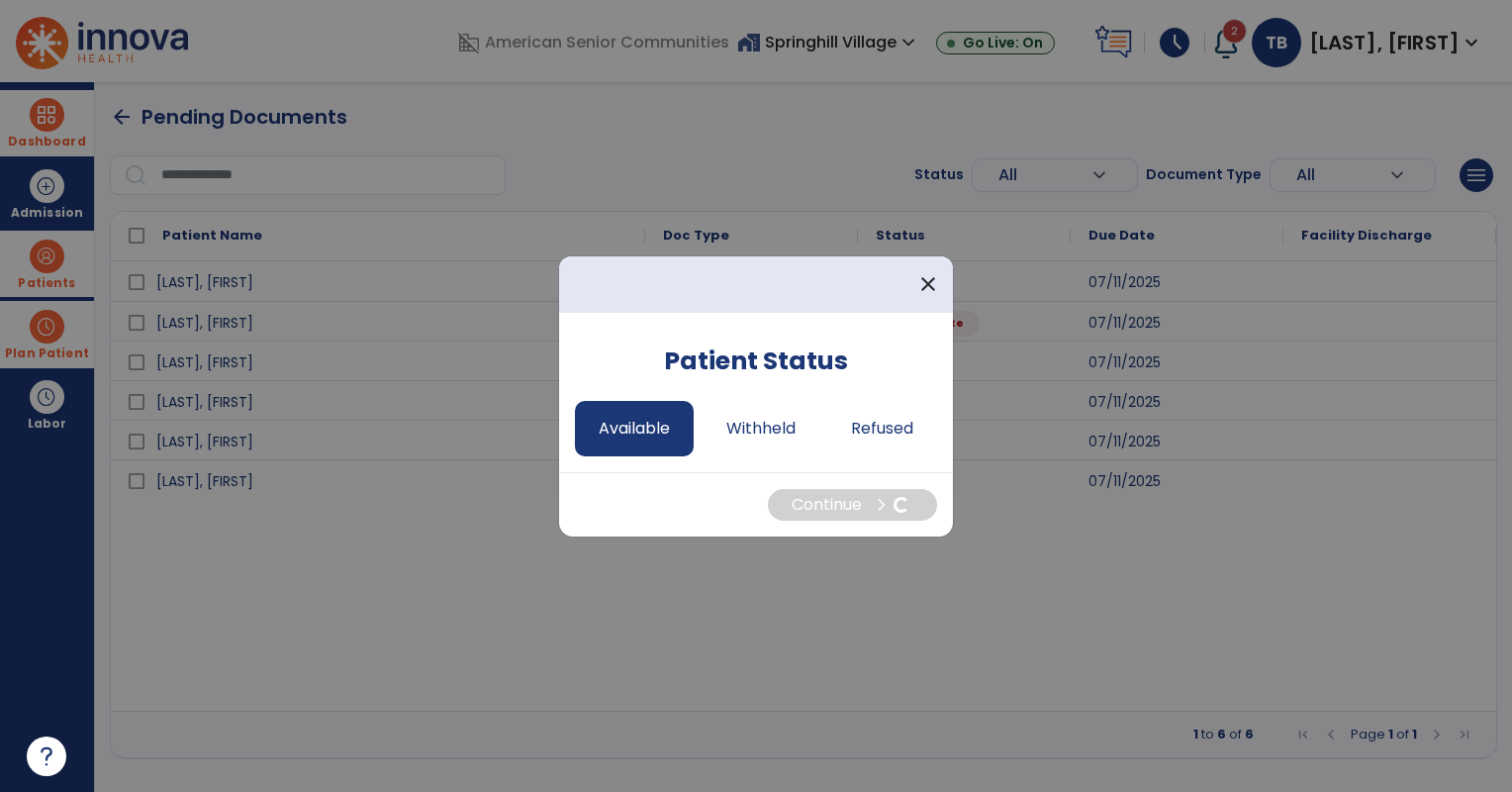 select on "*" 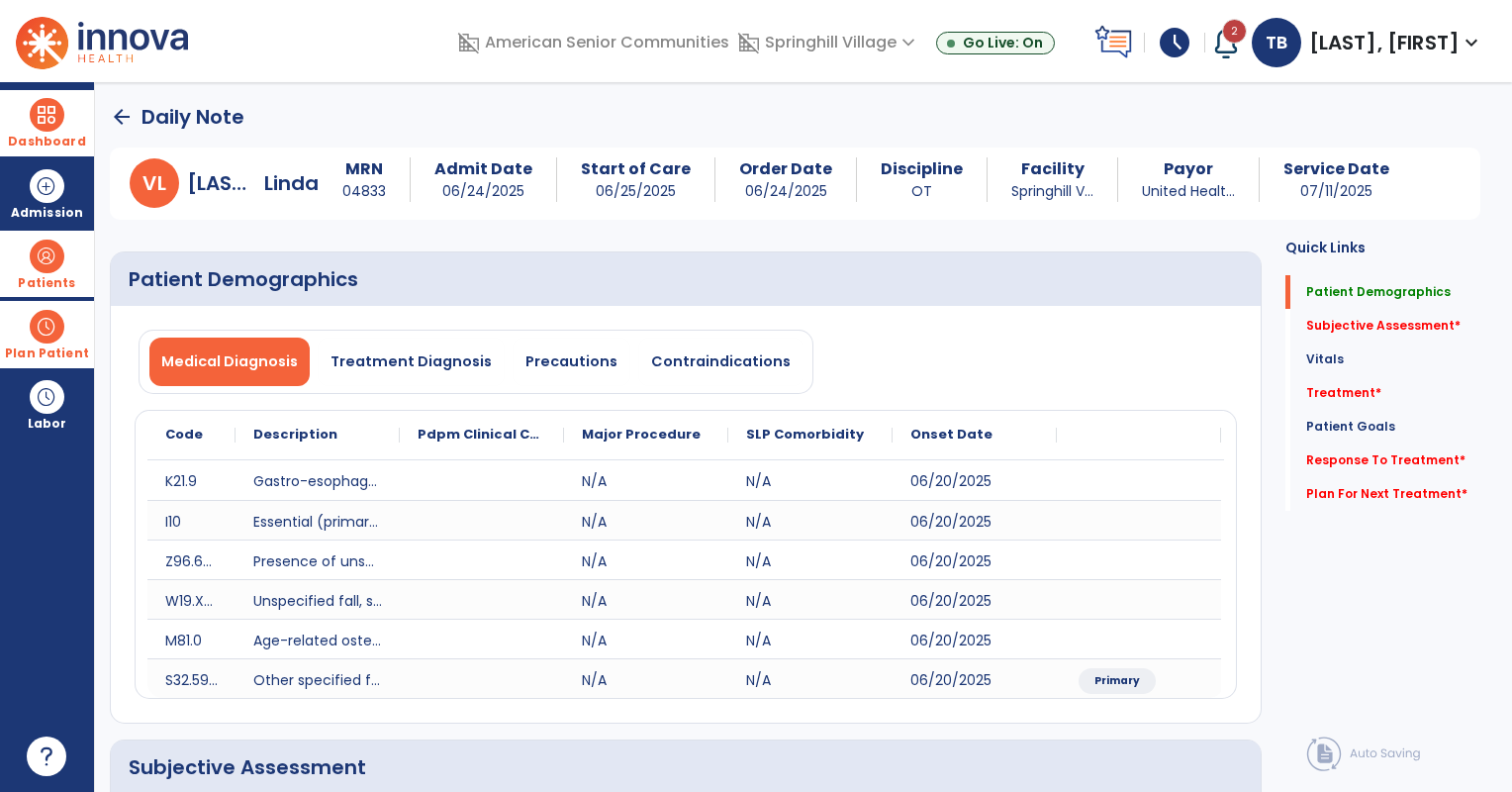 click on "arrow_back" 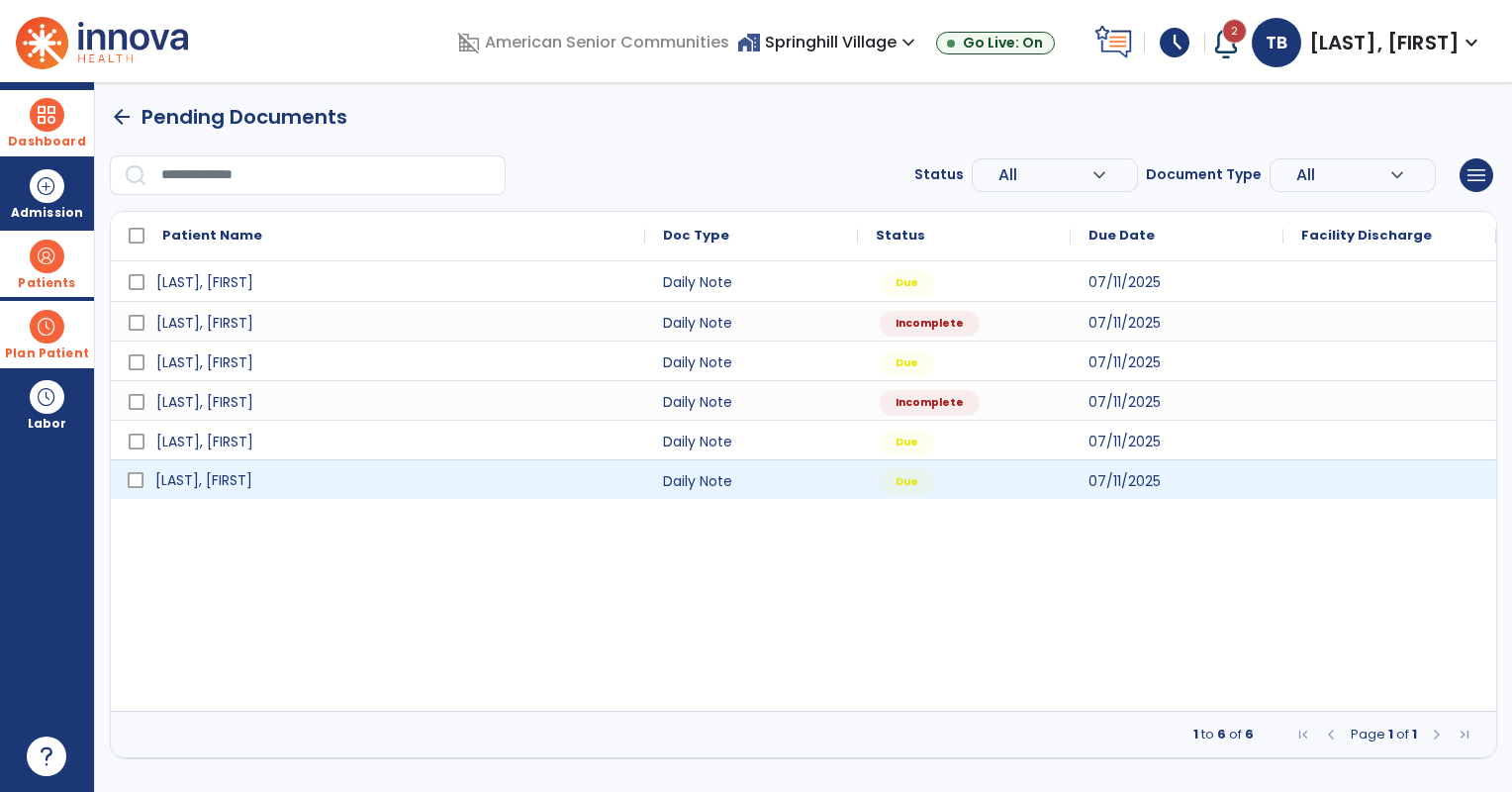 click on "[LAST], [FIRST]" at bounding box center (392, 480) 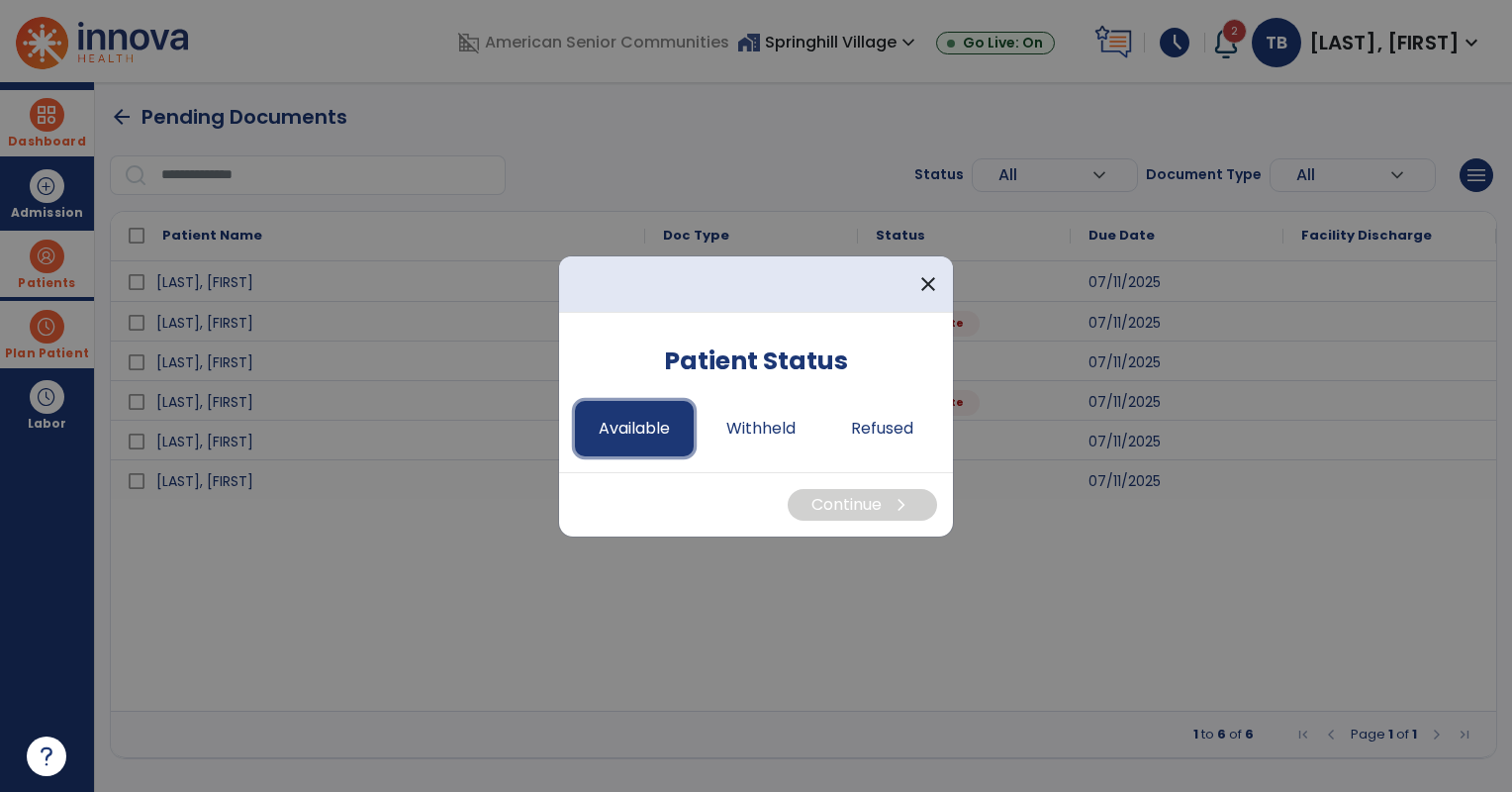 click on "Available" at bounding box center (634, 429) 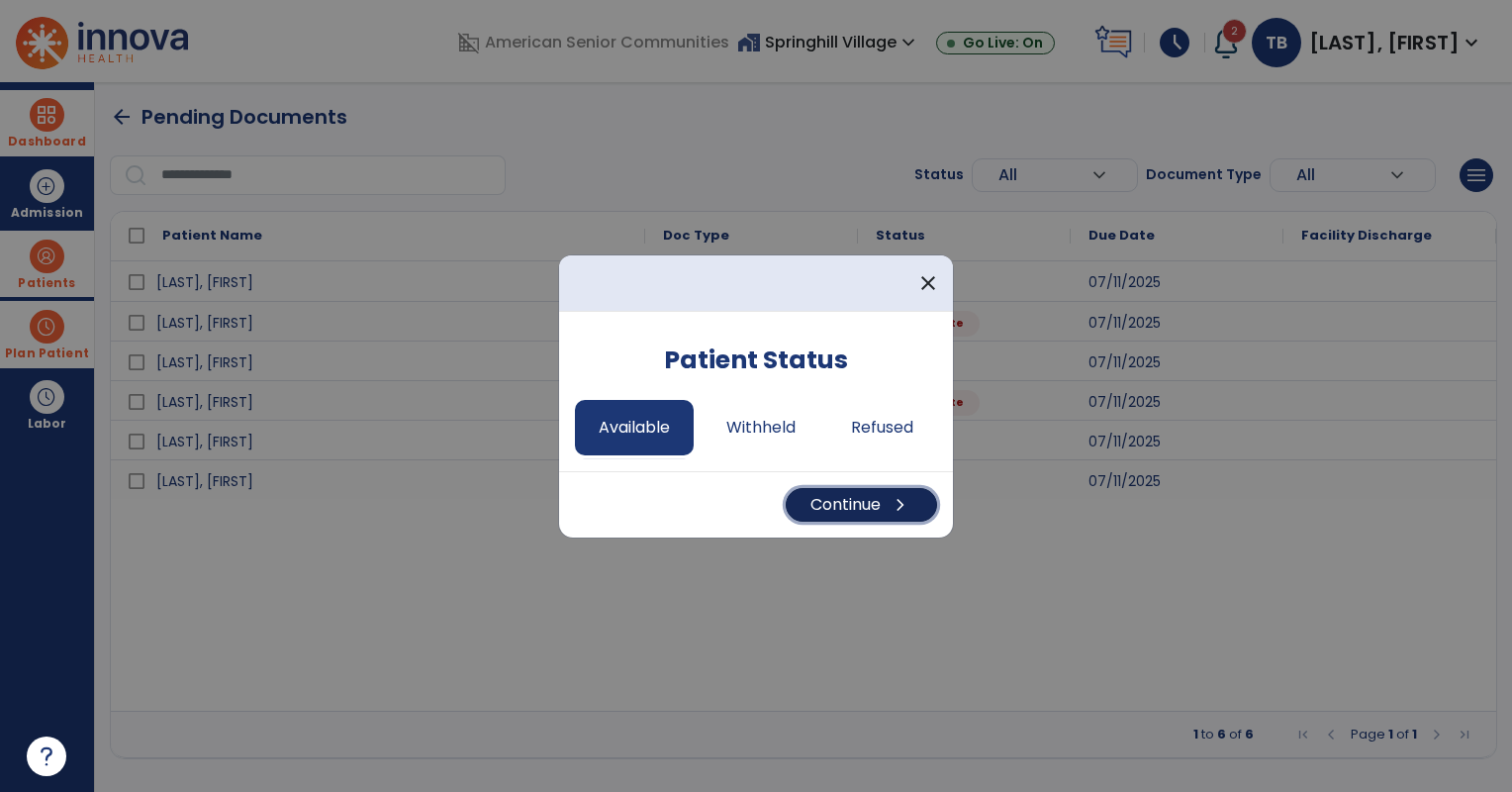 click on "Continue   chevron_right" at bounding box center [861, 505] 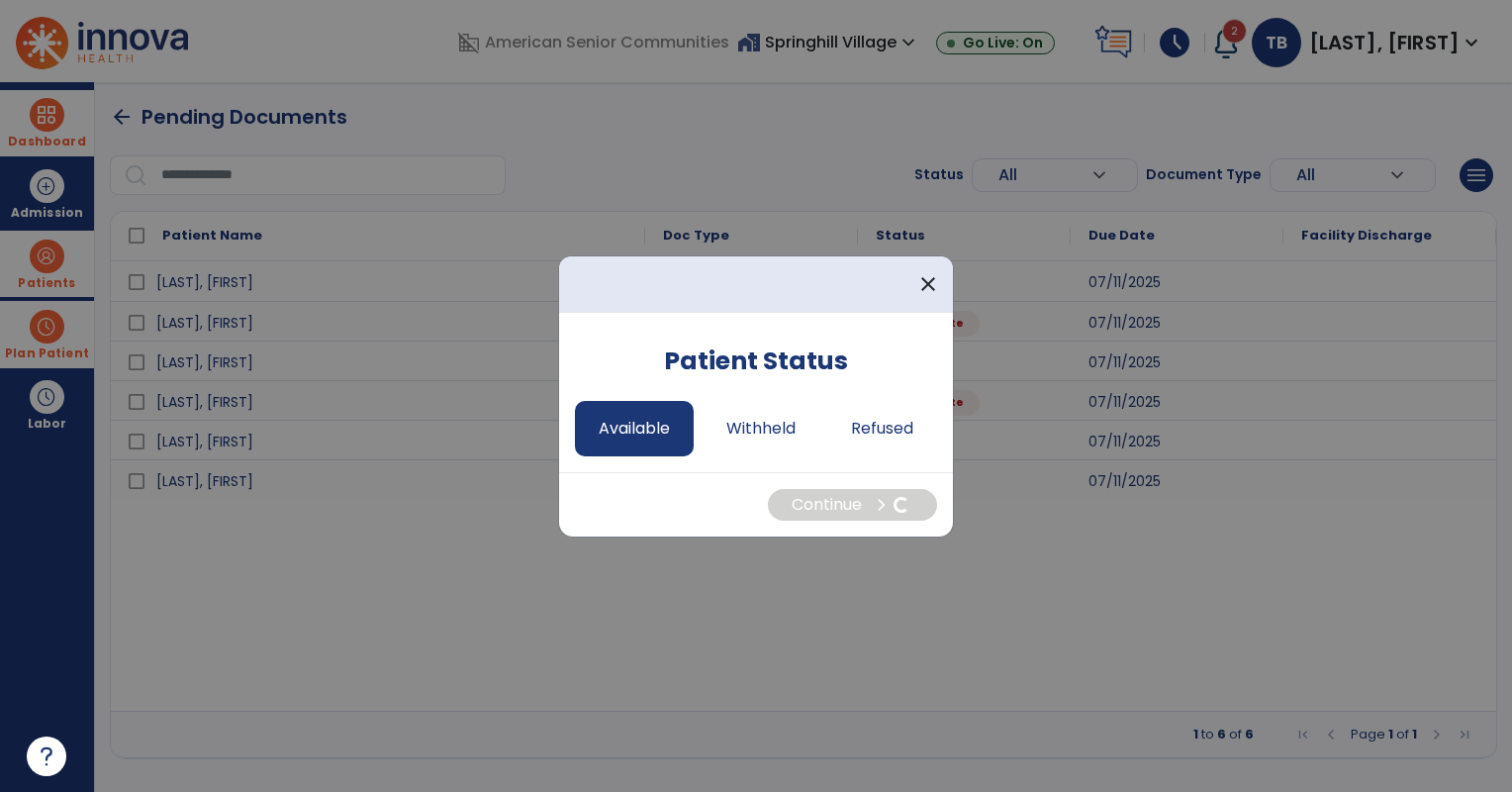select on "*" 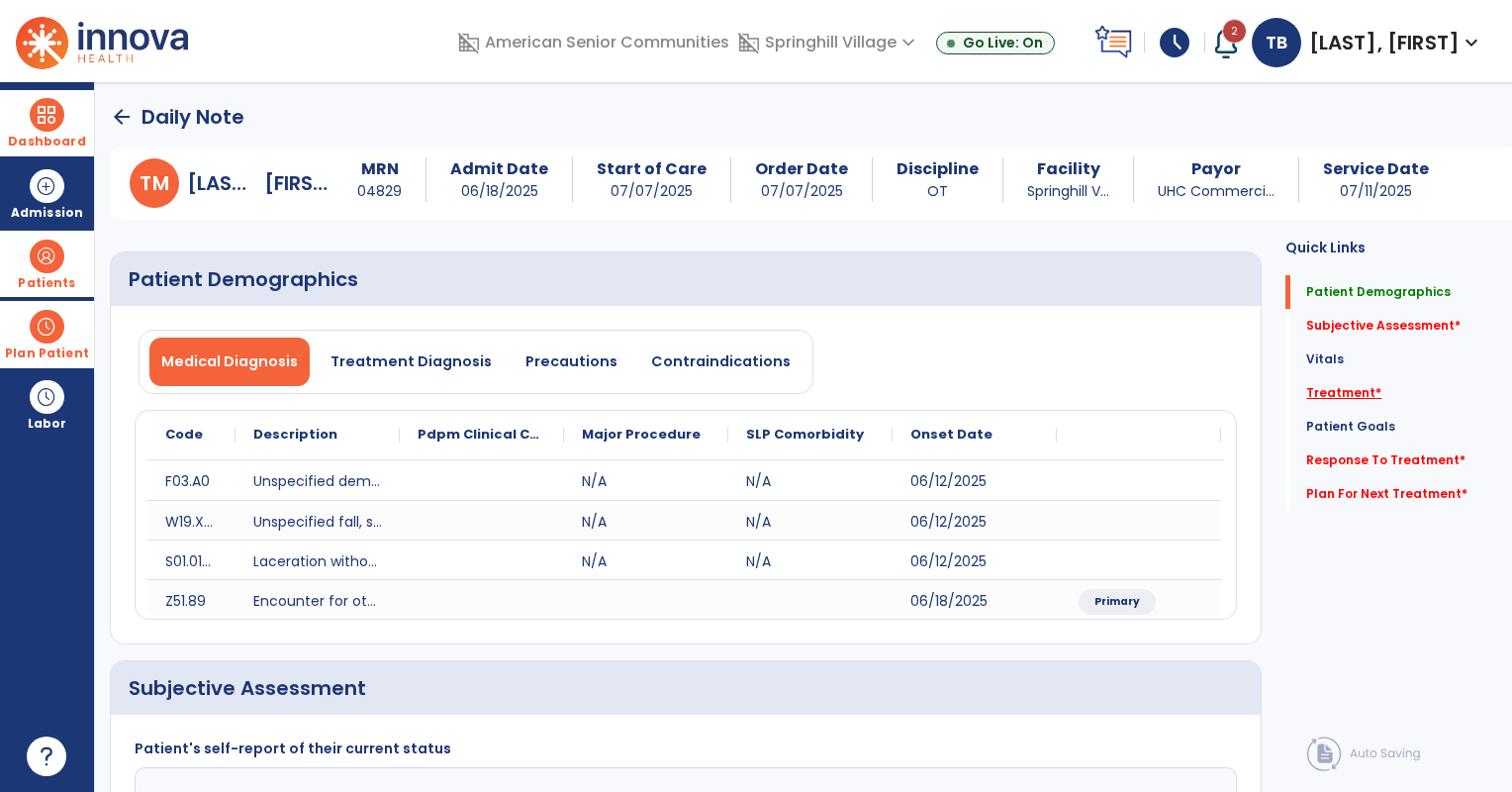 click on "Treatment   *" 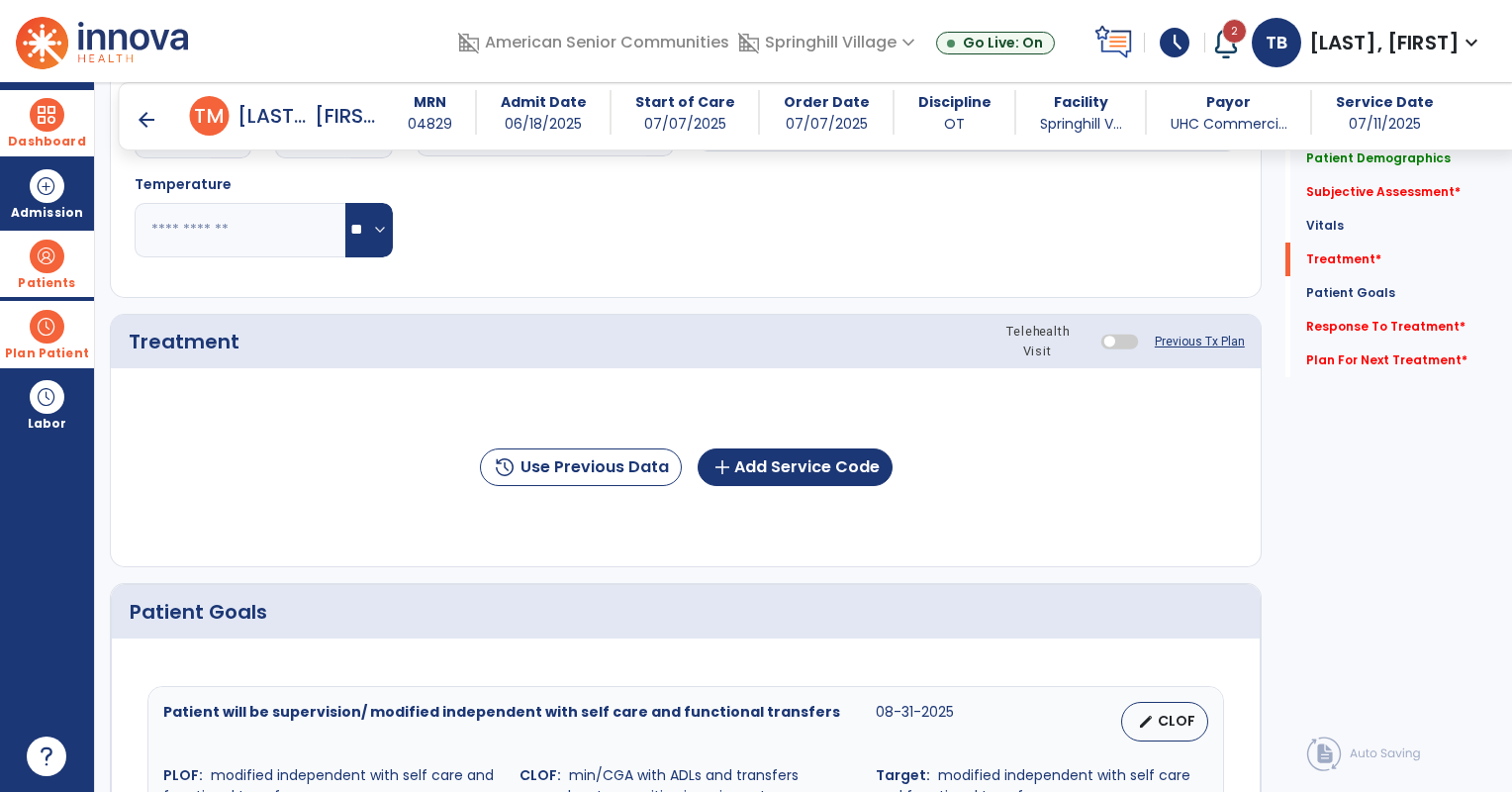 scroll, scrollTop: 1062, scrollLeft: 0, axis: vertical 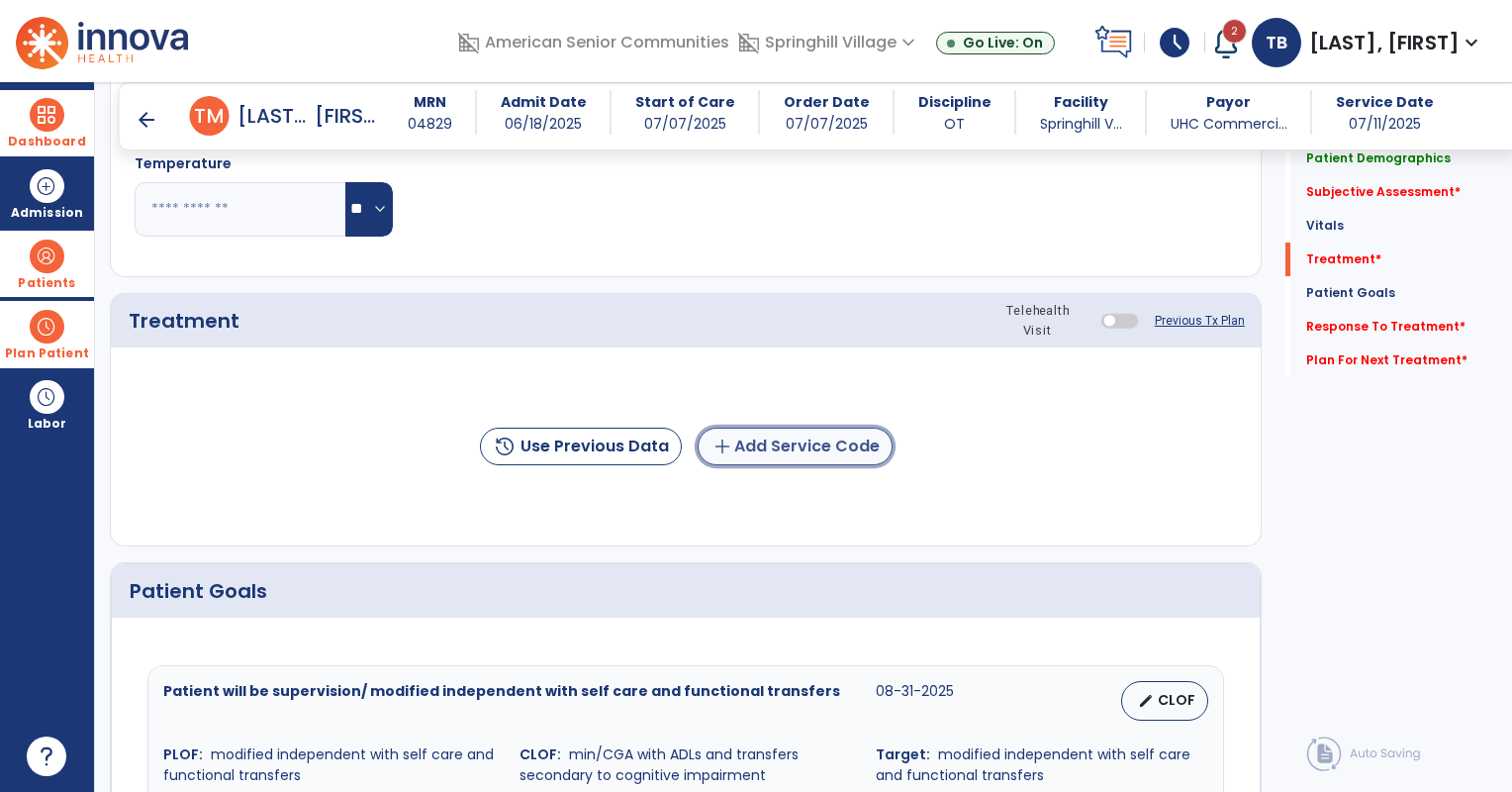 click on "add  Add Service Code" 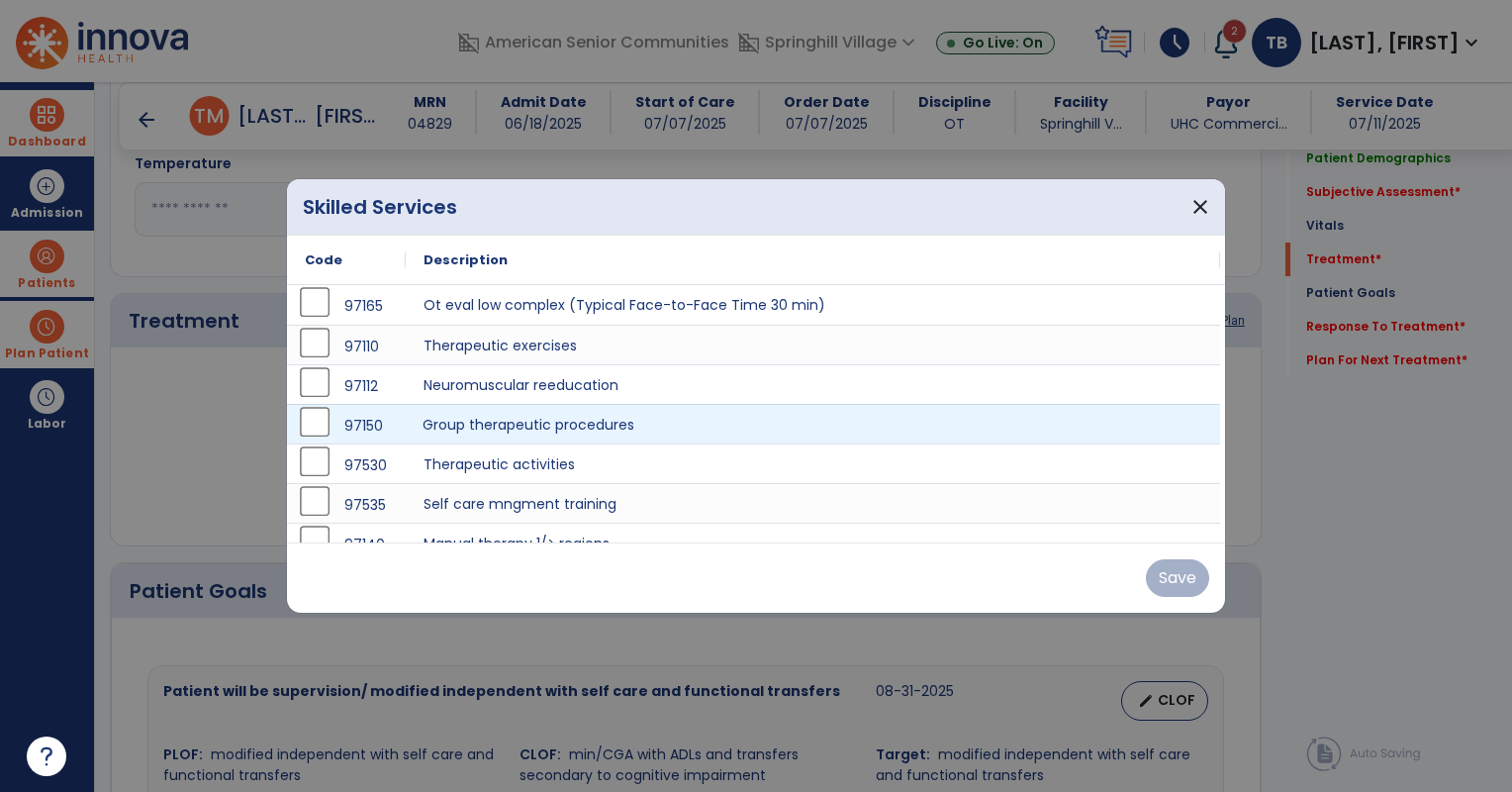 click on "Group therapeutic procedures" at bounding box center (812, 424) 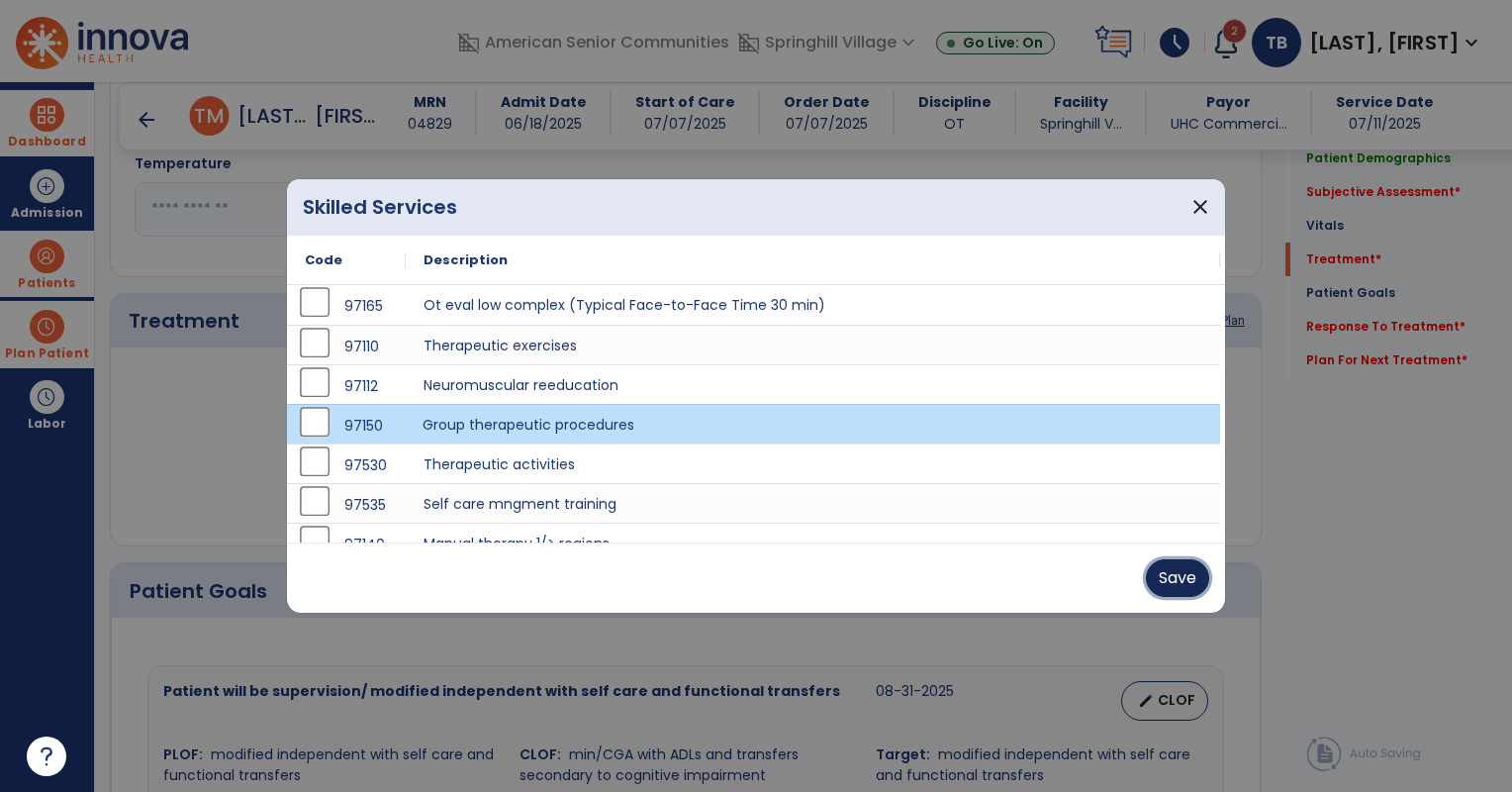 click on "Save" at bounding box center [1178, 578] 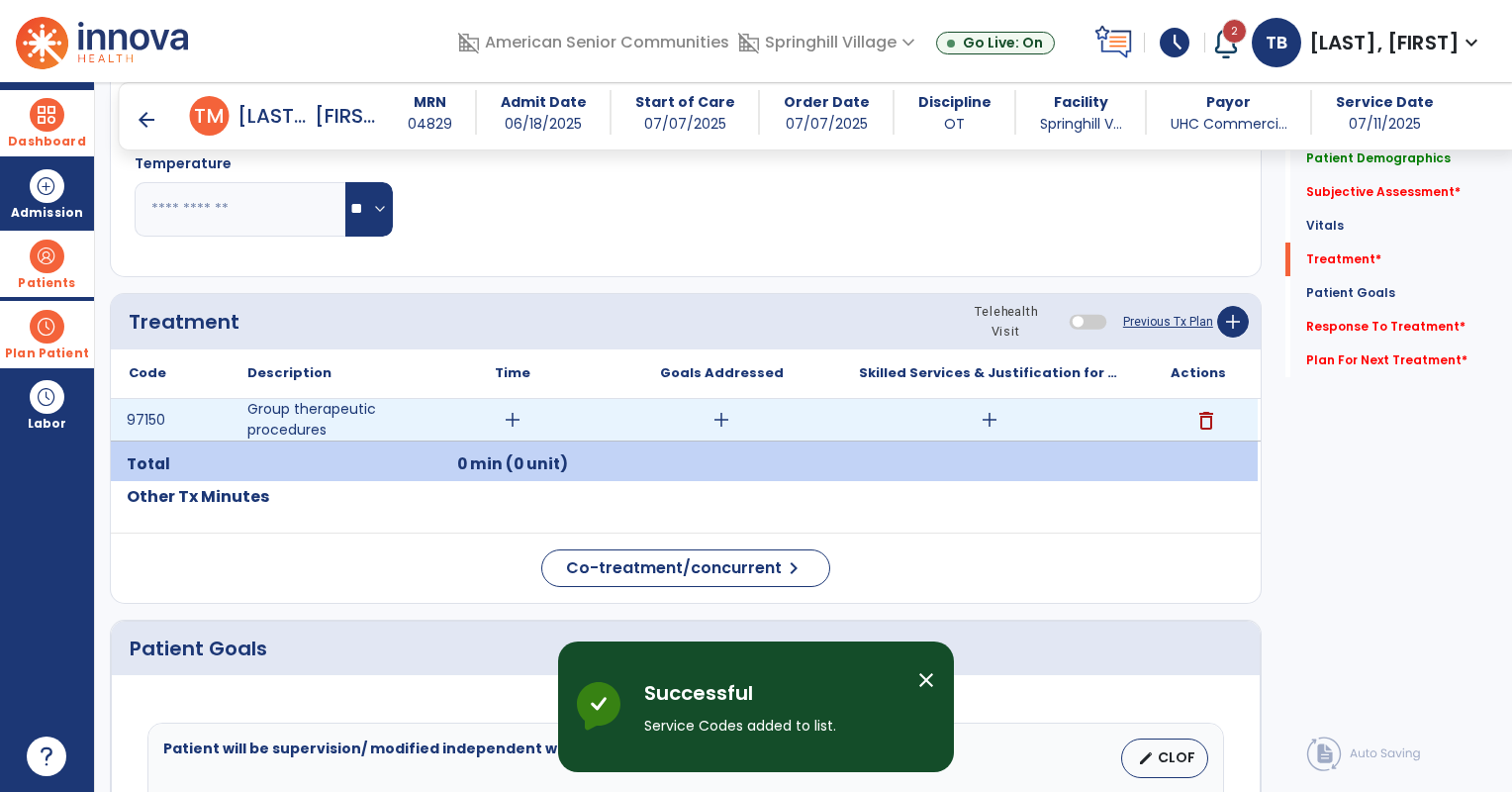 click on "add" at bounding box center (513, 420) 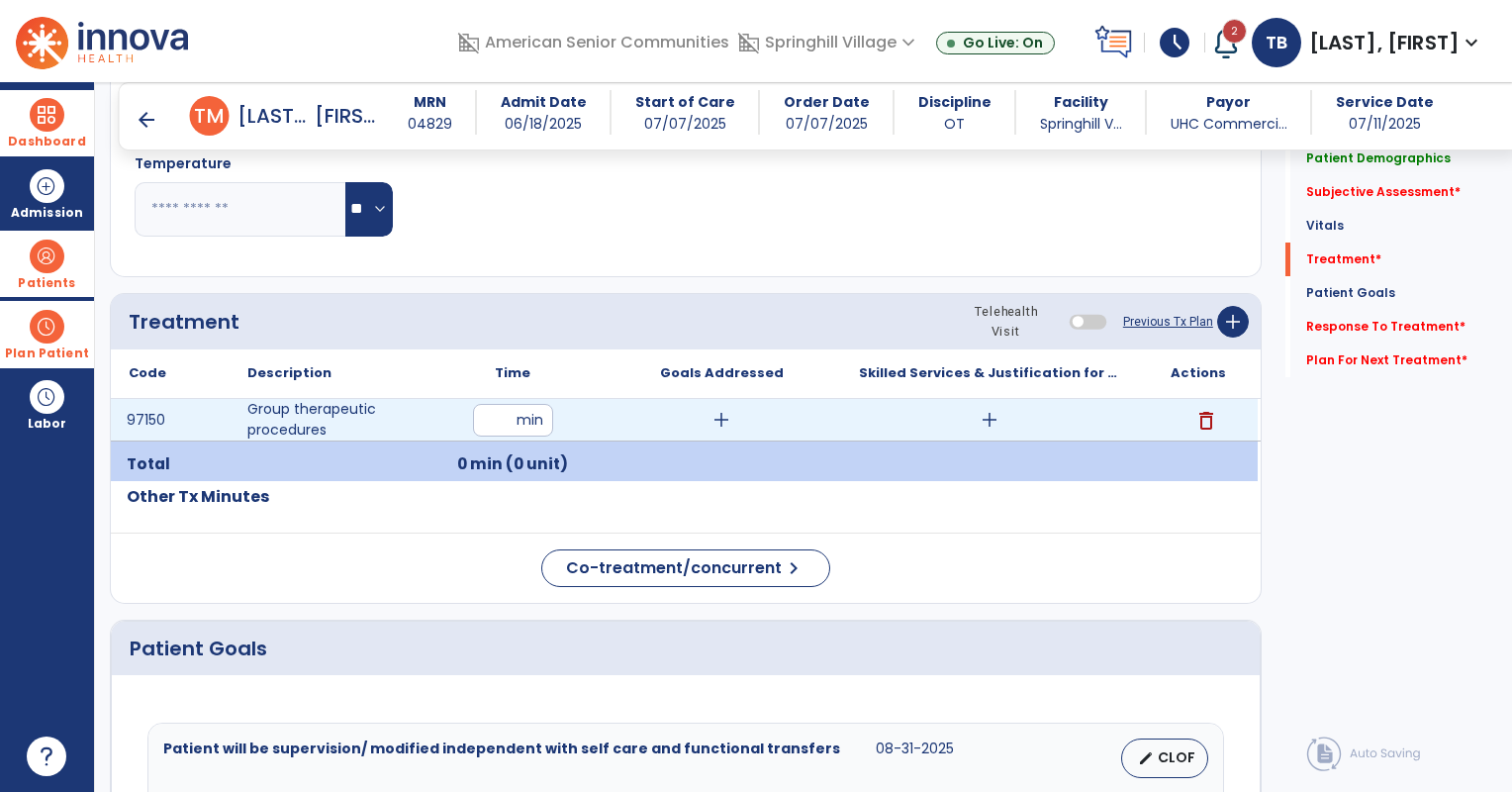 type on "**" 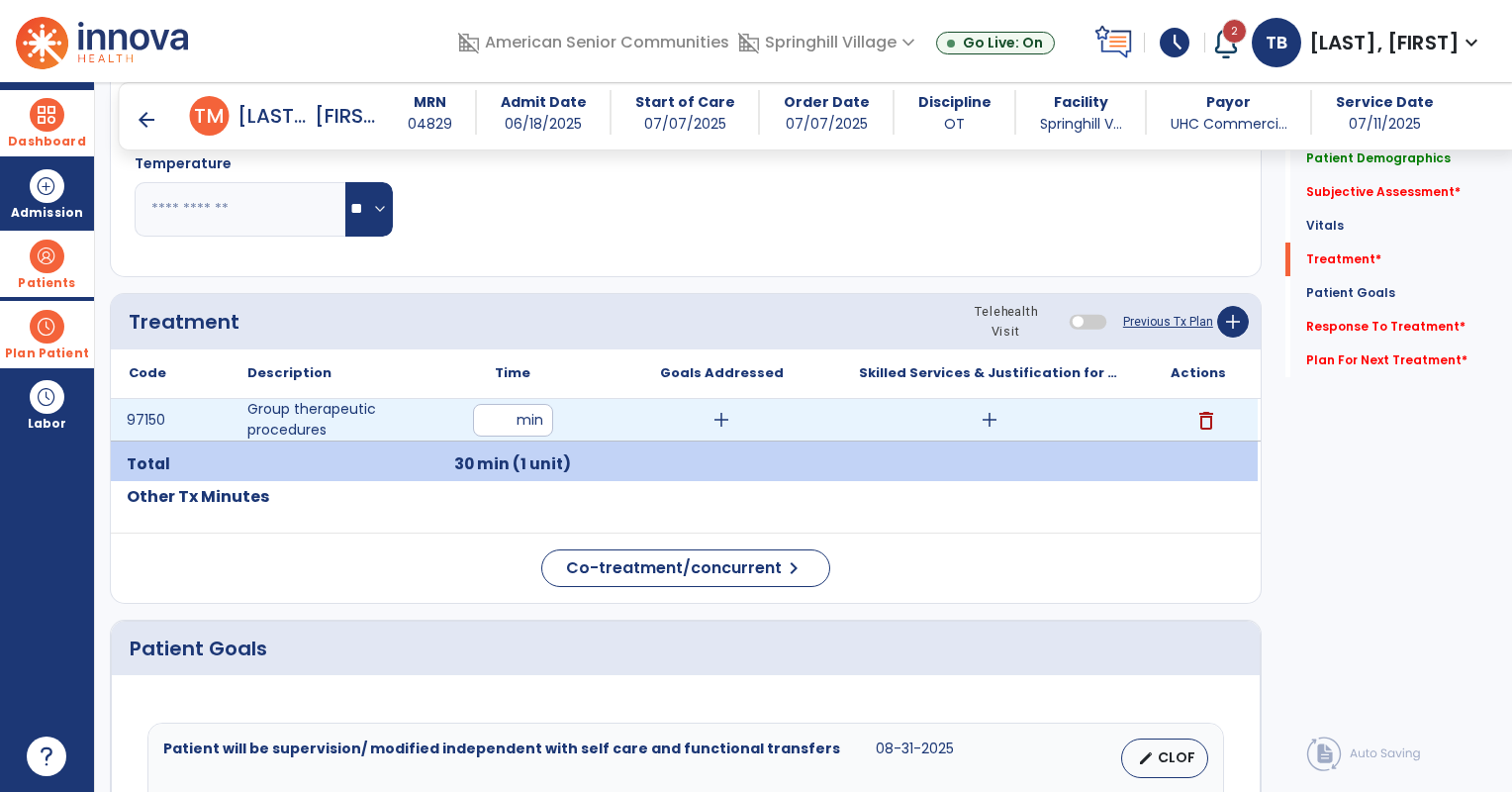click on "add" at bounding box center [721, 420] 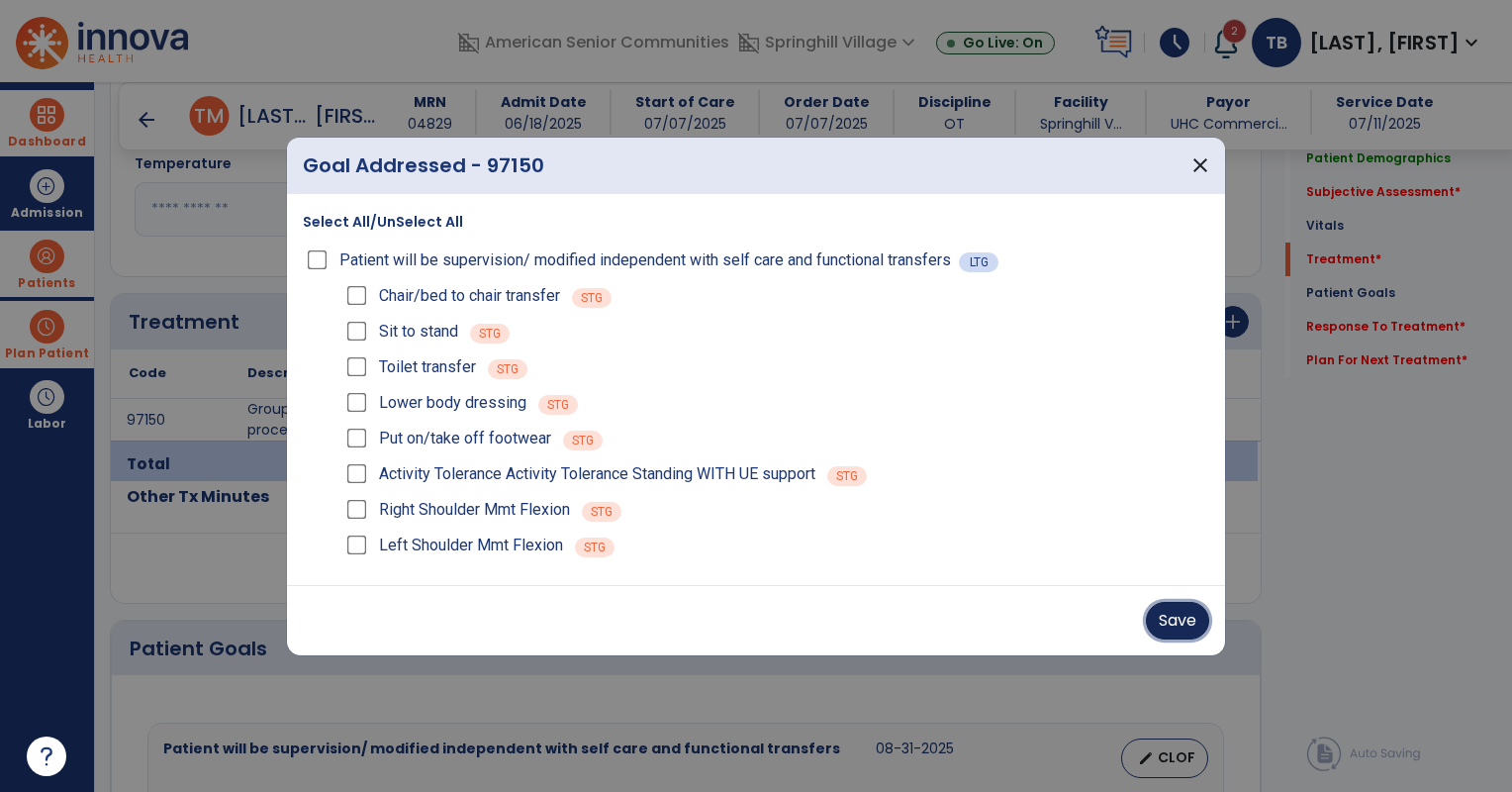 click on "Save" at bounding box center (1178, 621) 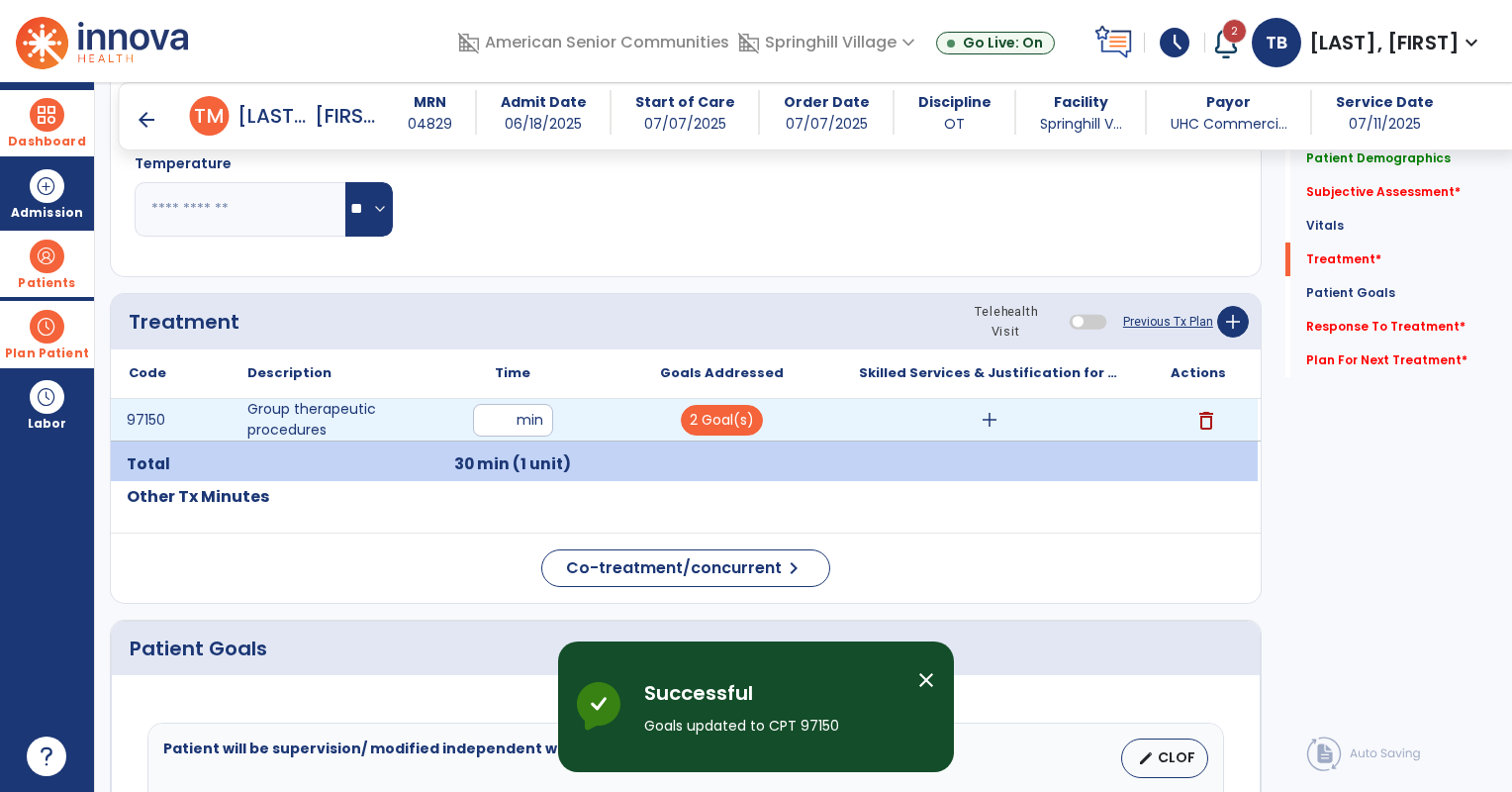 click on "add" at bounding box center [990, 420] 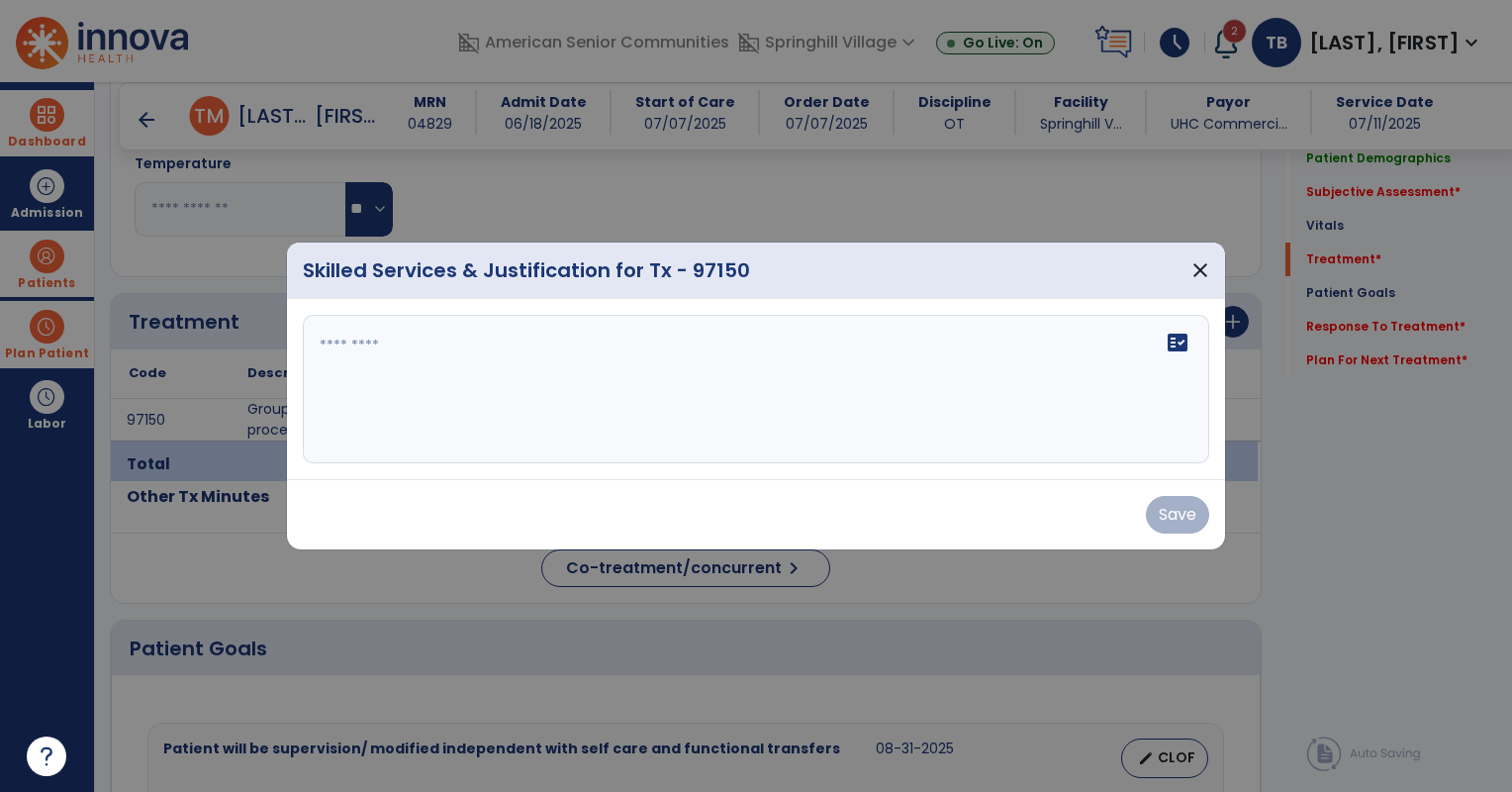 click on "fact_check" at bounding box center [756, 389] 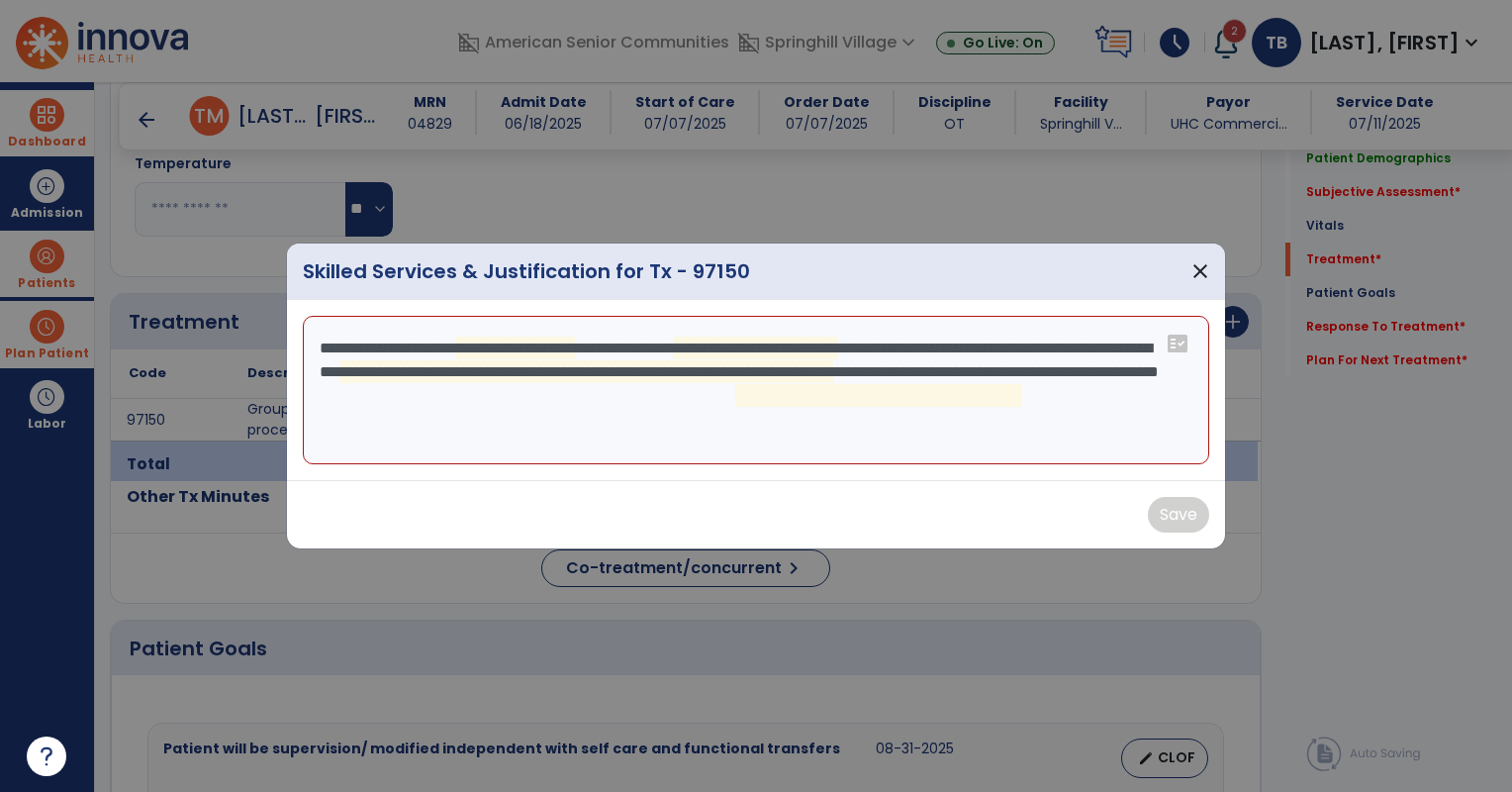 click on "**********" at bounding box center [756, 390] 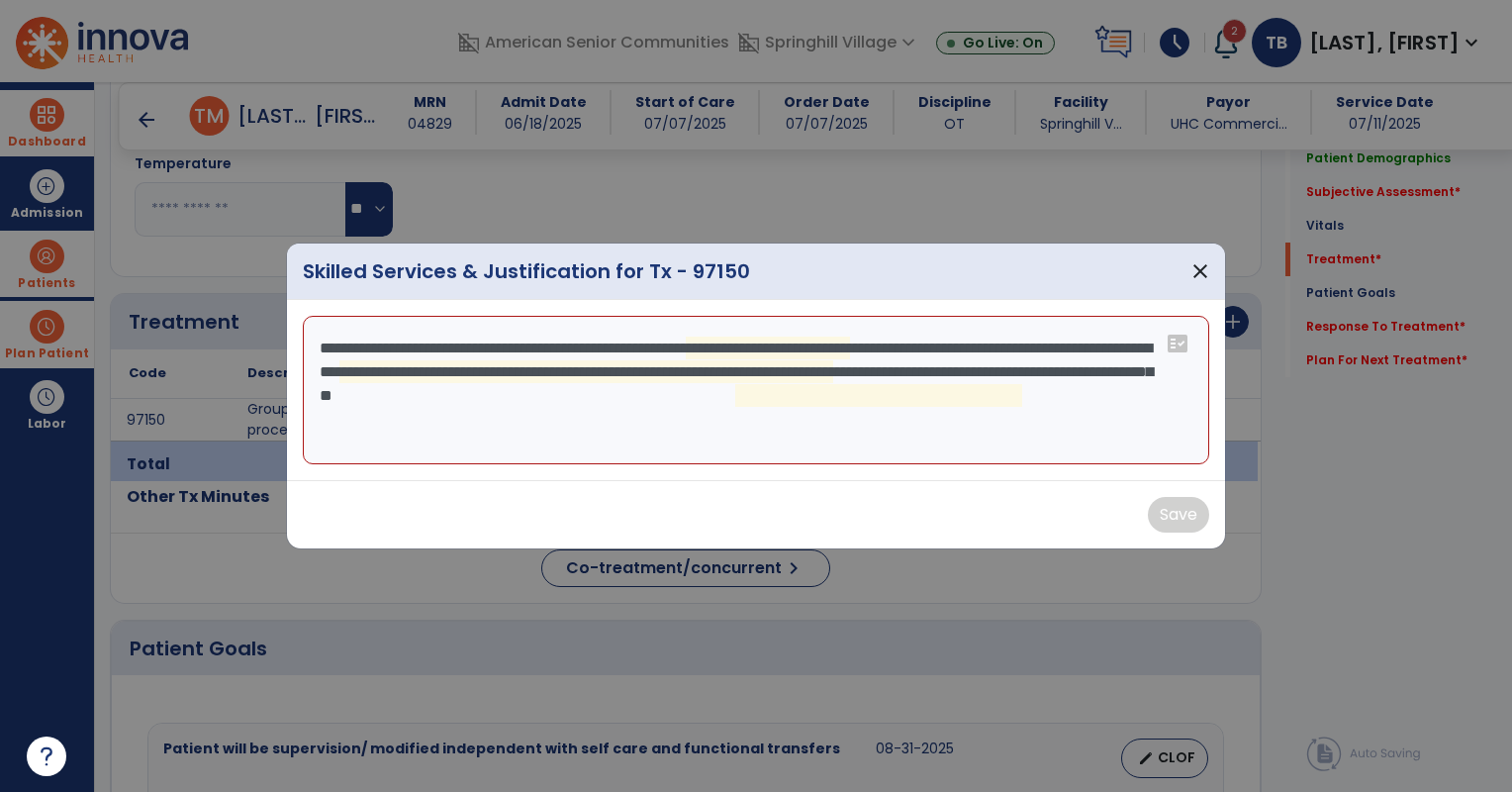 click on "**********" at bounding box center (756, 390) 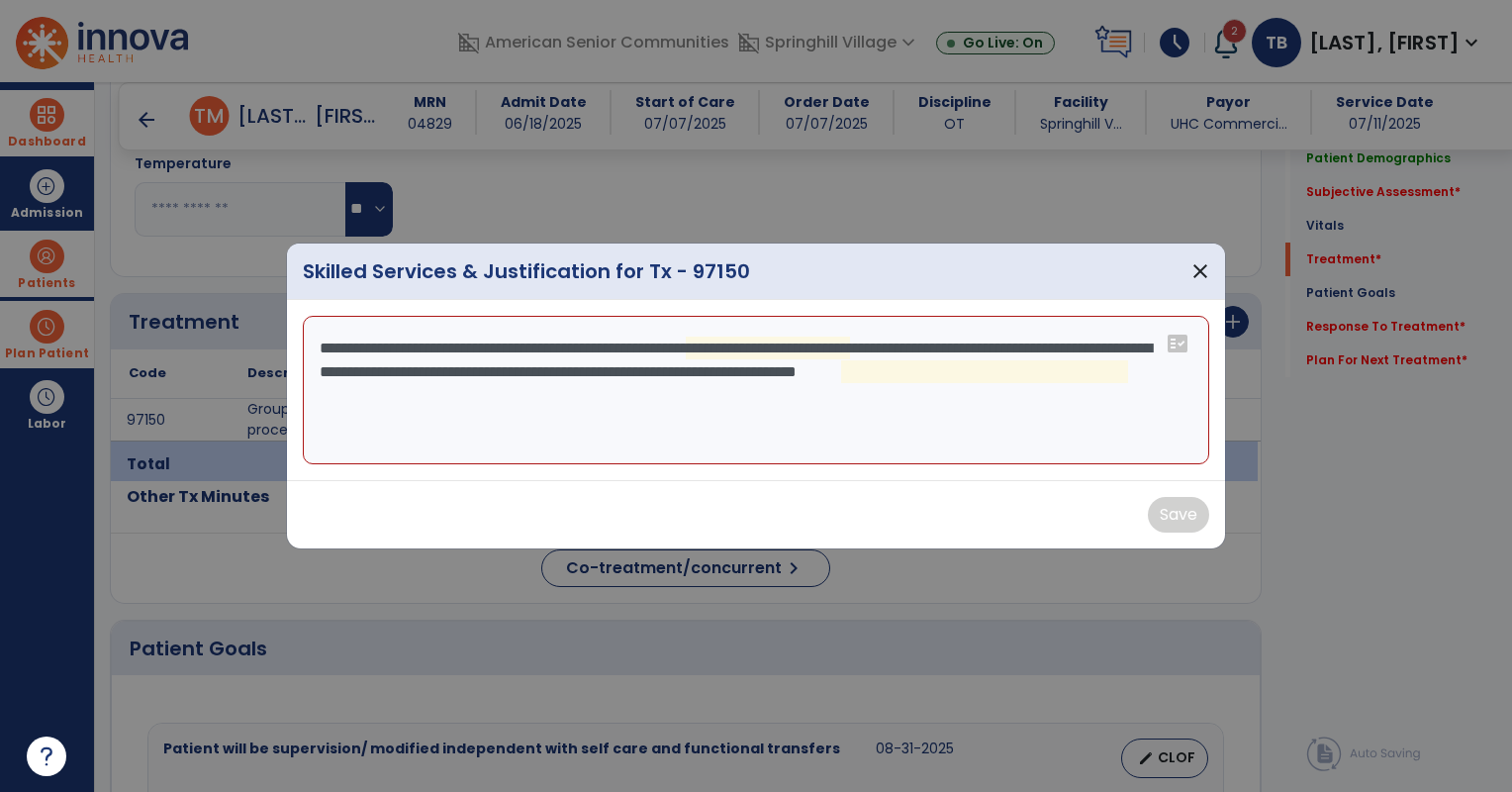 click on "**********" at bounding box center [756, 390] 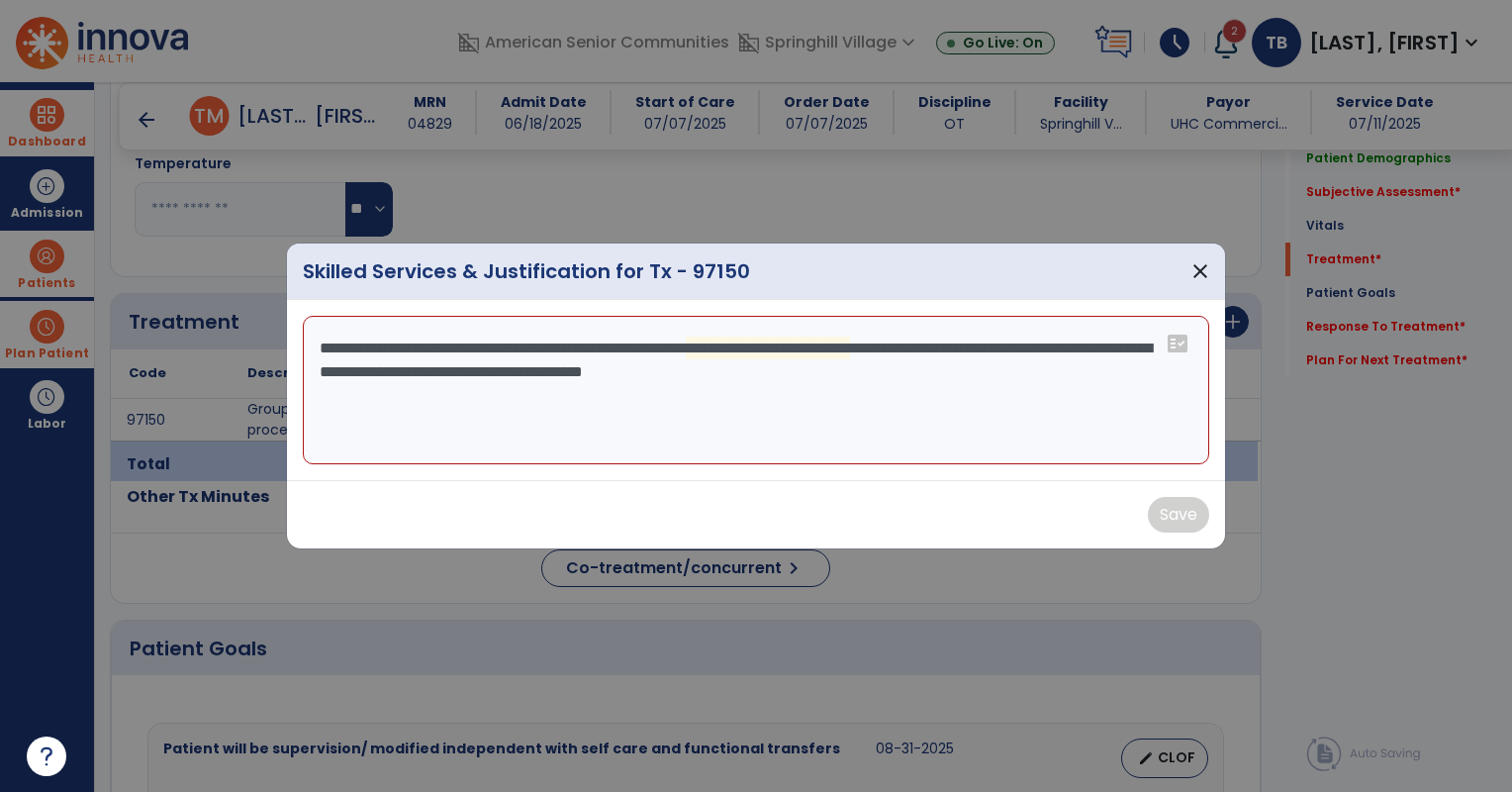 click on "**********" at bounding box center (756, 390) 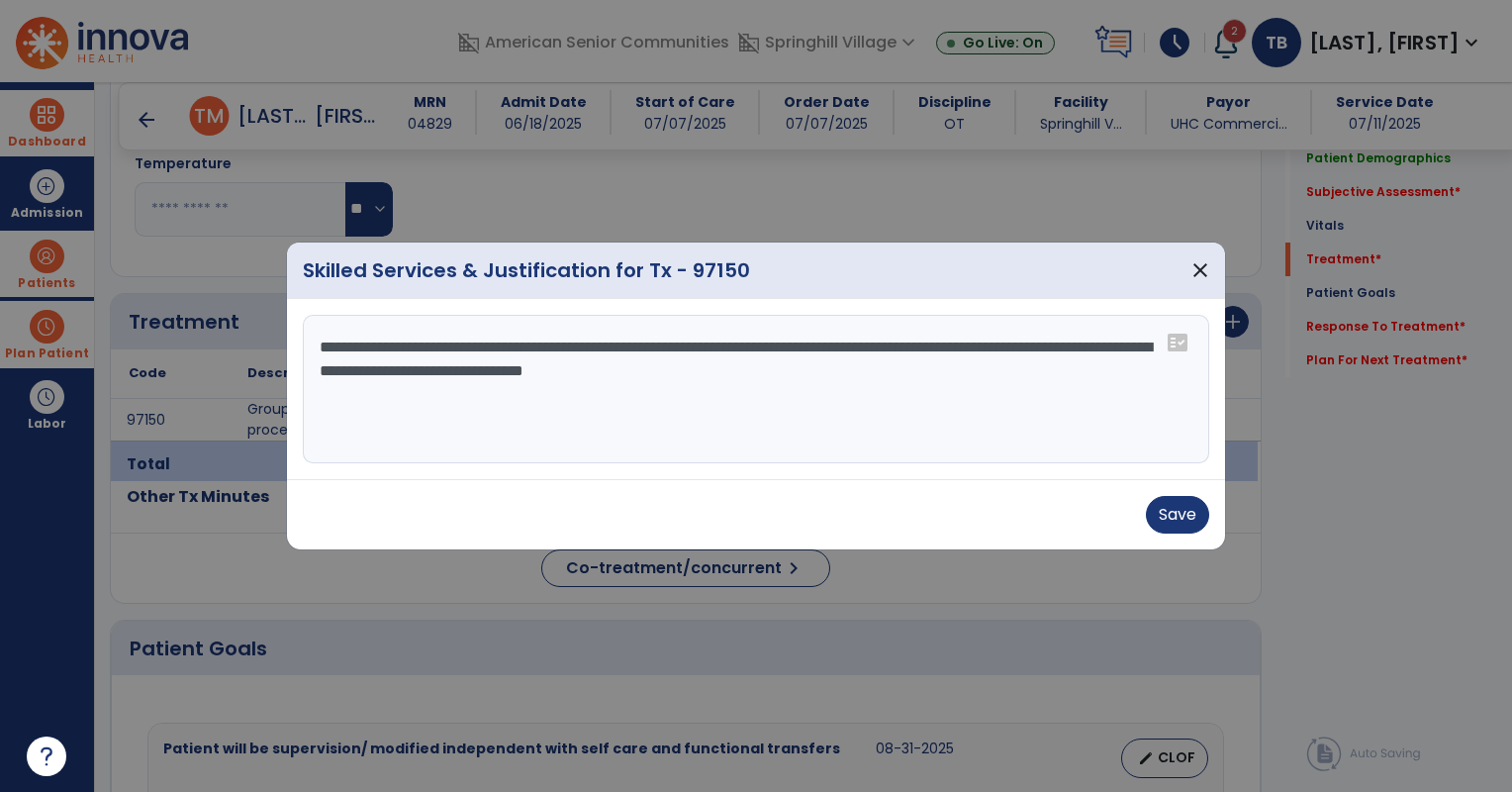 drag, startPoint x: 790, startPoint y: 373, endPoint x: 813, endPoint y: 354, distance: 29.832868 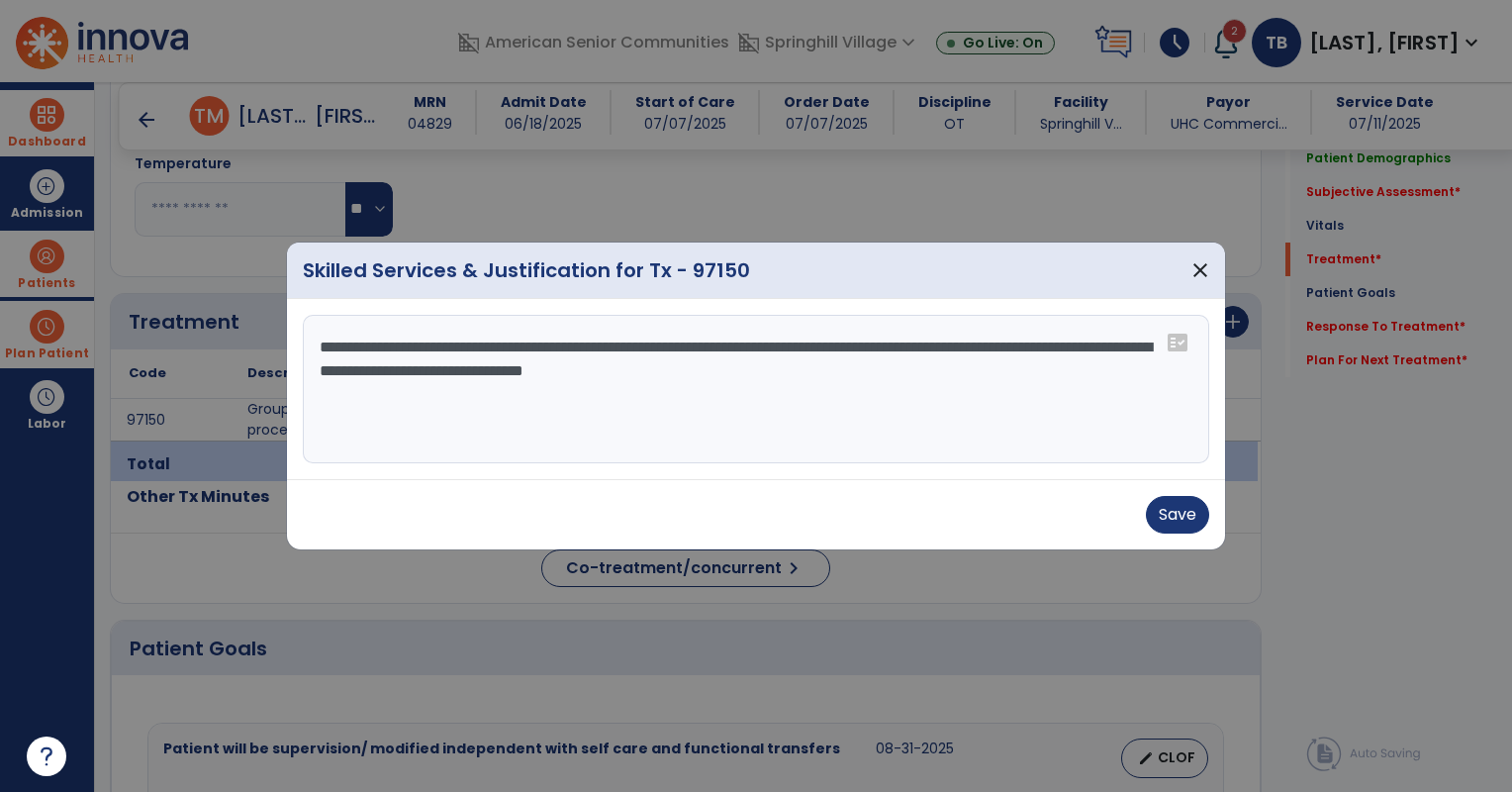 click on "**********" at bounding box center [756, 389] 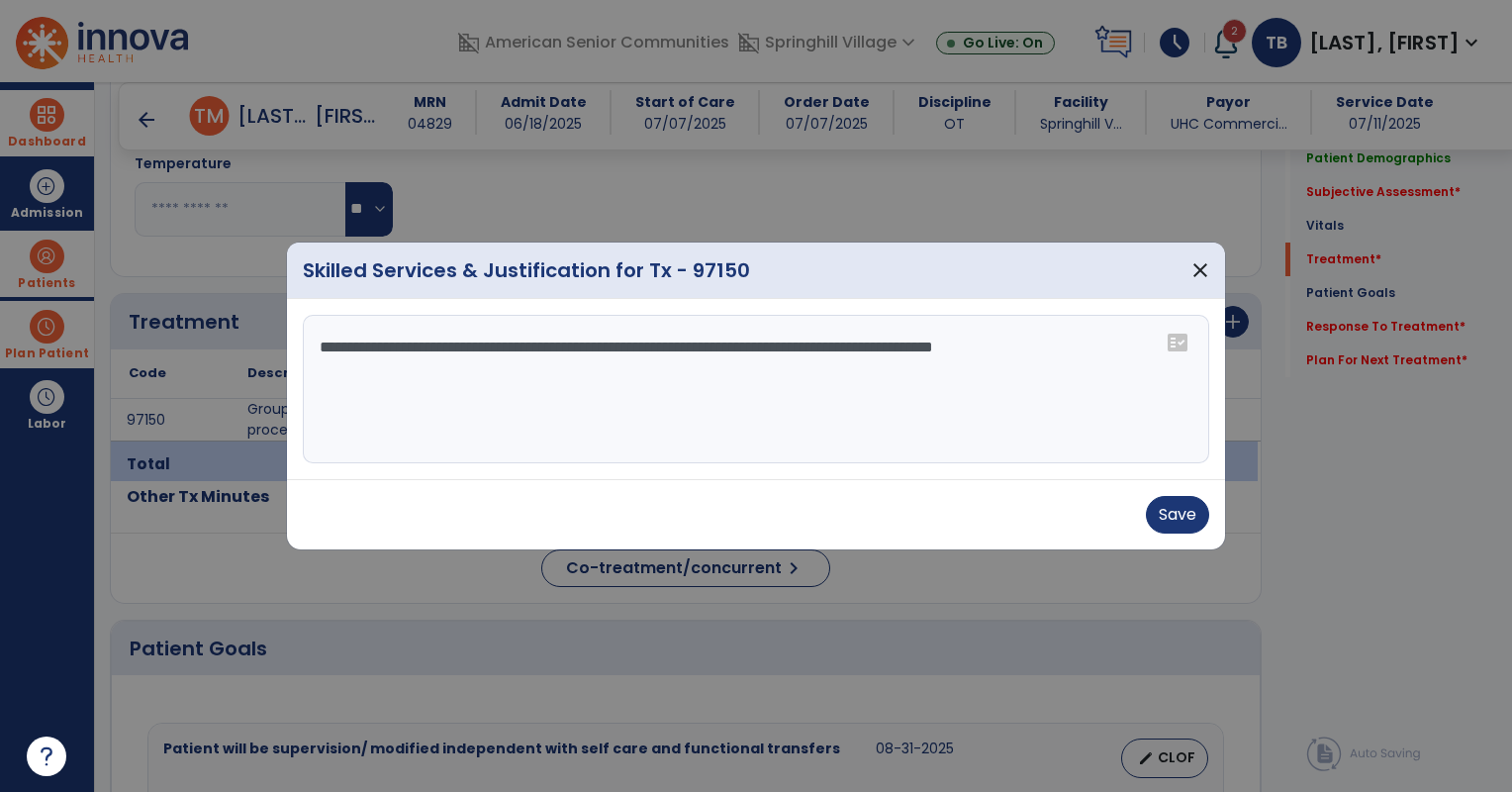 click on "**********" at bounding box center [756, 389] 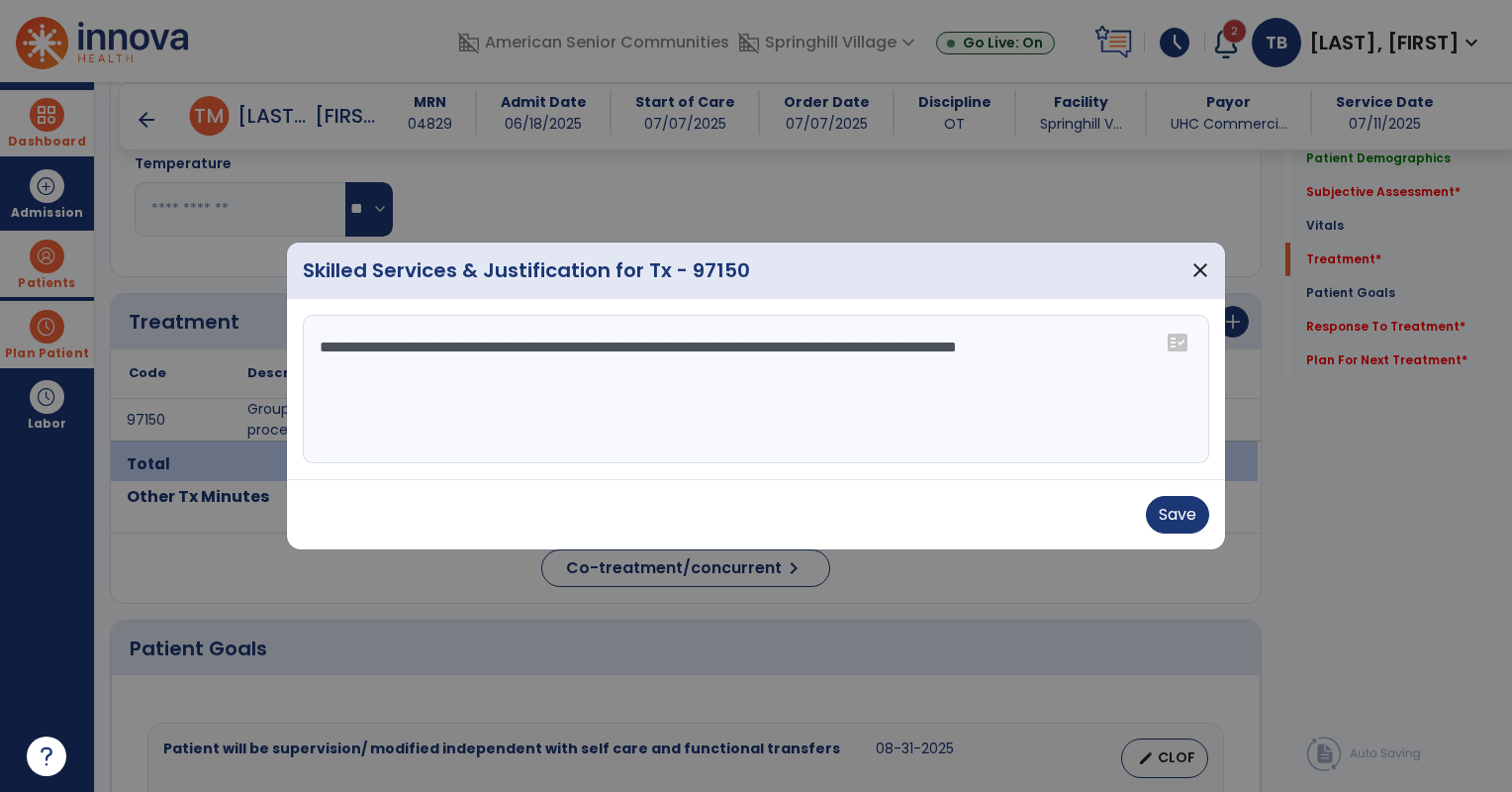 click on "**********" at bounding box center [756, 389] 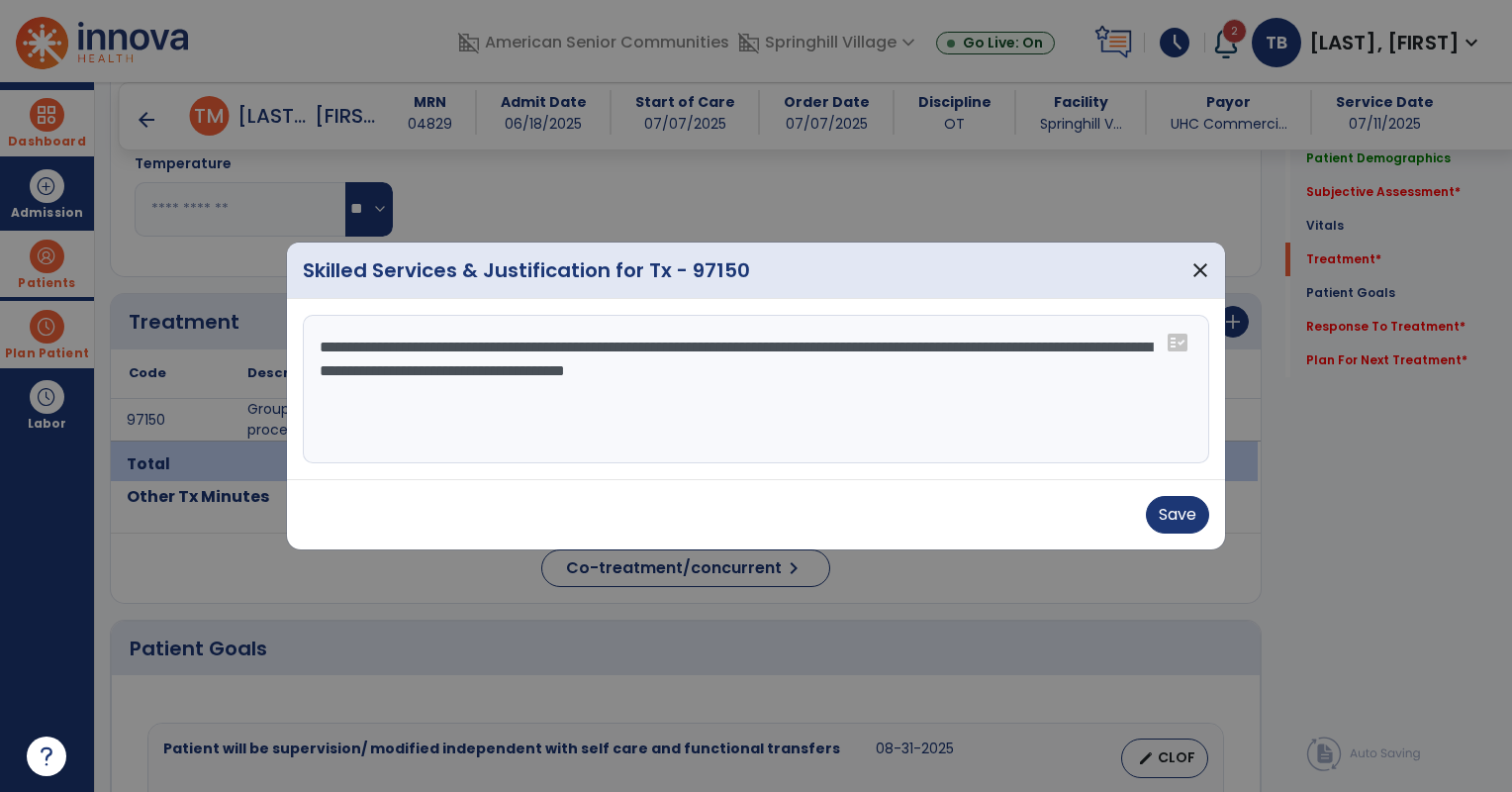 drag, startPoint x: 939, startPoint y: 380, endPoint x: 104, endPoint y: 351, distance: 835.50344 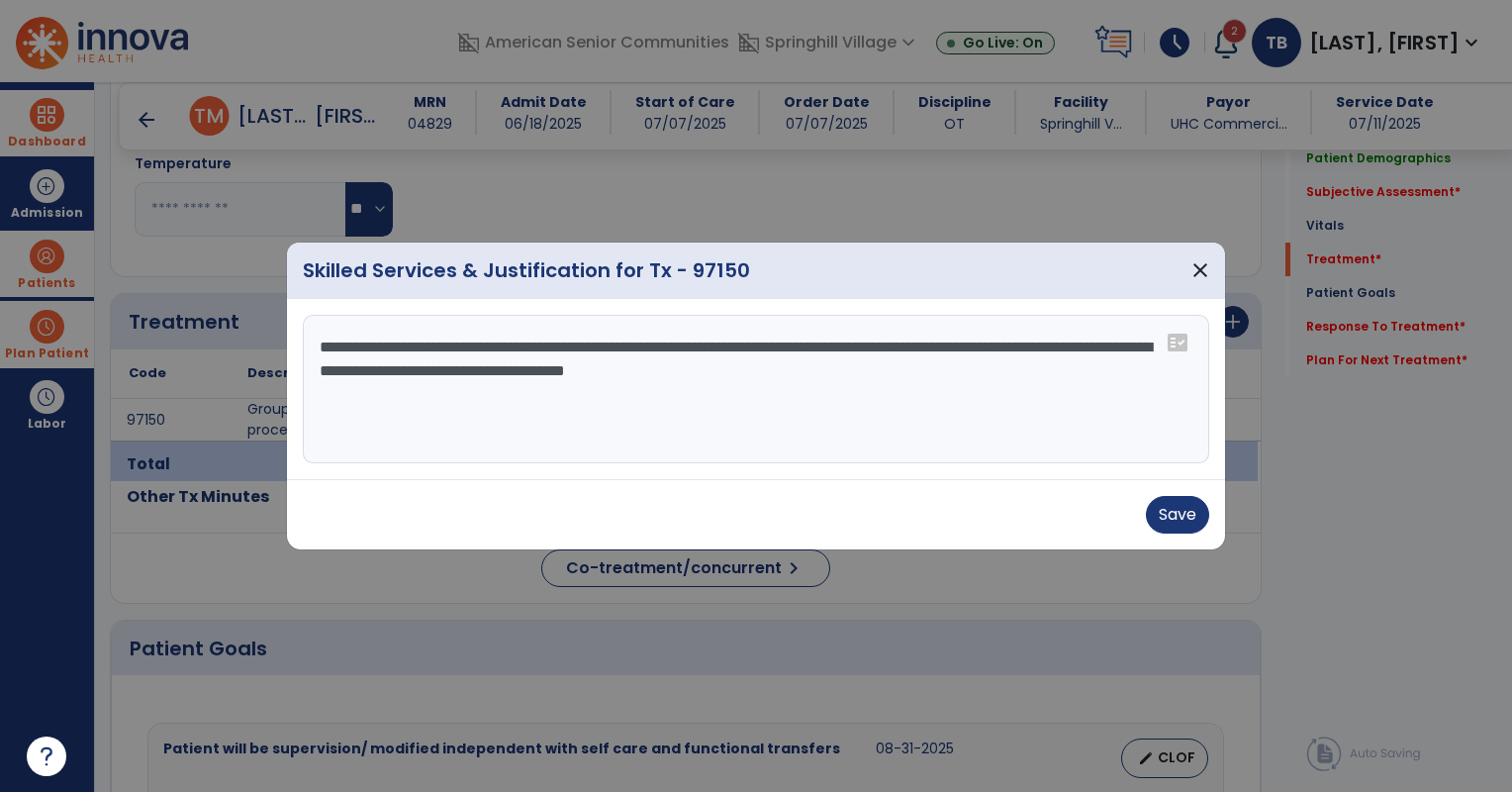 click on "**********" at bounding box center [756, 396] 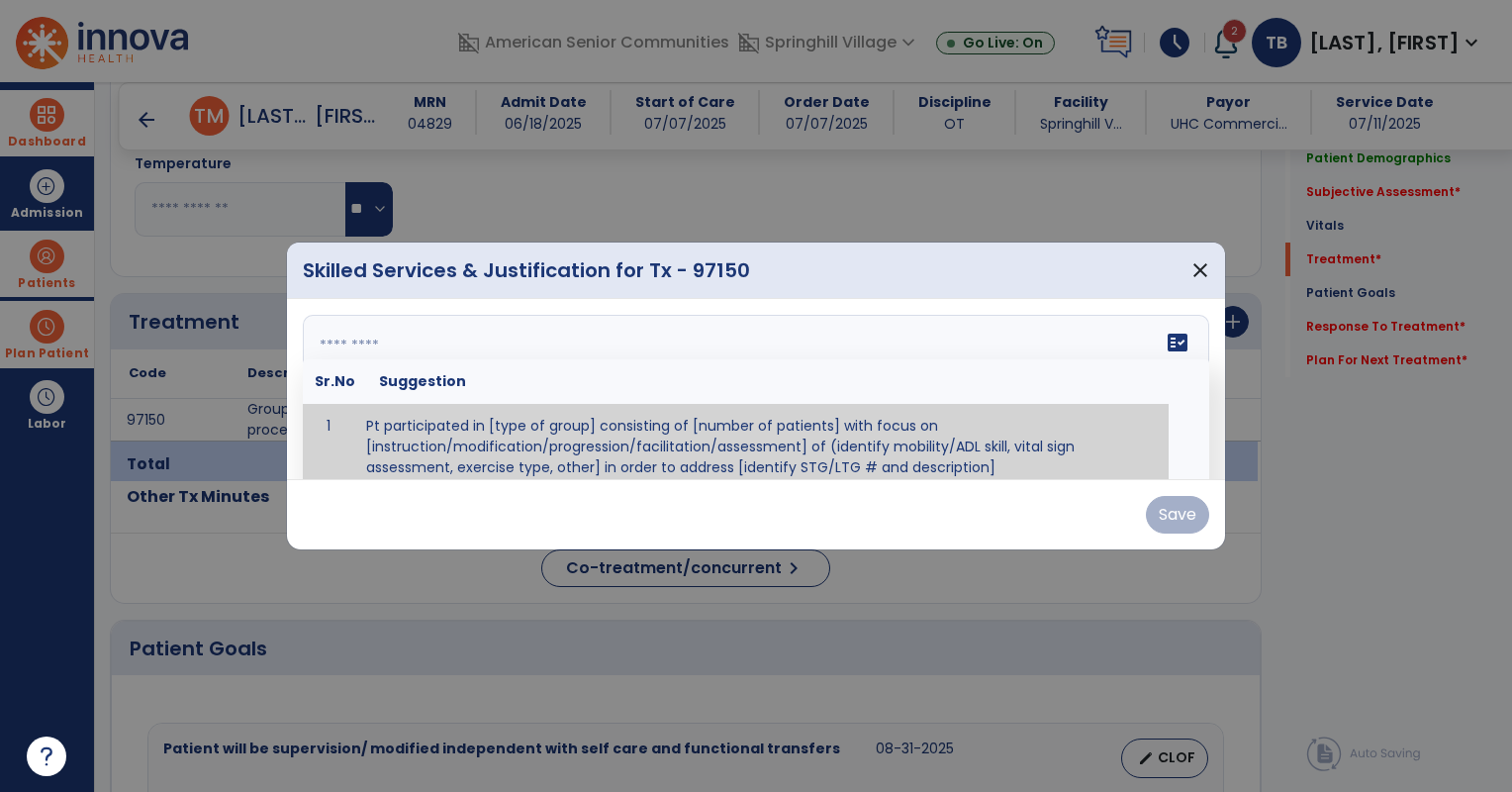 scroll, scrollTop: 12, scrollLeft: 0, axis: vertical 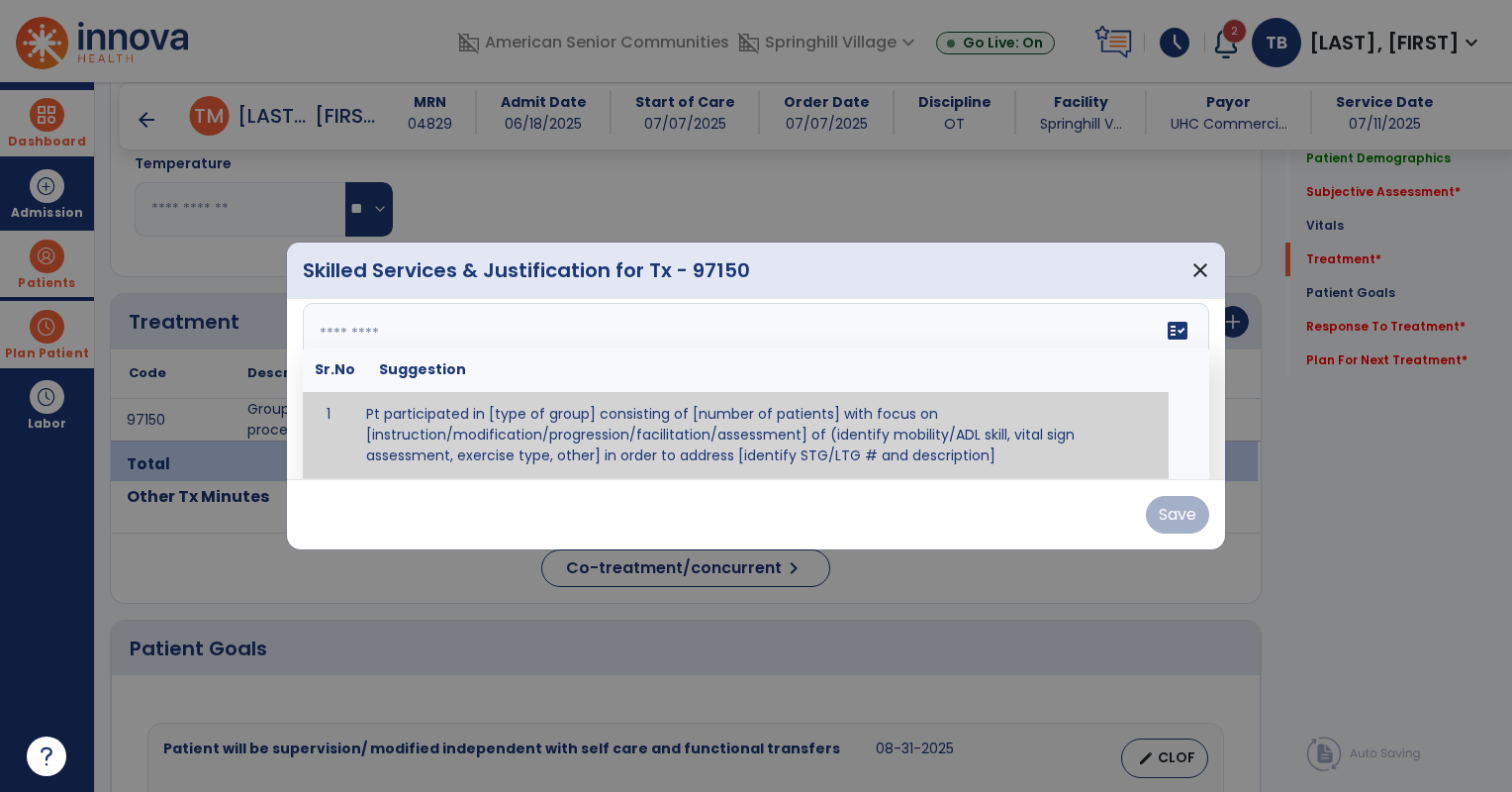 paste on "**********" 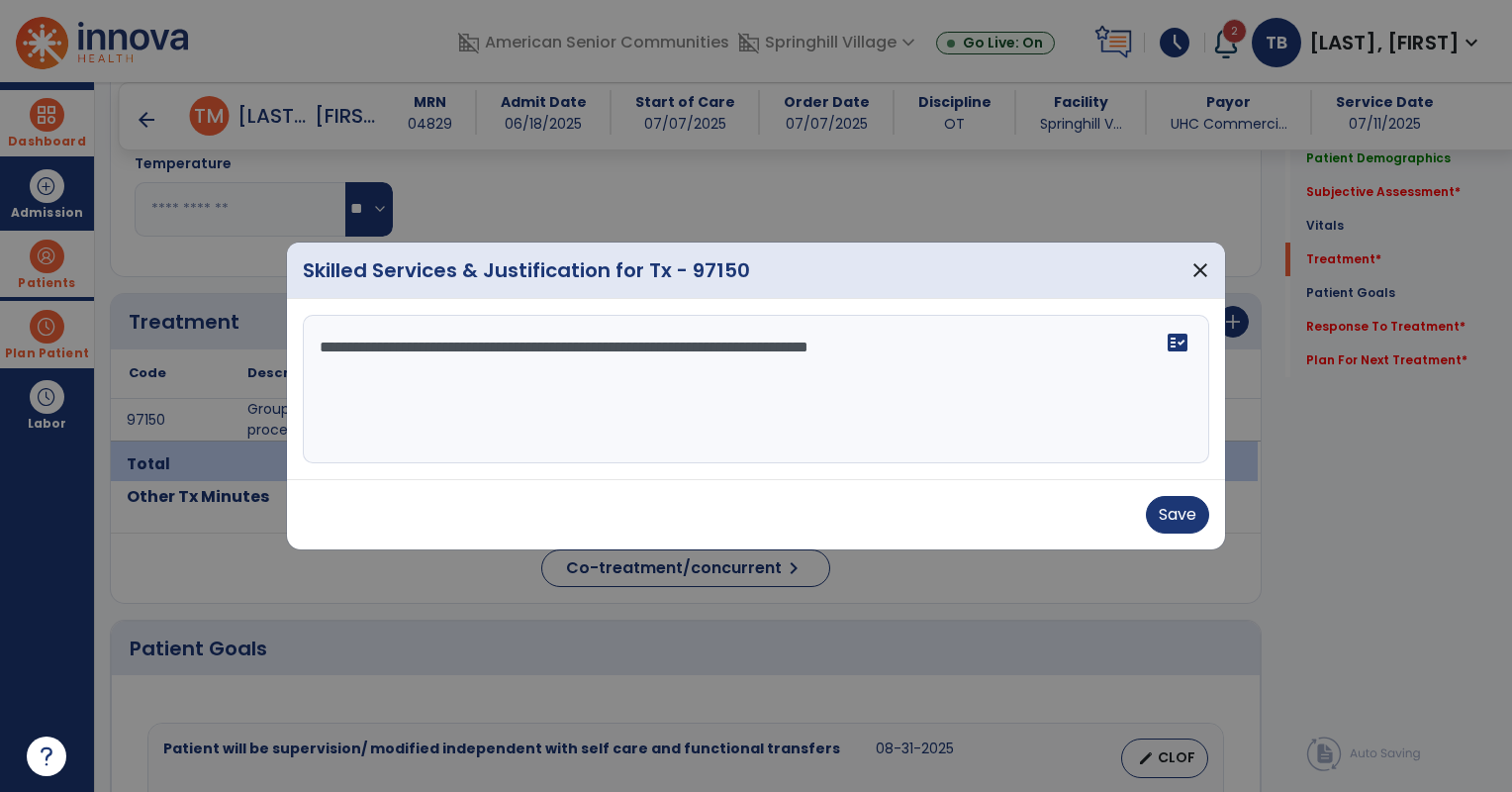 scroll, scrollTop: 0, scrollLeft: 0, axis: both 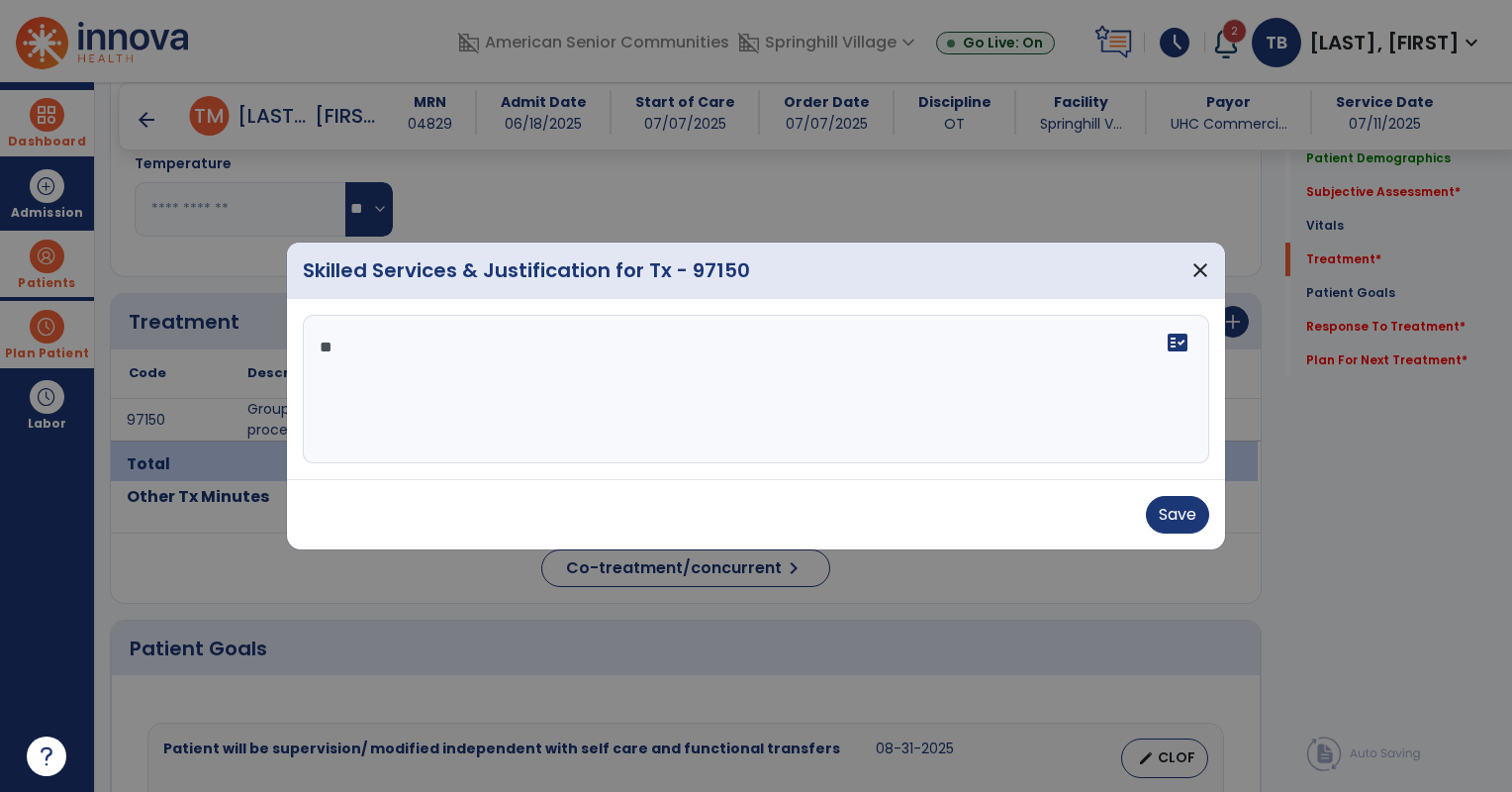 type on "*" 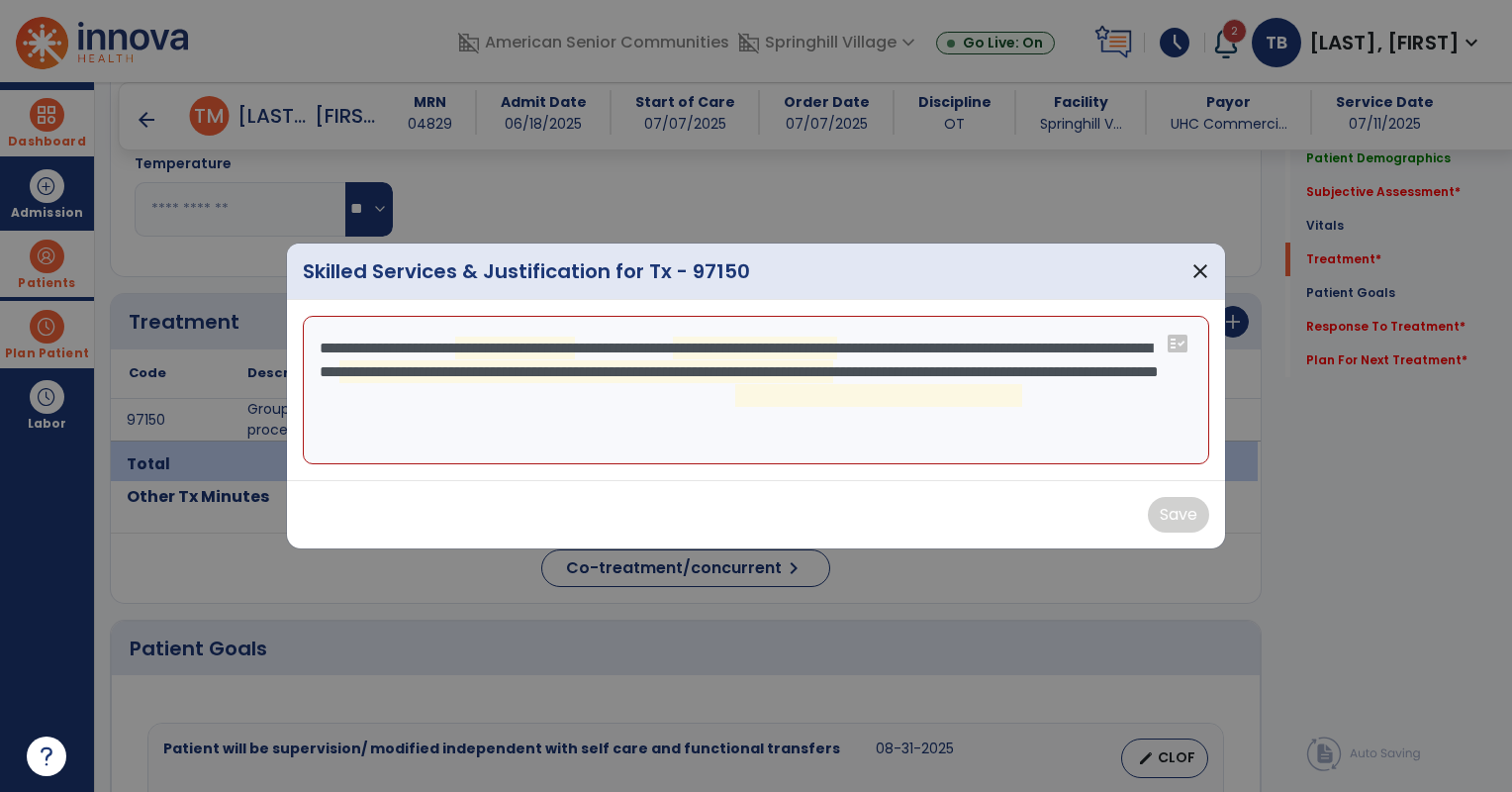 click on "**********" at bounding box center [756, 390] 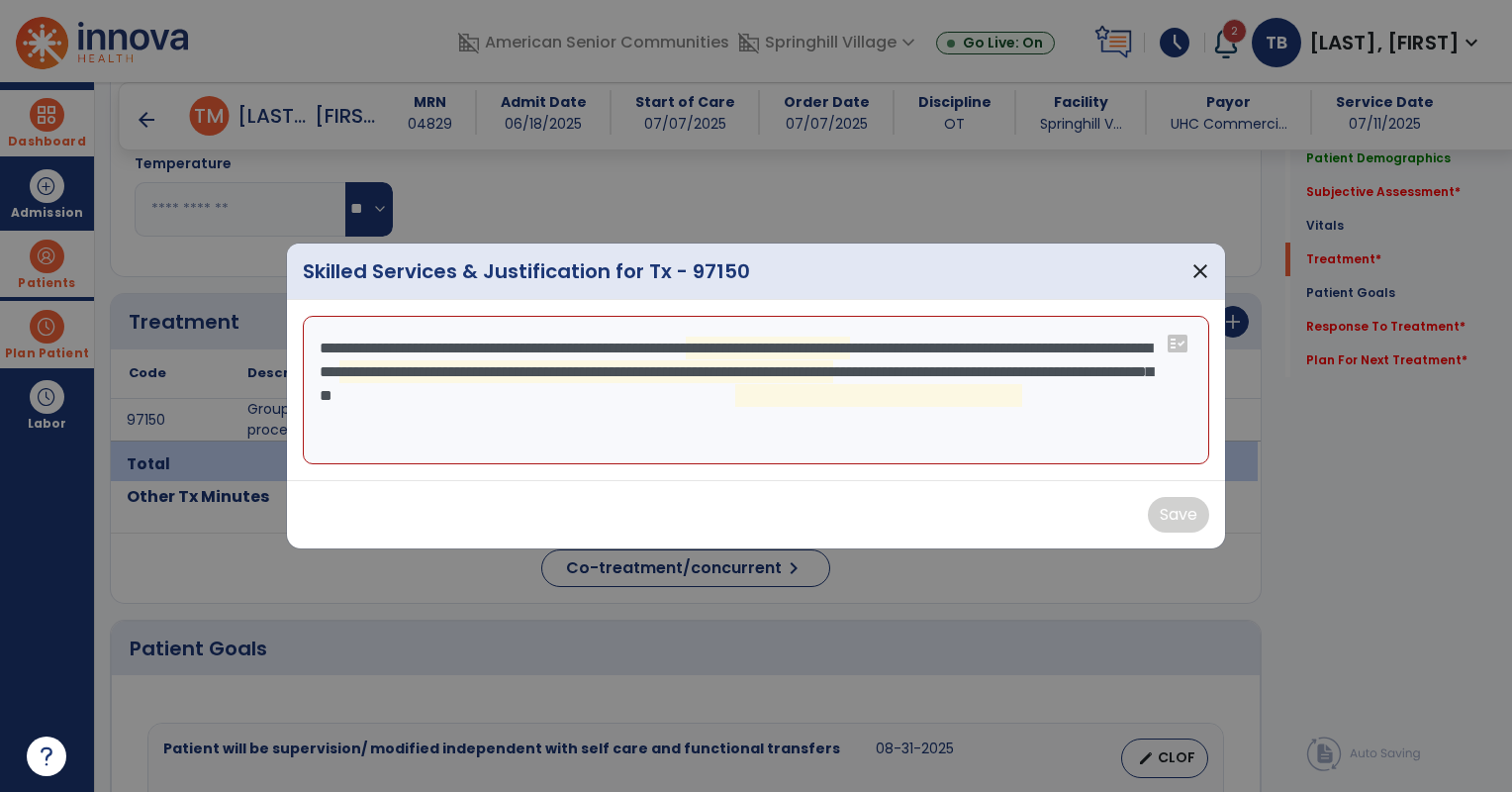 click on "**********" at bounding box center (756, 390) 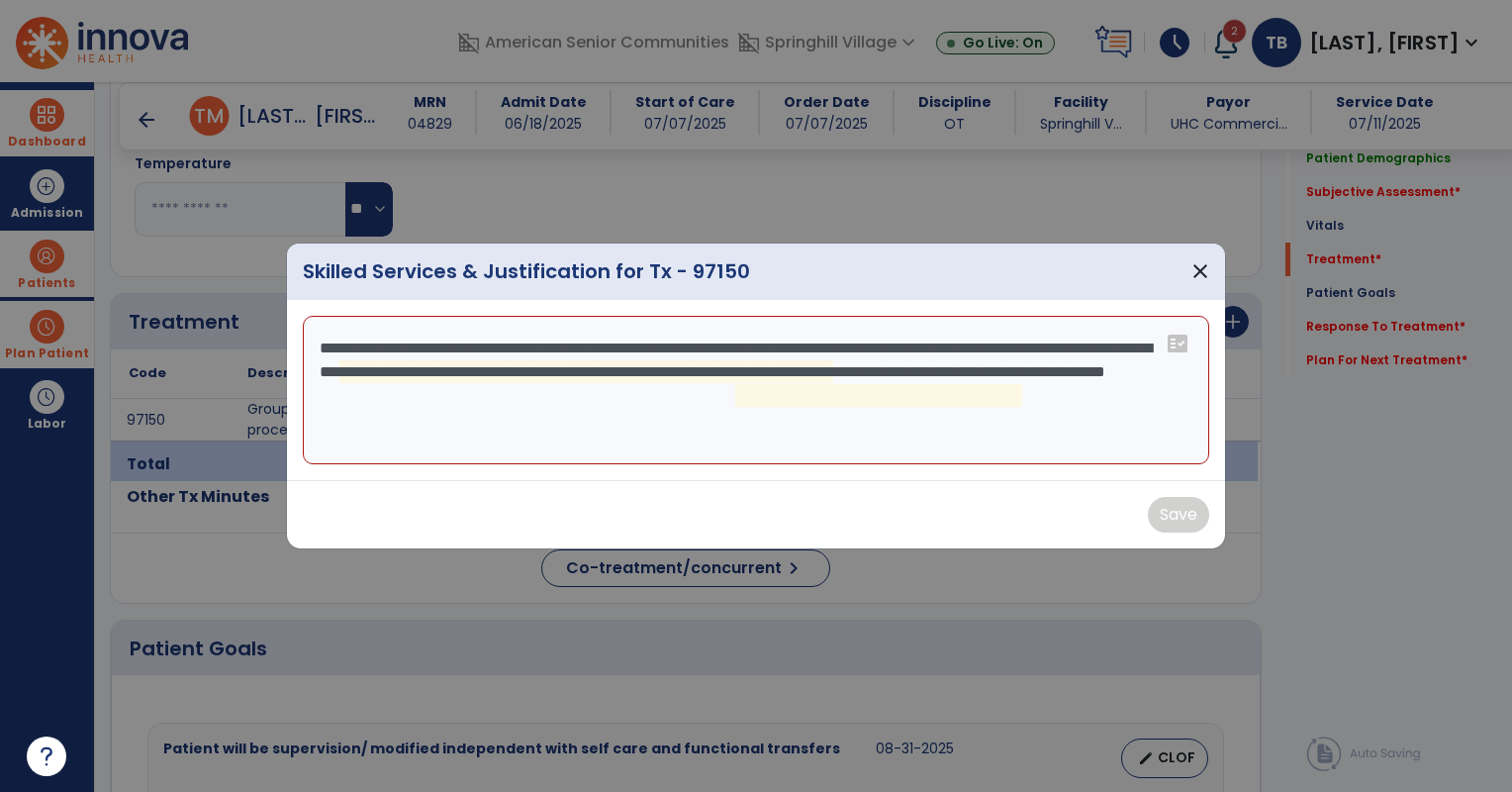 click on "**********" at bounding box center [756, 390] 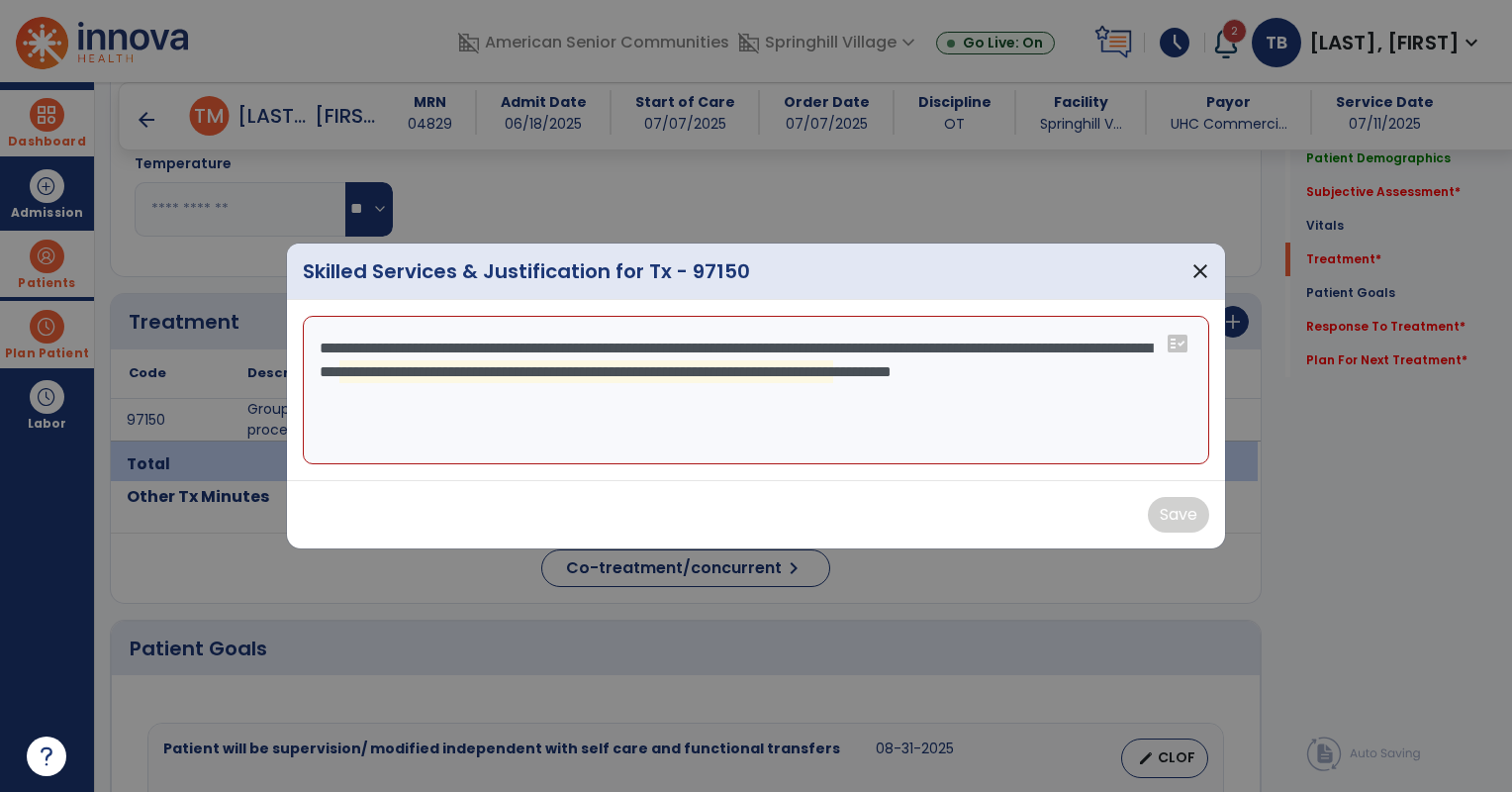 click on "**********" at bounding box center (756, 390) 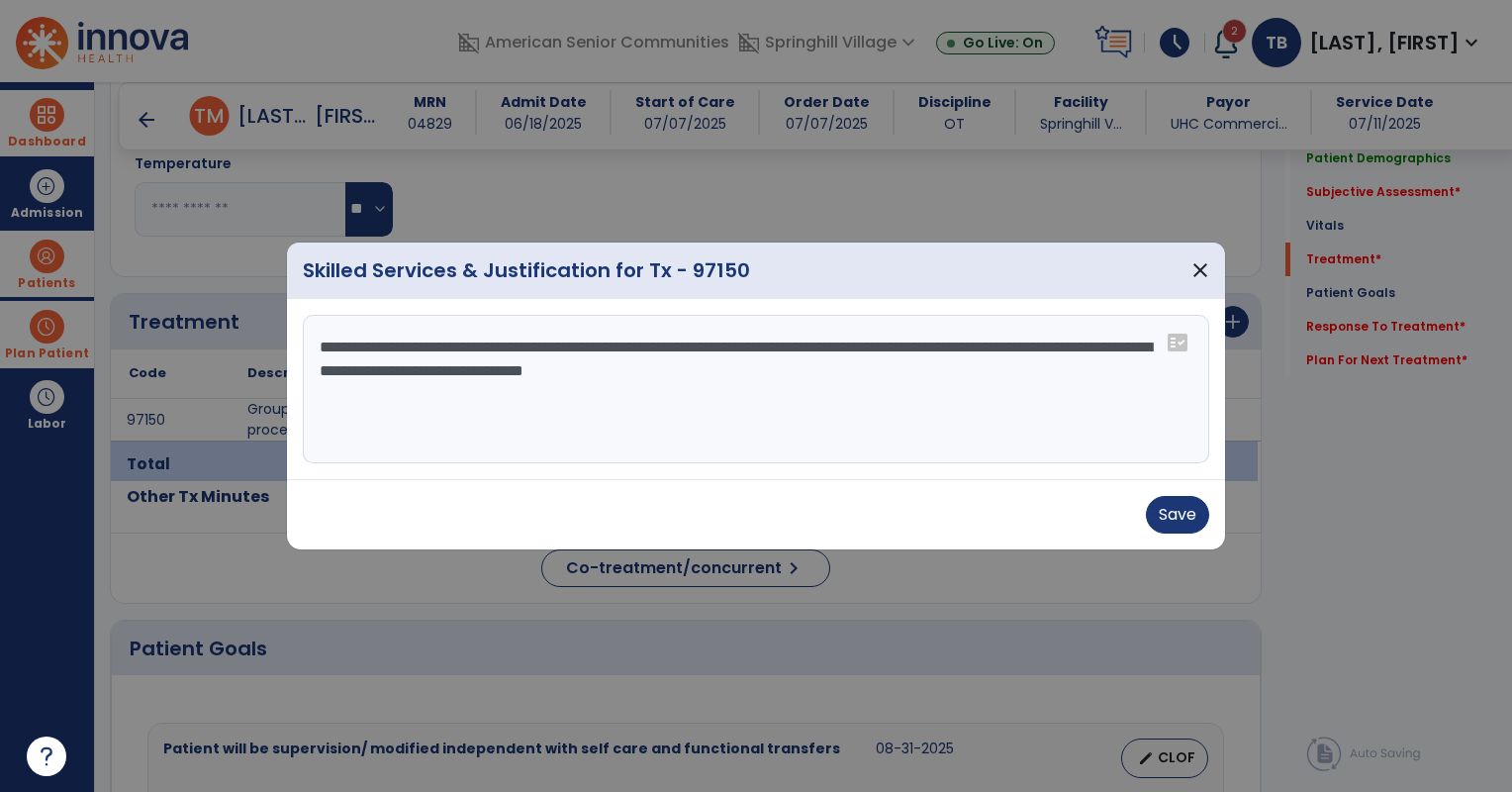 drag, startPoint x: 789, startPoint y: 389, endPoint x: 887, endPoint y: 348, distance: 106.23088 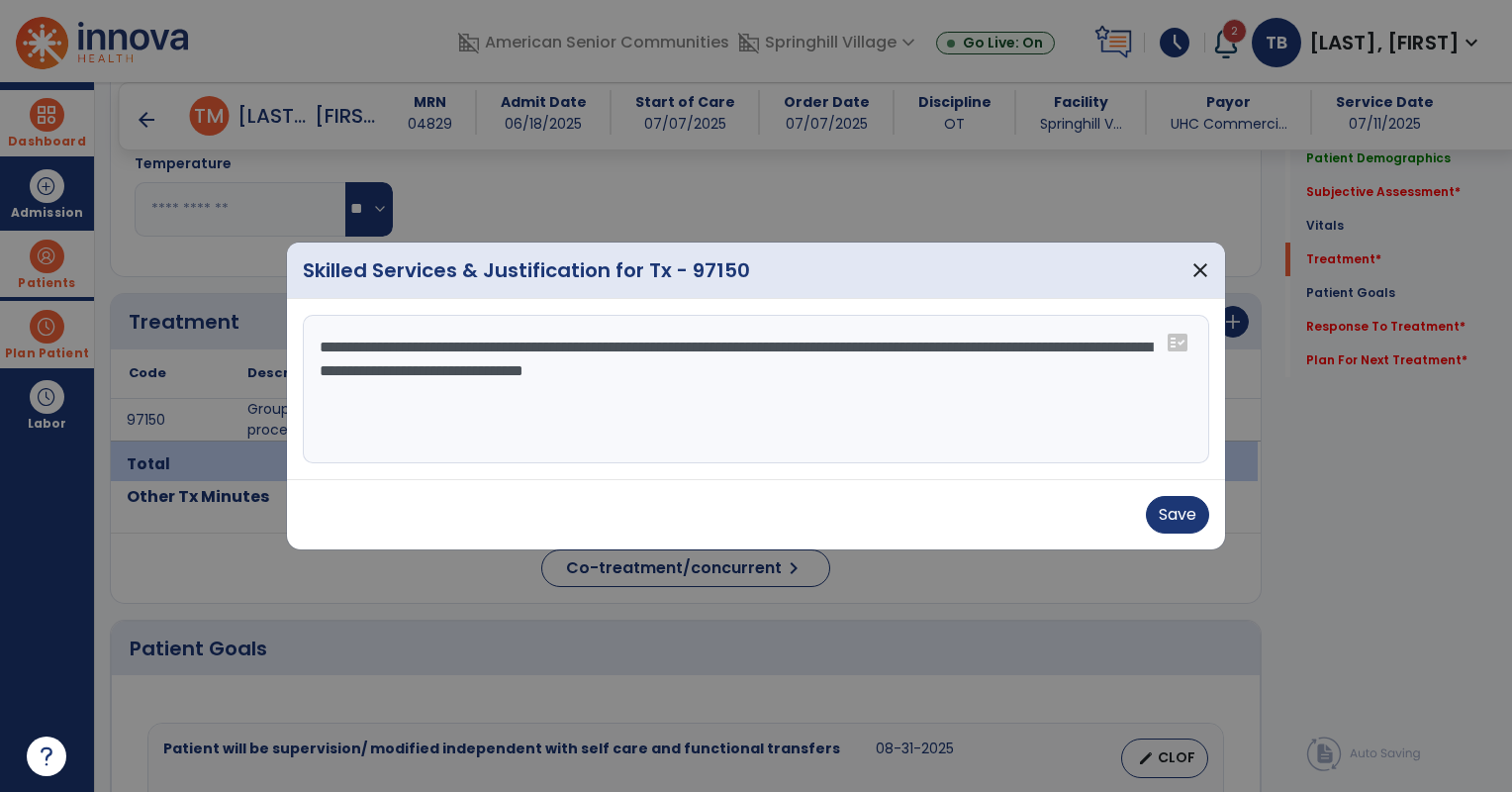 click on "**********" at bounding box center (756, 389) 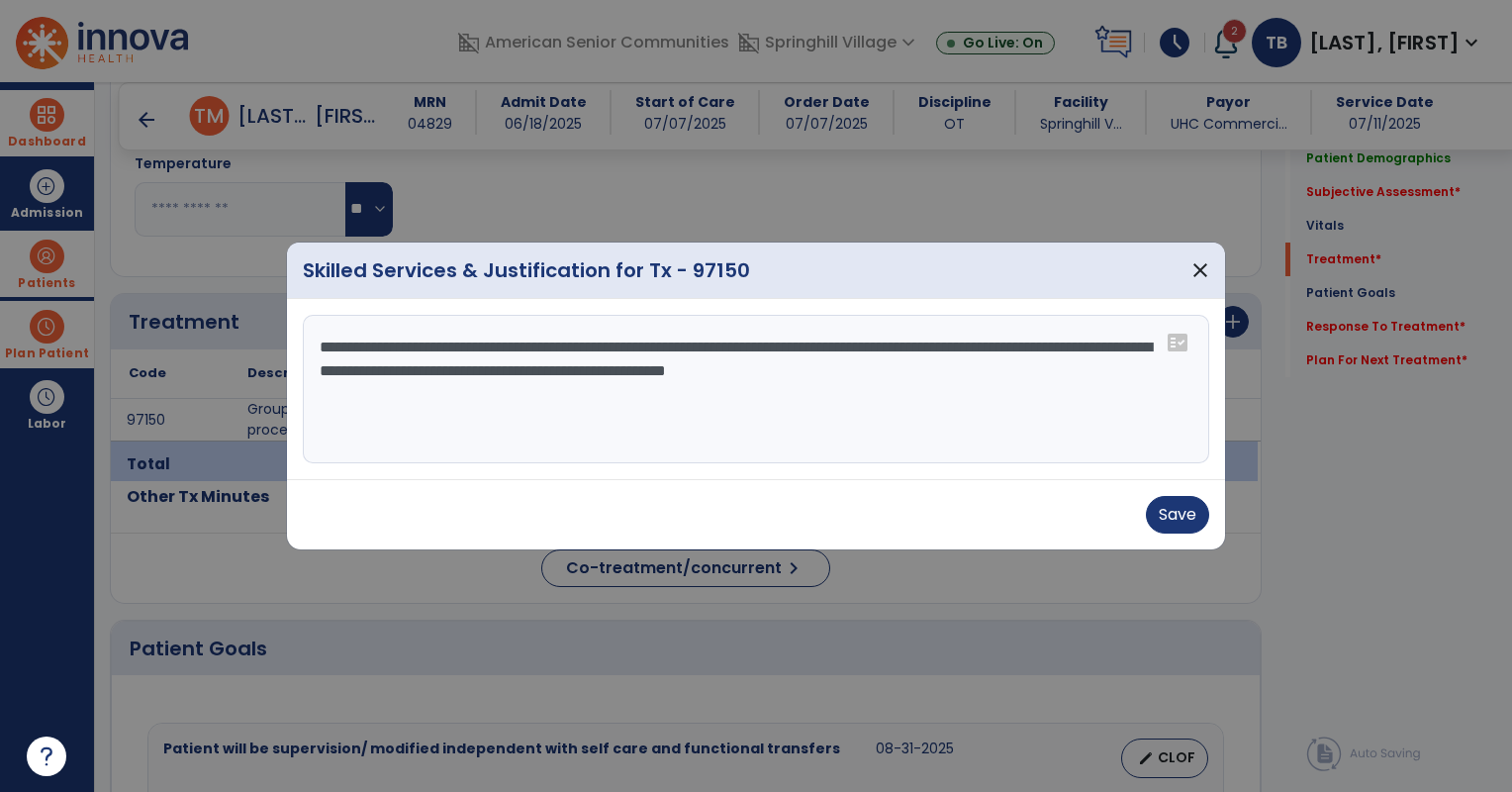 drag, startPoint x: 1104, startPoint y: 380, endPoint x: 292, endPoint y: 350, distance: 812.554 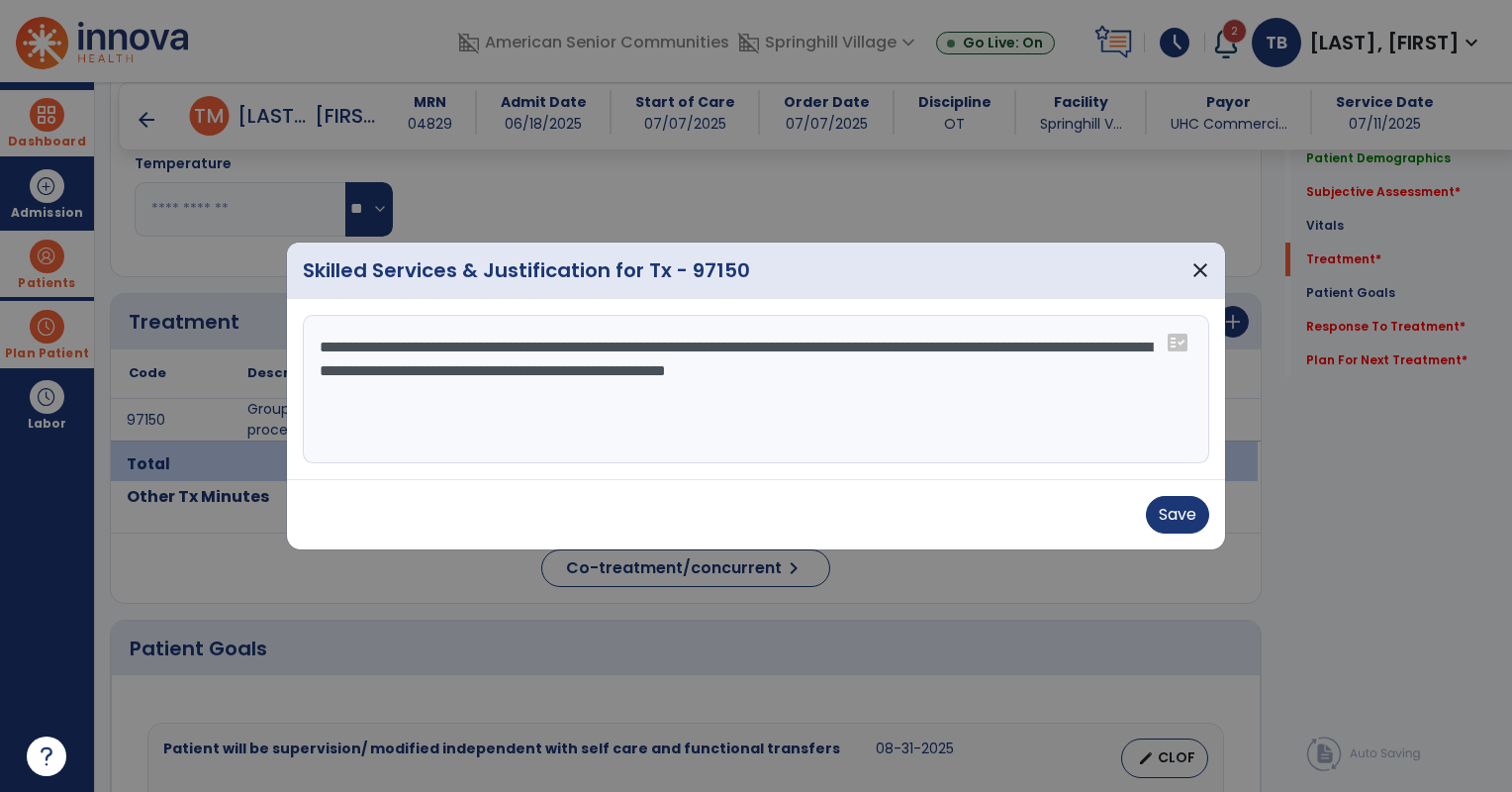 click on "**********" at bounding box center (756, 389) 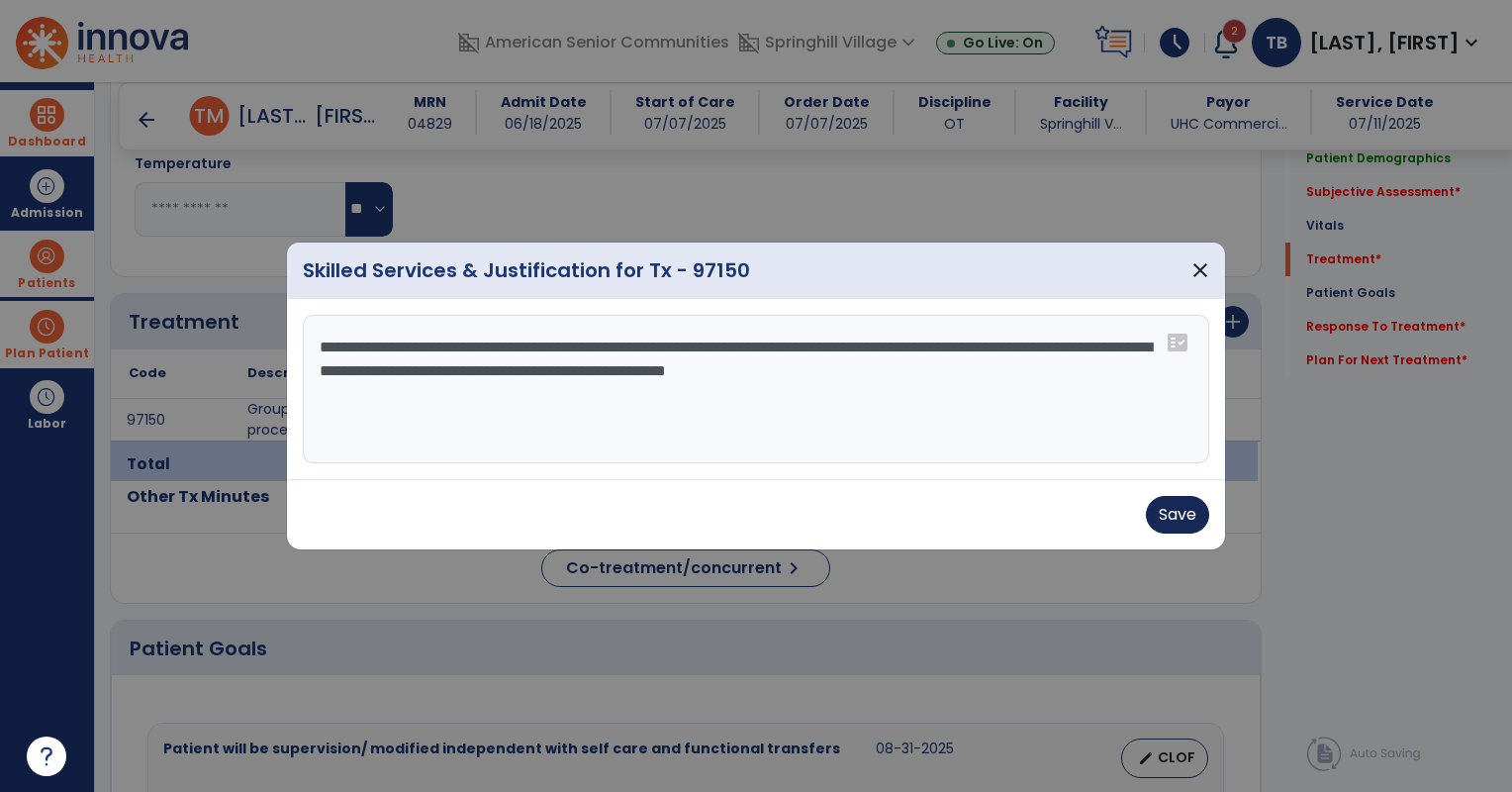 type on "**********" 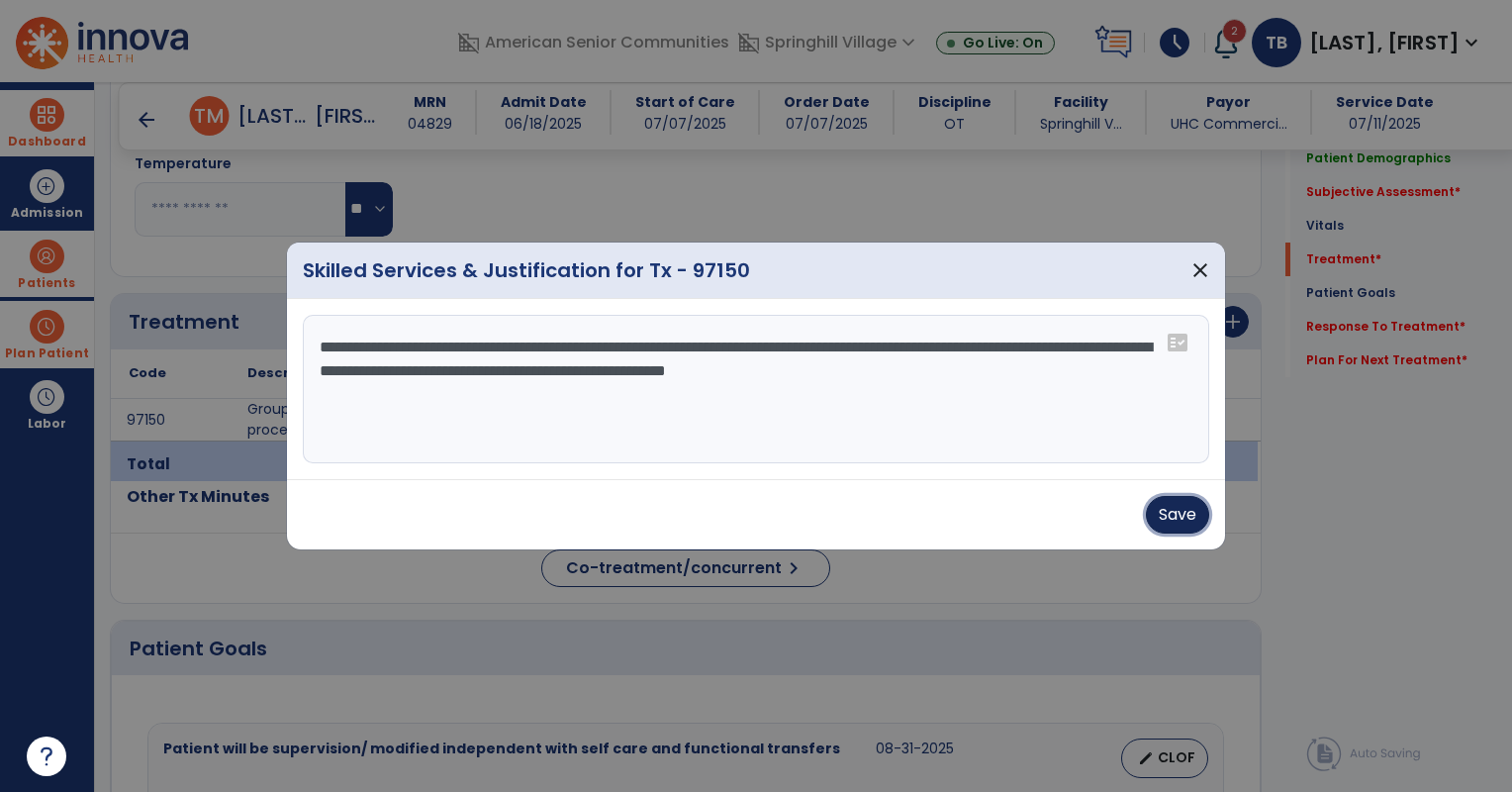 click on "Save" at bounding box center (1178, 515) 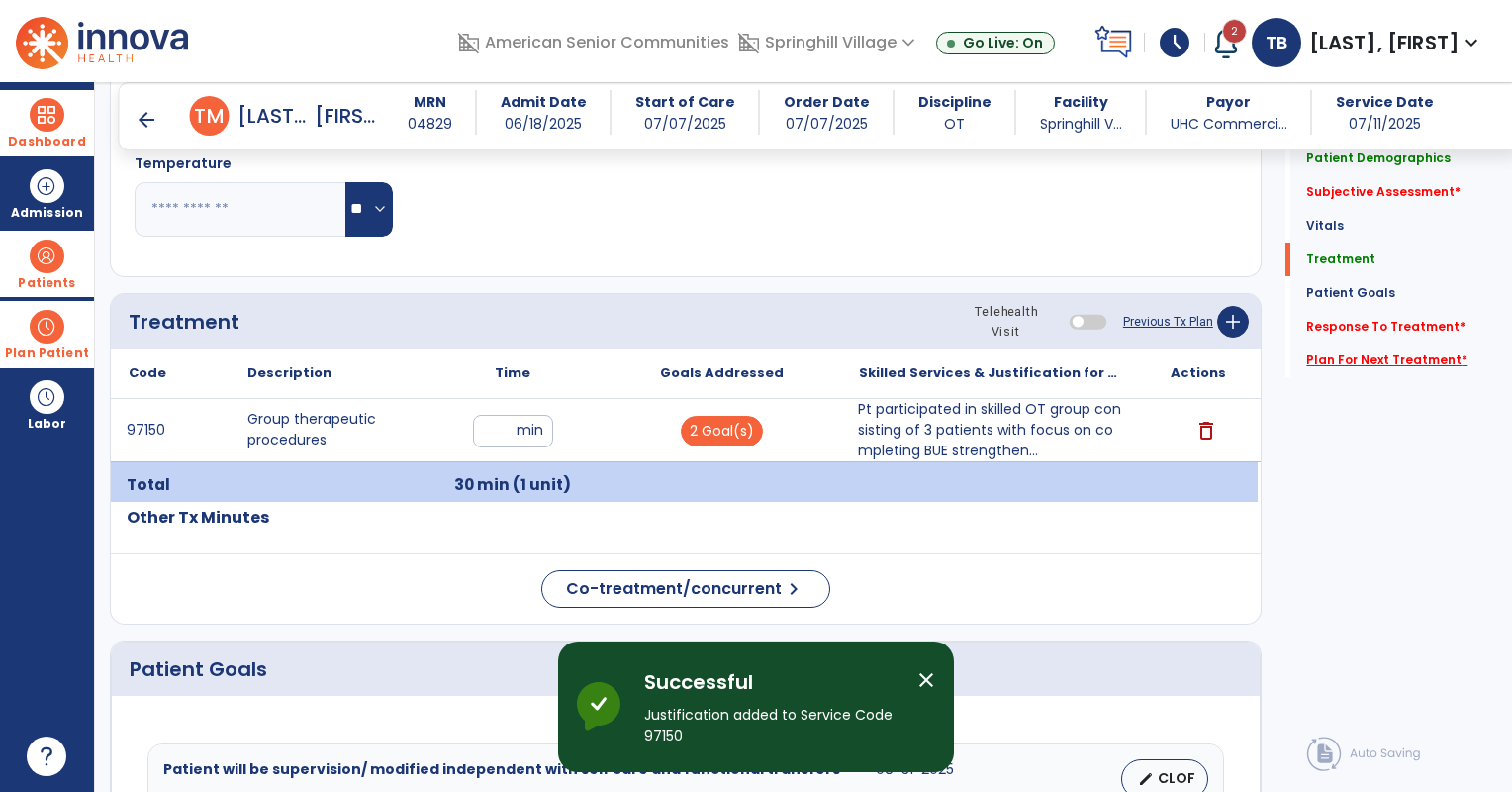 click on "Plan For Next Treatment   *" 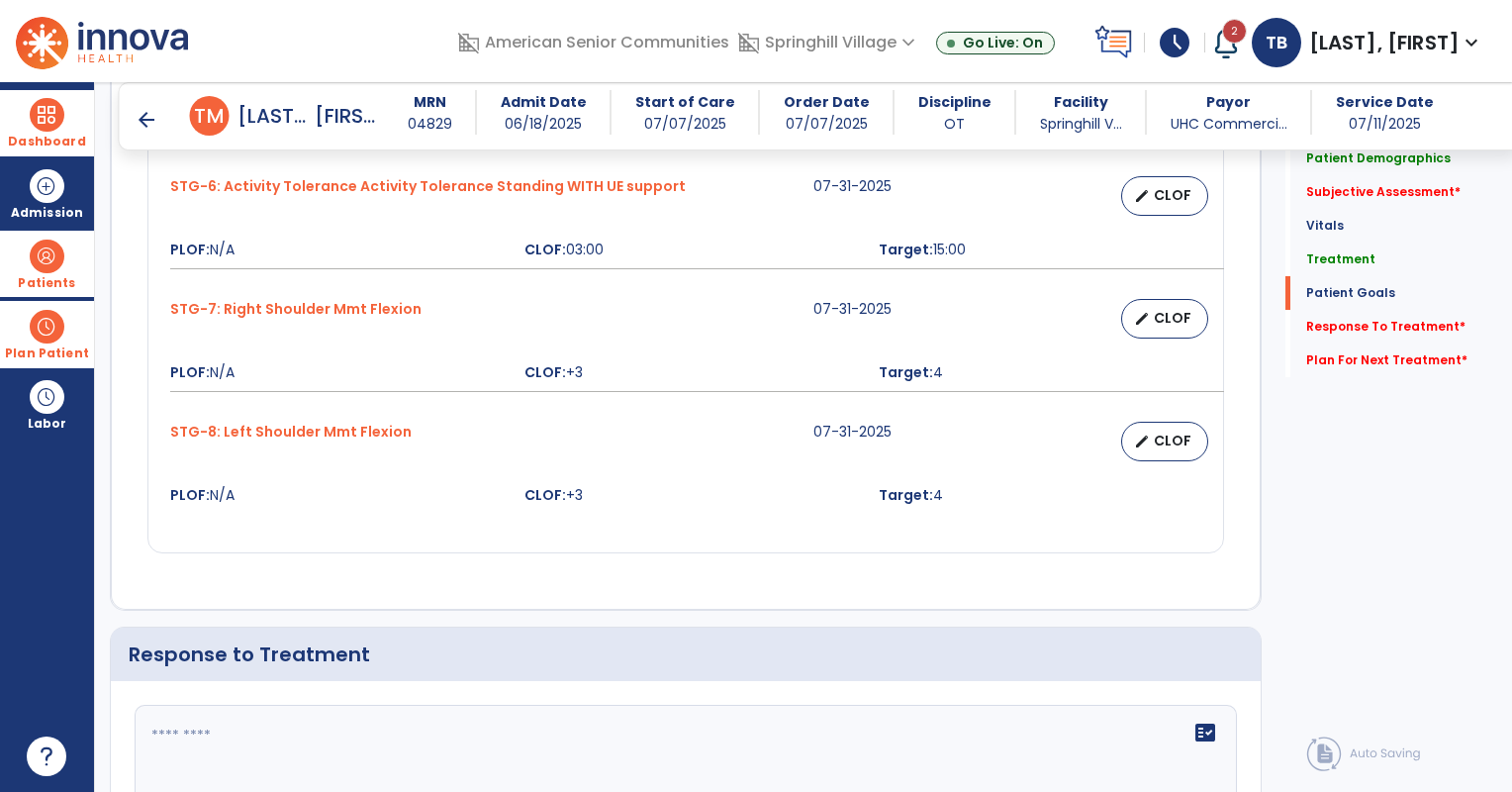 scroll, scrollTop: 2806, scrollLeft: 0, axis: vertical 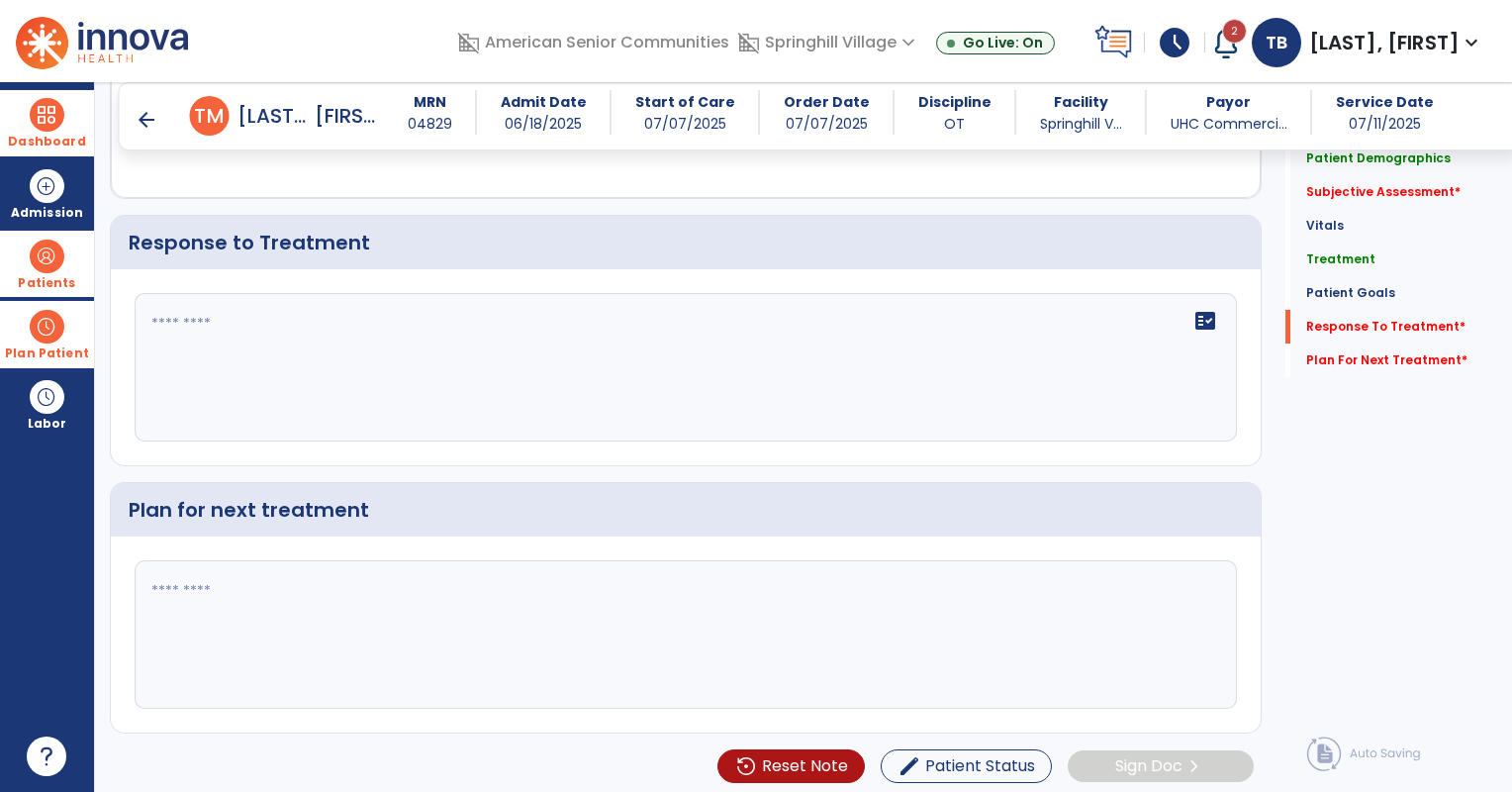 click on "arrow_back" at bounding box center [146, 120] 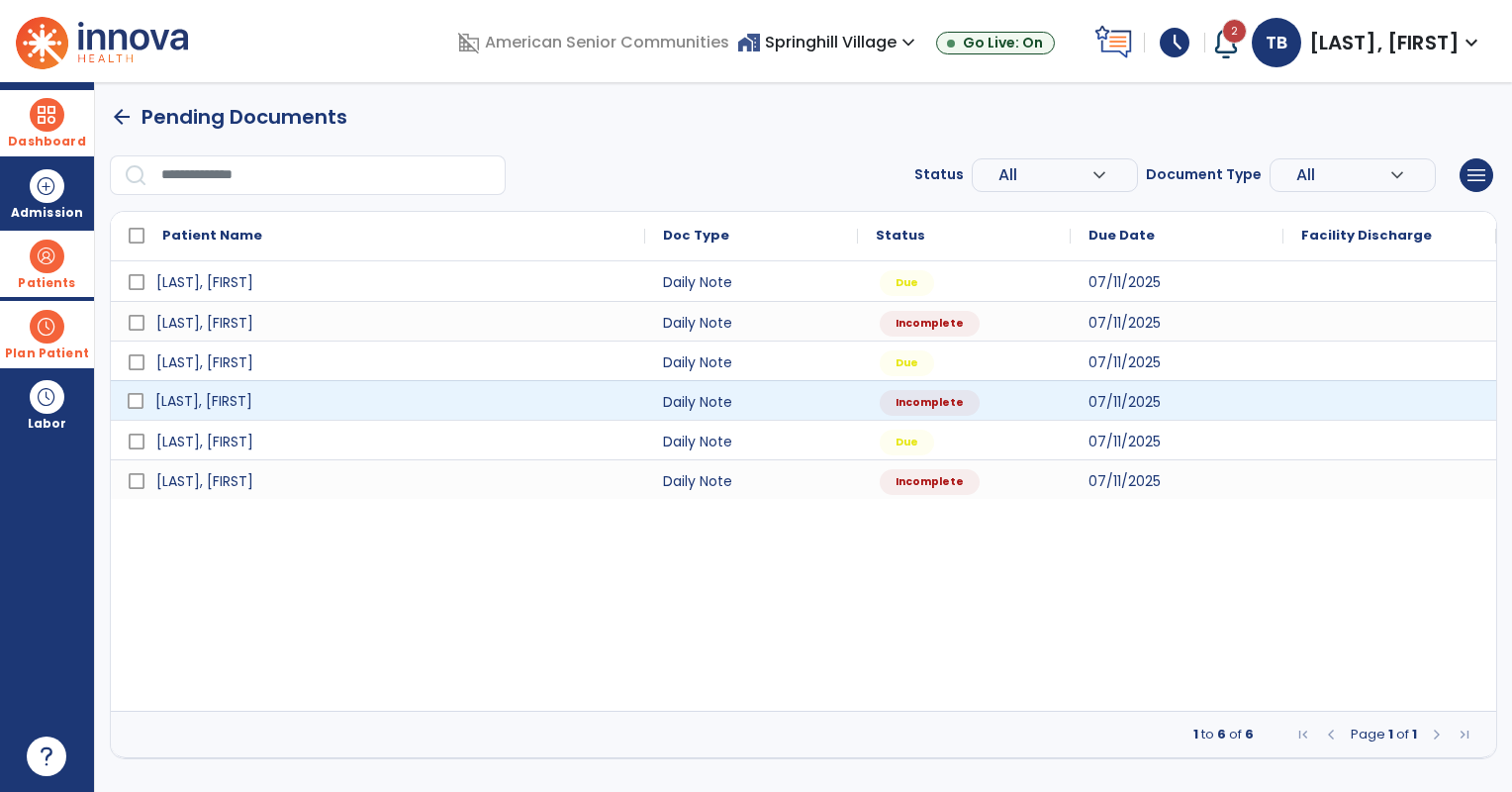 click on "[LAST], [FIRST]" at bounding box center (392, 401) 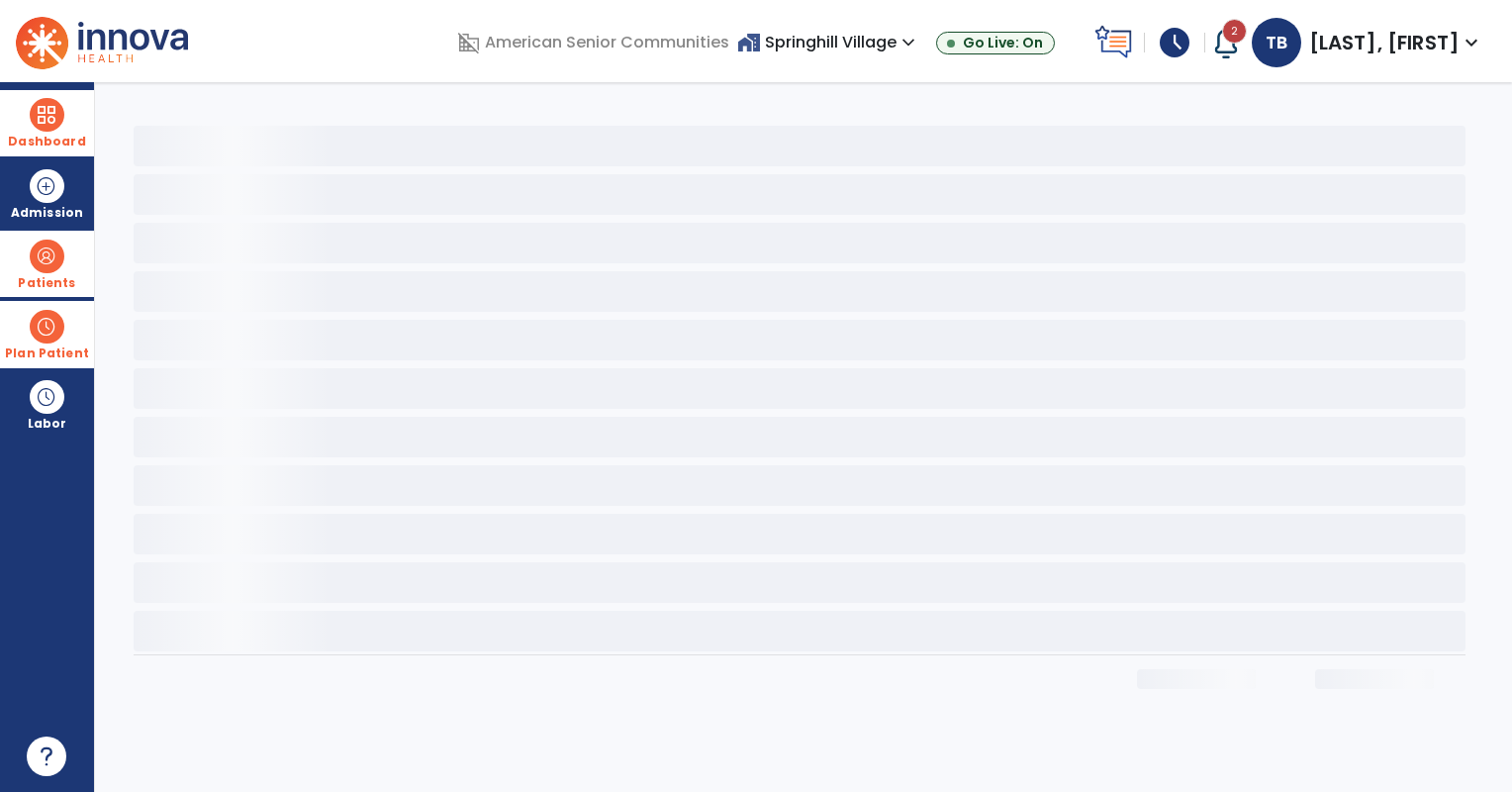 select on "*" 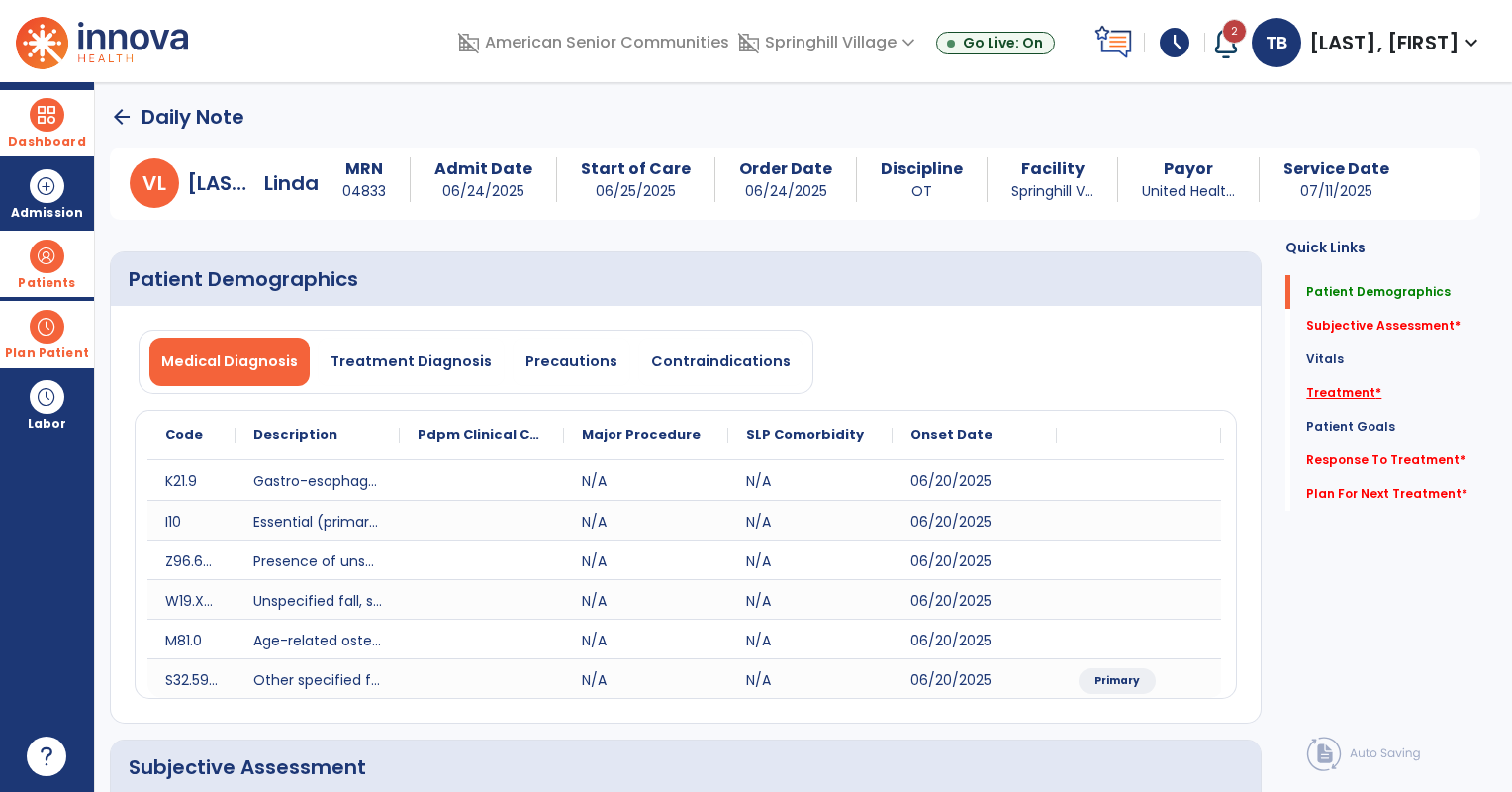 click on "Treatment   *" 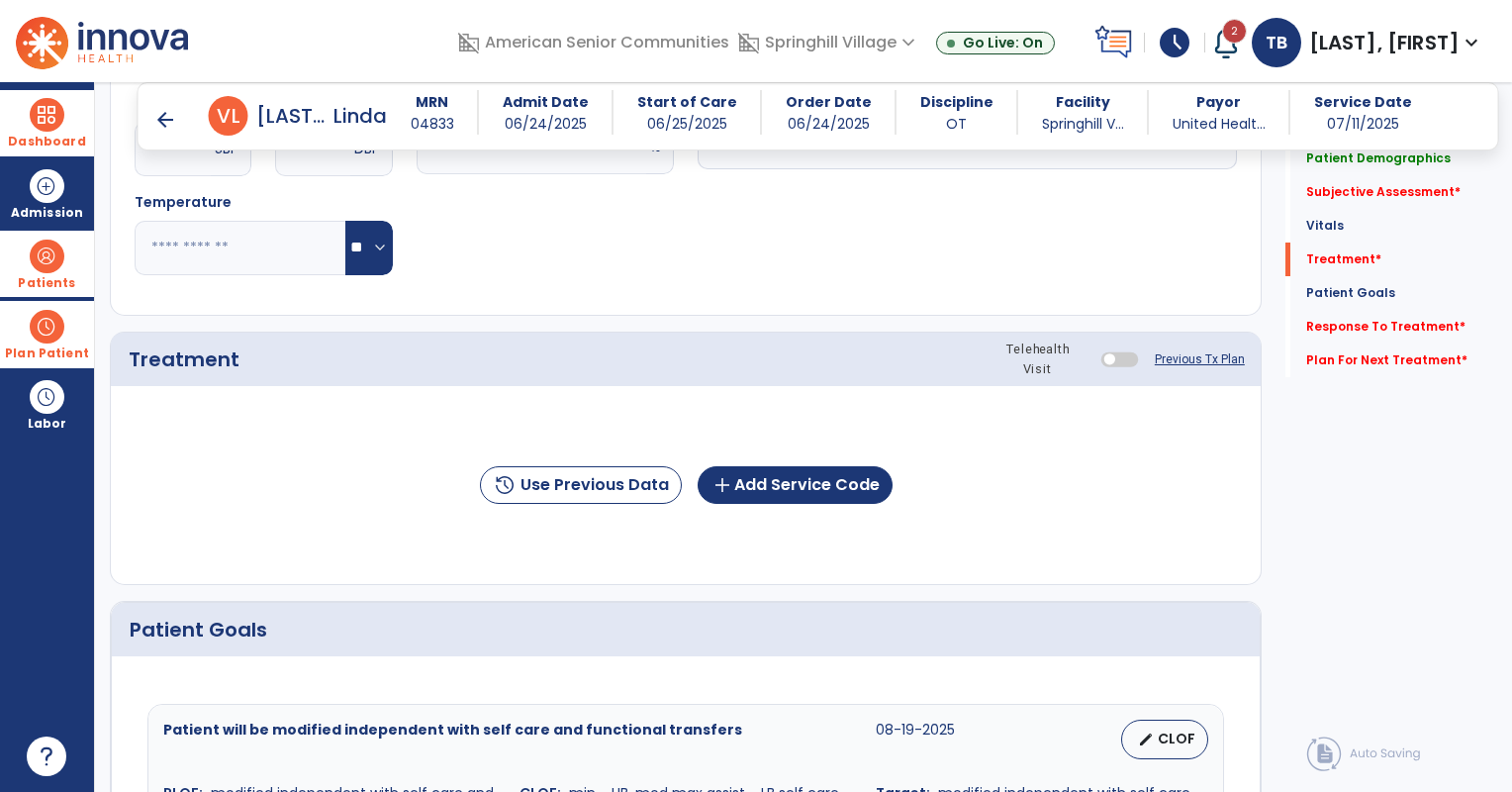 scroll, scrollTop: 1141, scrollLeft: 0, axis: vertical 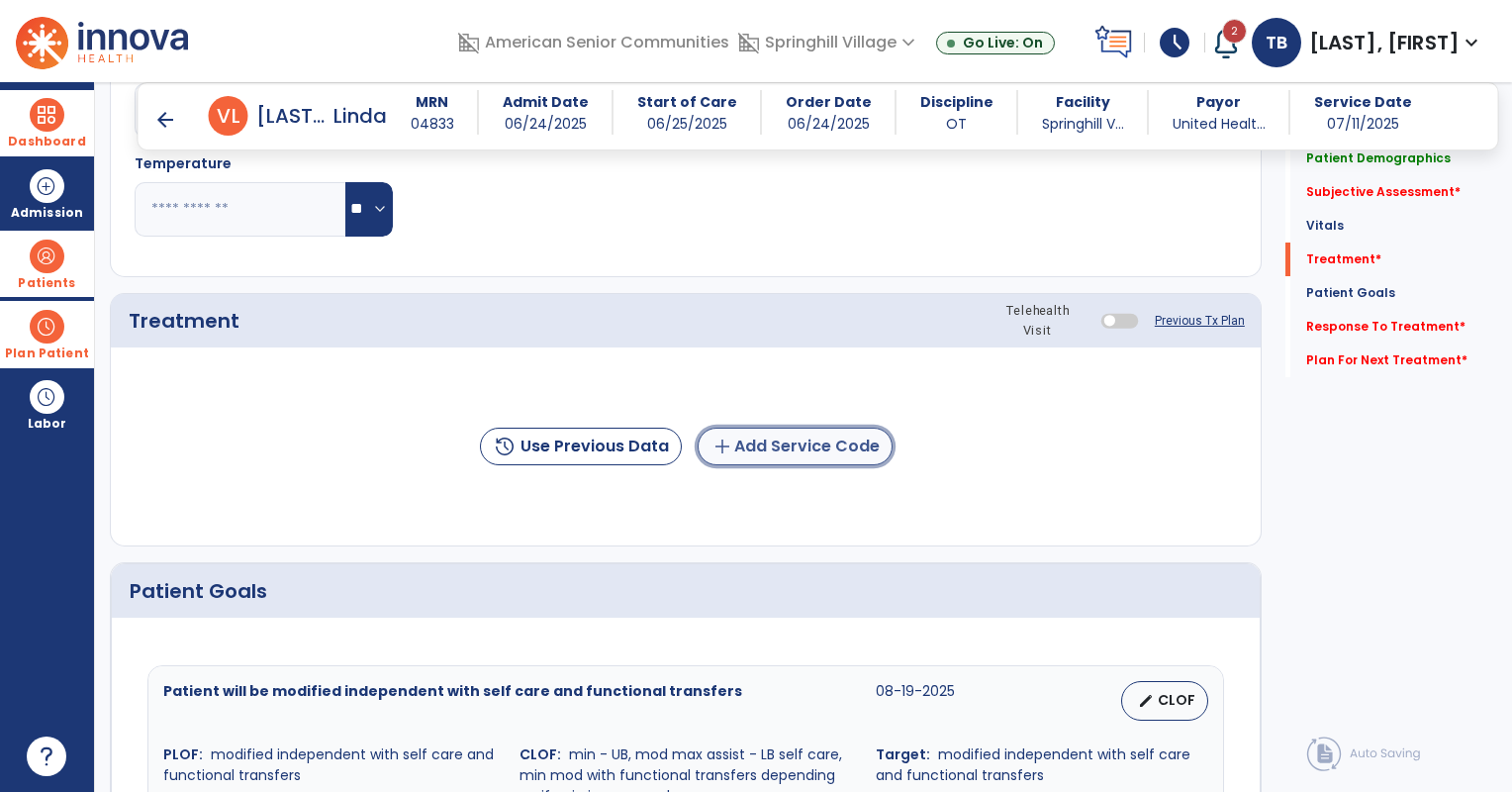 click on "add  Add Service Code" 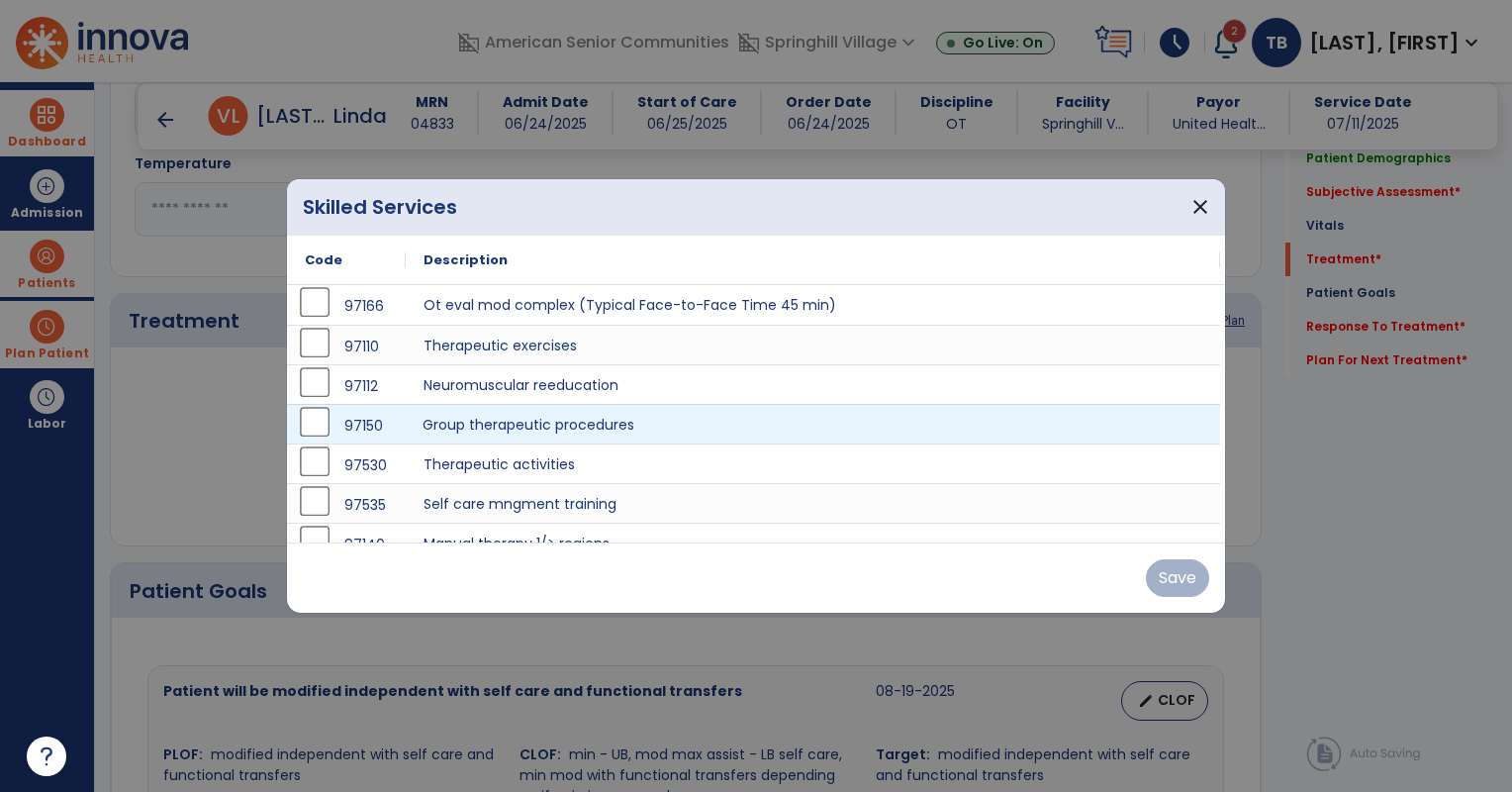 click on "Group therapeutic procedures" at bounding box center [812, 424] 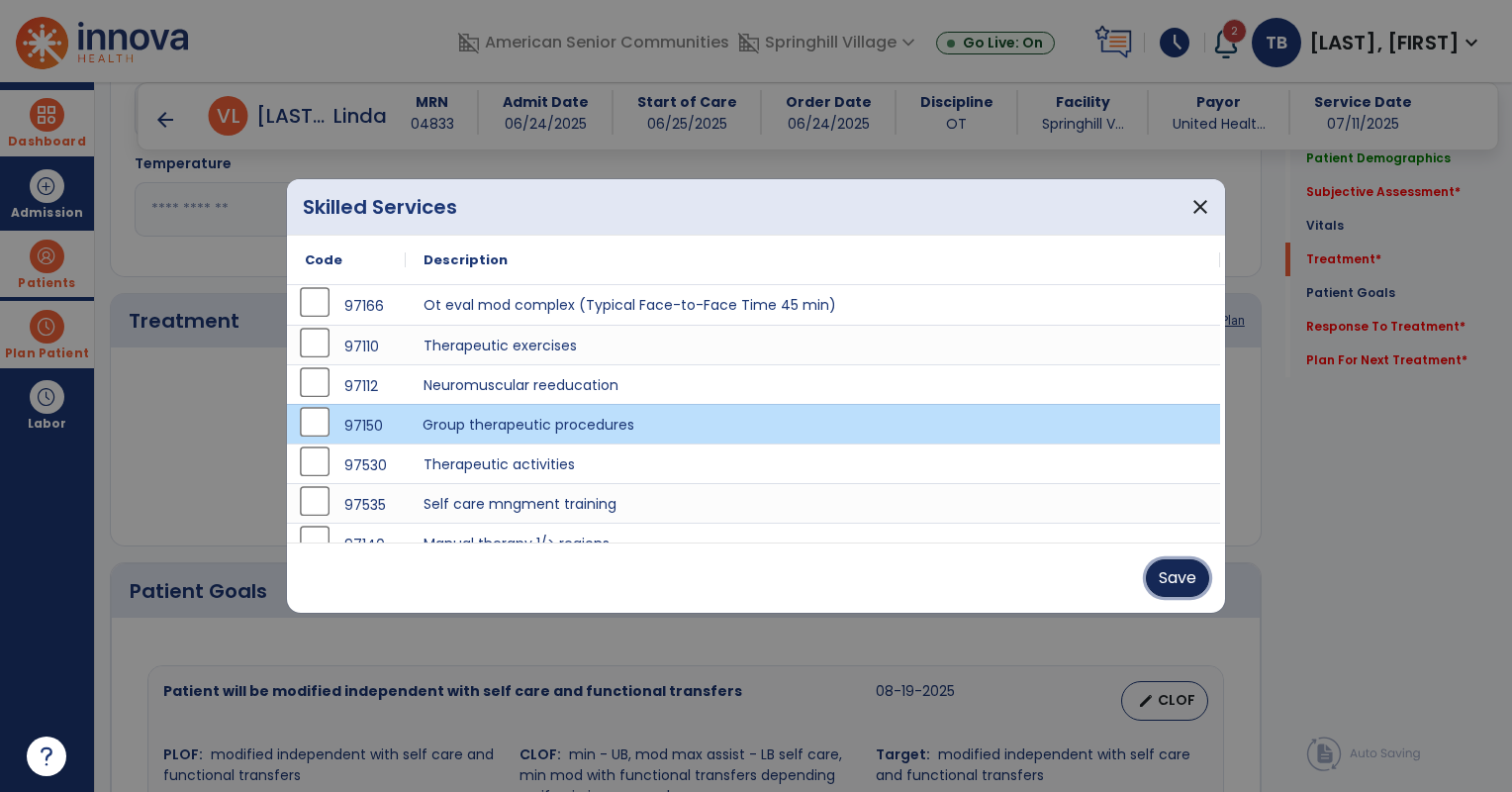click on "Save" at bounding box center (1178, 578) 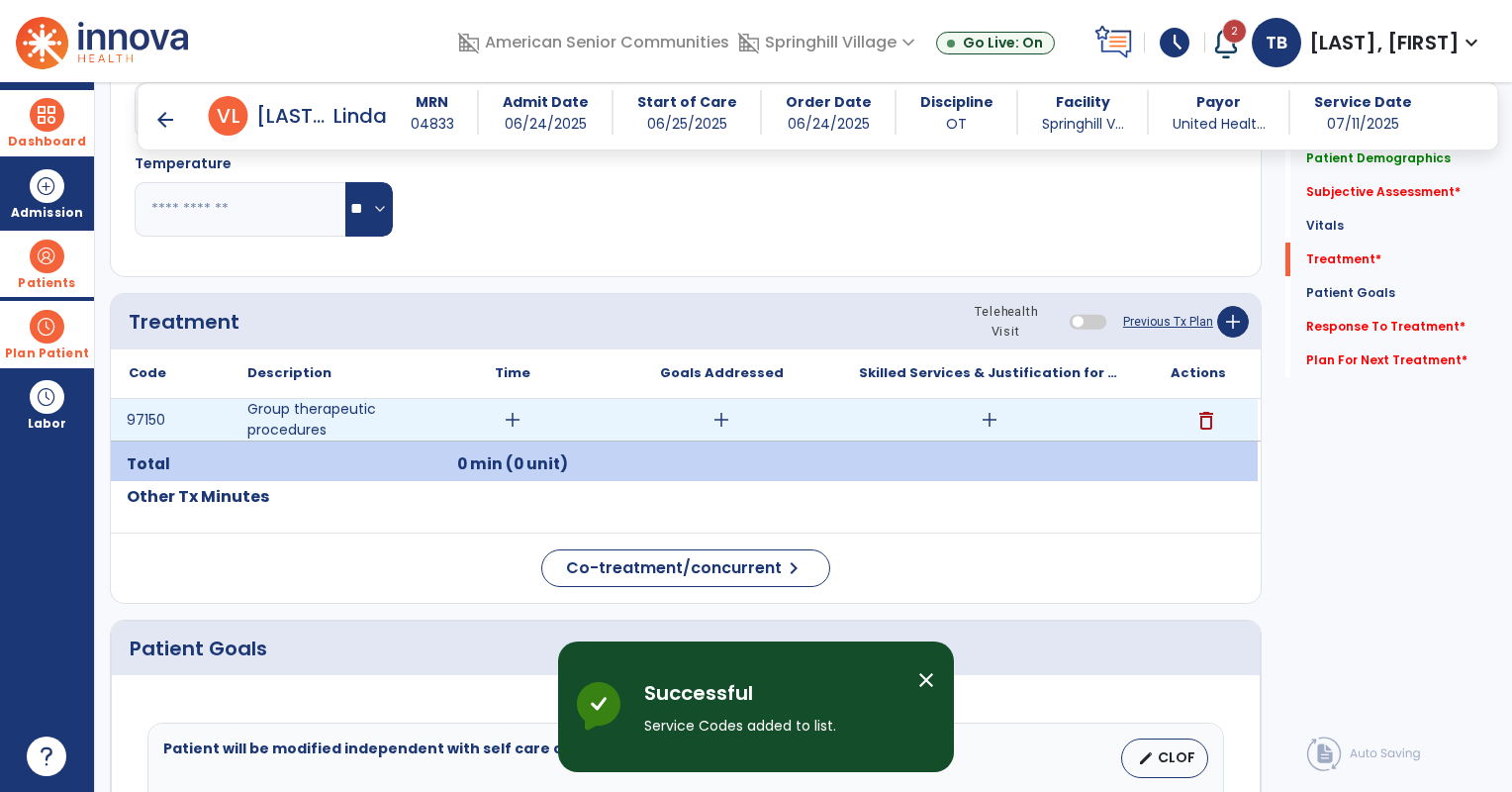 click on "add" at bounding box center (990, 420) 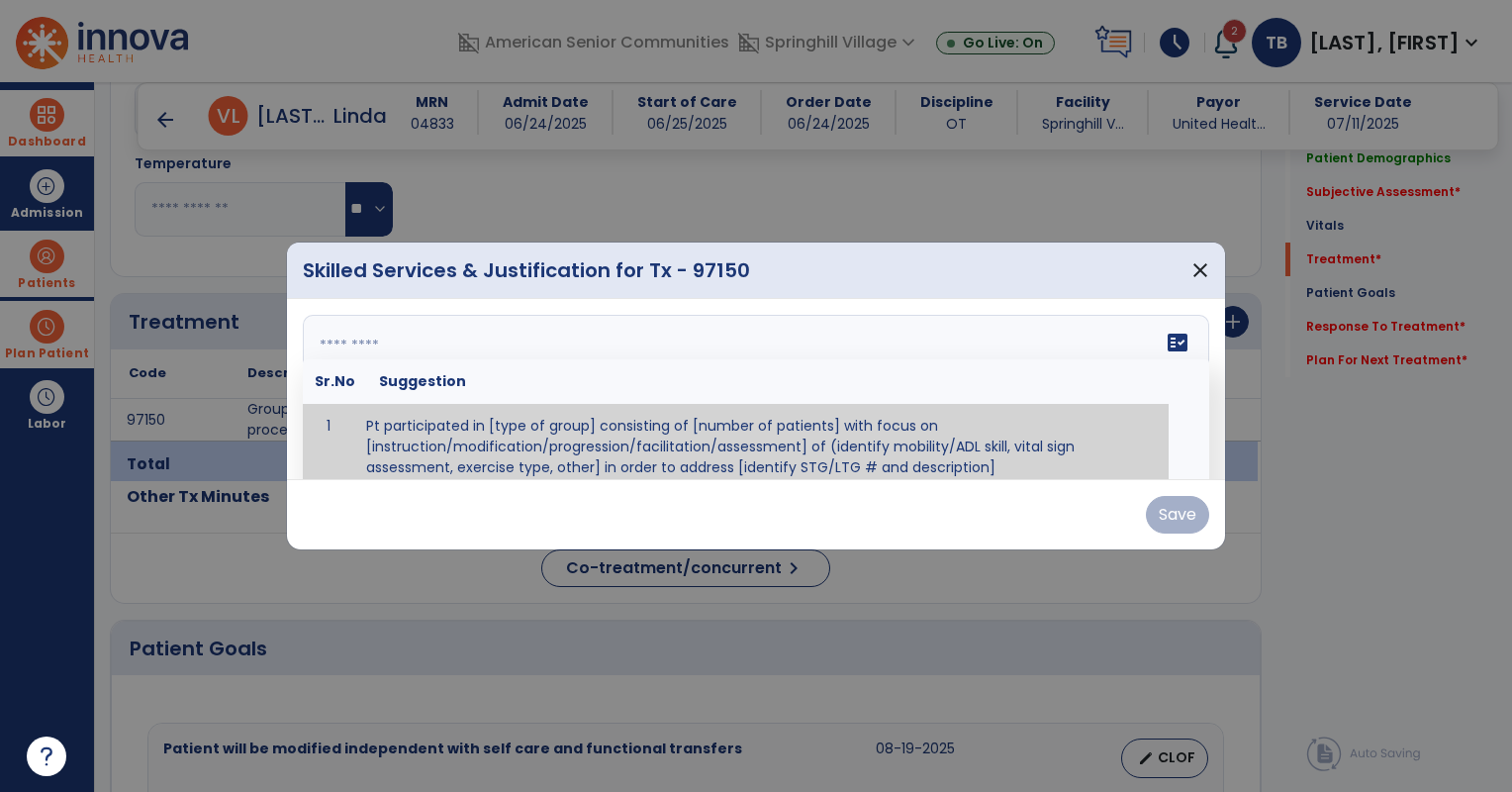 click on "fact_check  Sr.No Suggestion 1 Pt participated in [type of group] consisting of [number of patients] with focus on [instruction/modification/progression/facilitation/assessment] of (identify mobility/ADL skill, vital sign assessment, exercise type, other] in order to address [identify STG/LTG # and description]" at bounding box center (756, 389) 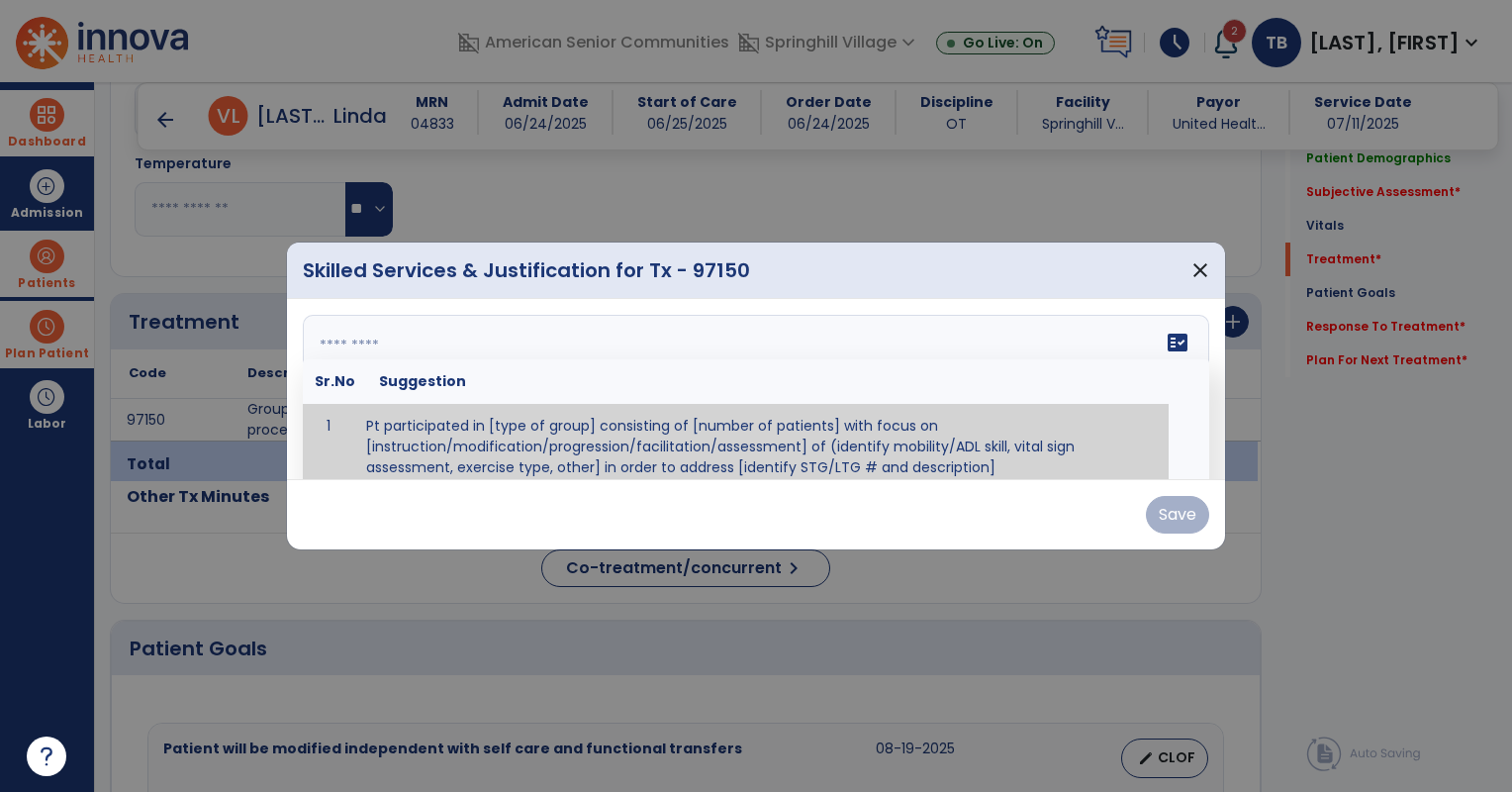 scroll, scrollTop: 12, scrollLeft: 0, axis: vertical 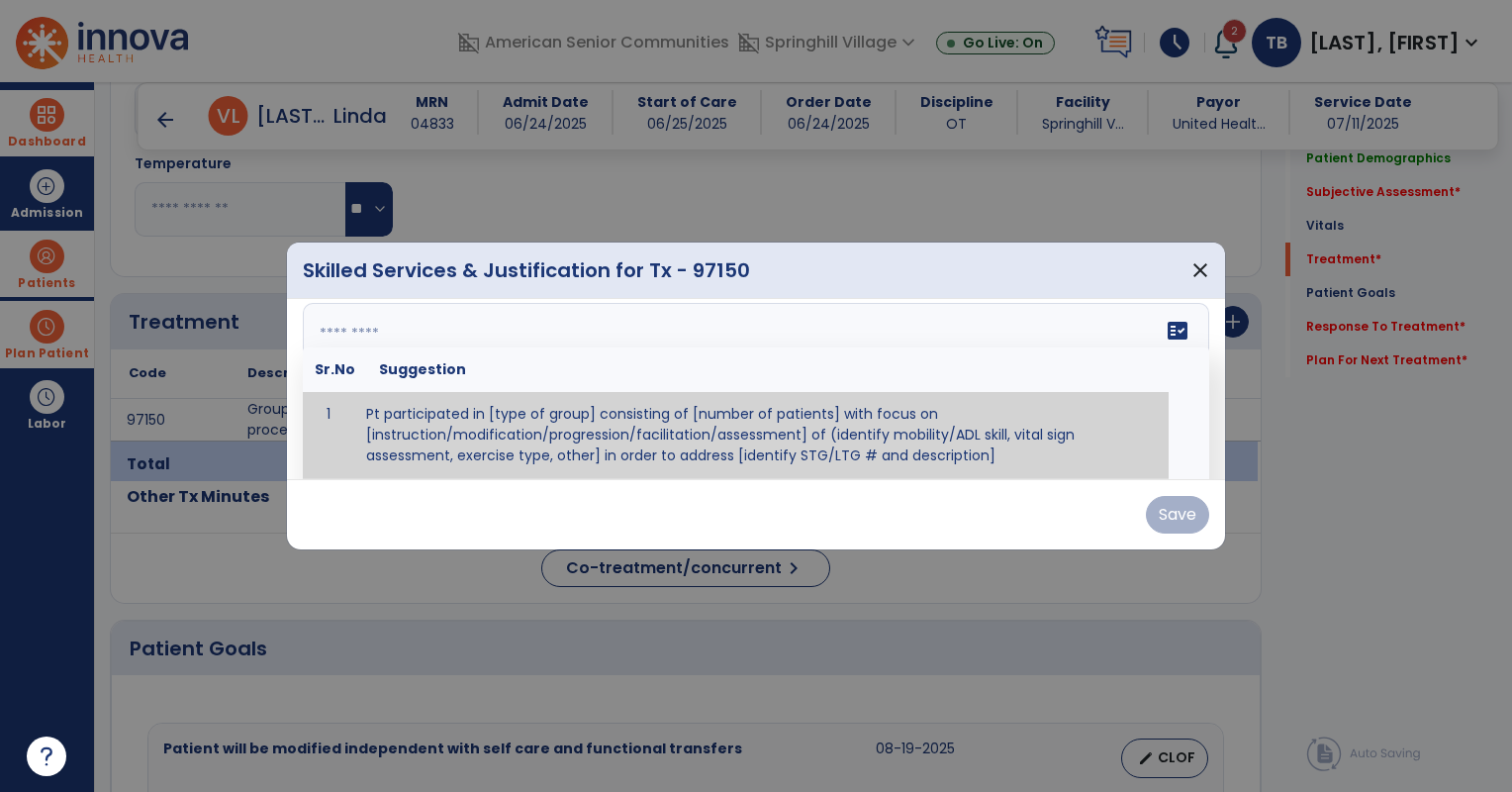paste on "**********" 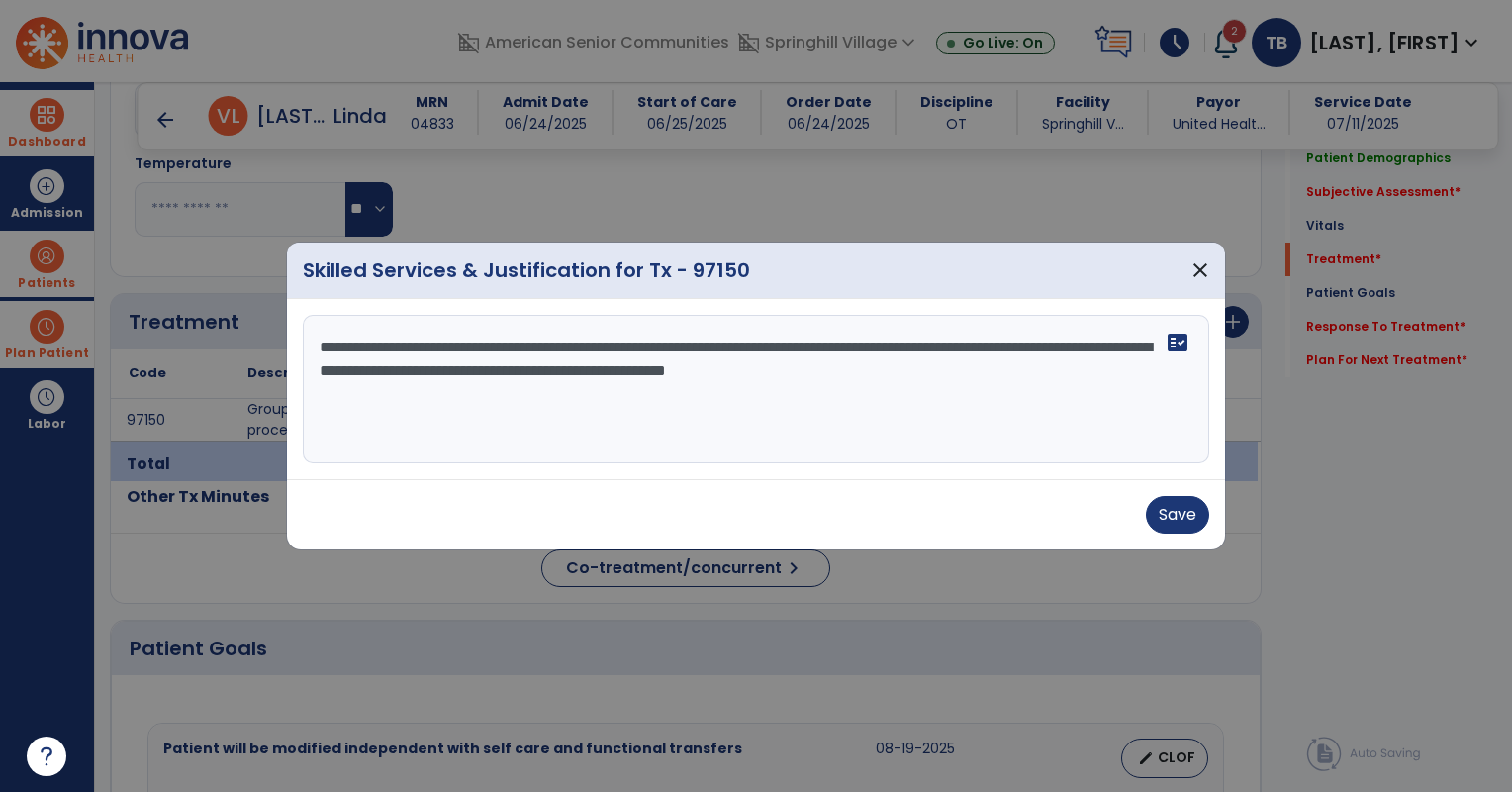 scroll, scrollTop: 0, scrollLeft: 0, axis: both 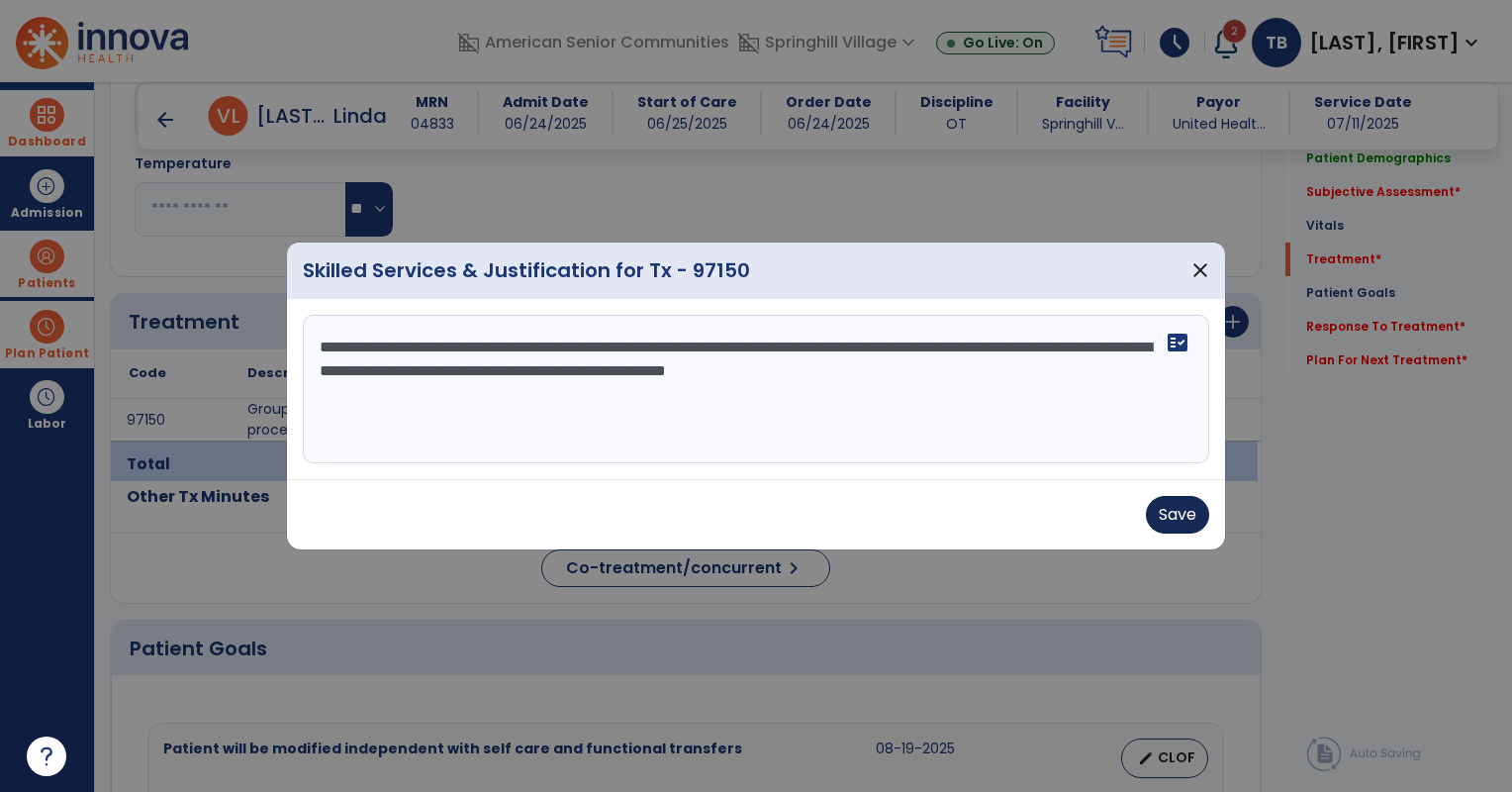 type on "**********" 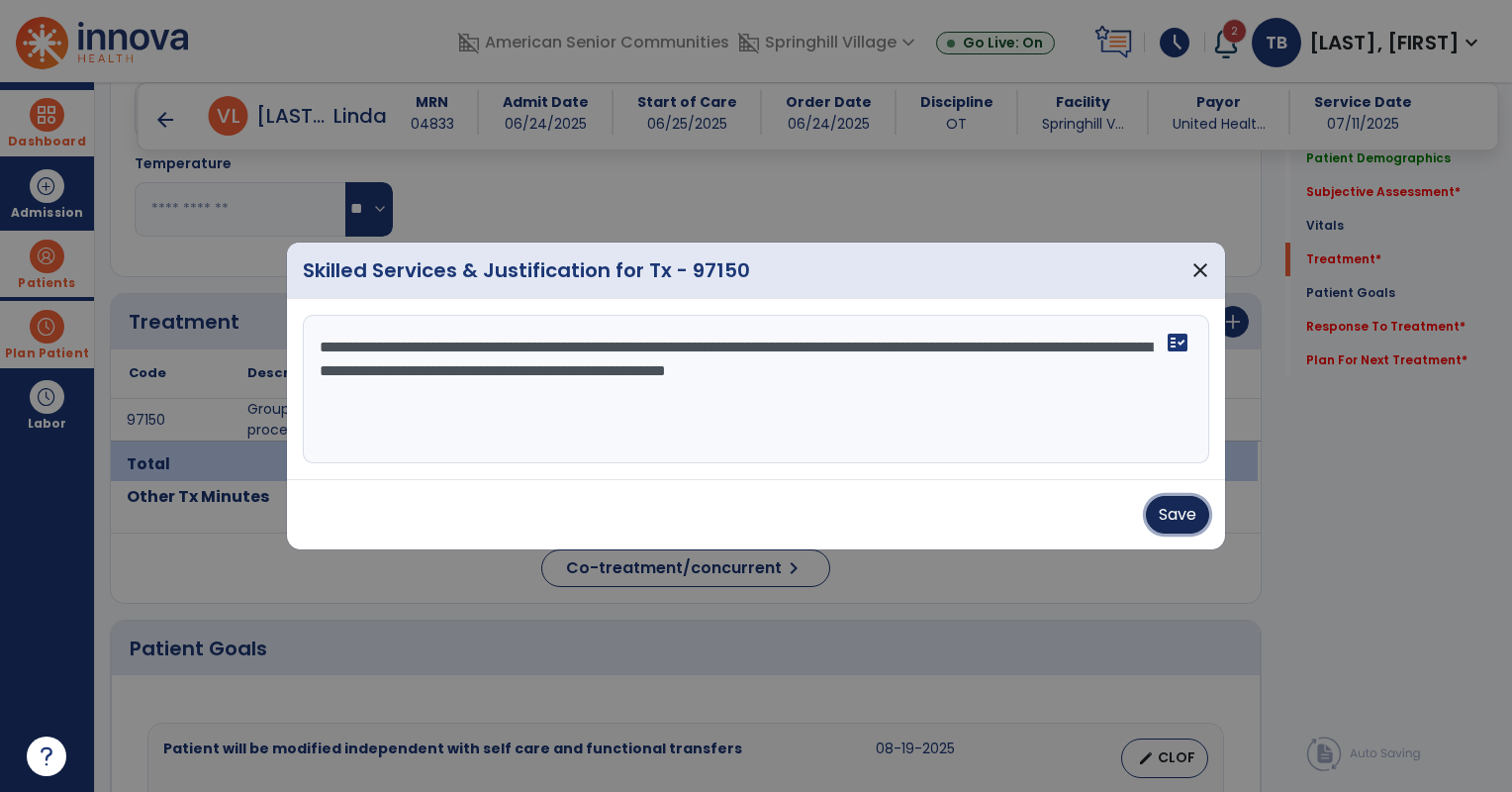 click on "Save" at bounding box center (1178, 515) 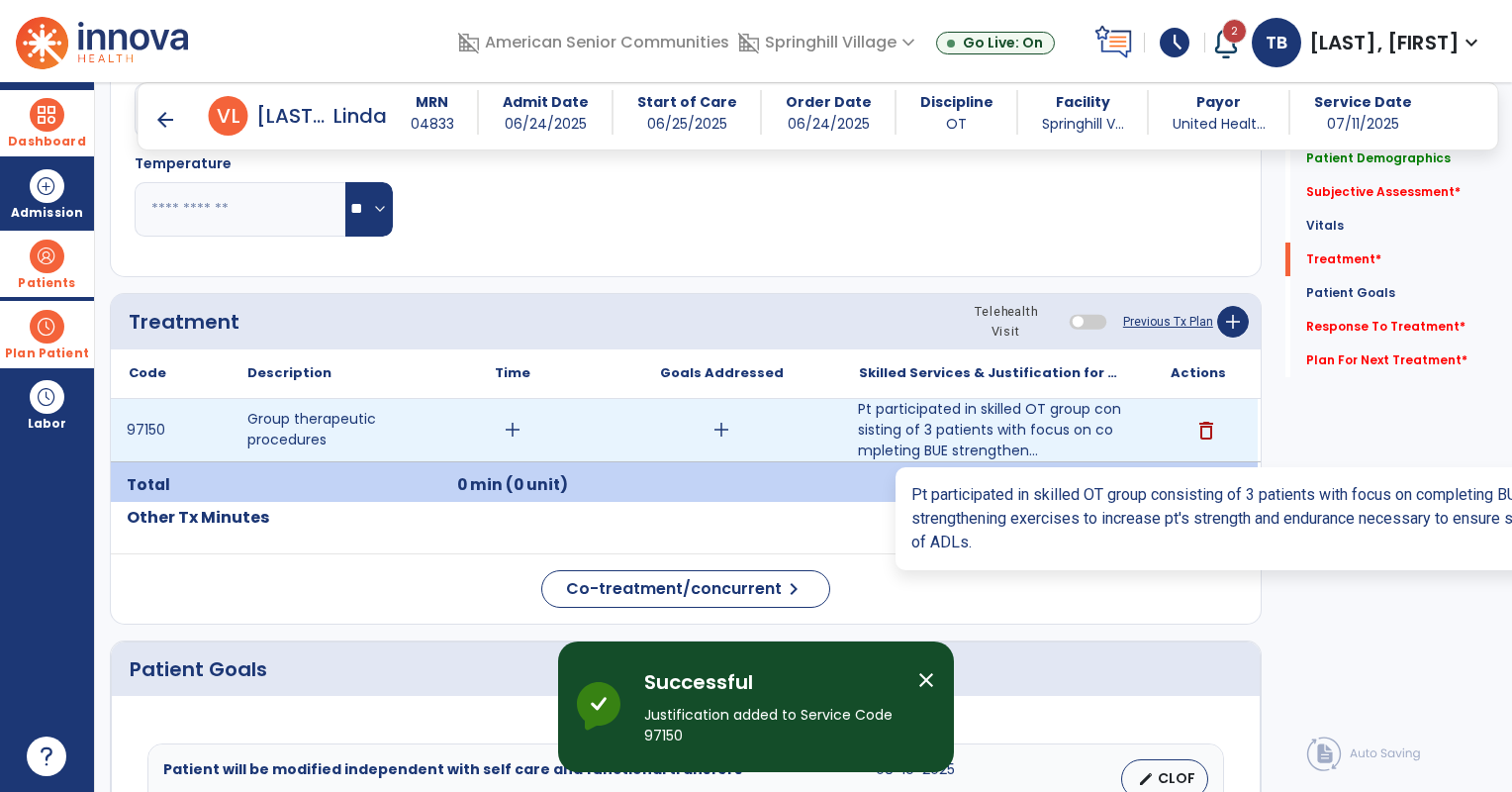 click on "Pt participated in skilled OT group consisting of 3 patients with focus on completing BUE strengthen..." at bounding box center (990, 430) 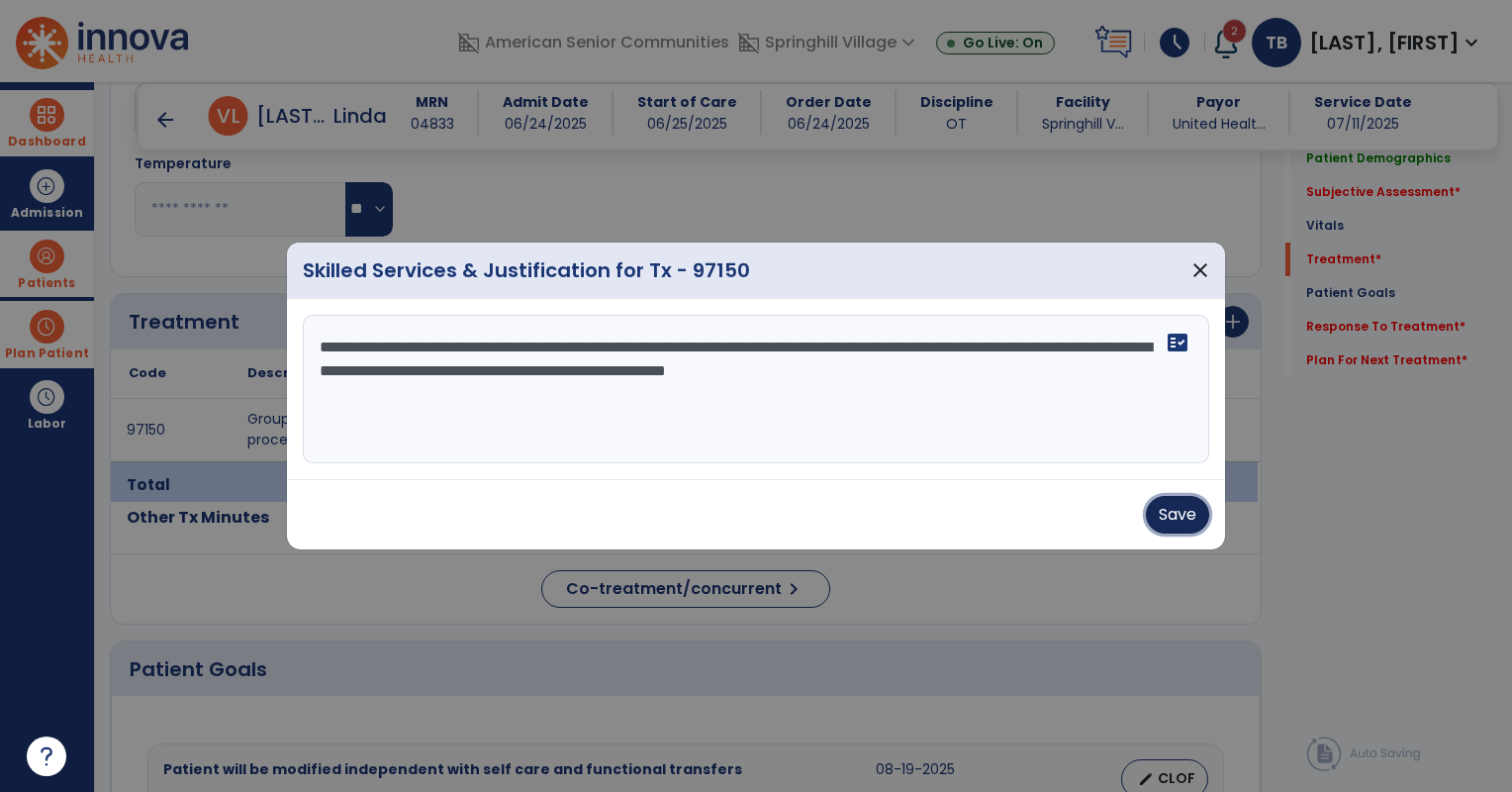 click on "Save" at bounding box center [1178, 515] 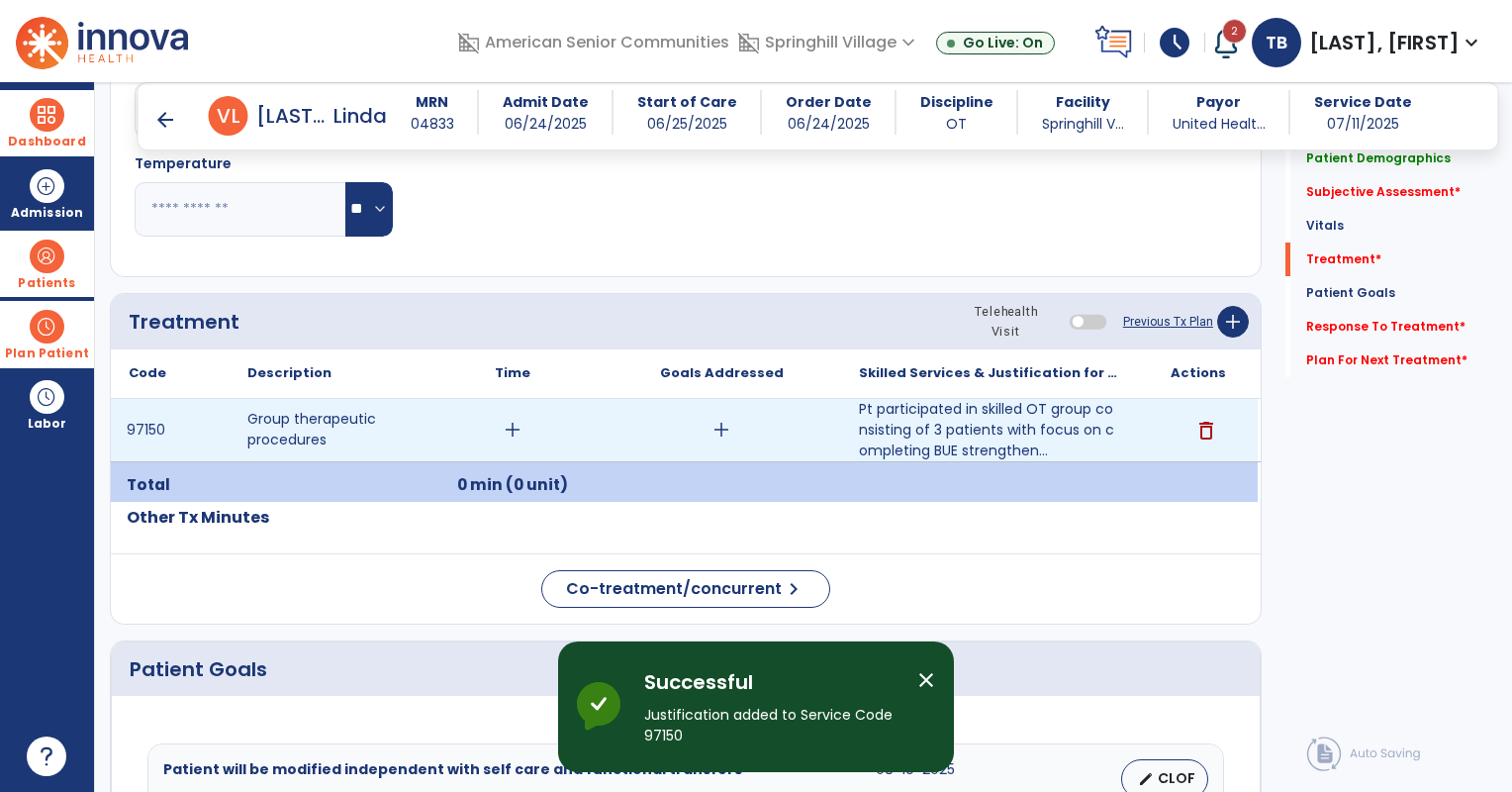 click on "add" at bounding box center [513, 430] 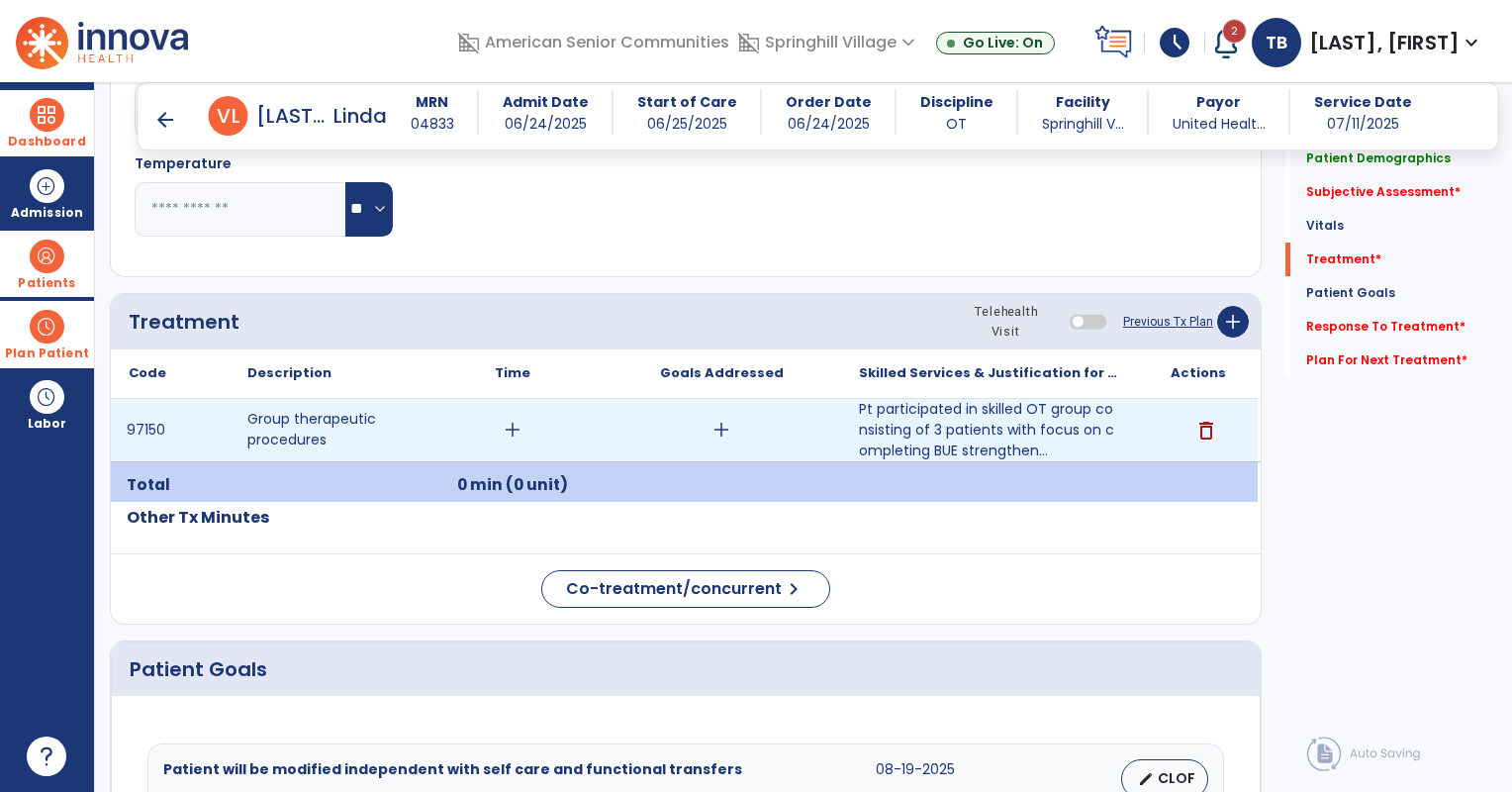 click on "add" at bounding box center (513, 430) 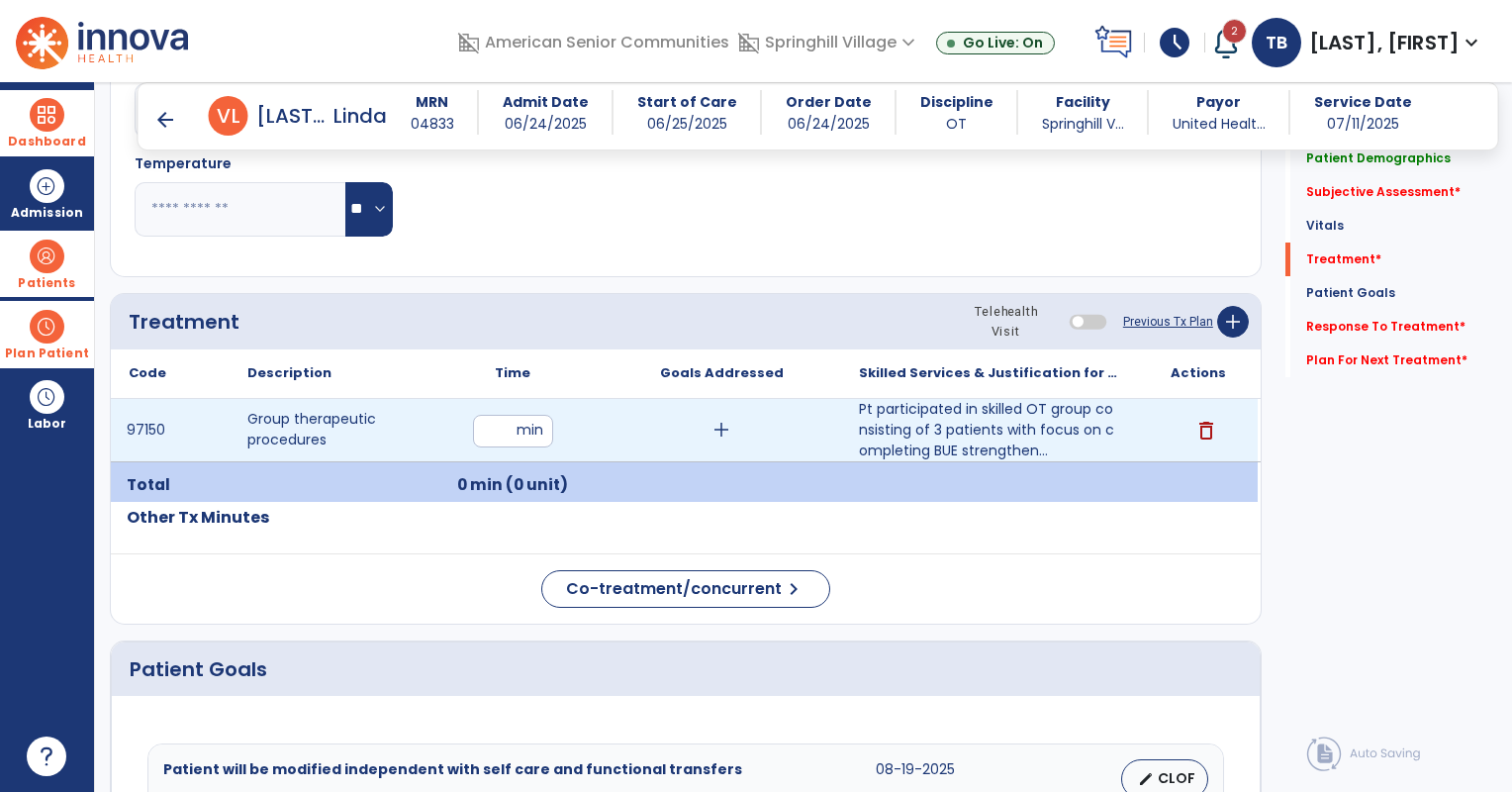 type on "**" 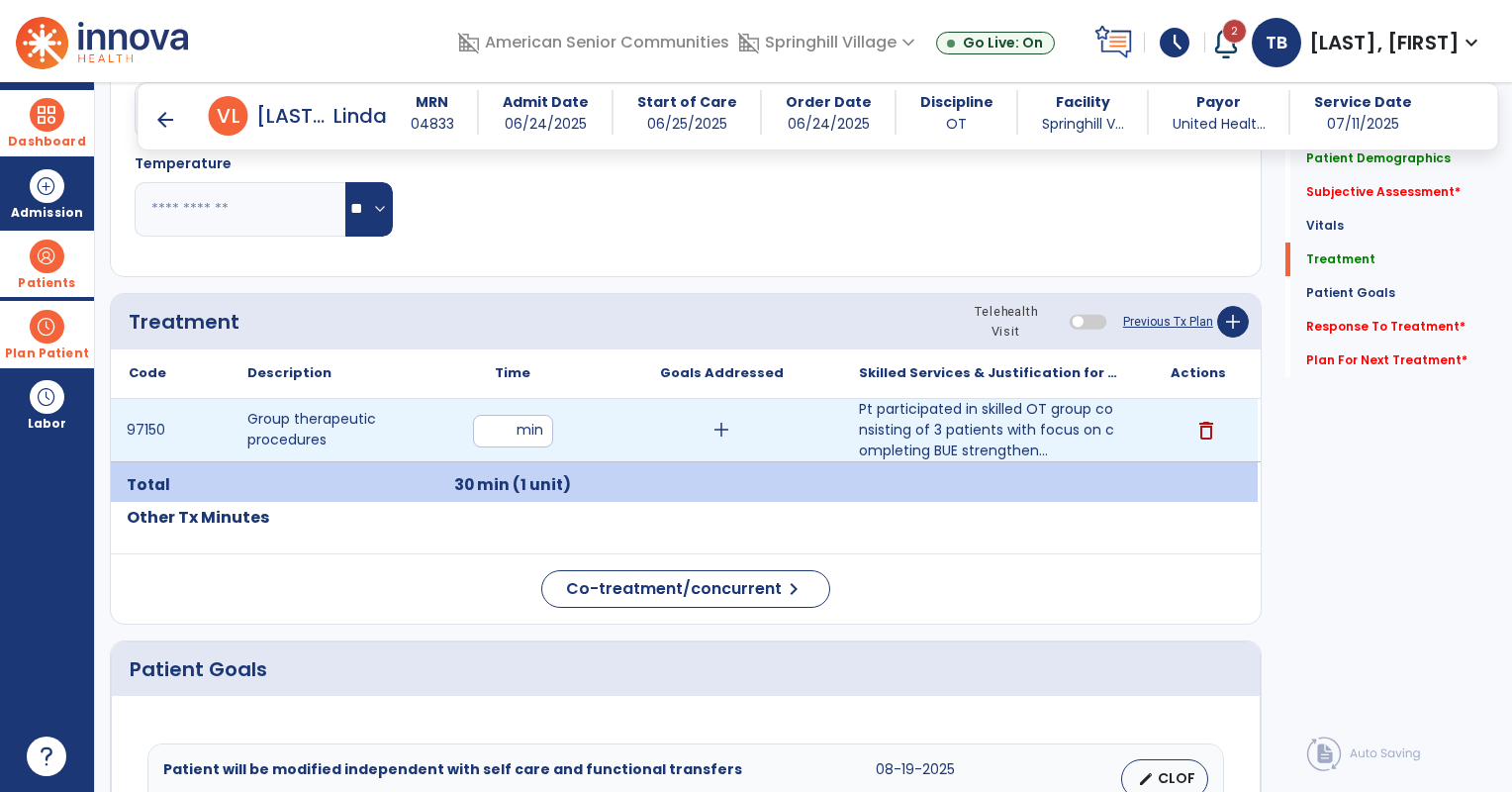 click on "add" at bounding box center (721, 430) 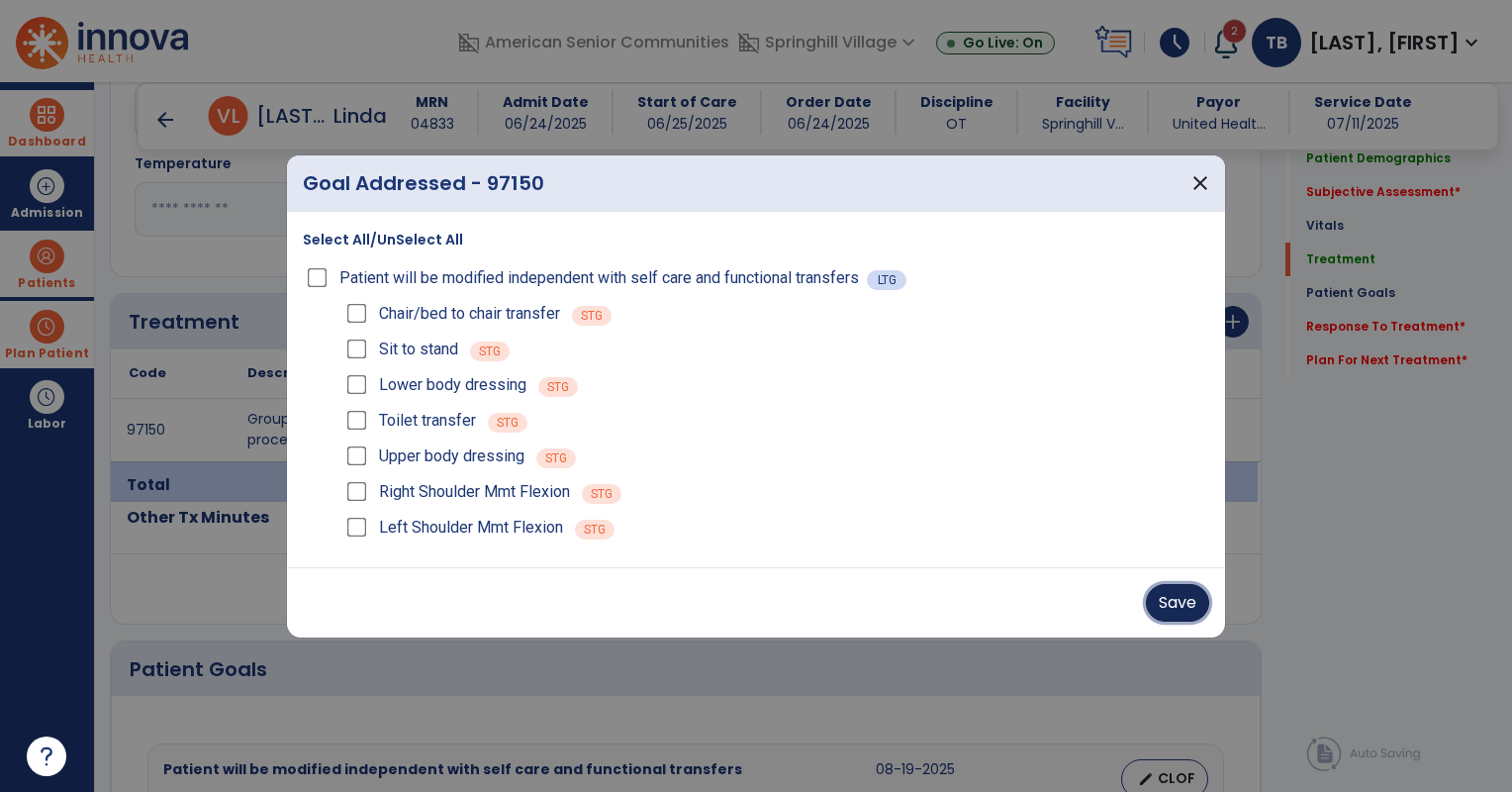 click on "Save" at bounding box center (1178, 603) 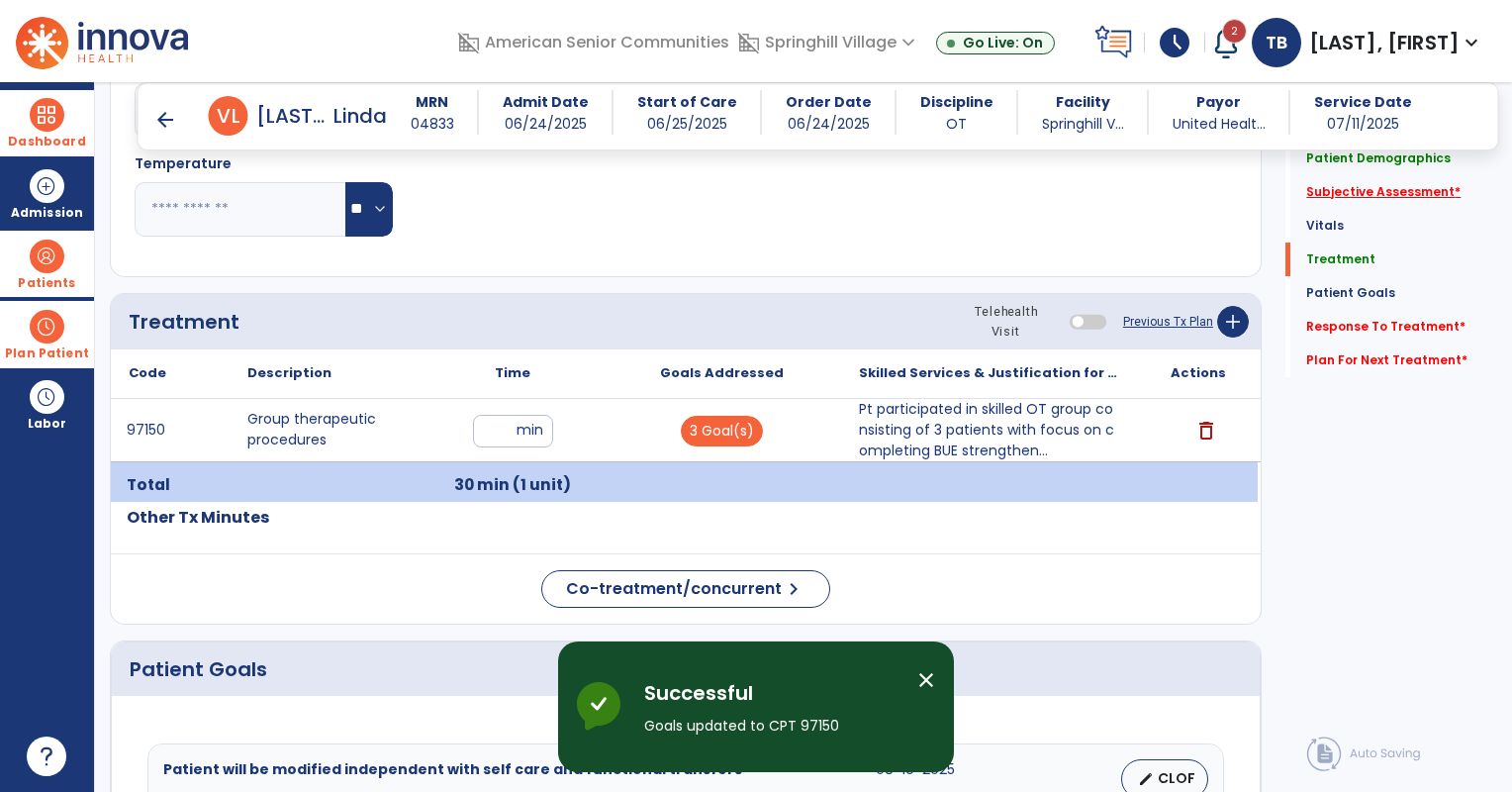 click on "Subjective Assessment   *" 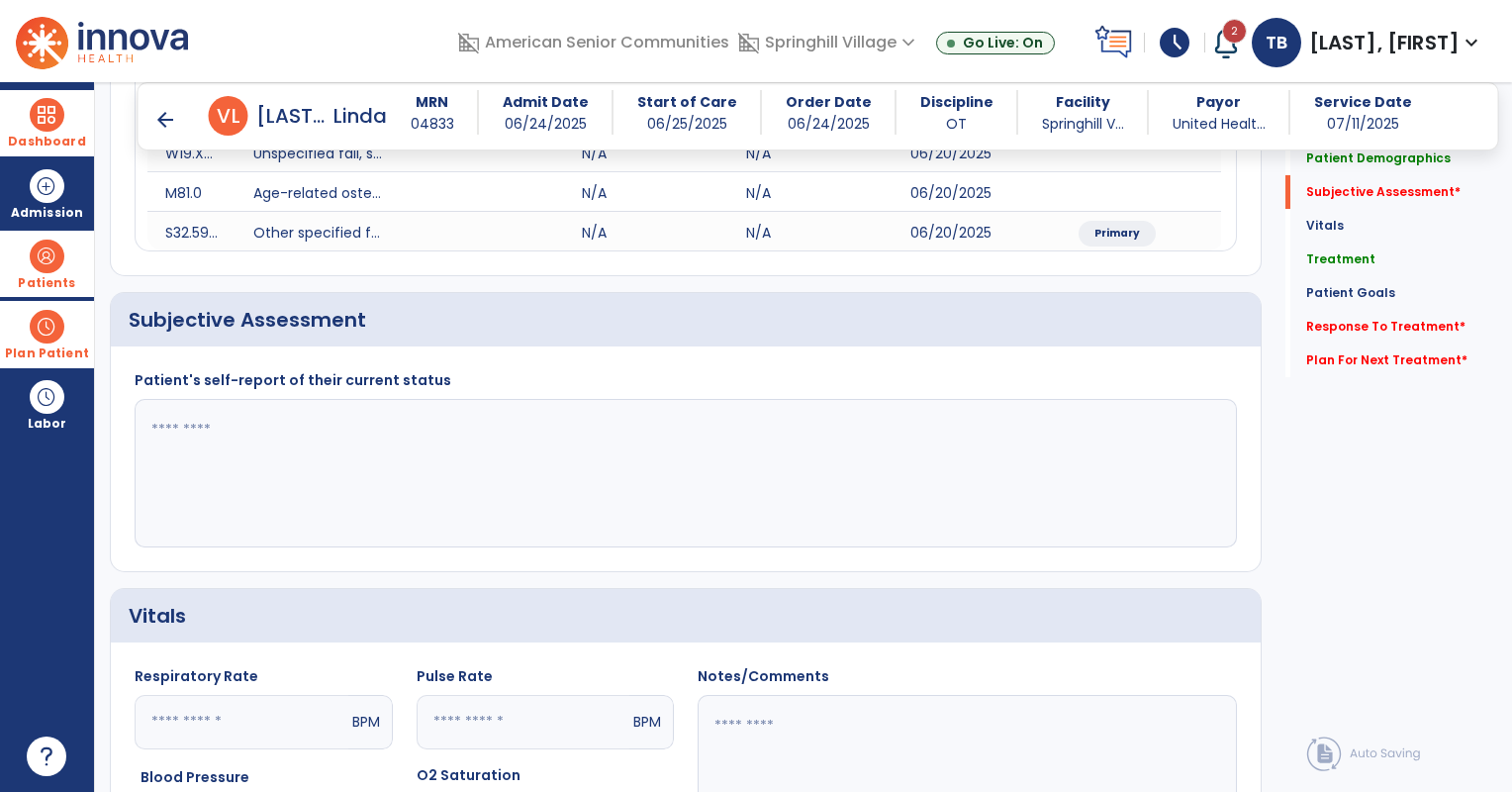 scroll, scrollTop: 422, scrollLeft: 0, axis: vertical 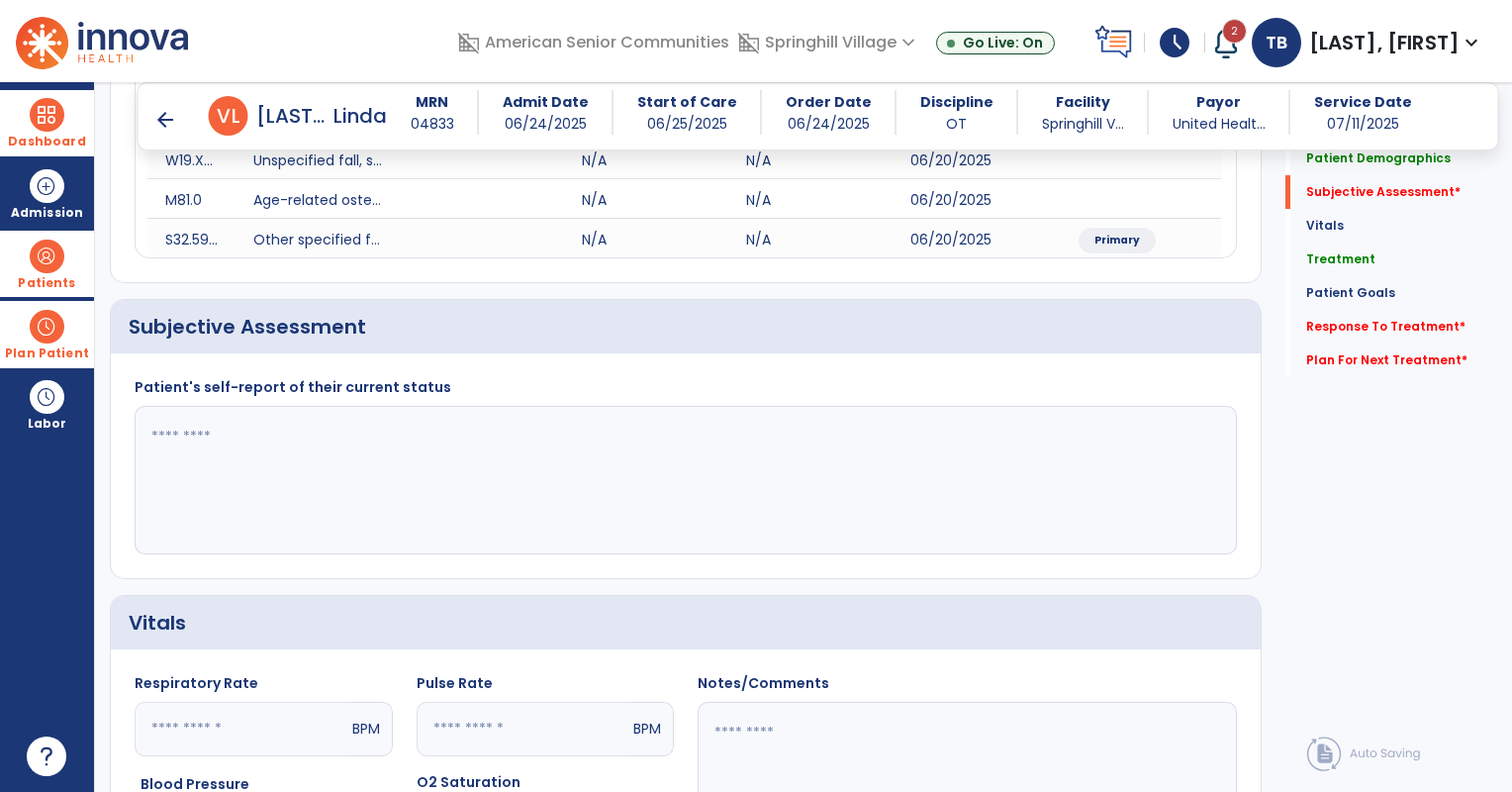 click 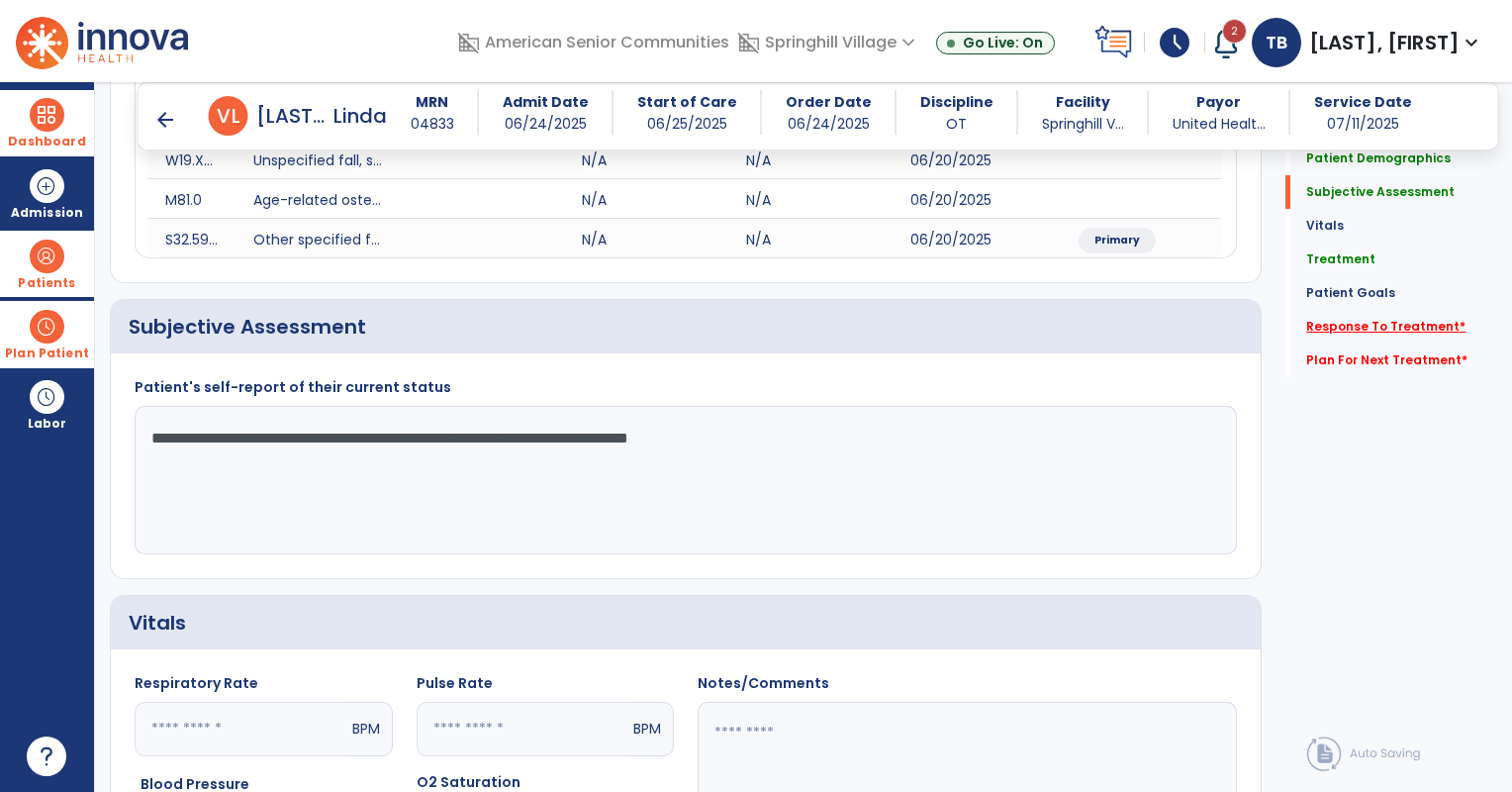type on "**********" 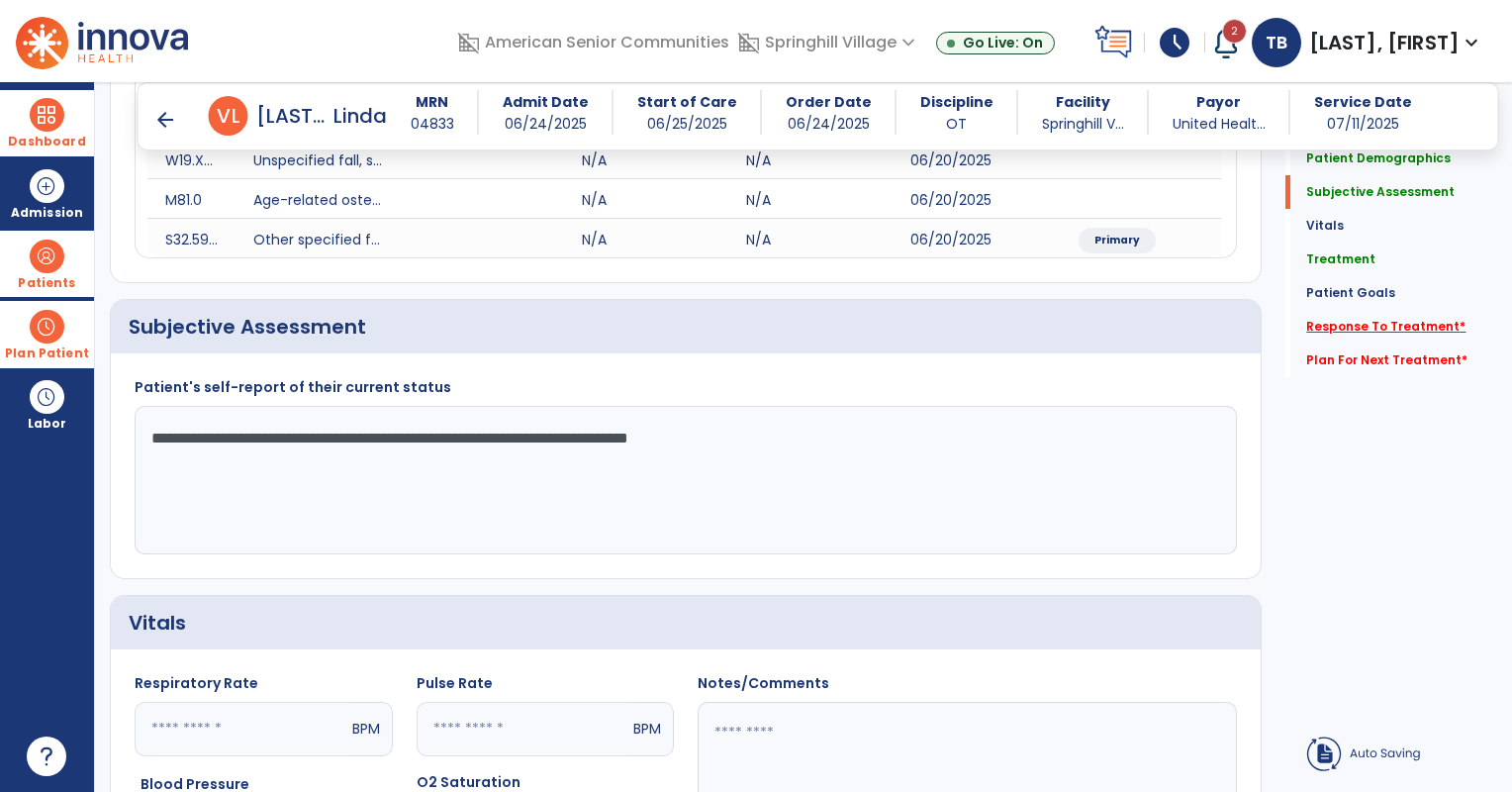 click on "Response To Treatment   *" 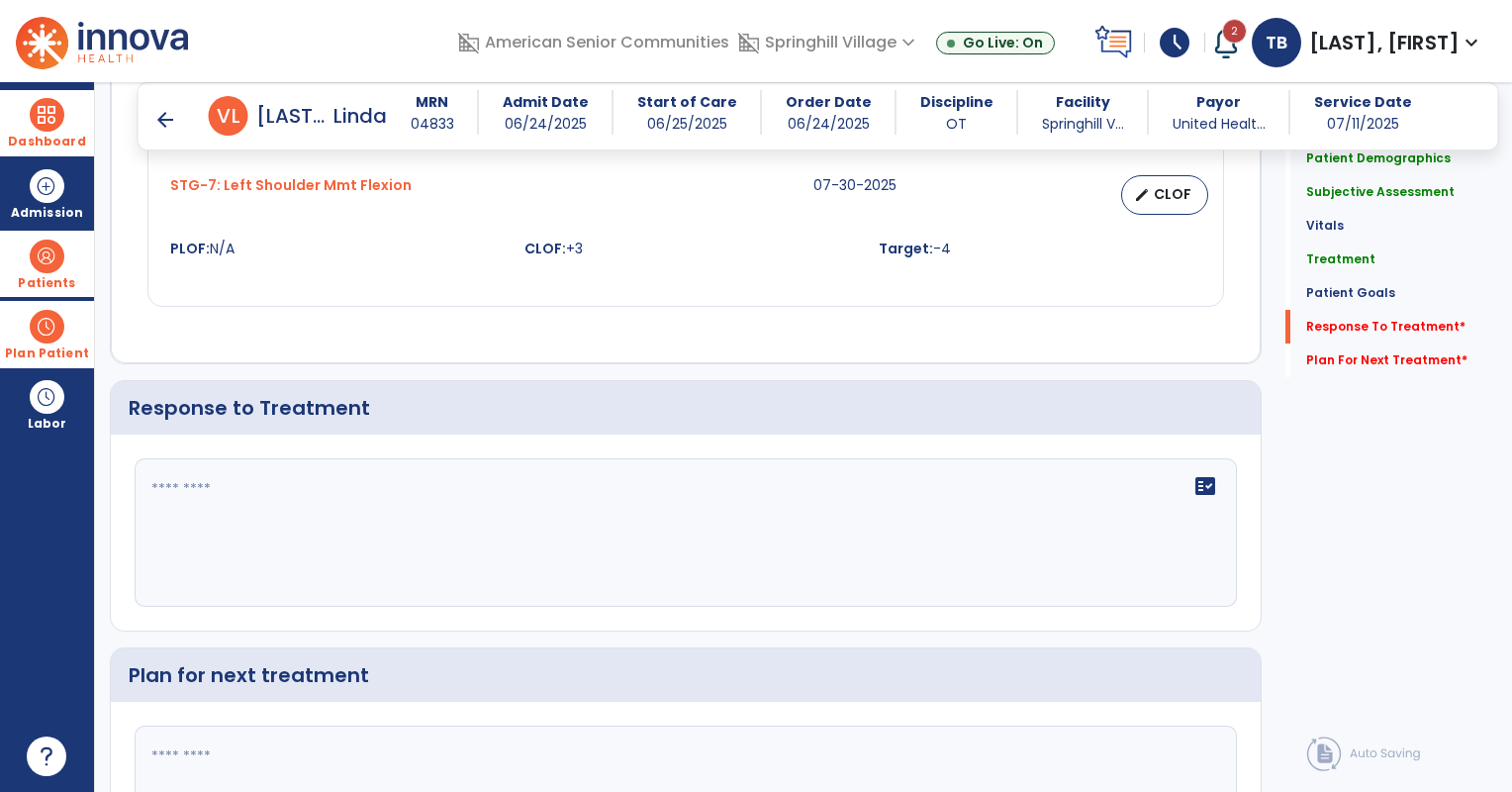 scroll, scrollTop: 2658, scrollLeft: 0, axis: vertical 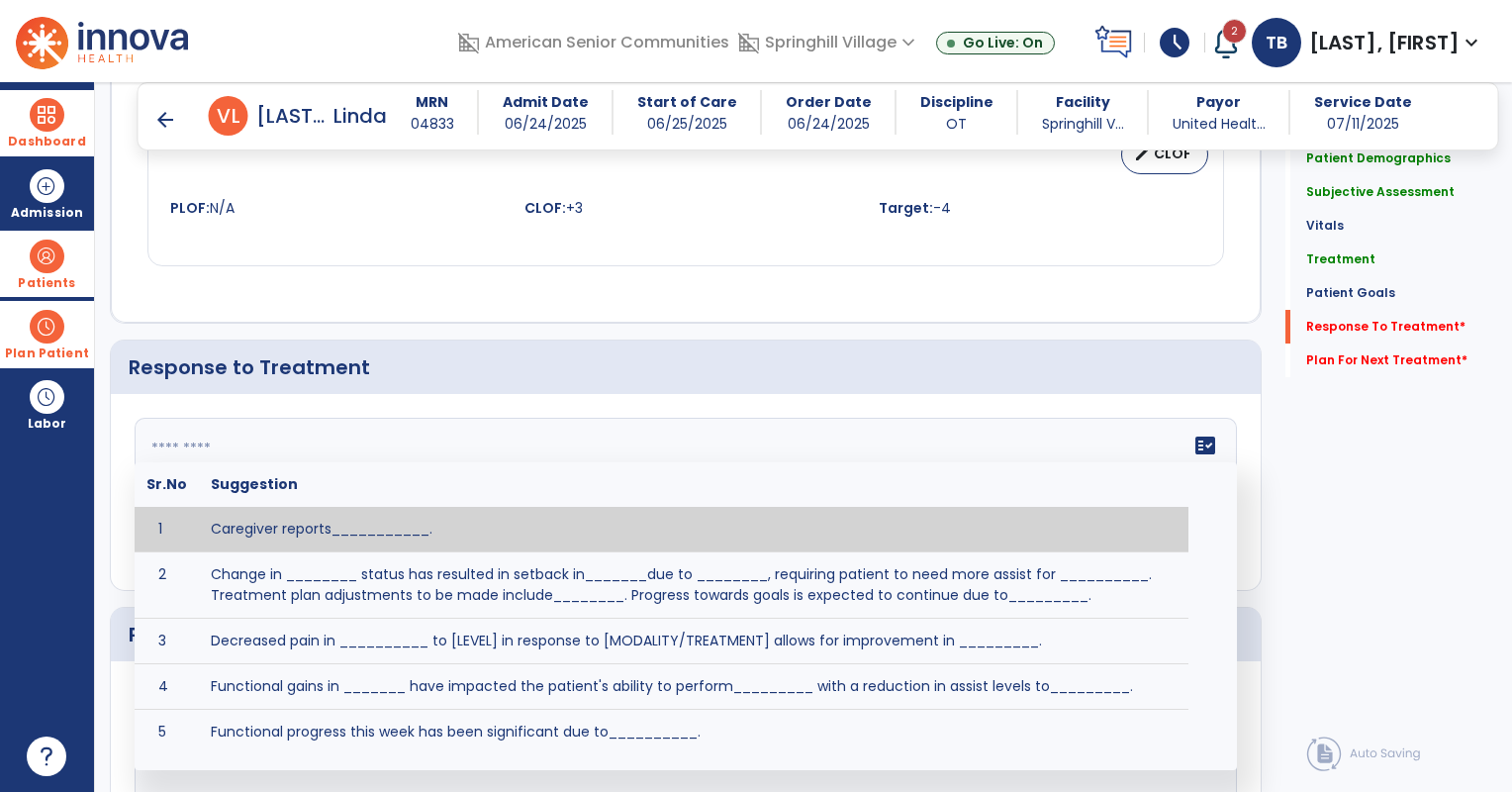 click on "fact_check  Sr.No Suggestion 1 Caregiver reports___________. 2 Change in ________ status has resulted in setback in_______due to ________, requiring patient to need more assist for __________.   Treatment plan adjustments to be made include________.  Progress towards goals is expected to continue due to_________. 3 Decreased pain in __________ to [LEVEL] in response to [MODALITY/TREATMENT] allows for improvement in _________. 4 Functional gains in _______ have impacted the patient's ability to perform_________ with a reduction in assist levels to_________. 5 Functional progress this week has been significant due to__________. 6 Gains in ________ have improved the patient's ability to perform ______with decreased levels of assist to___________. 7 Improvement in ________allows patient to tolerate higher levels of challenges in_________. 8 Pain in [AREA] has decreased to [LEVEL] in response to [TREATMENT/MODALITY], allowing fore ease in completing__________. 9 10 11 12 13 14 15 16 17 18 19 20 21" 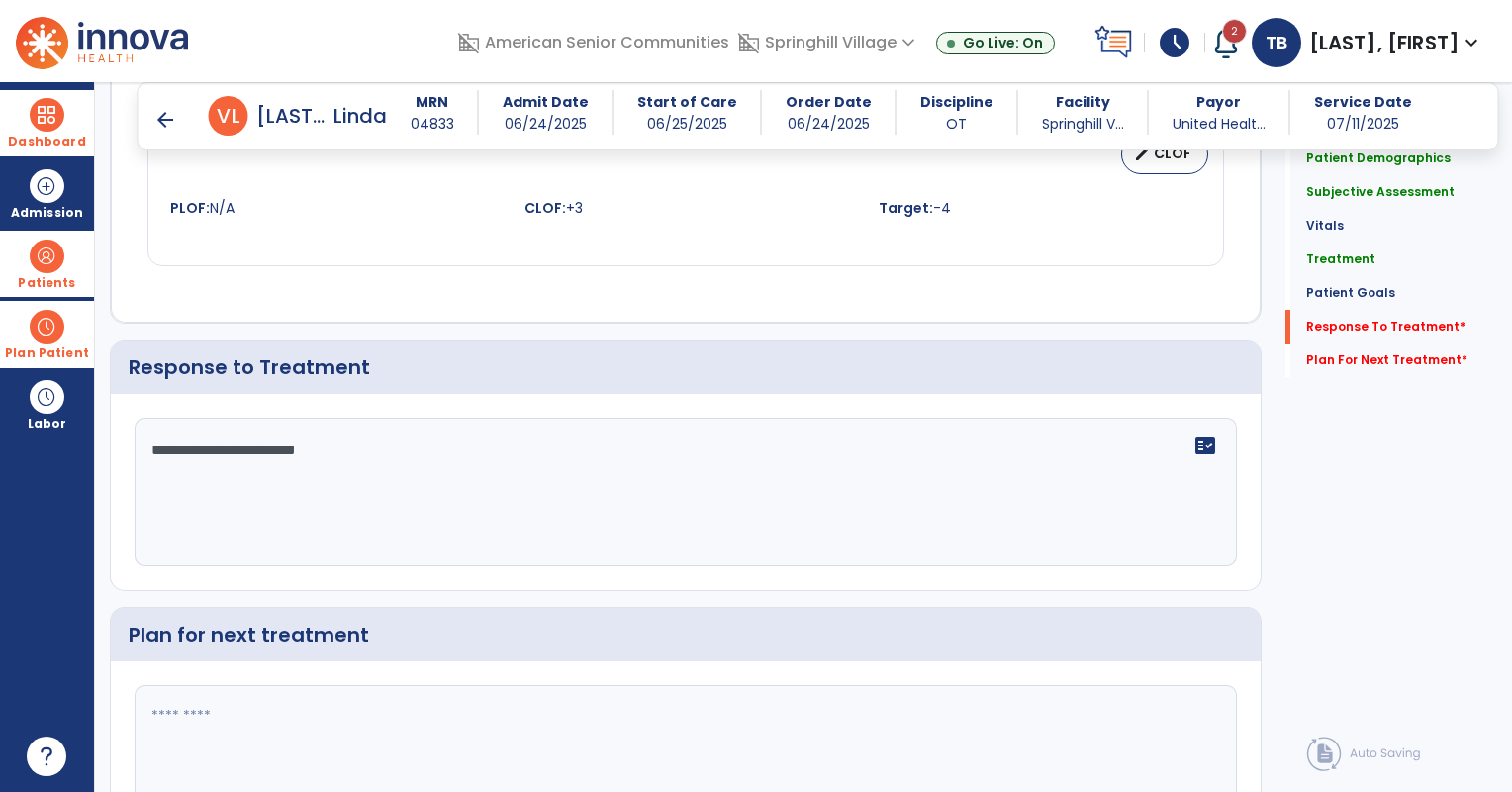 type on "**********" 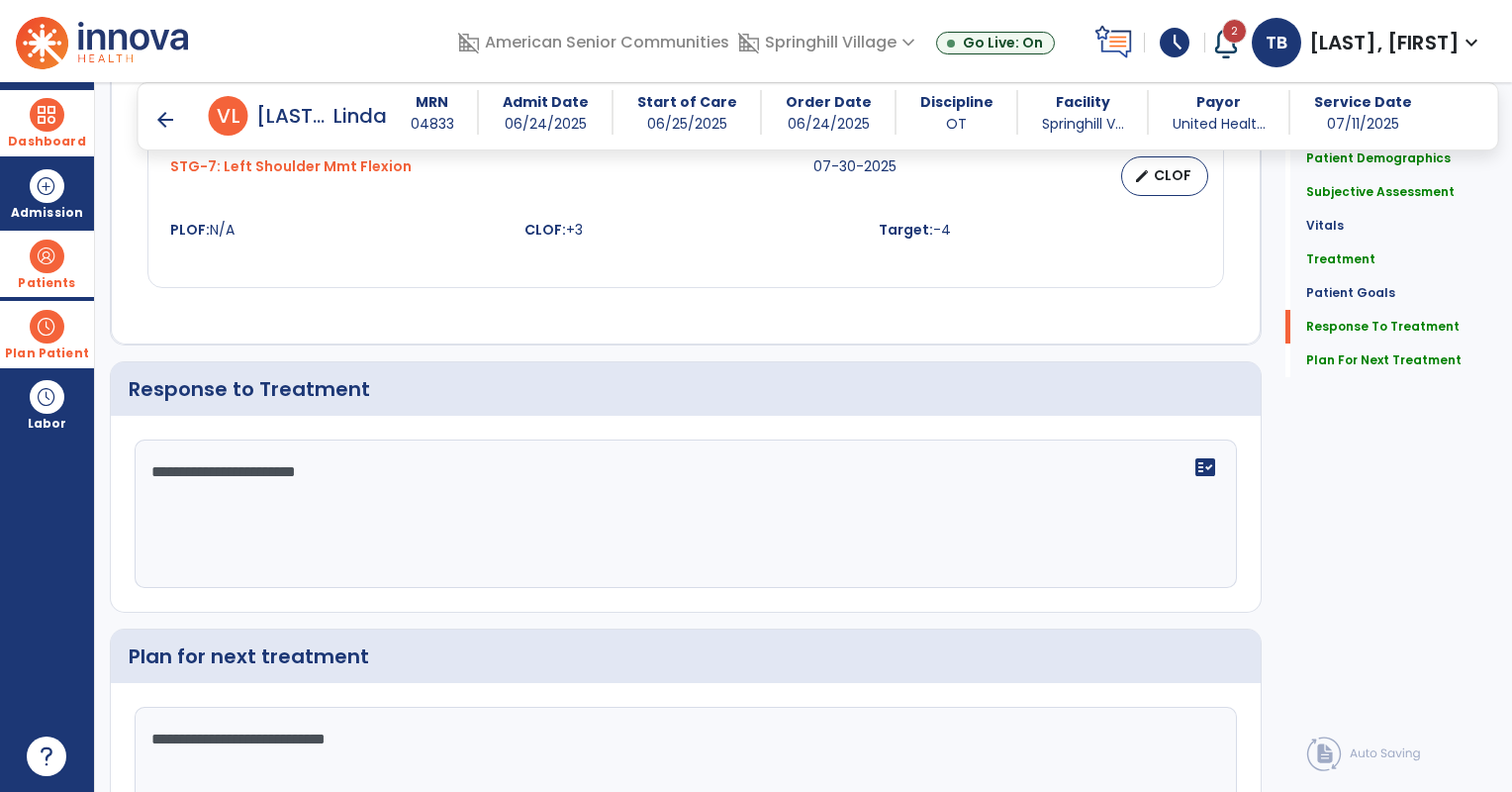 scroll, scrollTop: 2659, scrollLeft: 0, axis: vertical 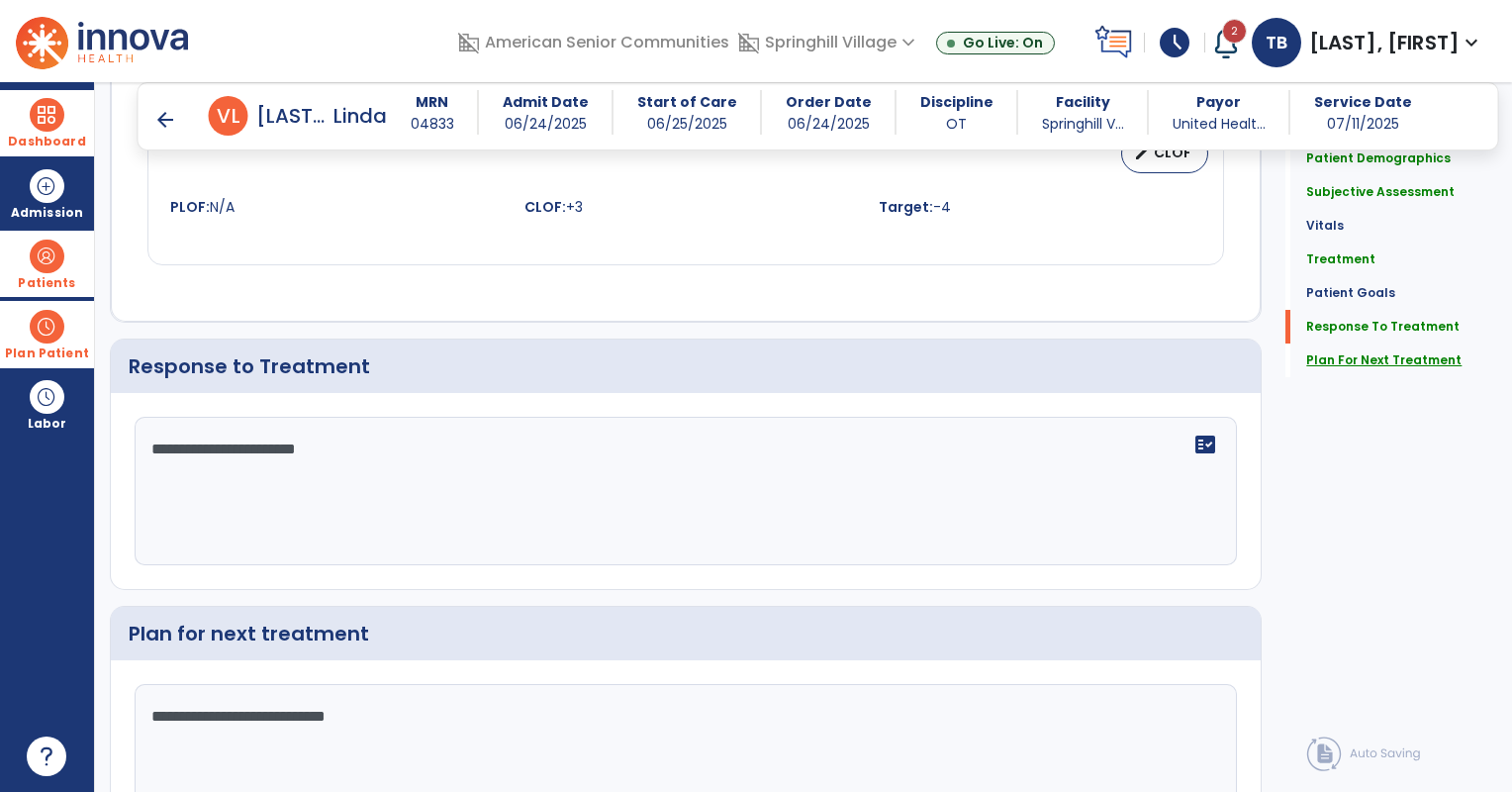 type on "**********" 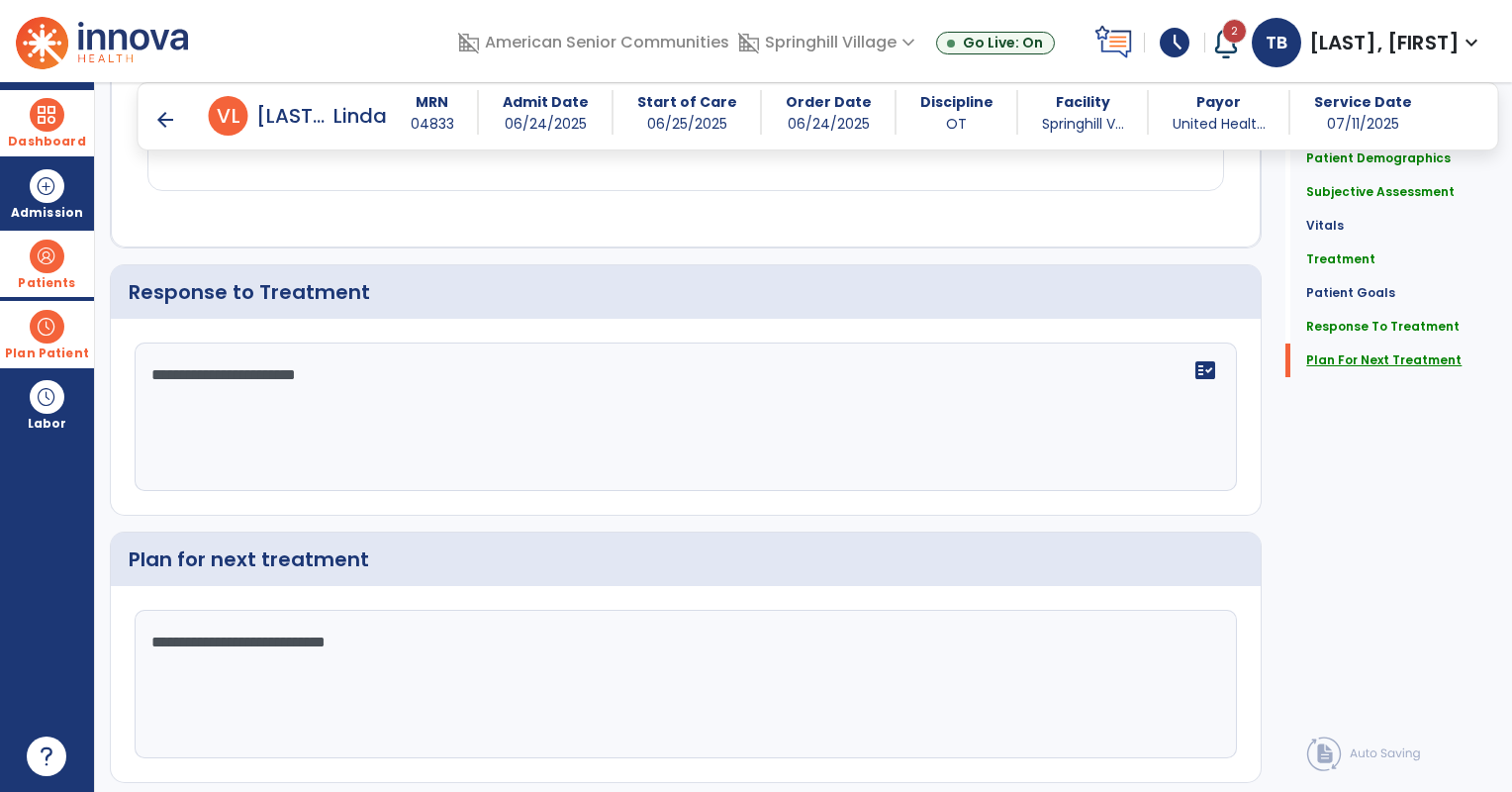 scroll, scrollTop: 2783, scrollLeft: 0, axis: vertical 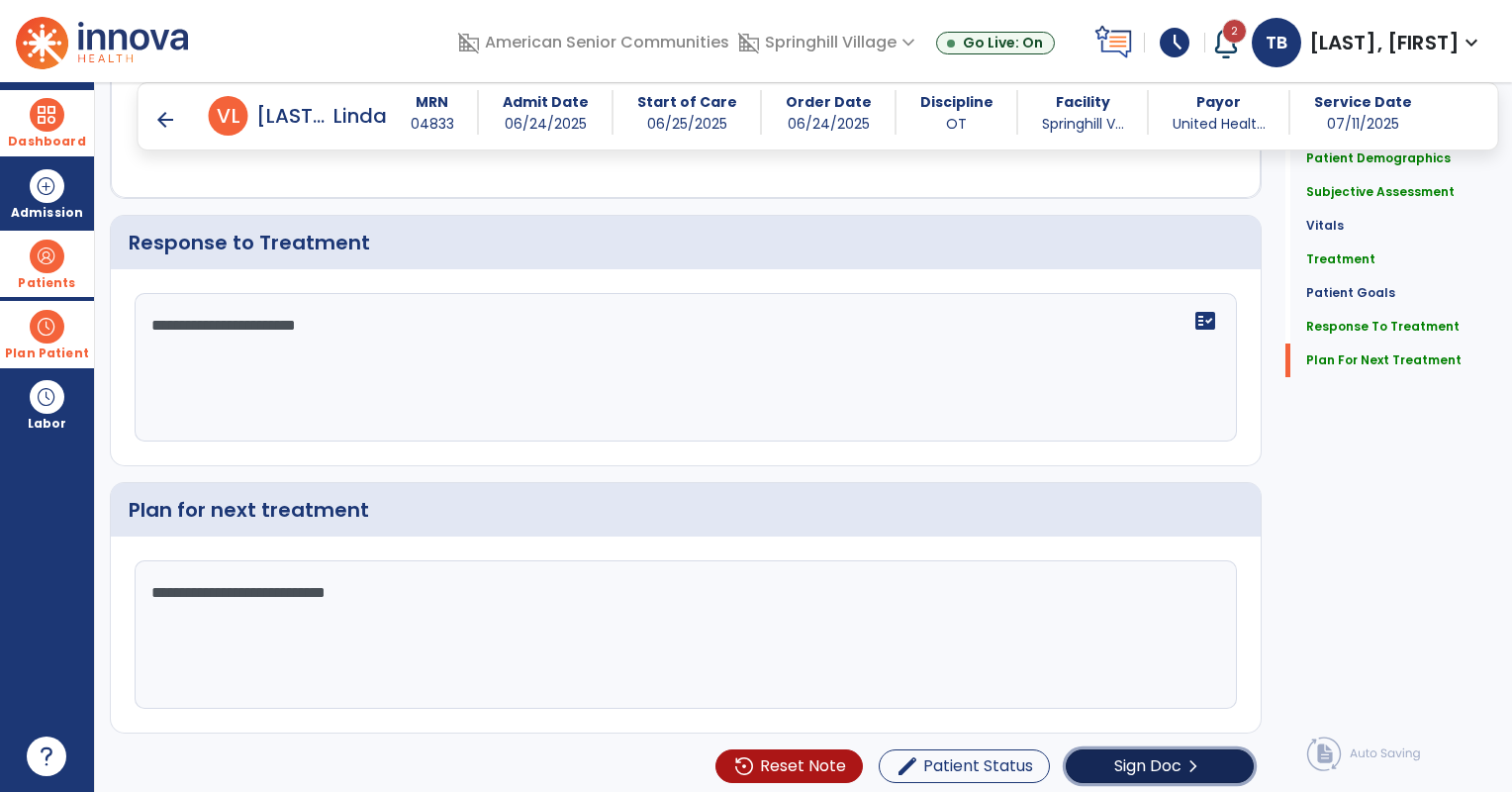 click on "Sign Doc" 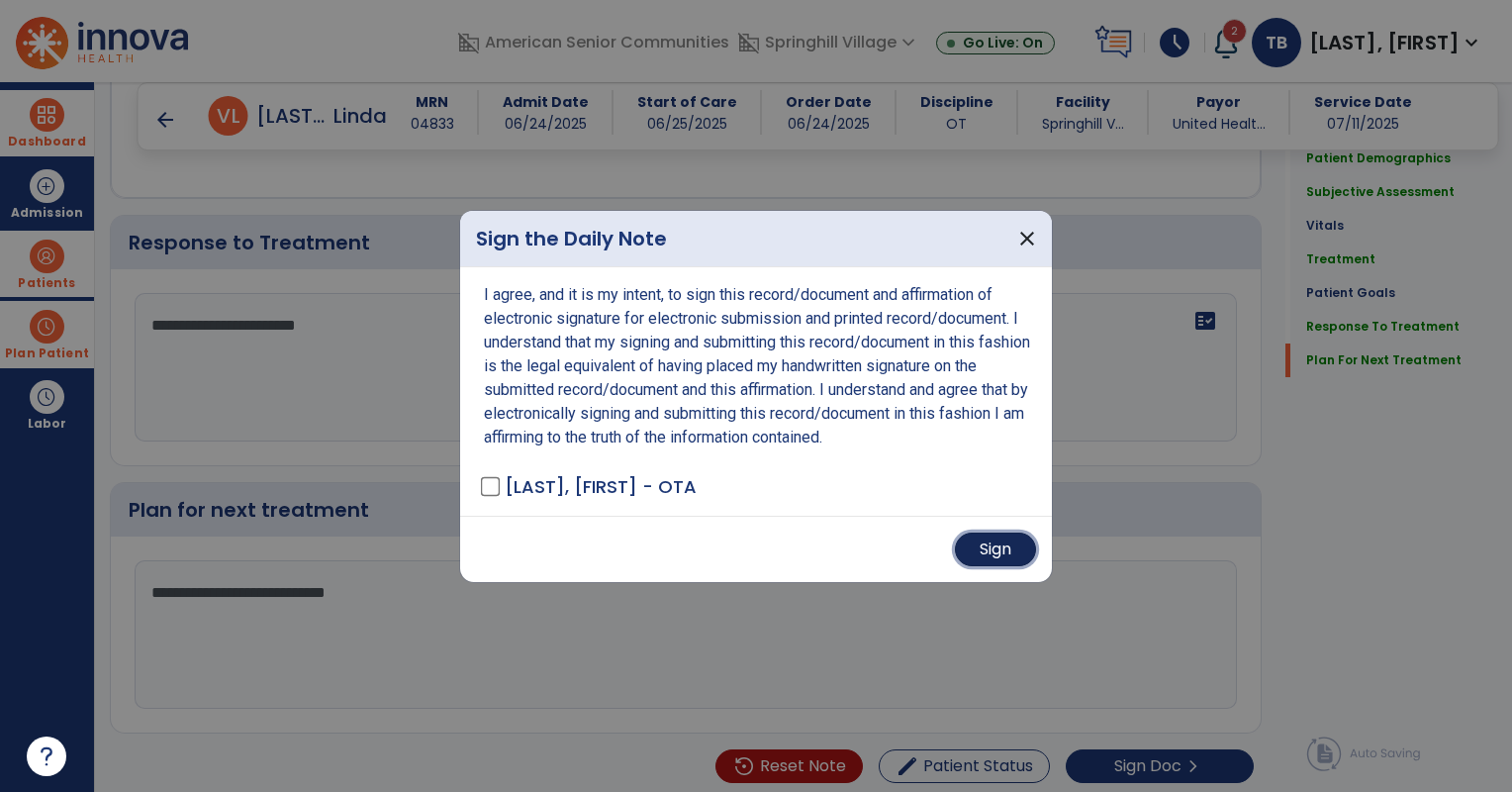 click on "Sign" at bounding box center [995, 549] 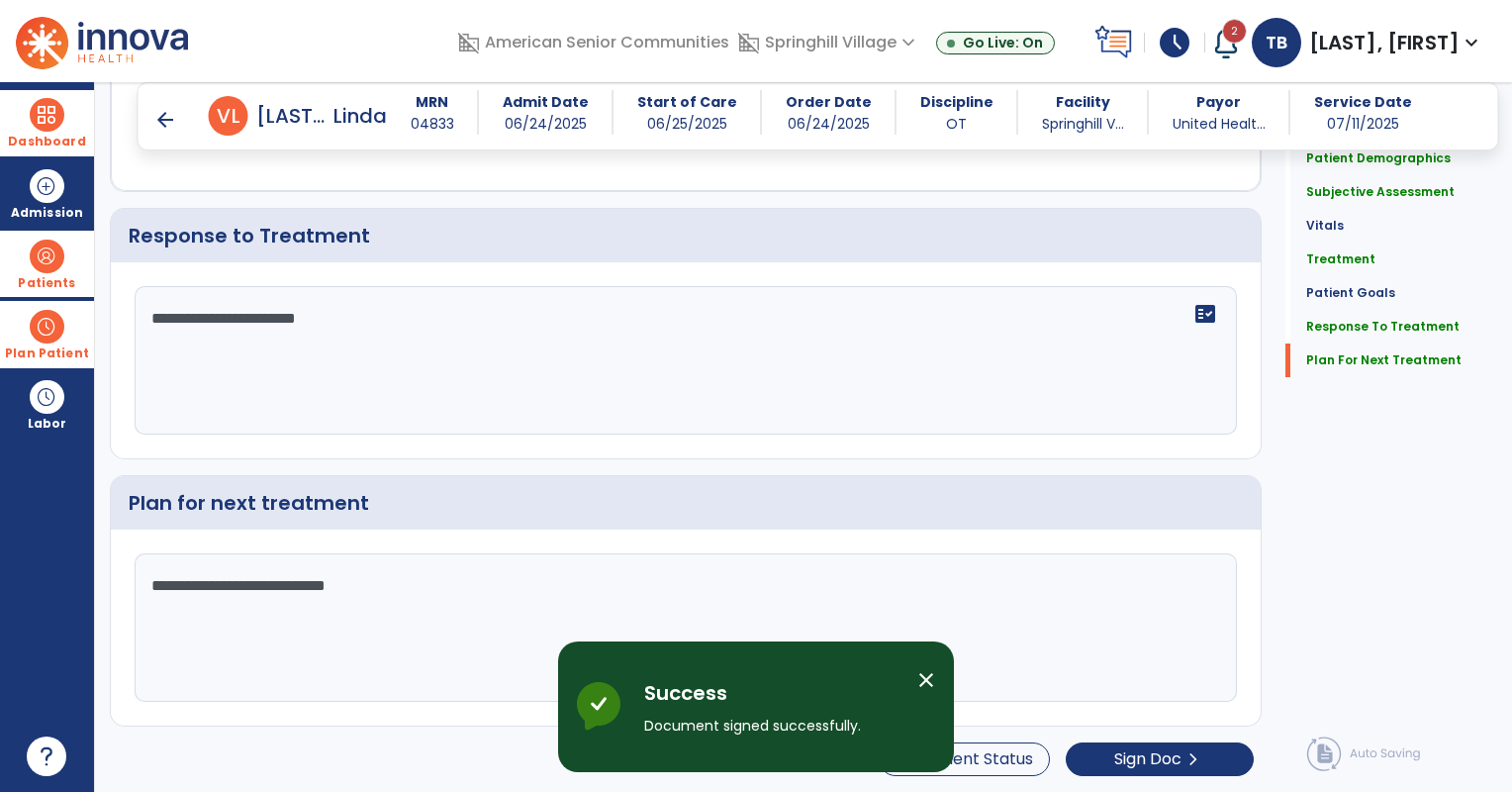 scroll, scrollTop: 0, scrollLeft: 0, axis: both 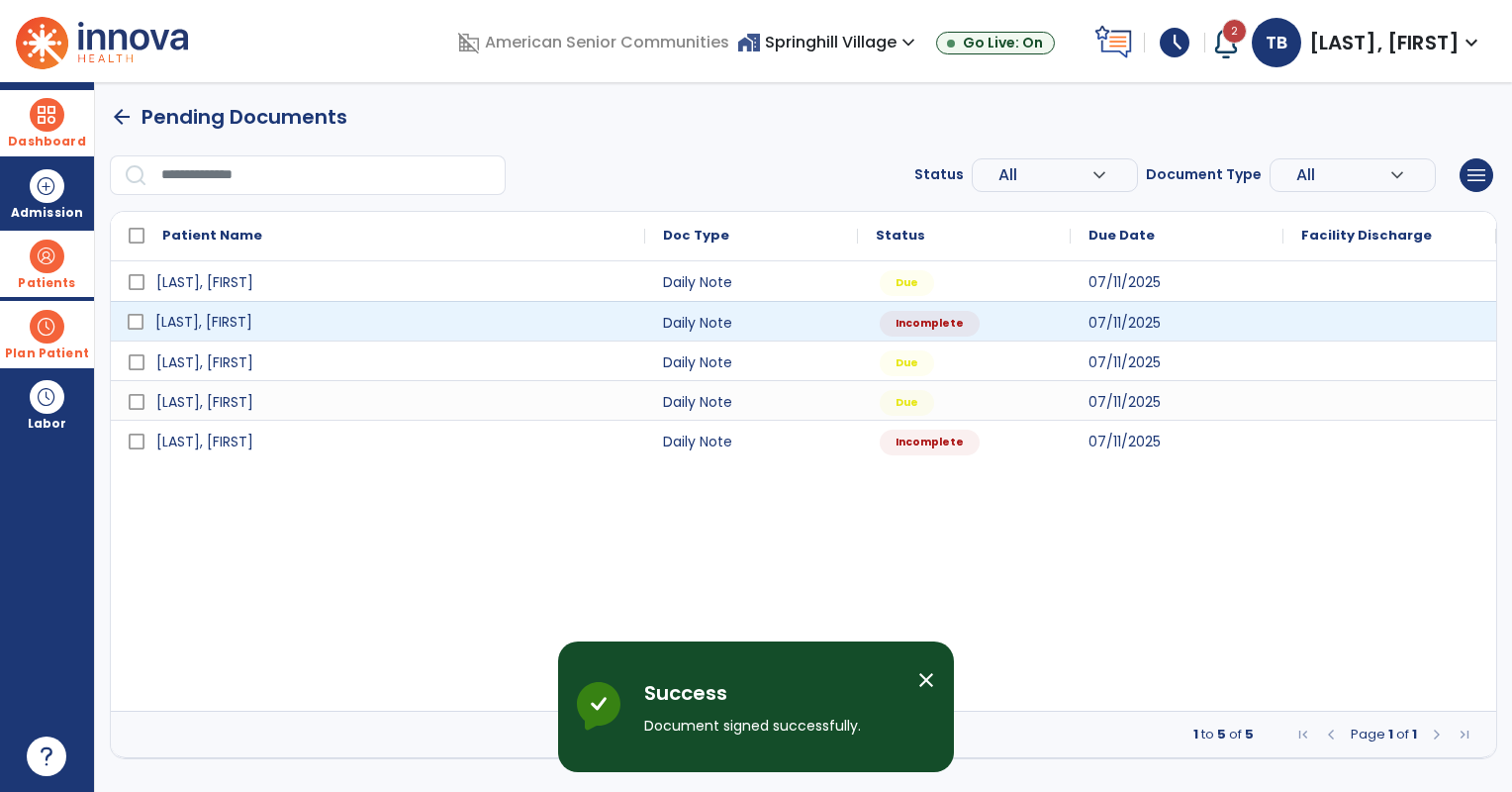 click on "[LAST], [FIRST]" at bounding box center (392, 322) 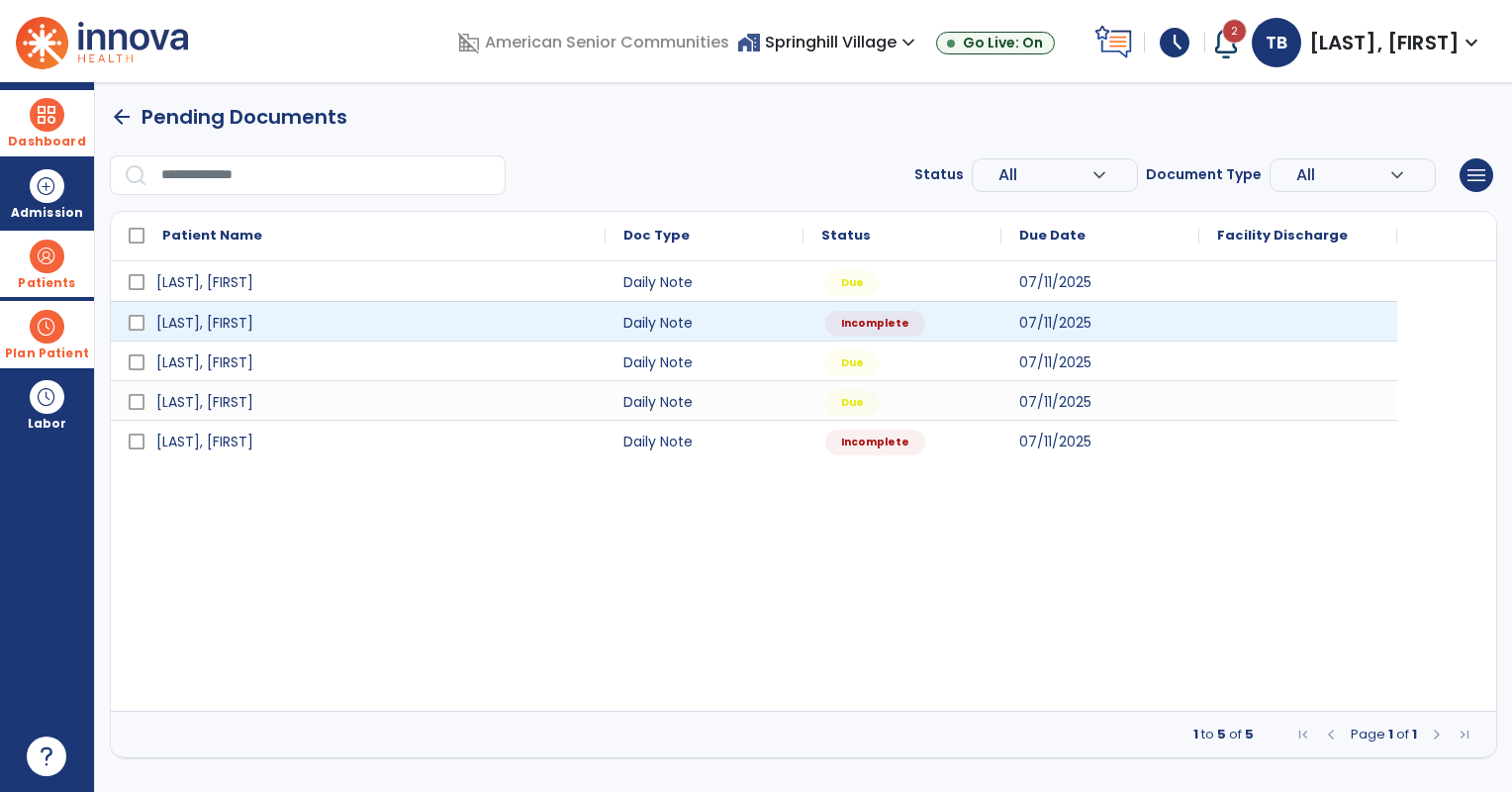select on "*" 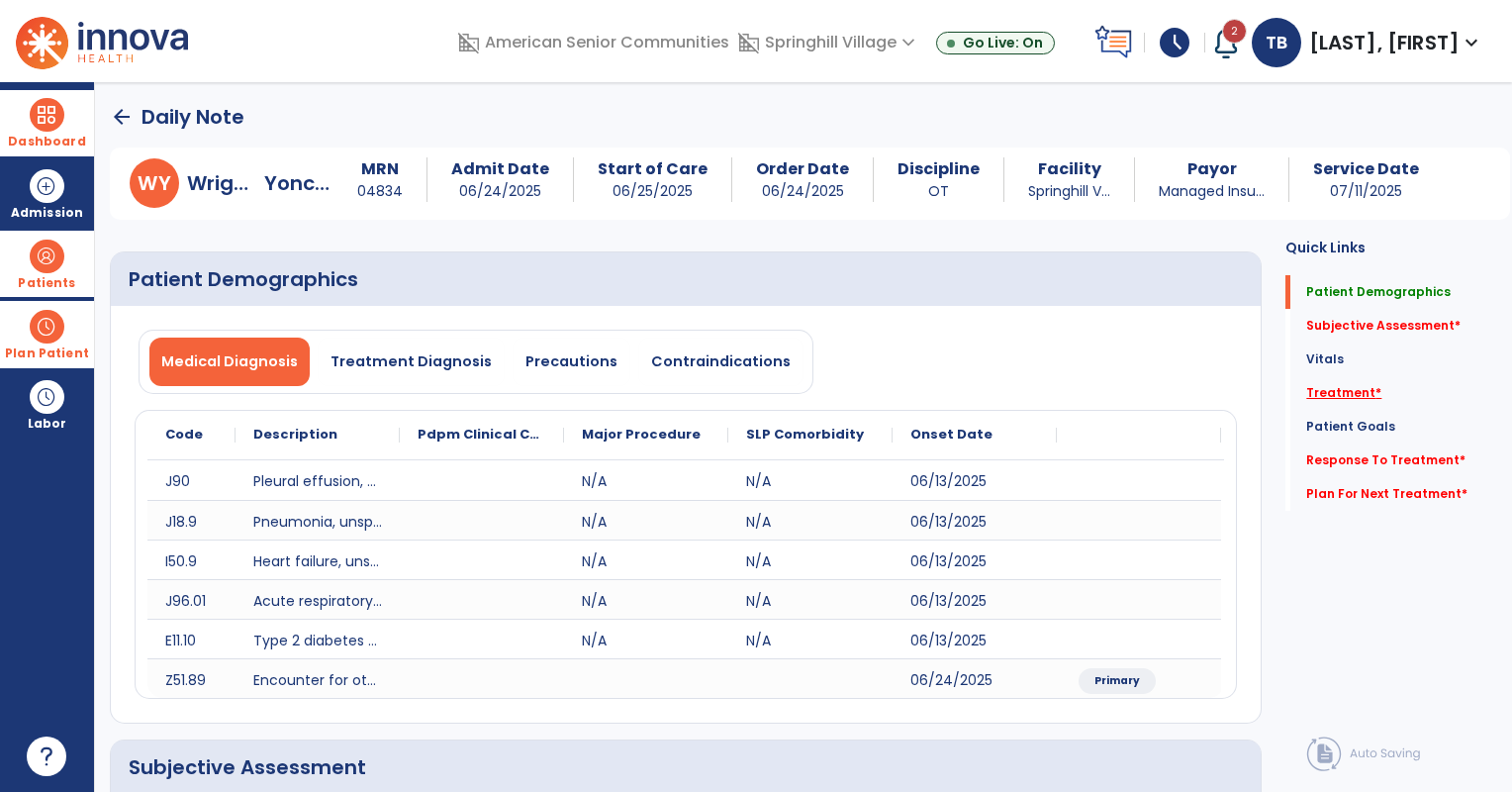 click on "Treatment   *" 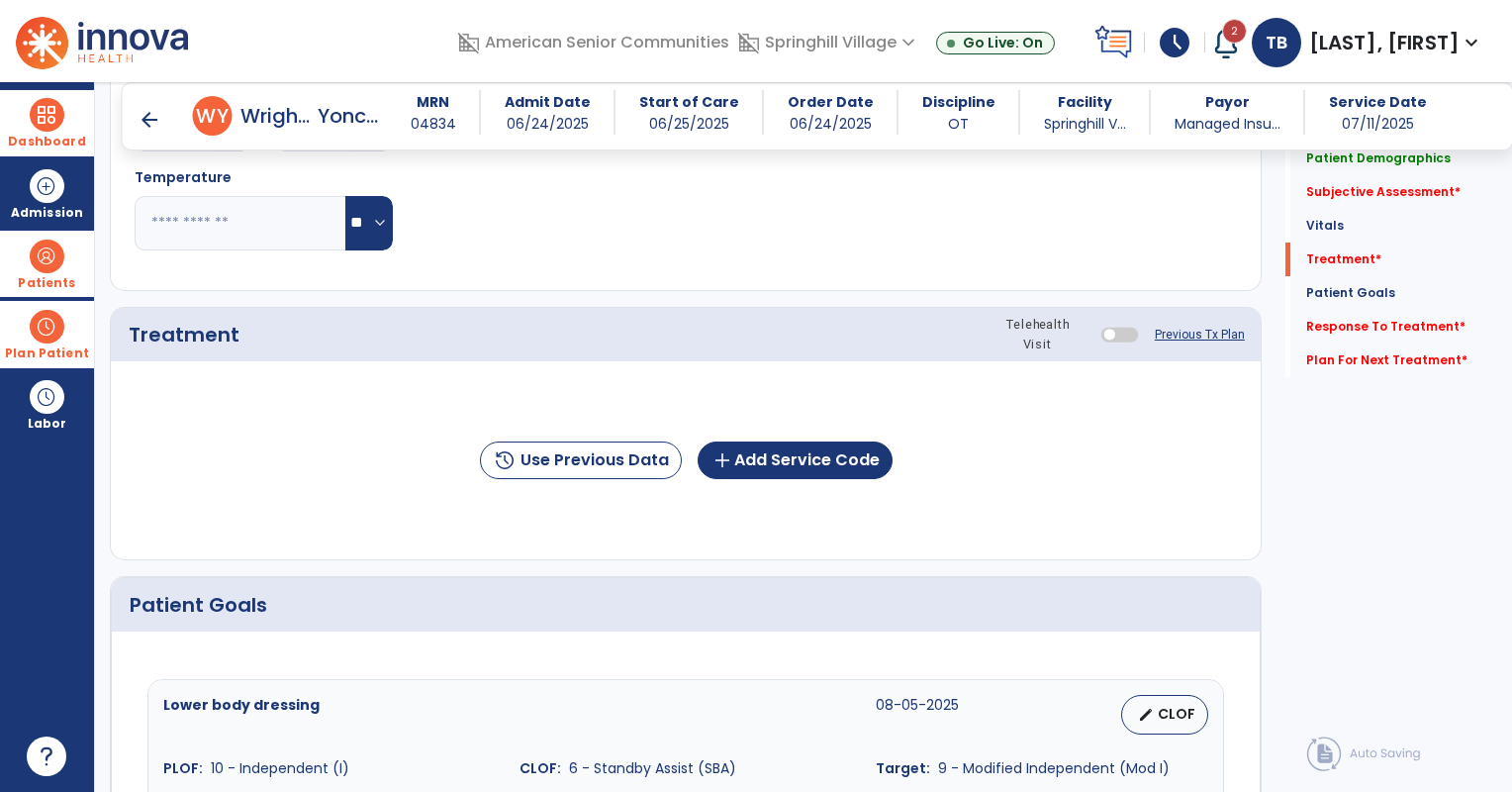 scroll, scrollTop: 1141, scrollLeft: 0, axis: vertical 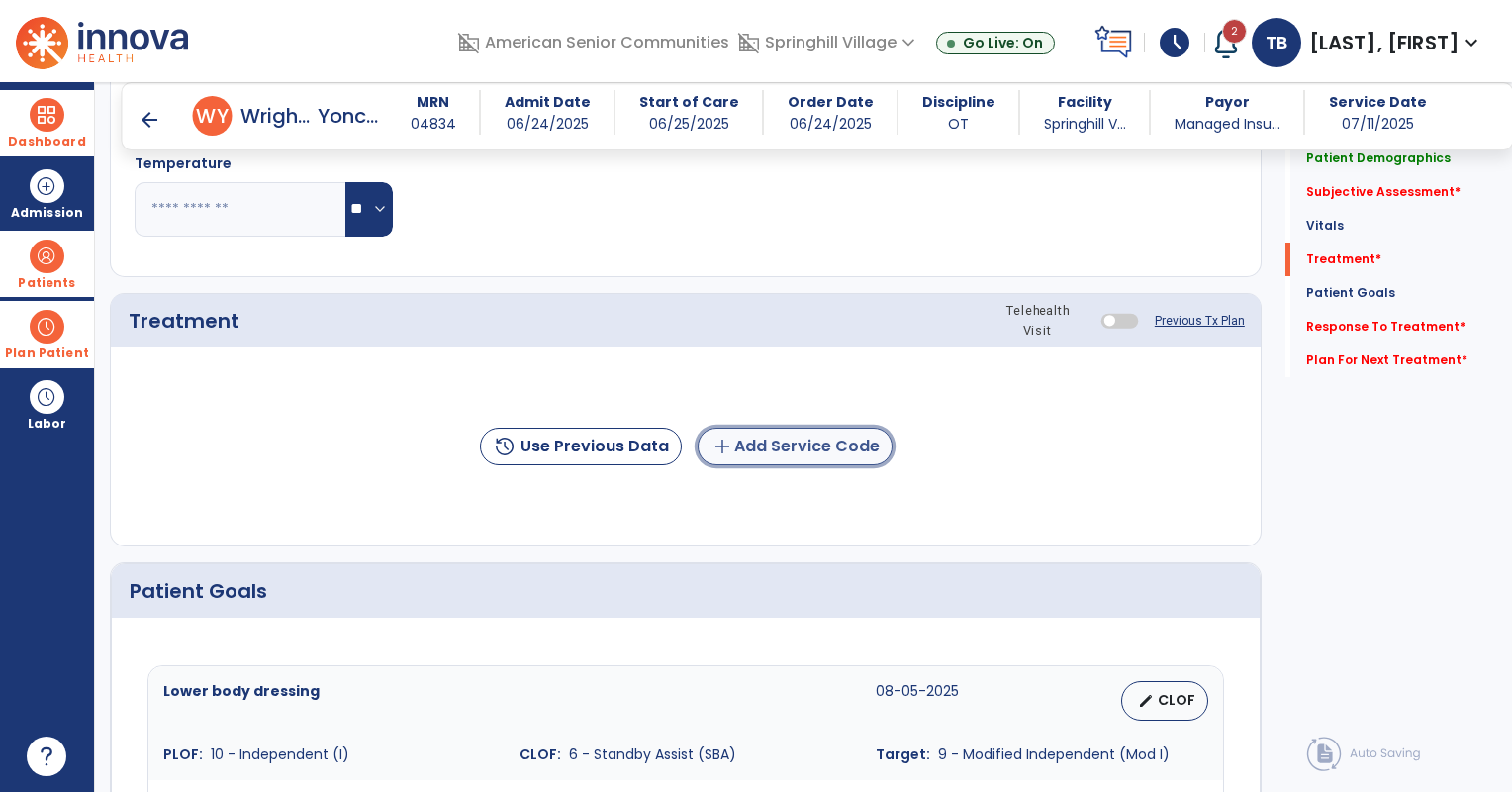 click on "add  Add Service Code" 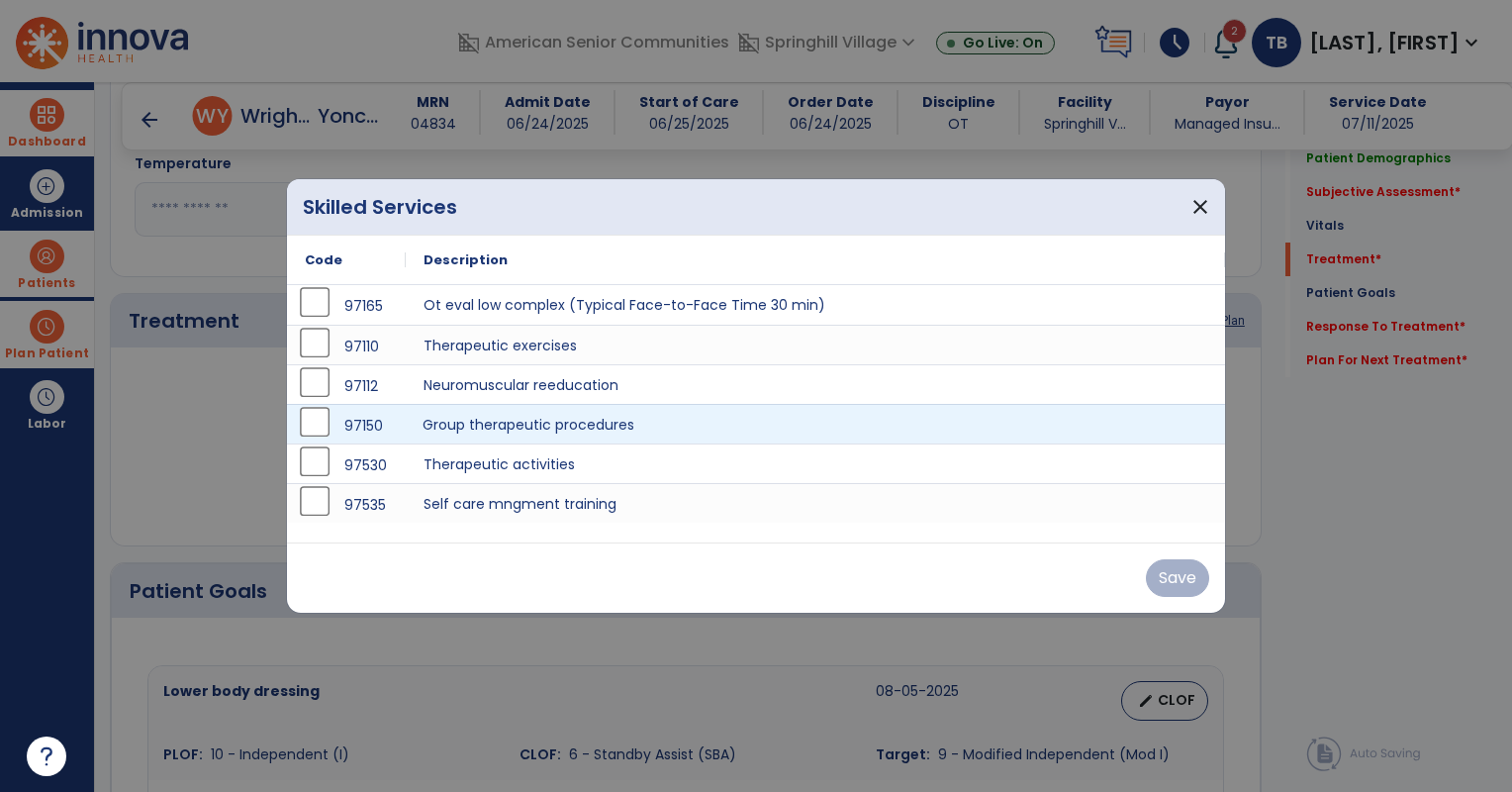 click on "Group therapeutic procedures" at bounding box center (815, 424) 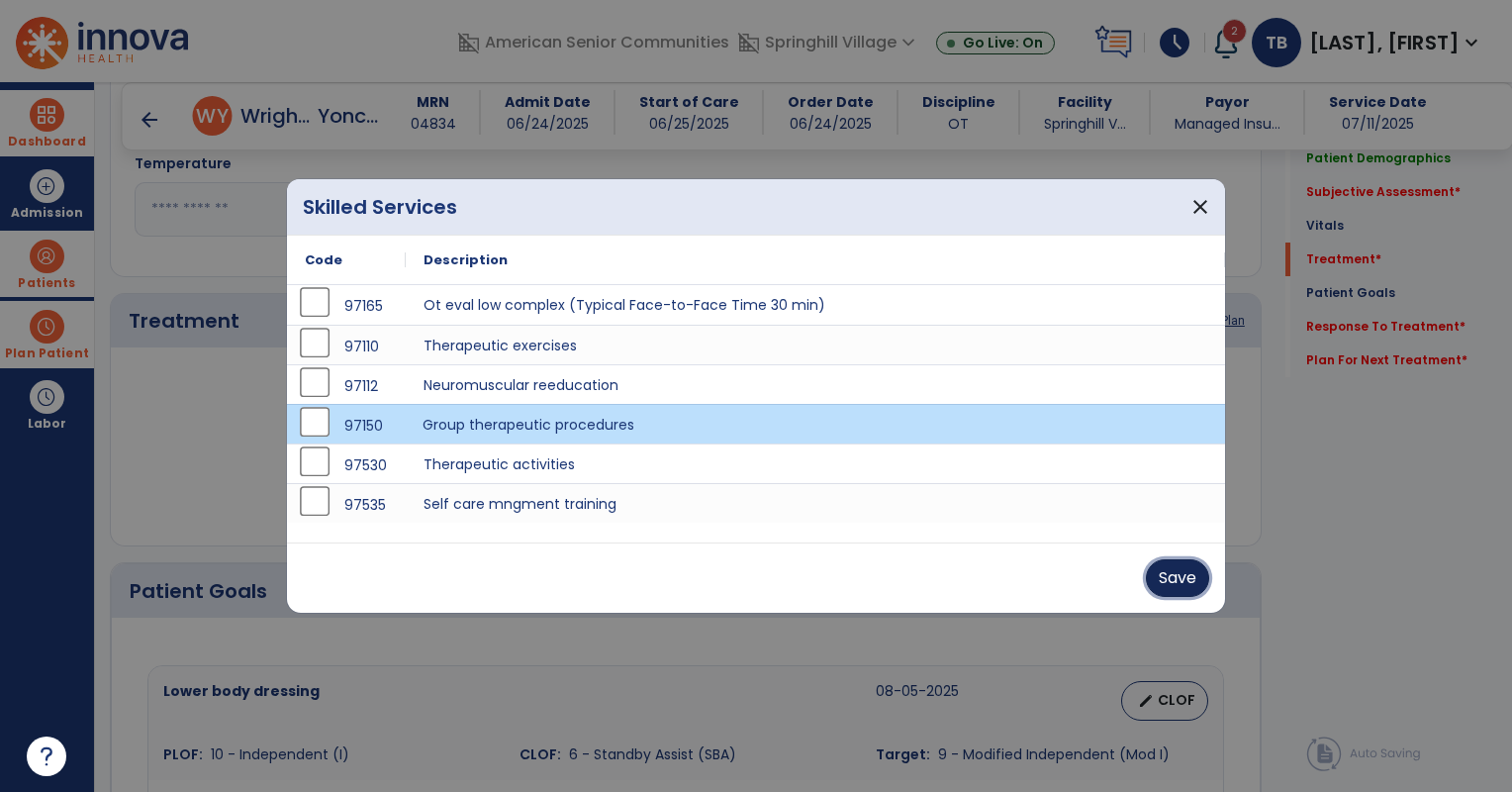 click on "Save" at bounding box center (1178, 578) 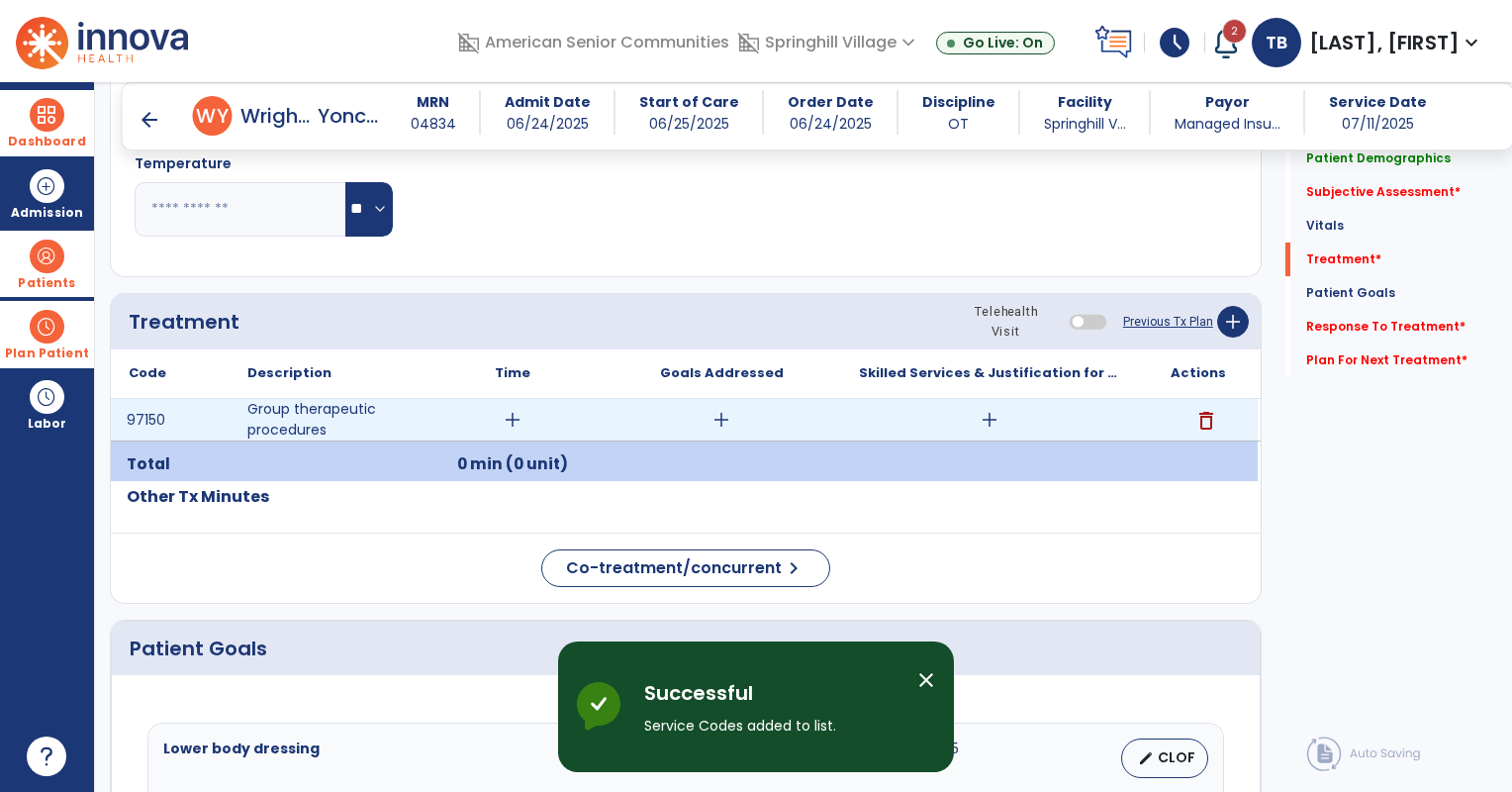 click on "add" at bounding box center [513, 420] 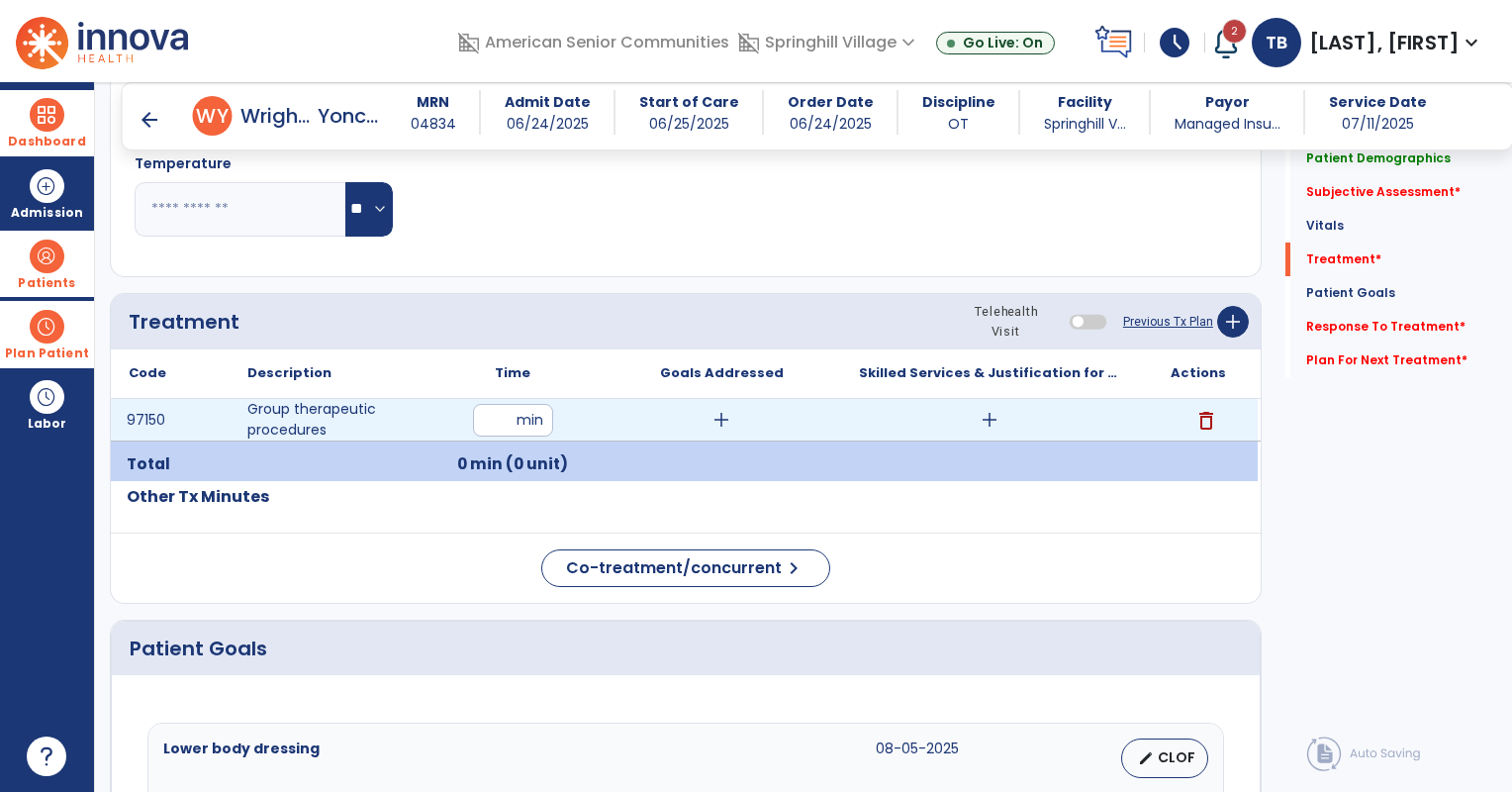 type on "**" 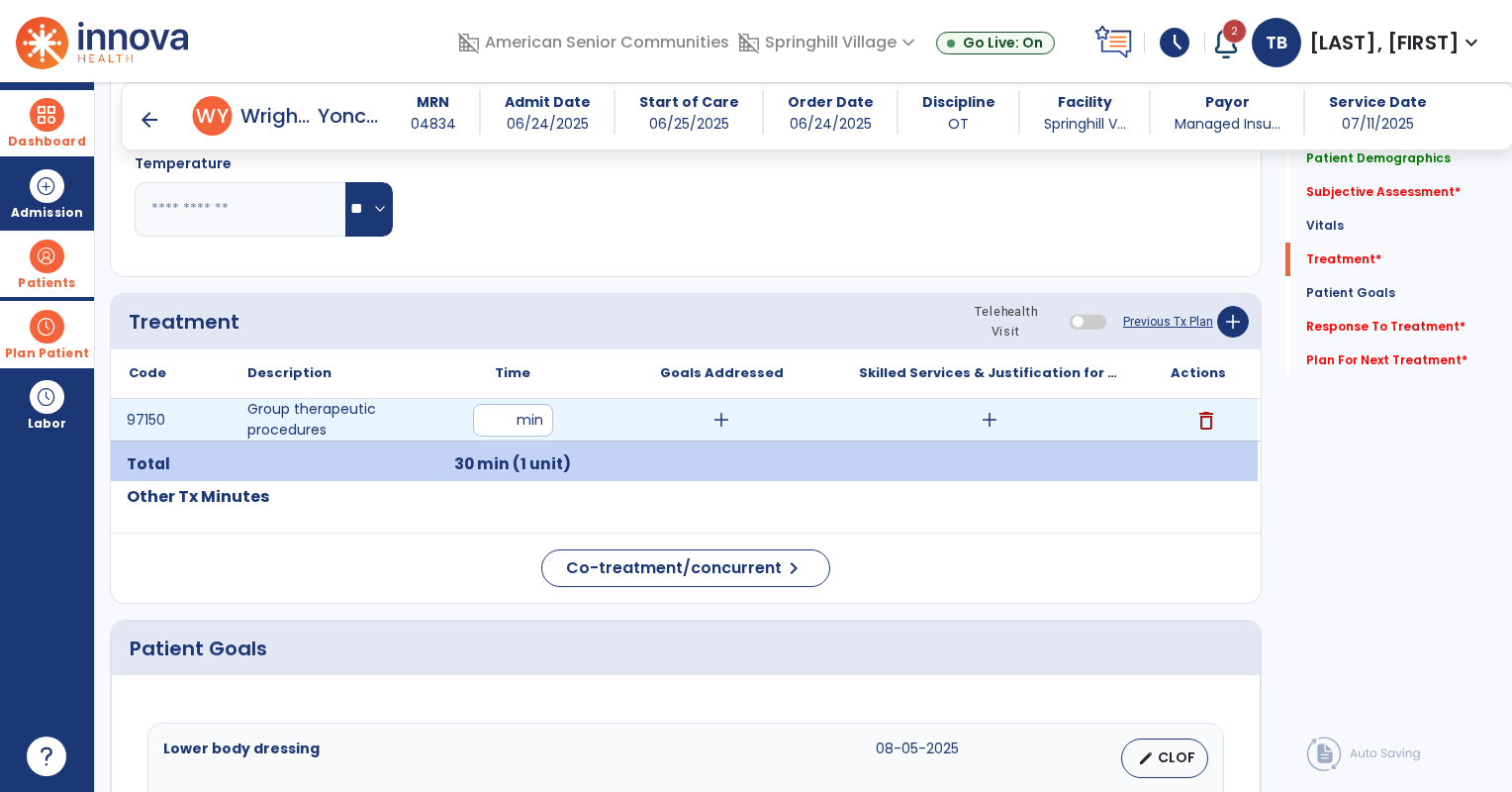 click on "add" at bounding box center (990, 420) 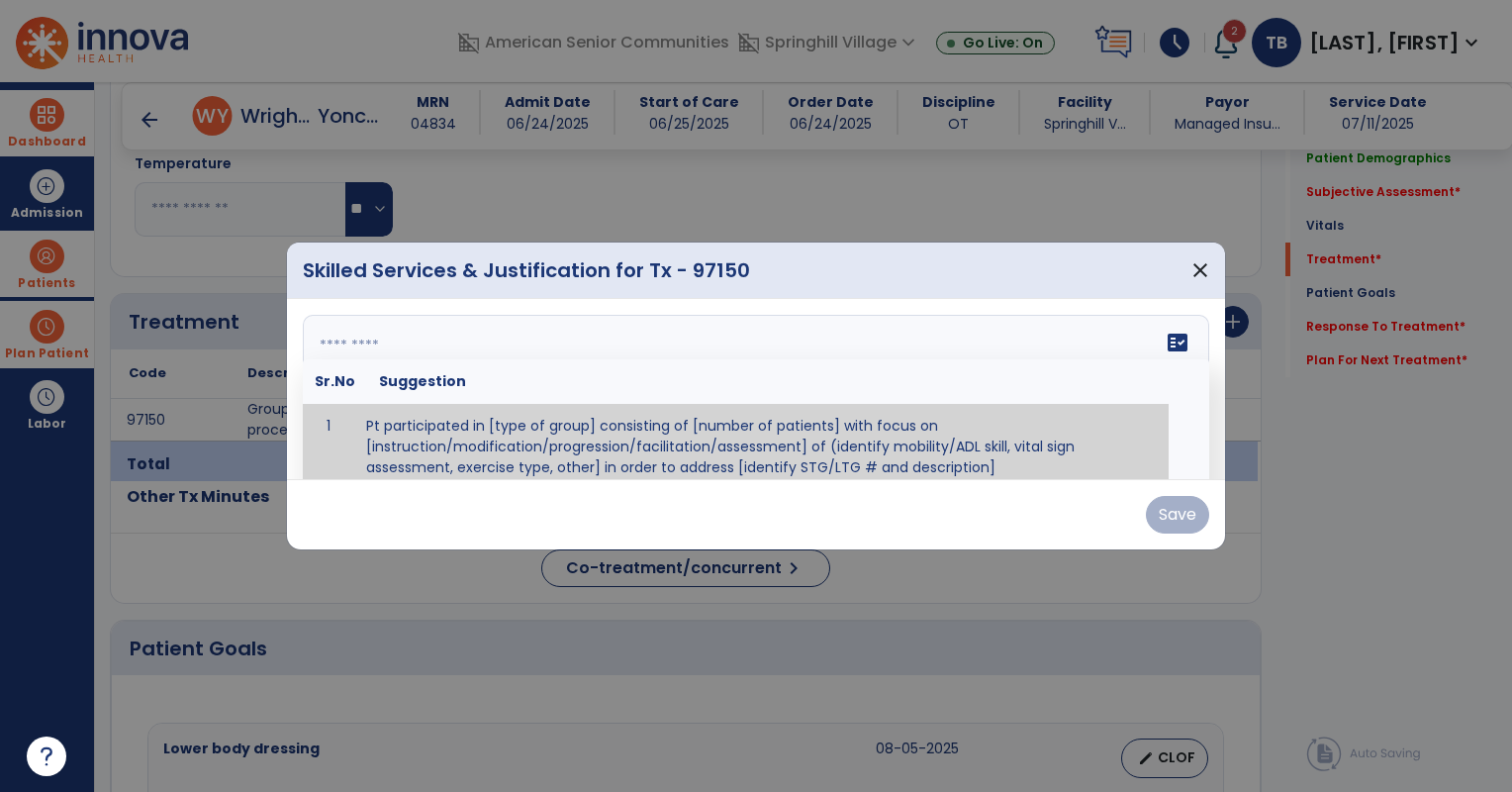 click on "fact_check  Sr.No Suggestion 1 Pt participated in [type of group] consisting of [number of patients] with focus on [instruction/modification/progression/facilitation/assessment] of (identify mobility/ADL skill, vital sign assessment, exercise type, other] in order to address [identify STG/LTG # and description]" at bounding box center (756, 389) 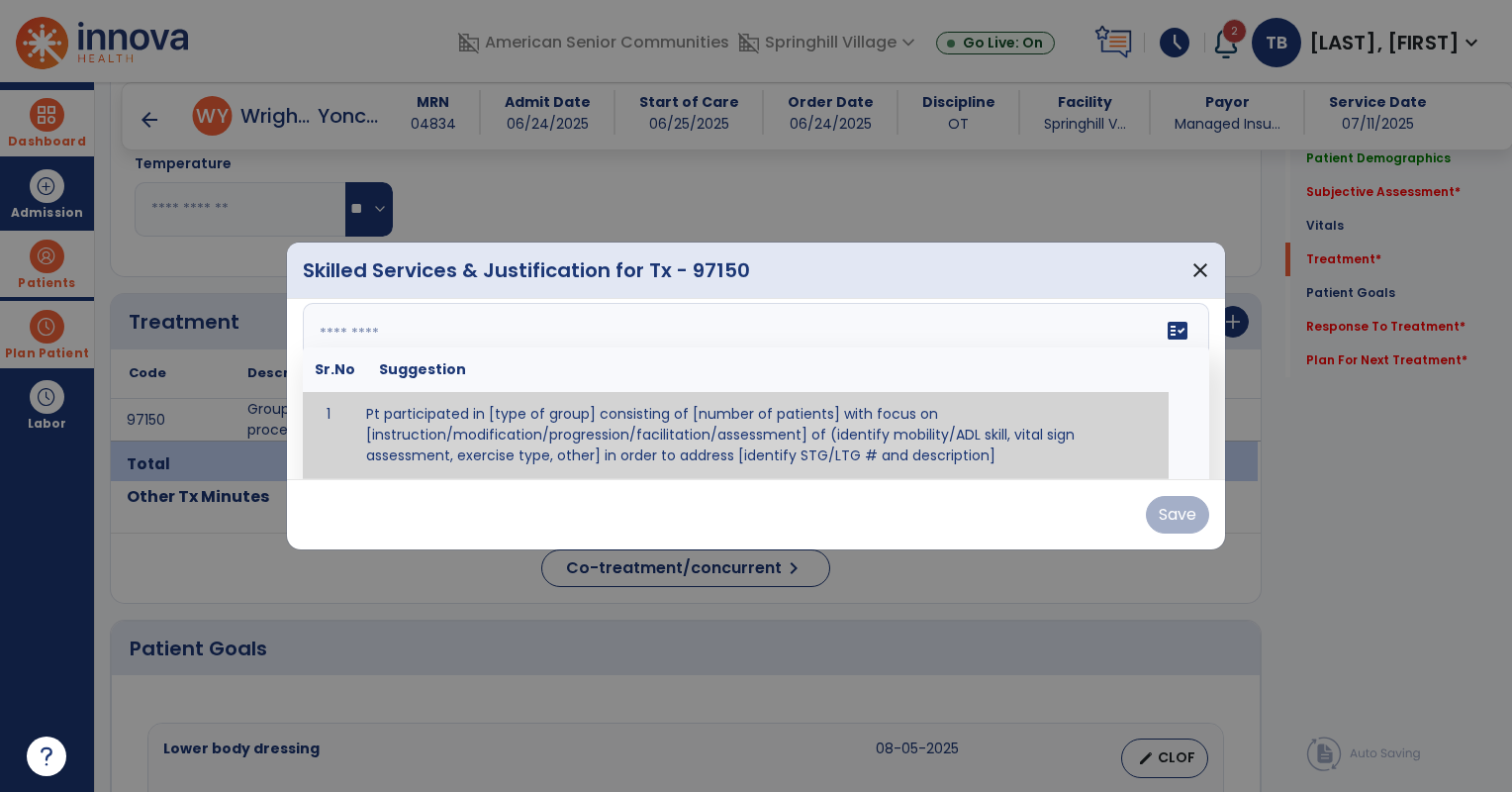 paste on "**********" 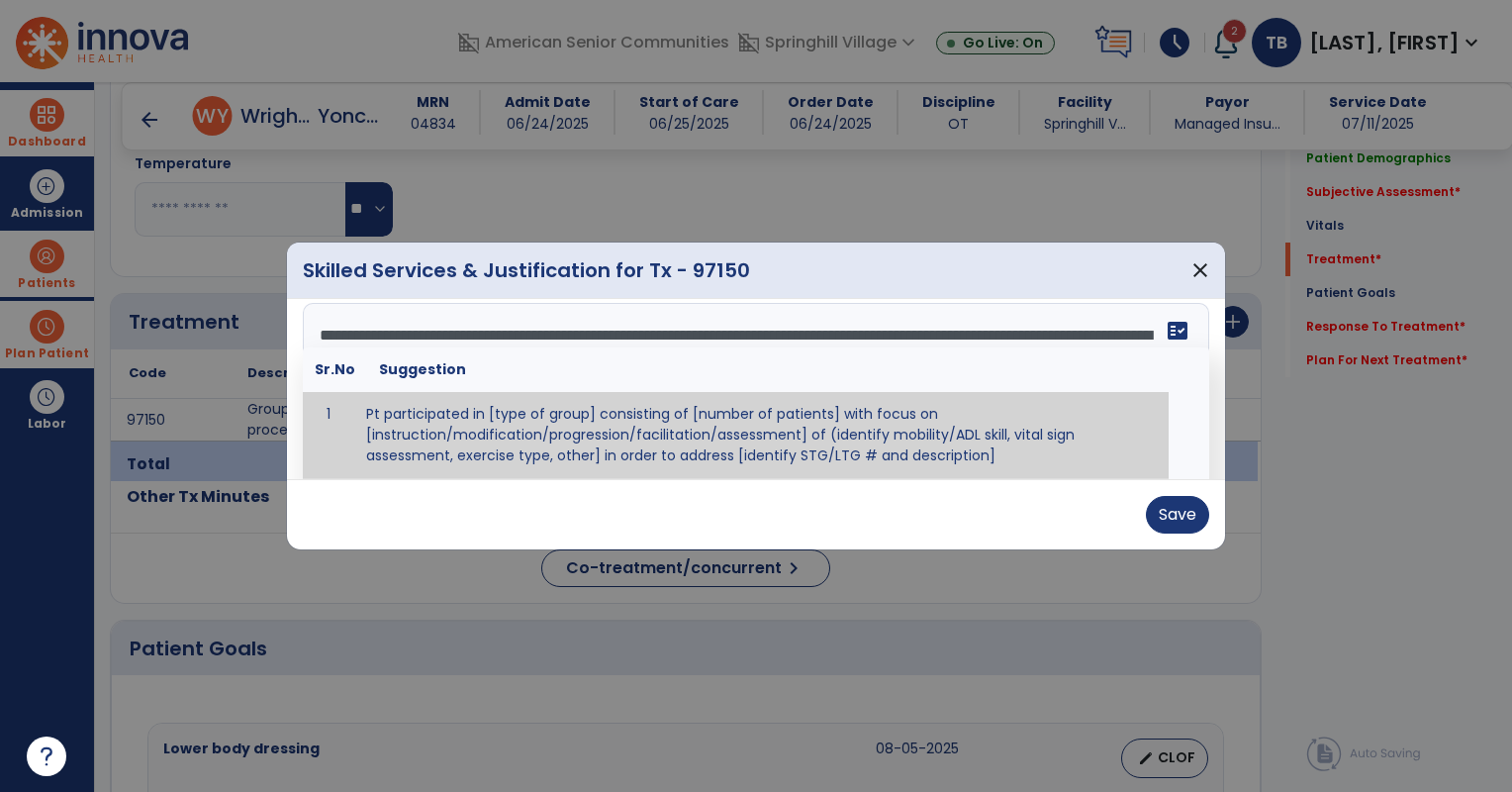 scroll, scrollTop: 0, scrollLeft: 0, axis: both 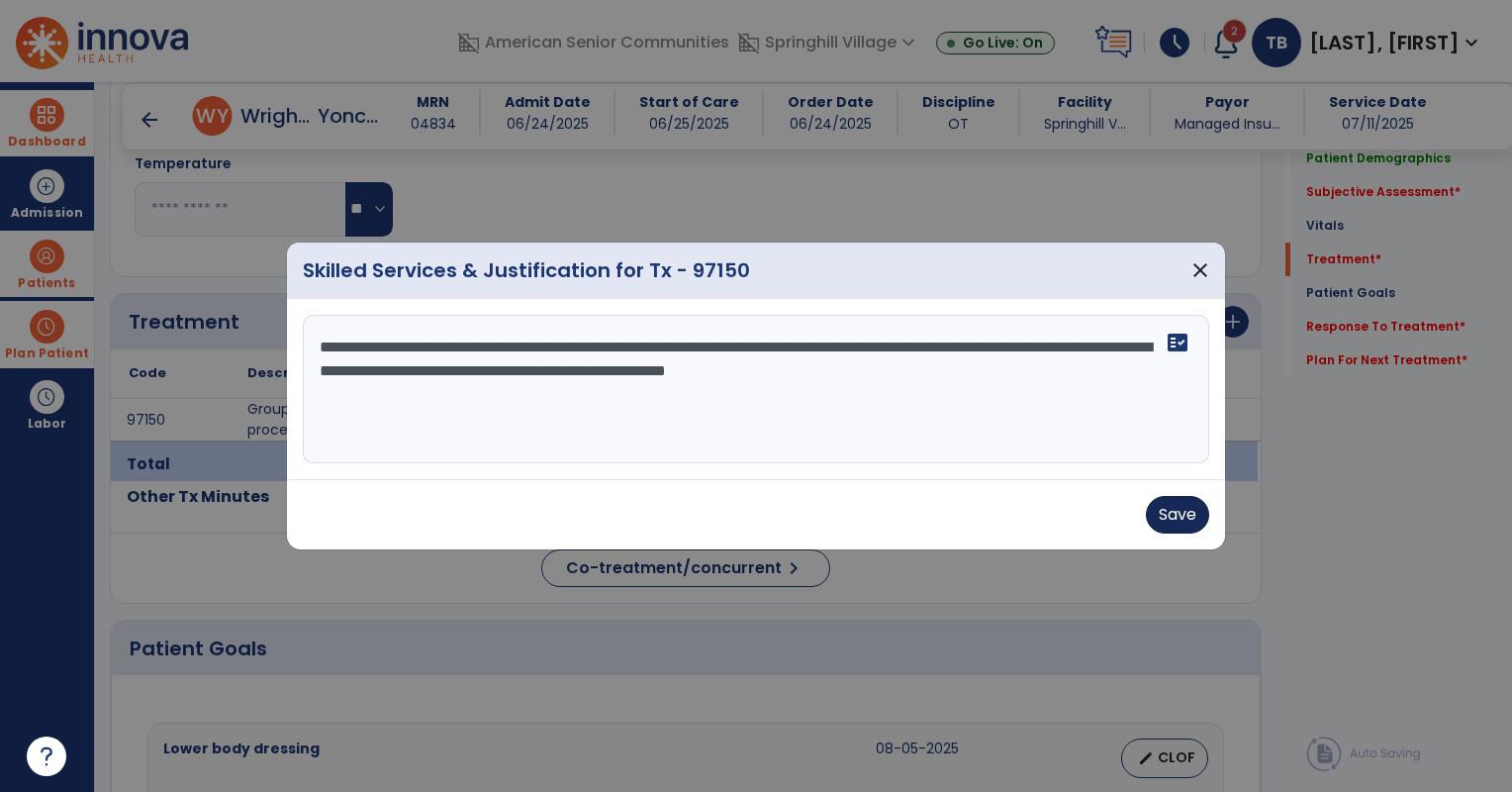 type on "**********" 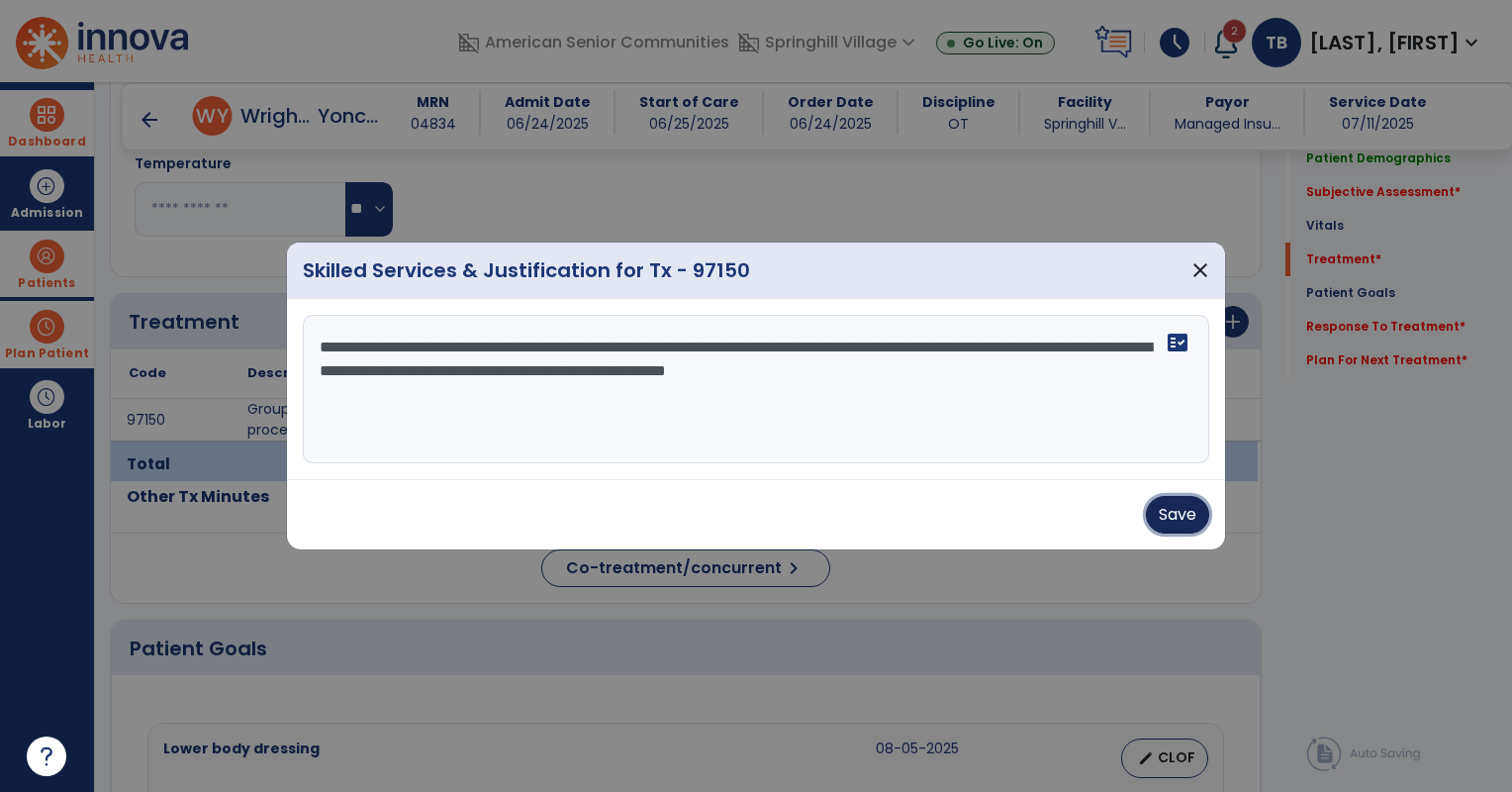 click on "Save" at bounding box center (1178, 515) 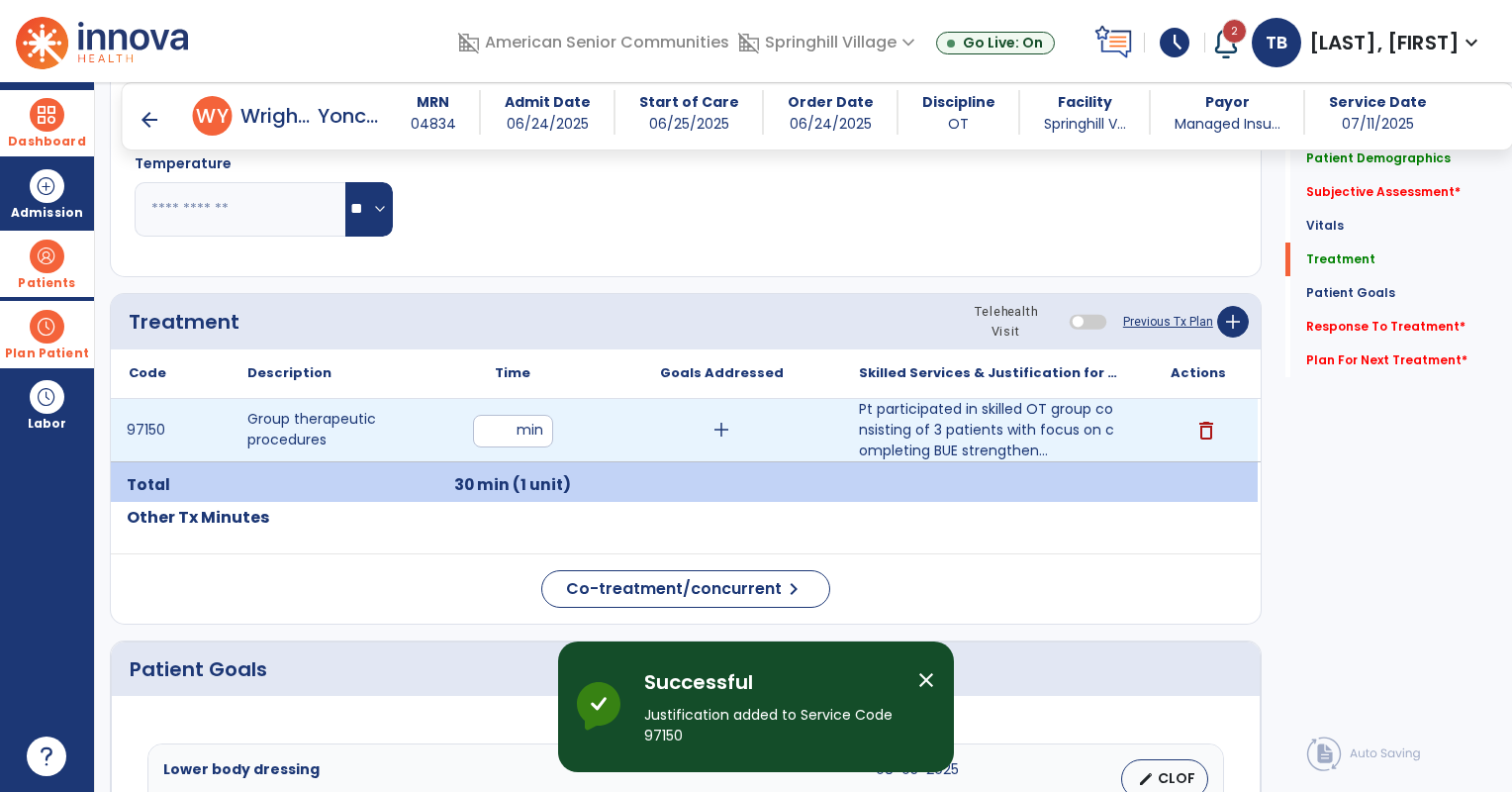 click on "add" at bounding box center [721, 430] 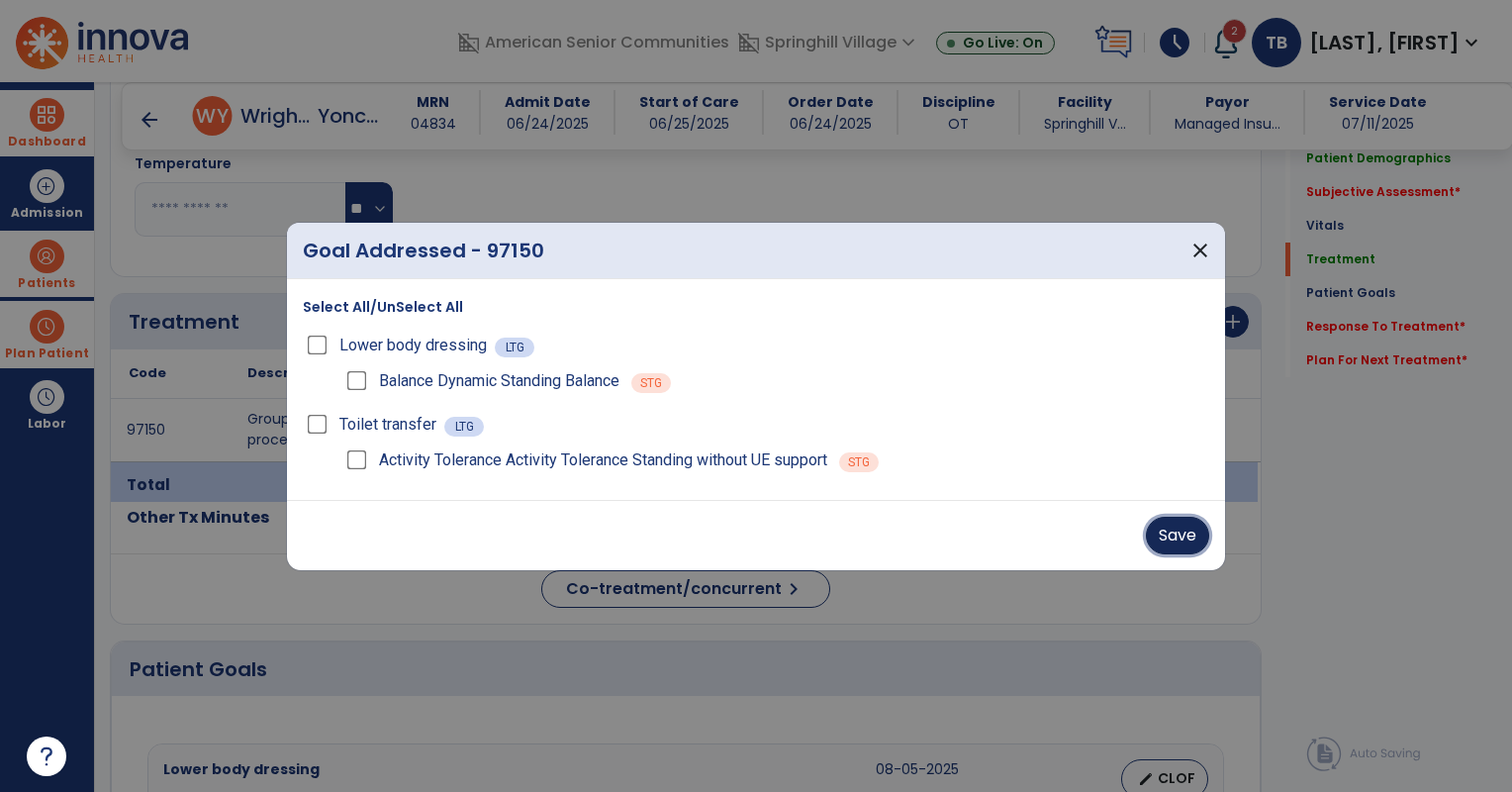 click on "Save" at bounding box center [1178, 536] 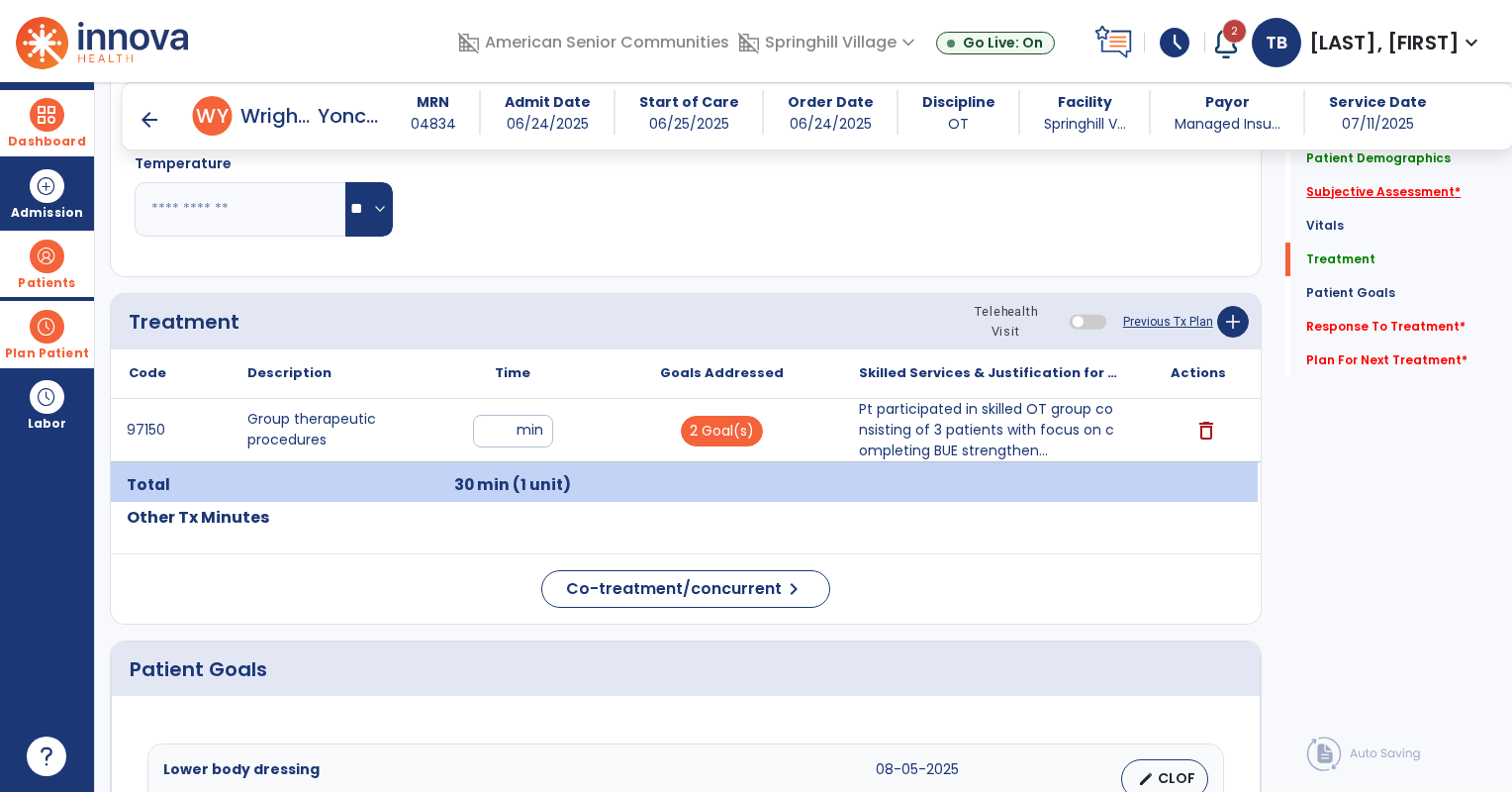 click on "Subjective Assessment   *" 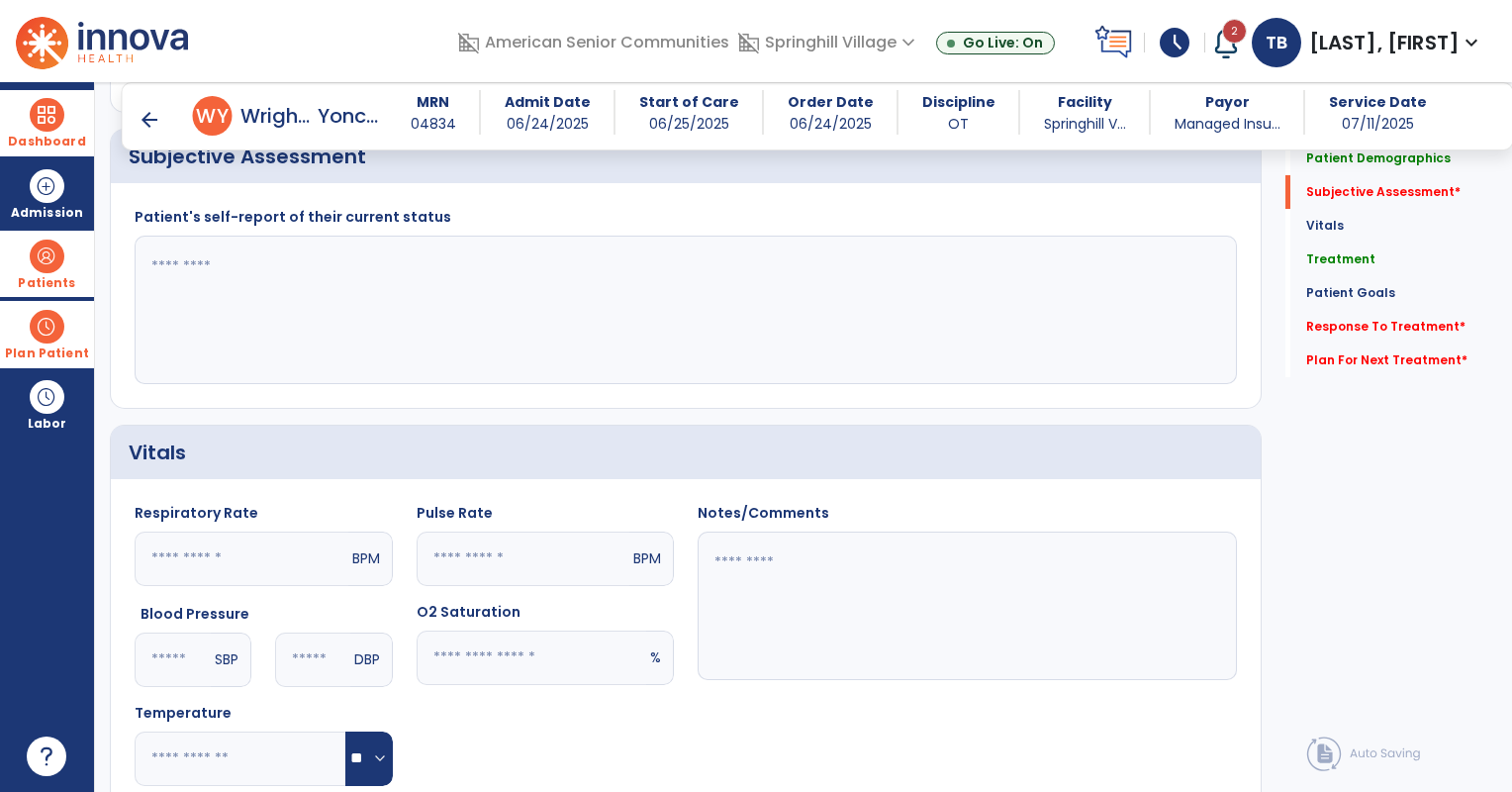 scroll, scrollTop: 422, scrollLeft: 0, axis: vertical 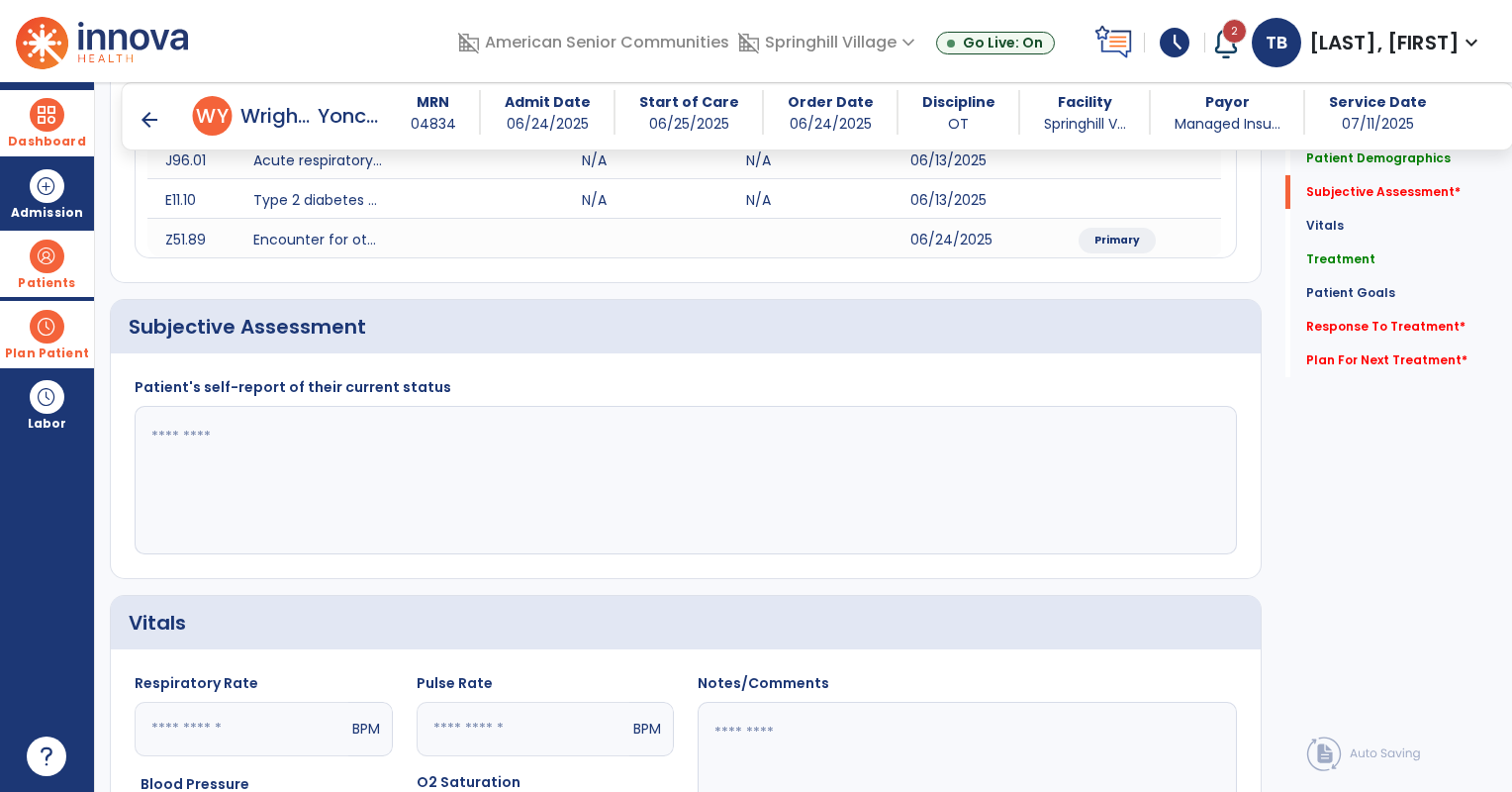 click 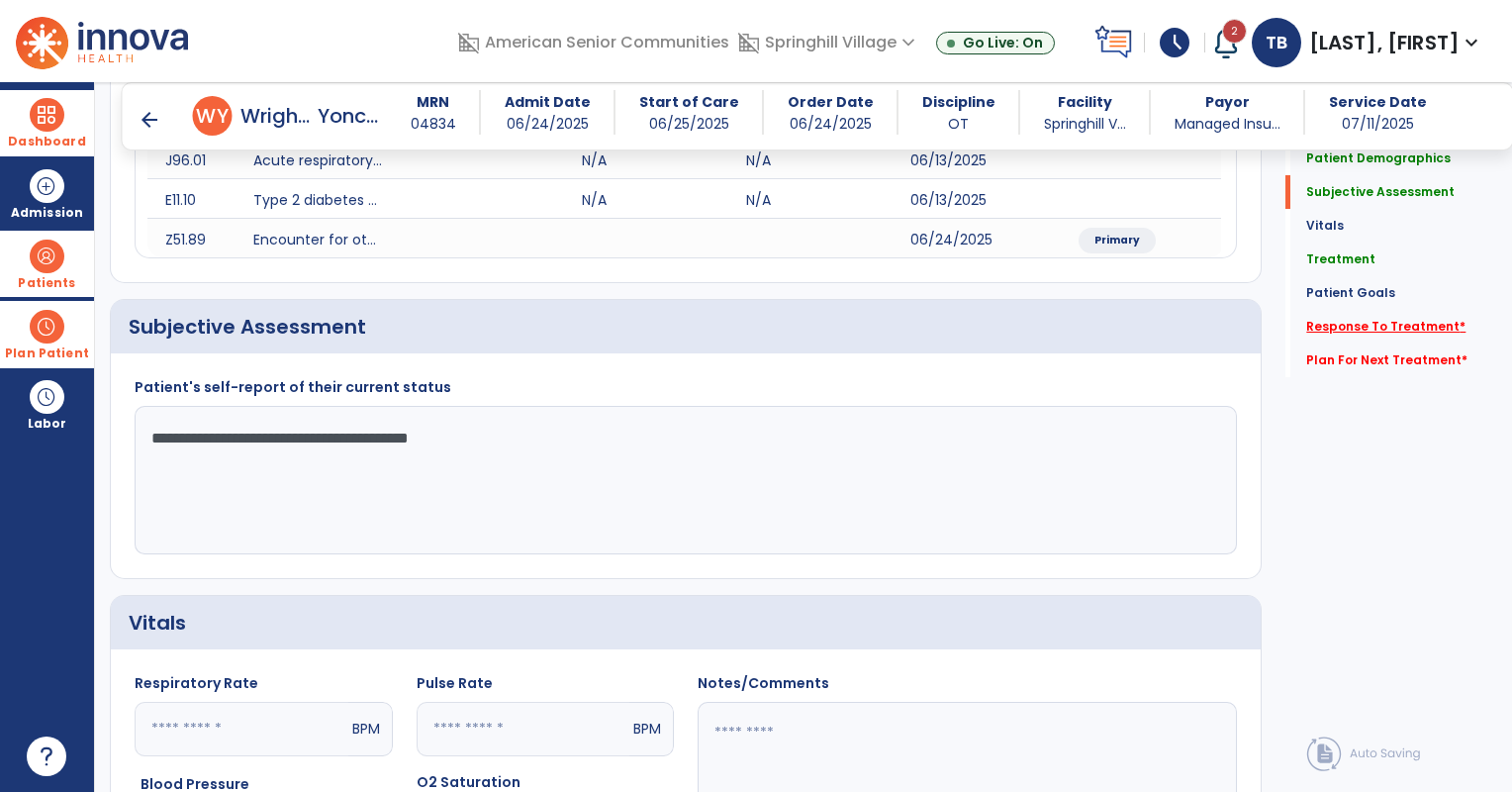 type on "**********" 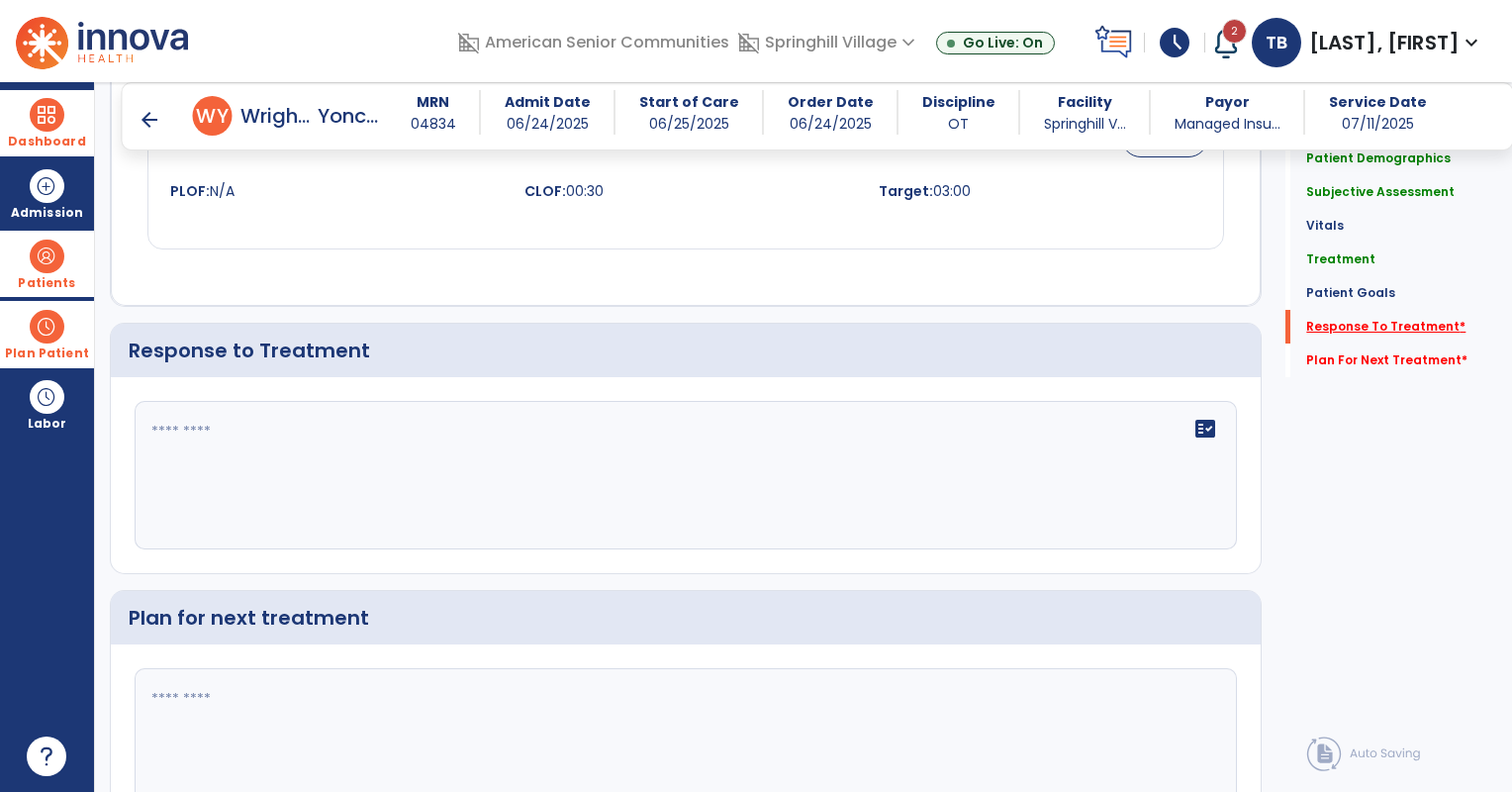 scroll, scrollTop: 2174, scrollLeft: 0, axis: vertical 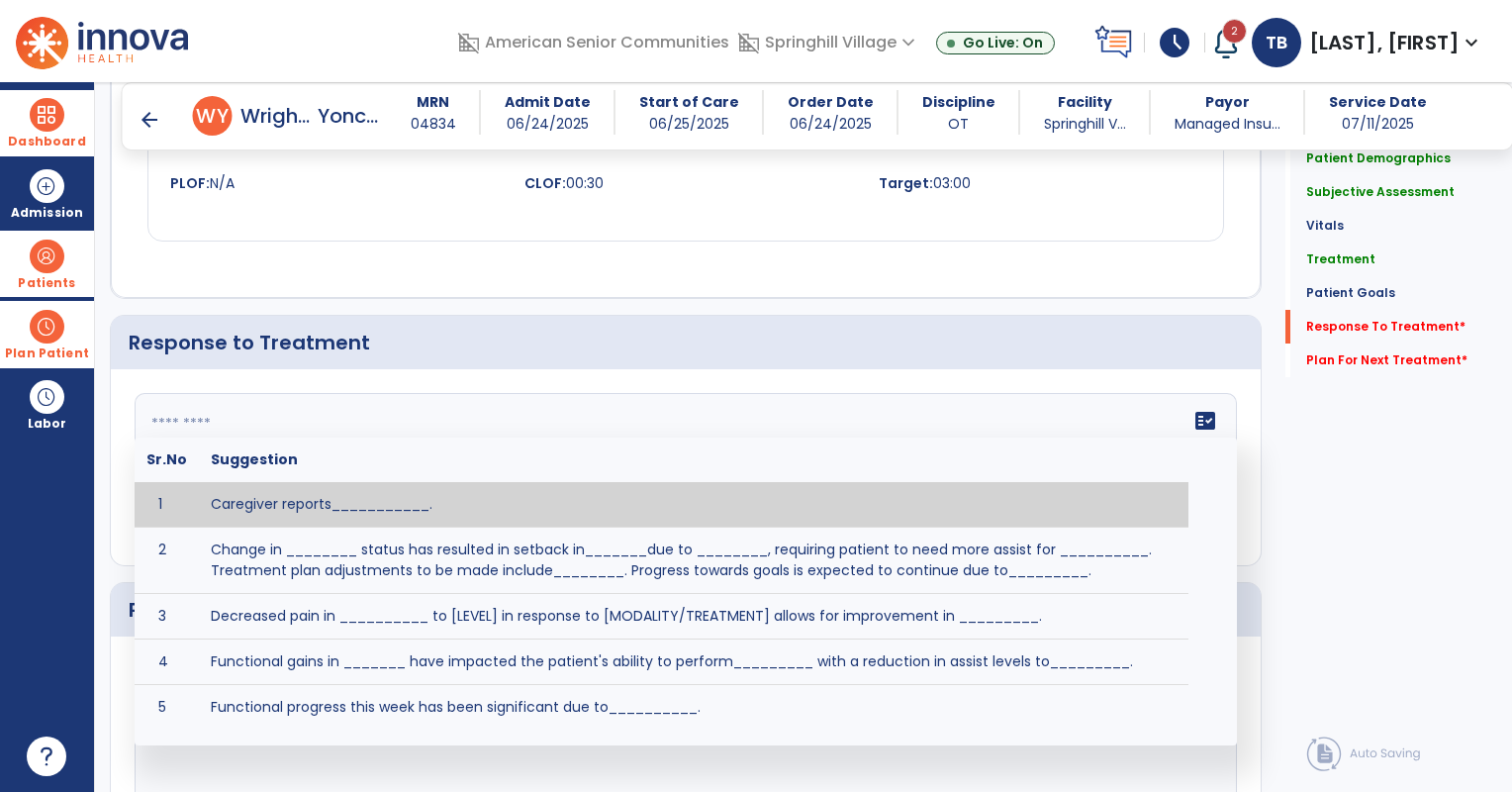 click on "fact_check  Sr.No Suggestion 1 Caregiver reports___________. 2 Change in ________ status has resulted in setback in_______due to ________, requiring patient to need more assist for __________.   Treatment plan adjustments to be made include________.  Progress towards goals is expected to continue due to_________. 3 Decreased pain in __________ to [LEVEL] in response to [MODALITY/TREATMENT] allows for improvement in _________. 4 Functional gains in _______ have impacted the patient's ability to perform_________ with a reduction in assist levels to_________. 5 Functional progress this week has been significant due to__________. 6 Gains in ________ have improved the patient's ability to perform ______with decreased levels of assist to___________. 7 Improvement in ________allows patient to tolerate higher levels of challenges in_________. 8 Pain in [AREA] has decreased to [LEVEL] in response to [TREATMENT/MODALITY], allowing fore ease in completing__________. 9 10 11 12 13 14 15 16 17 18 19 20 21" 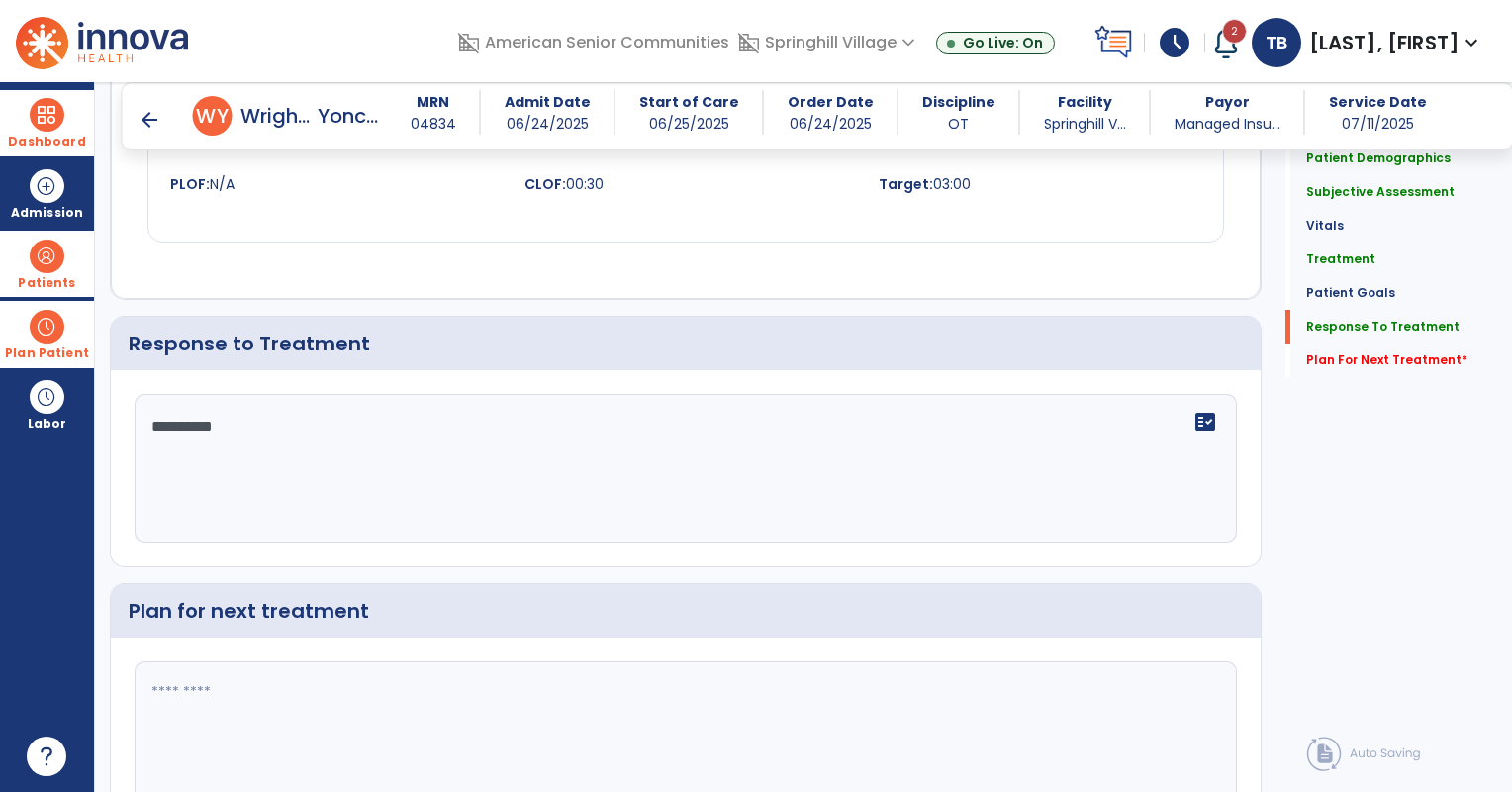 scroll, scrollTop: 2174, scrollLeft: 0, axis: vertical 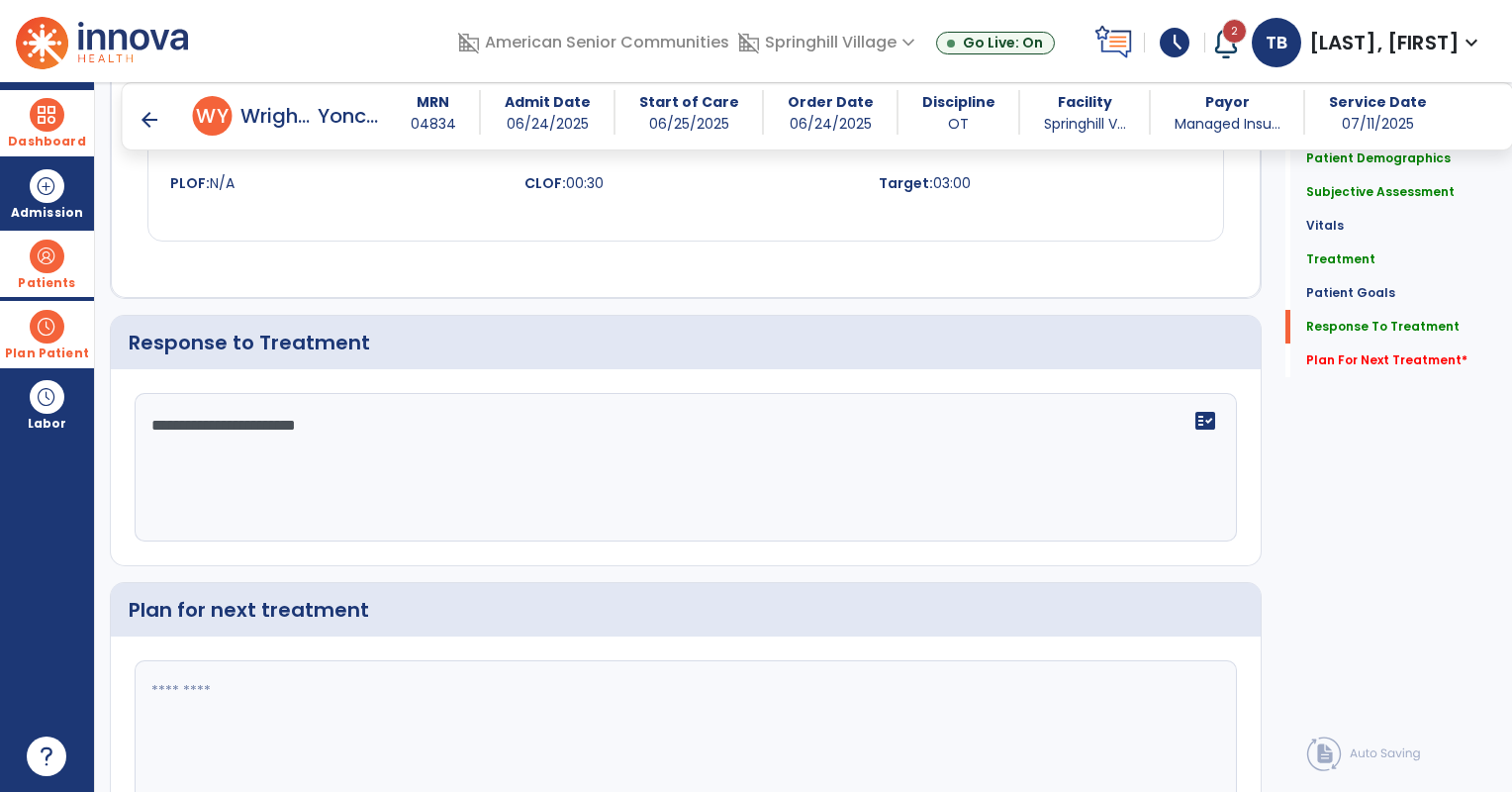 type on "**********" 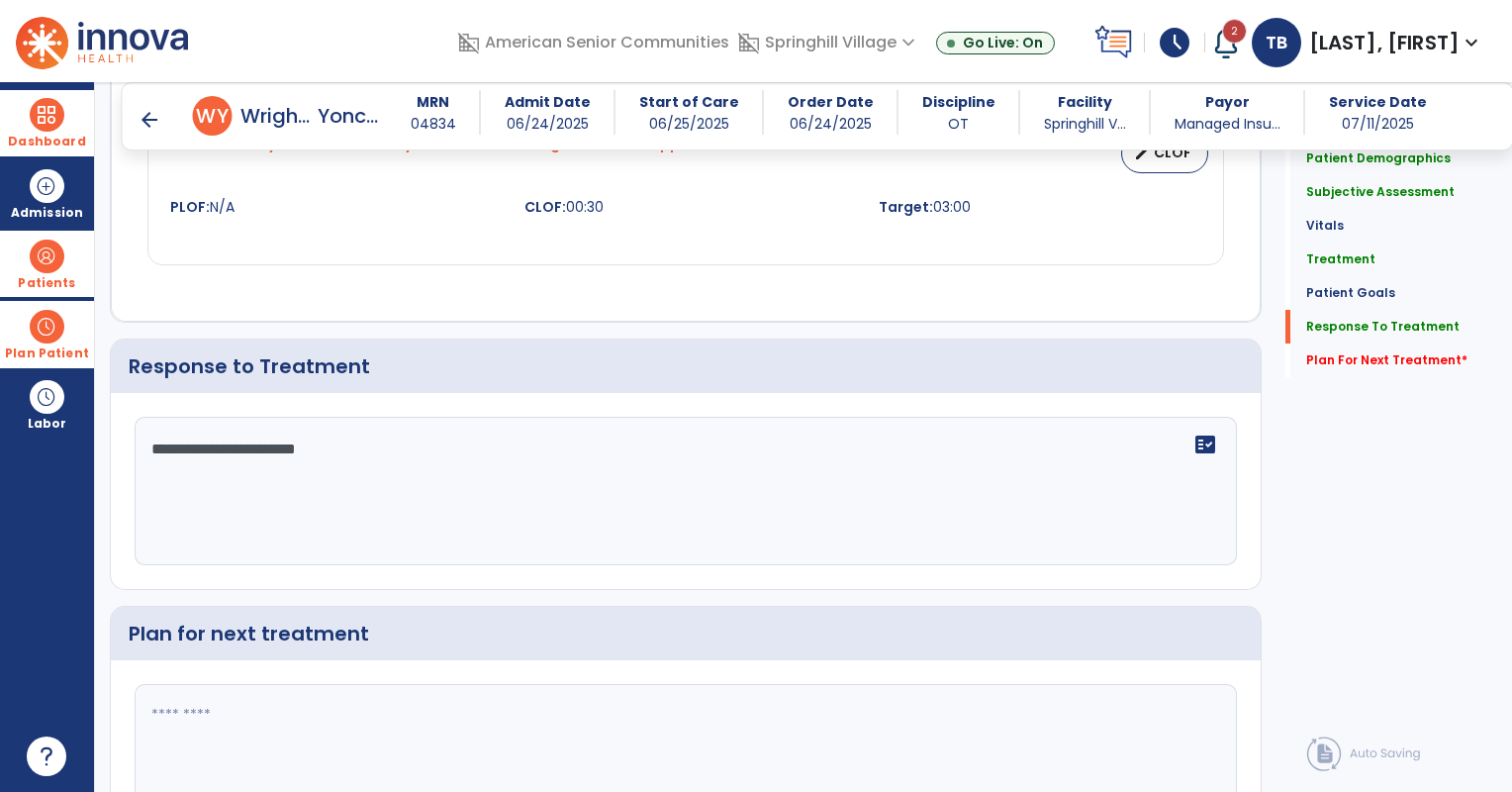 scroll, scrollTop: 2174, scrollLeft: 0, axis: vertical 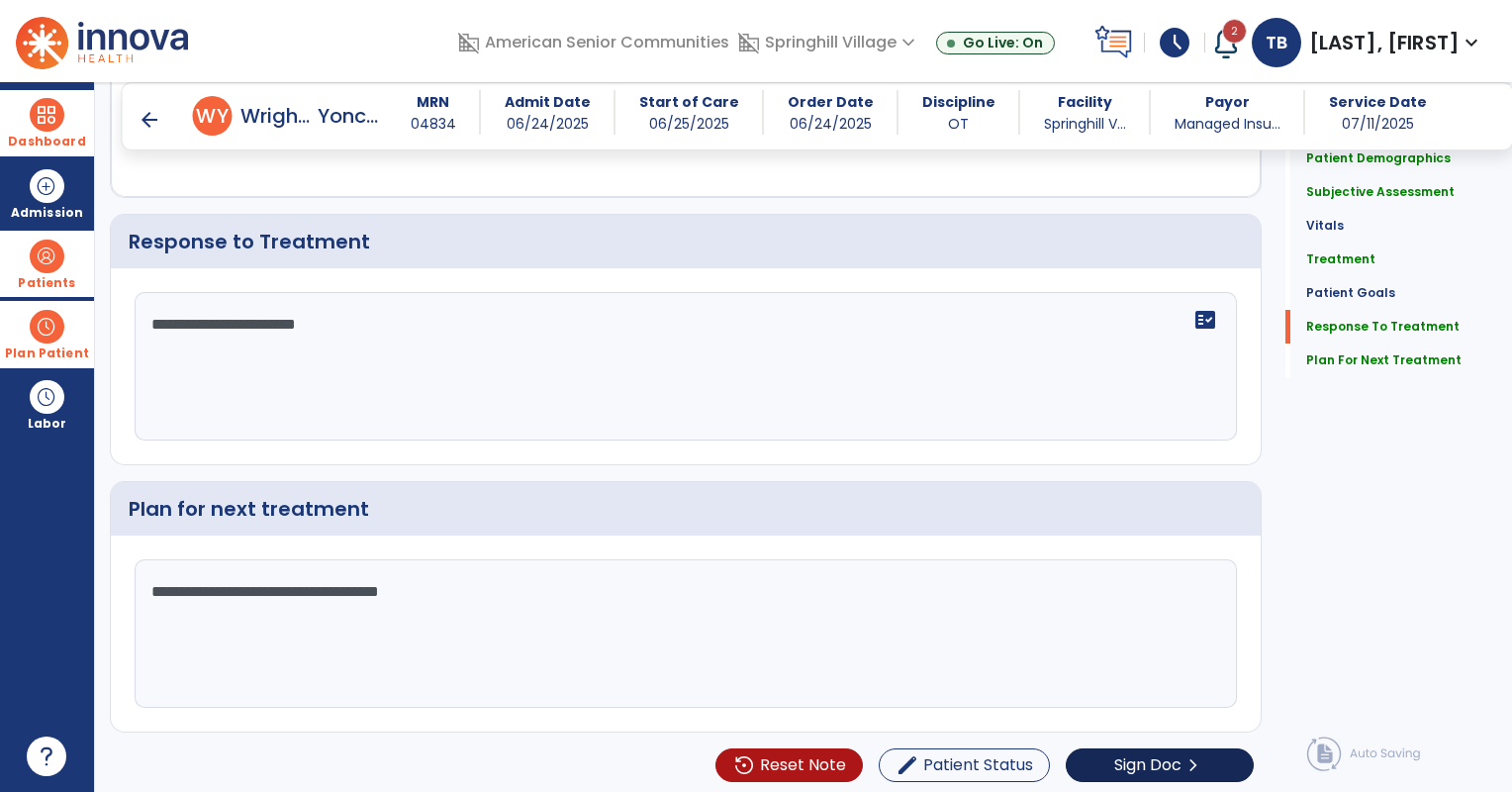 type on "**********" 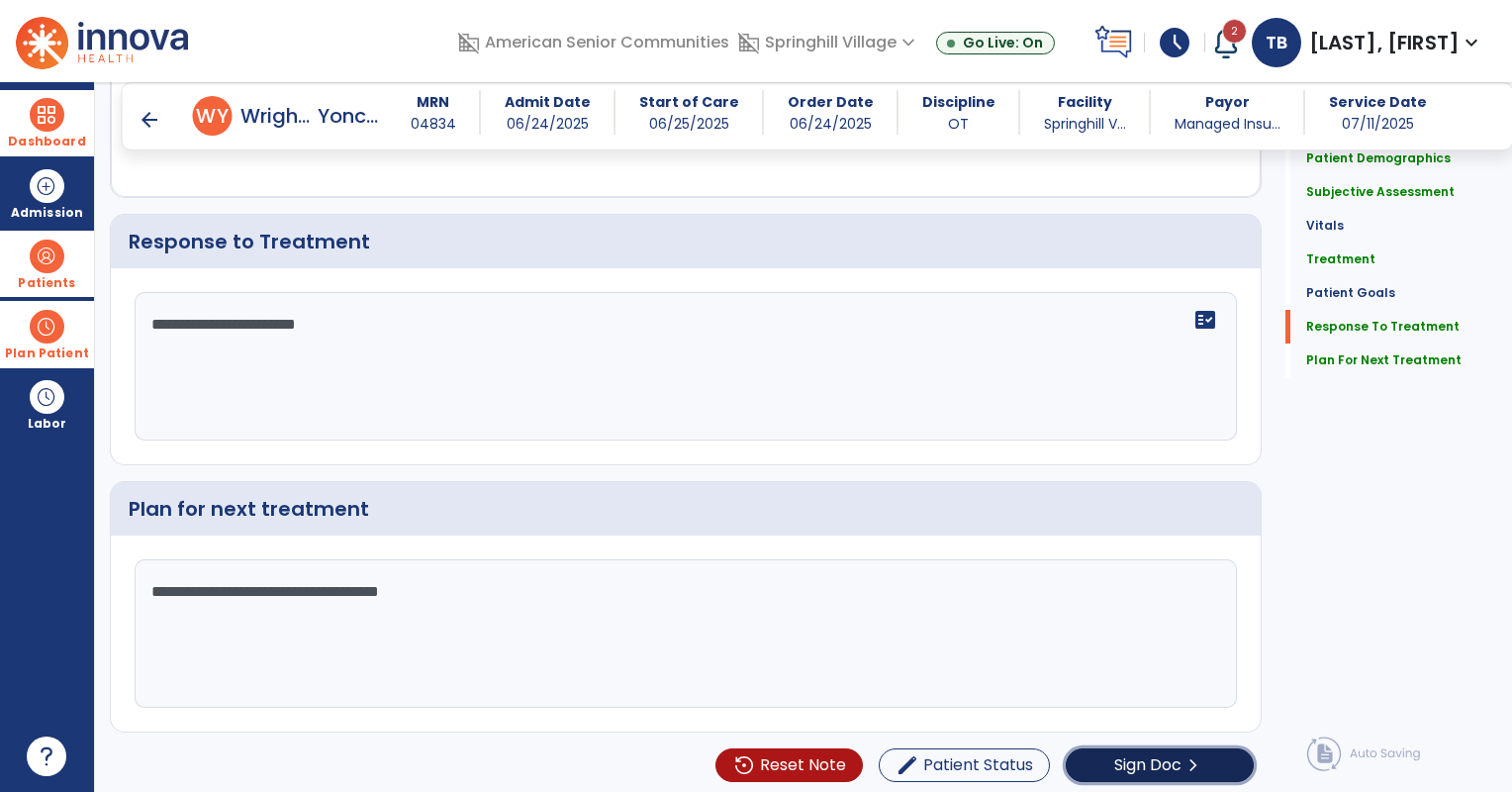 click on "Sign Doc" 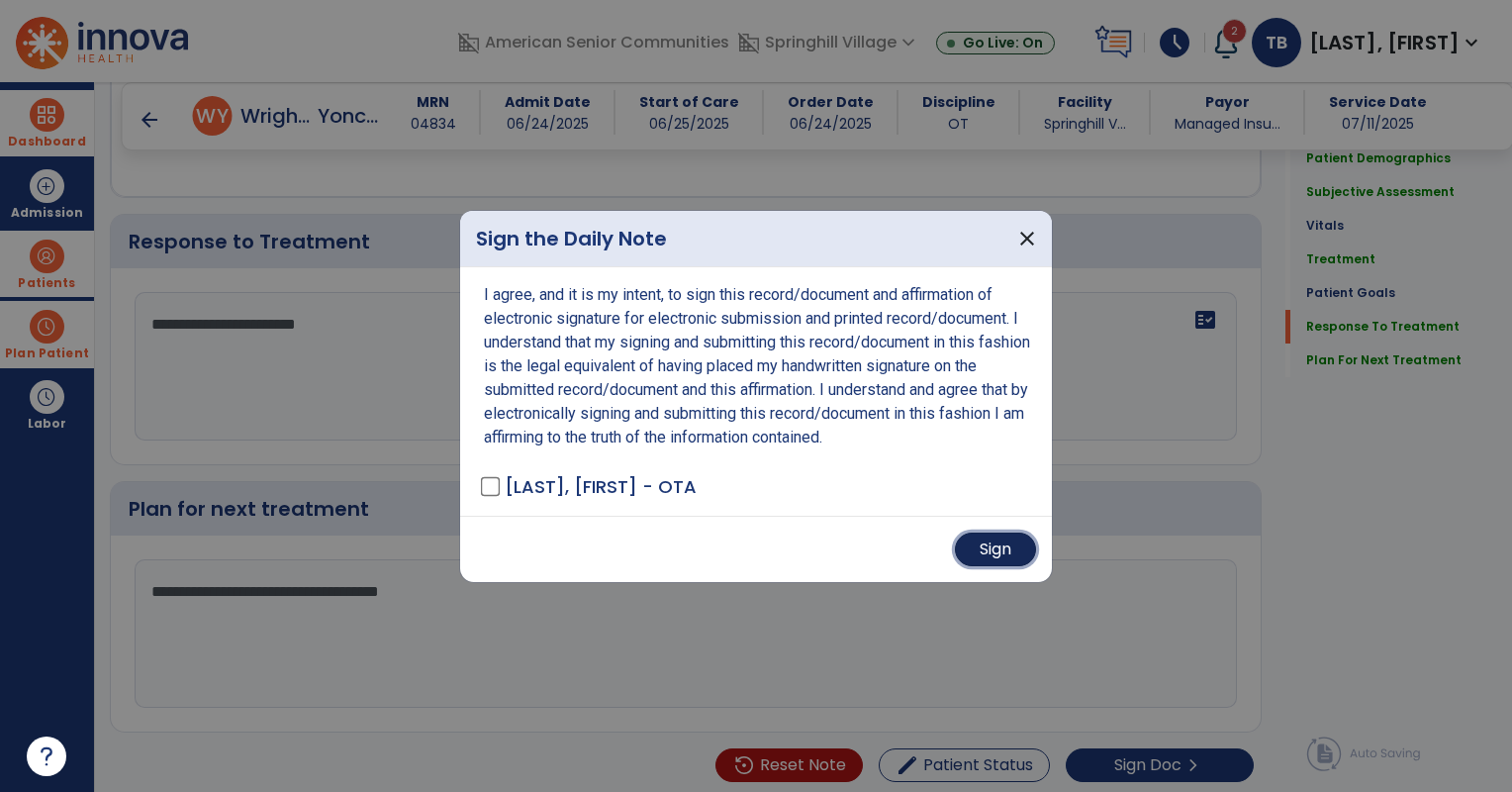 click on "Sign" at bounding box center (995, 549) 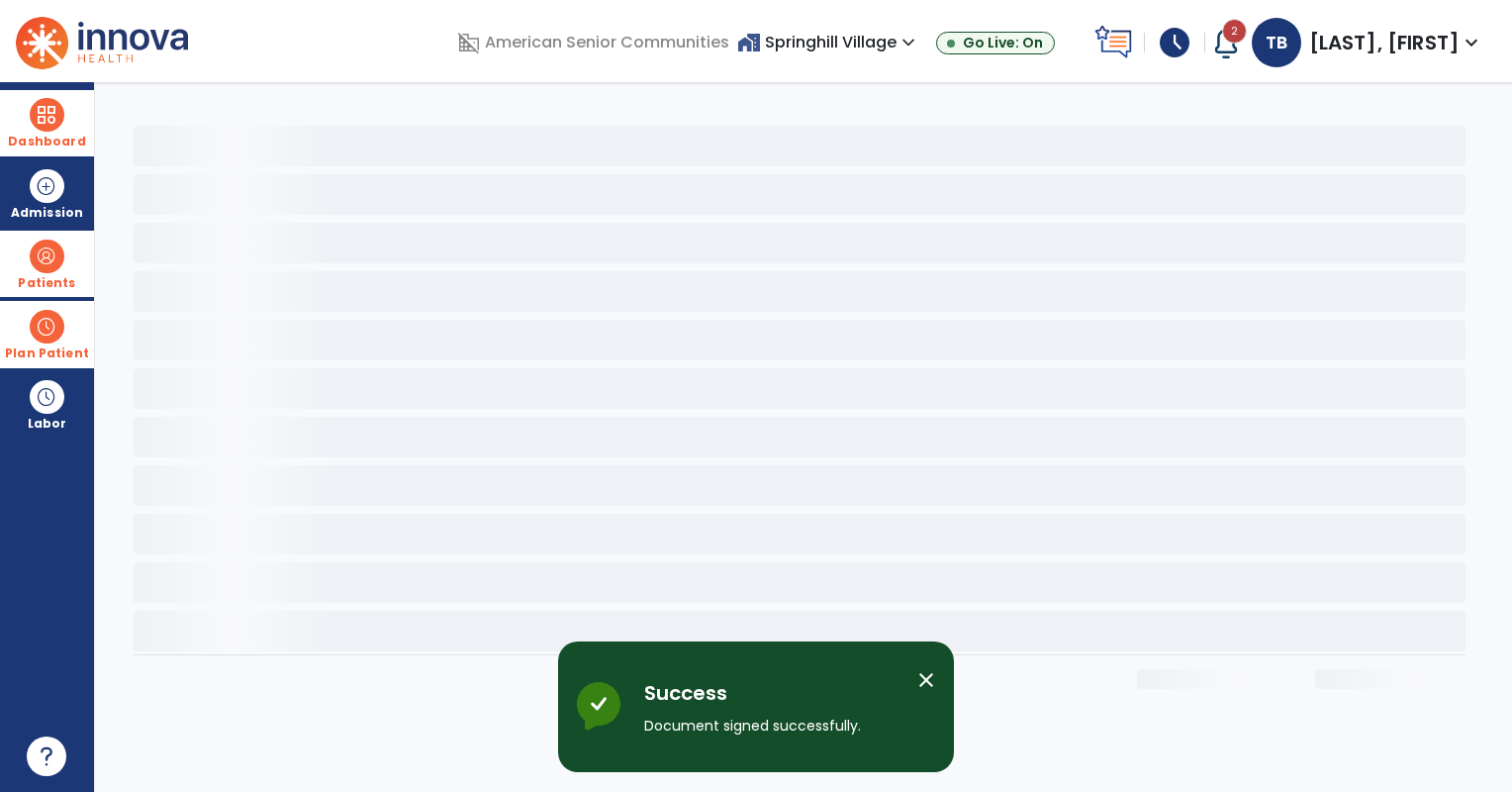 scroll, scrollTop: 0, scrollLeft: 0, axis: both 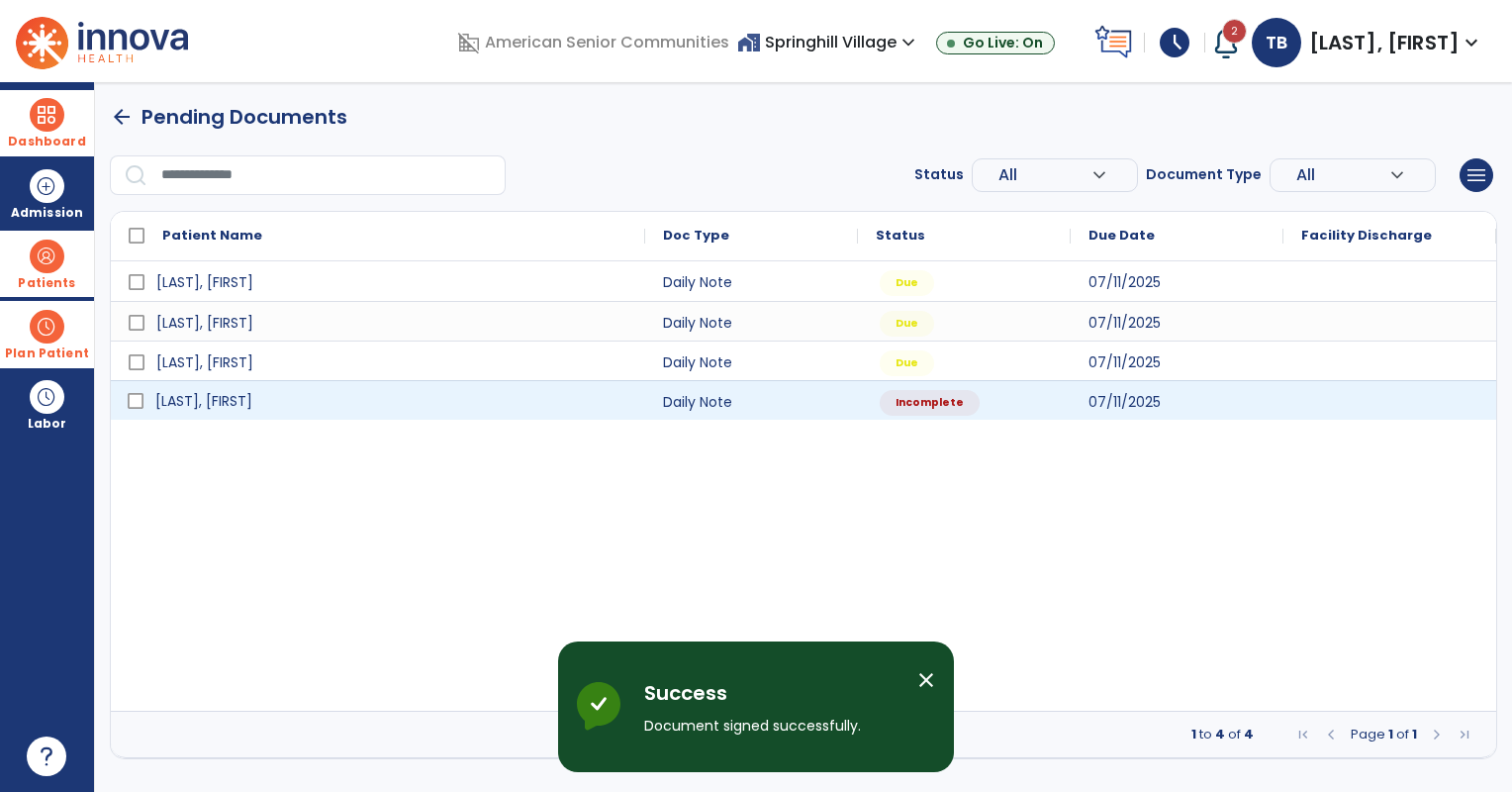 click on "[LAST], [FIRST]" at bounding box center [392, 401] 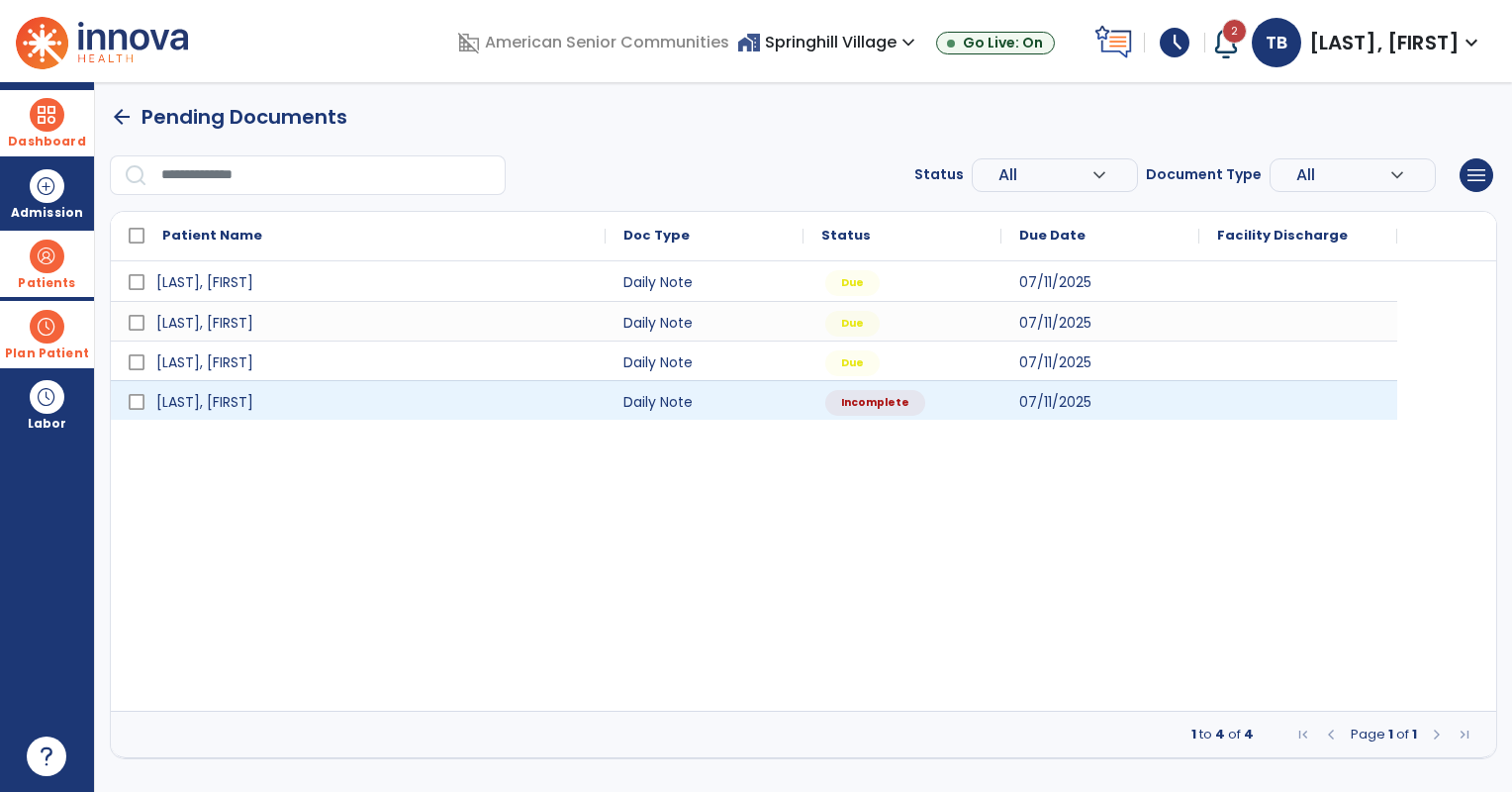 select on "*" 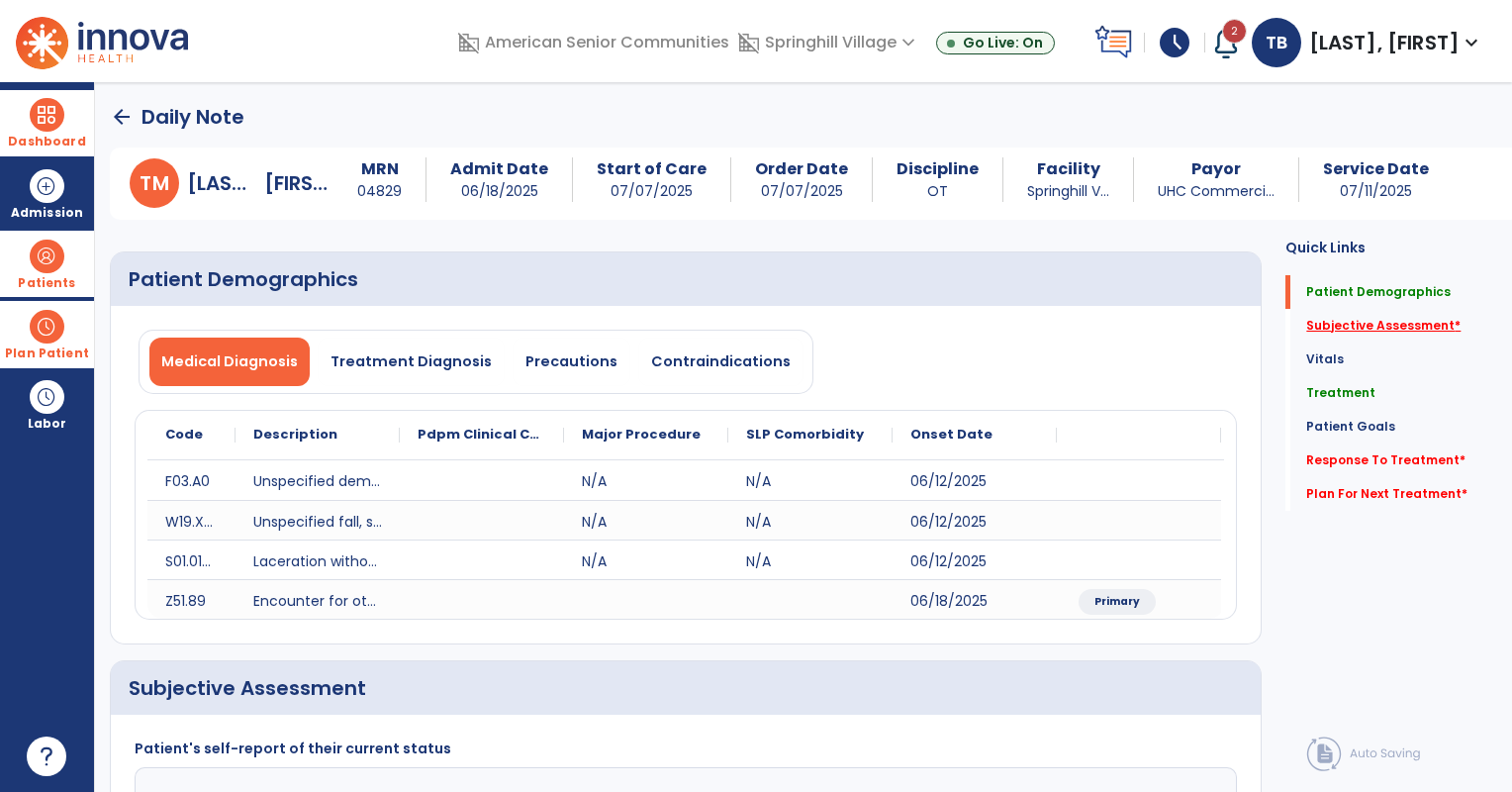 click on "Subjective Assessment   *" 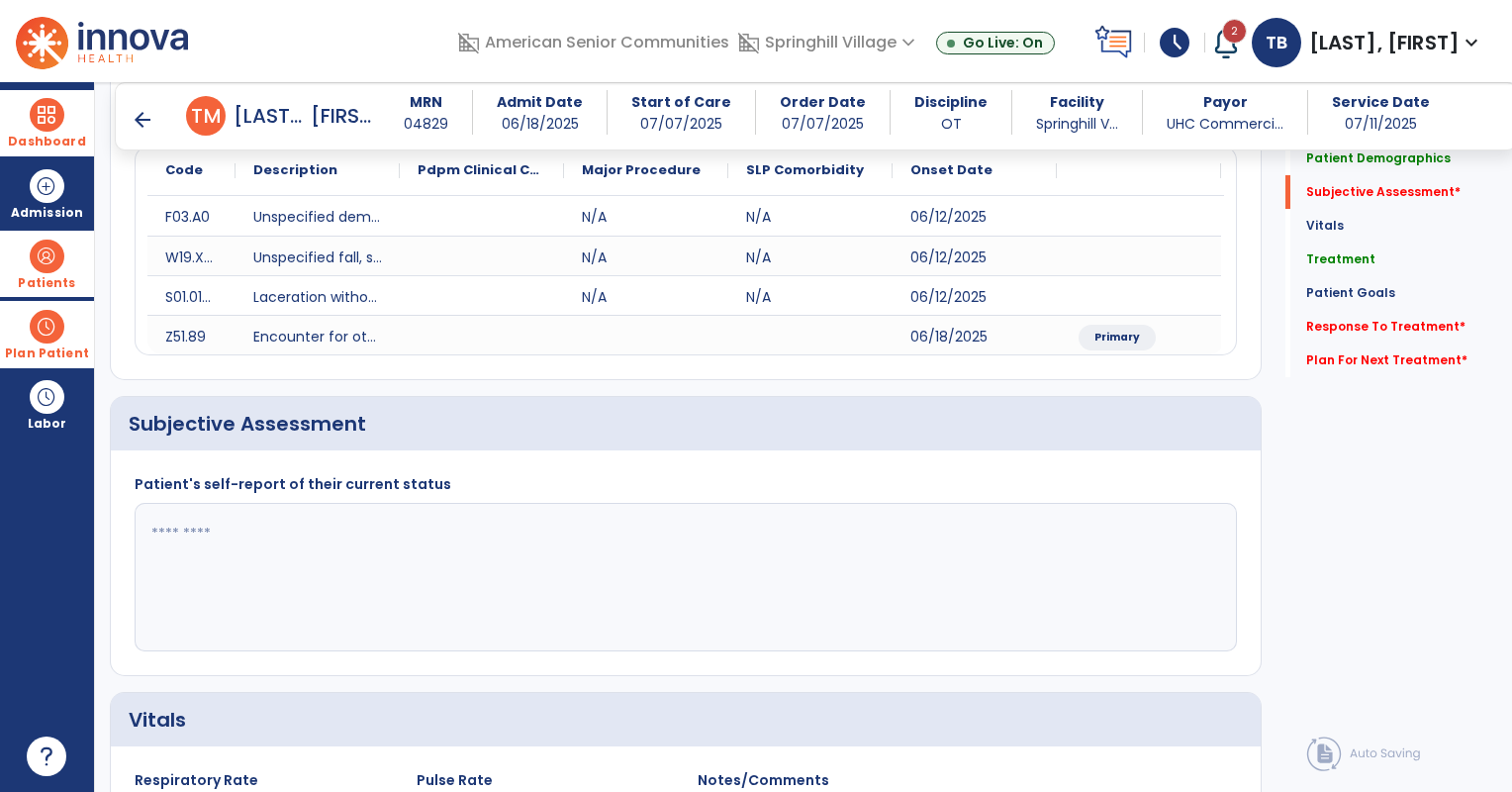 scroll, scrollTop: 361, scrollLeft: 0, axis: vertical 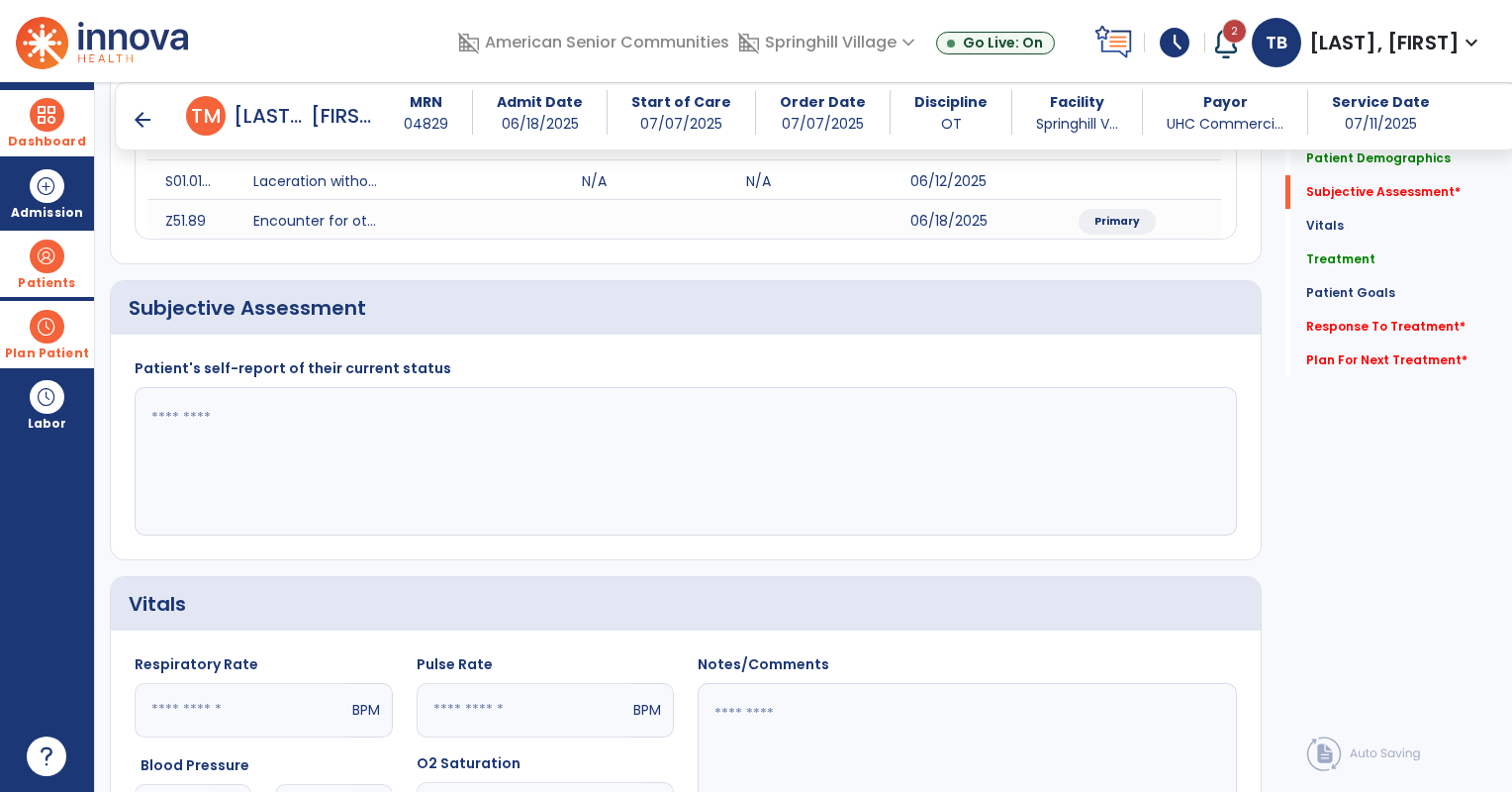 click 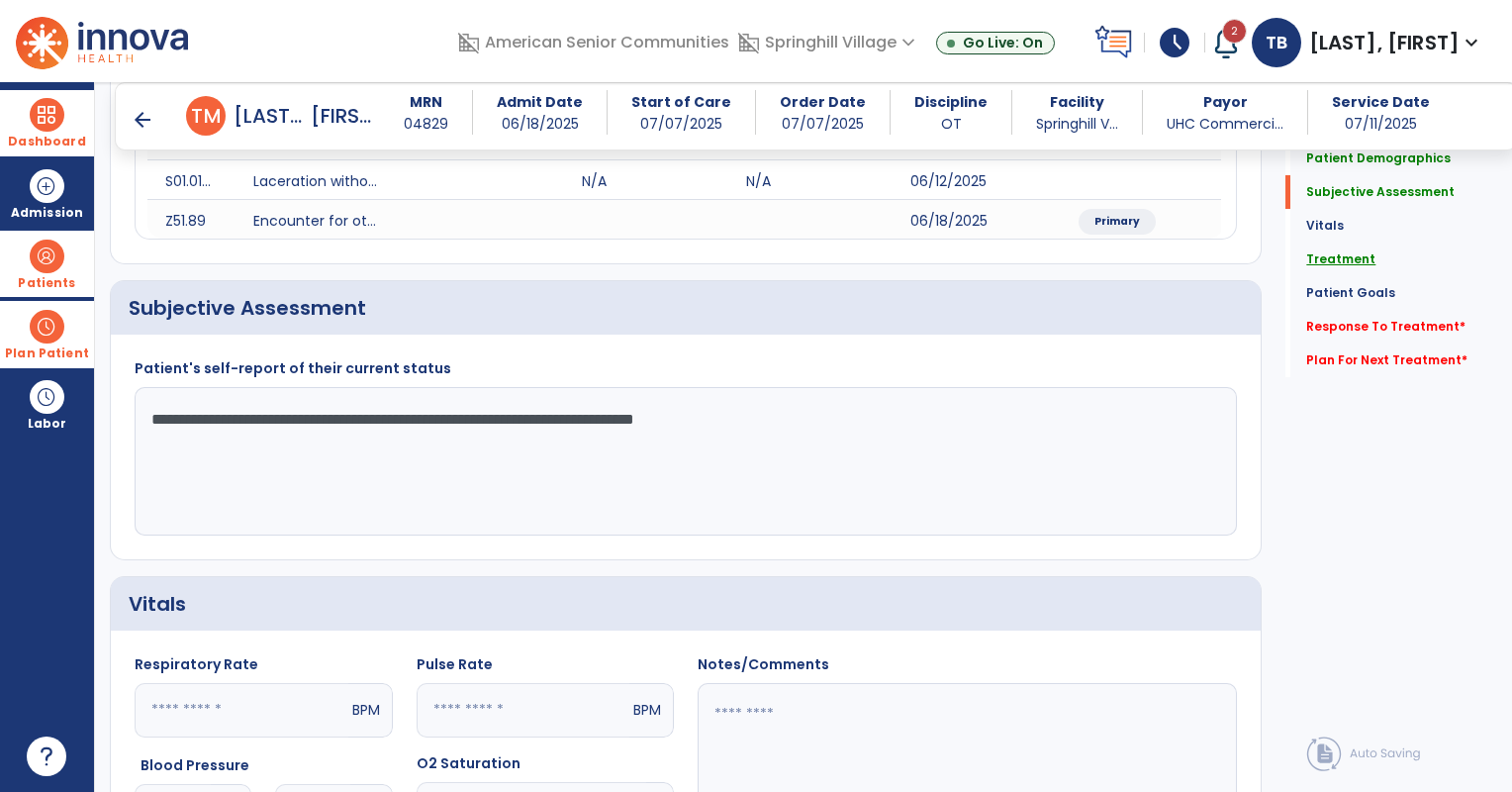 type on "**********" 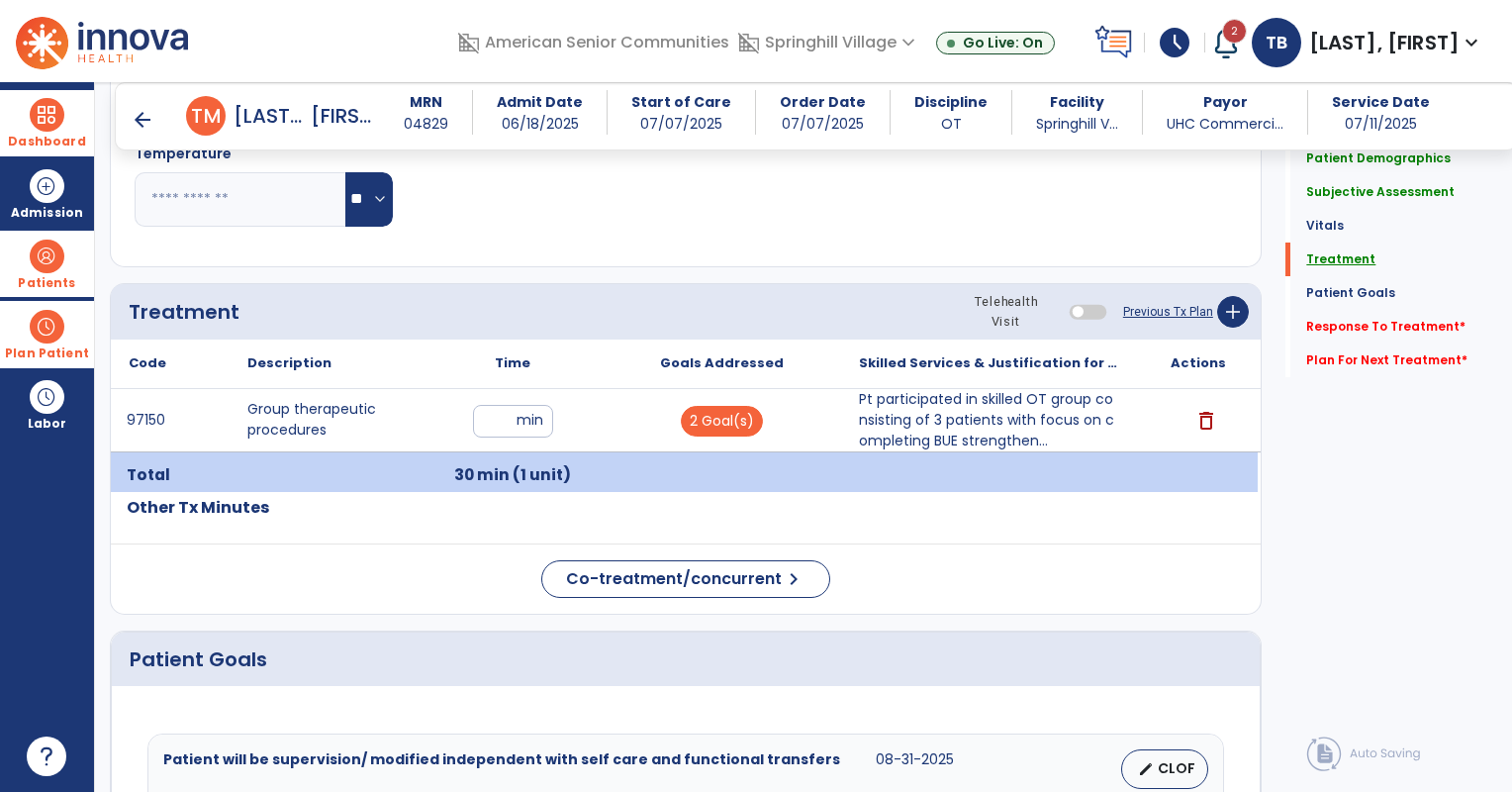 scroll, scrollTop: 1082, scrollLeft: 0, axis: vertical 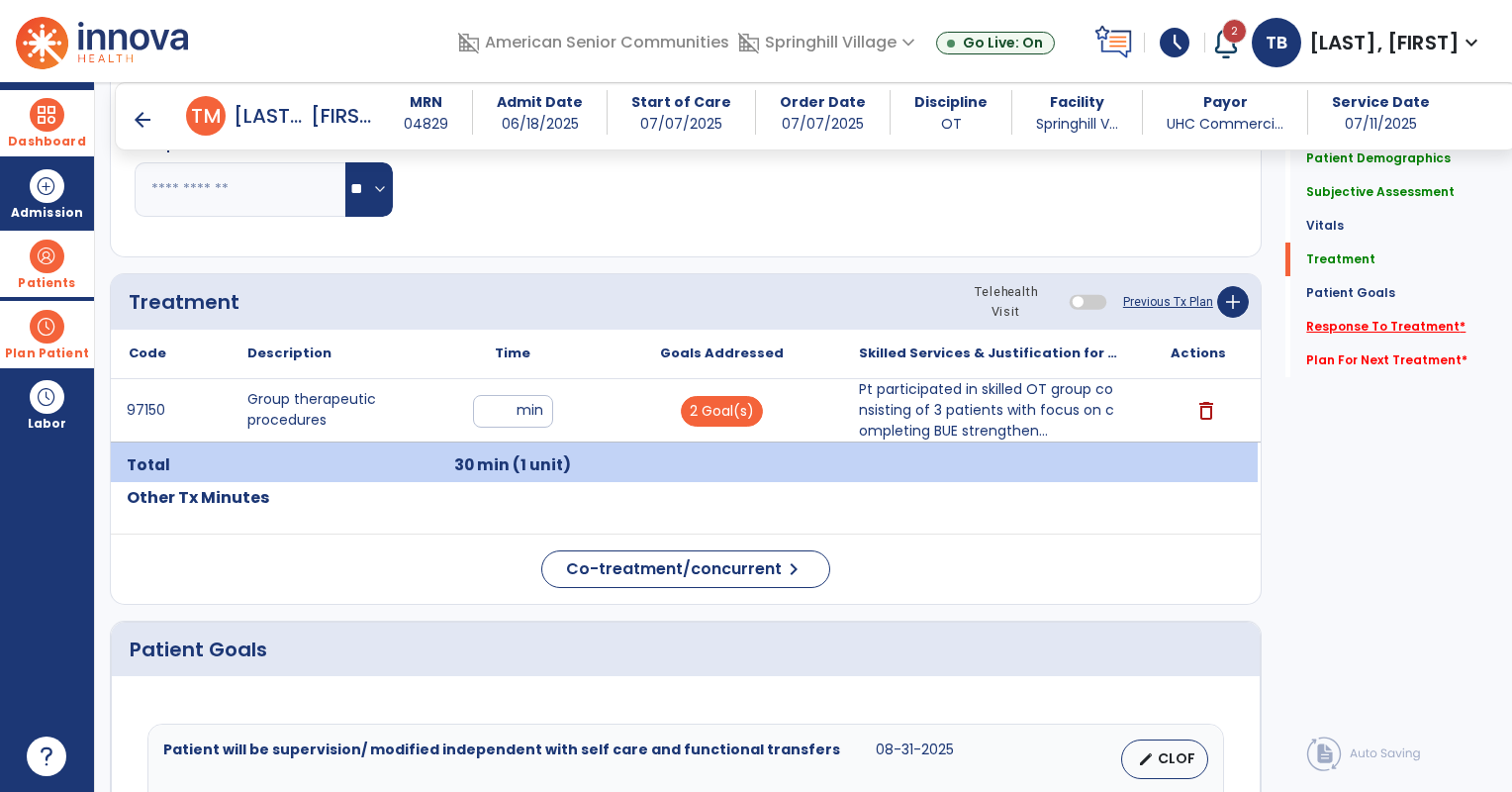 click on "Response To Treatment   *" 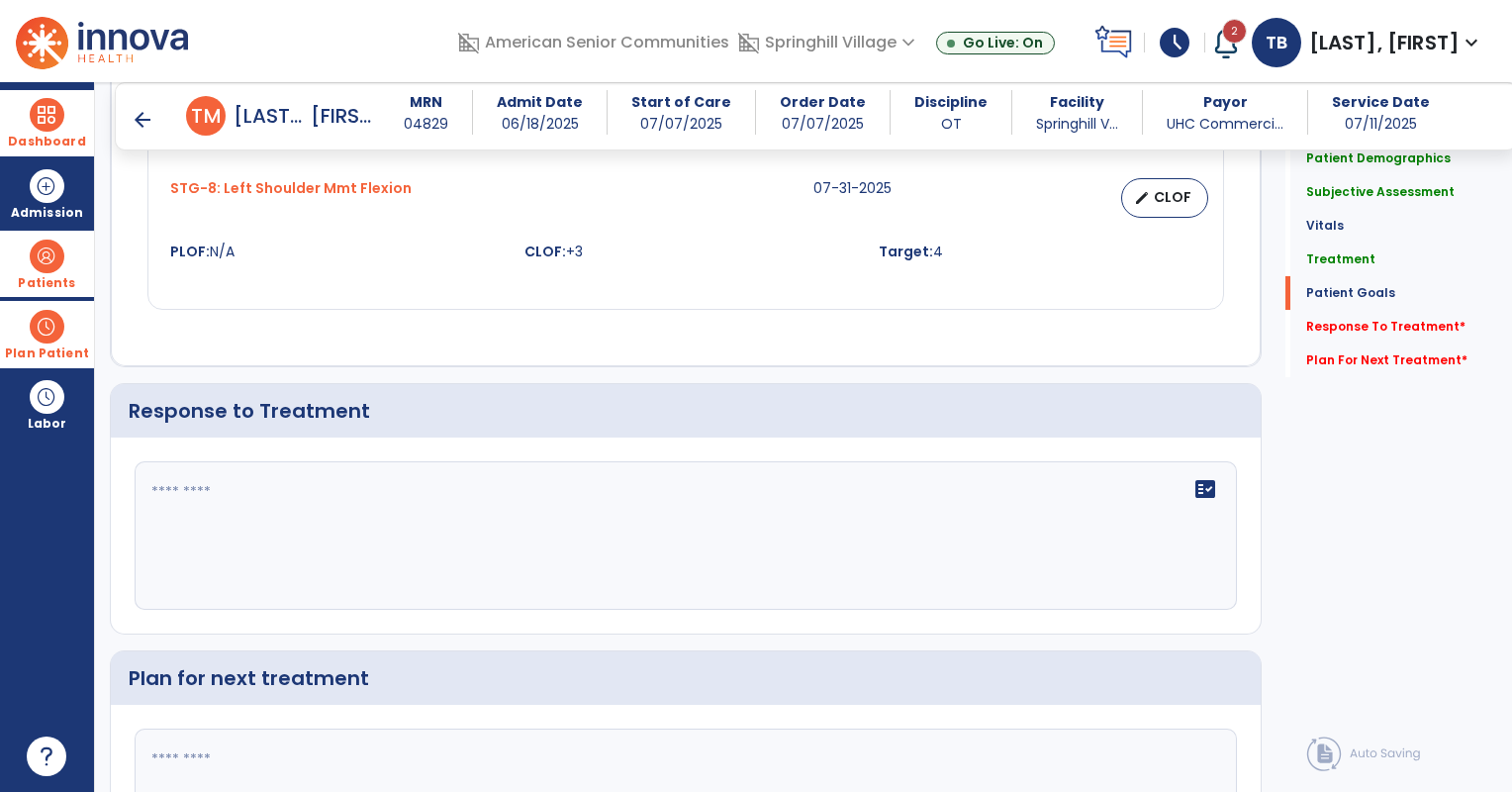scroll, scrollTop: 2705, scrollLeft: 0, axis: vertical 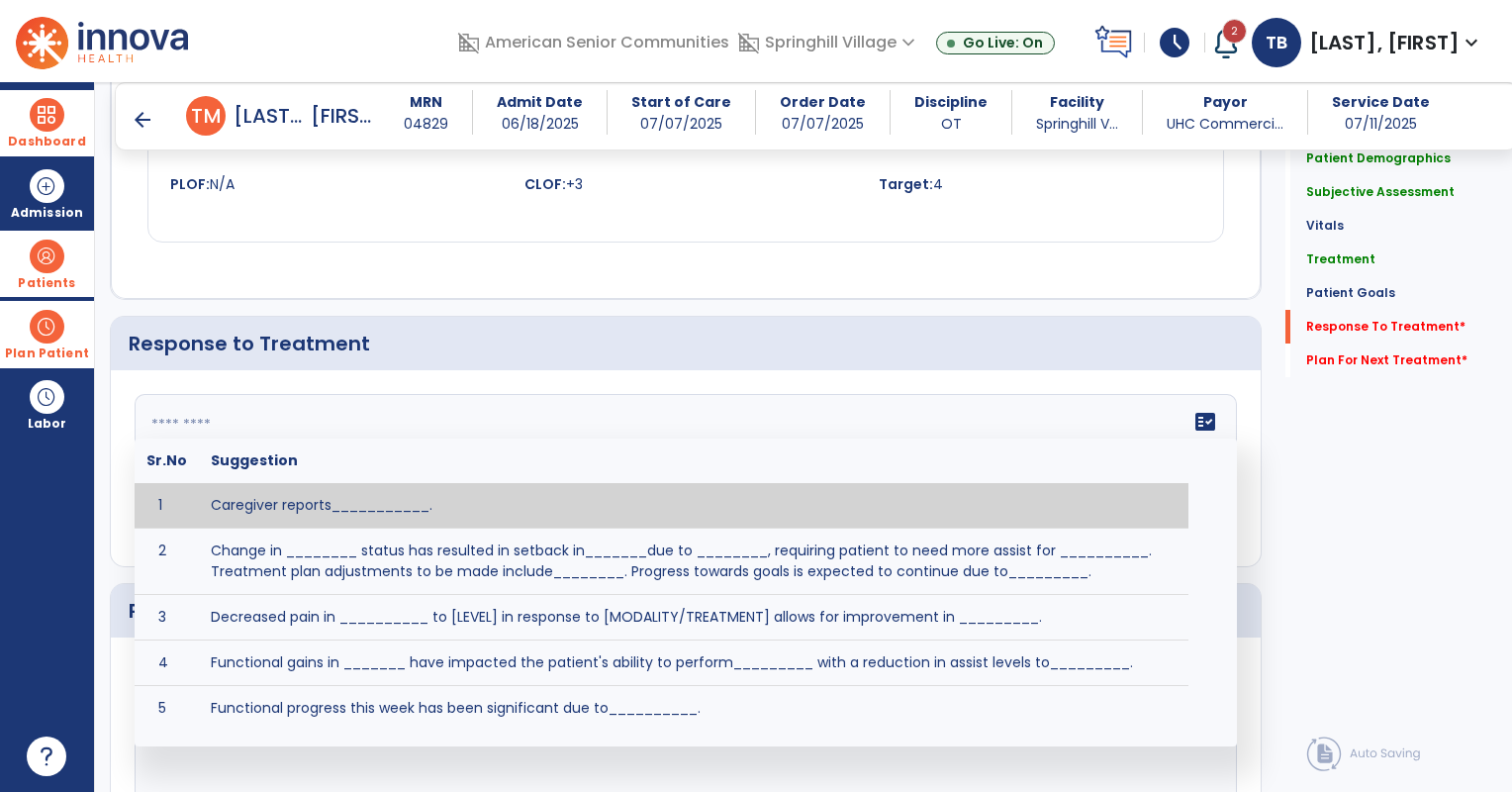 click on "fact_check  Sr.No Suggestion 1 Caregiver reports___________. 2 Change in ________ status has resulted in setback in_______due to ________, requiring patient to need more assist for __________.   Treatment plan adjustments to be made include________.  Progress towards goals is expected to continue due to_________. 3 Decreased pain in __________ to [LEVEL] in response to [MODALITY/TREATMENT] allows for improvement in _________. 4 Functional gains in _______ have impacted the patient's ability to perform_________ with a reduction in assist levels to_________. 5 Functional progress this week has been significant due to__________. 6 Gains in ________ have improved the patient's ability to perform ______with decreased levels of assist to___________. 7 Improvement in ________allows patient to tolerate higher levels of challenges in_________. 8 Pain in [AREA] has decreased to [LEVEL] in response to [TREATMENT/MODALITY], allowing fore ease in completing__________. 9 10 11 12 13 14 15 16 17 18 19 20 21" 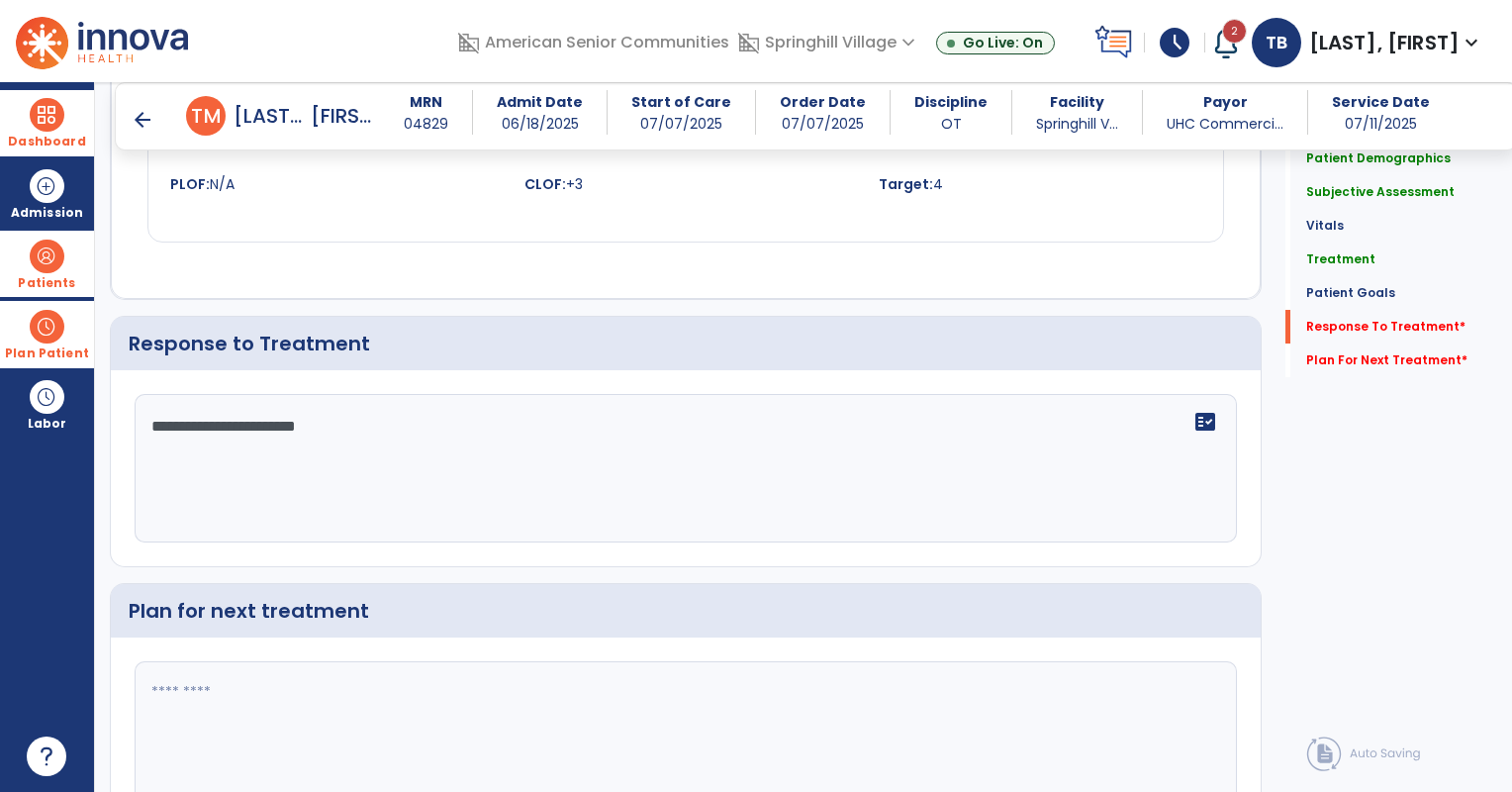 type on "**********" 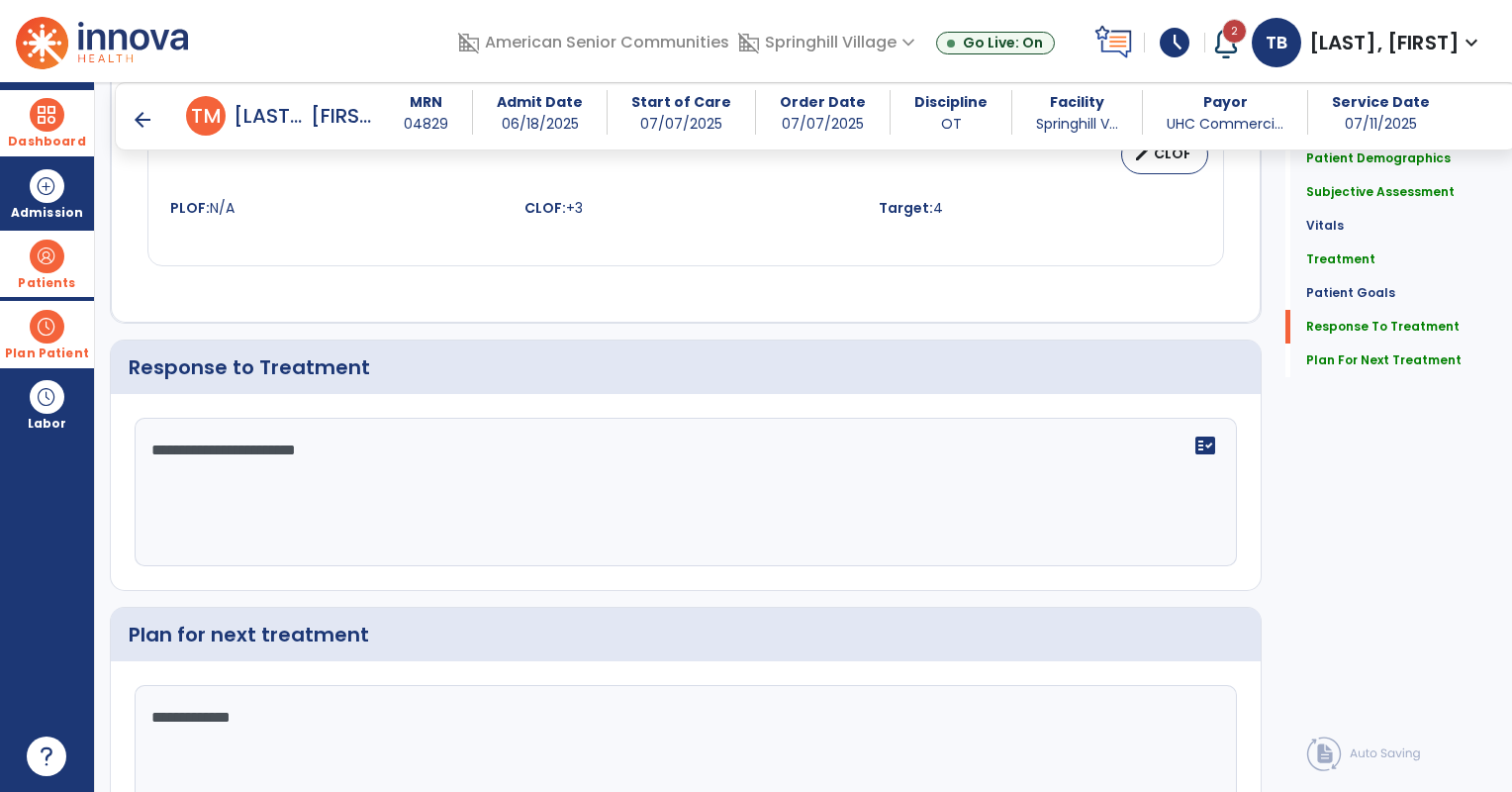 scroll, scrollTop: 2705, scrollLeft: 0, axis: vertical 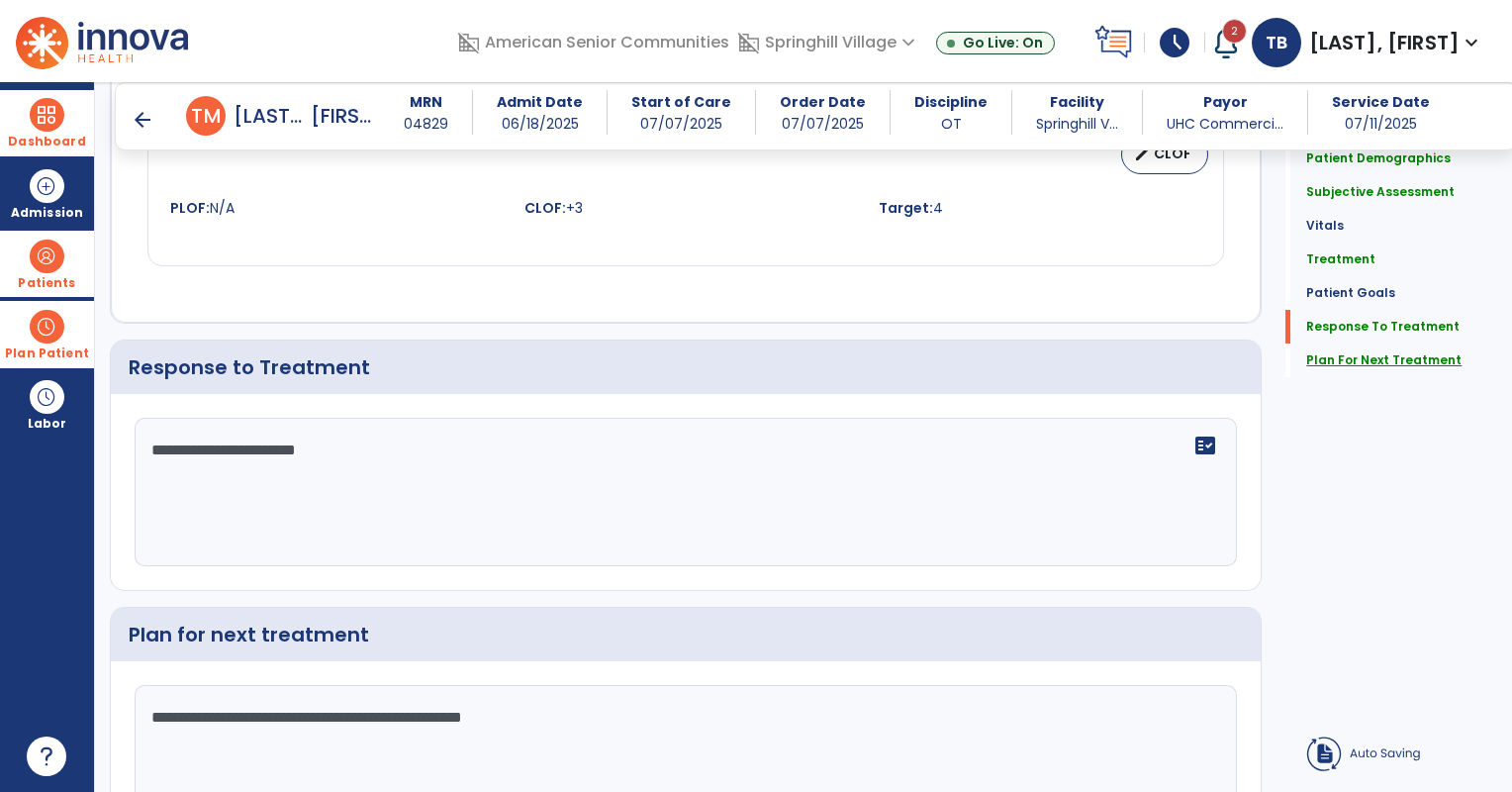 type on "**********" 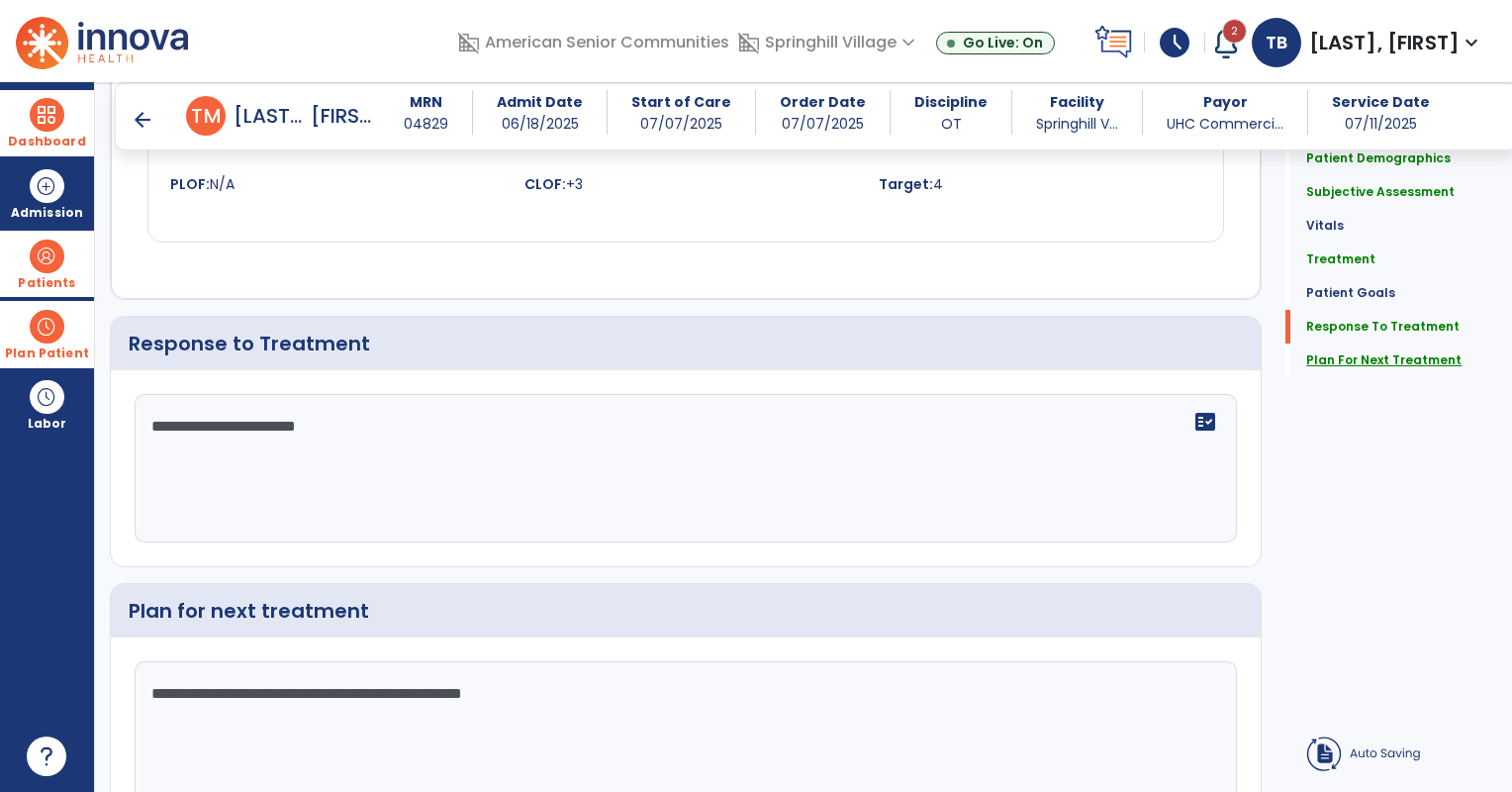 click on "Plan For Next Treatment" 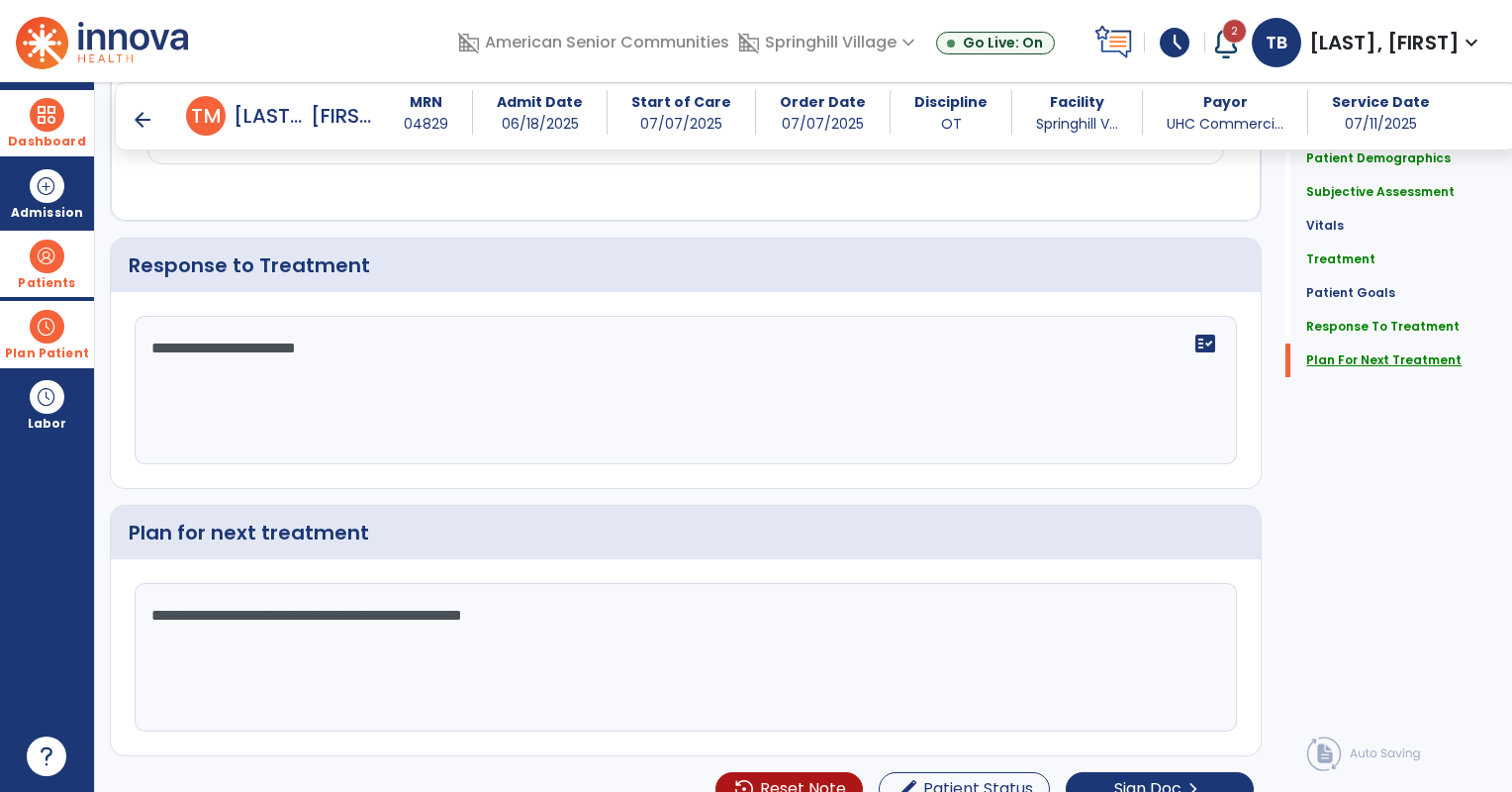 scroll, scrollTop: 2806, scrollLeft: 0, axis: vertical 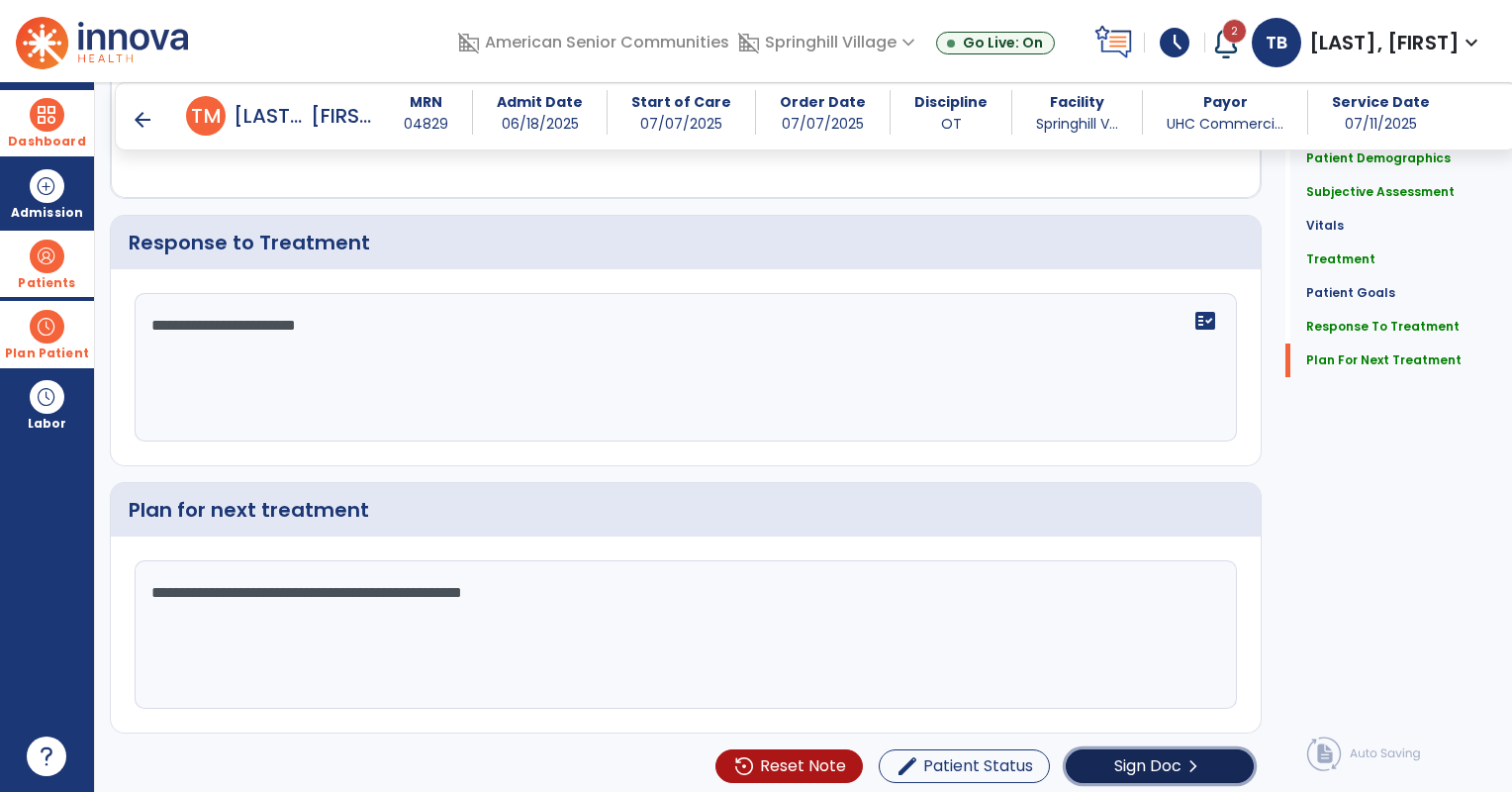 click on "Sign Doc" 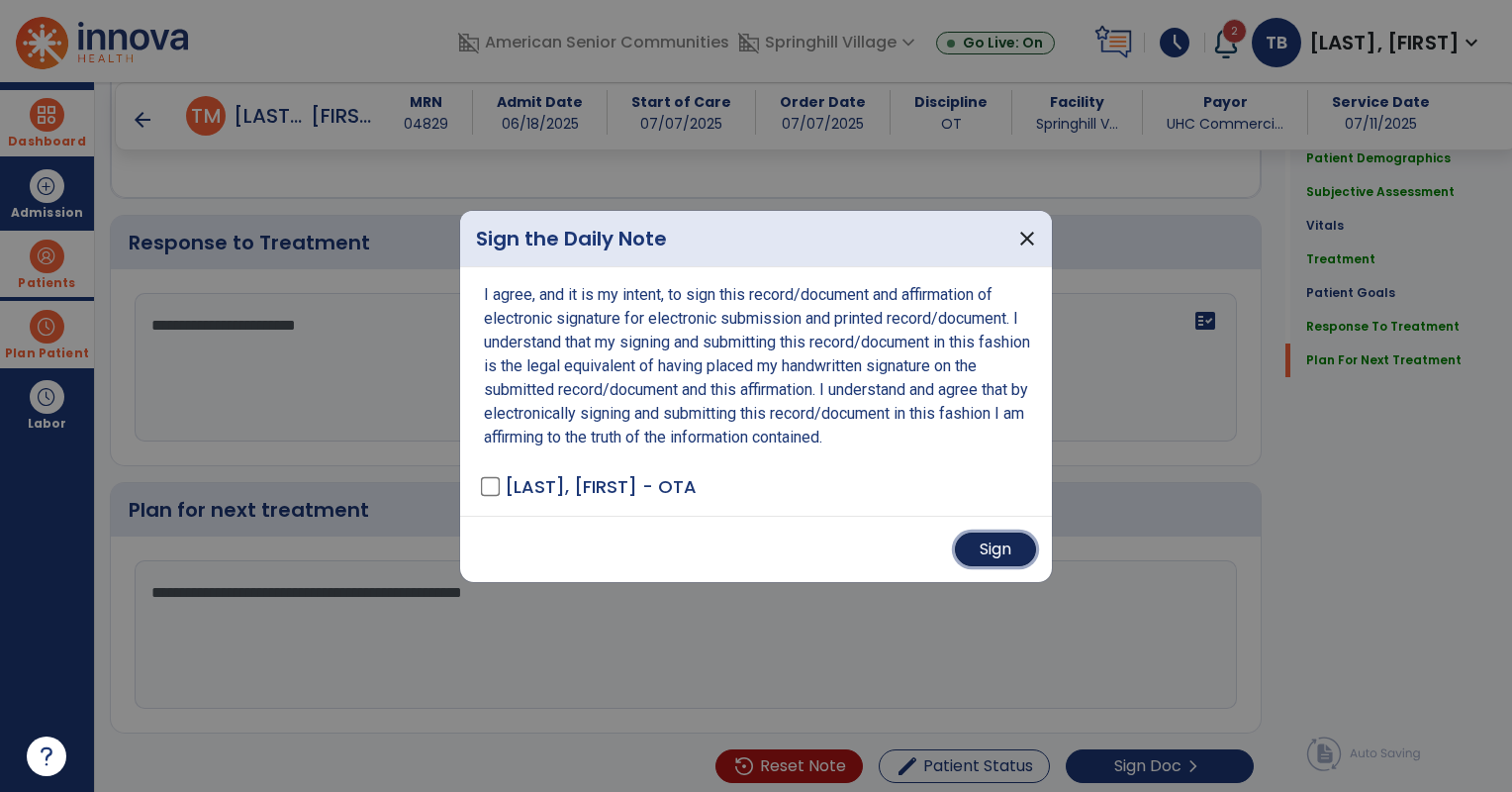 click on "Sign" at bounding box center [995, 549] 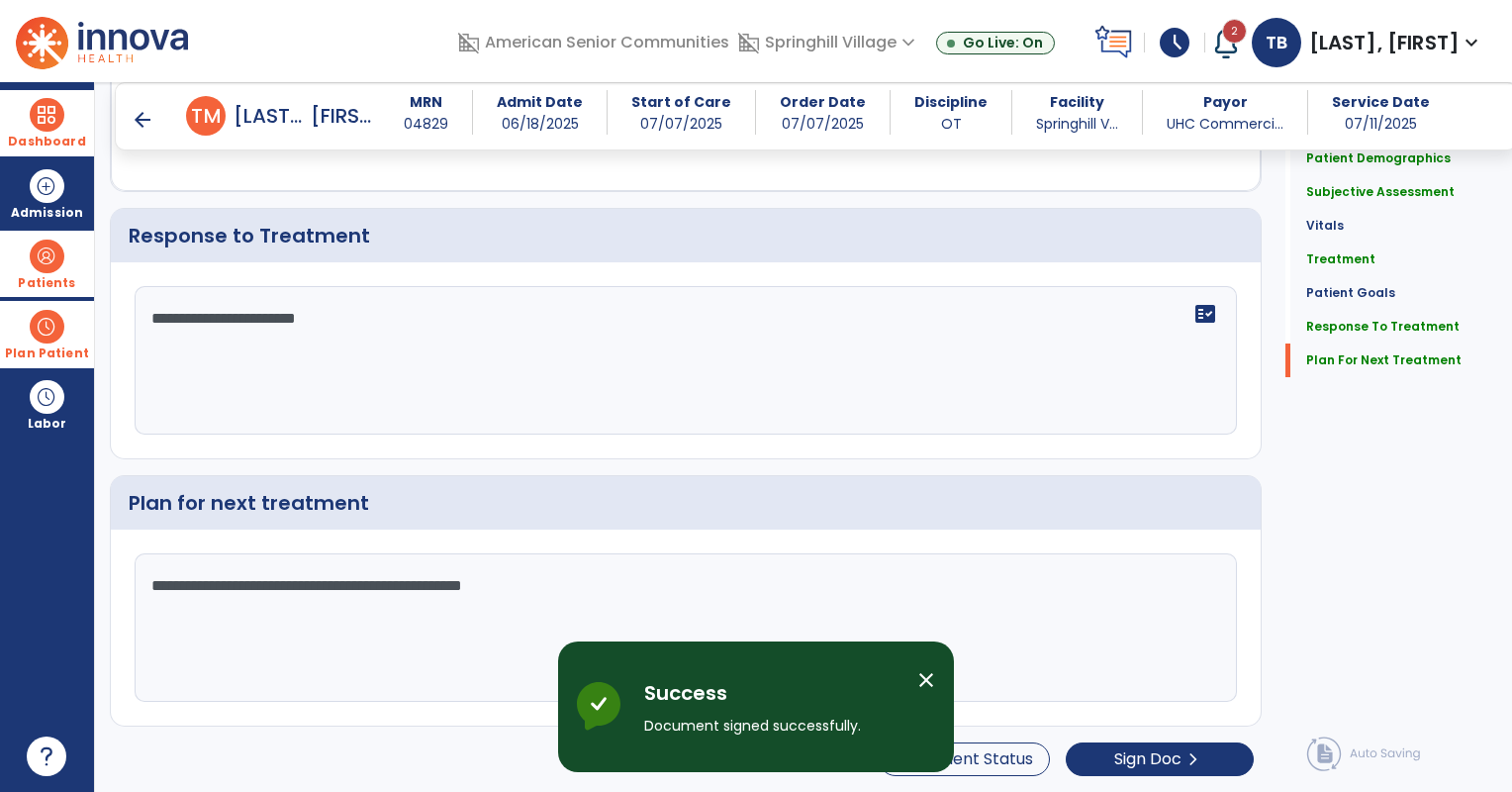 scroll, scrollTop: 0, scrollLeft: 0, axis: both 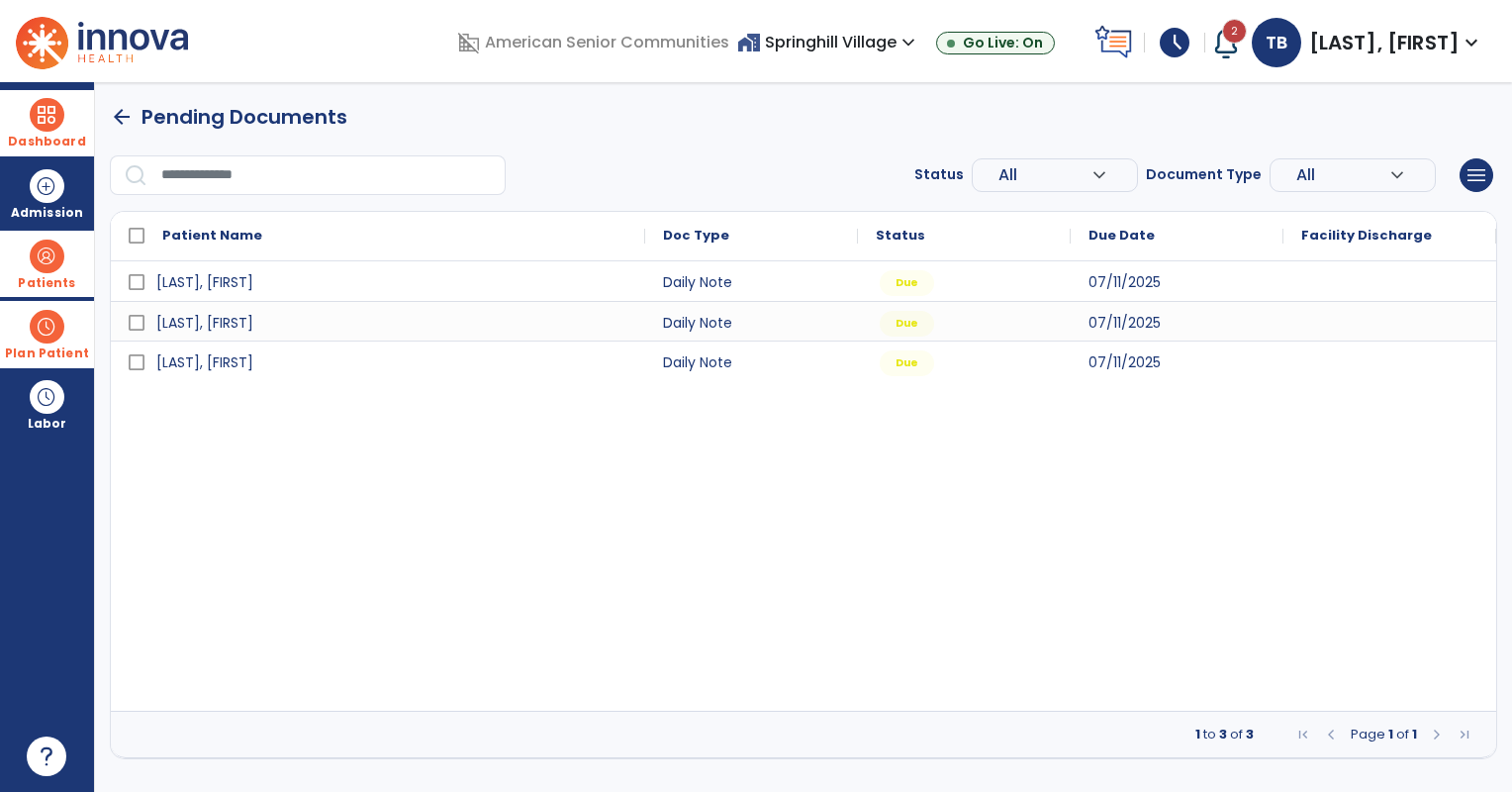 click on "Patients" at bounding box center (47, 263) 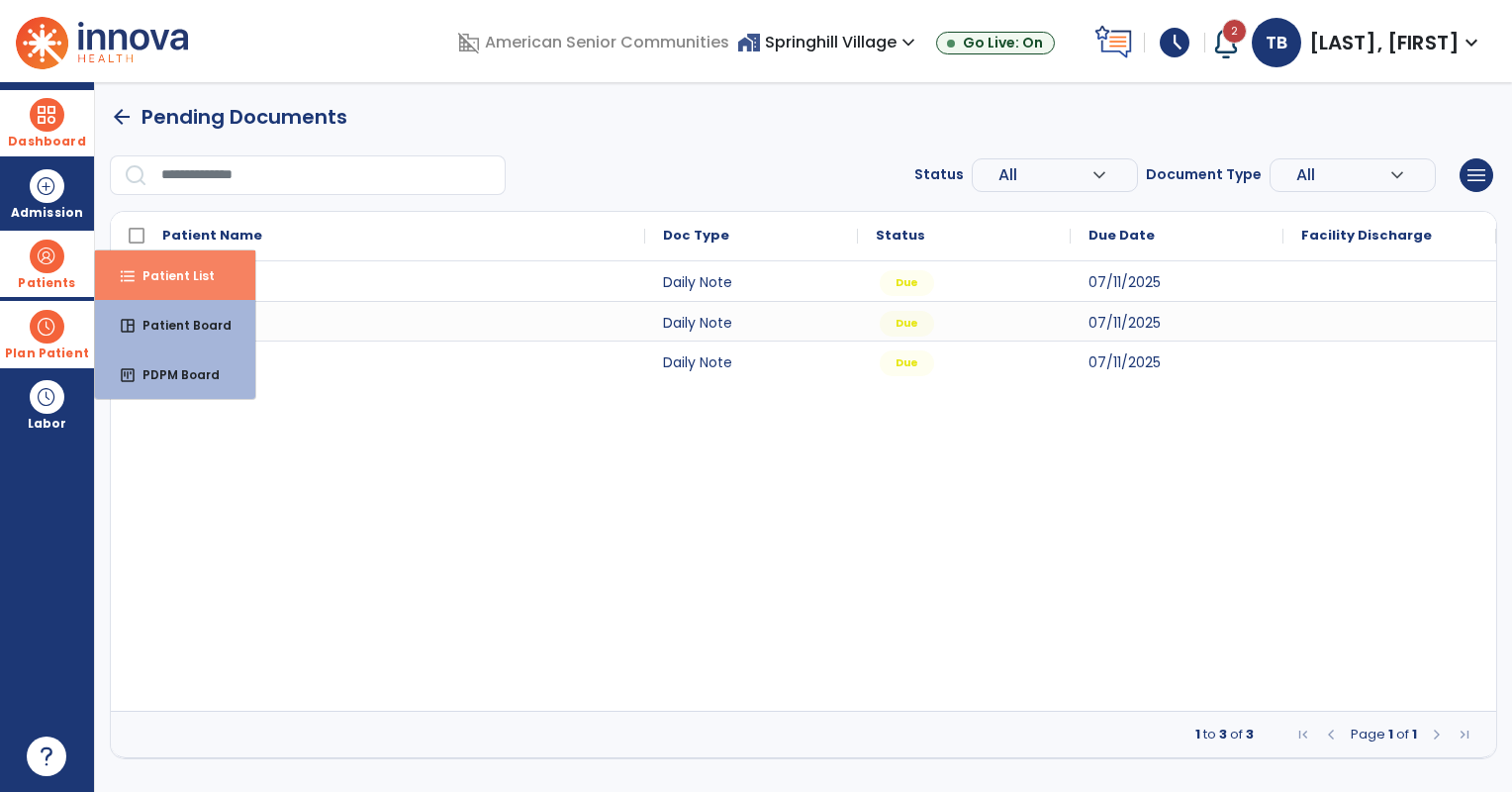 click on "Patient List" at bounding box center (170, 275) 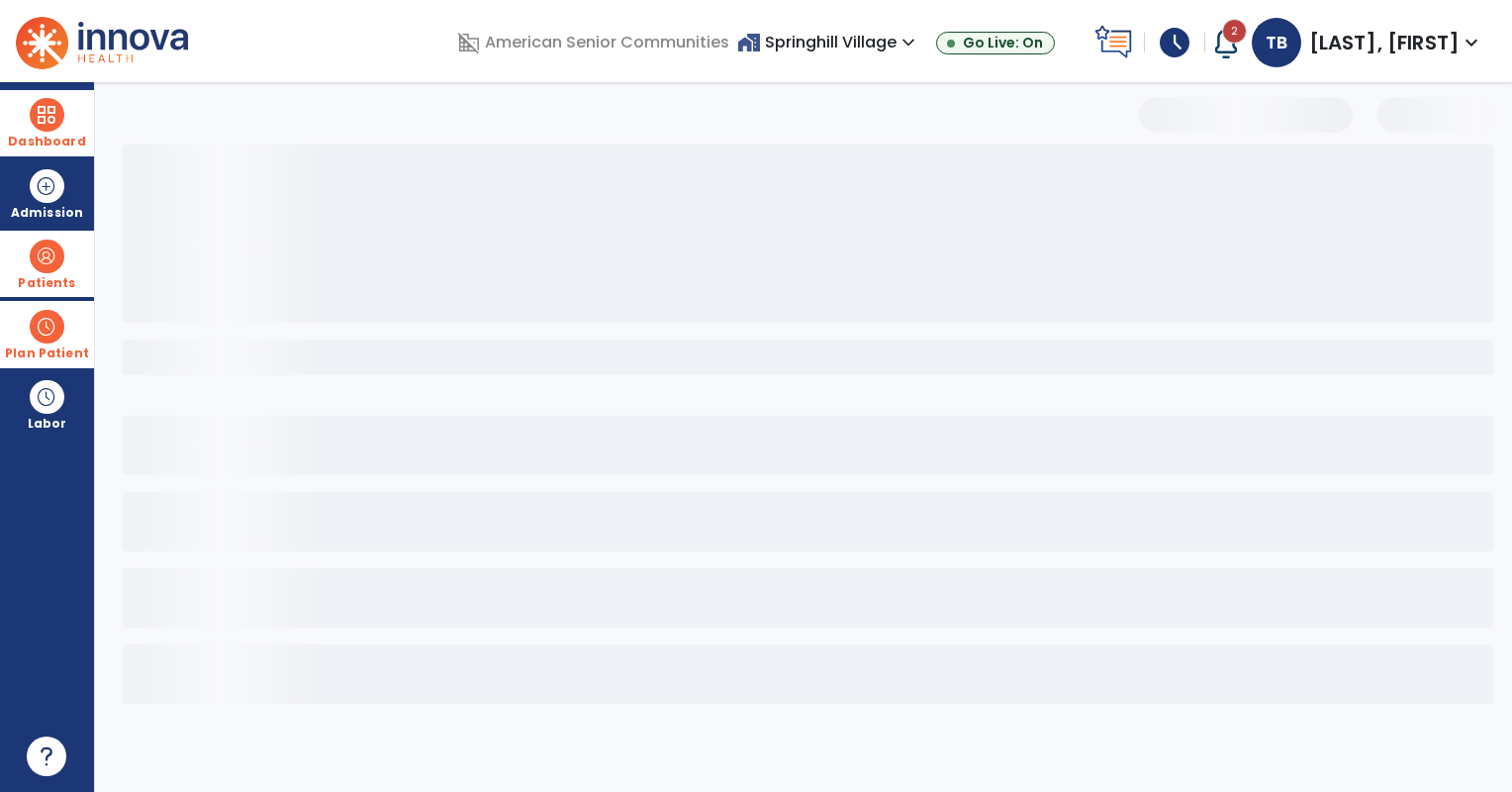 select on "***" 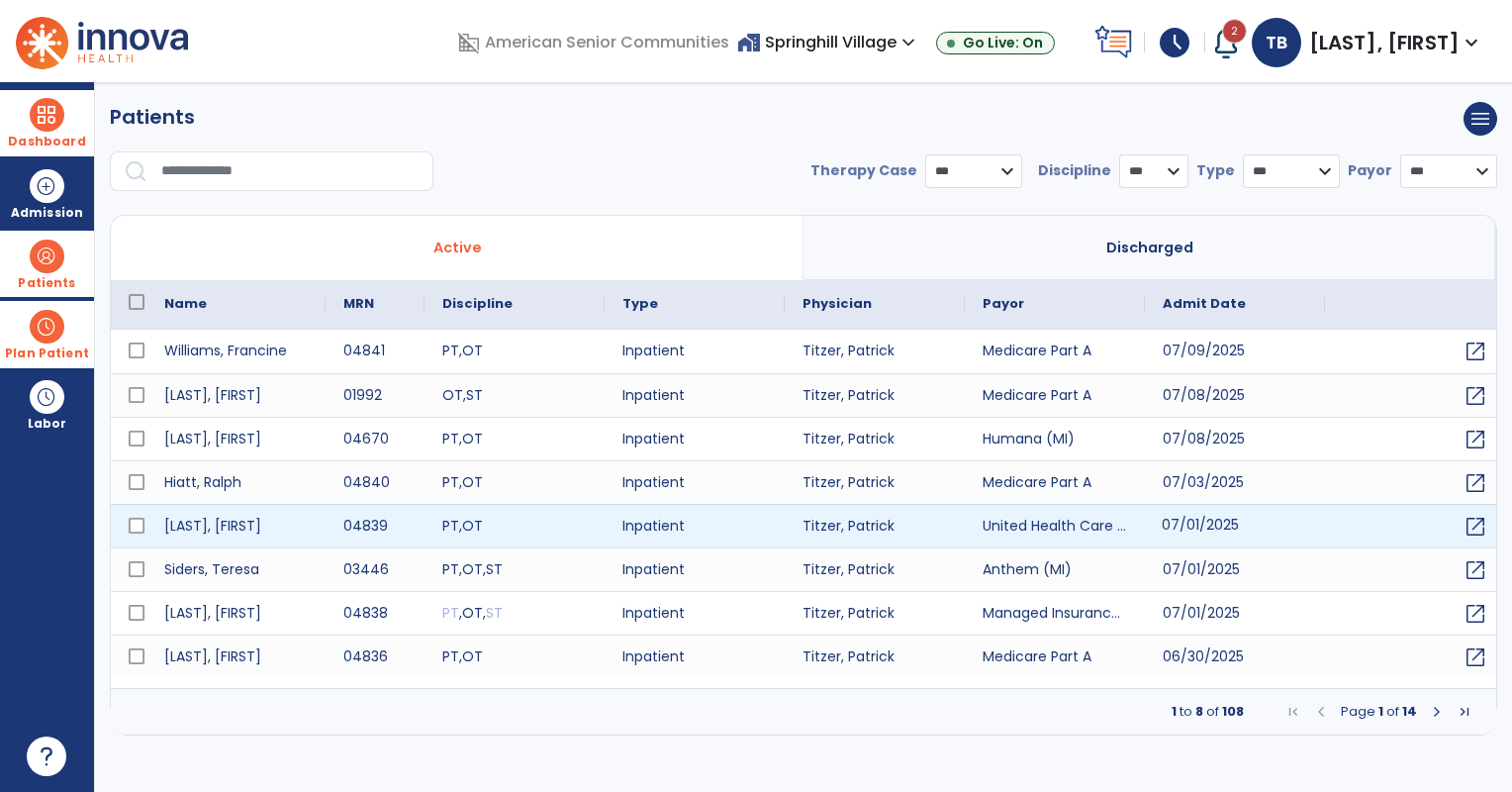 click on "07/01/2025" at bounding box center [1235, 526] 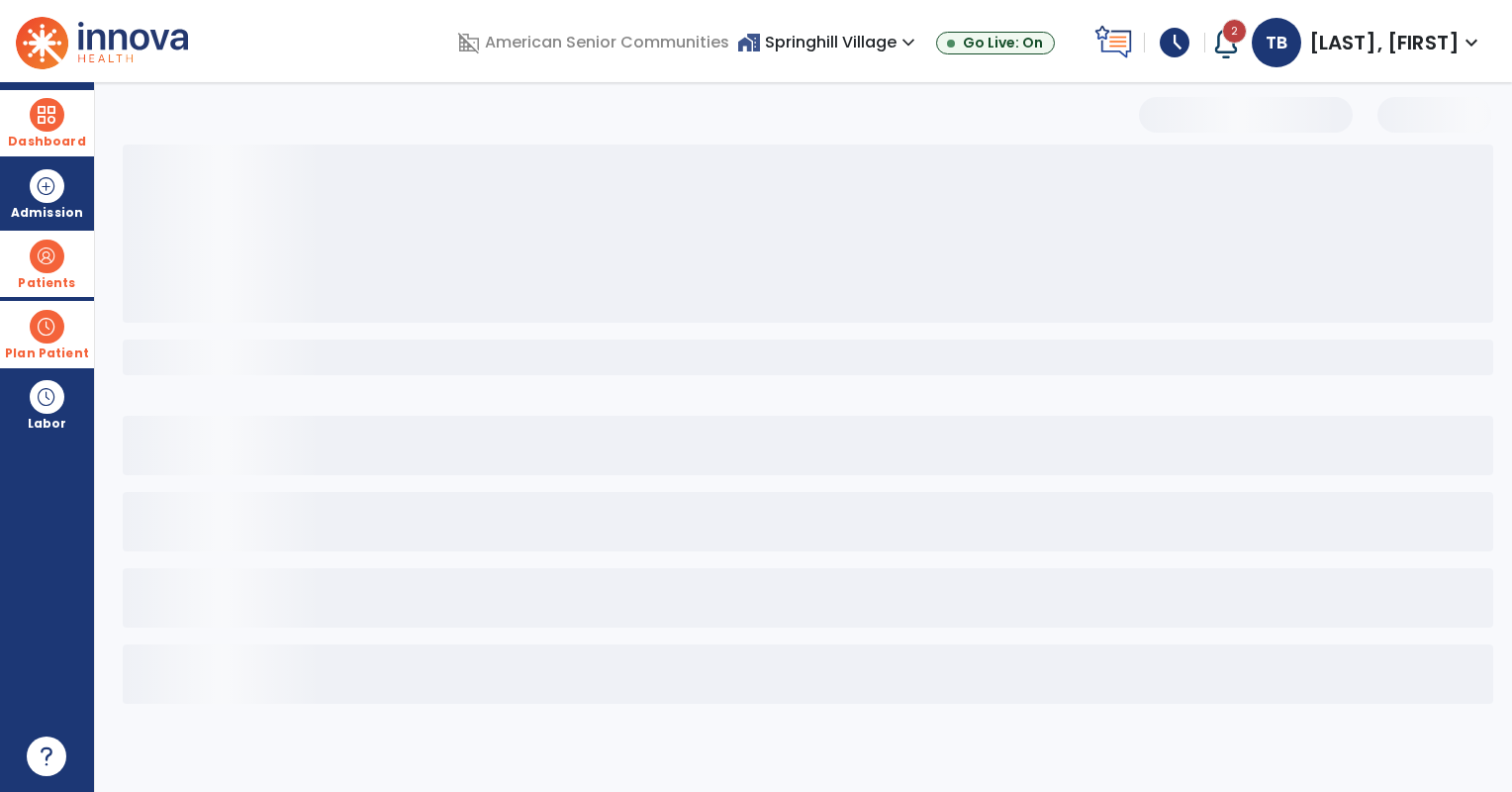 click at bounding box center [807, 522] 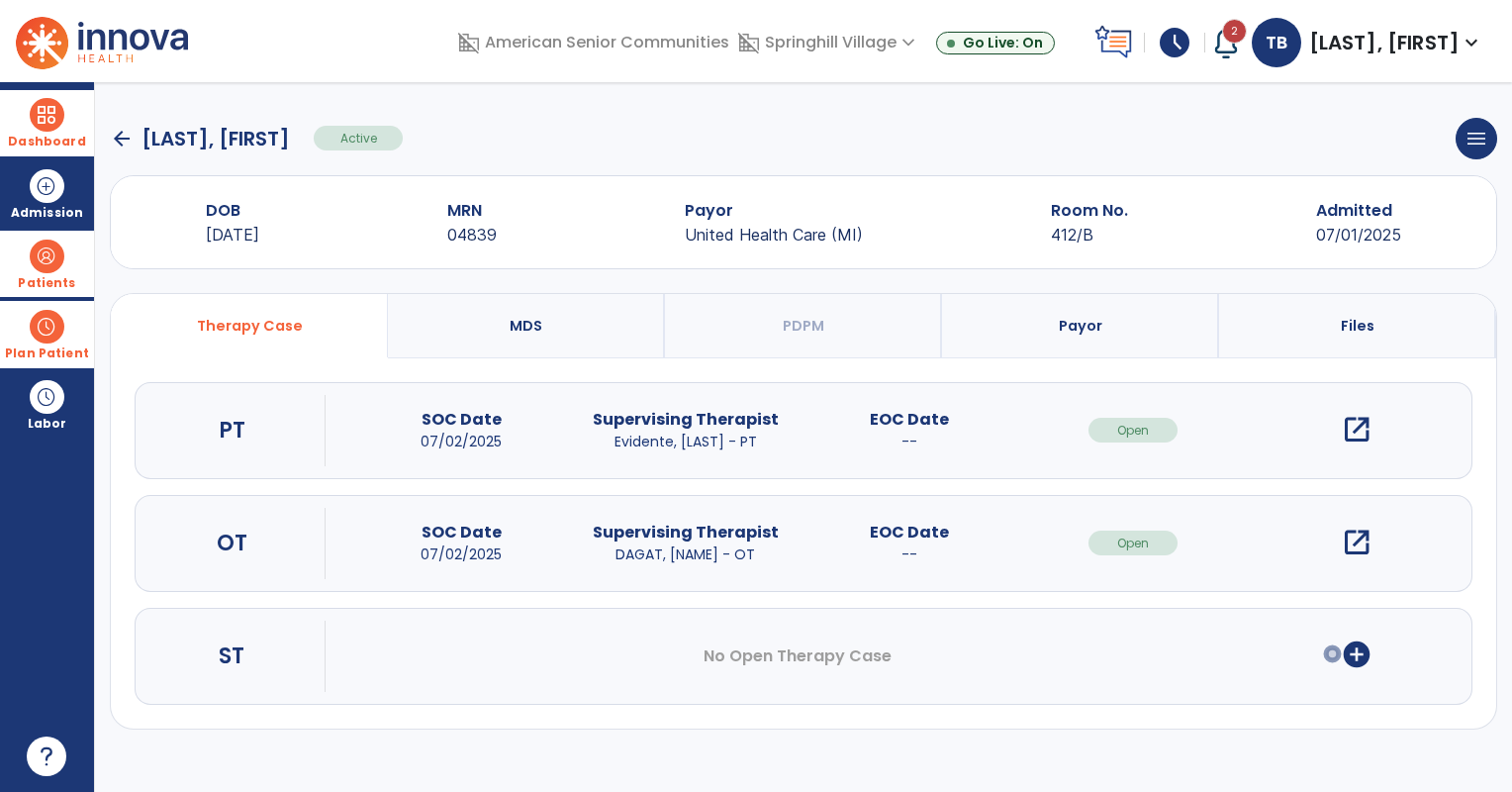 click on "open_in_new" at bounding box center (1357, 543) 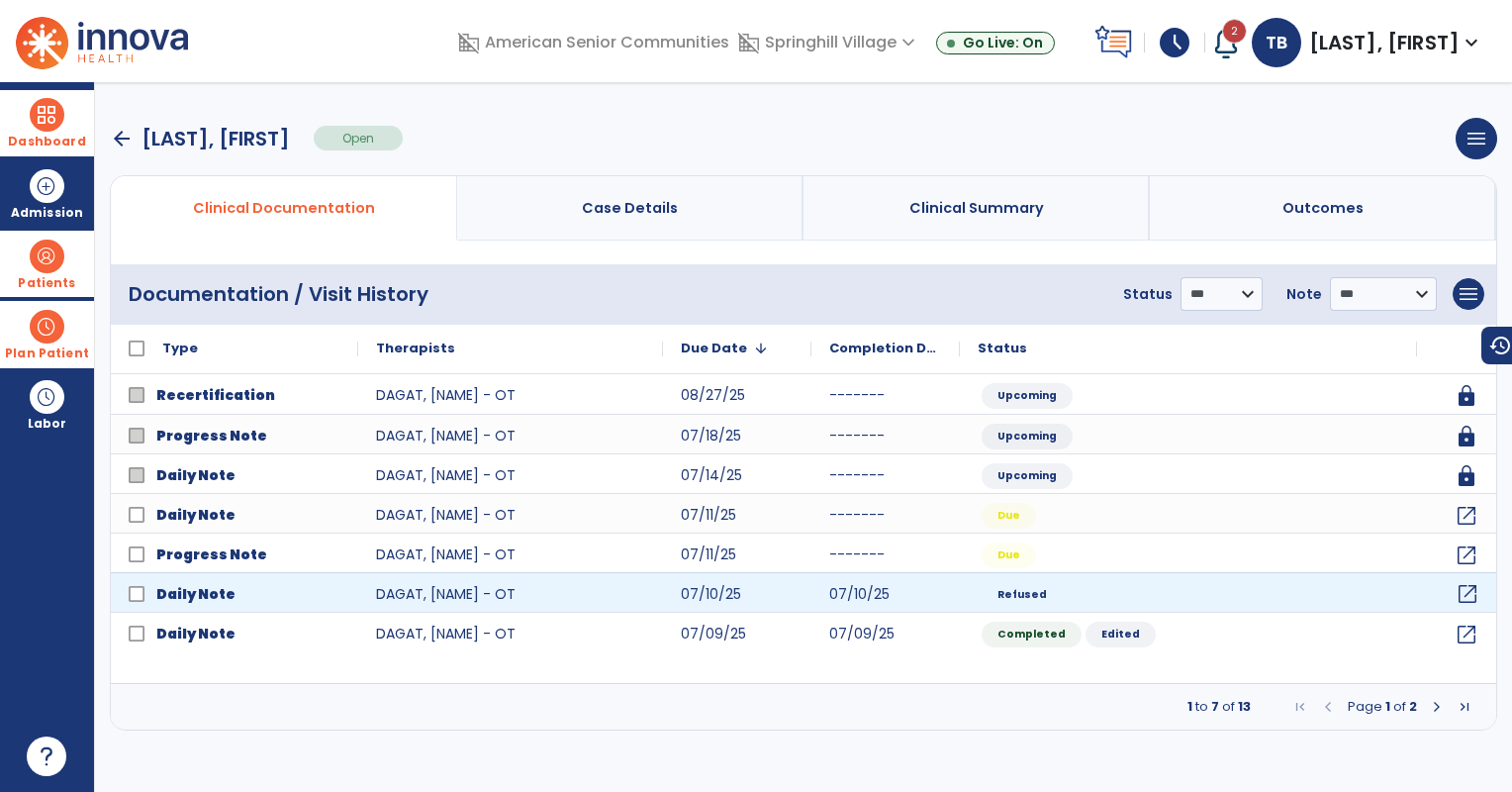 click on "open_in_new" 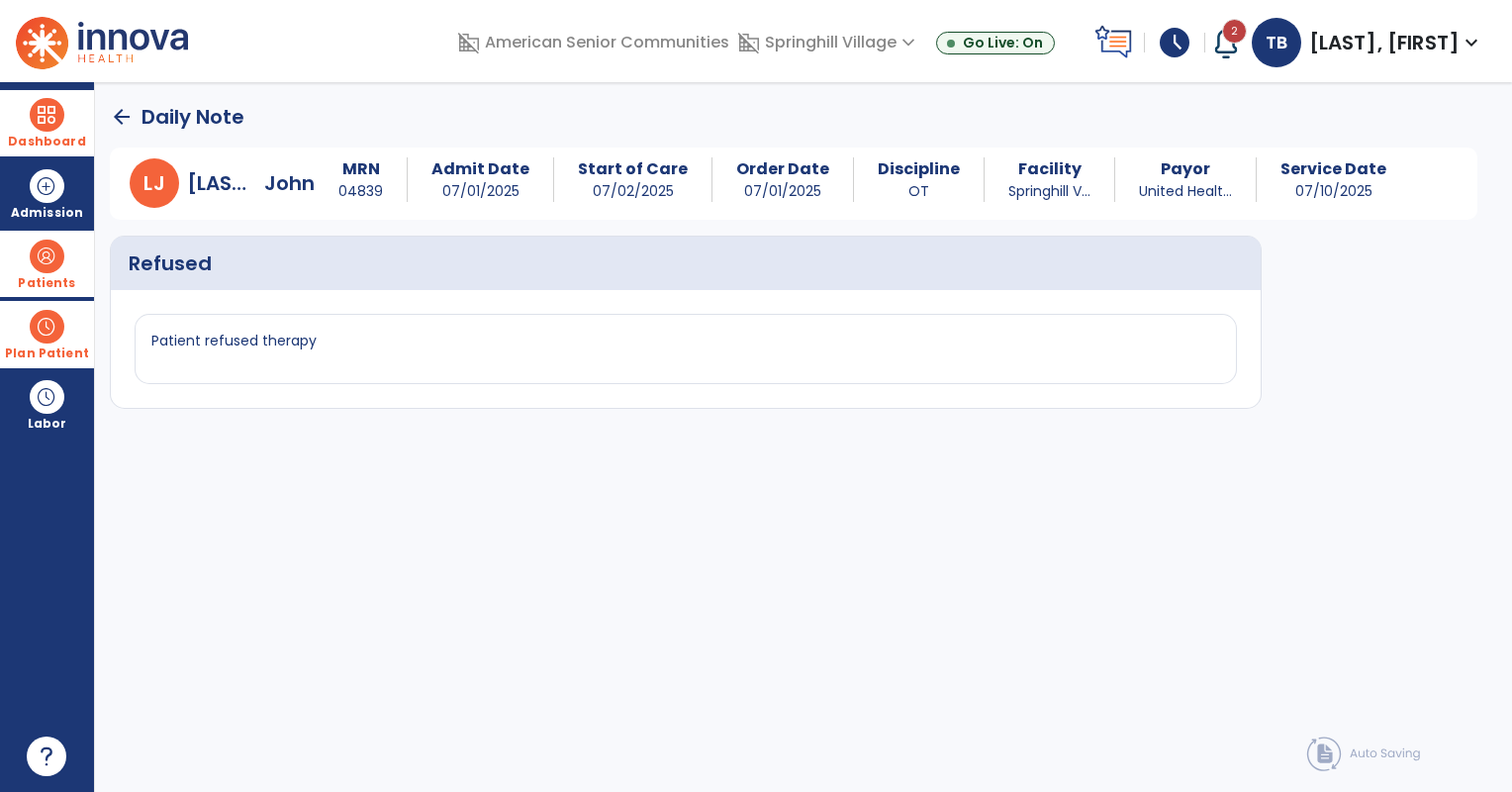 click on "arrow_back" 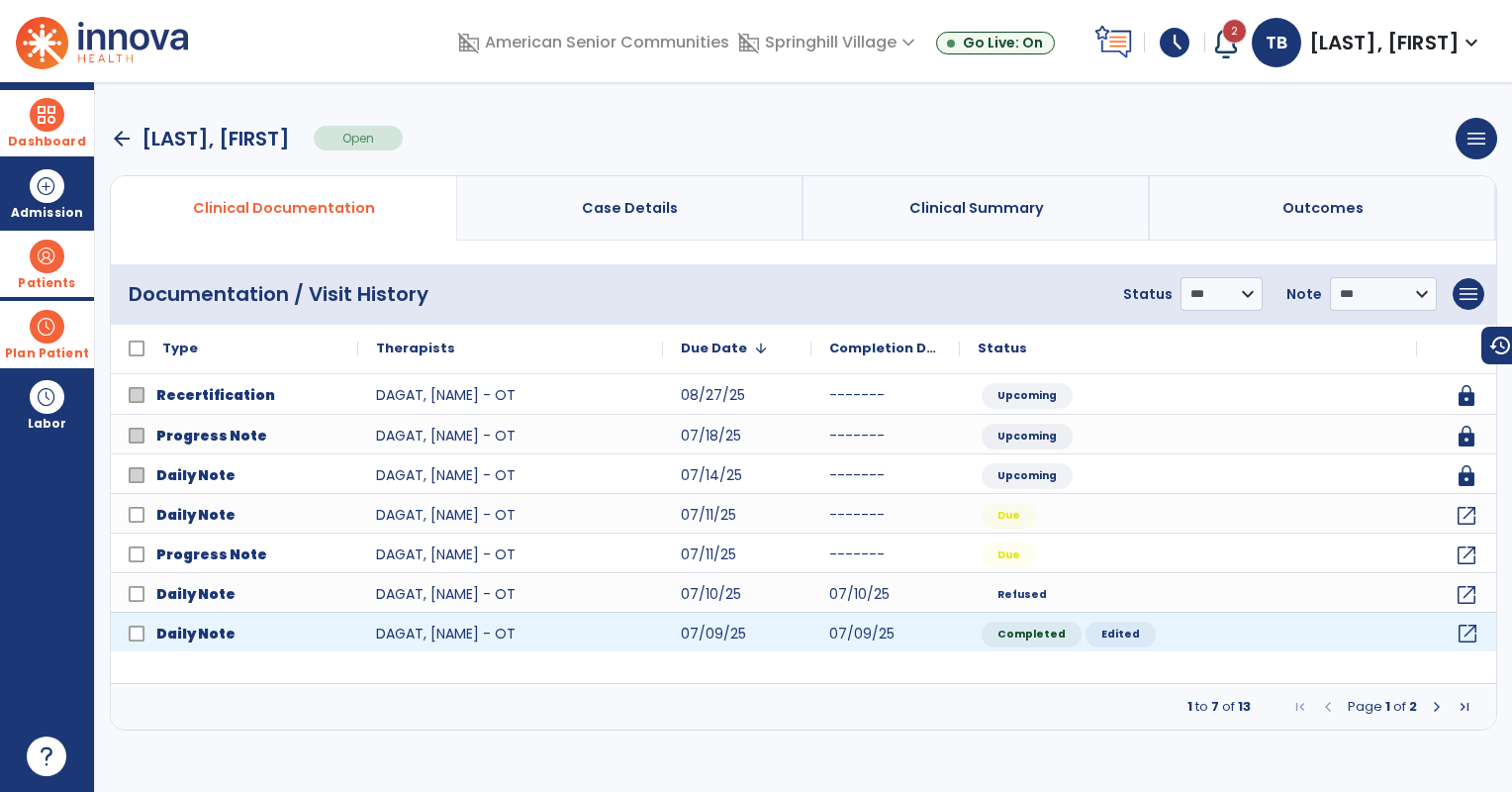 click on "open_in_new" 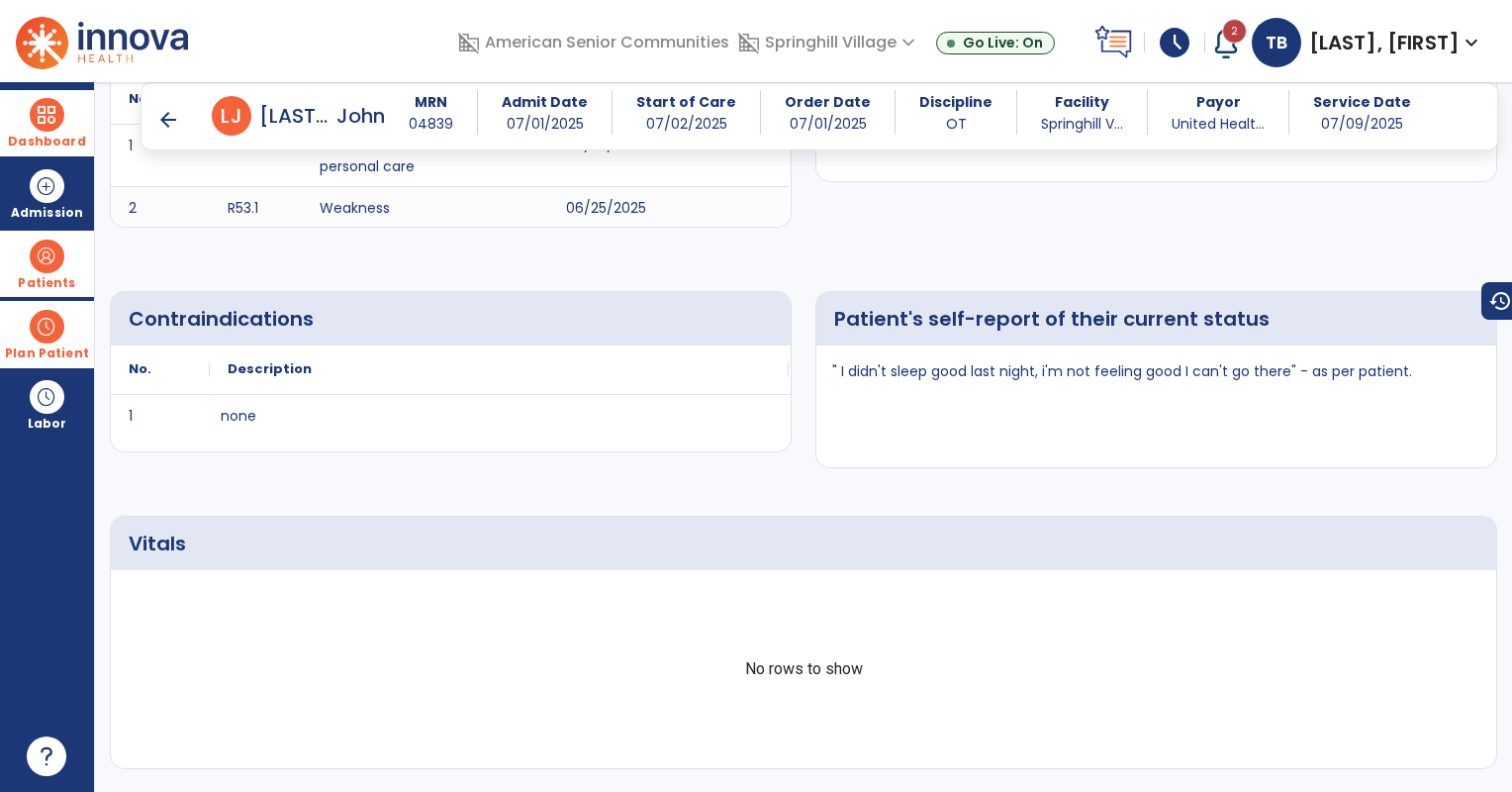 scroll, scrollTop: 515, scrollLeft: 0, axis: vertical 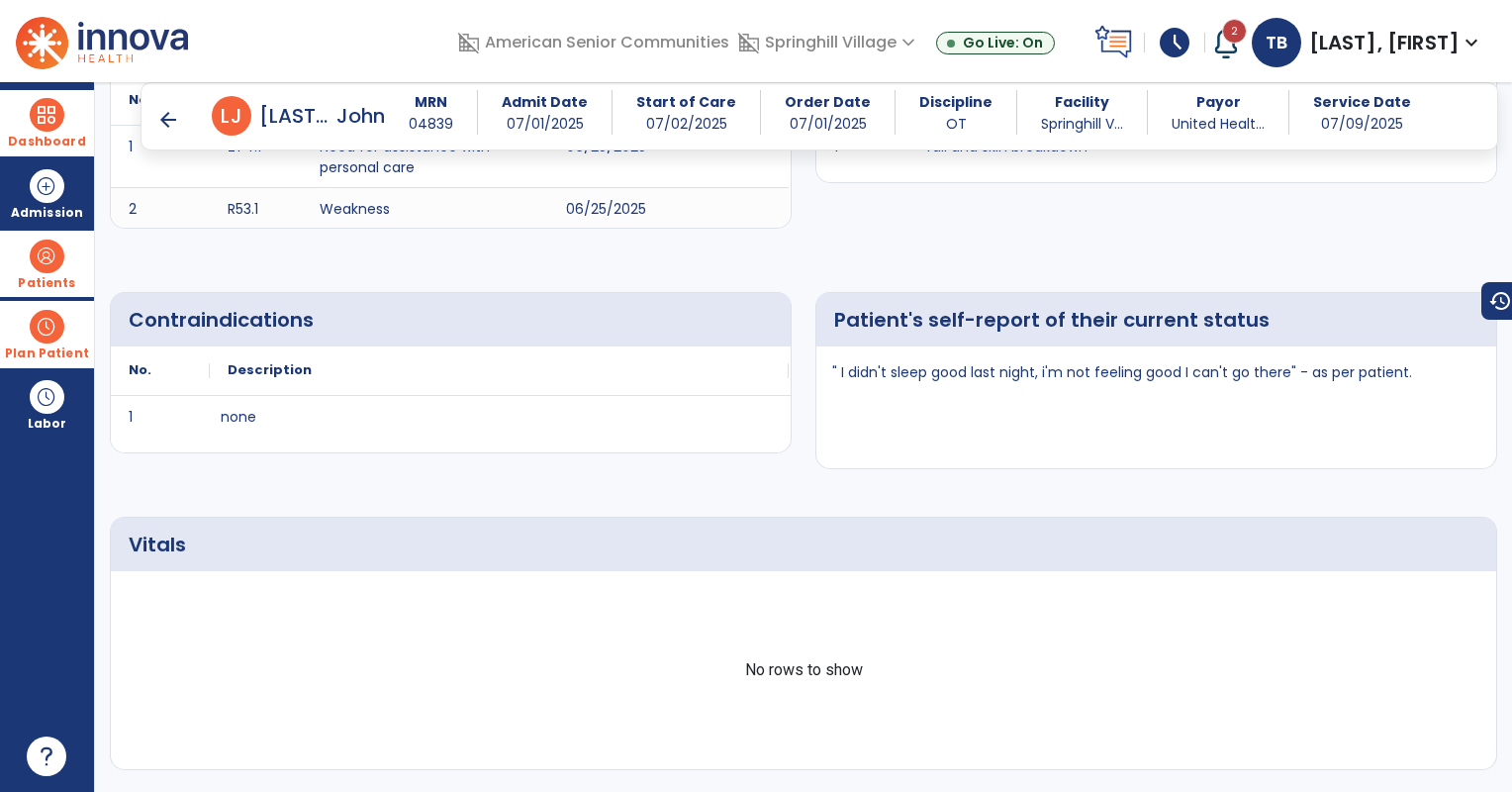 click on "arrow_back" at bounding box center (168, 120) 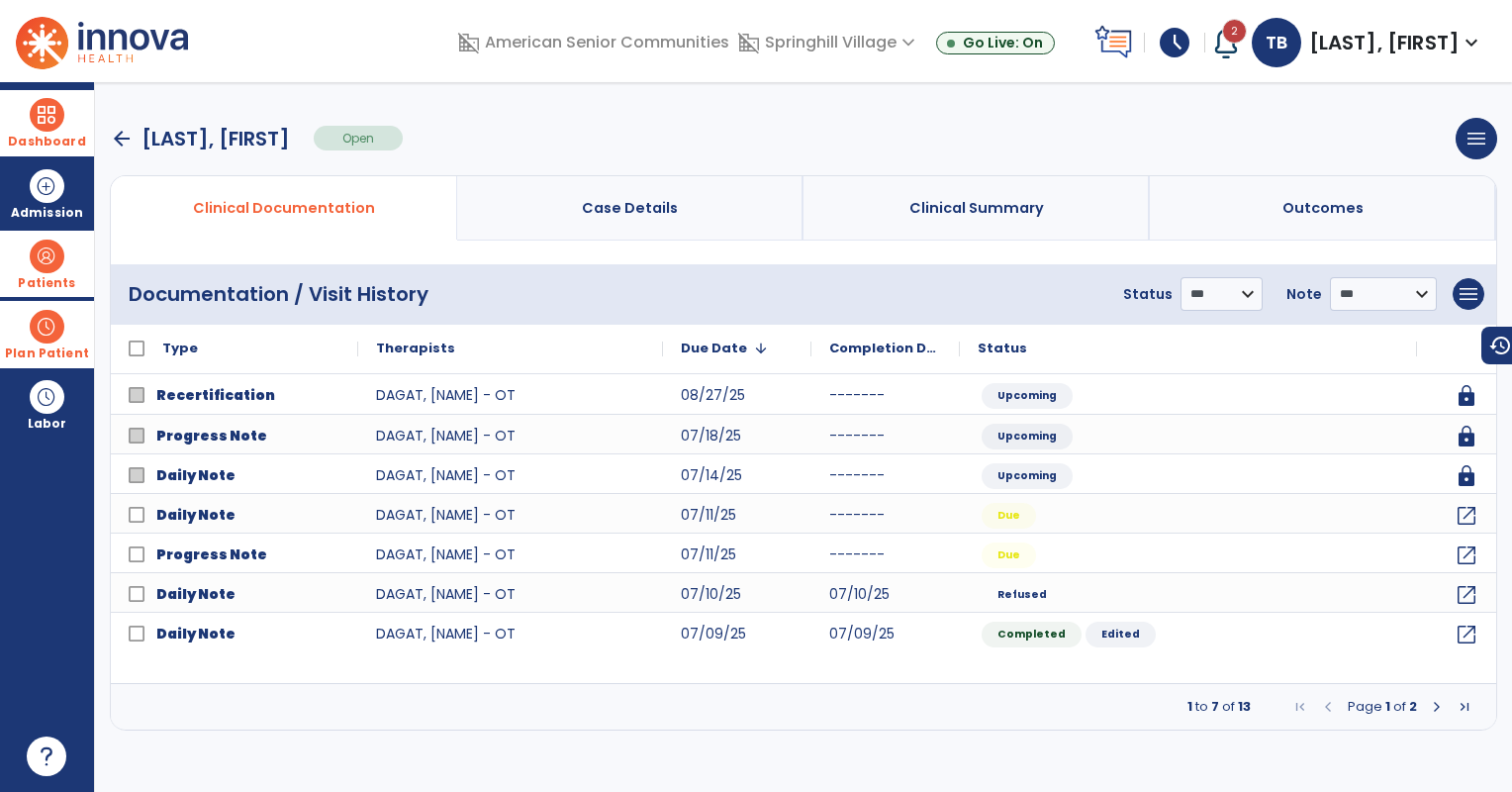 click on "arrow_back" at bounding box center [122, 139] 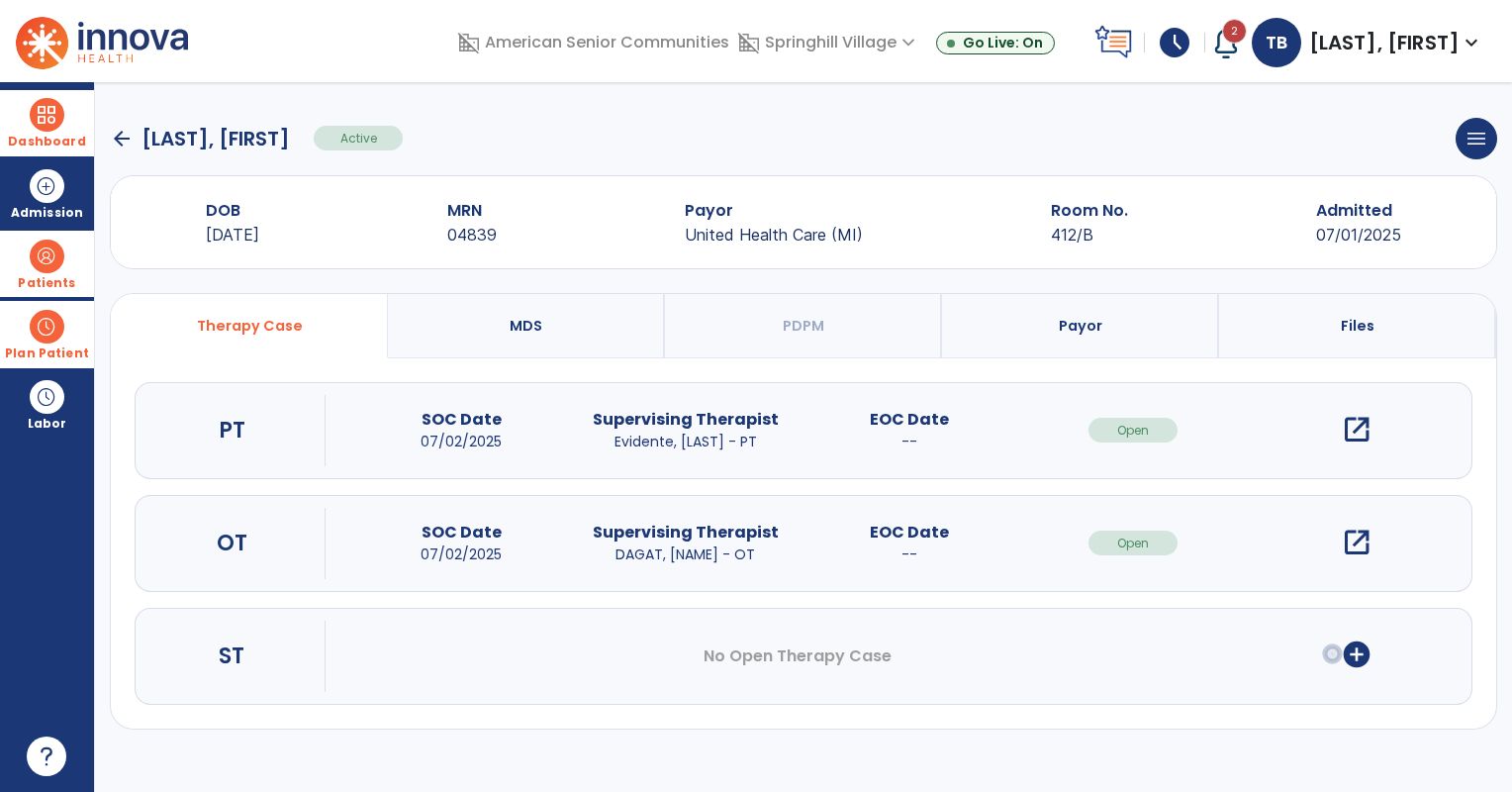 click at bounding box center [47, 115] 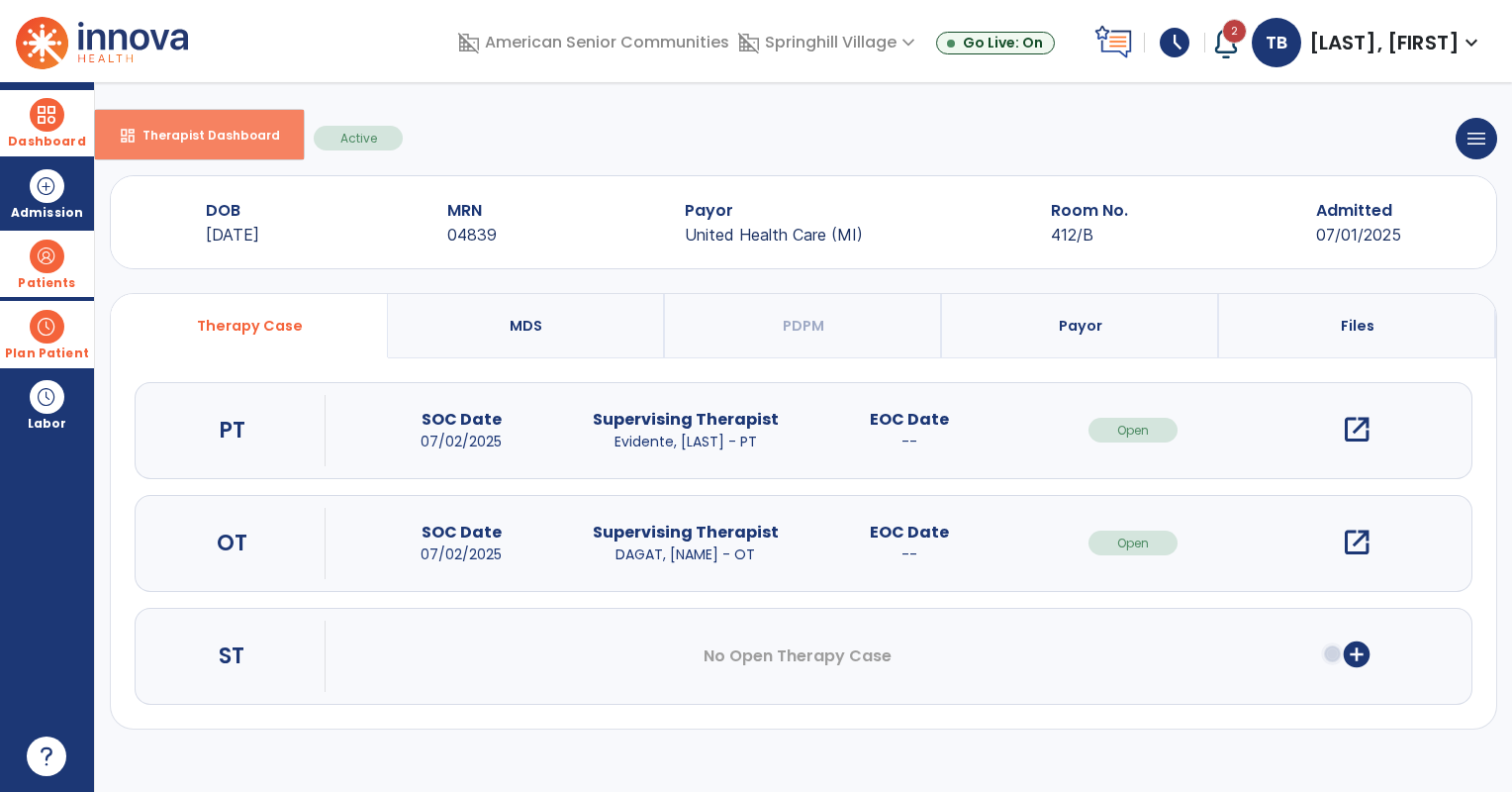 click on "dashboard  Therapist Dashboard" at bounding box center (199, 135) 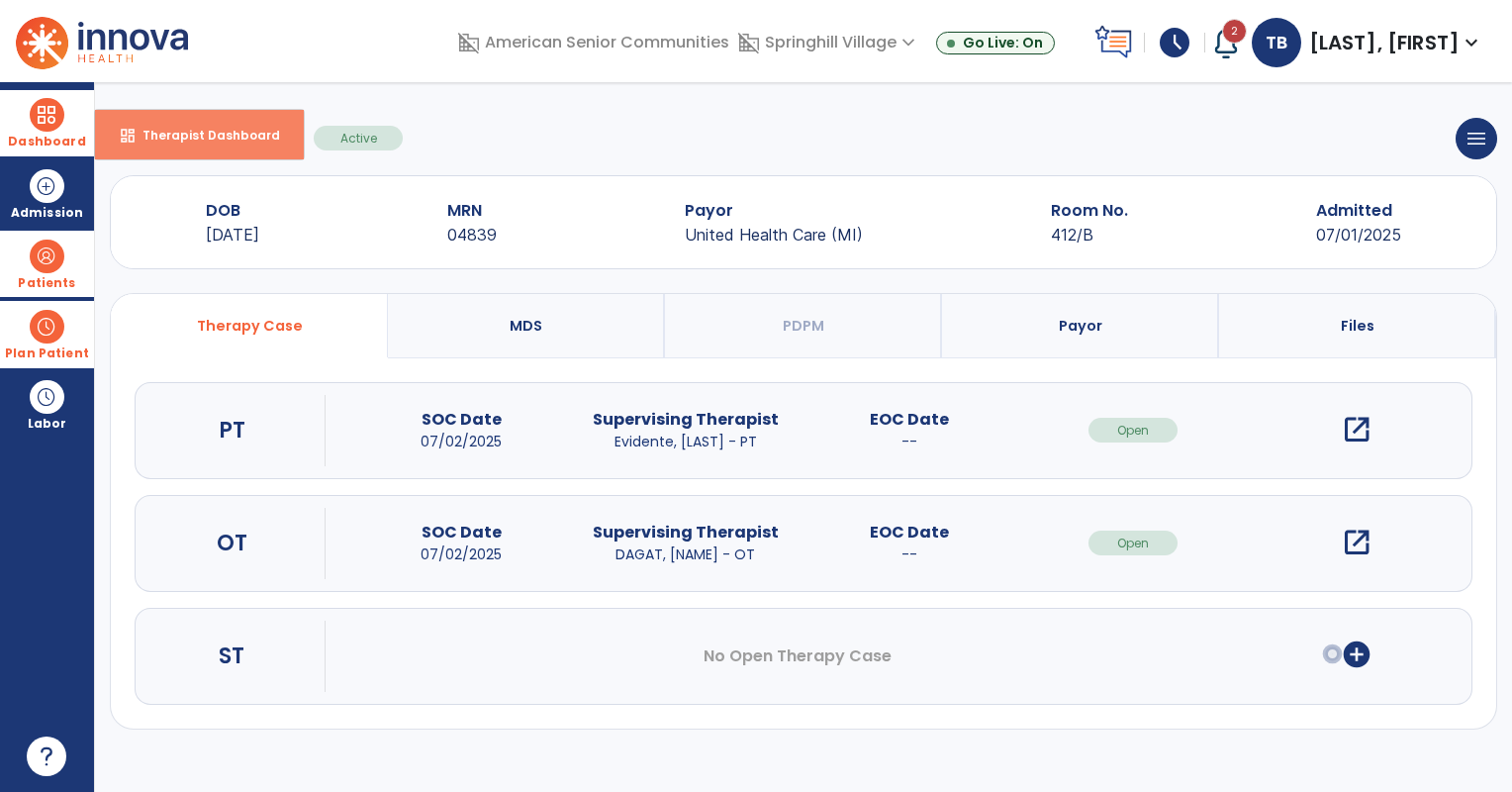 select on "****" 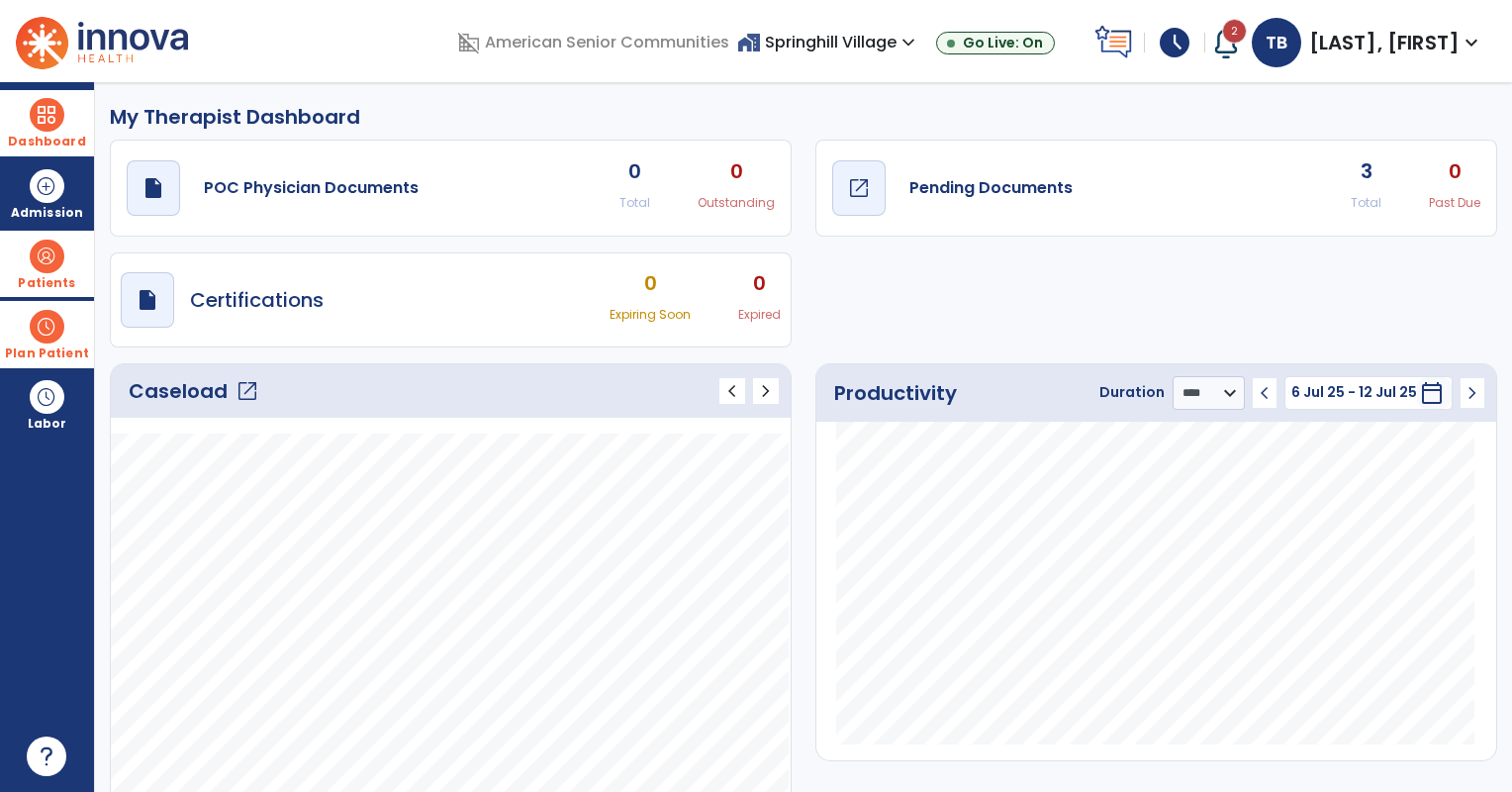 click on "open_in_new" 